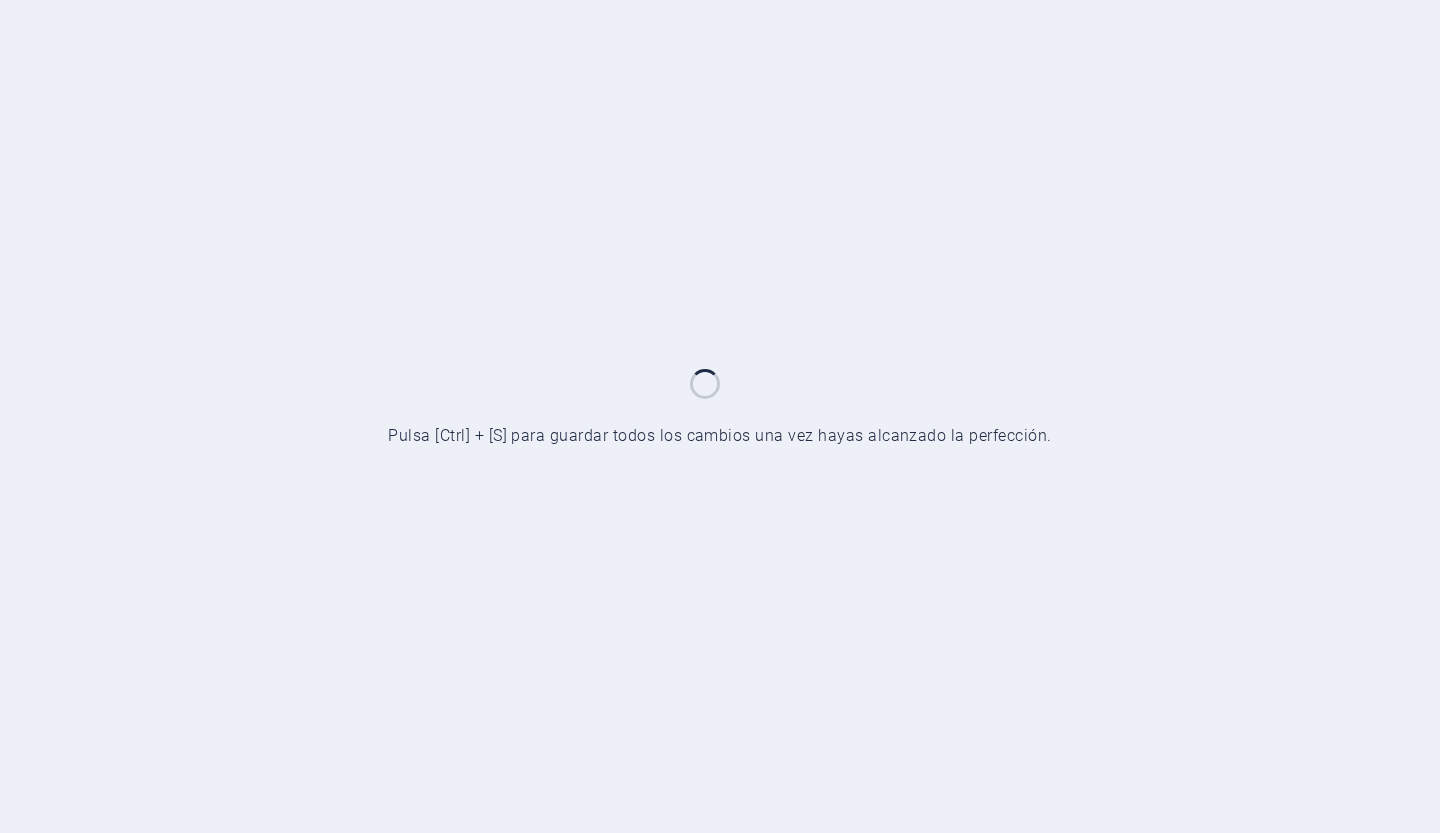 scroll, scrollTop: 0, scrollLeft: 0, axis: both 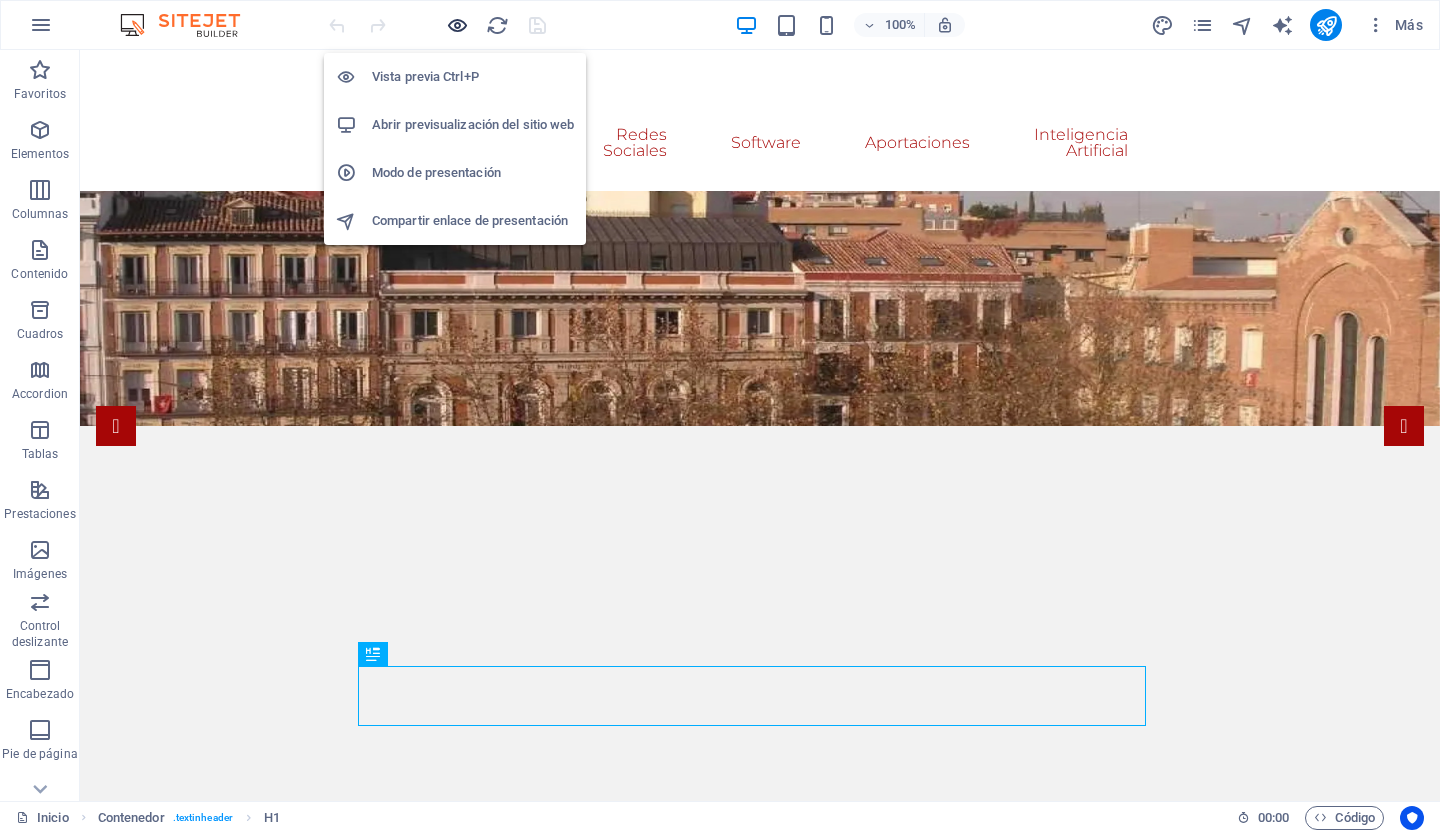 click at bounding box center [457, 25] 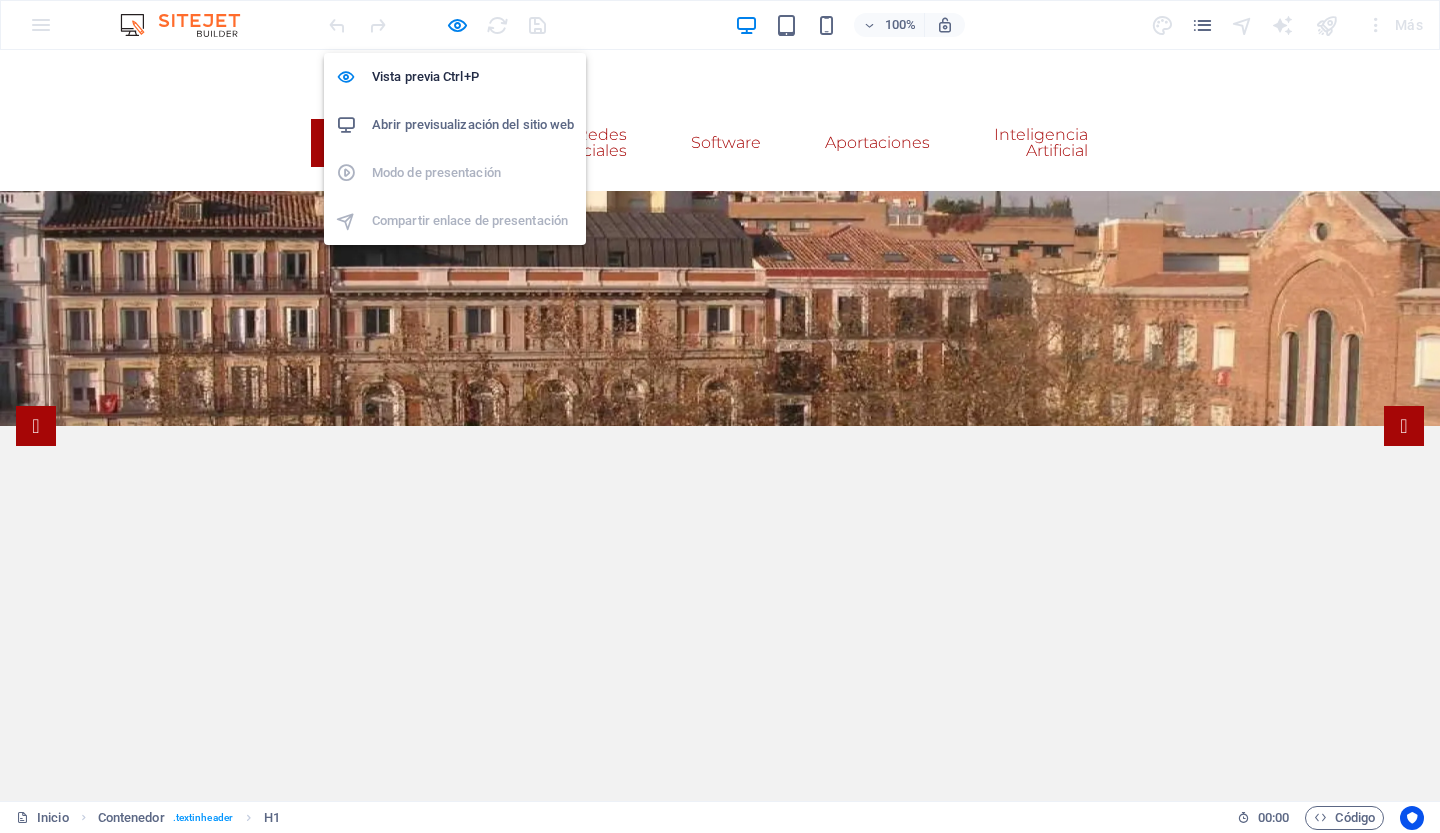 click on "Abrir previsualización del sitio web" at bounding box center (473, 125) 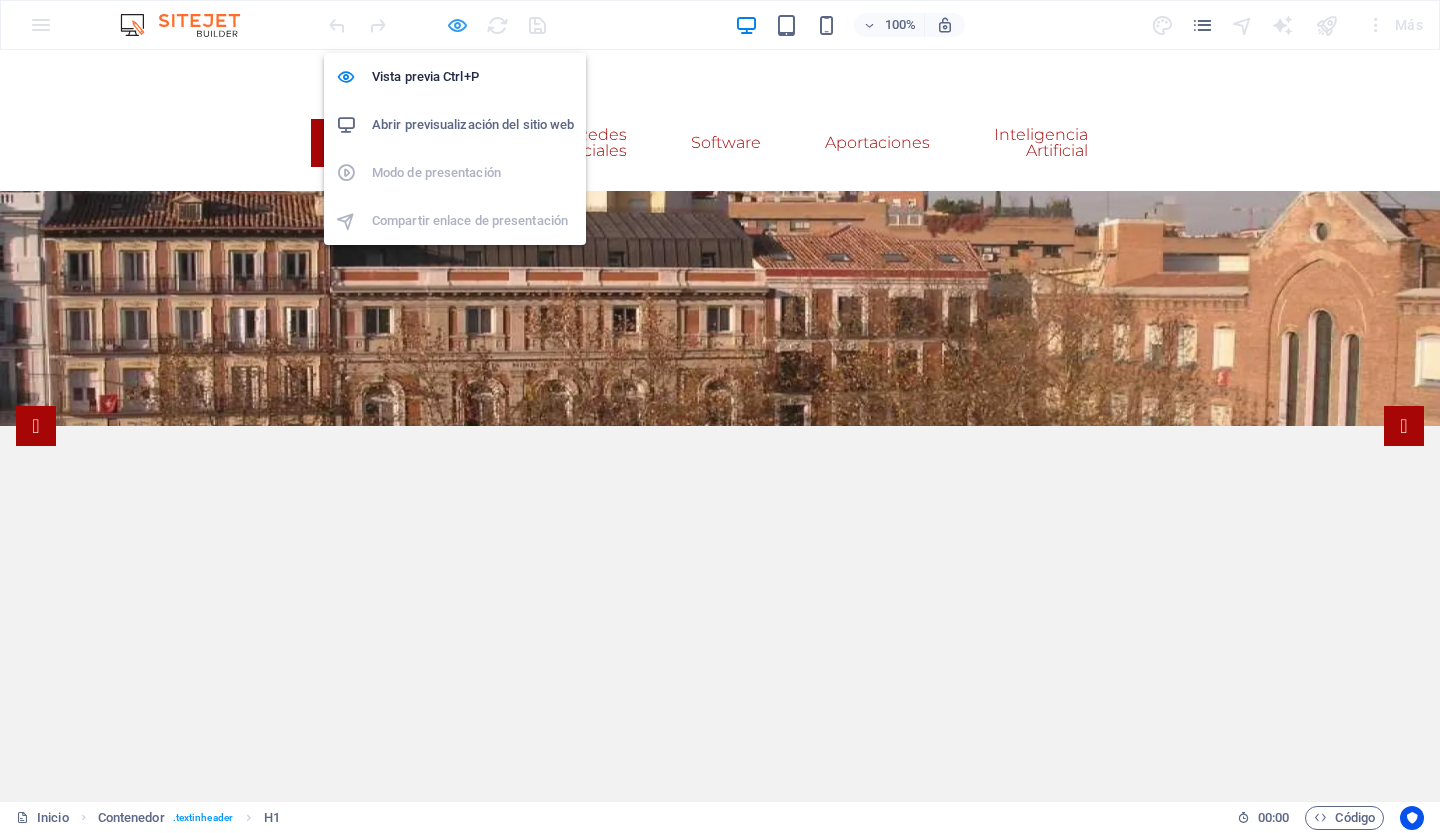click at bounding box center (457, 25) 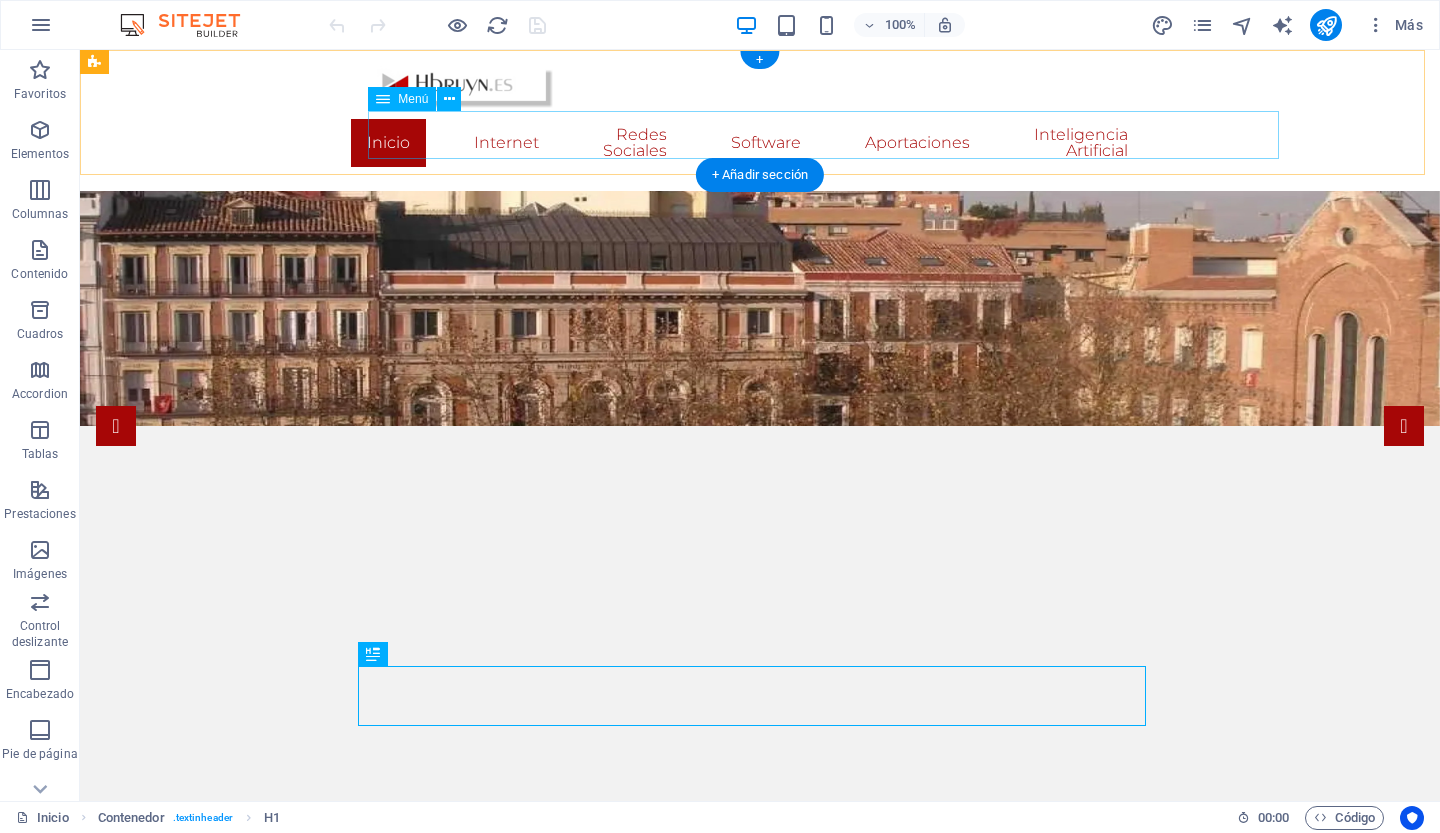 click on "Inicio Internet Buscadores Navegadores Datos curiosos Web navegacion Redes Sociales Software Aportaciones Comunicacion no verbal Navalosa Inteligencia Artificial" at bounding box center [760, 143] 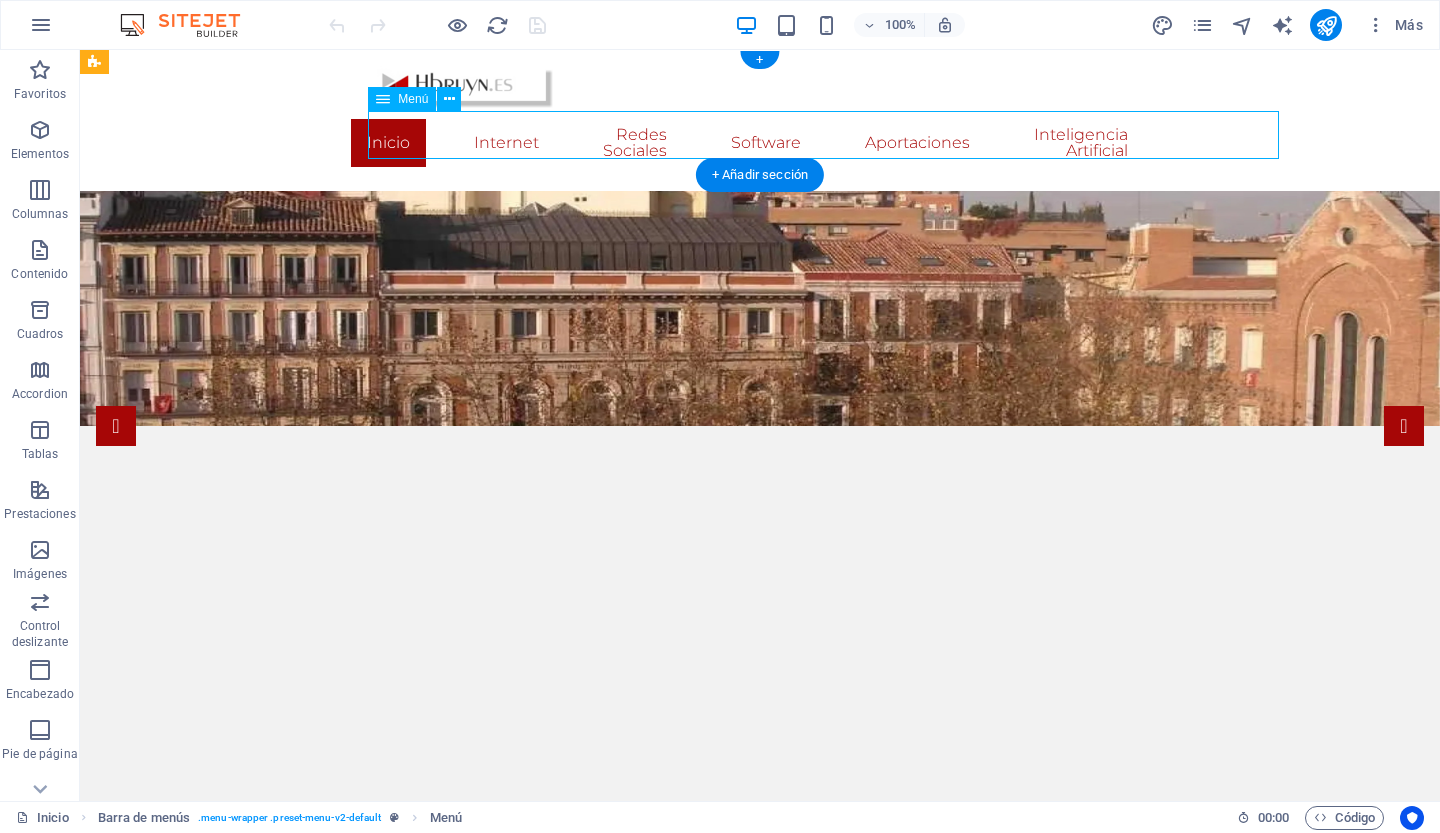 click on "Inicio Internet Buscadores Navegadores Datos curiosos Web navegacion Redes Sociales Software Aportaciones Comunicacion no verbal Navalosa Inteligencia Artificial" at bounding box center (760, 143) 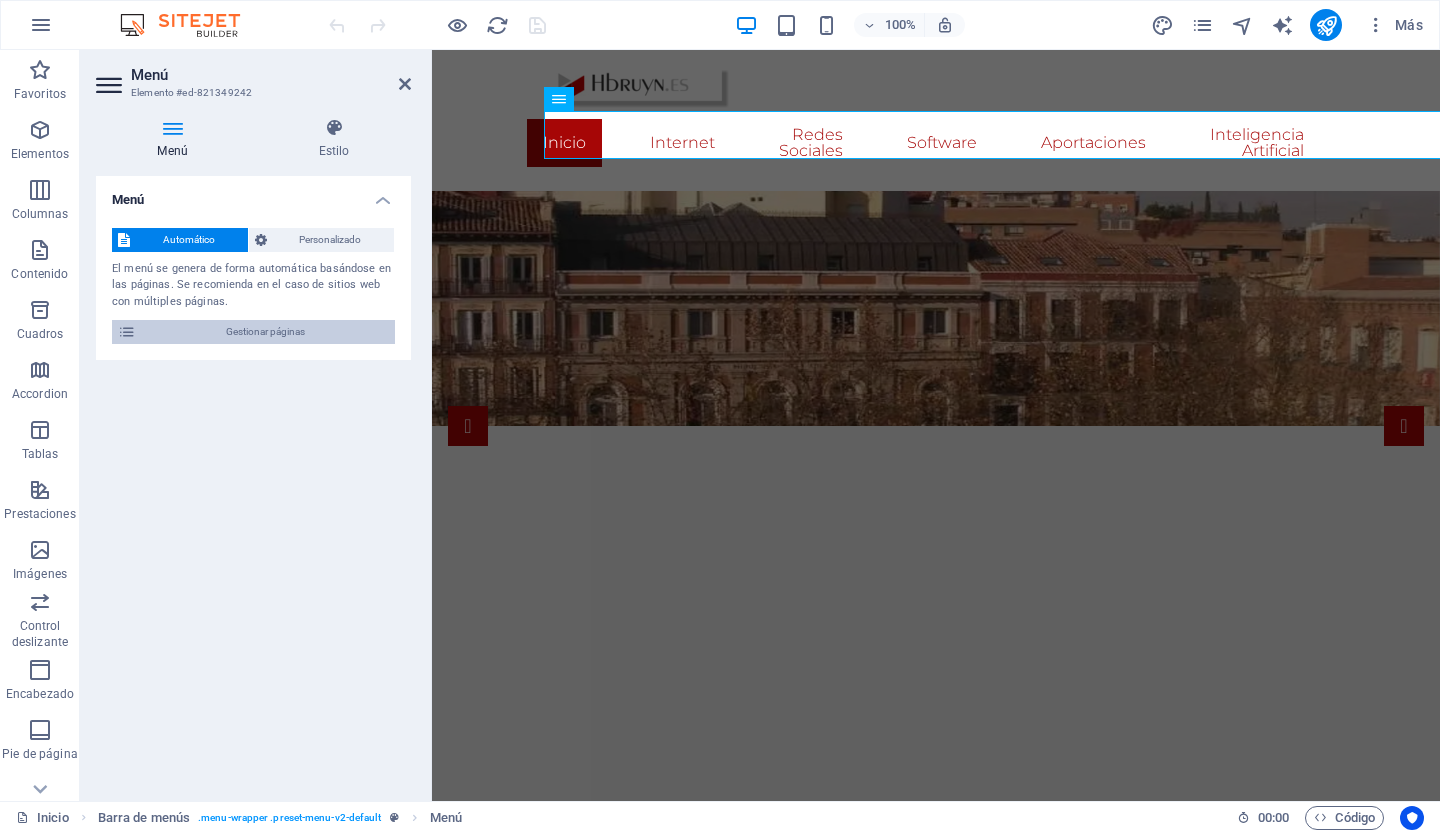 click on "Gestionar páginas" at bounding box center [265, 332] 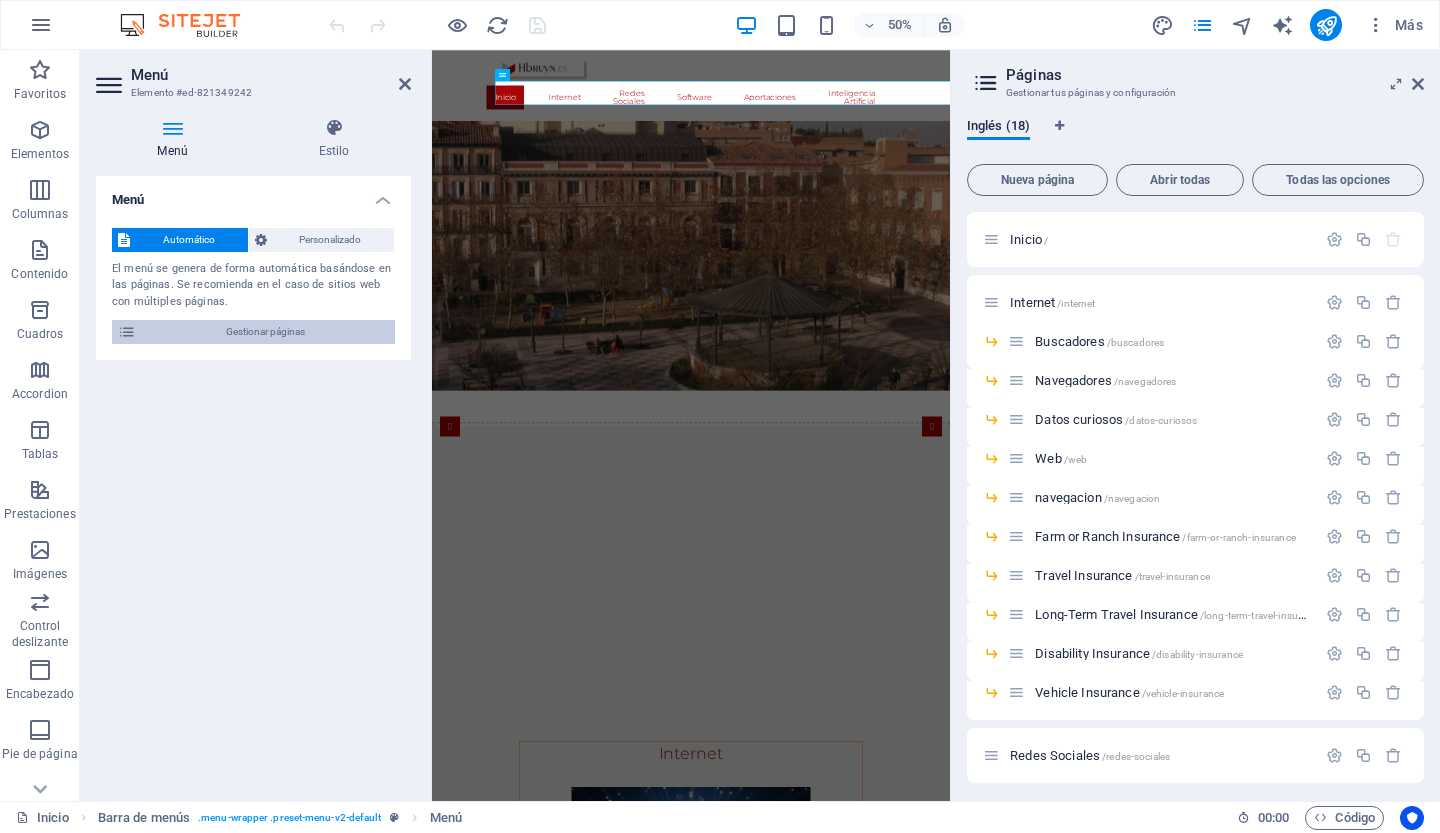 click on "Gestionar páginas" at bounding box center (265, 332) 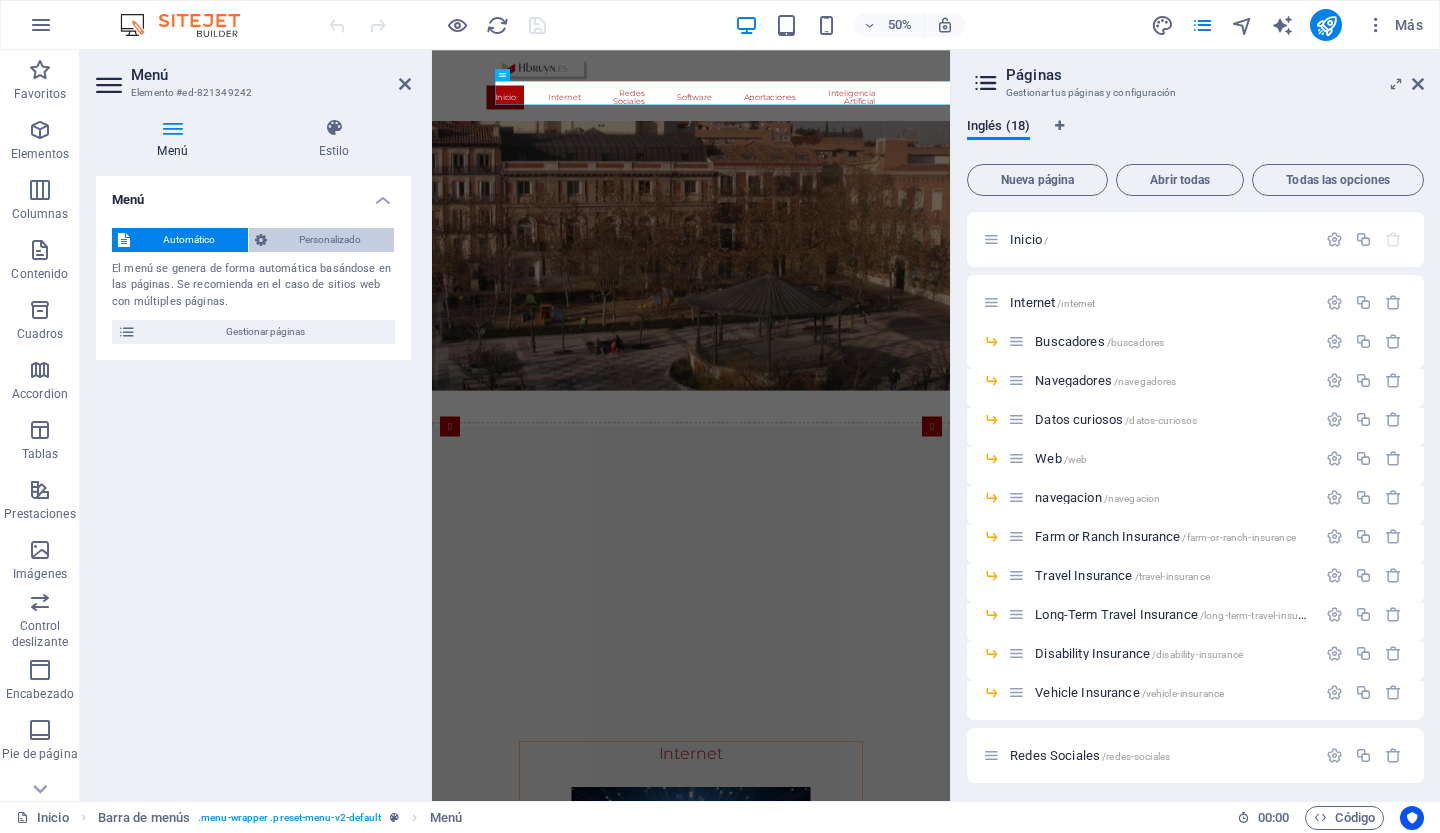 click on "Personalizado" at bounding box center (331, 240) 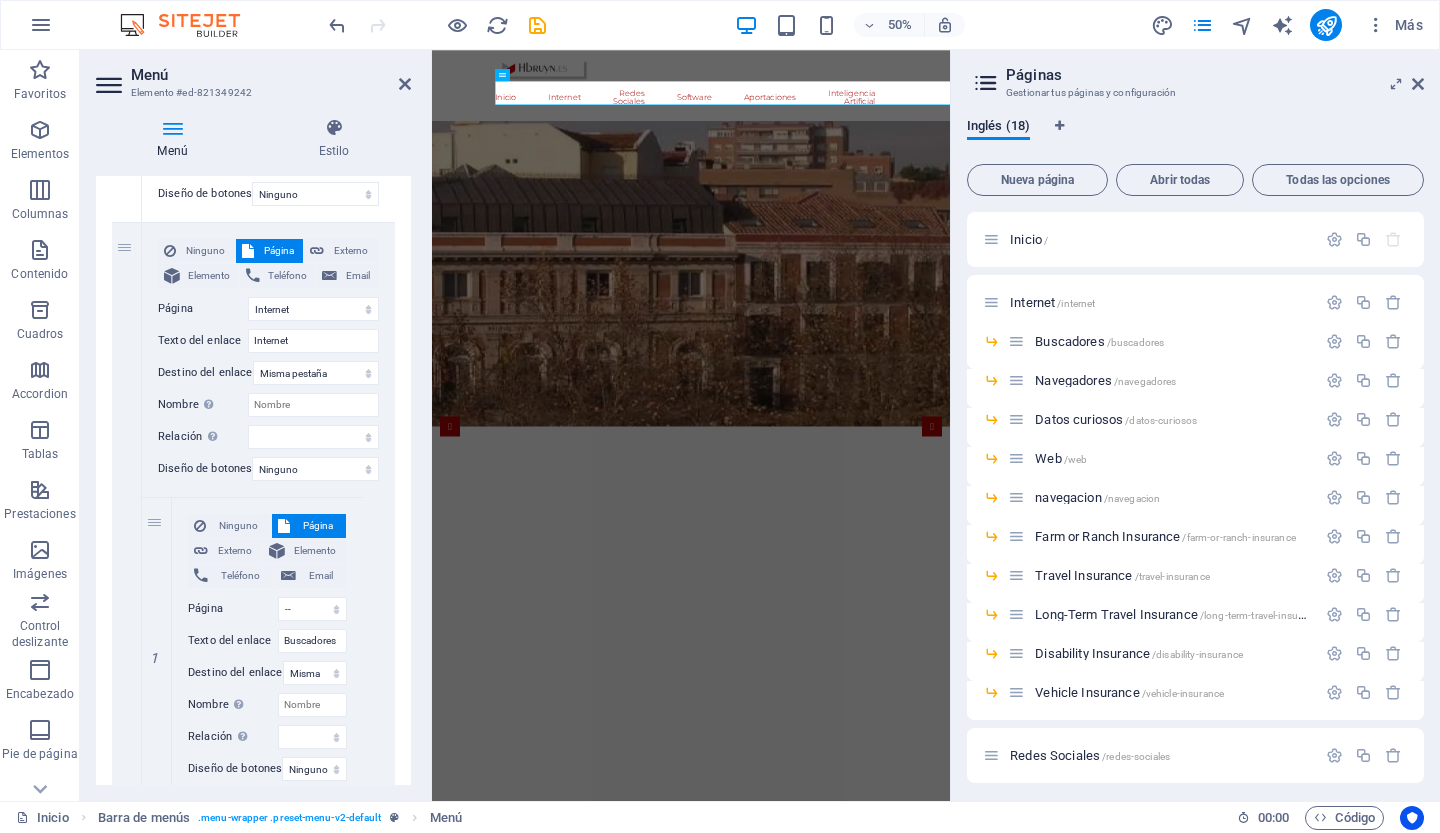 scroll, scrollTop: 436, scrollLeft: 0, axis: vertical 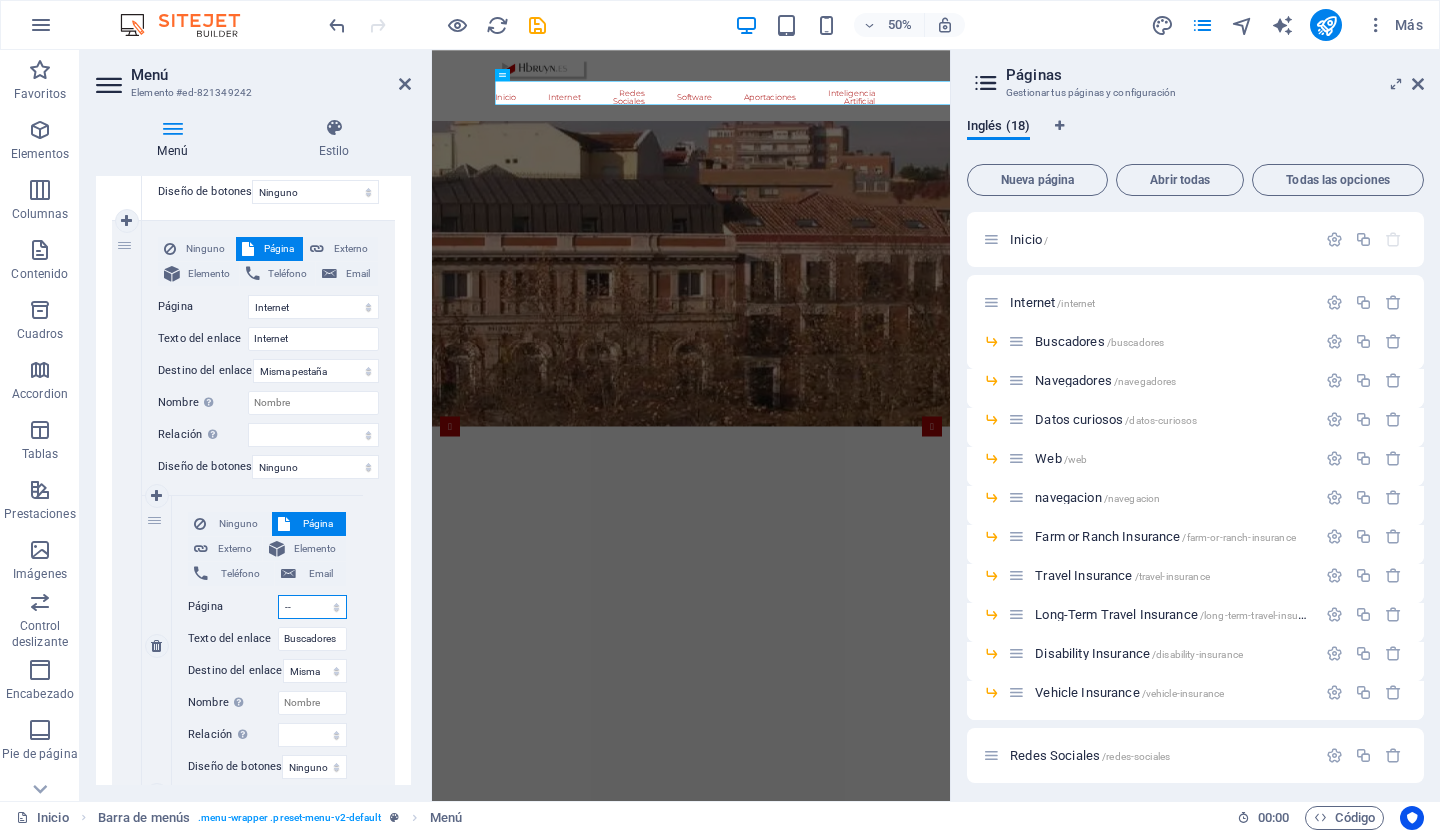 click on "Inicio Internet -- Buscadores -- Navegadores -- Datos curiosos -- Web -- navegacion -- Farm or Ranch Insurance -- Travel Insurance -- Long-Term Travel Insurance -- Disability Insurance -- Vehicle Insurance Redes Sociales Software Aportaciones -- Comunicacion no verbal -- Navalosa Inteligencia Artificial" at bounding box center [312, 607] 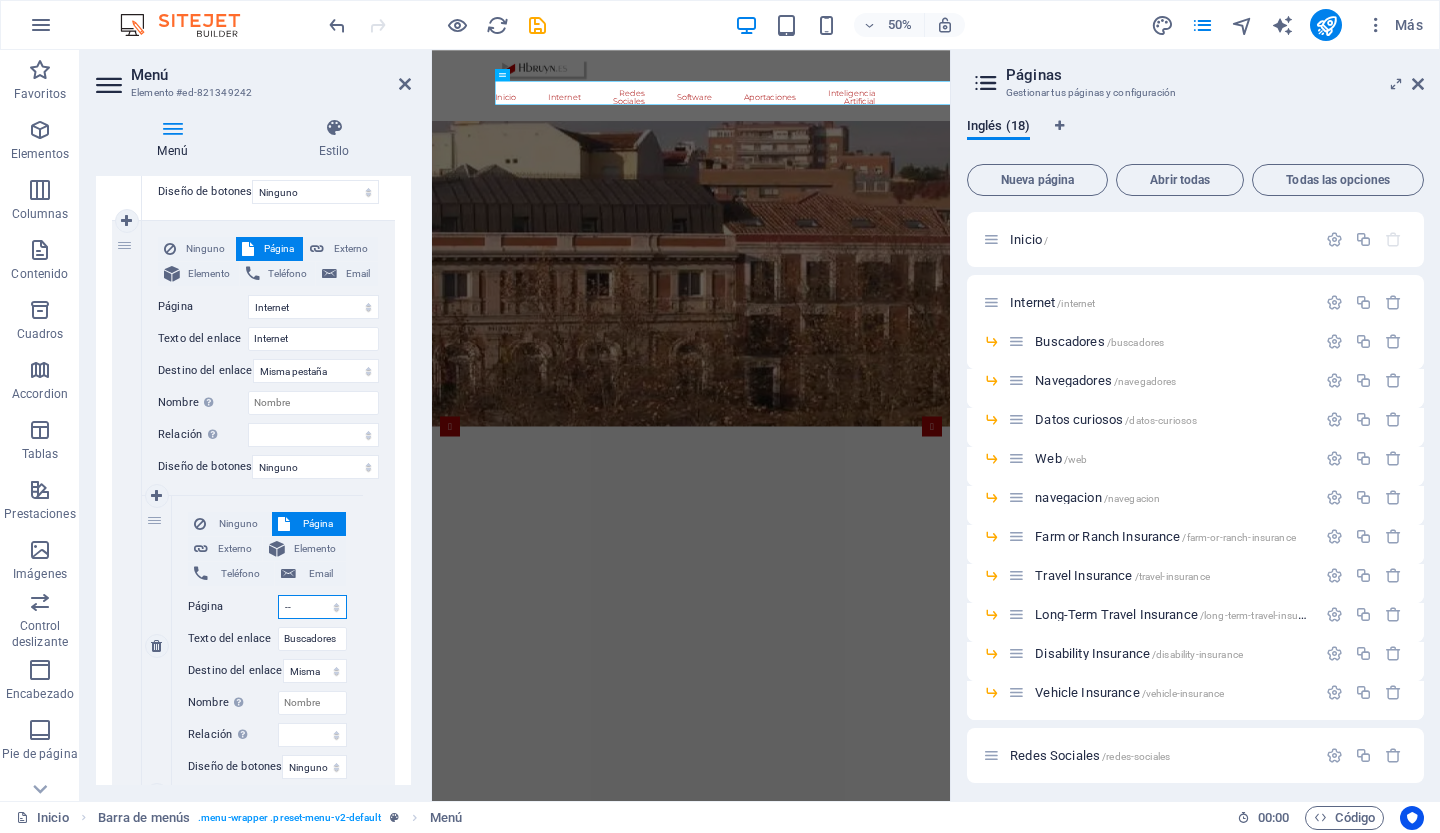 click on "Inicio Internet -- Buscadores -- Navegadores -- Datos curiosos -- Web -- navegacion -- Farm or Ranch Insurance -- Travel Insurance -- Long-Term Travel Insurance -- Disability Insurance -- Vehicle Insurance Redes Sociales Software Aportaciones -- Comunicacion no verbal -- Navalosa Inteligencia Artificial" at bounding box center (312, 607) 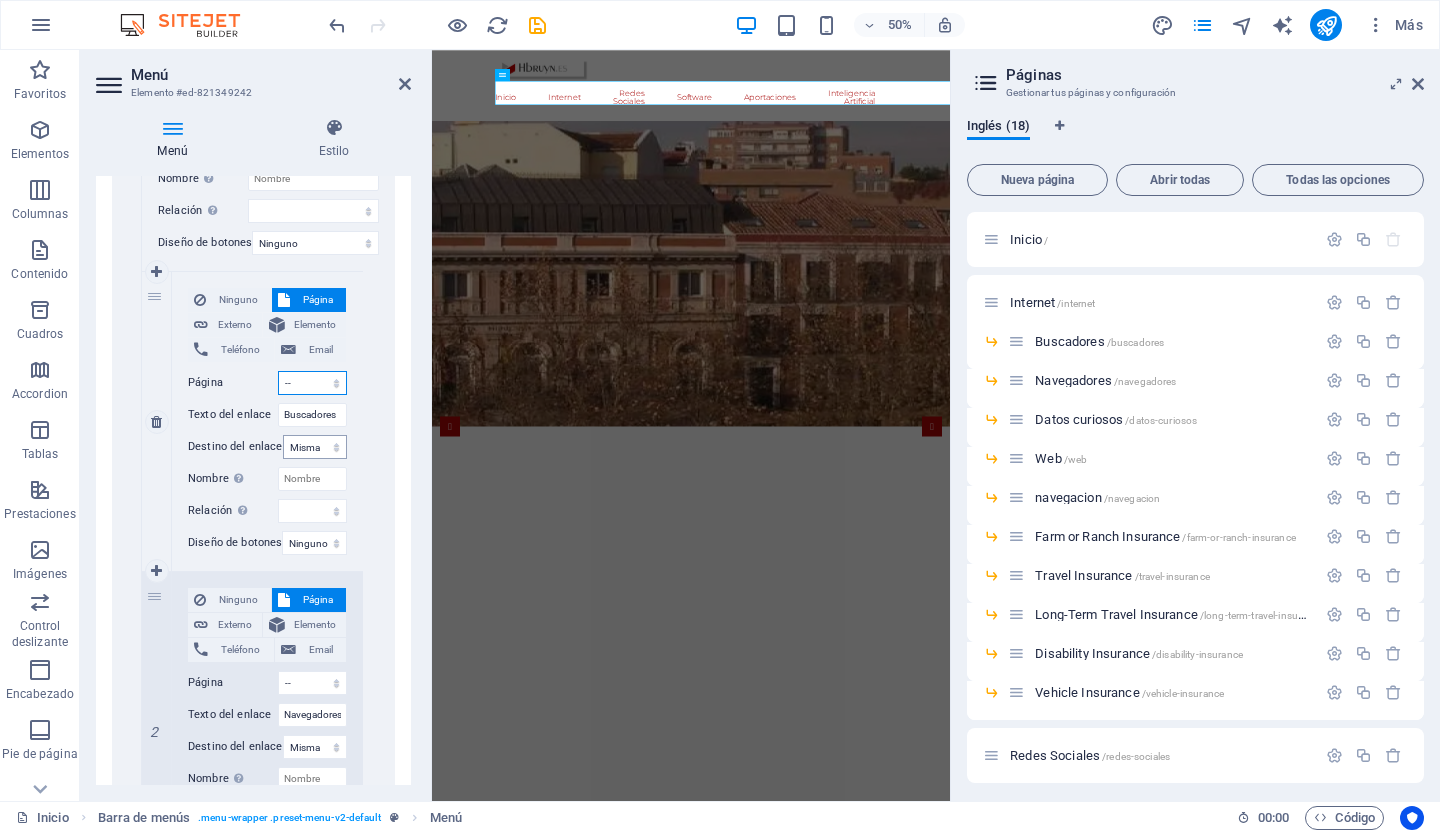 scroll, scrollTop: 660, scrollLeft: 0, axis: vertical 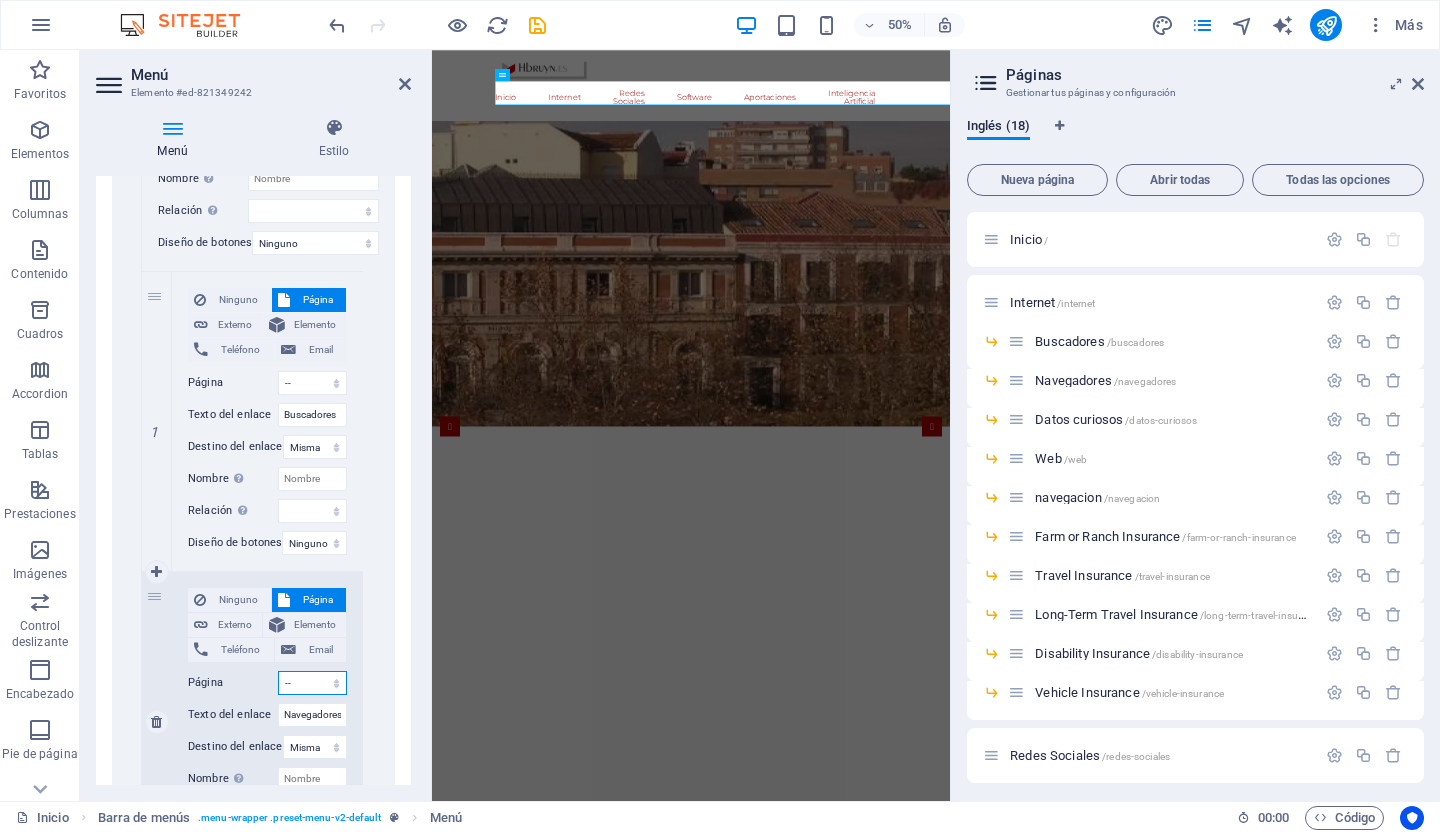 click on "Inicio Internet -- Buscadores -- Navegadores -- Datos curiosos -- Web -- navegacion -- Farm or Ranch Insurance -- Travel Insurance -- Long-Term Travel Insurance -- Disability Insurance -- Vehicle Insurance Redes Sociales Software Aportaciones -- Comunicacion no verbal -- Navalosa Inteligencia Artificial" at bounding box center [312, 683] 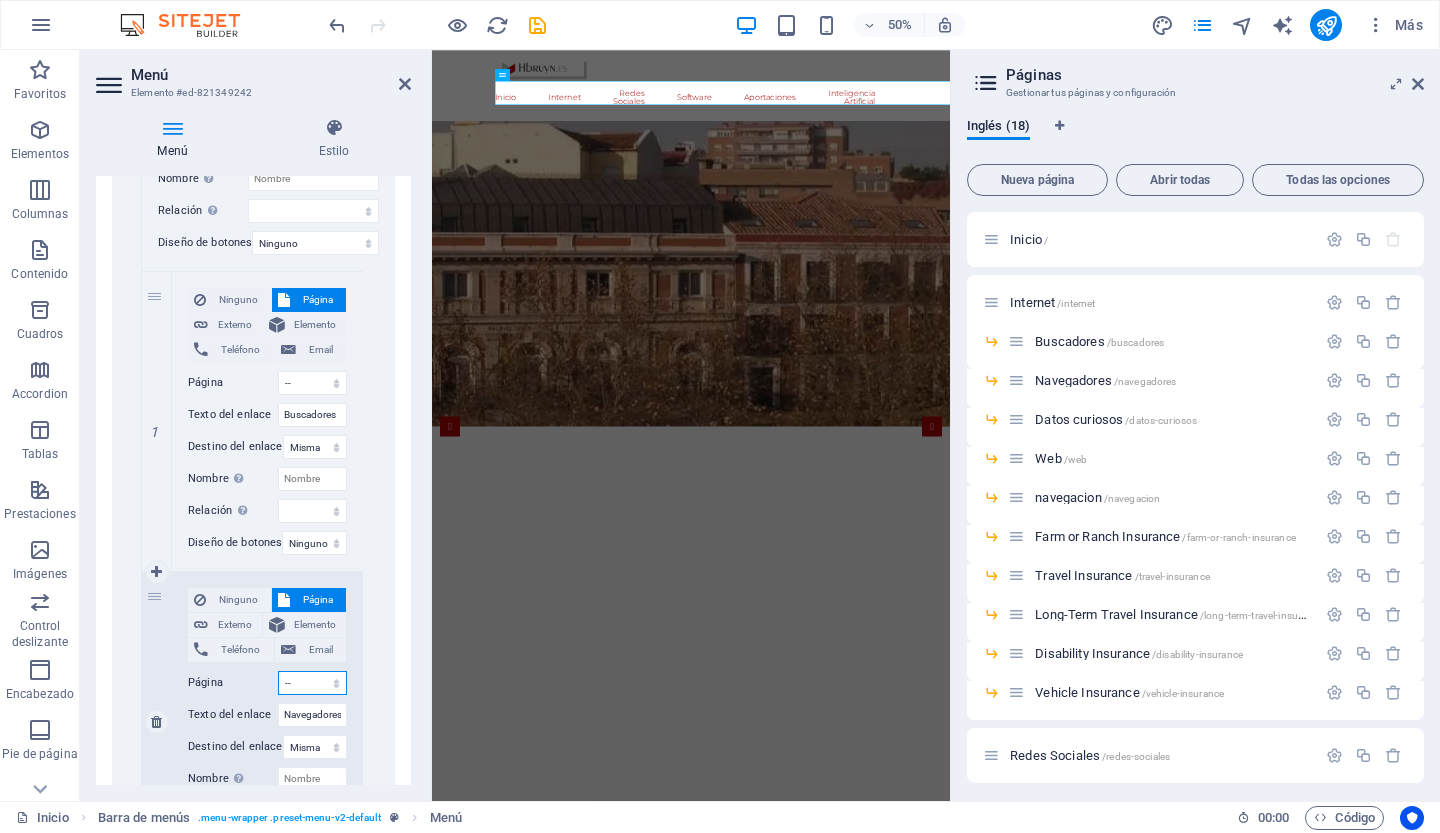 select on "2" 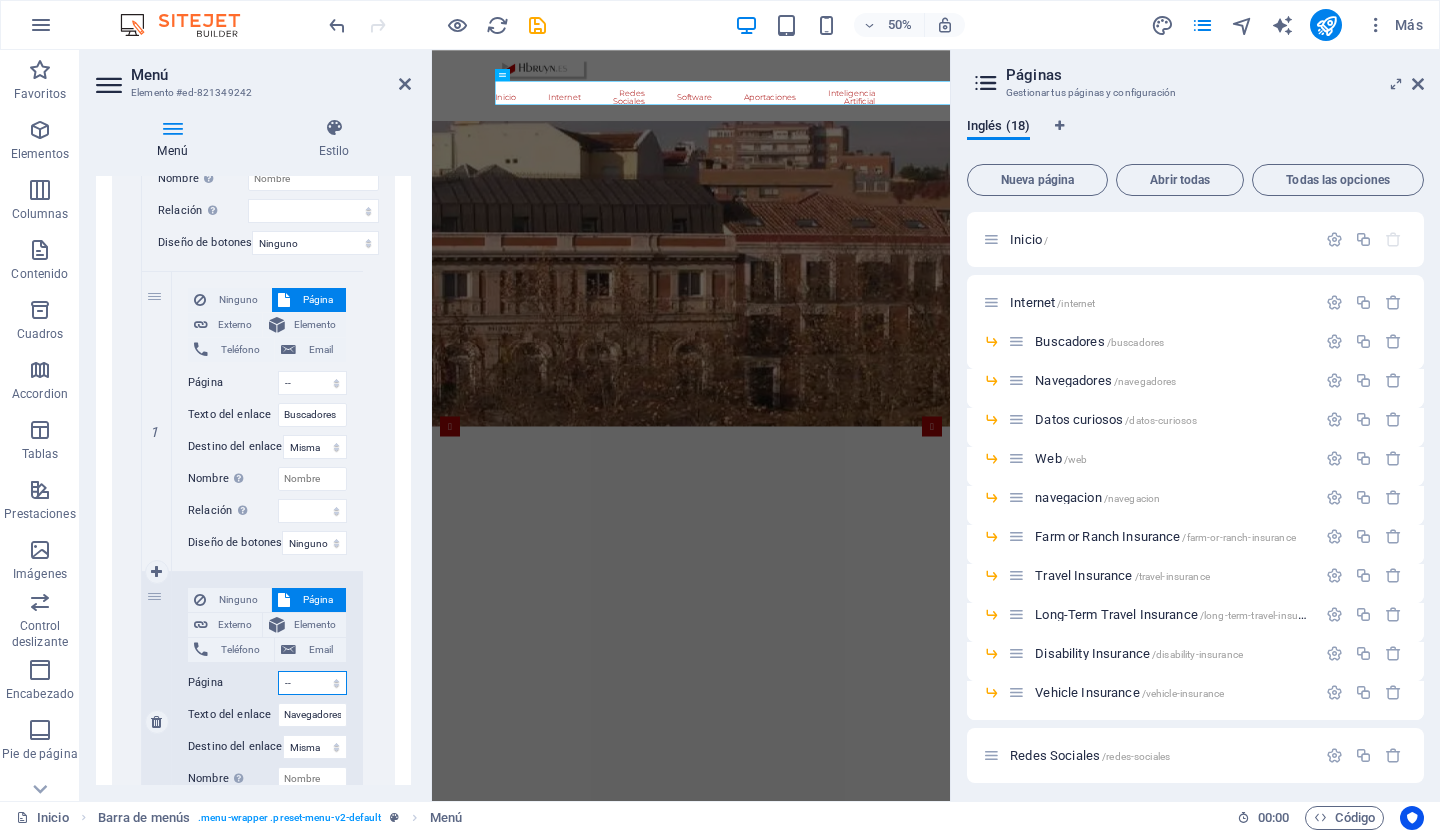 click on "Inicio Internet -- Buscadores -- Navegadores -- Datos curiosos -- Web -- navegacion -- Farm or Ranch Insurance -- Travel Insurance -- Long-Term Travel Insurance -- Disability Insurance -- Vehicle Insurance Redes Sociales Software Aportaciones -- Comunicacion no verbal -- Navalosa Inteligencia Artificial" at bounding box center (312, 683) 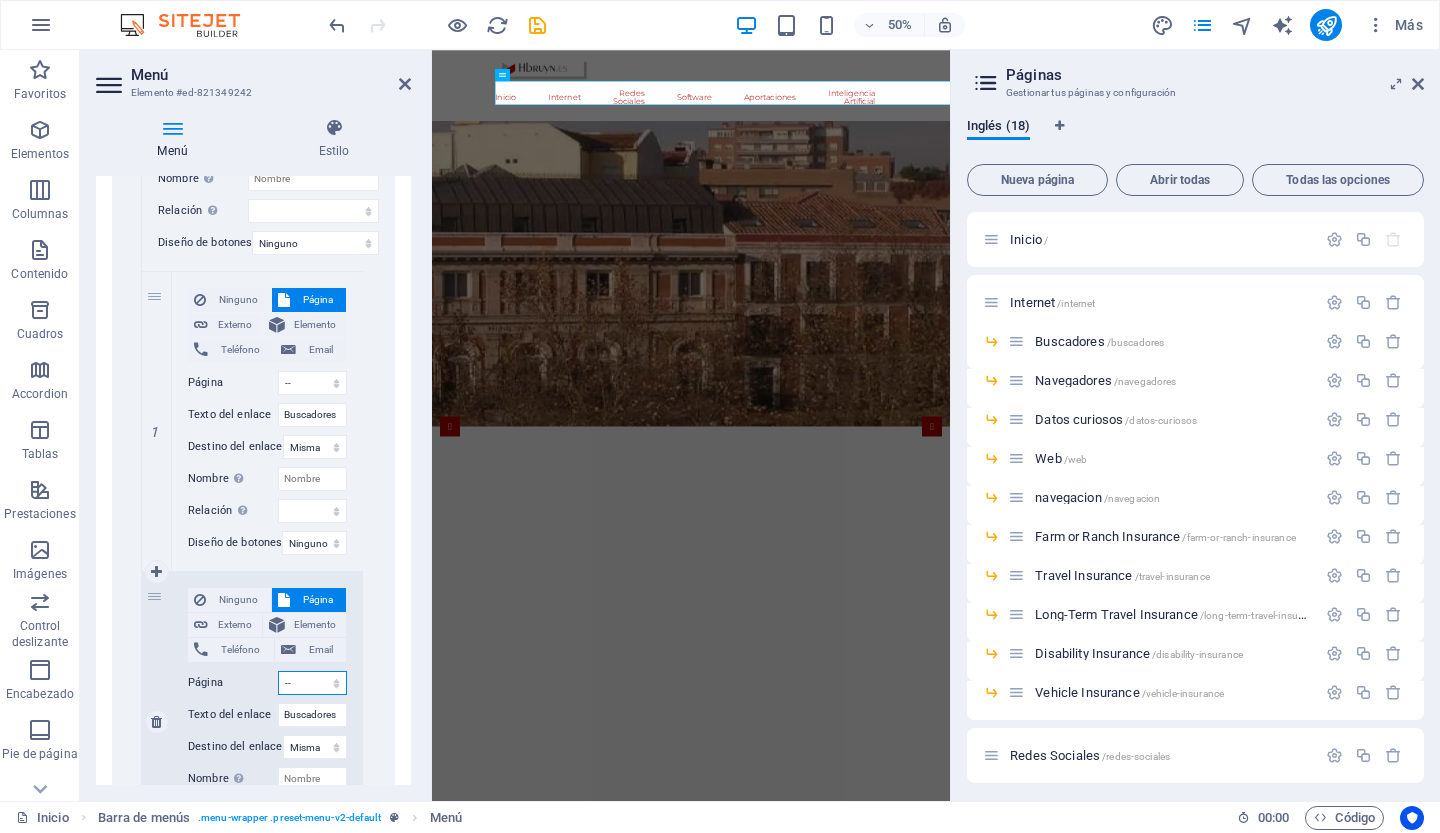select 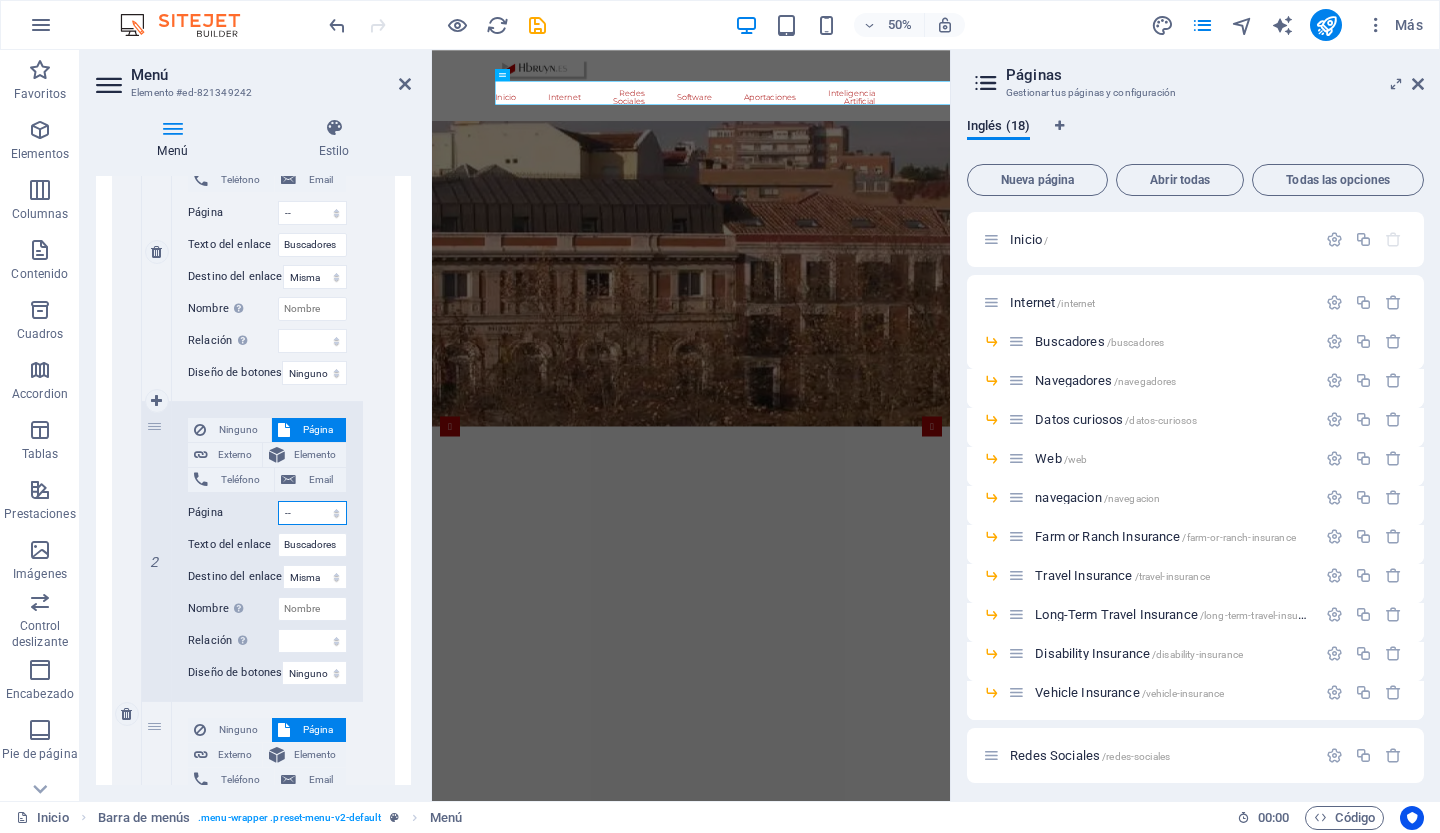 scroll, scrollTop: 838, scrollLeft: 0, axis: vertical 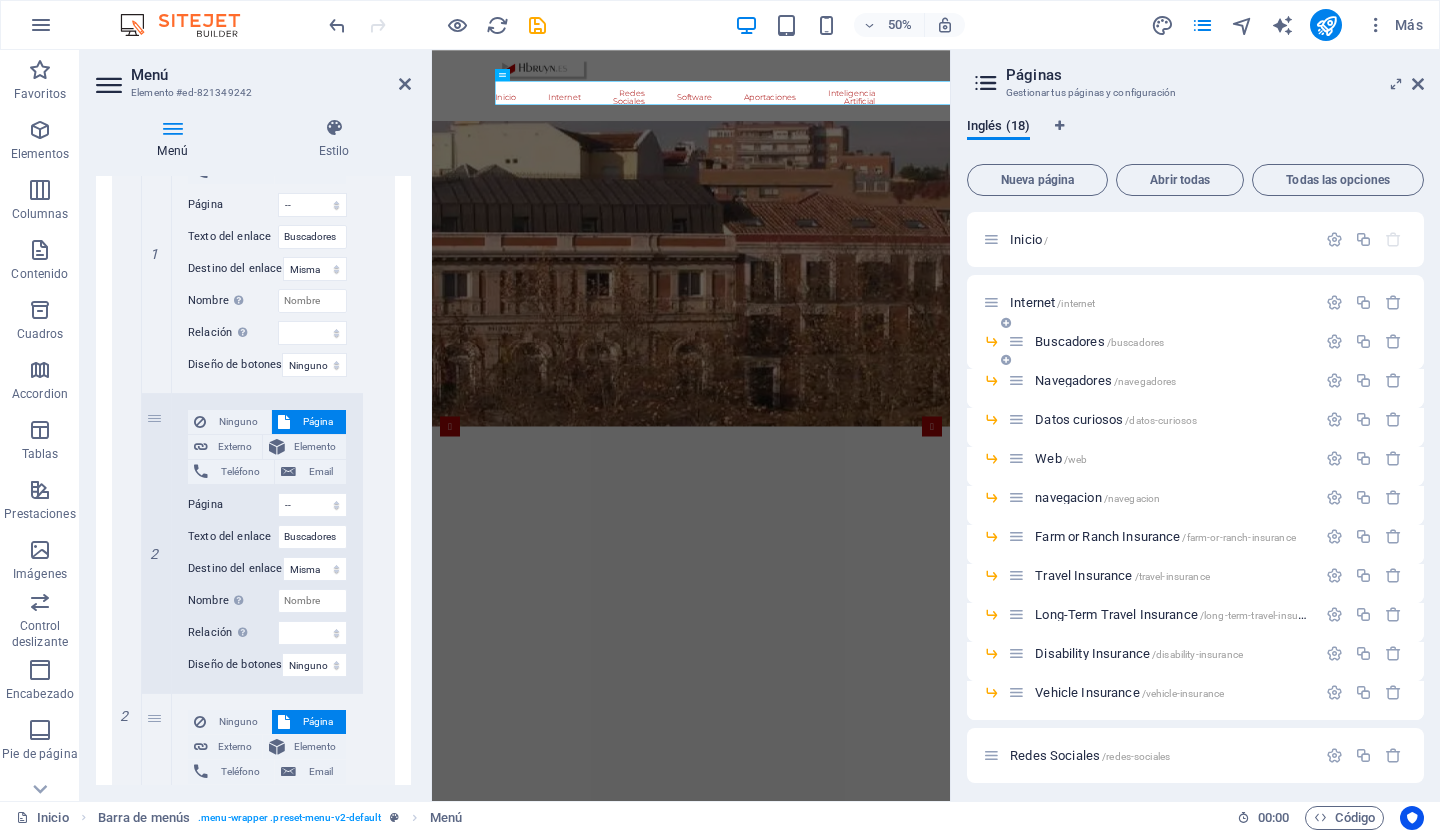 click on "Buscadores /buscadores" at bounding box center (1099, 341) 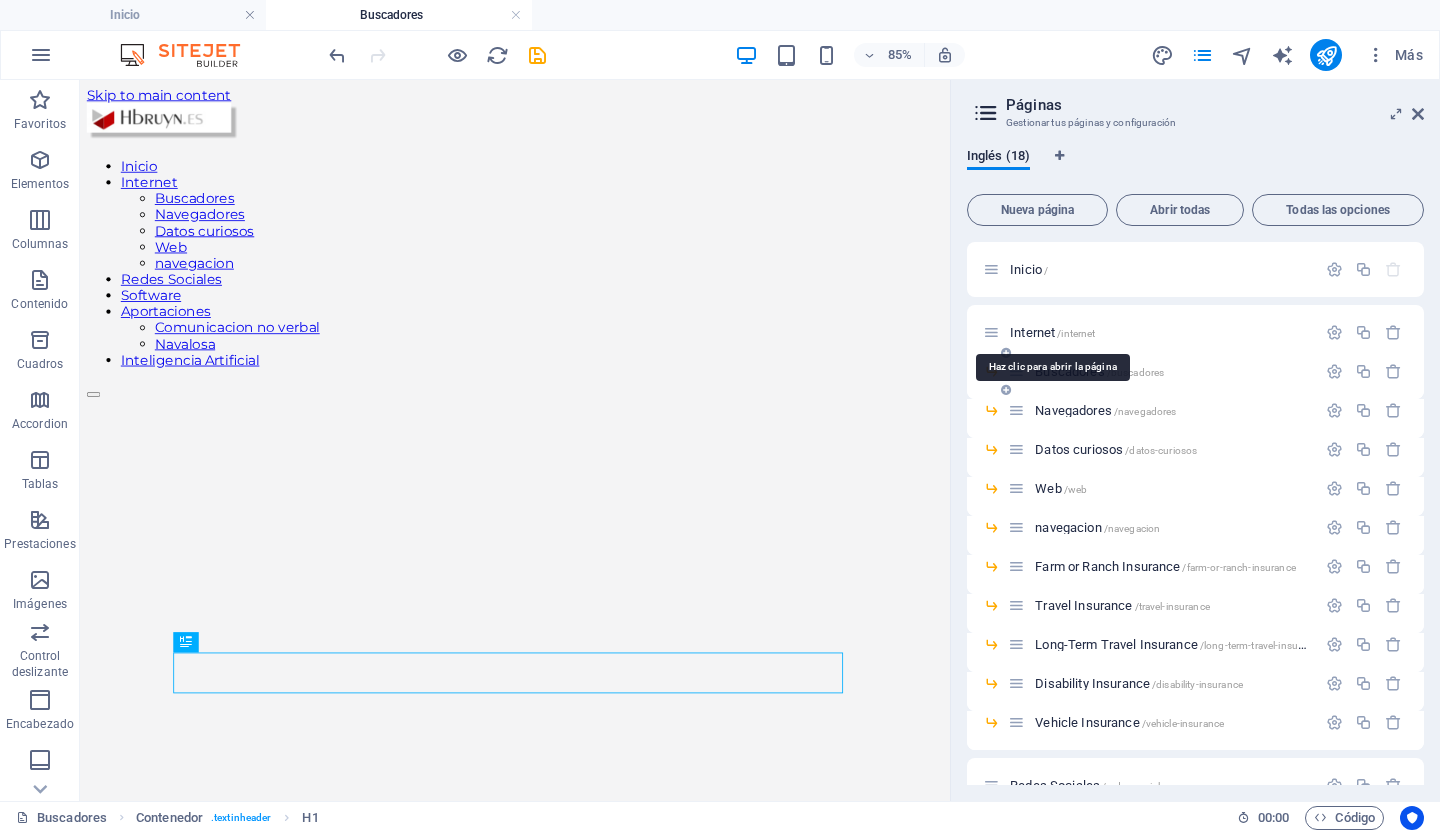 scroll, scrollTop: 0, scrollLeft: 0, axis: both 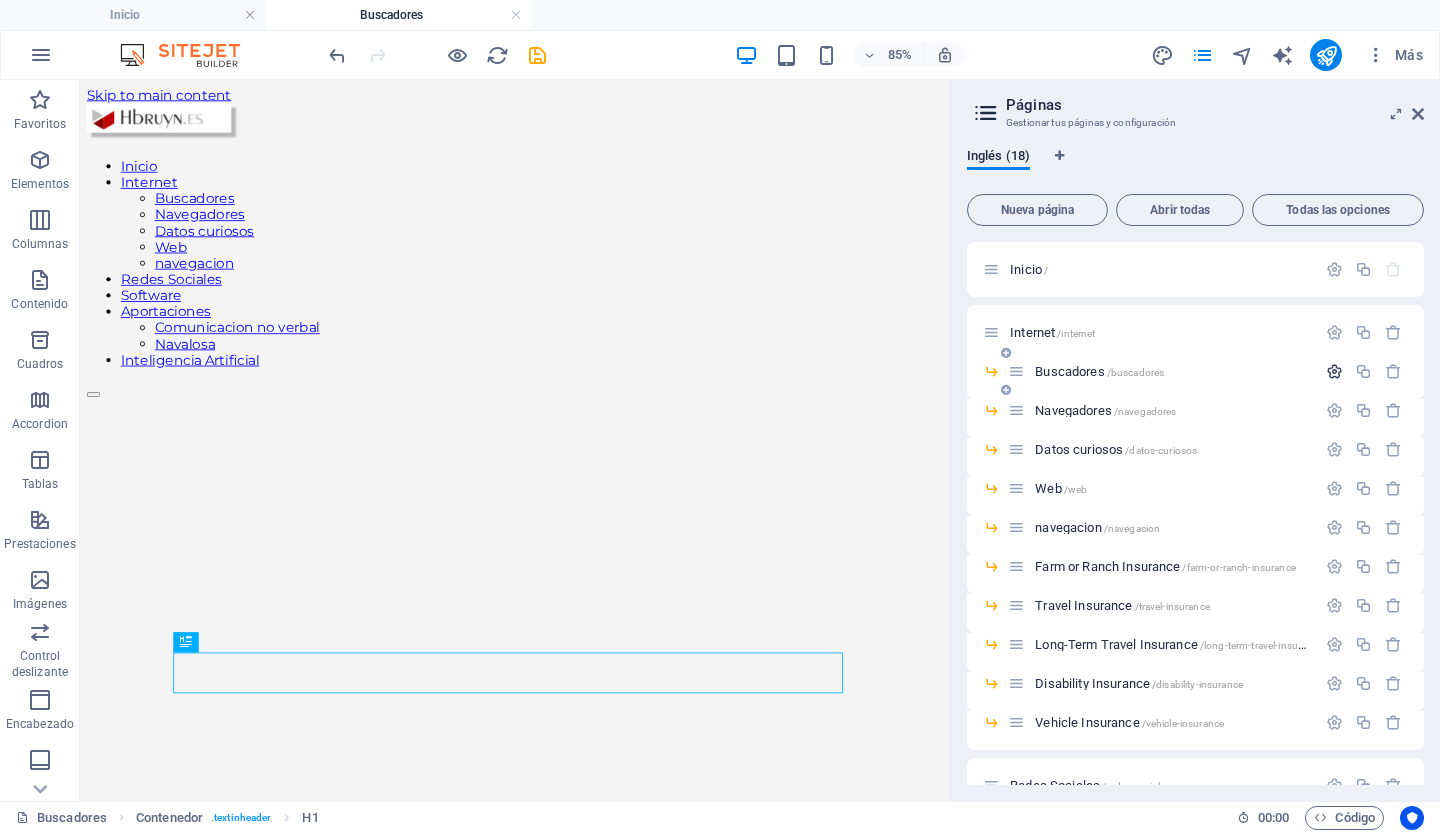 click at bounding box center [1334, 371] 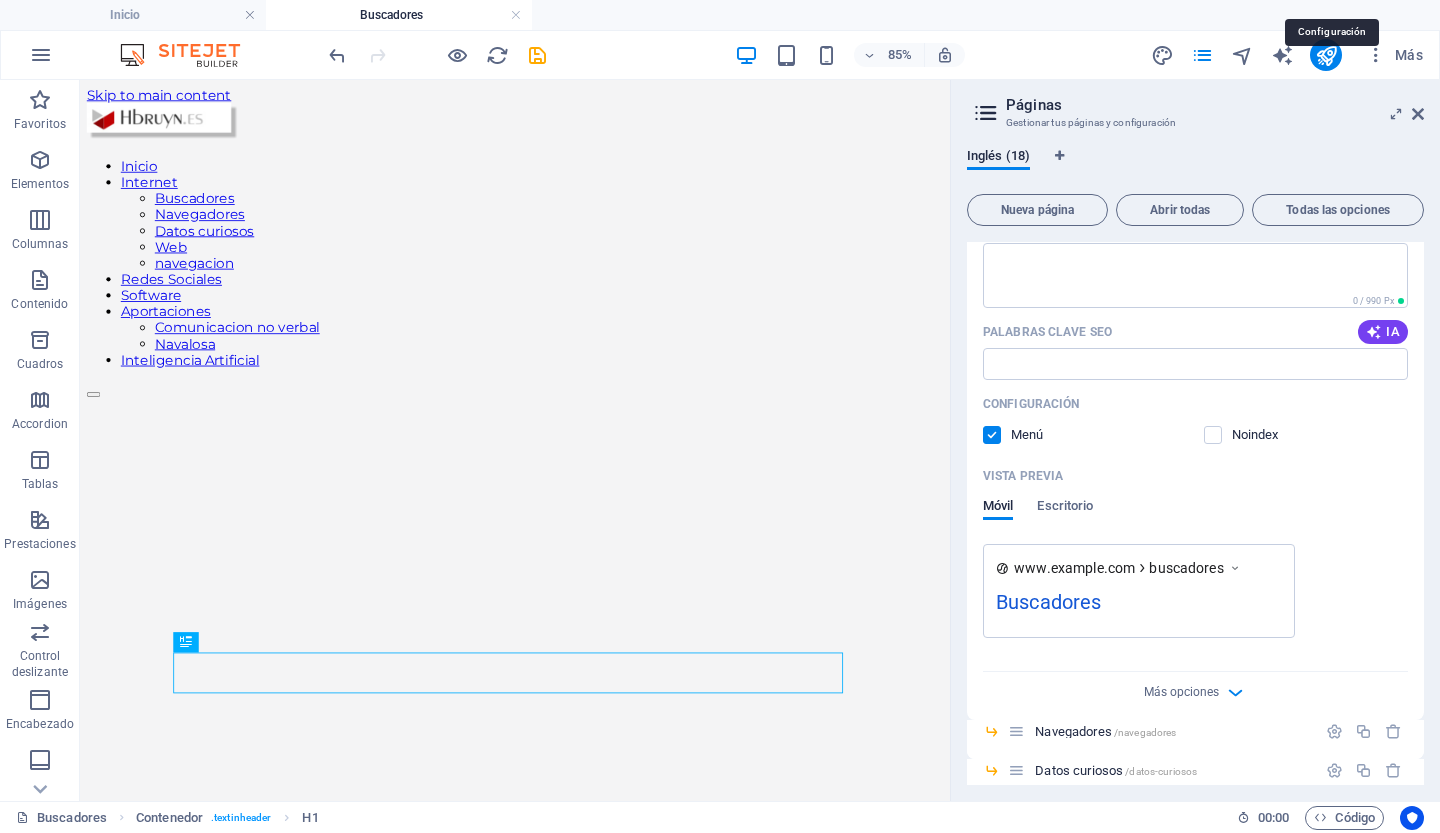 scroll, scrollTop: 403, scrollLeft: 0, axis: vertical 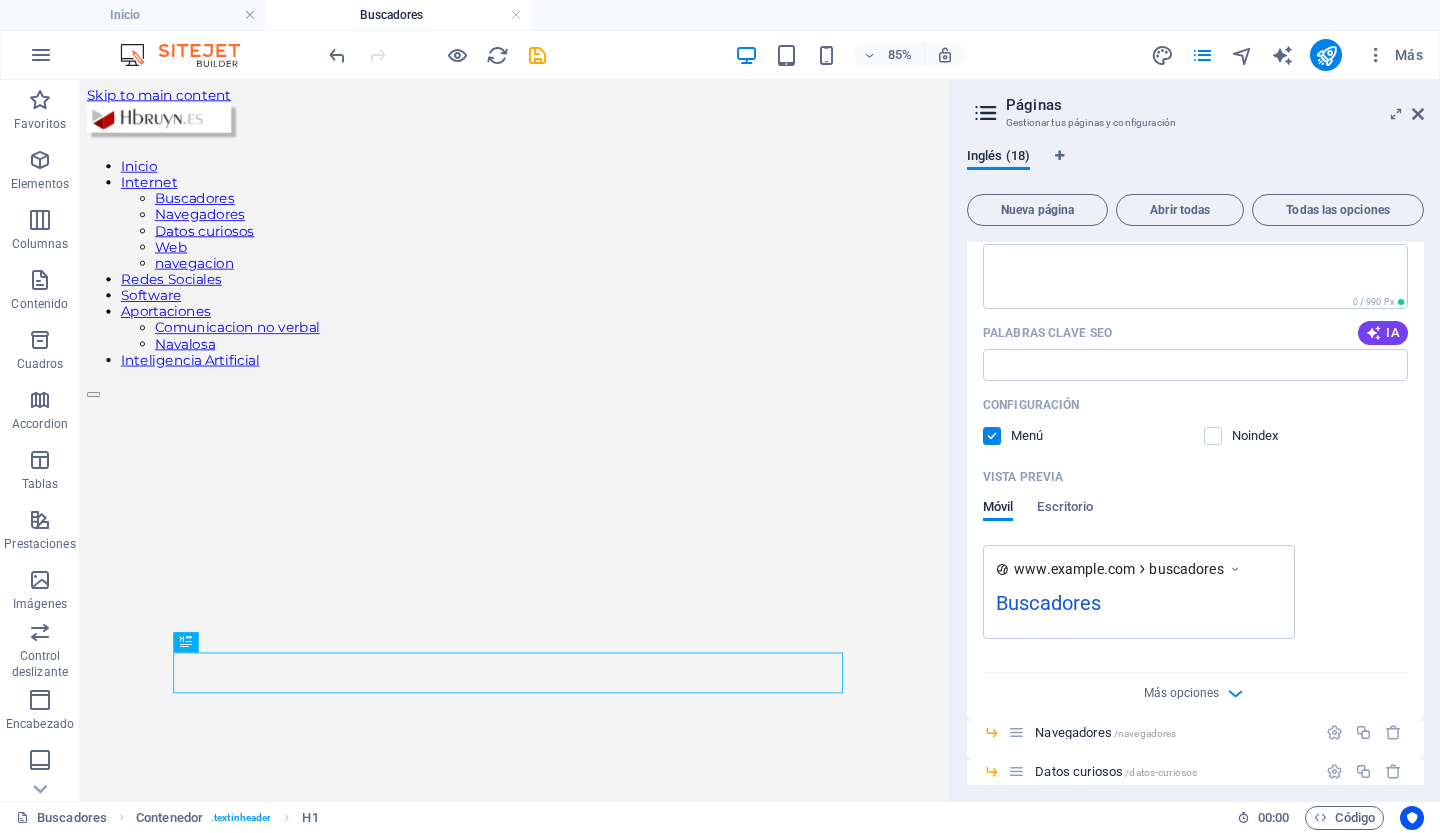 click at bounding box center (992, 436) 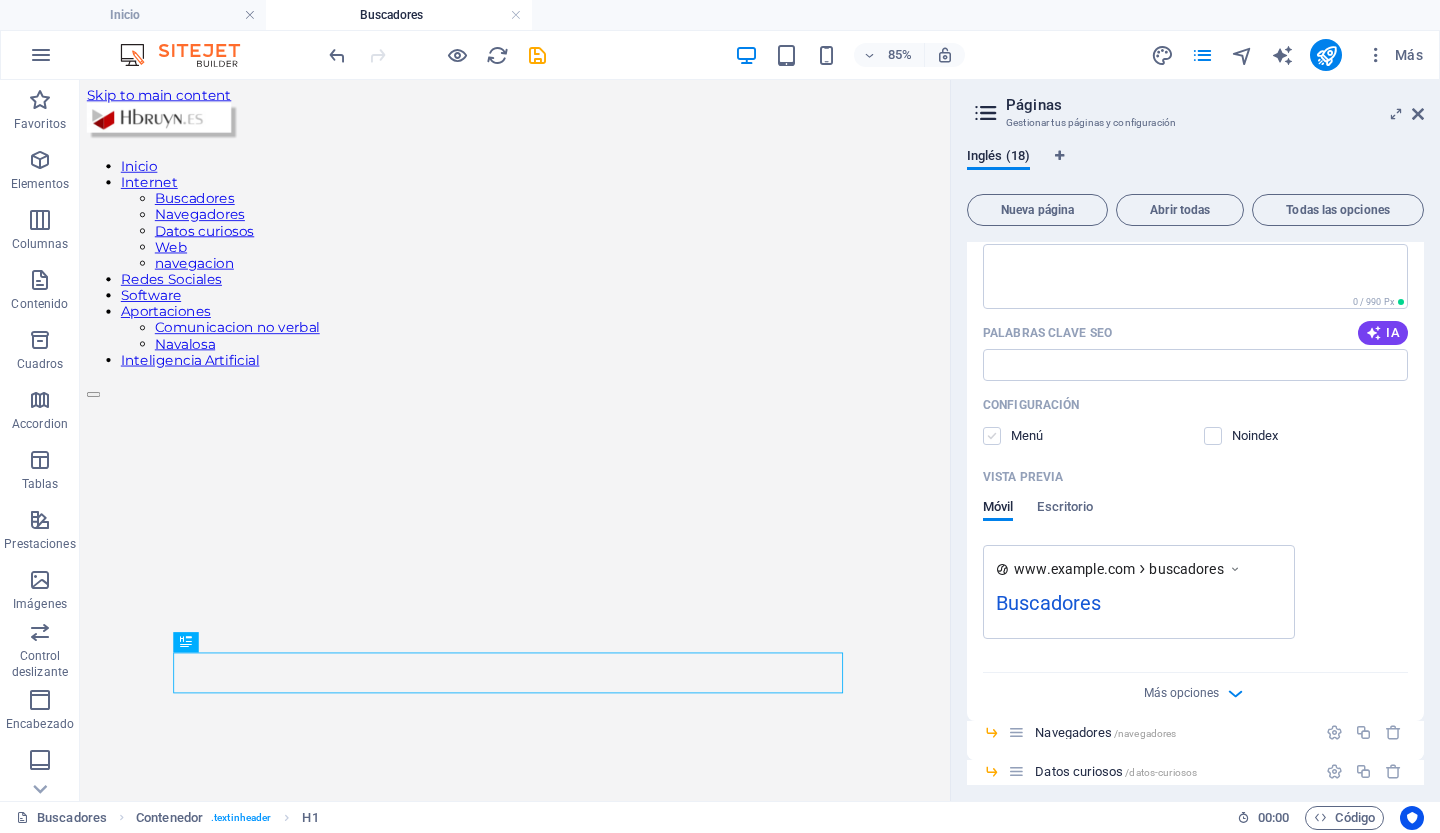 select on "1" 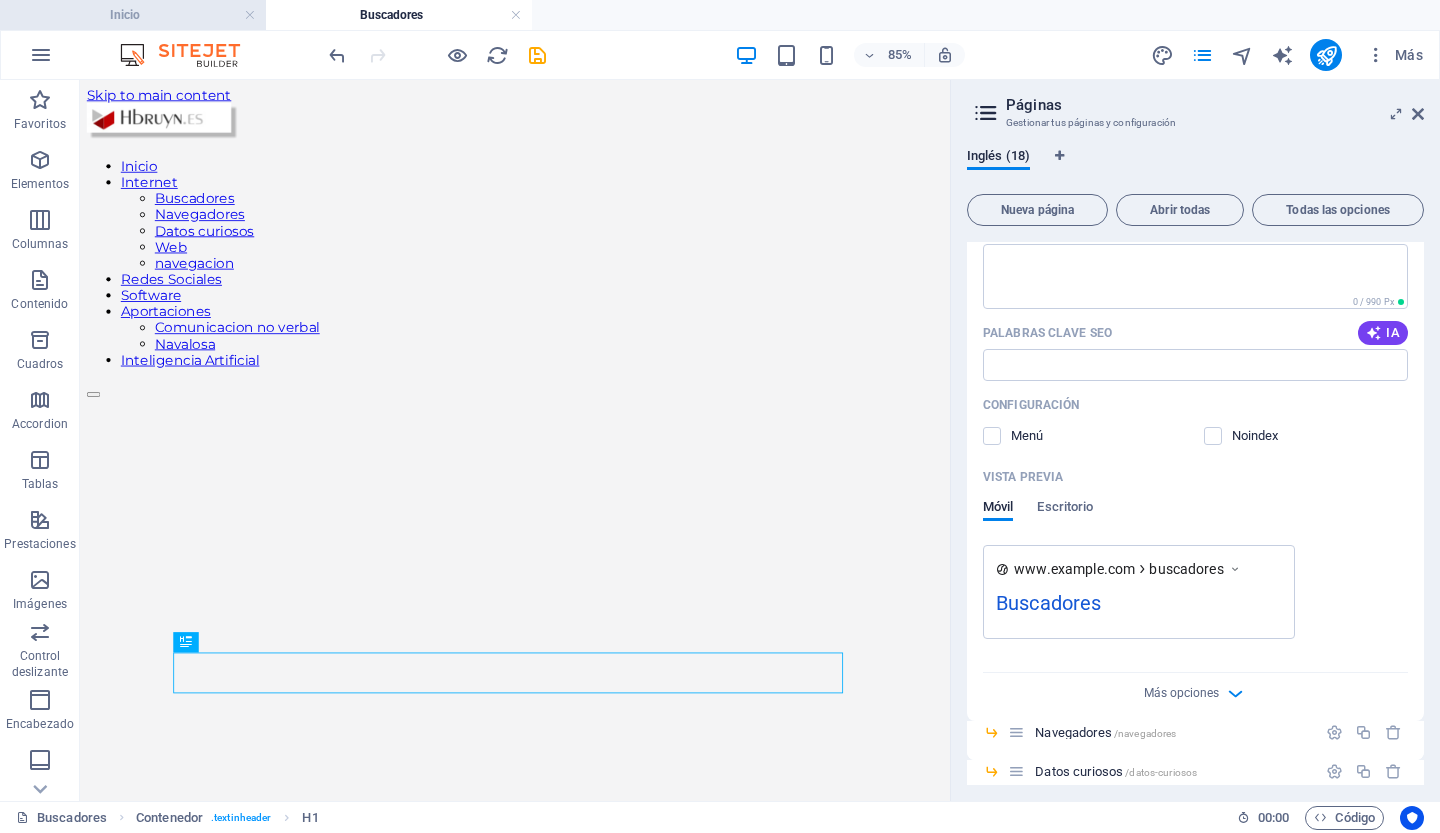 click on "Inicio" at bounding box center (133, 15) 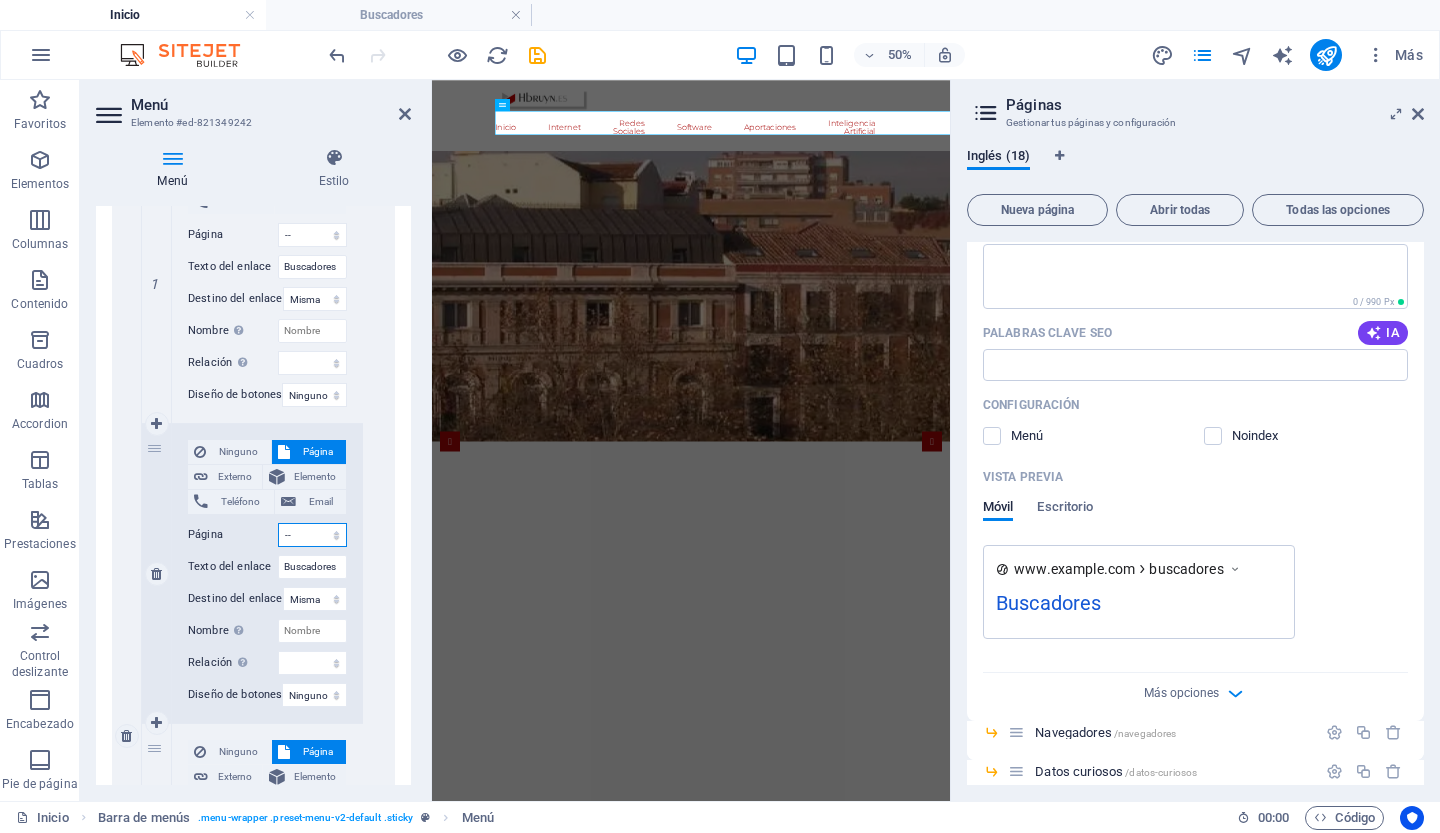 click on "Inicio Internet -- Buscadores -- Navegadores -- Datos curiosos -- Web -- navegacion -- Farm or Ranch Insurance -- Travel Insurance -- Long-Term Travel Insurance -- Disability Insurance -- Vehicle Insurance Redes Sociales Software Aportaciones -- Comunicacion no verbal -- Navalosa Inteligencia Artificial" at bounding box center [312, 535] 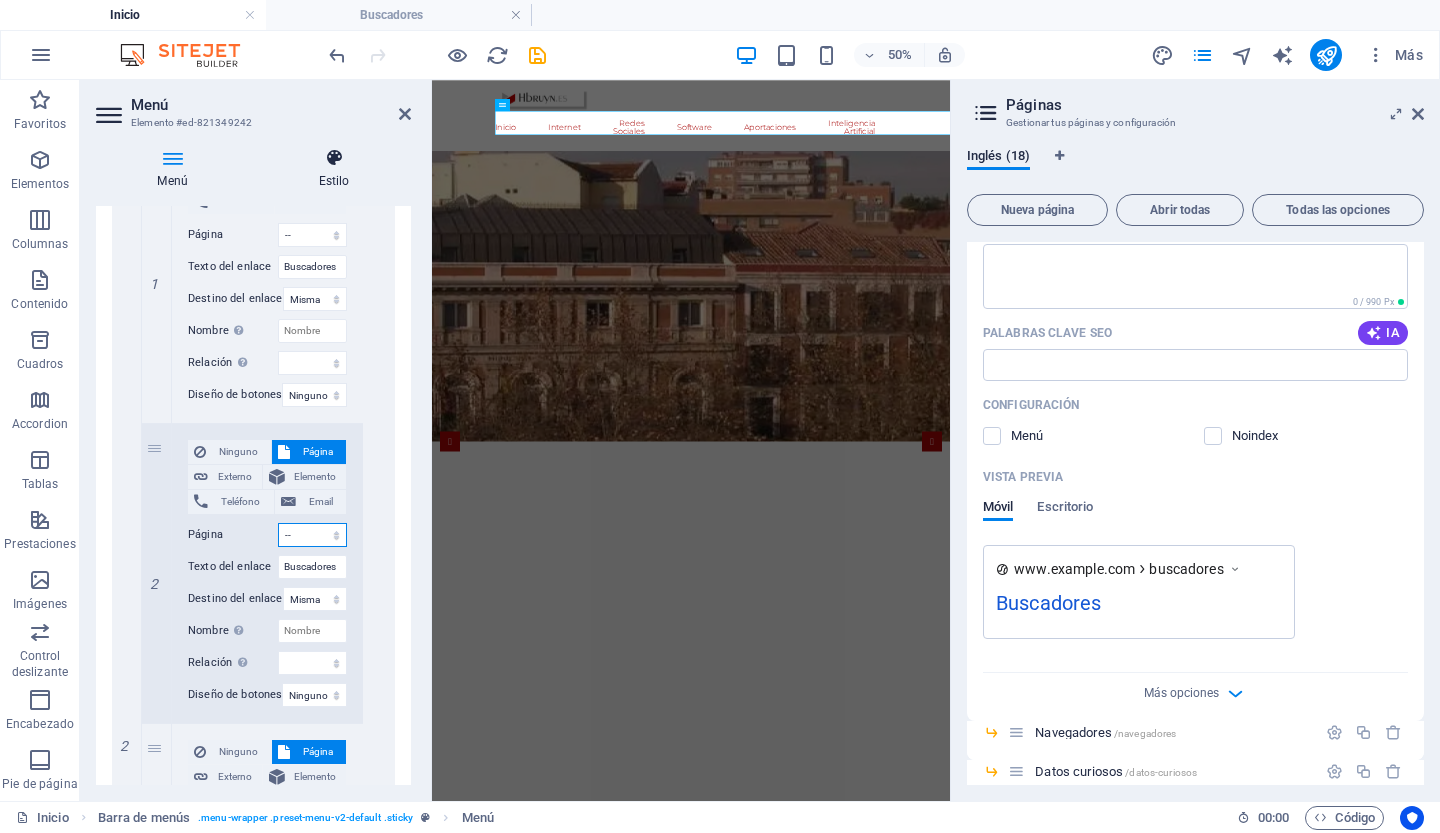 click on "Inicio Internet -- Buscadores -- Navegadores -- Datos curiosos -- Web -- navegacion -- Farm or Ranch Insurance -- Travel Insurance -- Long-Term Travel Insurance -- Disability Insurance -- Vehicle Insurance Redes Sociales Software Aportaciones -- Comunicacion no verbal -- Navalosa Inteligencia Artificial" at bounding box center (312, 535) 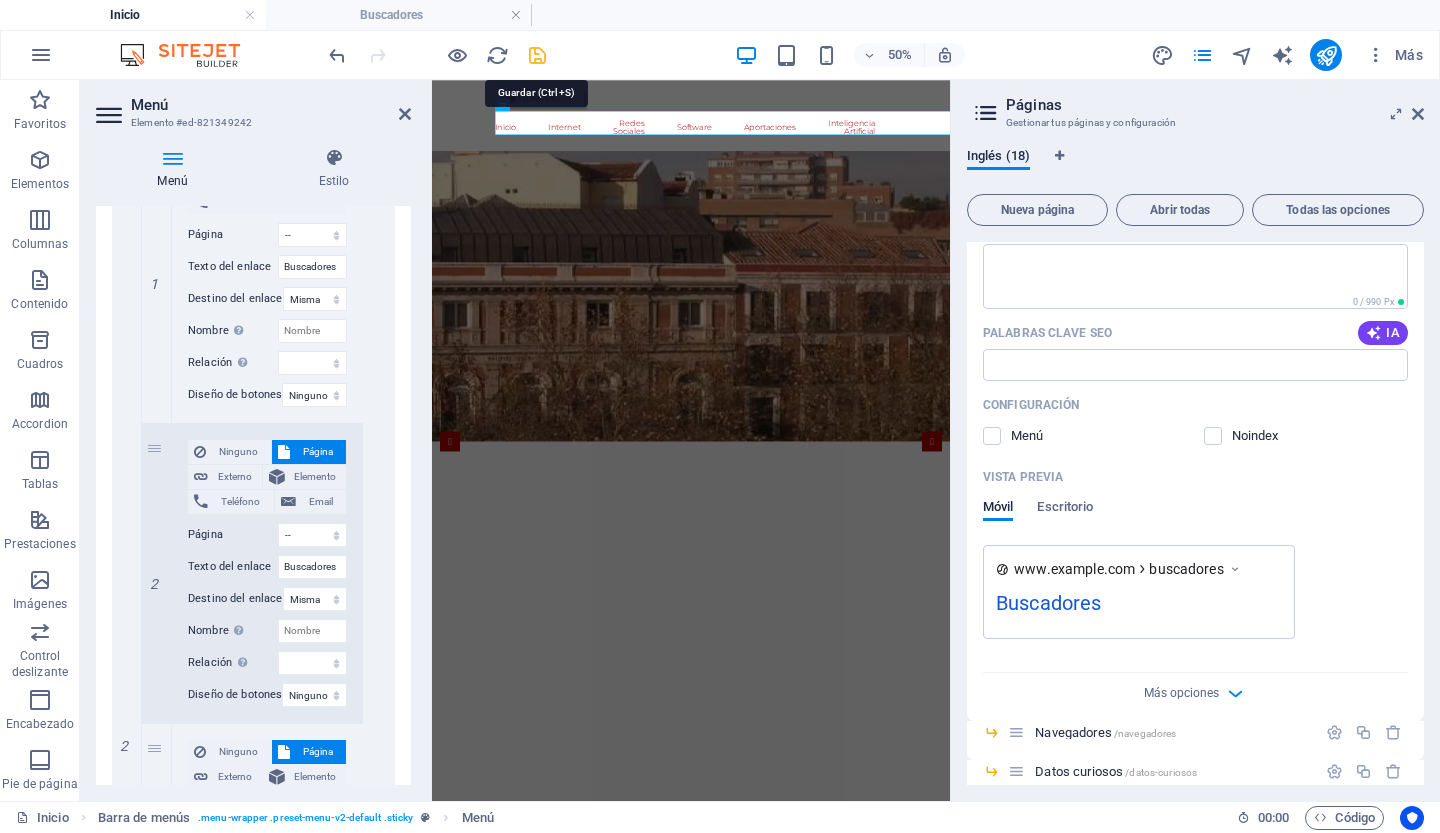 click at bounding box center [537, 55] 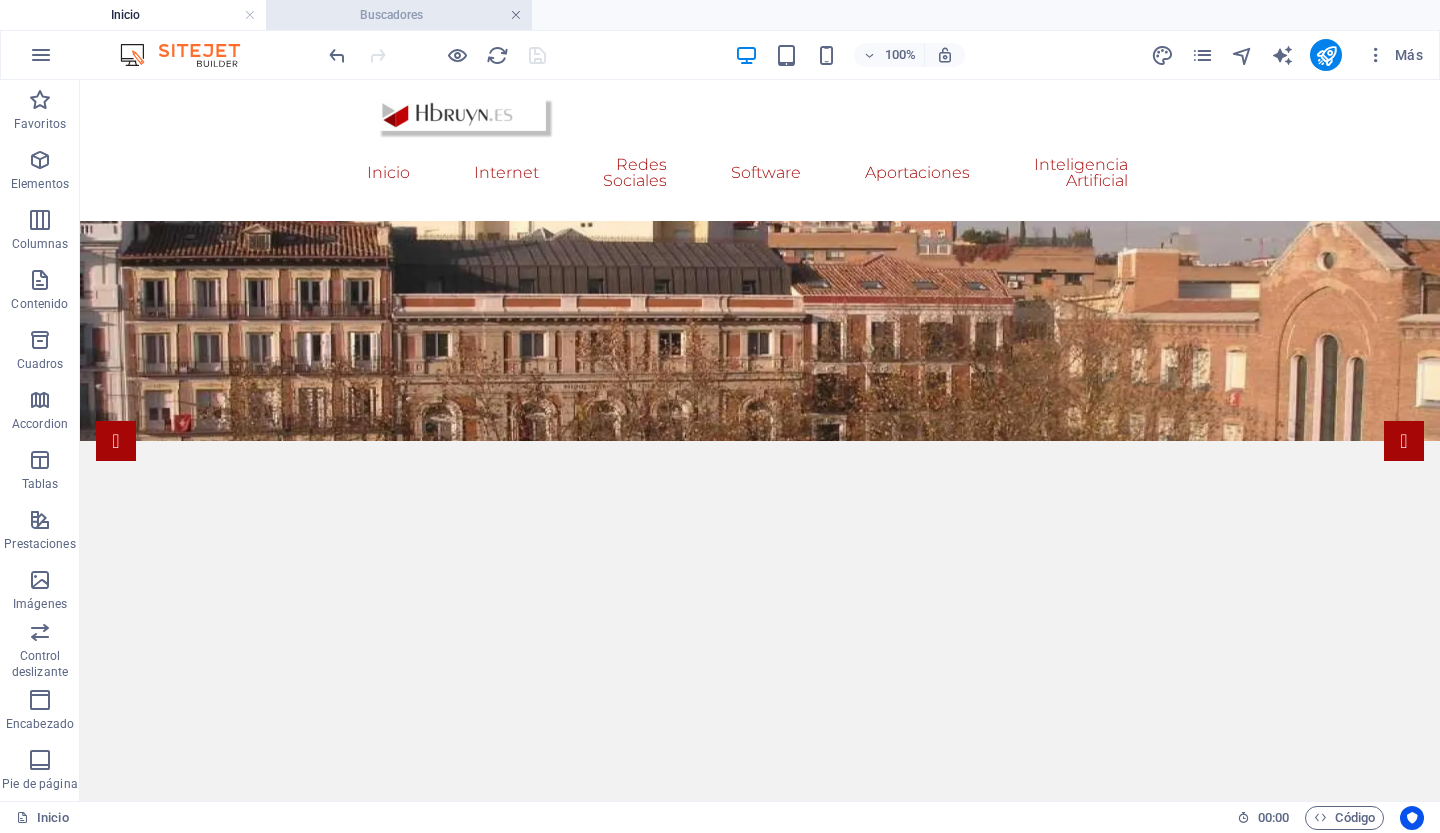 click at bounding box center [516, 15] 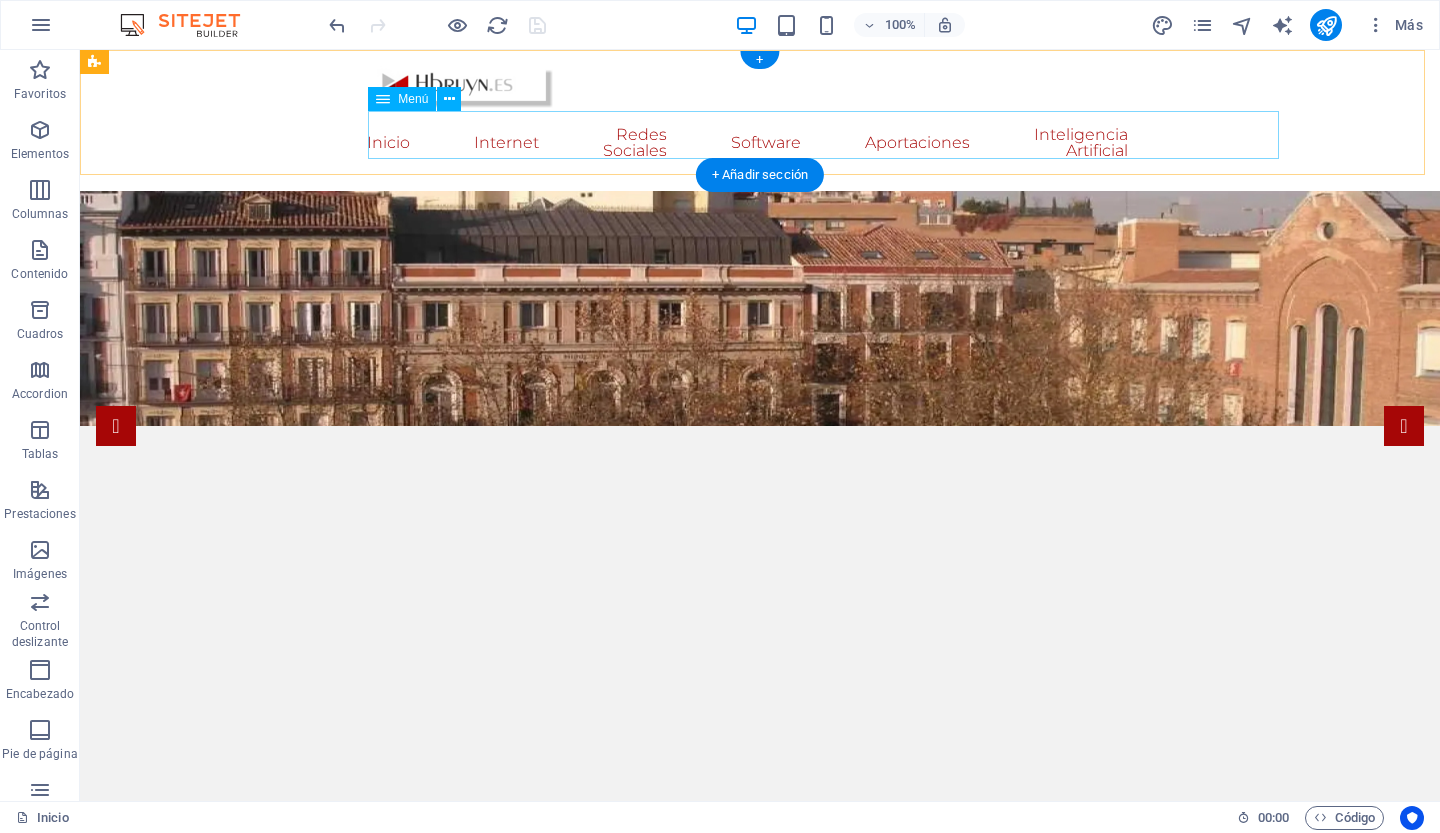 click on "Inicio Internet Buscadores Buscadores Datos curiosos Web navegacion Redes Sociales Software Aportaciones Comunicacion no verbal Navalosa Inteligencia Artificial" at bounding box center [760, 143] 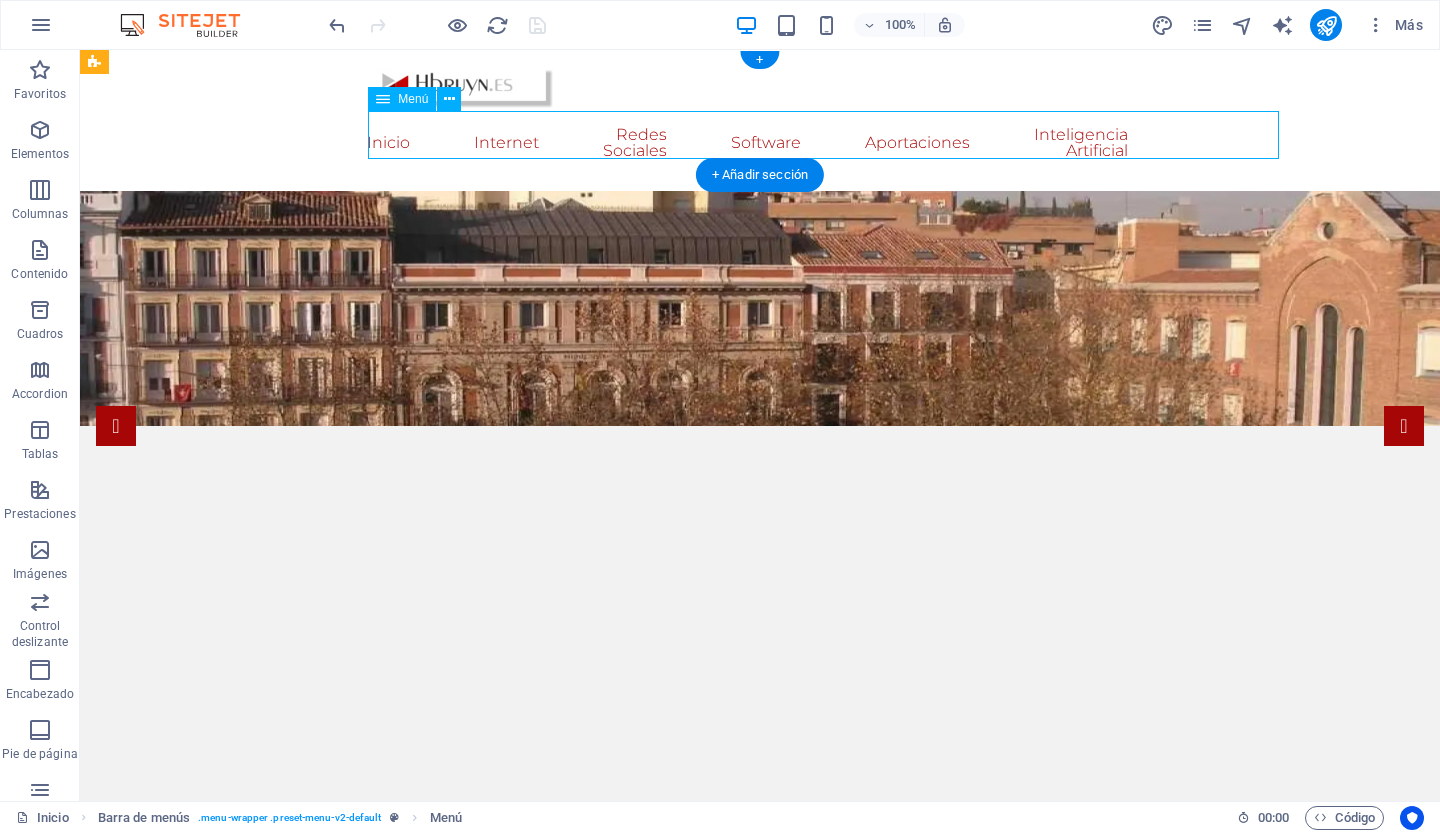 click on "Inicio Internet Buscadores Buscadores Datos curiosos Web navegacion Redes Sociales Software Aportaciones Comunicacion no verbal Navalosa Inteligencia Artificial" at bounding box center (760, 143) 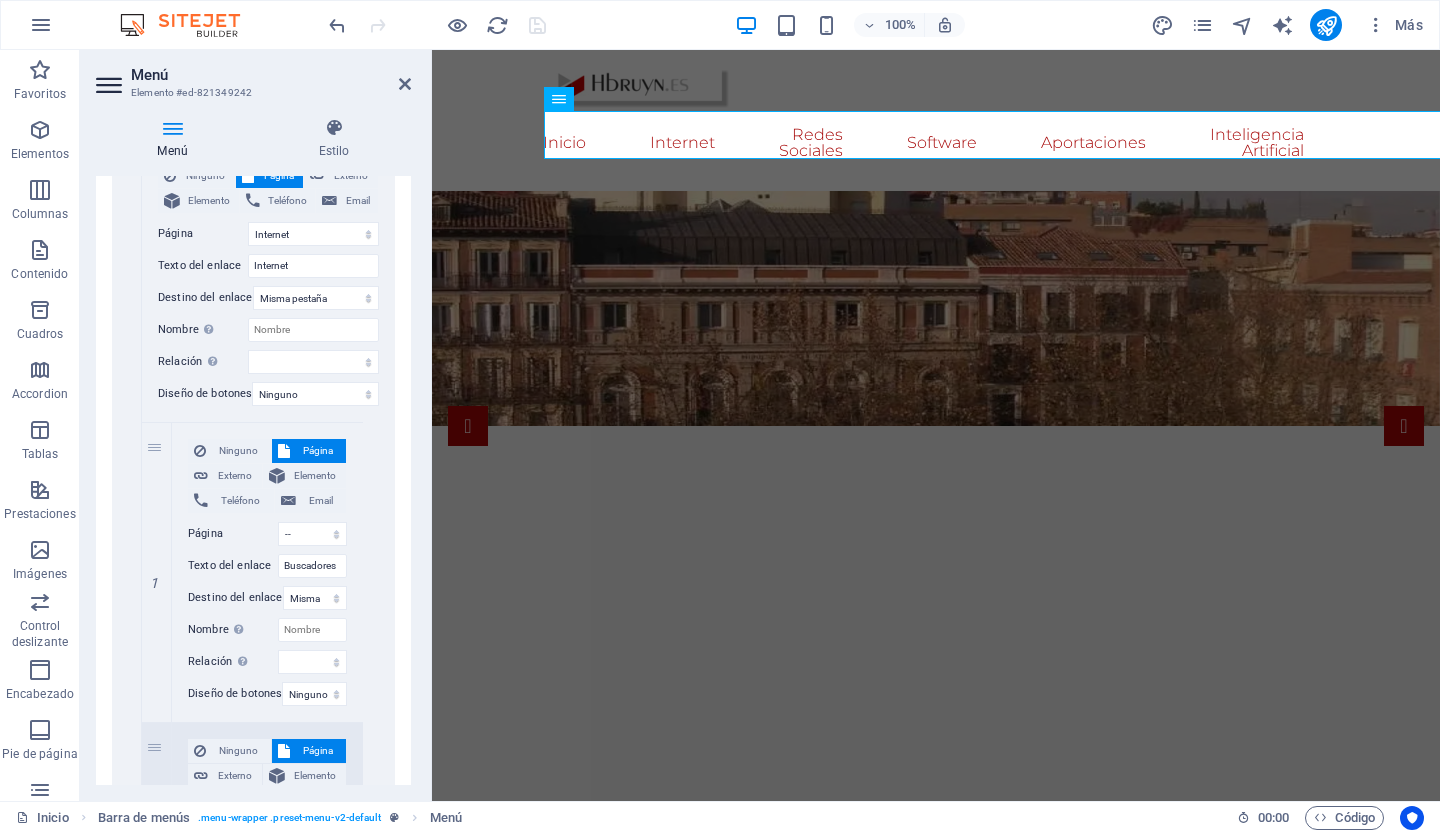 scroll, scrollTop: 510, scrollLeft: 0, axis: vertical 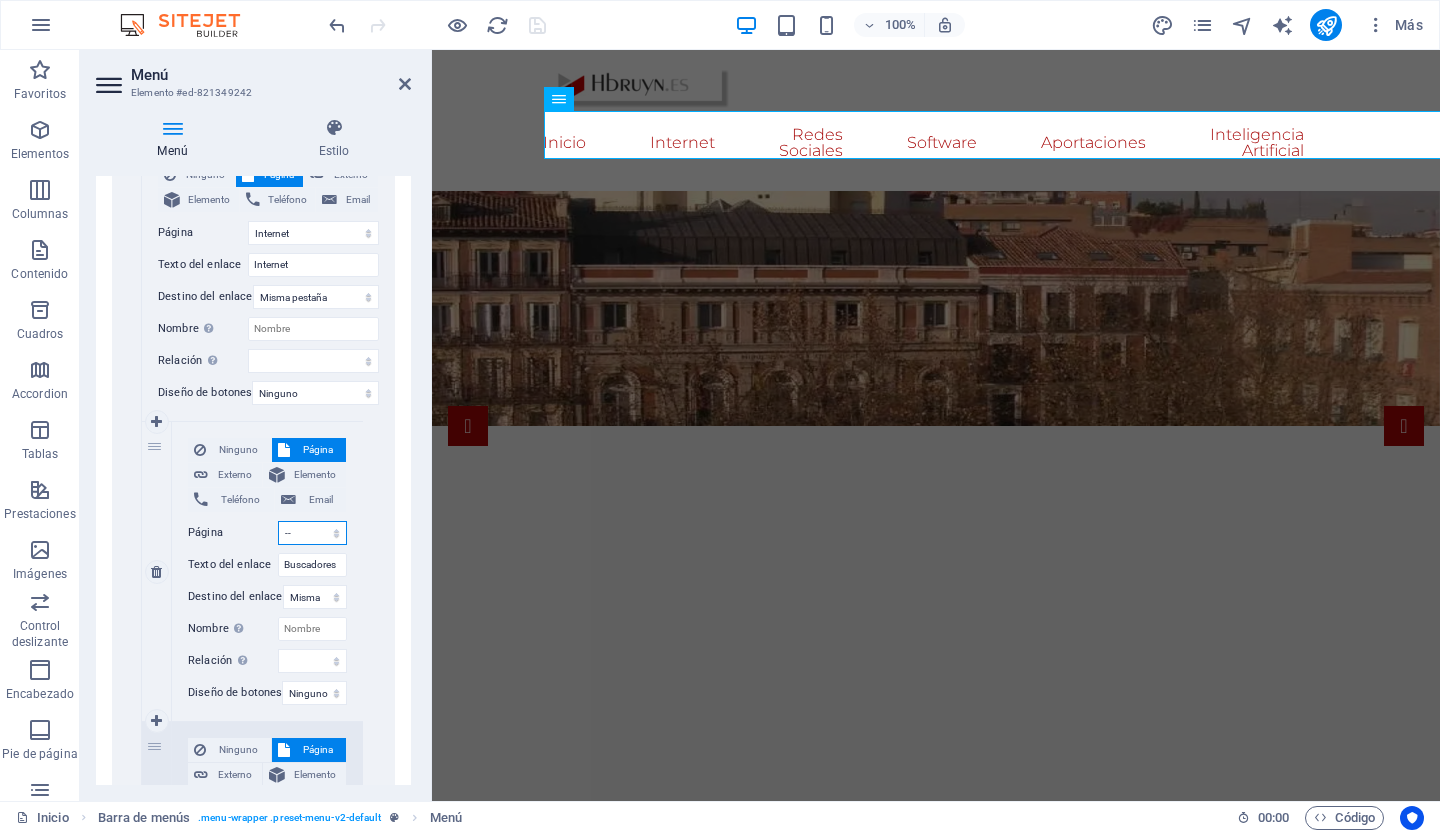 click on "Inicio Internet -- Buscadores -- Navegadores -- Datos curiosos -- Web -- navegacion -- Farm or Ranch Insurance -- Travel Insurance -- Long-Term Travel Insurance -- Disability Insurance -- Vehicle Insurance Redes Sociales Software Aportaciones -- Comunicacion no verbal -- Navalosa Inteligencia Artificial" at bounding box center [312, 533] 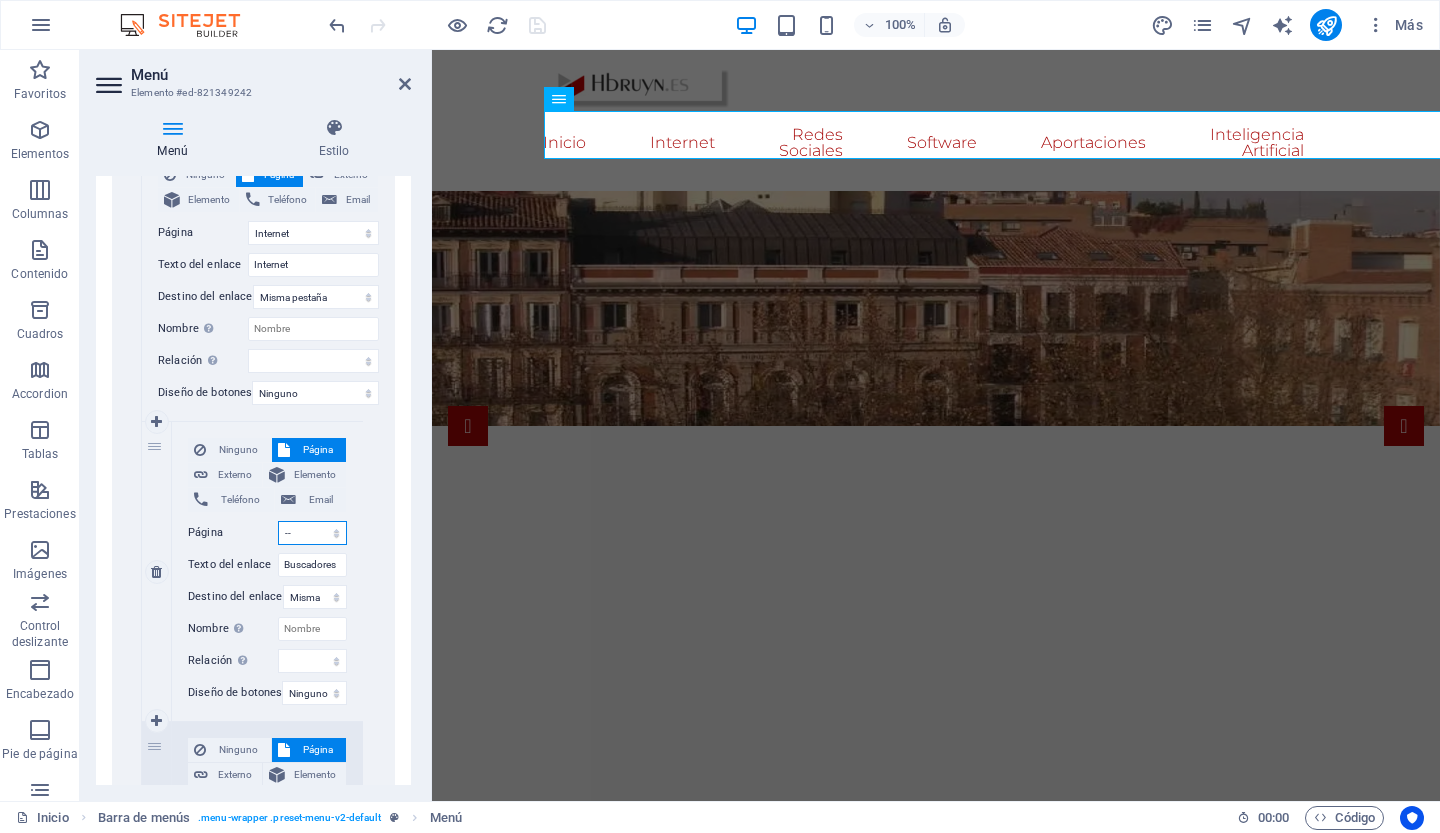 select on "4" 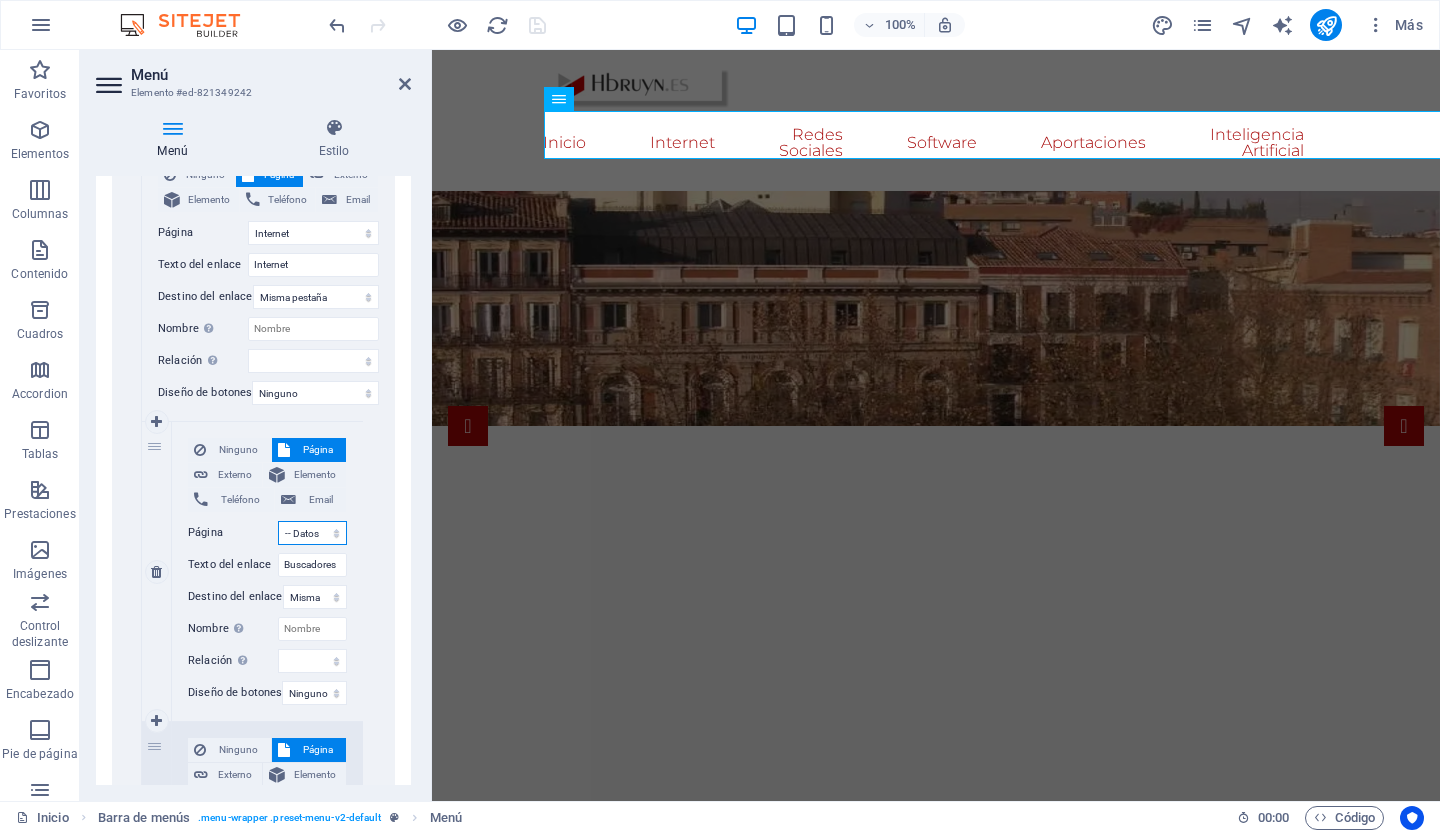 click on "Inicio Internet -- Buscadores -- Navegadores -- Datos curiosos -- Web -- navegacion -- Farm or Ranch Insurance -- Travel Insurance -- Long-Term Travel Insurance -- Disability Insurance -- Vehicle Insurance Redes Sociales Software Aportaciones -- Comunicacion no verbal -- Navalosa Inteligencia Artificial" at bounding box center (312, 533) 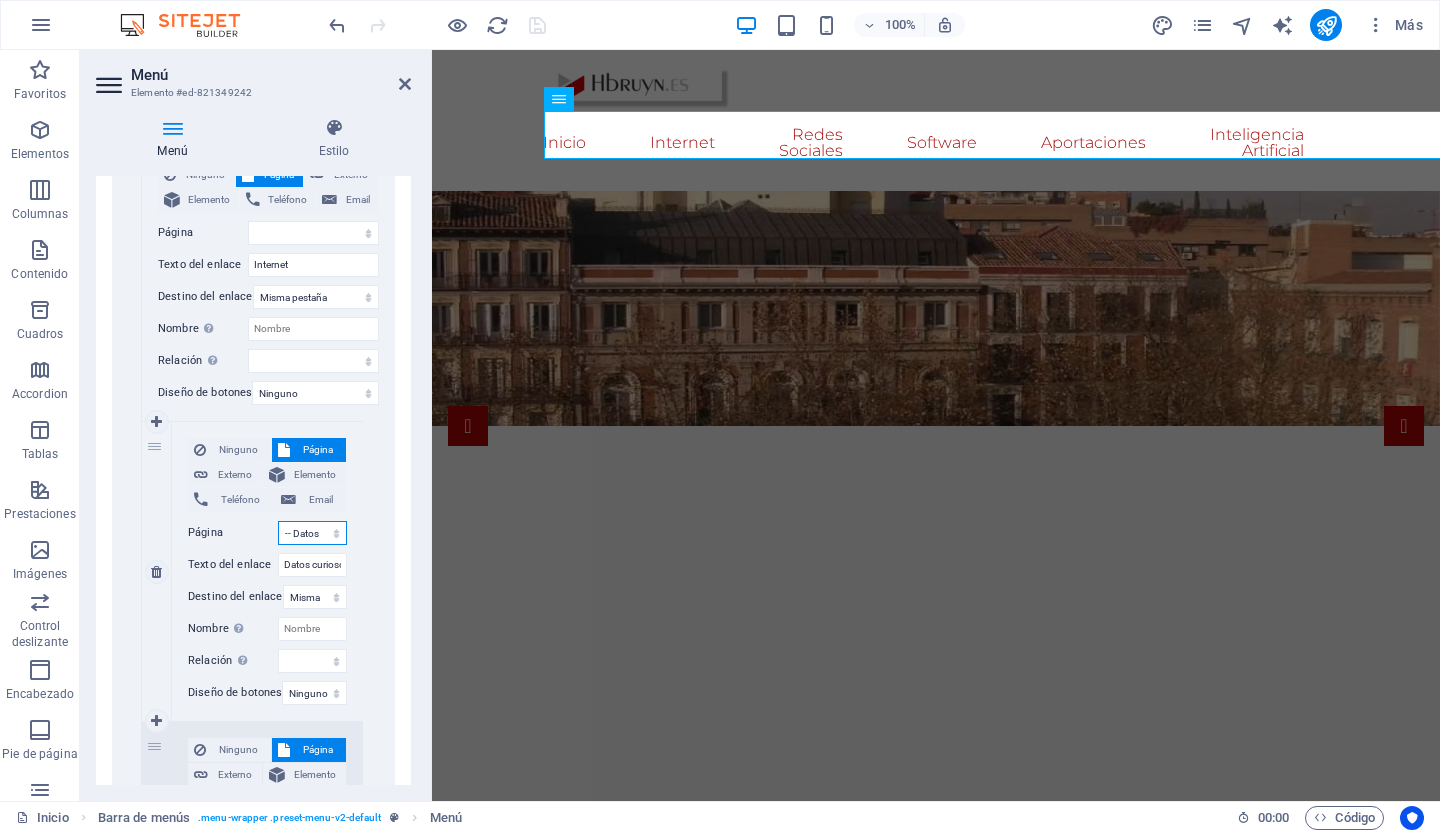 select 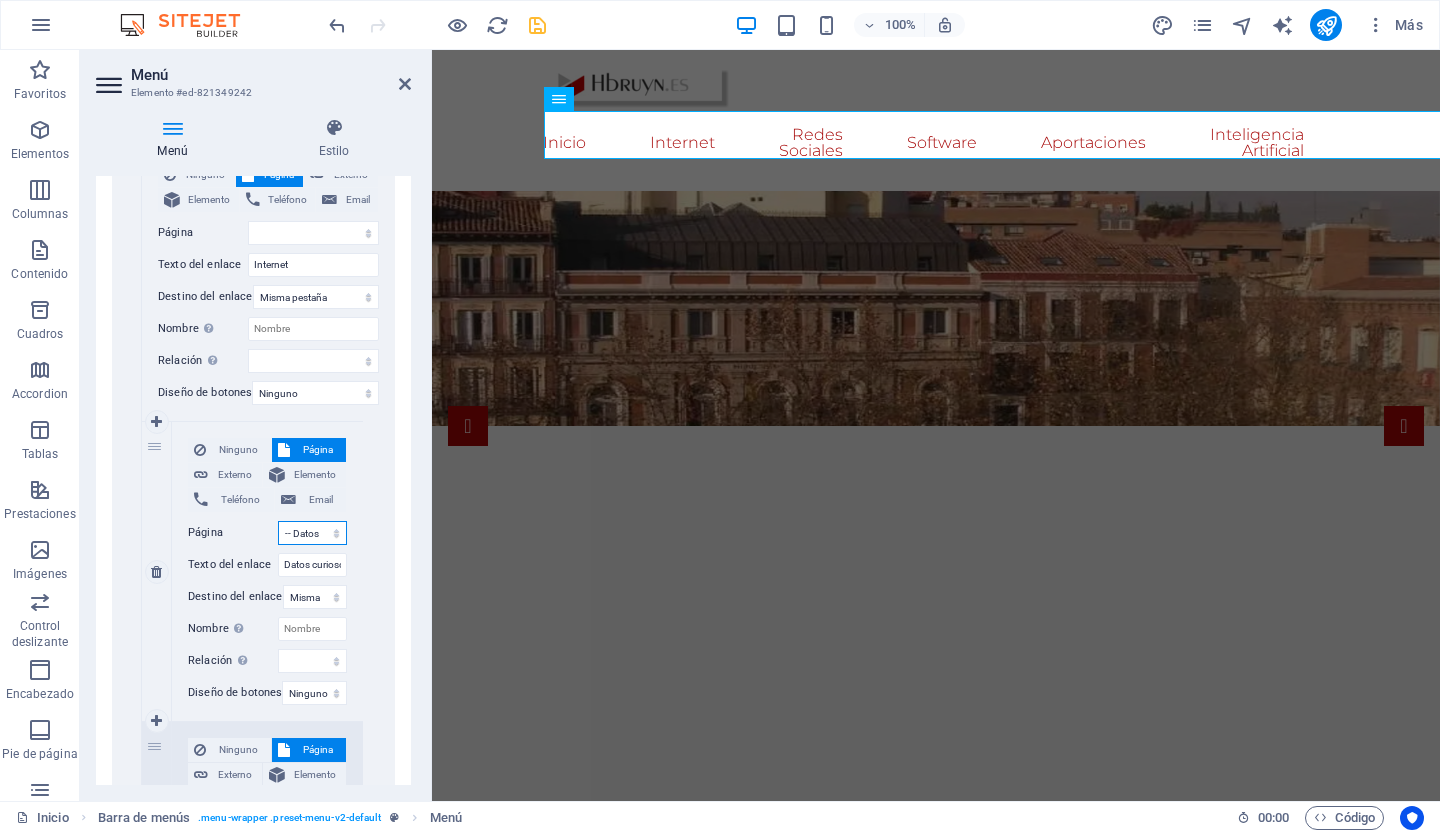 click on "Inicio Internet -- Buscadores -- Navegadores -- Datos curiosos -- Web -- navegacion -- Farm or Ranch Insurance -- Travel Insurance -- Long-Term Travel Insurance -- Disability Insurance -- Vehicle Insurance Redes Sociales Software Aportaciones -- Comunicacion no verbal -- Navalosa Inteligencia Artificial" at bounding box center [312, 533] 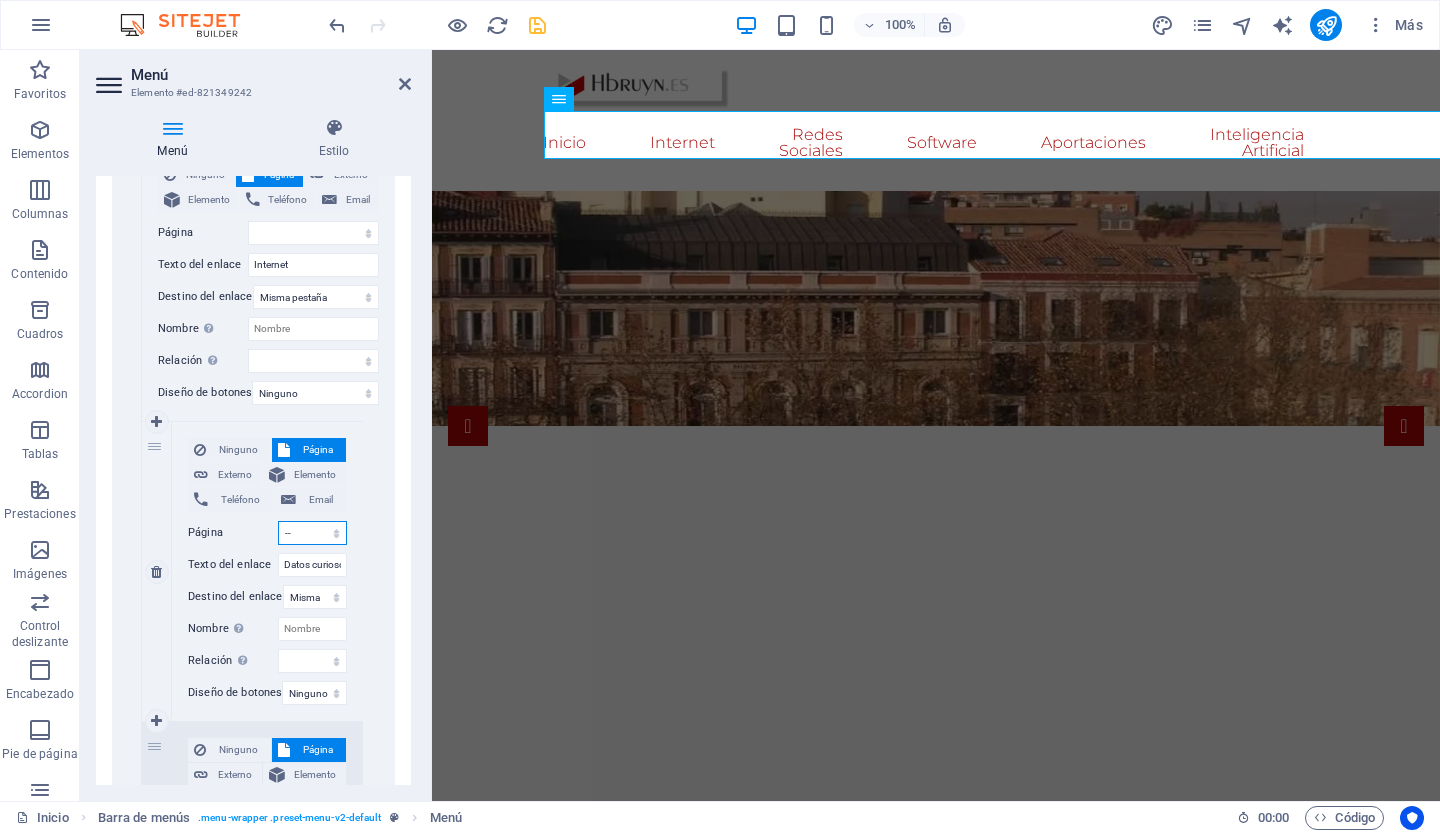 click on "Inicio Internet -- Buscadores -- Navegadores -- Datos curiosos -- Web -- navegacion -- Farm or Ranch Insurance -- Travel Insurance -- Long-Term Travel Insurance -- Disability Insurance -- Vehicle Insurance Redes Sociales Software Aportaciones -- Comunicacion no verbal -- Navalosa Inteligencia Artificial" at bounding box center (312, 533) 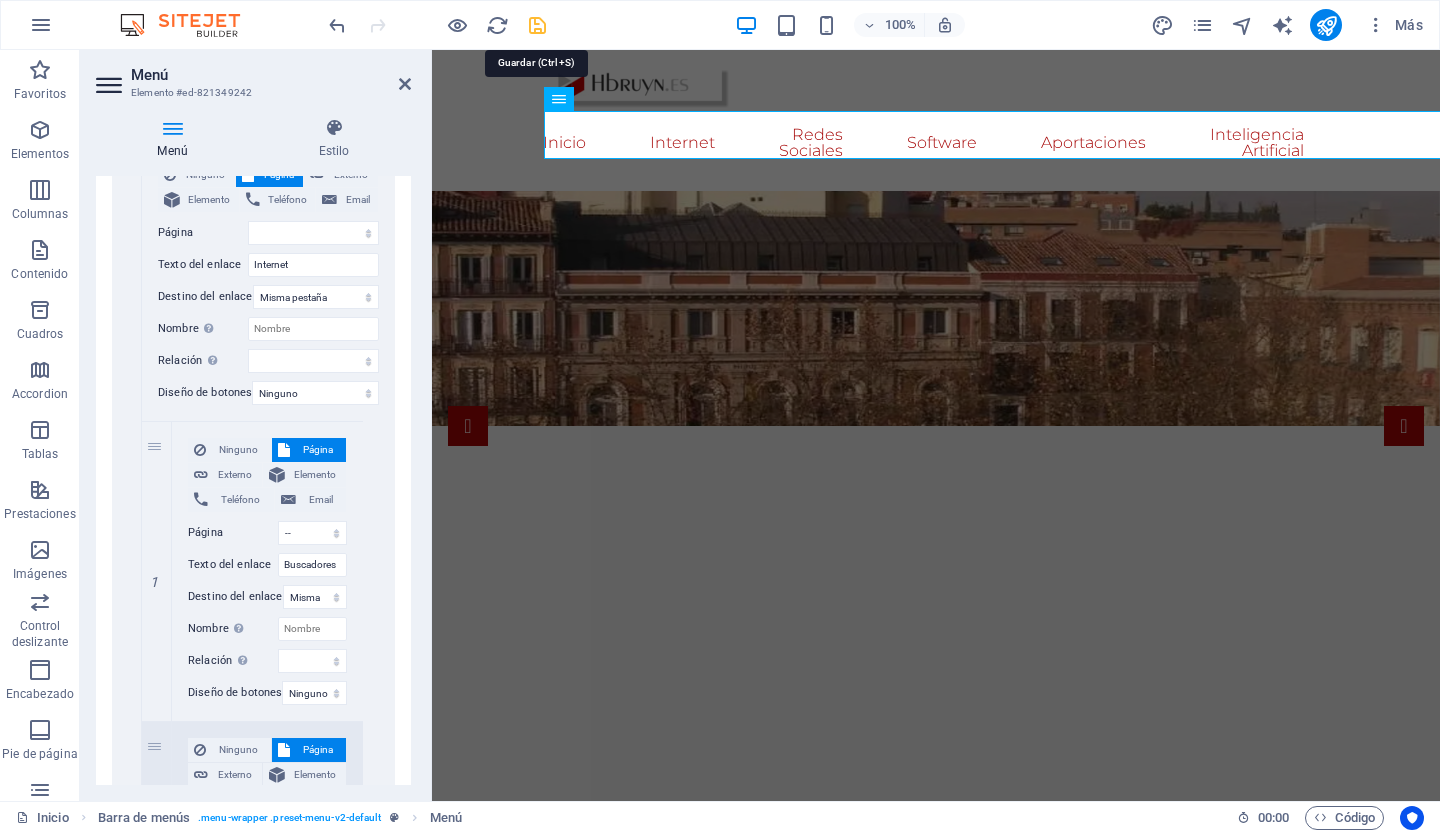 click at bounding box center (537, 25) 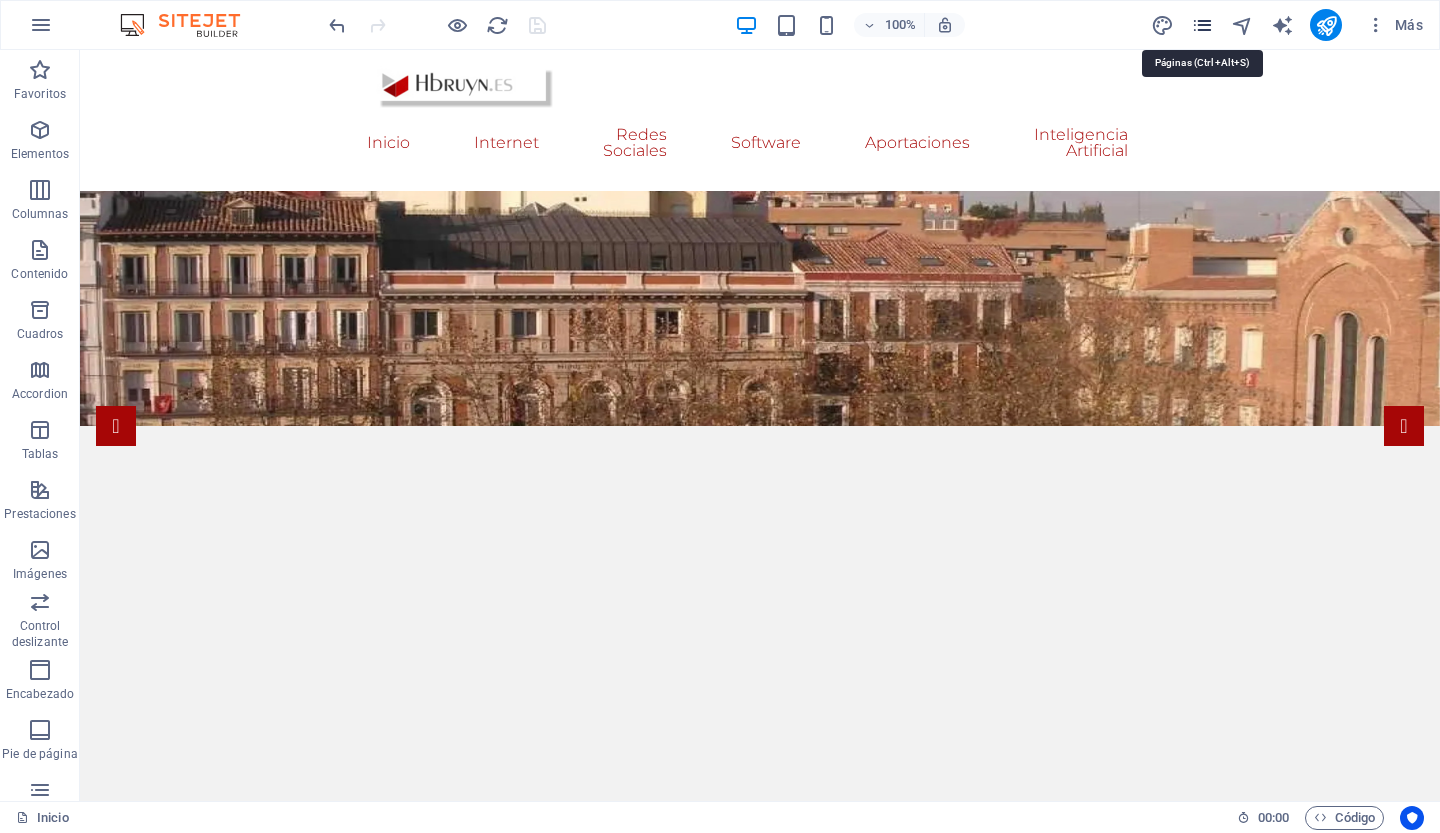 click at bounding box center [1202, 25] 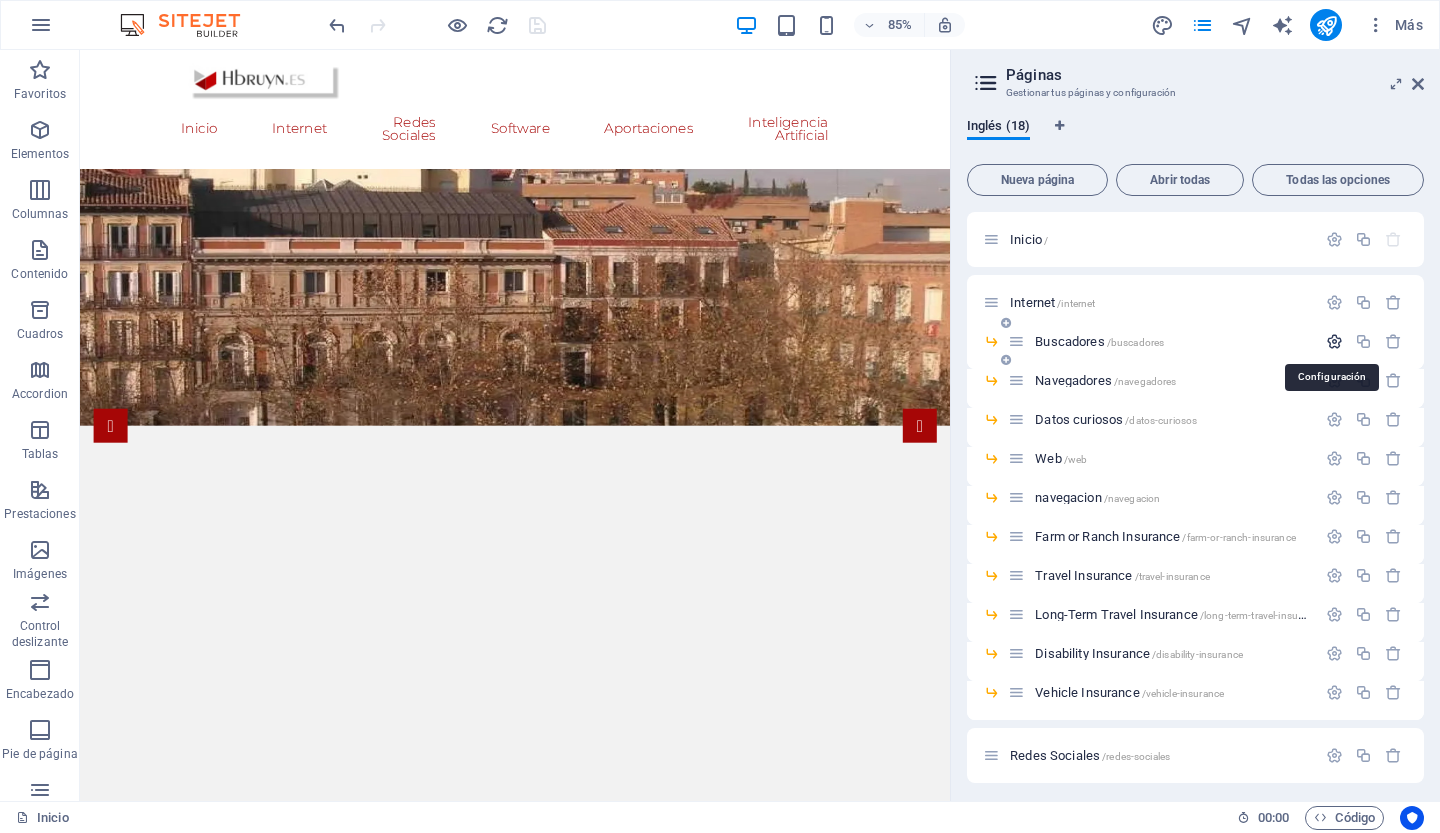 click at bounding box center (1334, 341) 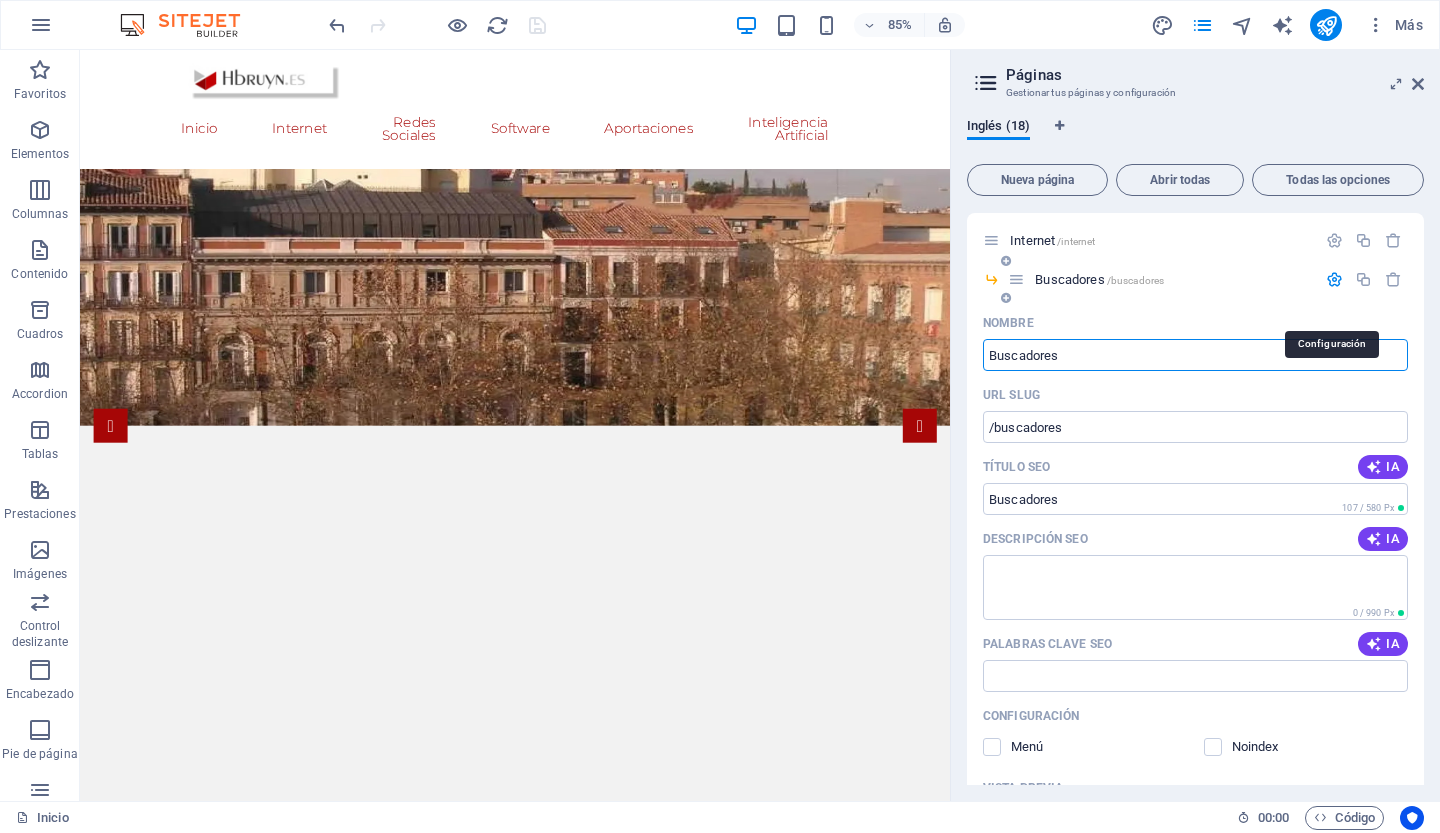 scroll, scrollTop: 0, scrollLeft: 0, axis: both 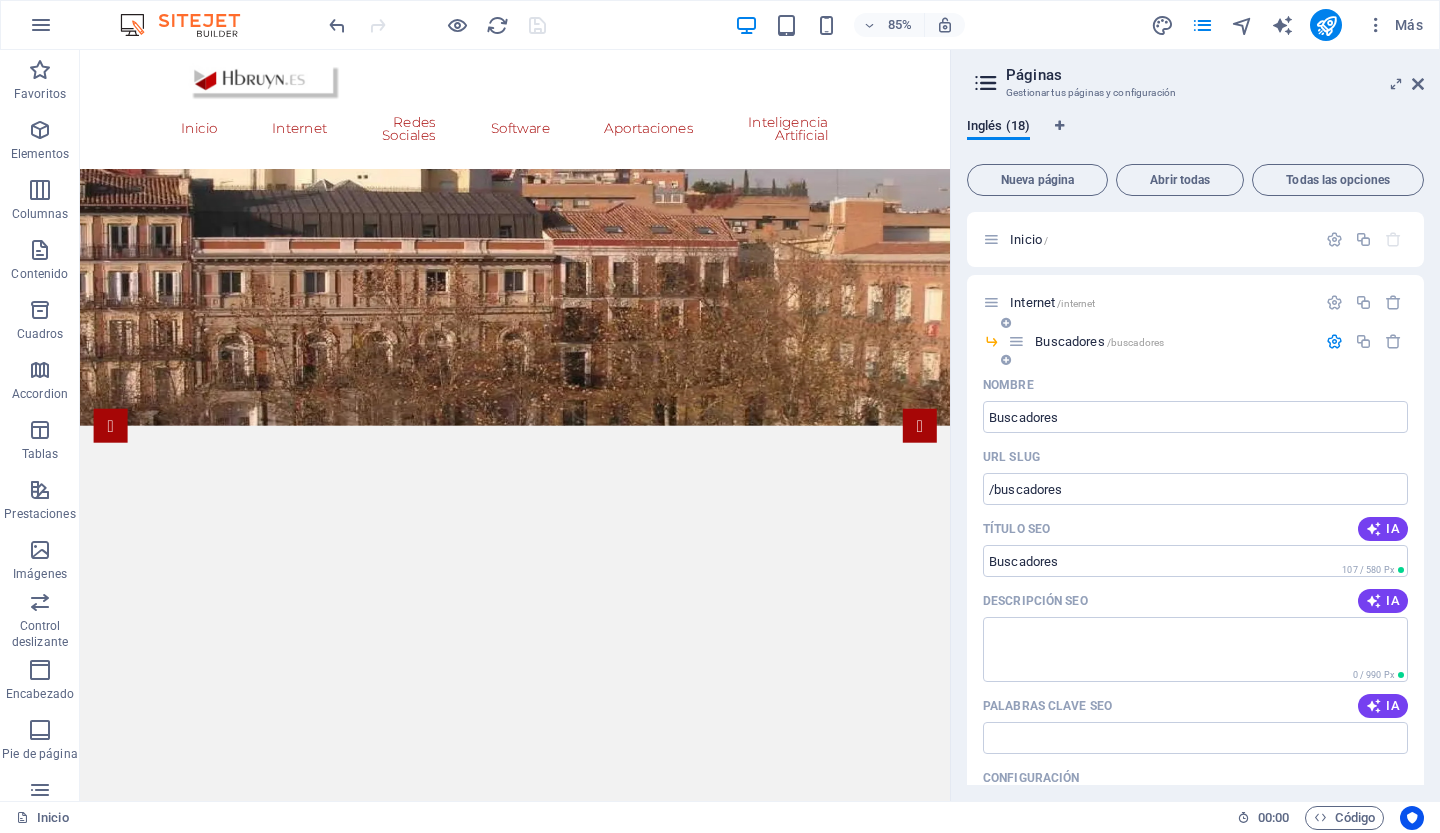 click on "Buscadores /buscadores" at bounding box center (1099, 341) 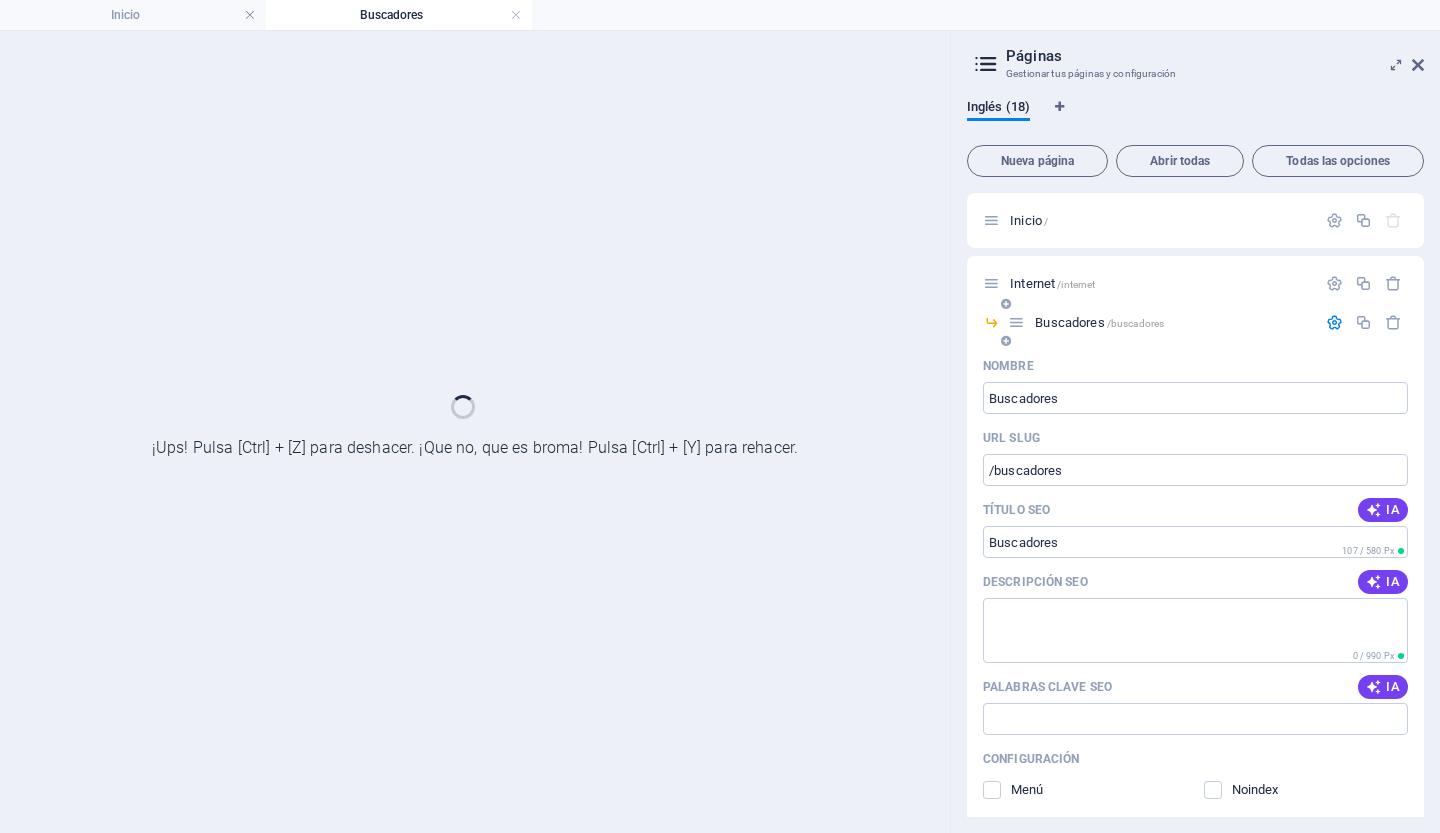 click on "Buscadores /buscadores" at bounding box center (1195, 330) 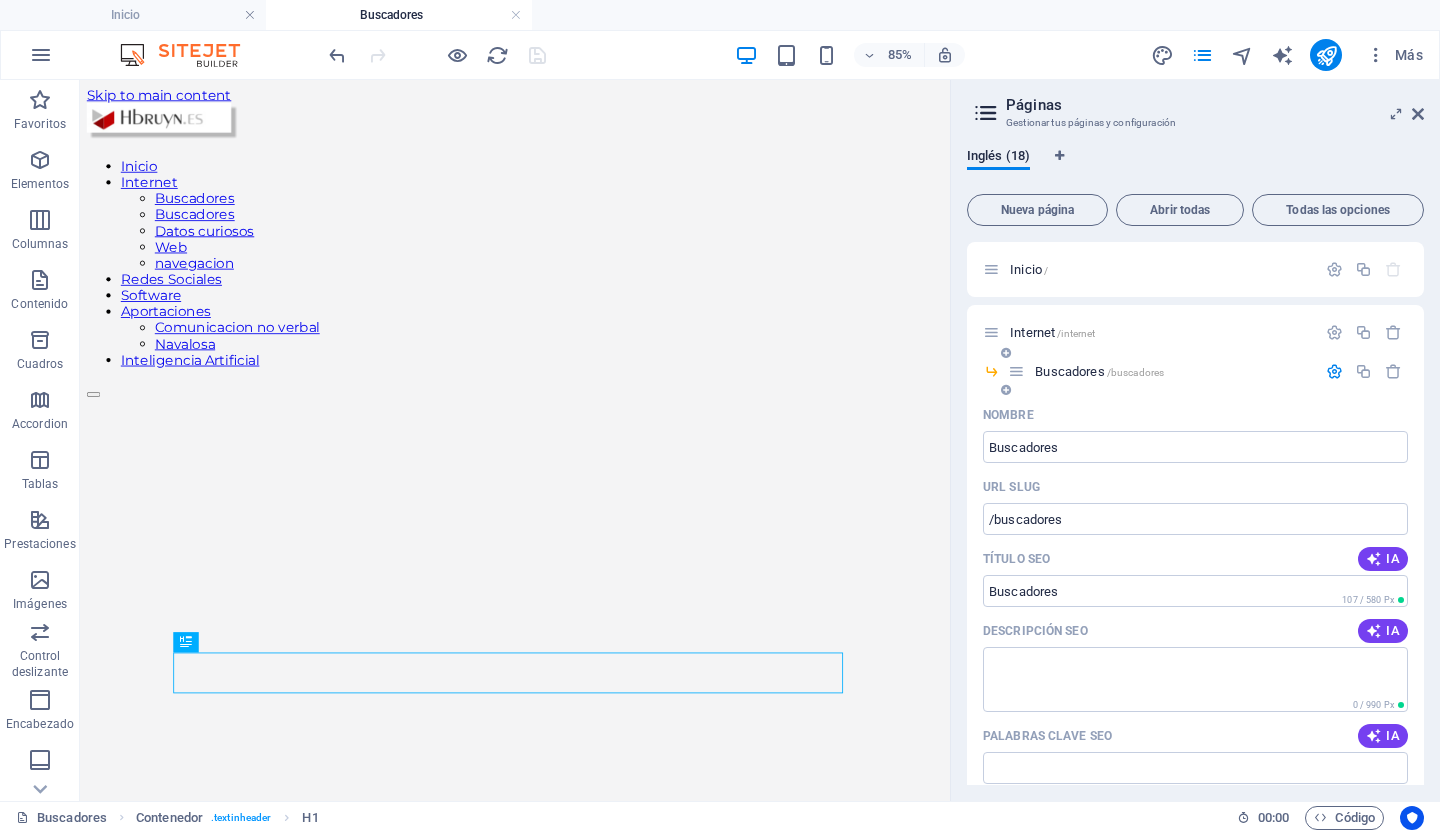 scroll, scrollTop: 0, scrollLeft: 0, axis: both 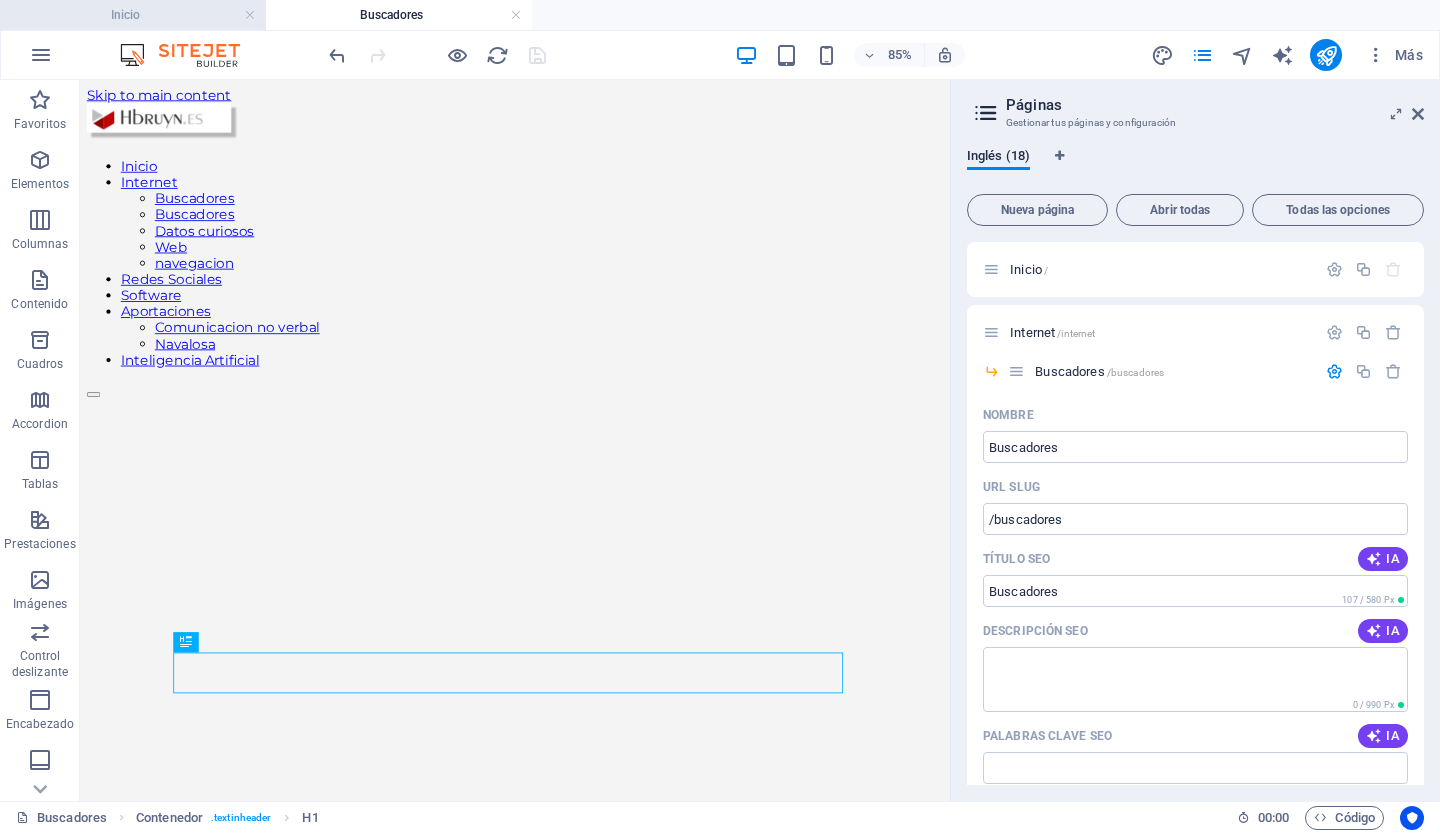 click on "Inicio" at bounding box center [133, 15] 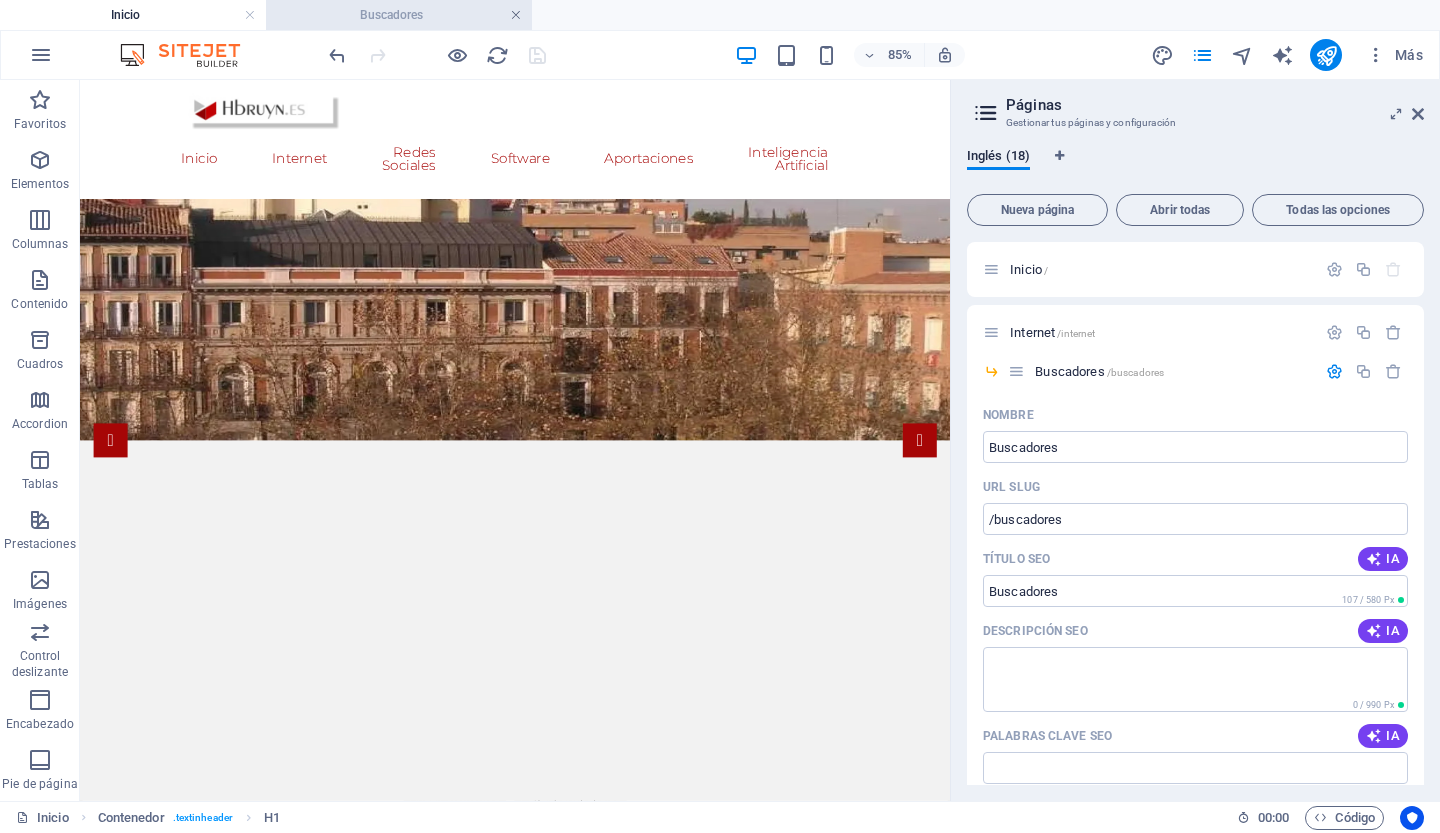 click at bounding box center (516, 15) 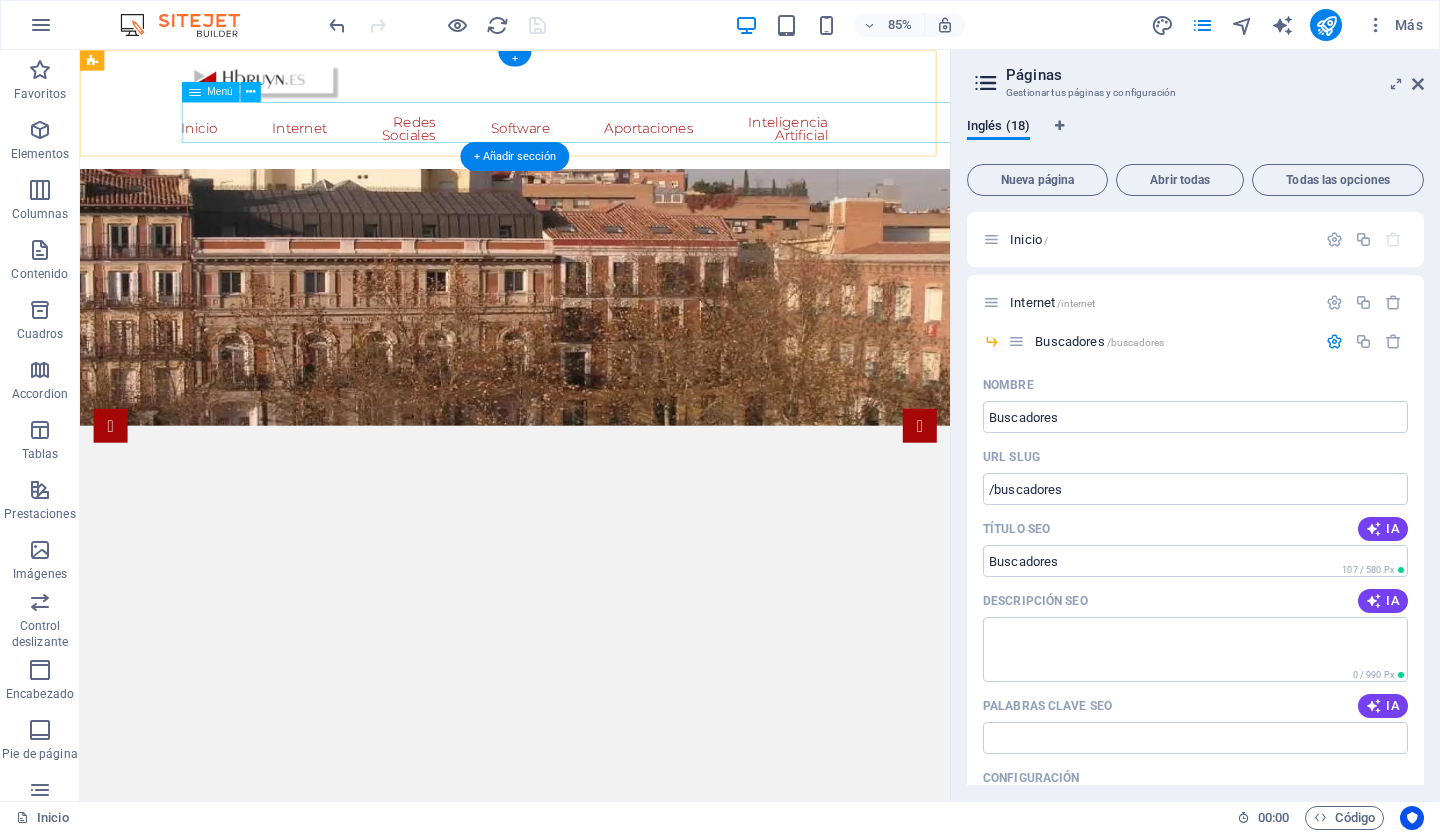 click on "Inicio Internet Buscadores Buscadores Datos curiosos Web navegacion Redes Sociales Software Aportaciones Comunicacion no verbal Navalosa Inteligencia Artificial" at bounding box center [592, 143] 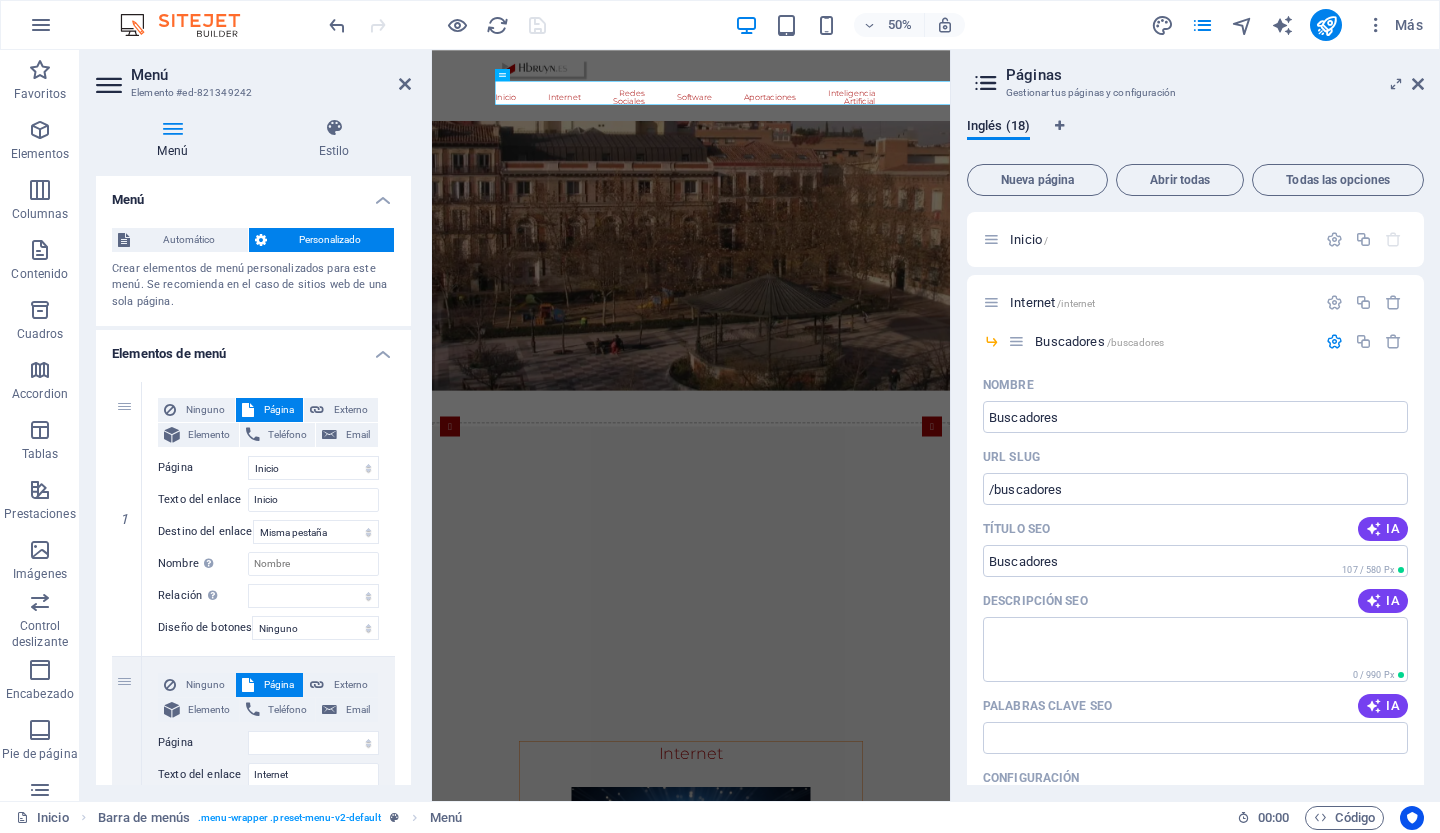 click on "Personalizado" at bounding box center [331, 240] 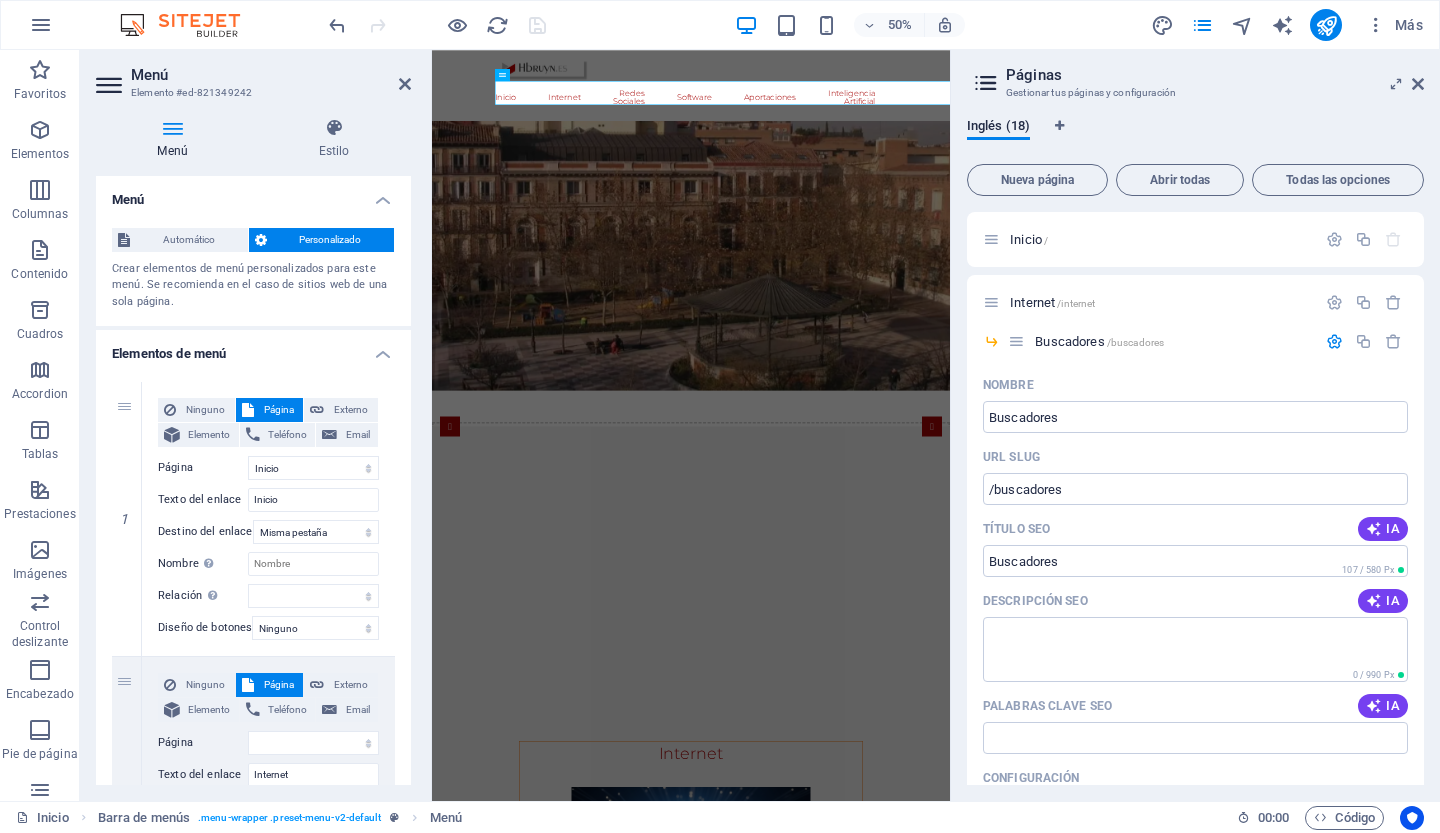 click at bounding box center [172, 128] 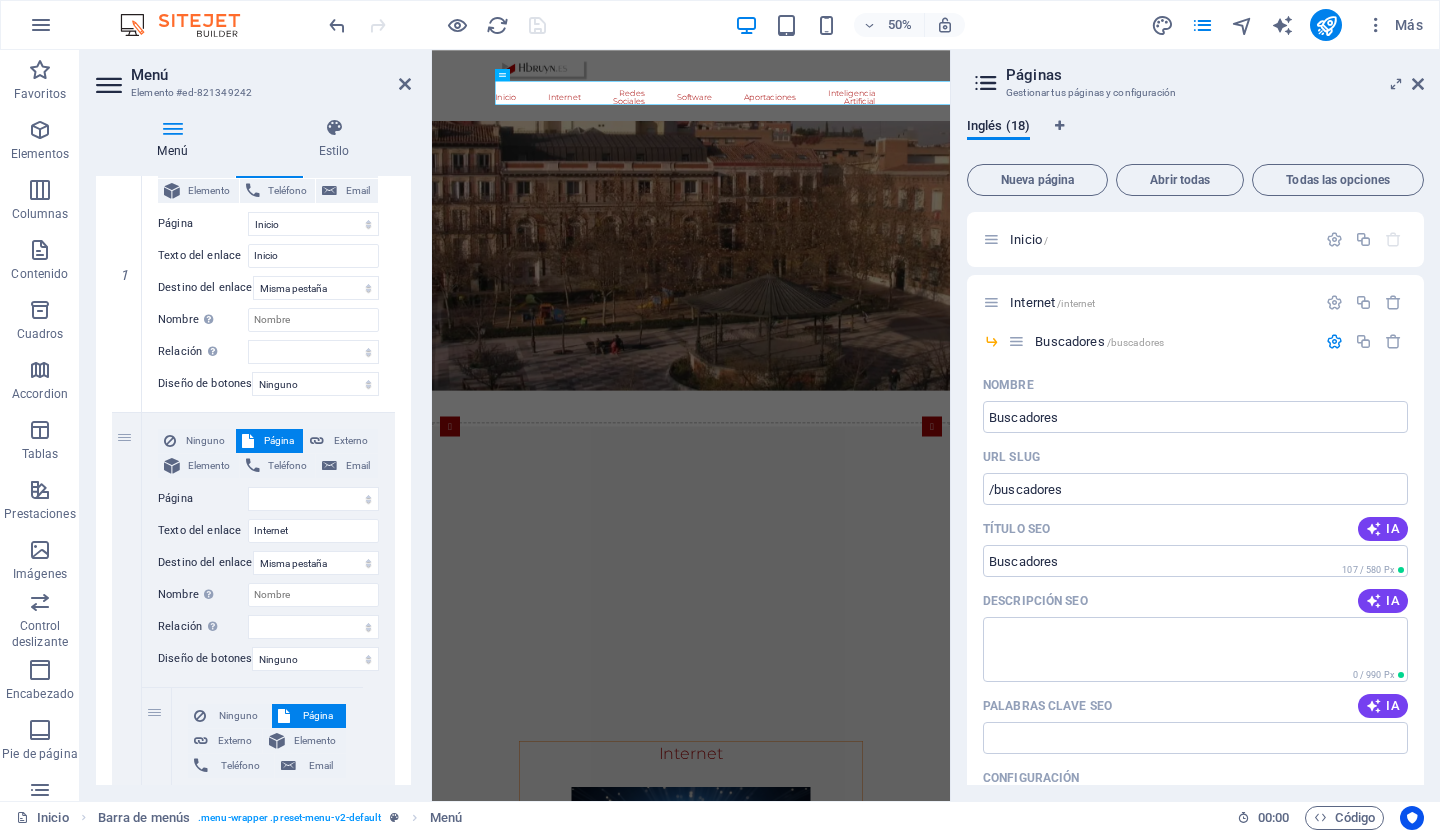 scroll, scrollTop: 259, scrollLeft: 0, axis: vertical 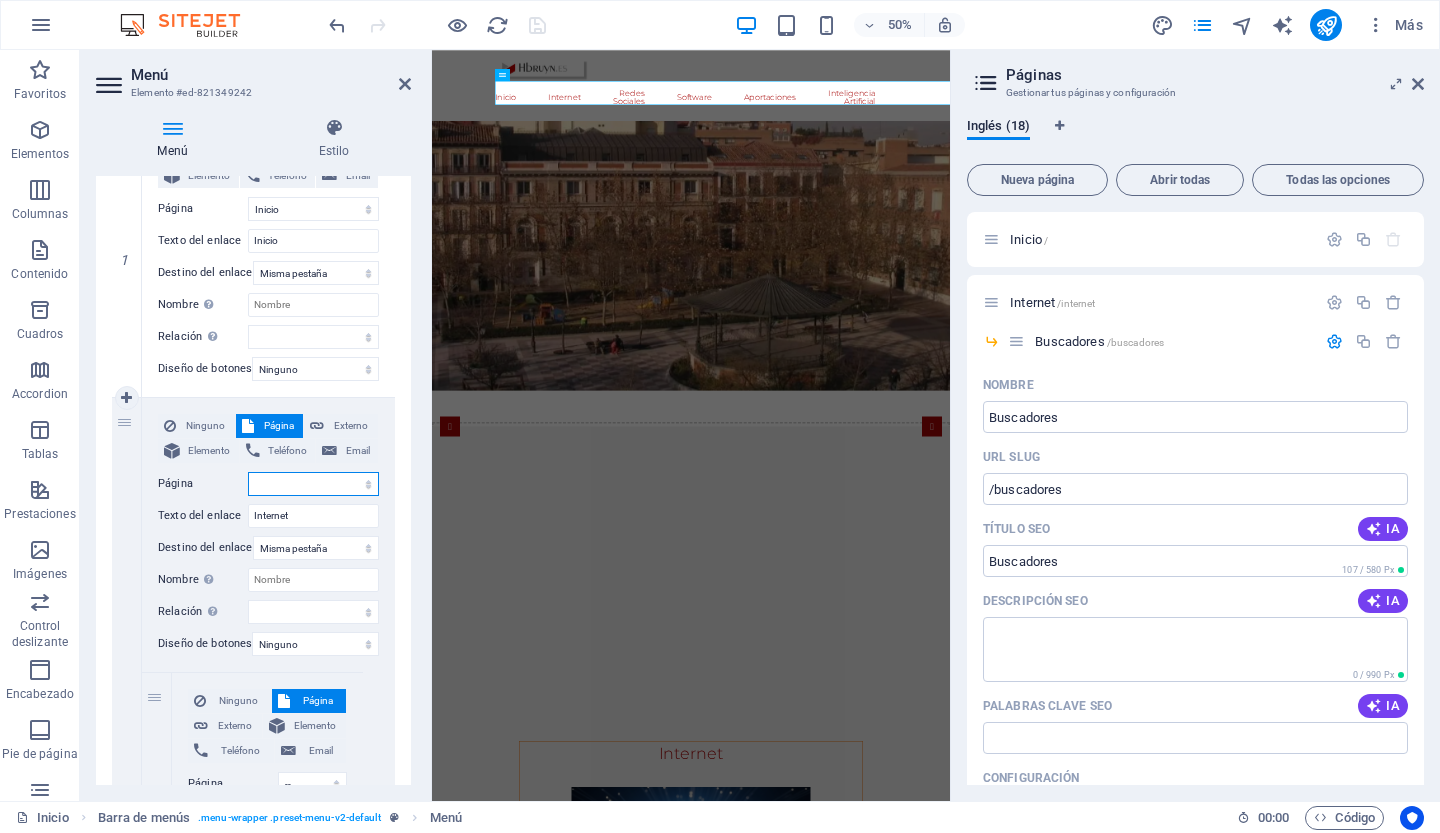click on "Inicio Internet -- Buscadores -- Navegadores -- Datos curiosos -- Web -- navegacion -- Farm or Ranch Insurance -- Travel Insurance -- Long-Term Travel Insurance -- Disability Insurance -- Vehicle Insurance Redes Sociales Software Aportaciones -- Comunicacion no verbal -- Navalosa Inteligencia Artificial" at bounding box center (313, 484) 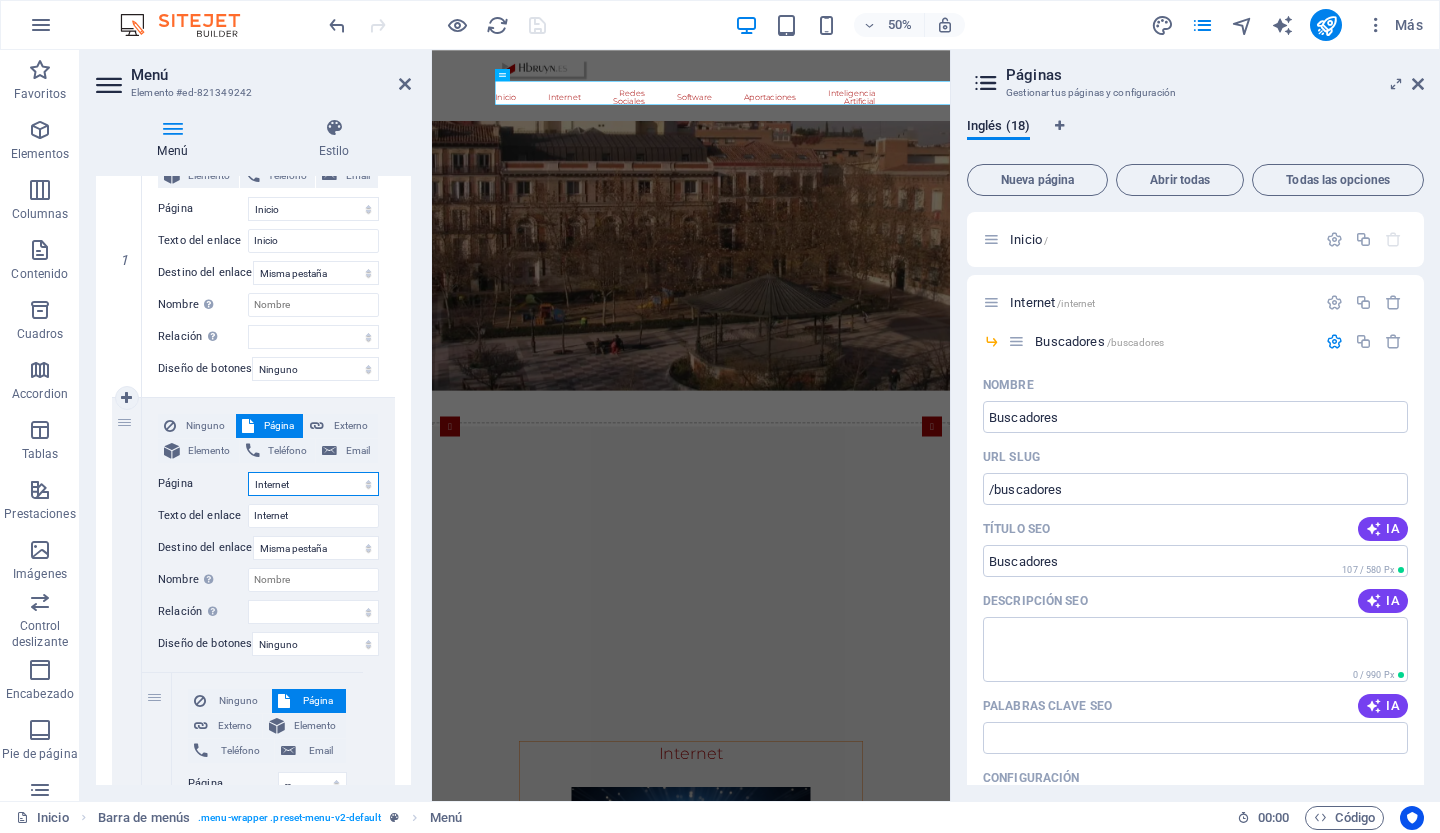 click on "Inicio Internet -- Buscadores -- Navegadores -- Datos curiosos -- Web -- navegacion -- Farm or Ranch Insurance -- Travel Insurance -- Long-Term Travel Insurance -- Disability Insurance -- Vehicle Insurance Redes Sociales Software Aportaciones -- Comunicacion no verbal -- Navalosa Inteligencia Artificial" at bounding box center (313, 484) 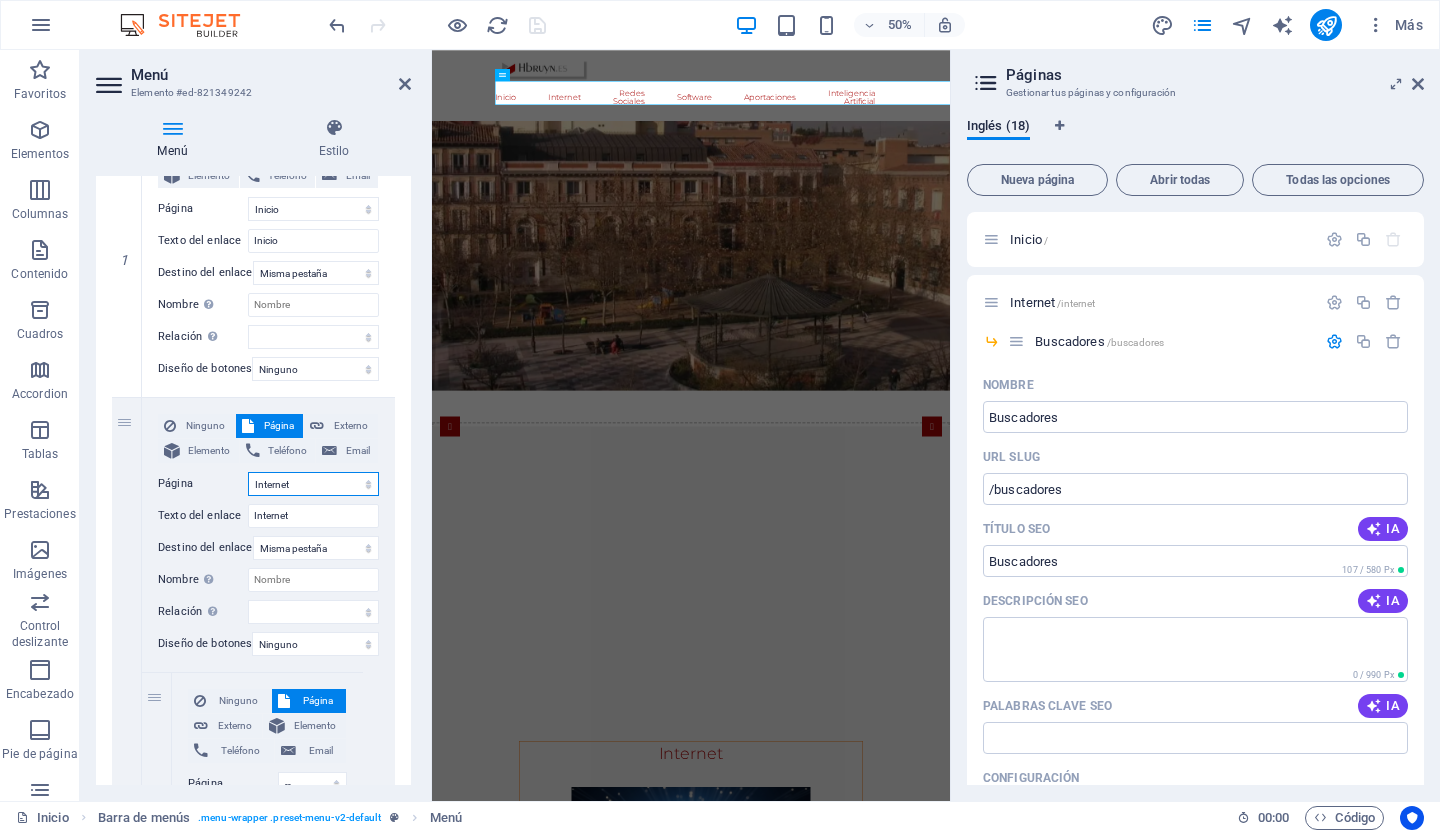 select 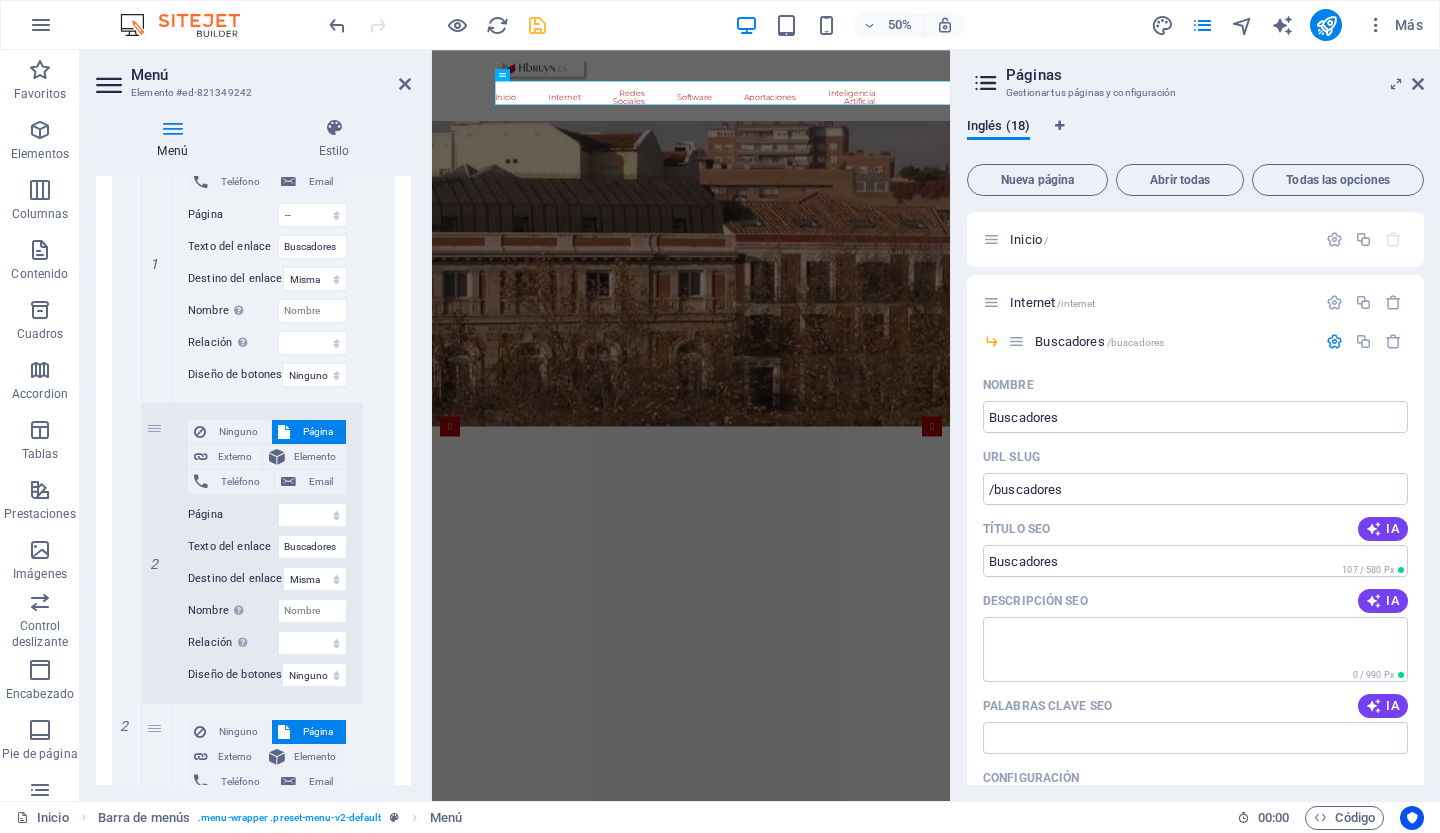scroll, scrollTop: 828, scrollLeft: 0, axis: vertical 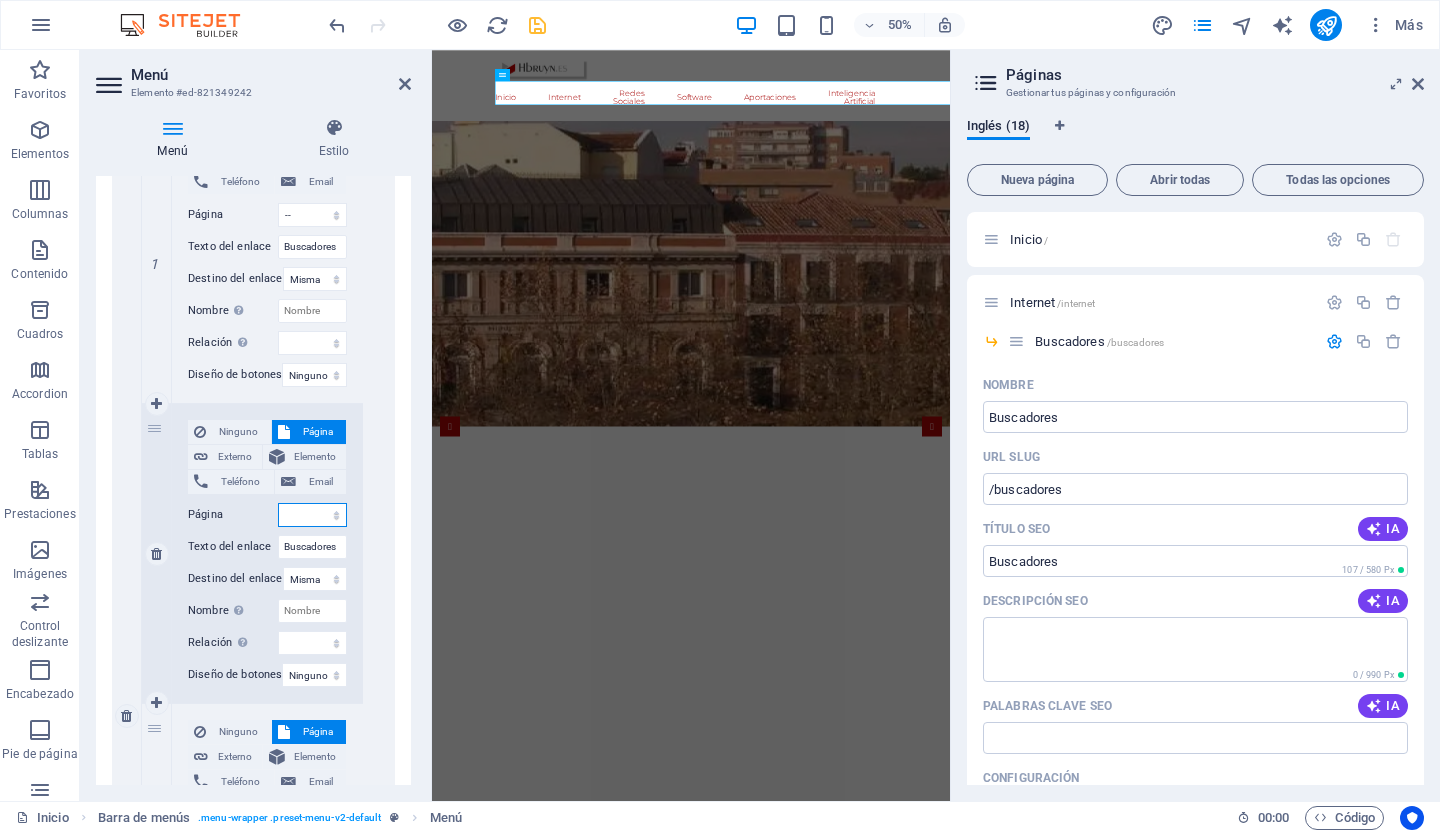 click on "Inicio Internet -- Buscadores -- Navegadores -- Datos curiosos -- Web -- navegacion -- Farm or Ranch Insurance -- Travel Insurance -- Long-Term Travel Insurance -- Disability Insurance -- Vehicle Insurance Redes Sociales Software Aportaciones -- Comunicacion no verbal -- Navalosa Inteligencia Artificial" at bounding box center [312, 515] 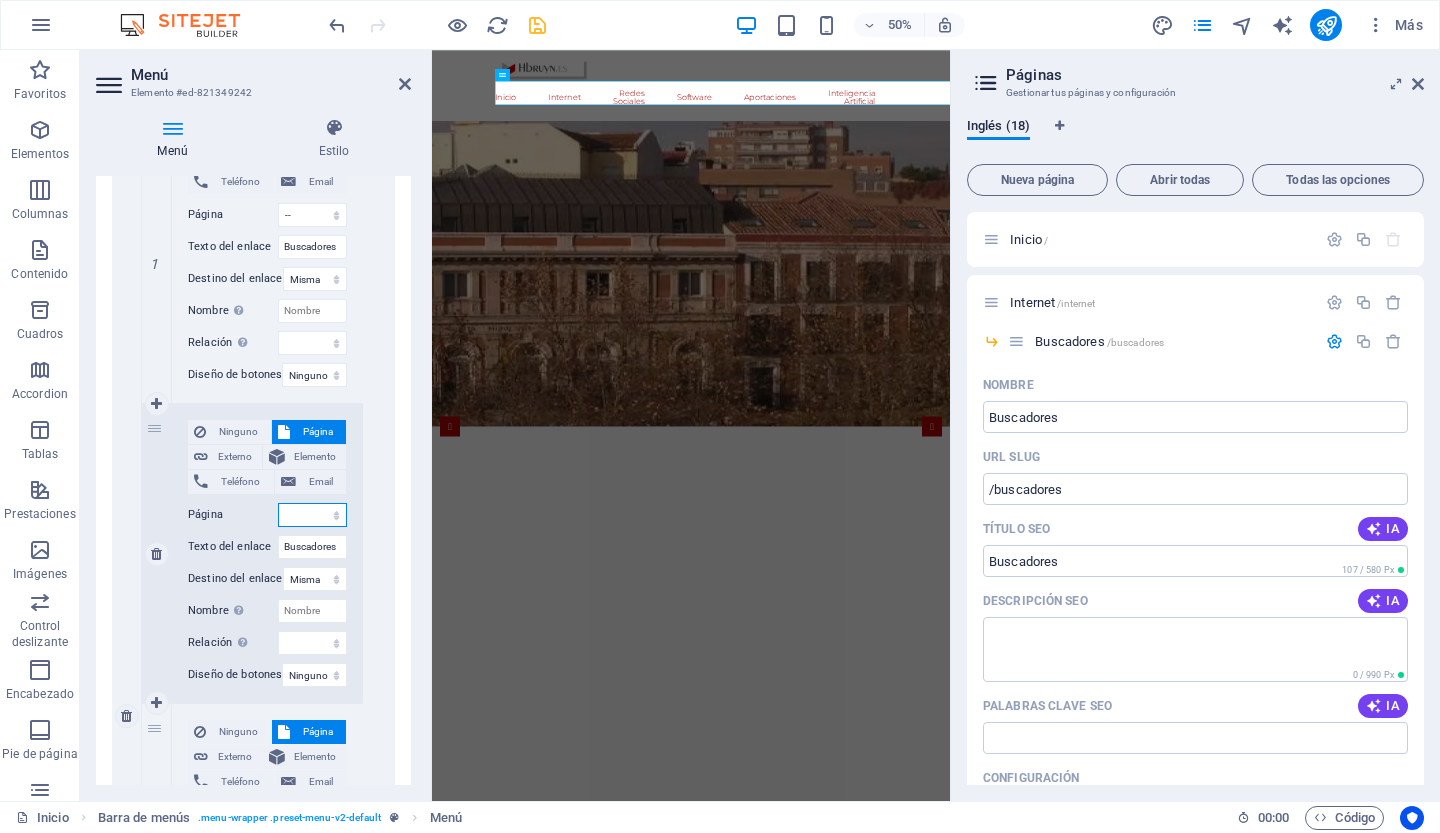 select on "3" 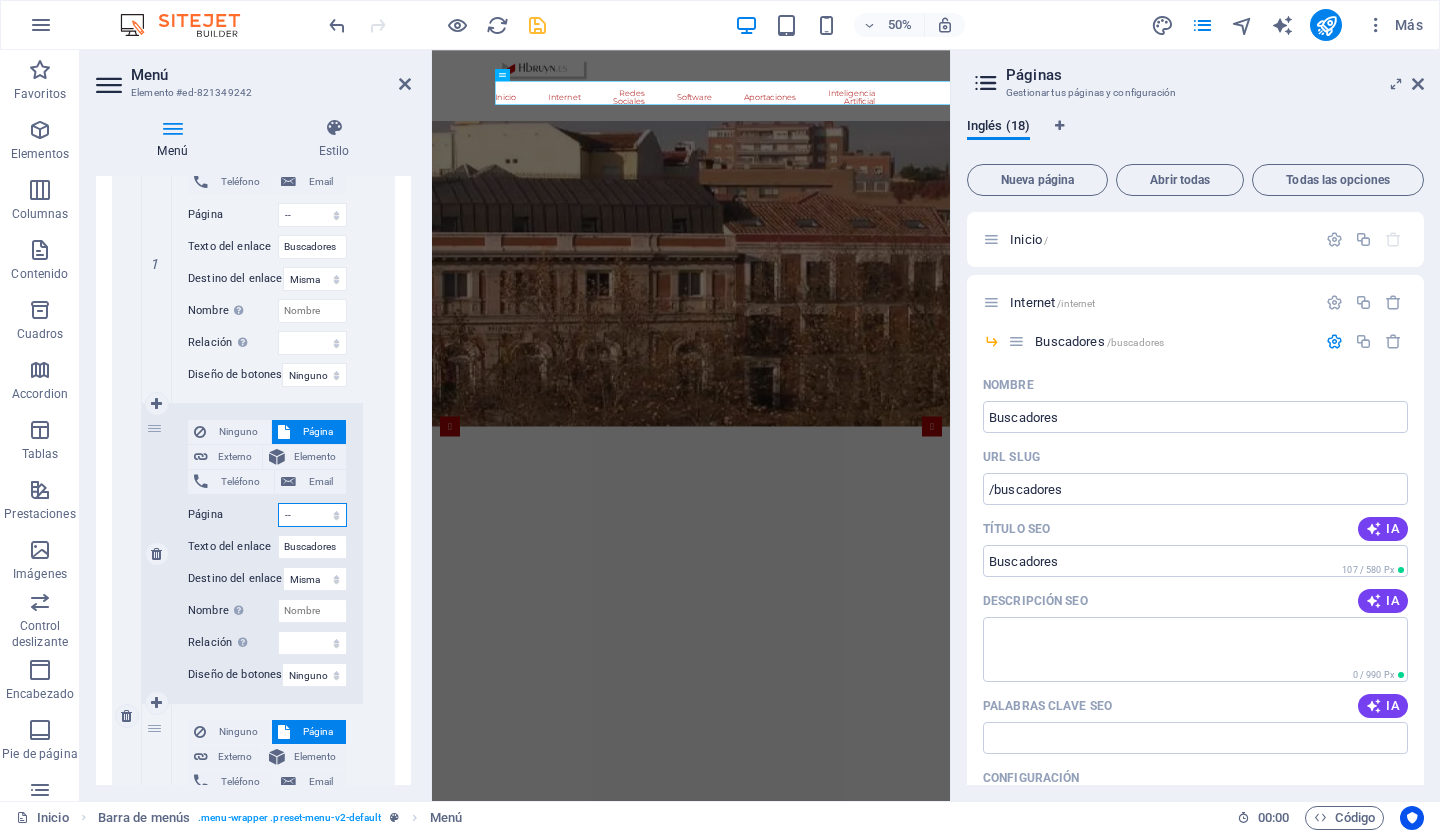 click on "Inicio Internet -- Buscadores -- Navegadores -- Datos curiosos -- Web -- navegacion -- Farm or Ranch Insurance -- Travel Insurance -- Long-Term Travel Insurance -- Disability Insurance -- Vehicle Insurance Redes Sociales Software Aportaciones -- Comunicacion no verbal -- Navalosa Inteligencia Artificial" at bounding box center [312, 515] 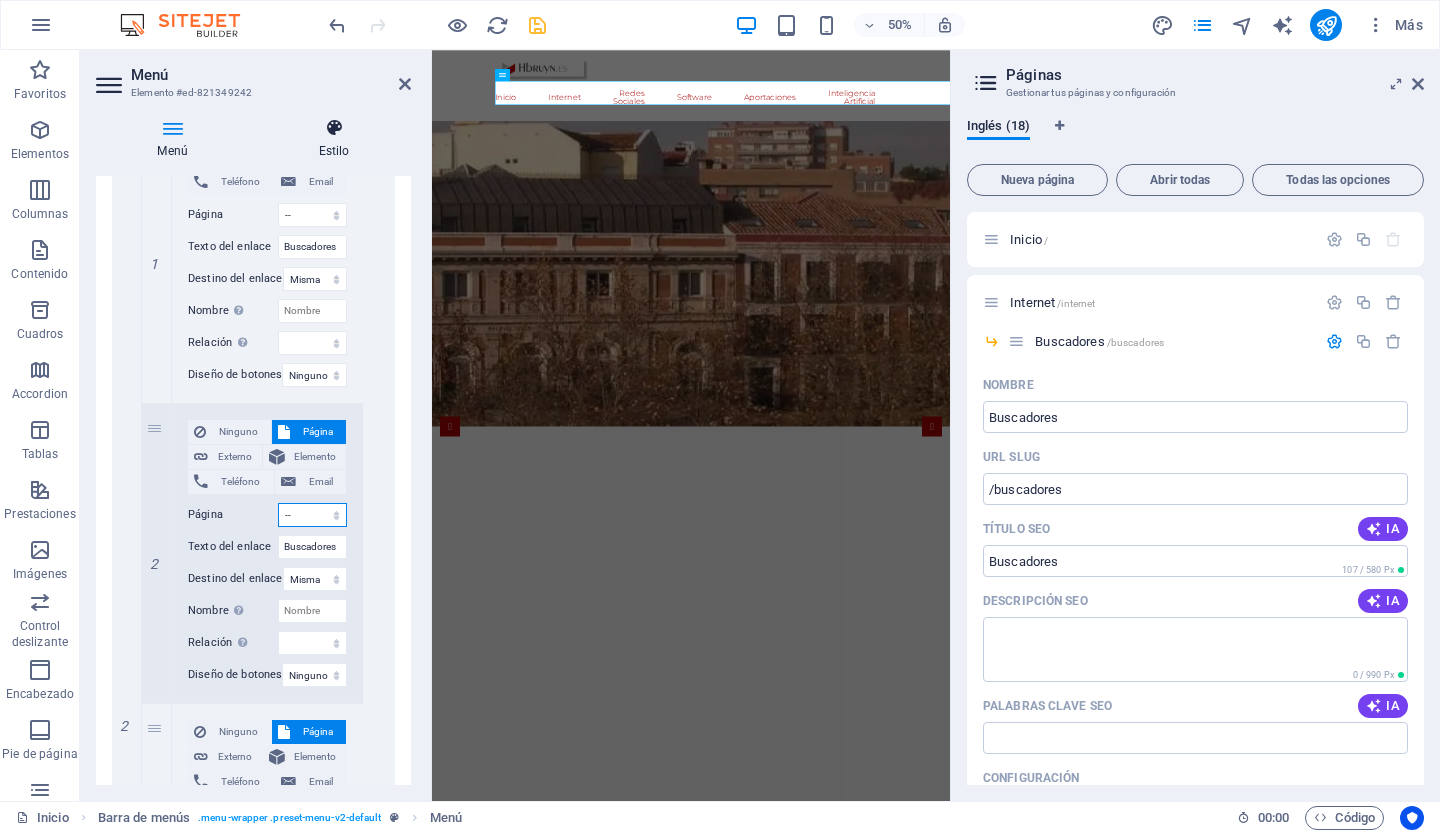 select 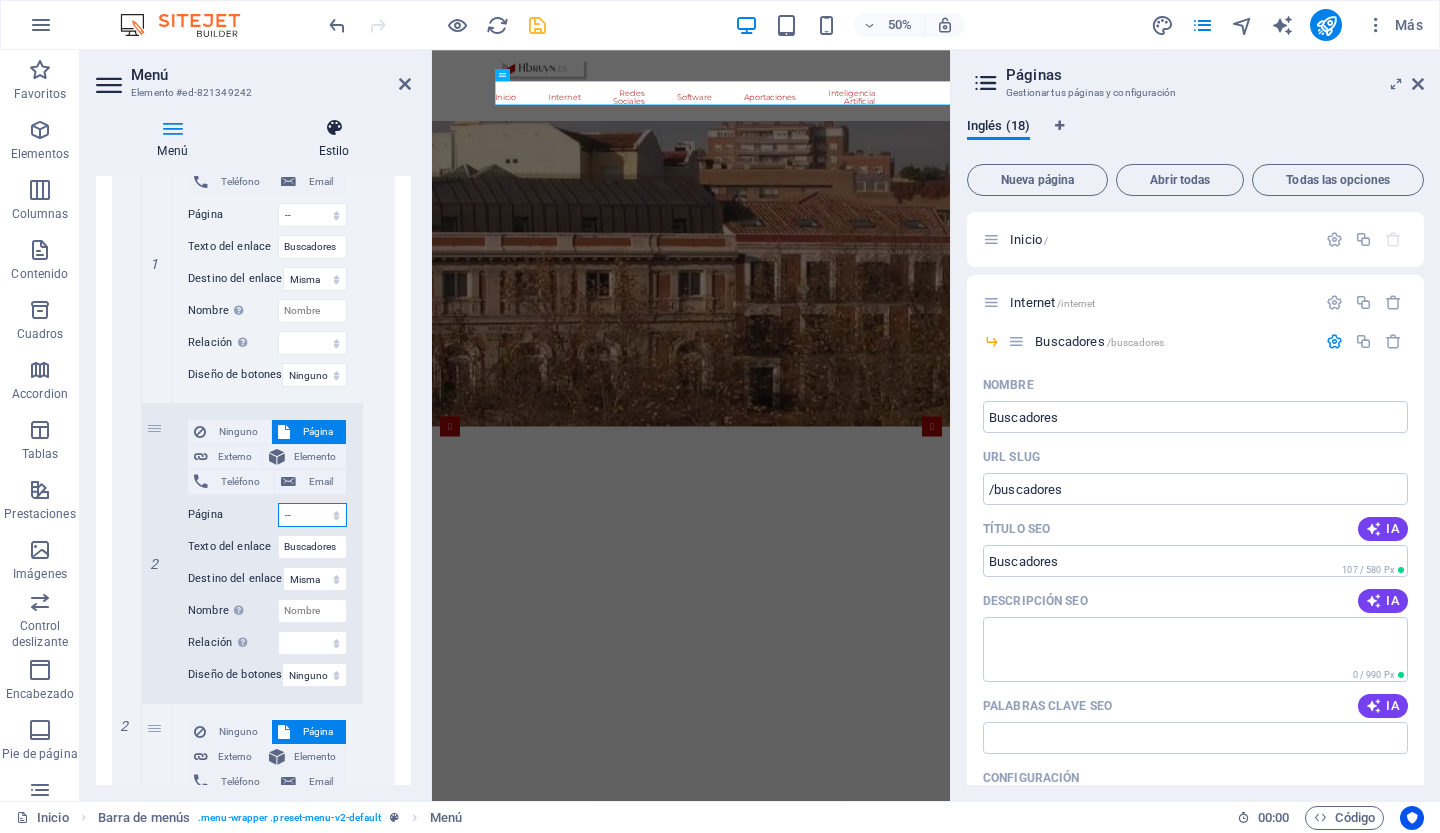 select 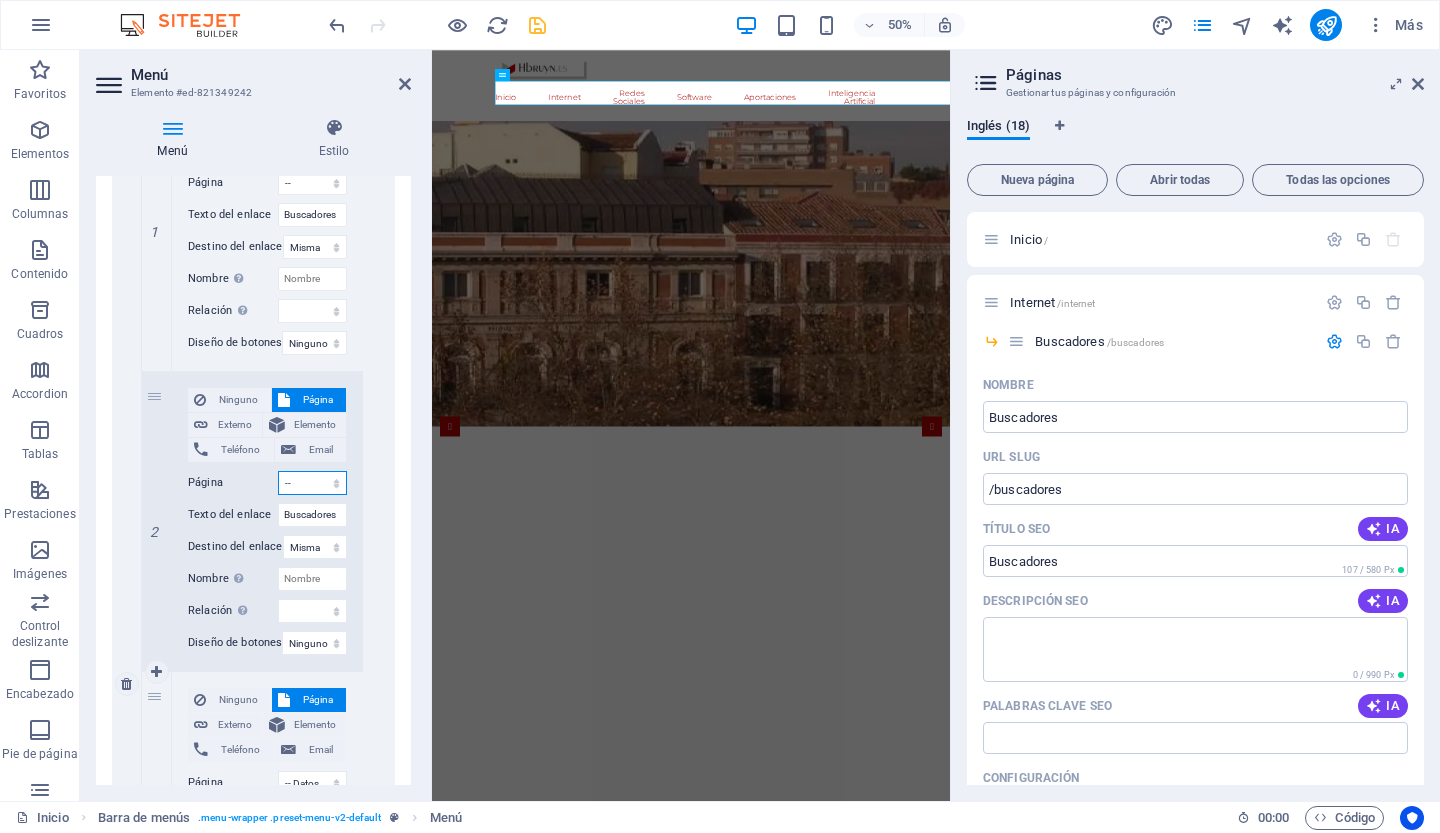 scroll, scrollTop: 860, scrollLeft: 0, axis: vertical 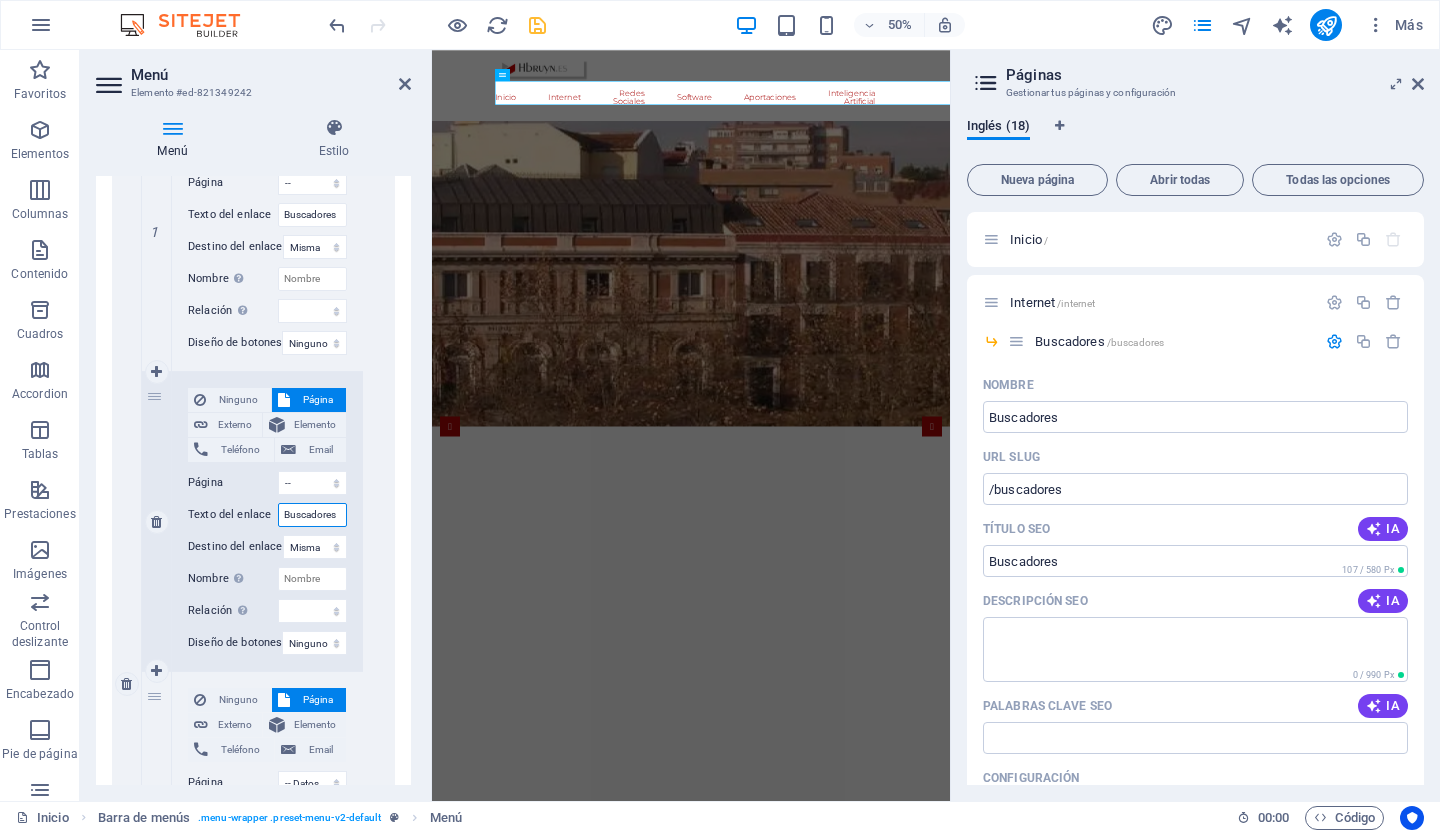 click on "Buscadores" at bounding box center [312, 515] 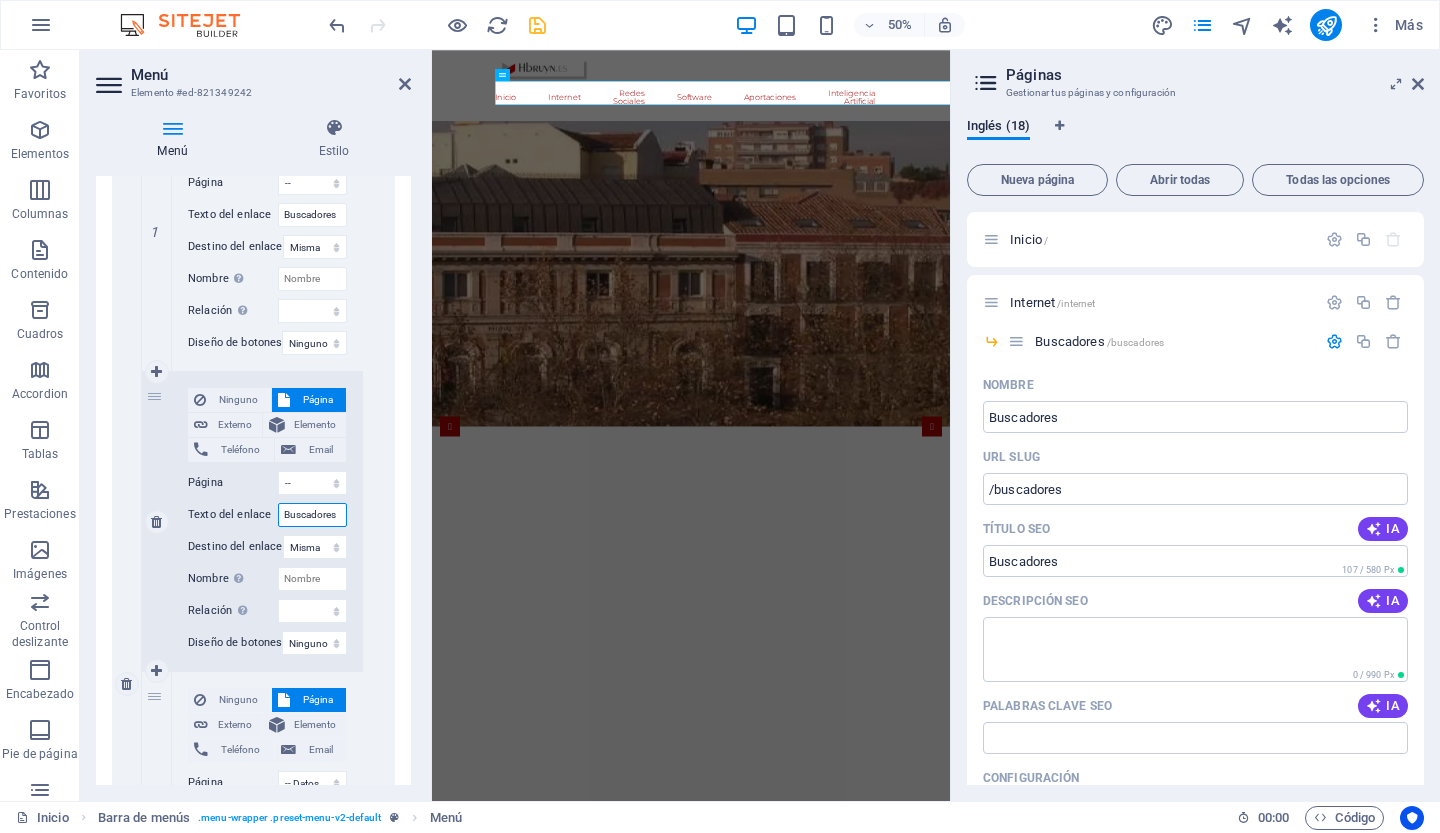 click on "Buscadores" at bounding box center [312, 515] 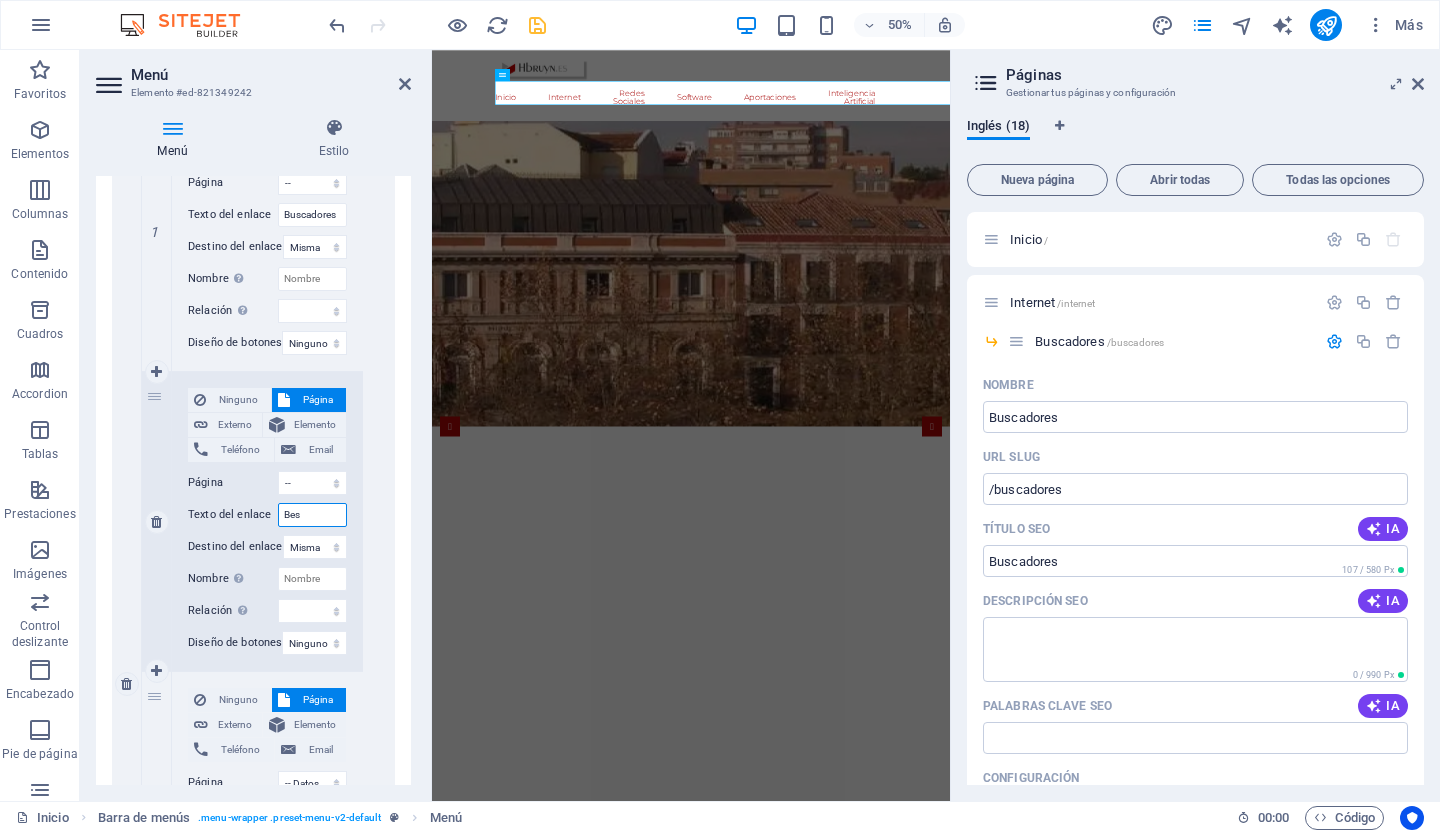 type on "es" 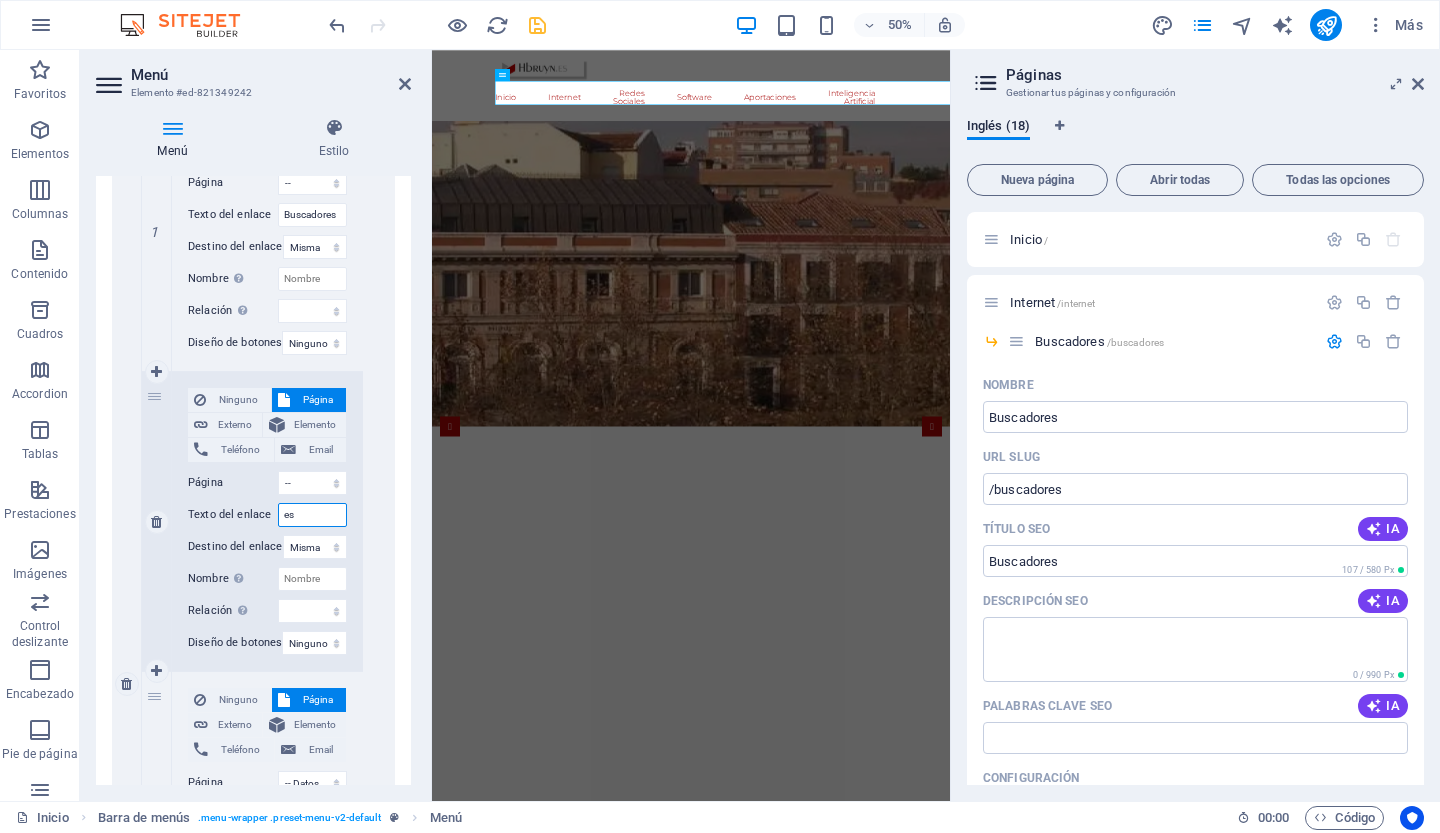 select 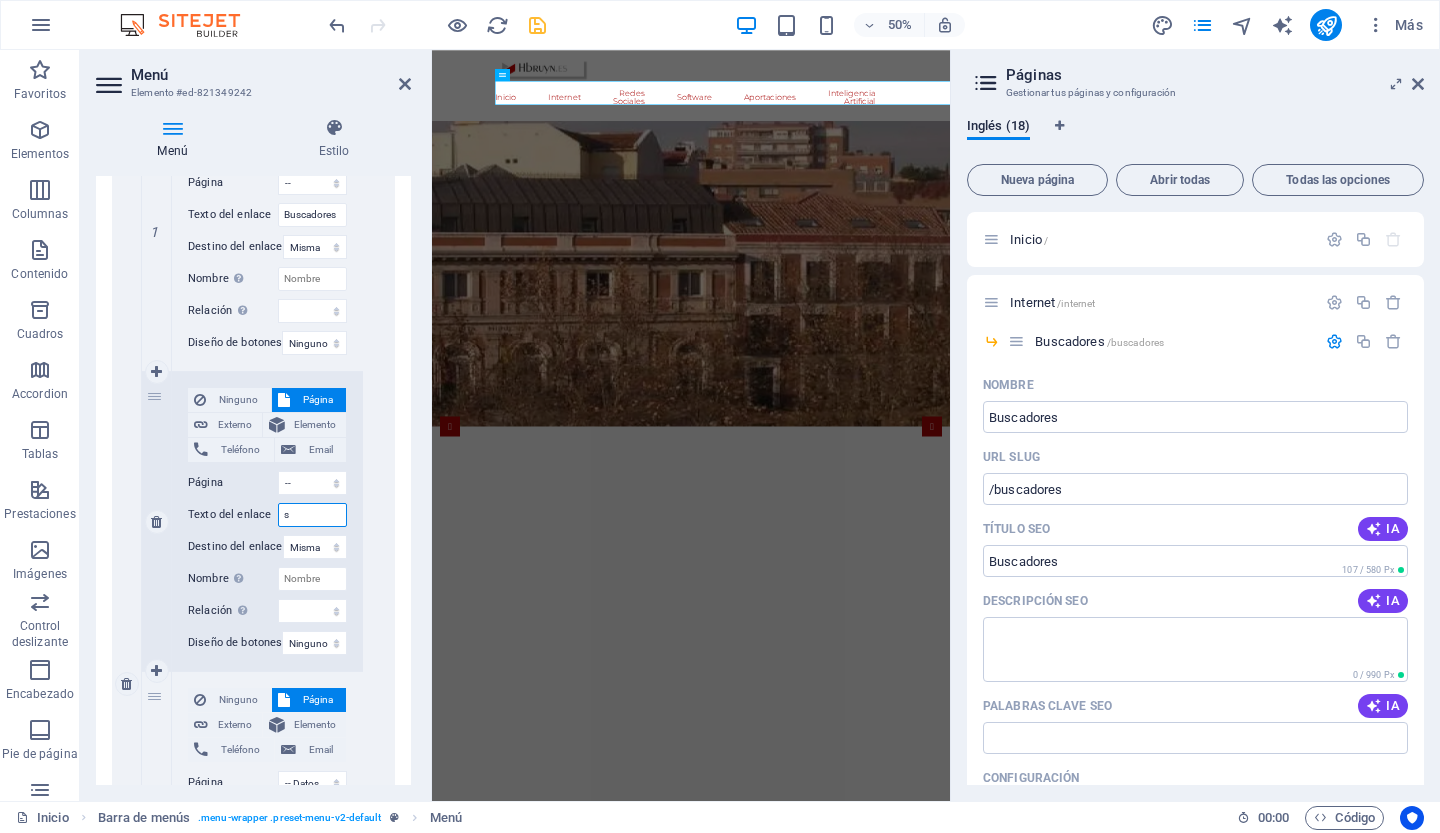 type 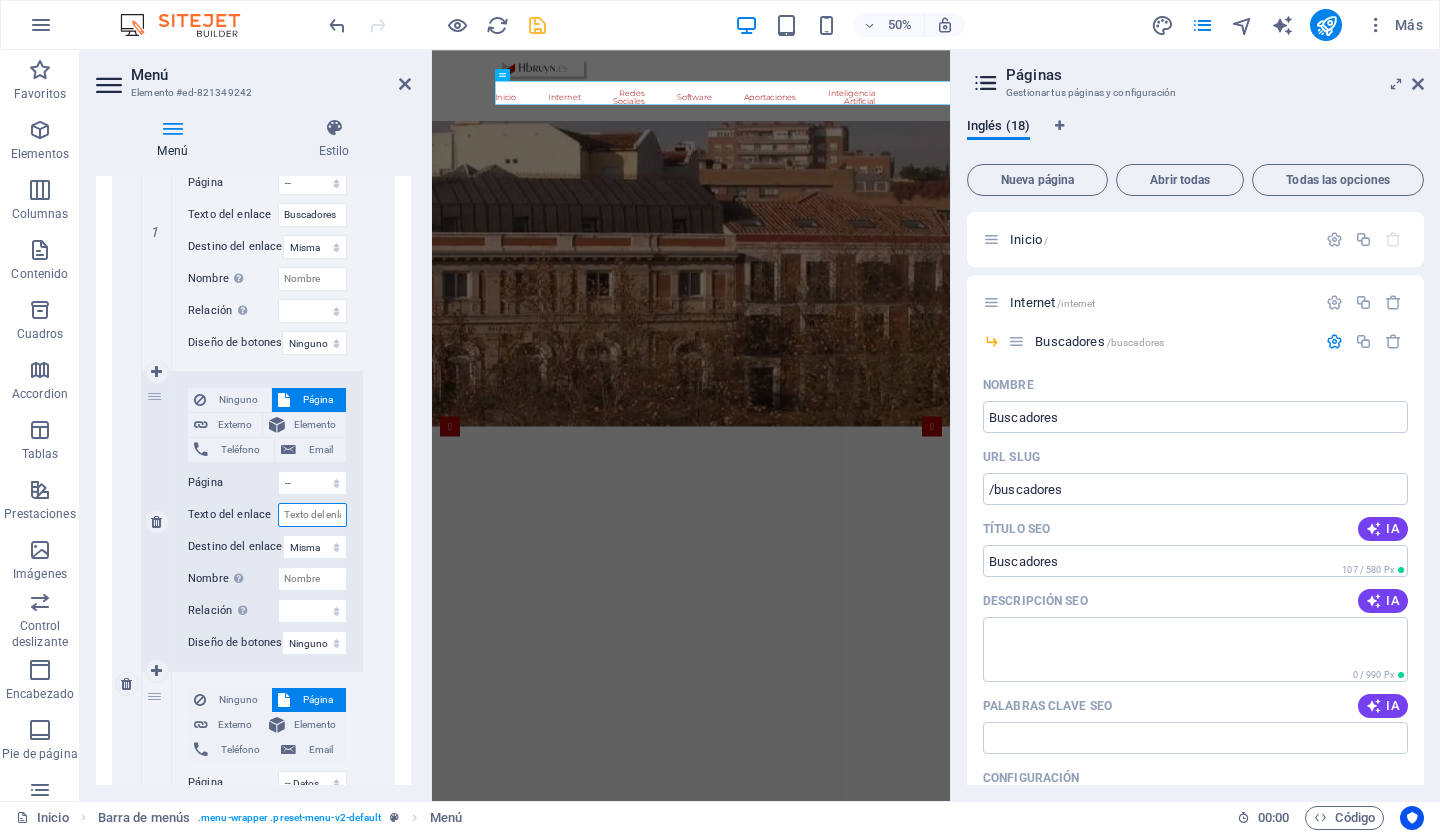select 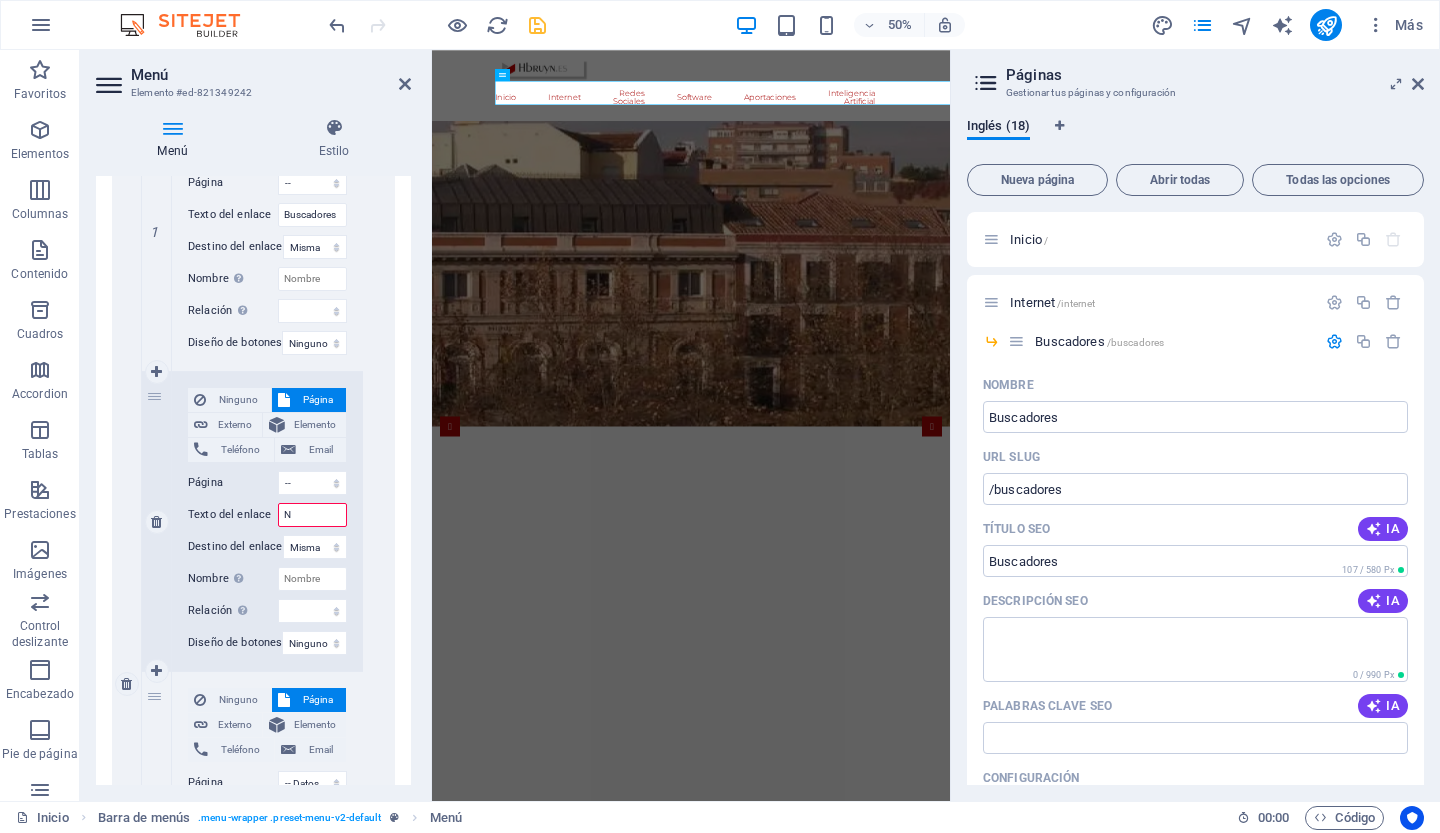 type on "Na" 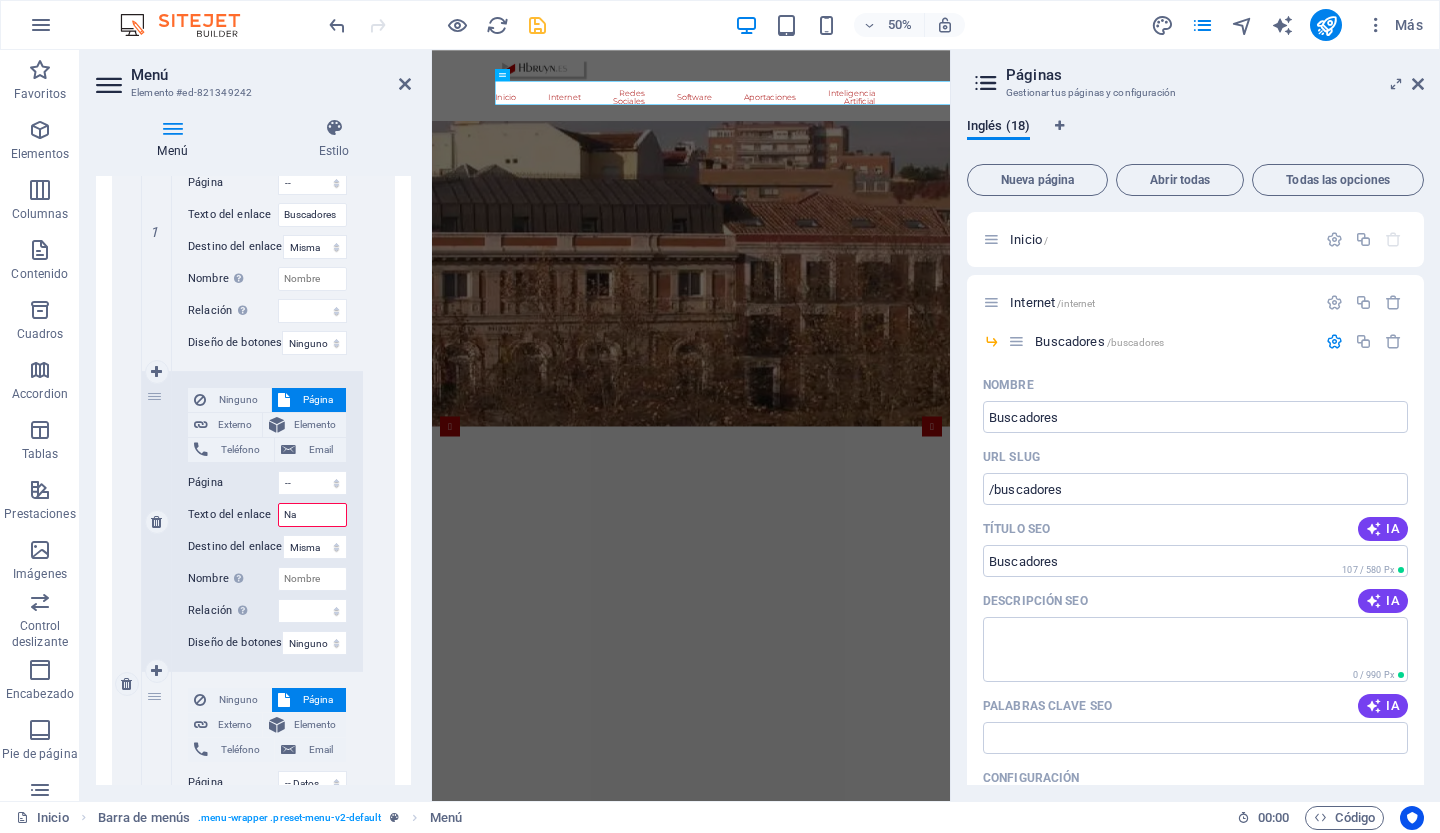 select 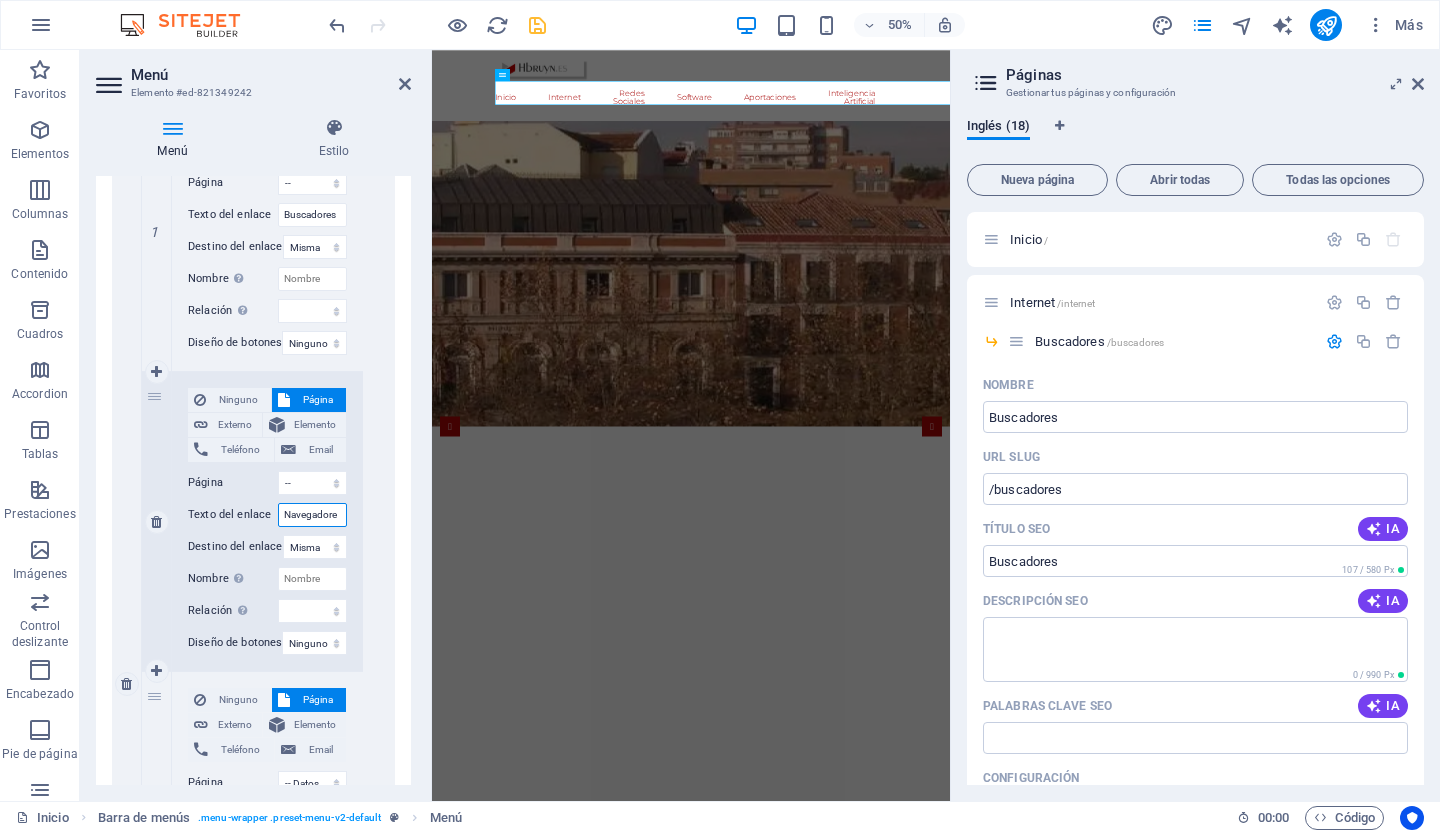 type on "Navegadores" 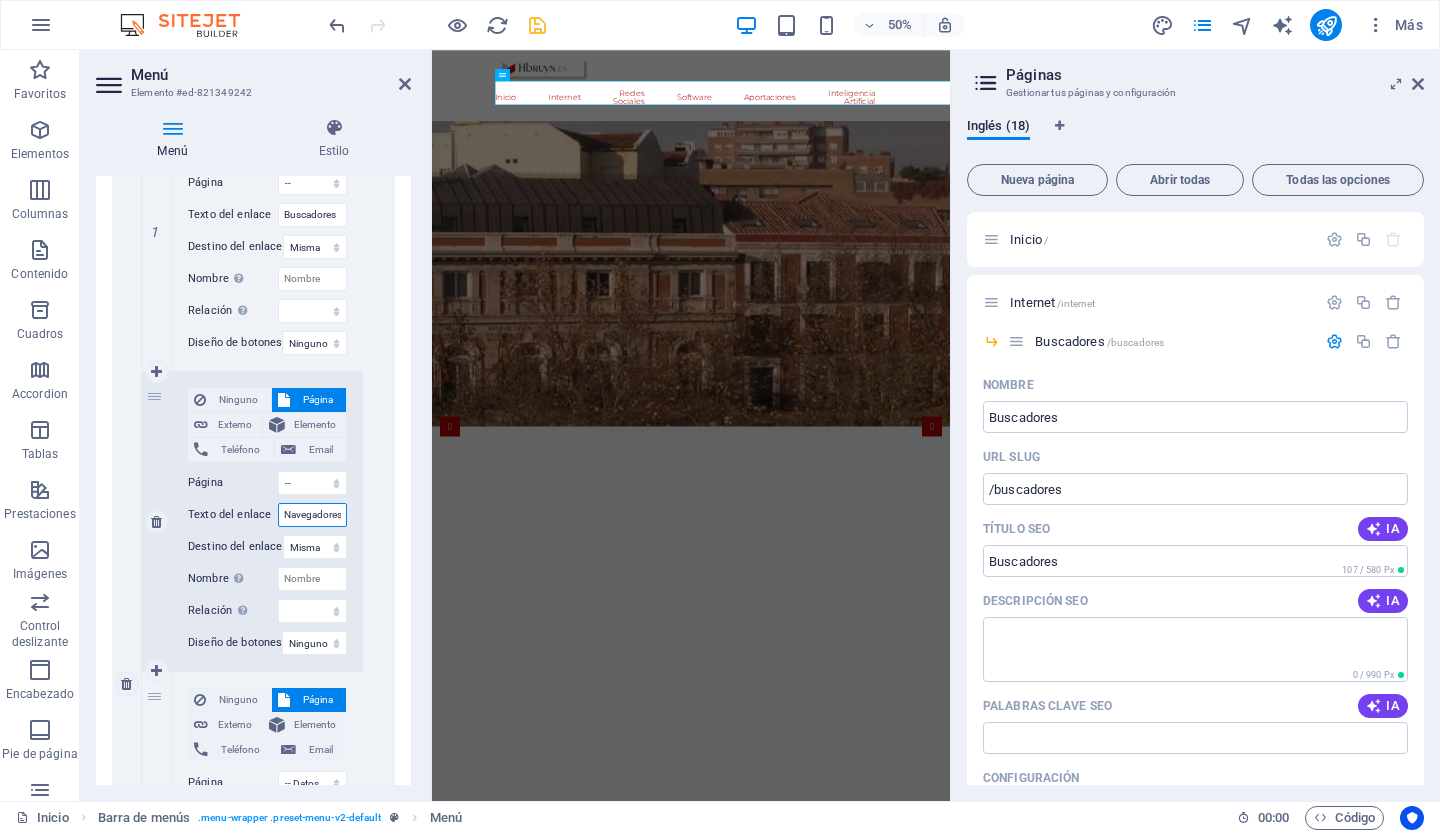 scroll, scrollTop: 0, scrollLeft: 4, axis: horizontal 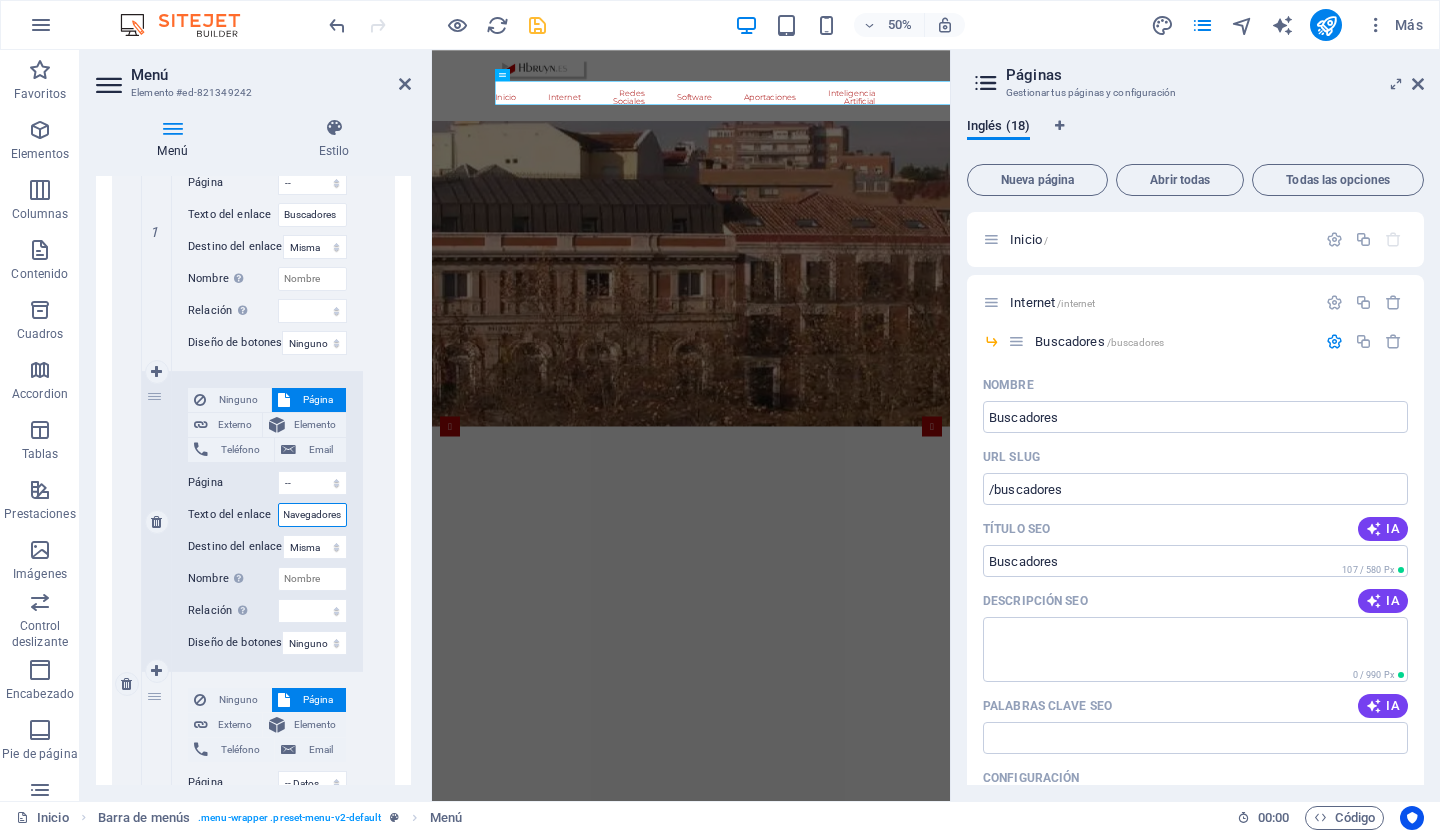 select 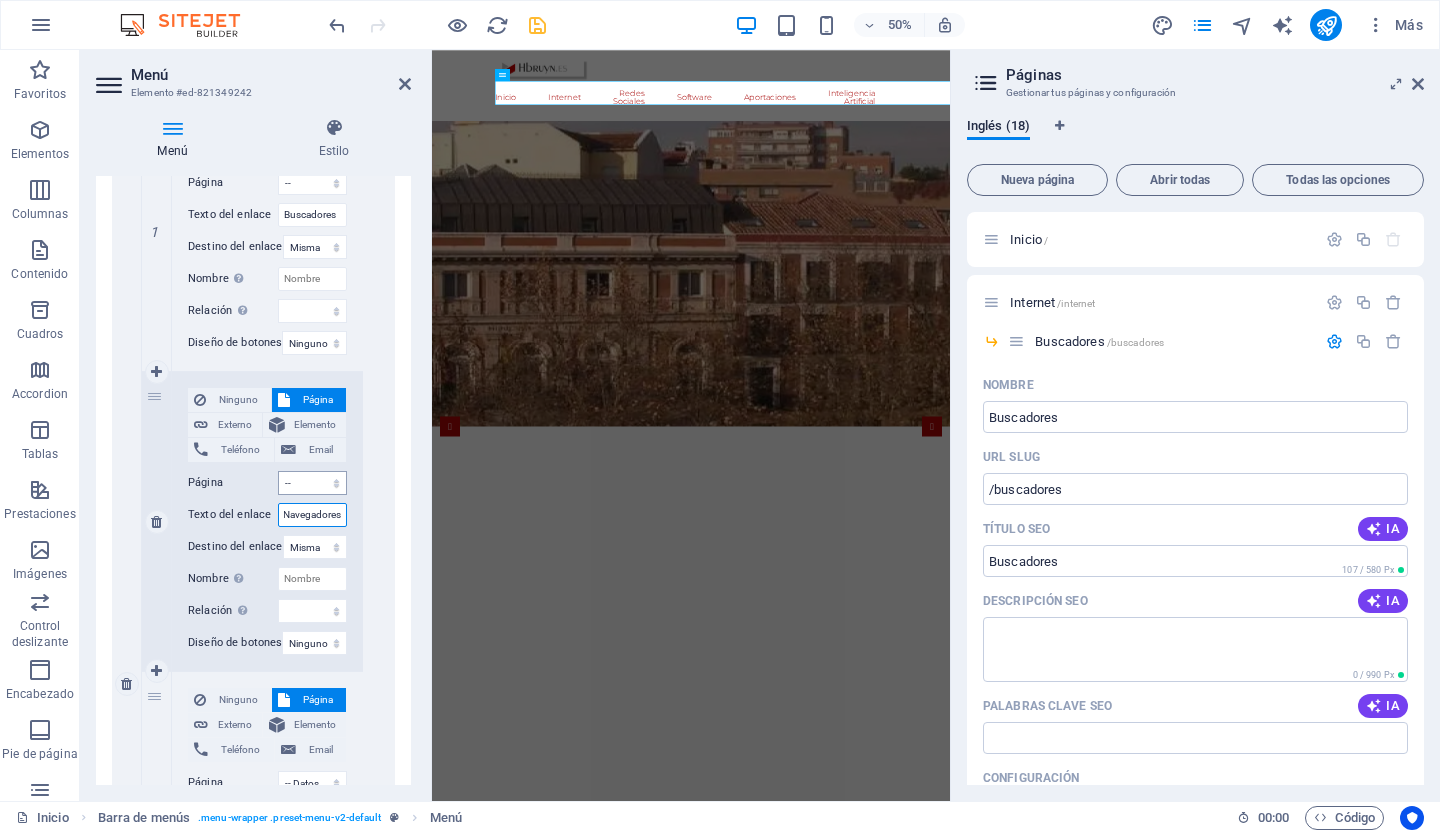 type on "Navegadores" 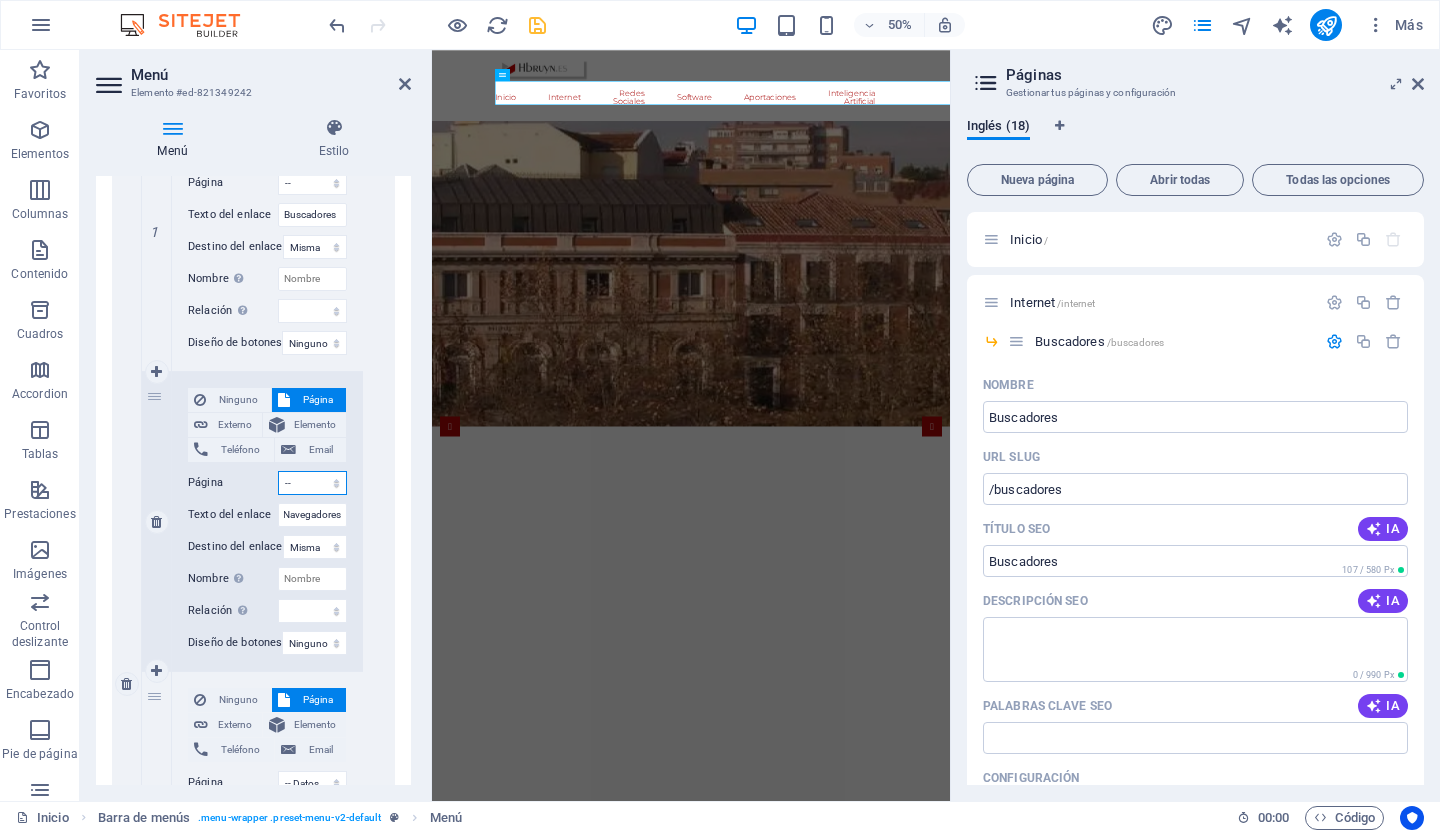 scroll, scrollTop: 0, scrollLeft: 0, axis: both 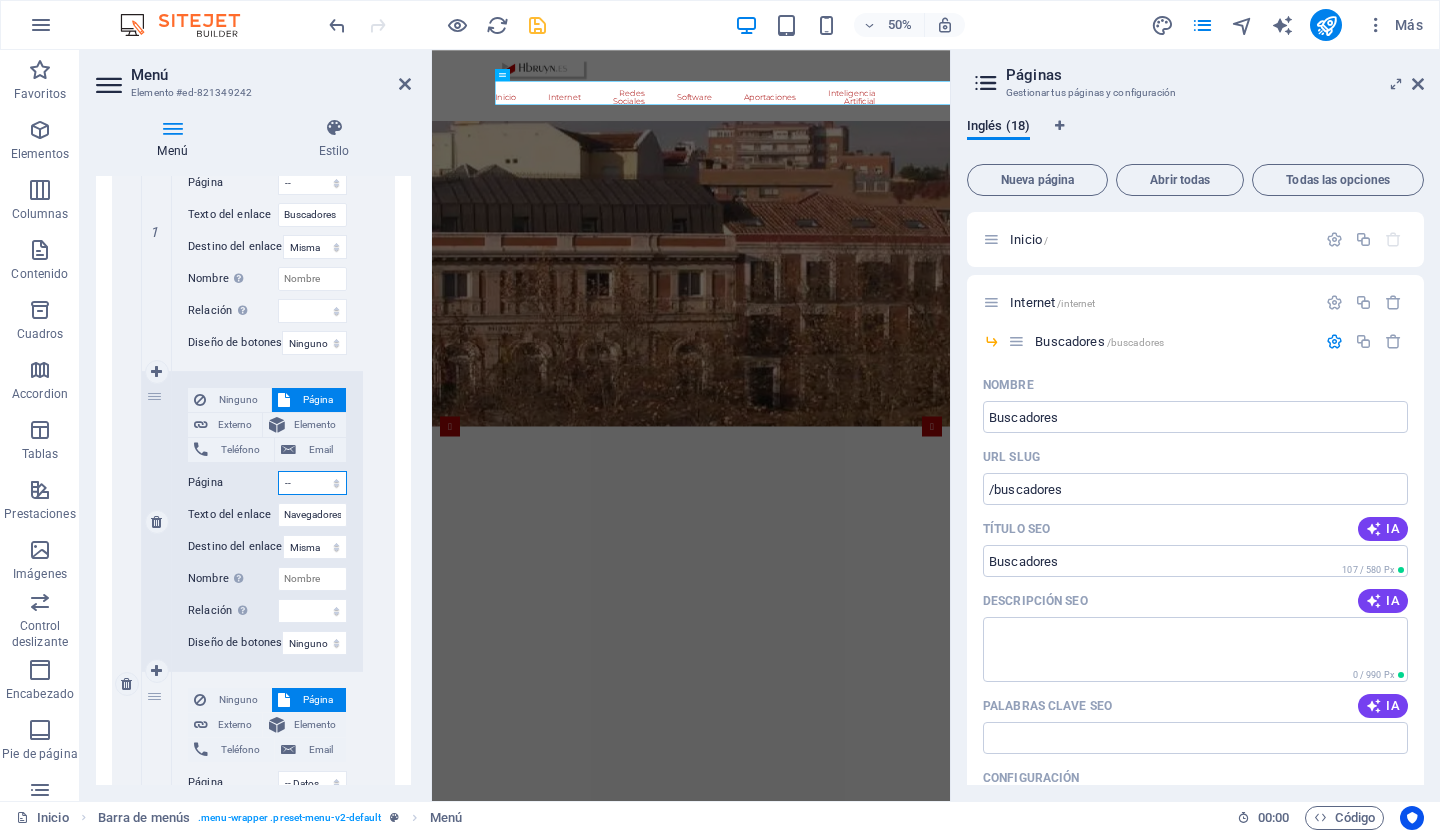 click on "Inicio Internet -- Buscadores -- Navegadores -- Datos curiosos -- Web -- navegacion -- Farm or Ranch Insurance -- Travel Insurance -- Long-Term Travel Insurance -- Disability Insurance -- Vehicle Insurance Redes Sociales Software Aportaciones -- Comunicacion no verbal -- Navalosa Inteligencia Artificial" at bounding box center [312, 483] 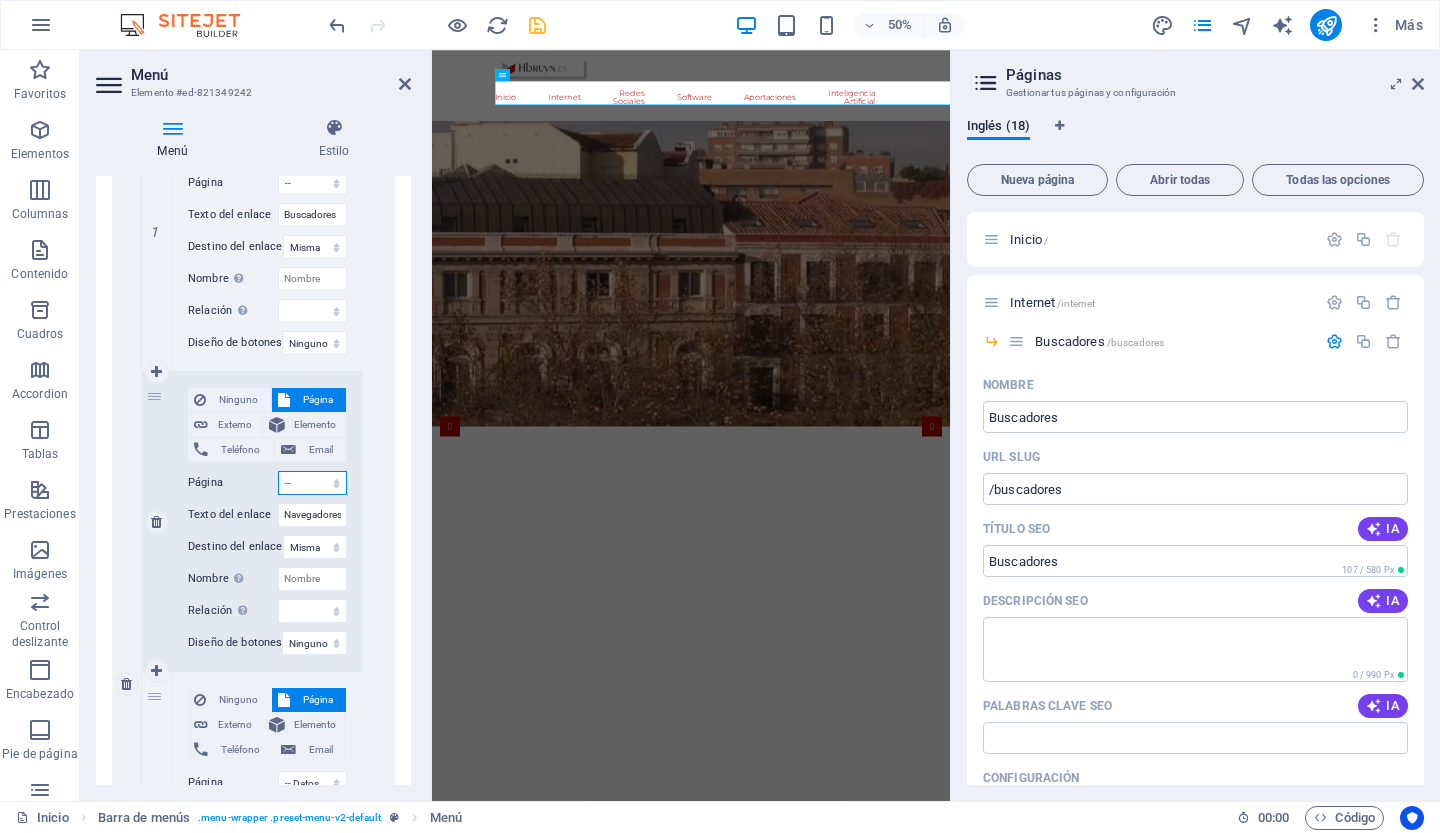 click on "Inicio Internet -- Buscadores -- Navegadores -- Datos curiosos -- Web -- navegacion -- Farm or Ranch Insurance -- Travel Insurance -- Long-Term Travel Insurance -- Disability Insurance -- Vehicle Insurance Redes Sociales Software Aportaciones -- Comunicacion no verbal -- Navalosa Inteligencia Artificial" at bounding box center [312, 483] 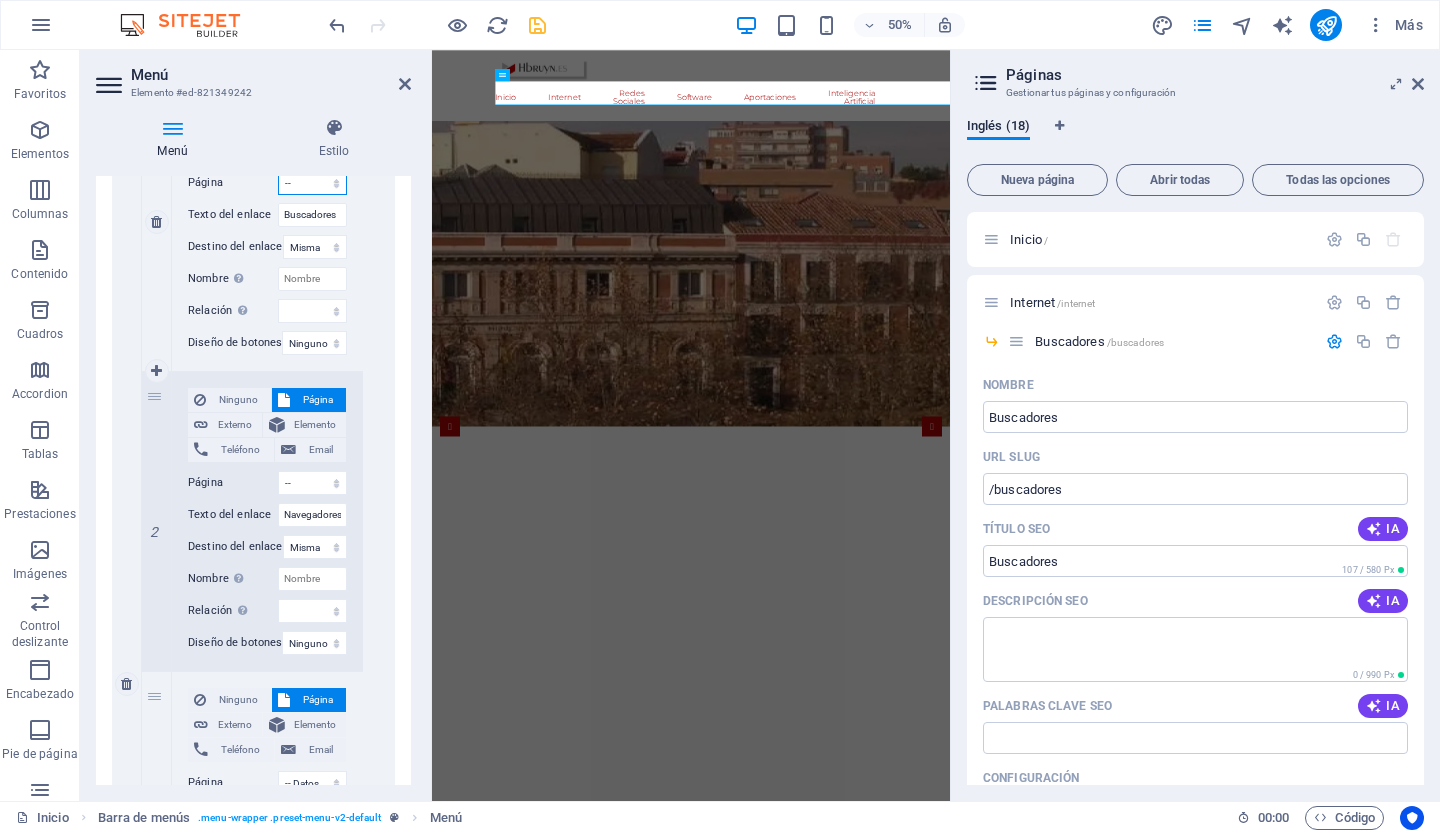 scroll, scrollTop: 854, scrollLeft: 0, axis: vertical 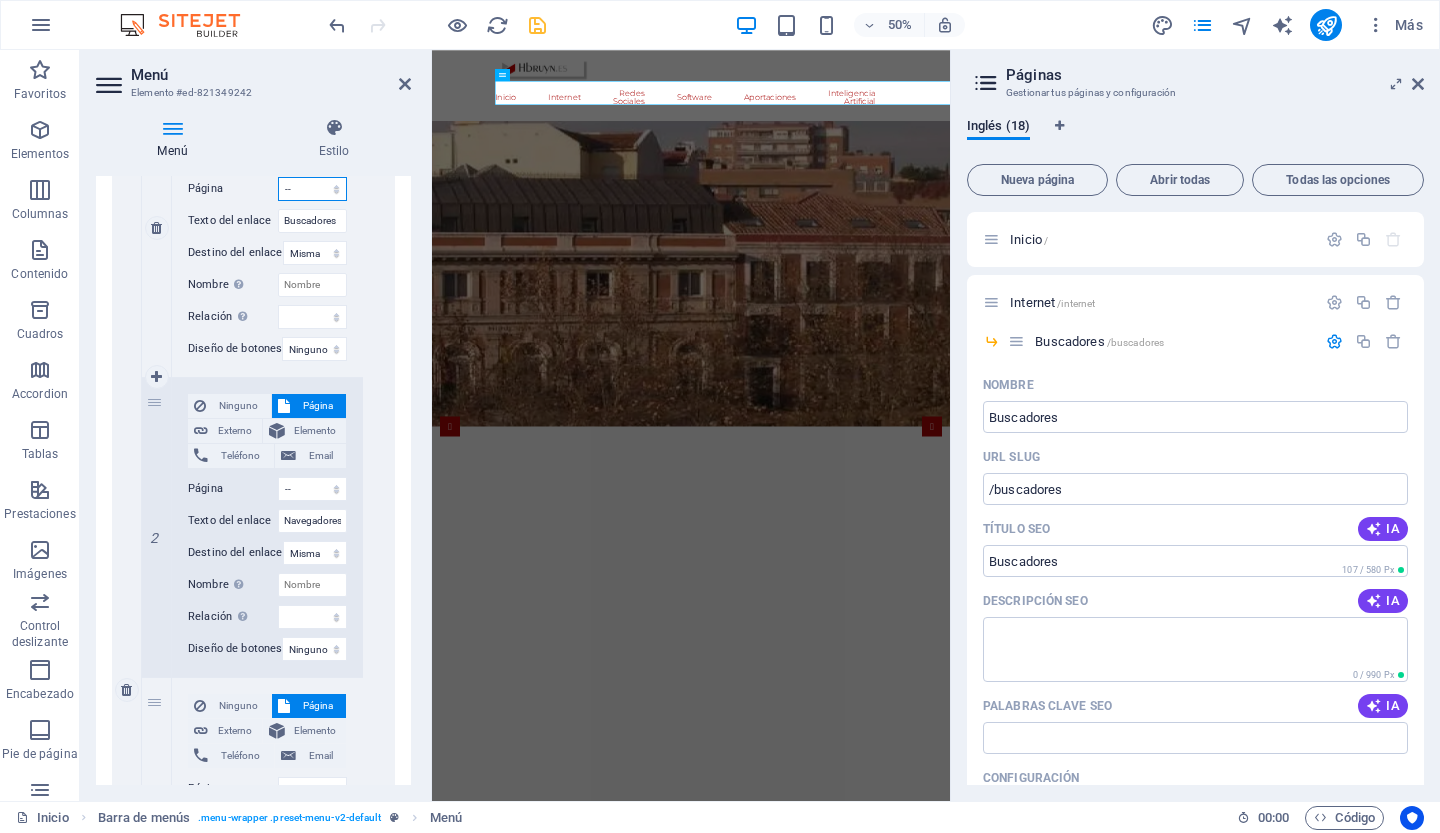 click on "Inicio Internet -- Buscadores -- Navegadores -- Datos curiosos -- Web -- navegacion -- Farm or Ranch Insurance -- Travel Insurance -- Long-Term Travel Insurance -- Disability Insurance -- Vehicle Insurance Redes Sociales Software Aportaciones -- Comunicacion no verbal -- Navalosa Inteligencia Artificial" at bounding box center [312, 189] 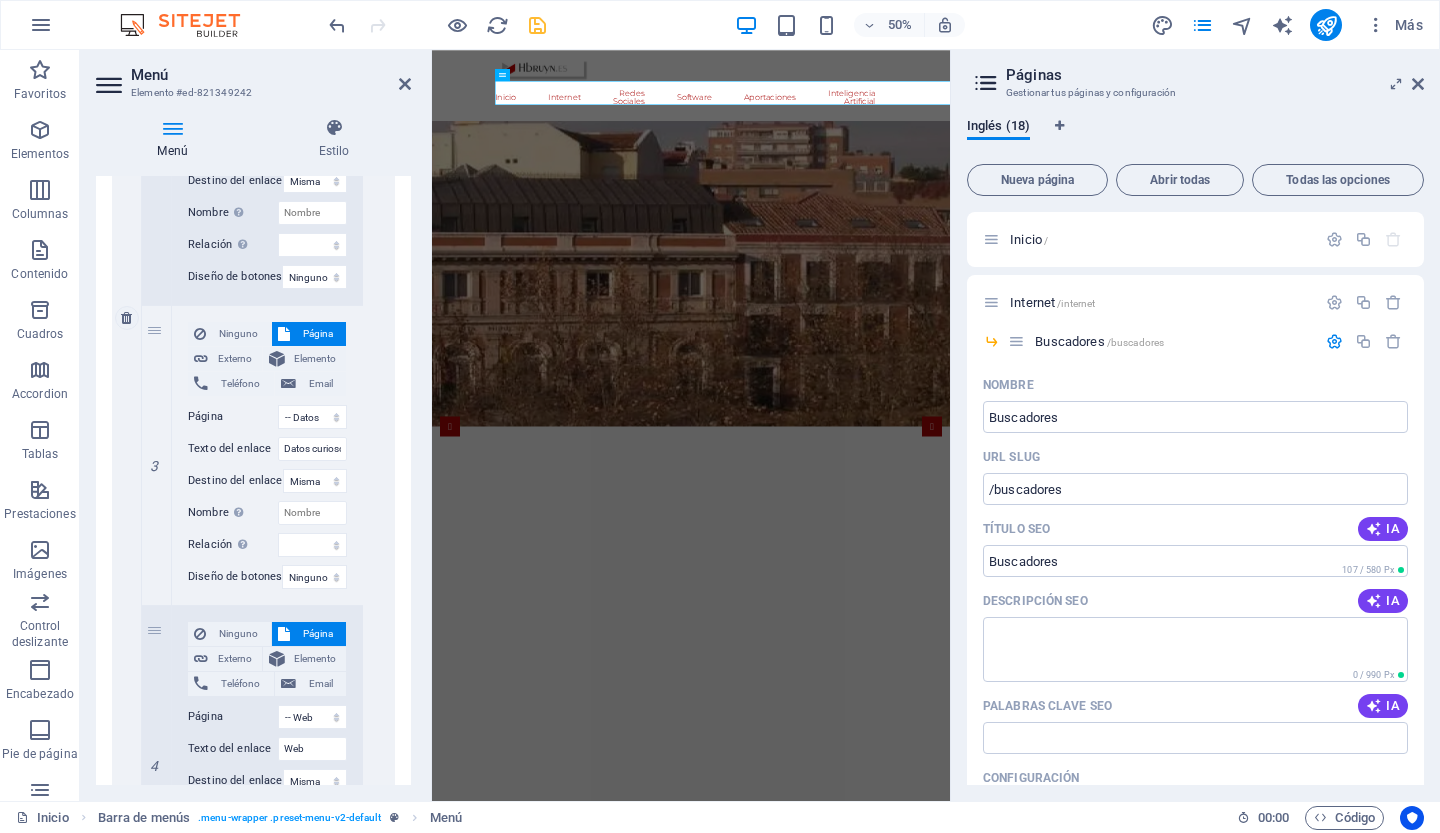 click on "Ninguno Página Externo Elemento Teléfono Email Página Inicio Internet -- Buscadores -- Navegadores -- Datos curiosos -- Web -- navegacion -- Farm or Ranch Insurance -- Travel Insurance -- Long-Term Travel Insurance -- Disability Insurance -- Vehicle Insurance Redes Sociales Software Aportaciones -- Comunicacion no verbal -- Navalosa Inteligencia Artificial Elemento
URL /navegadores Teléfono Email Texto del enlace Navegadores Destino del enlace Nueva pestaña Misma pestaña Superposición Nombre Una descripción adicional del enlace no debería ser igual al texto del enlace. El título suele mostrarse como un texto de información cuando se mueve el ratón por encima del elemento. Déjalo en blanco en caso de dudas. Relación Define la  relación de este enlace con el destino del enlace . Por ejemplo, el valor "nofollow" indica a los buscadores que no sigan al enlace. Puede dejarse vacío. alternativo autor marcador externo ayuda licencia siguiente nofollow noreferrer noopener ant" at bounding box center (267, 155) 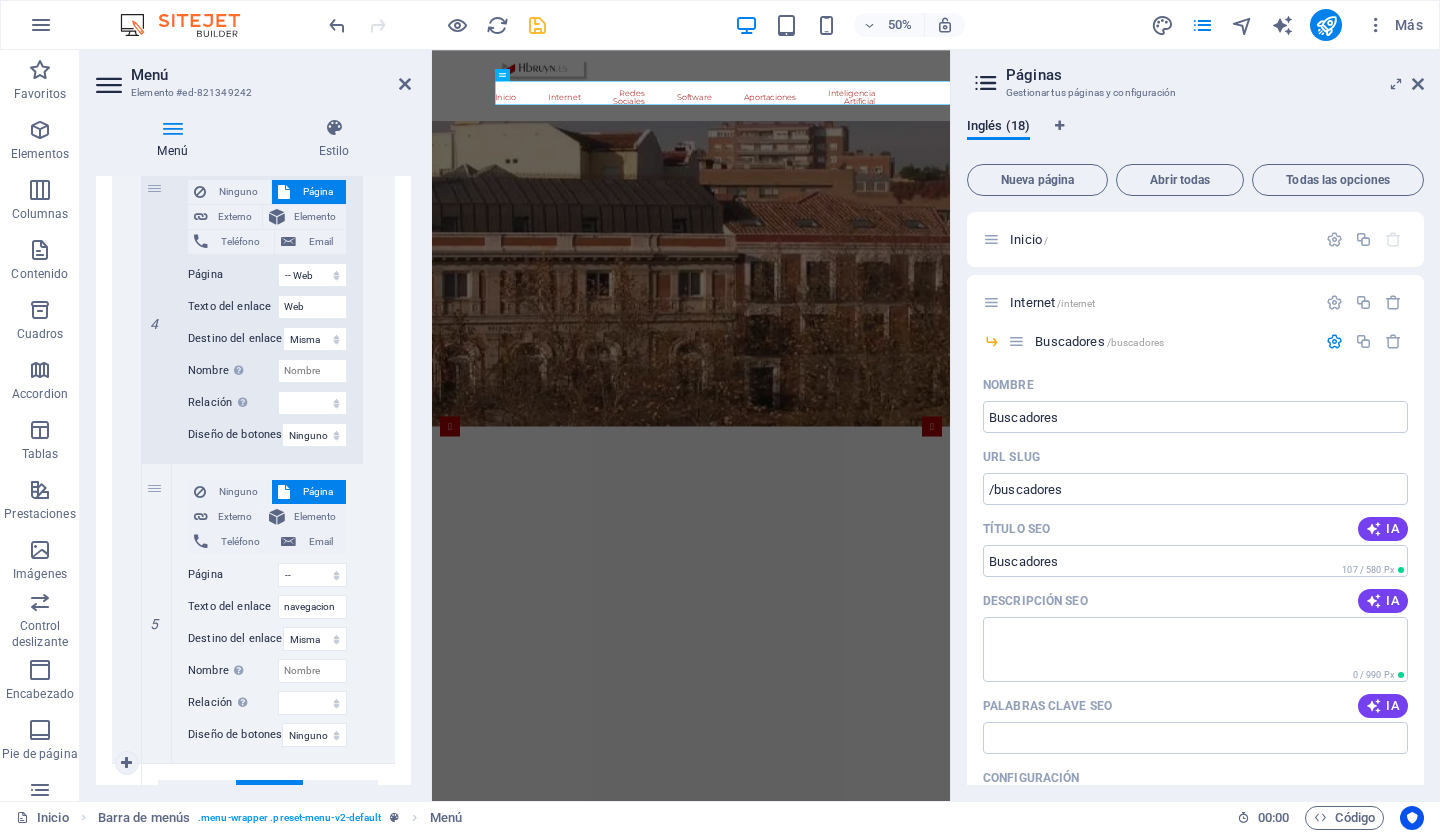scroll, scrollTop: 1669, scrollLeft: 0, axis: vertical 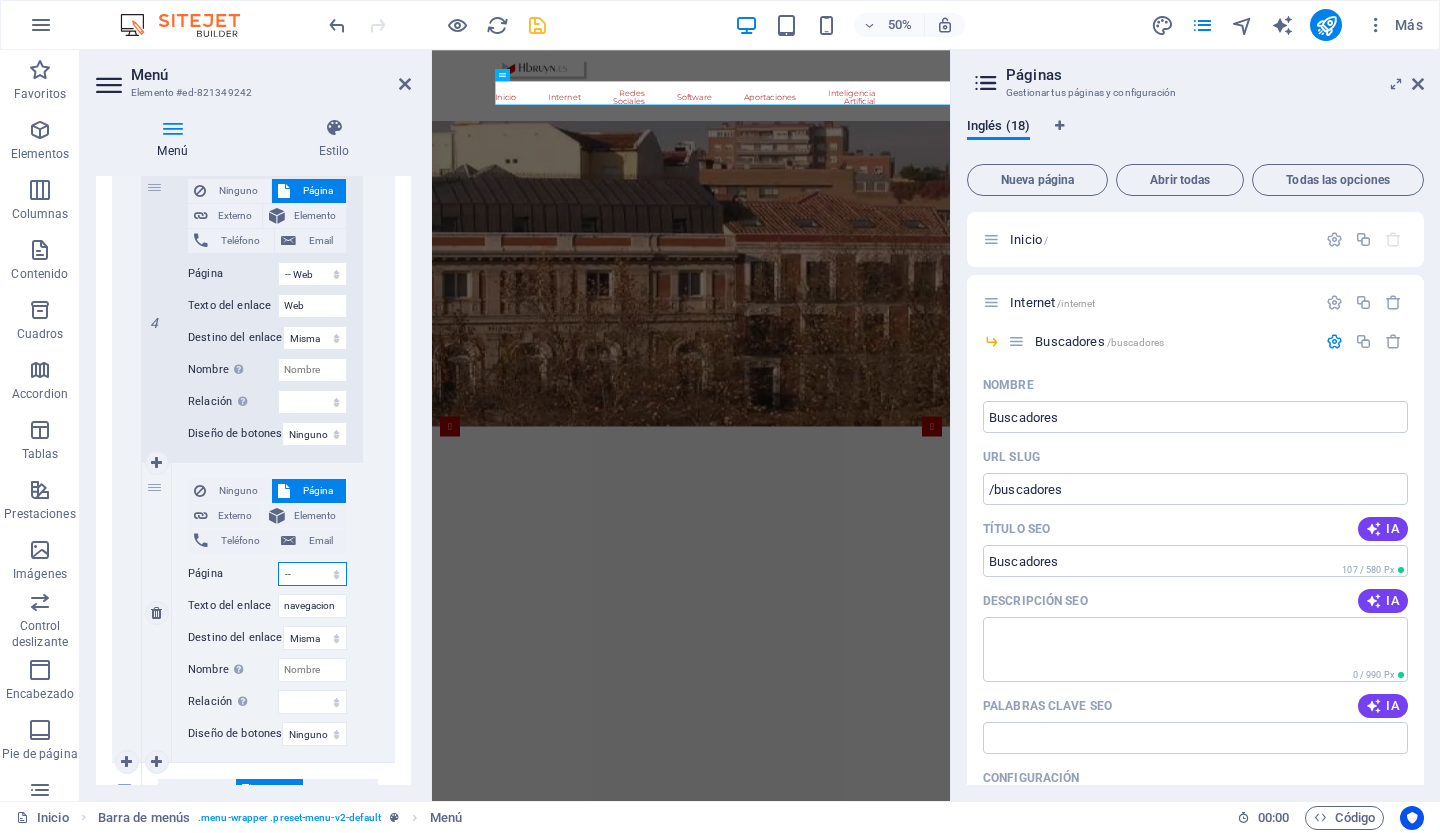 click on "Inicio Internet -- Buscadores -- Navegadores -- Datos curiosos -- Web -- navegacion -- Farm or Ranch Insurance -- Travel Insurance -- Long-Term Travel Insurance -- Disability Insurance -- Vehicle Insurance Redes Sociales Software Aportaciones -- Comunicacion no verbal -- Navalosa Inteligencia Artificial" at bounding box center (312, 574) 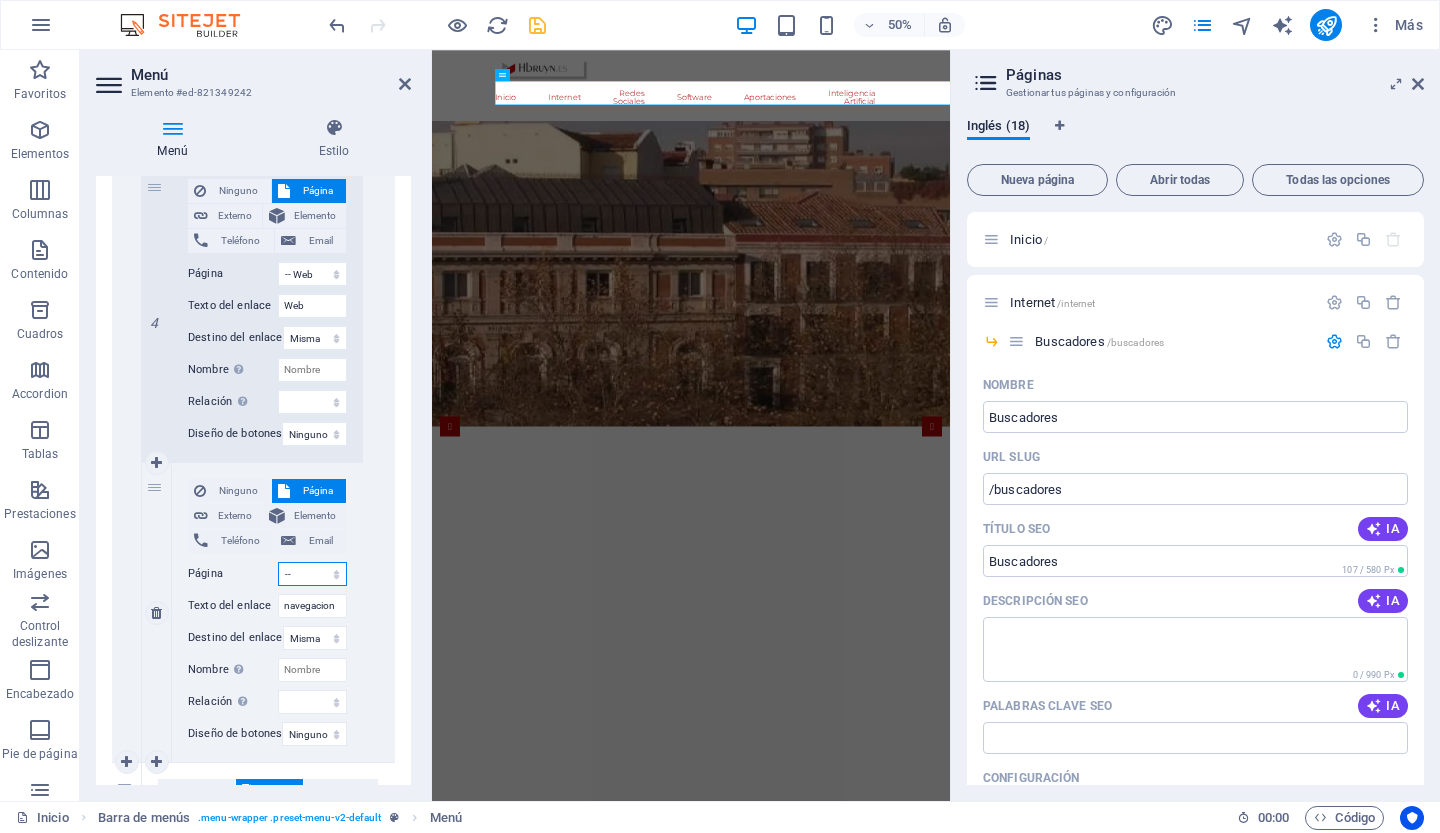 click on "Inicio Internet -- Buscadores -- Navegadores -- Datos curiosos -- Web -- navegacion -- Farm or Ranch Insurance -- Travel Insurance -- Long-Term Travel Insurance -- Disability Insurance -- Vehicle Insurance Redes Sociales Software Aportaciones -- Comunicacion no verbal -- Navalosa Inteligencia Artificial" at bounding box center (312, 574) 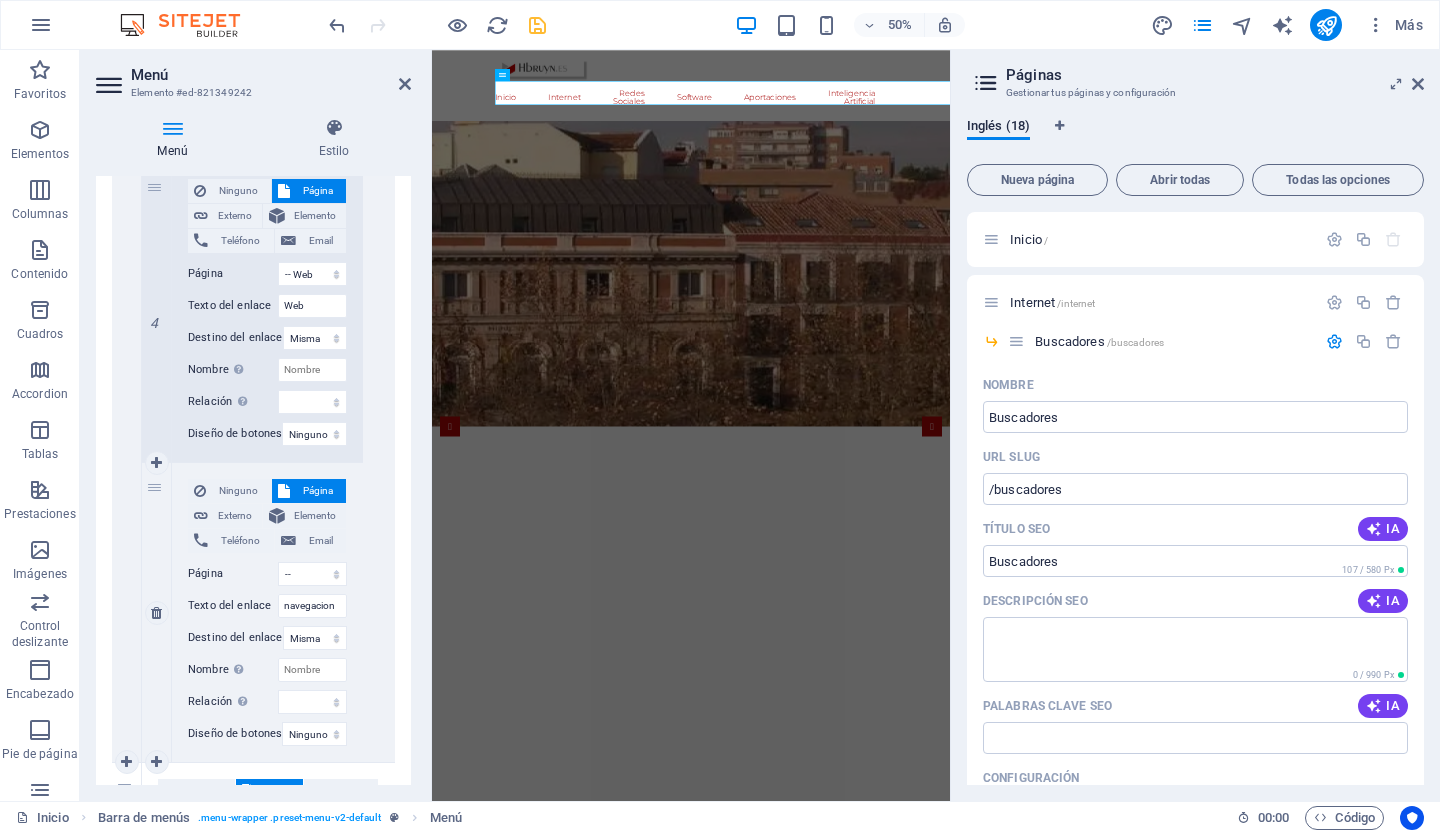 click on "Página" at bounding box center (318, 491) 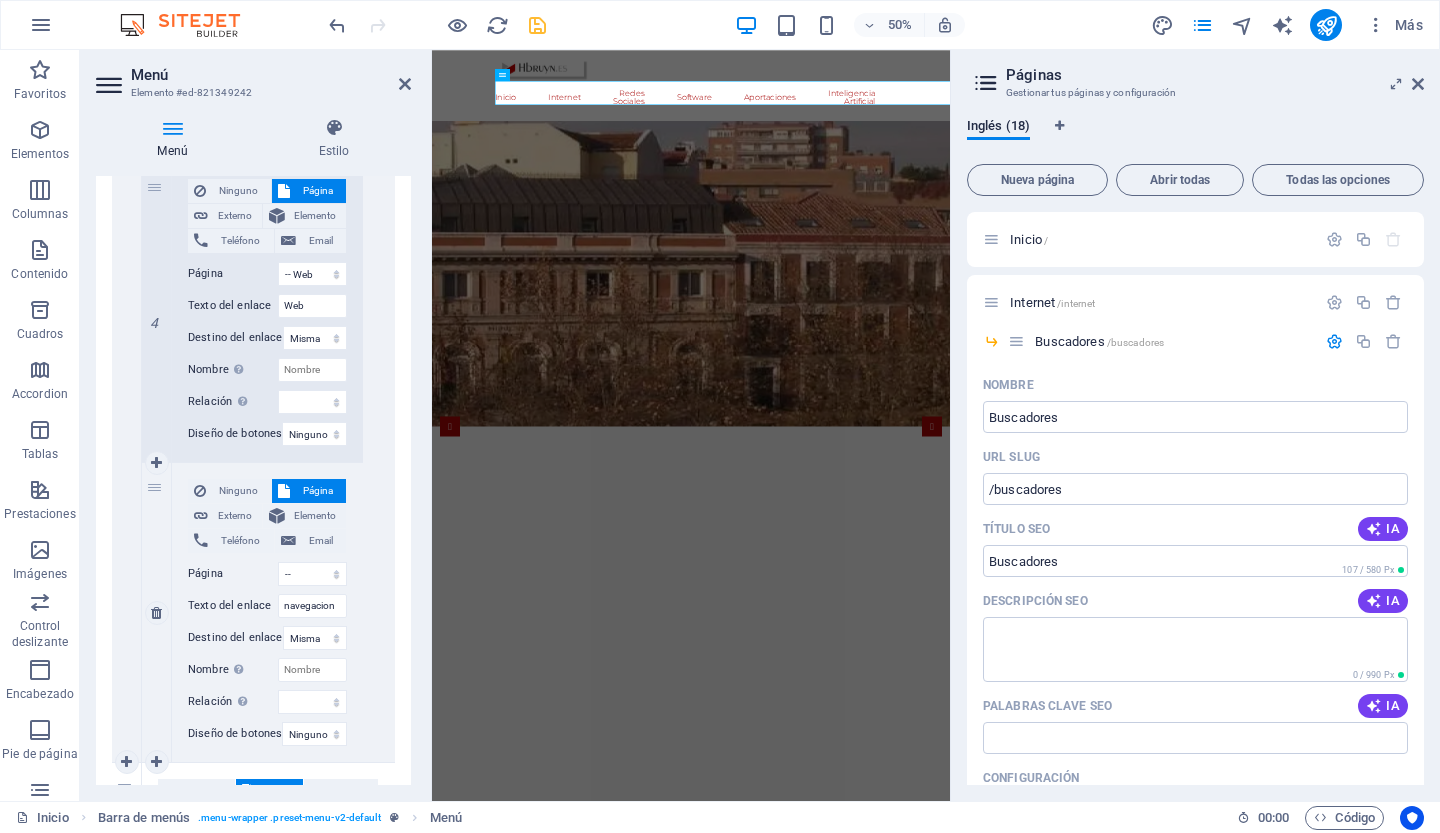 click on "Página" at bounding box center [318, 491] 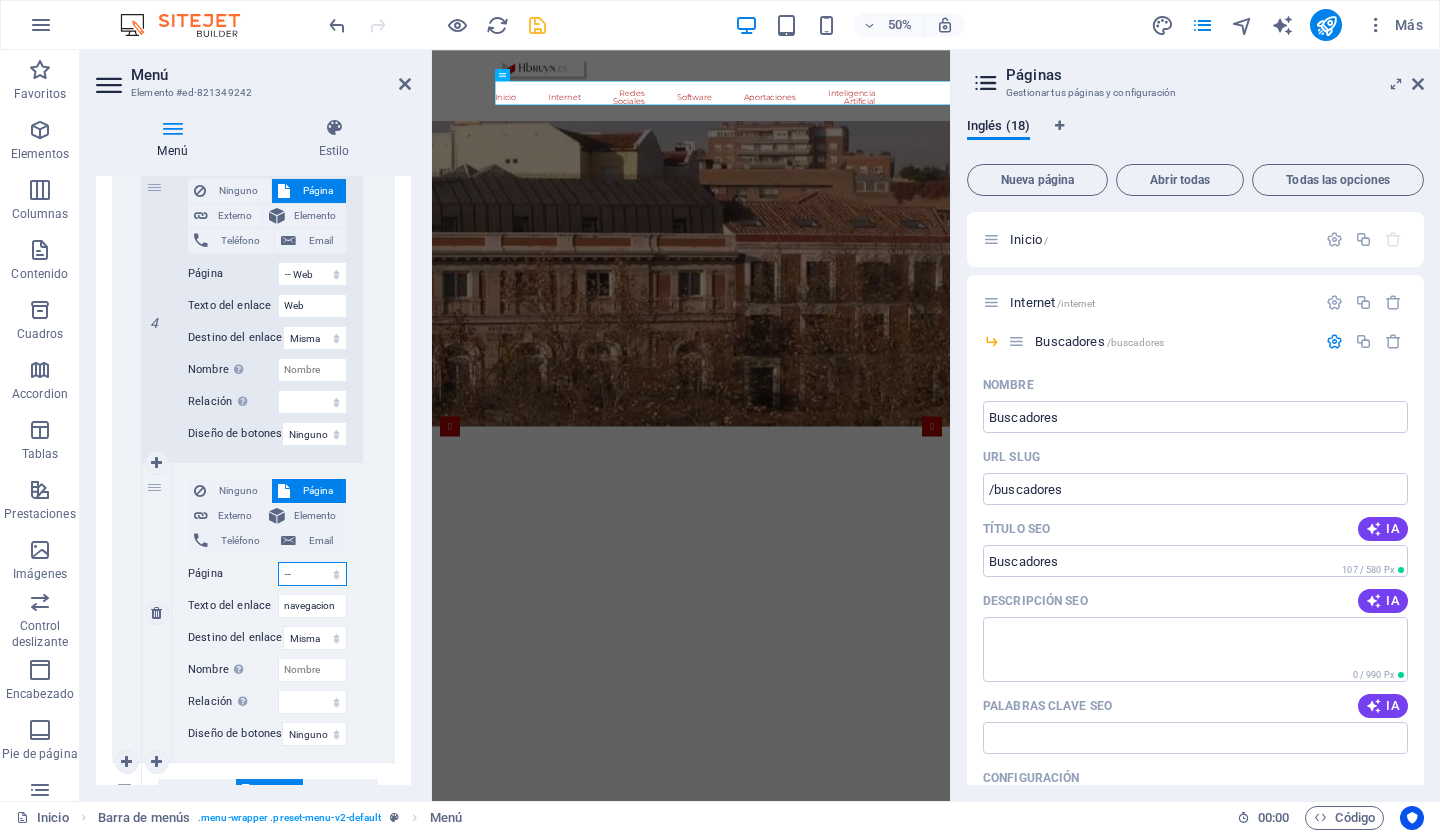 click on "Inicio Internet -- Buscadores -- Navegadores -- Datos curiosos -- Web -- navegacion -- Farm or Ranch Insurance -- Travel Insurance -- Long-Term Travel Insurance -- Disability Insurance -- Vehicle Insurance Redes Sociales Software Aportaciones -- Comunicacion no verbal -- Navalosa Inteligencia Artificial" at bounding box center (312, 574) 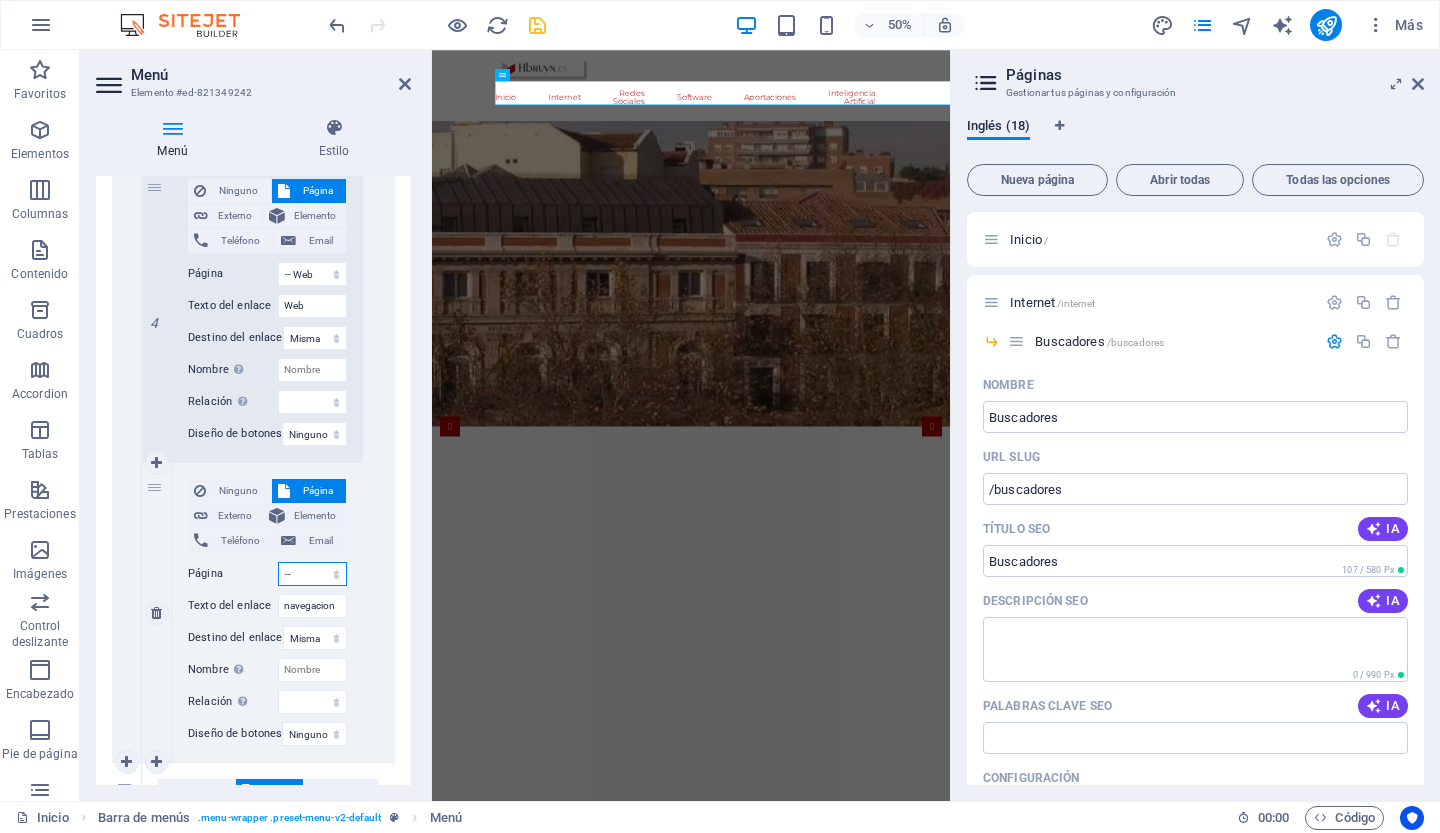 click on "Inicio Internet -- Buscadores -- Navegadores -- Datos curiosos -- Web -- navegacion -- Farm or Ranch Insurance -- Travel Insurance -- Long-Term Travel Insurance -- Disability Insurance -- Vehicle Insurance Redes Sociales Software Aportaciones -- Comunicacion no verbal -- Navalosa Inteligencia Artificial" at bounding box center [312, 574] 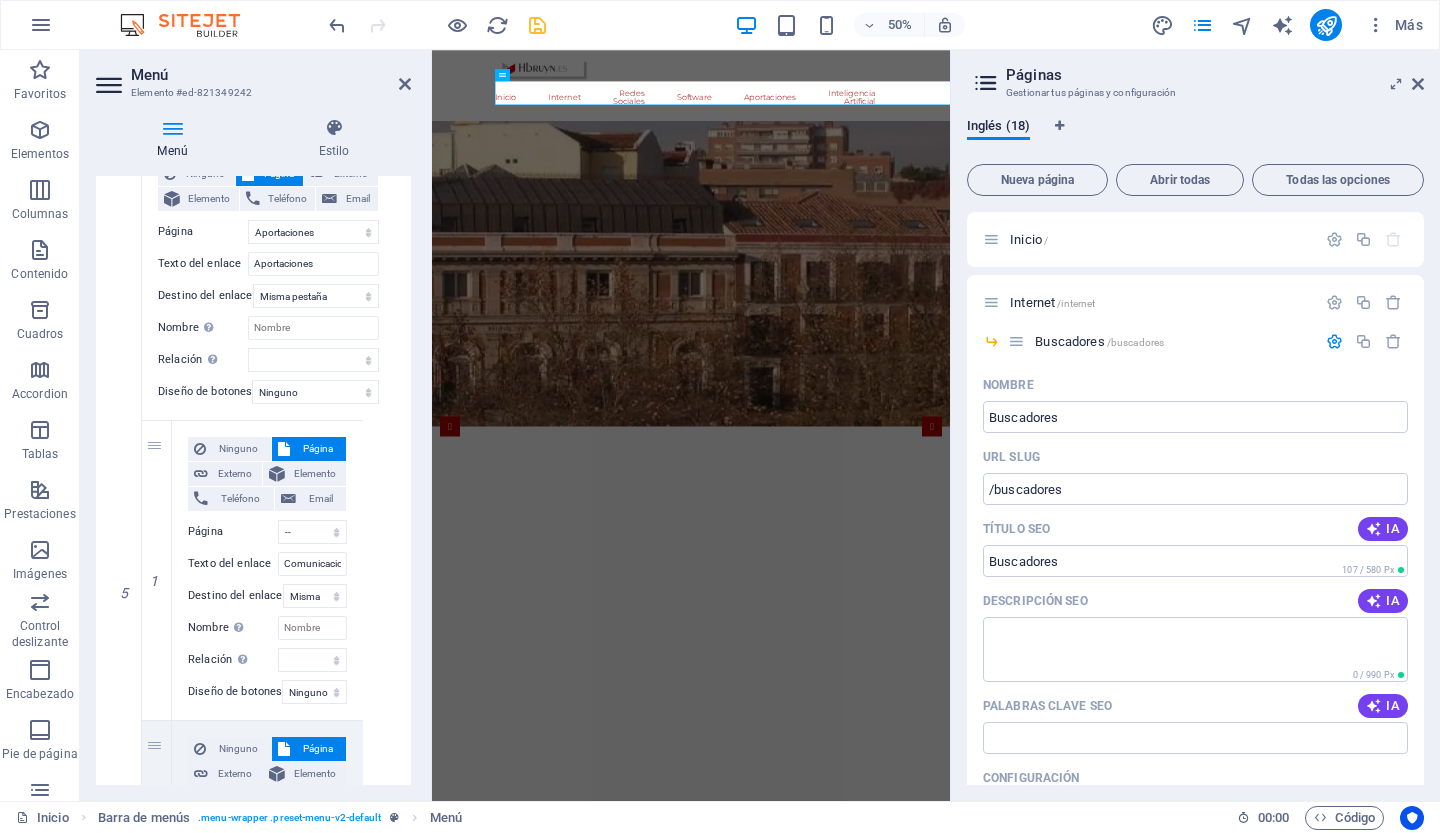 scroll, scrollTop: 2840, scrollLeft: 0, axis: vertical 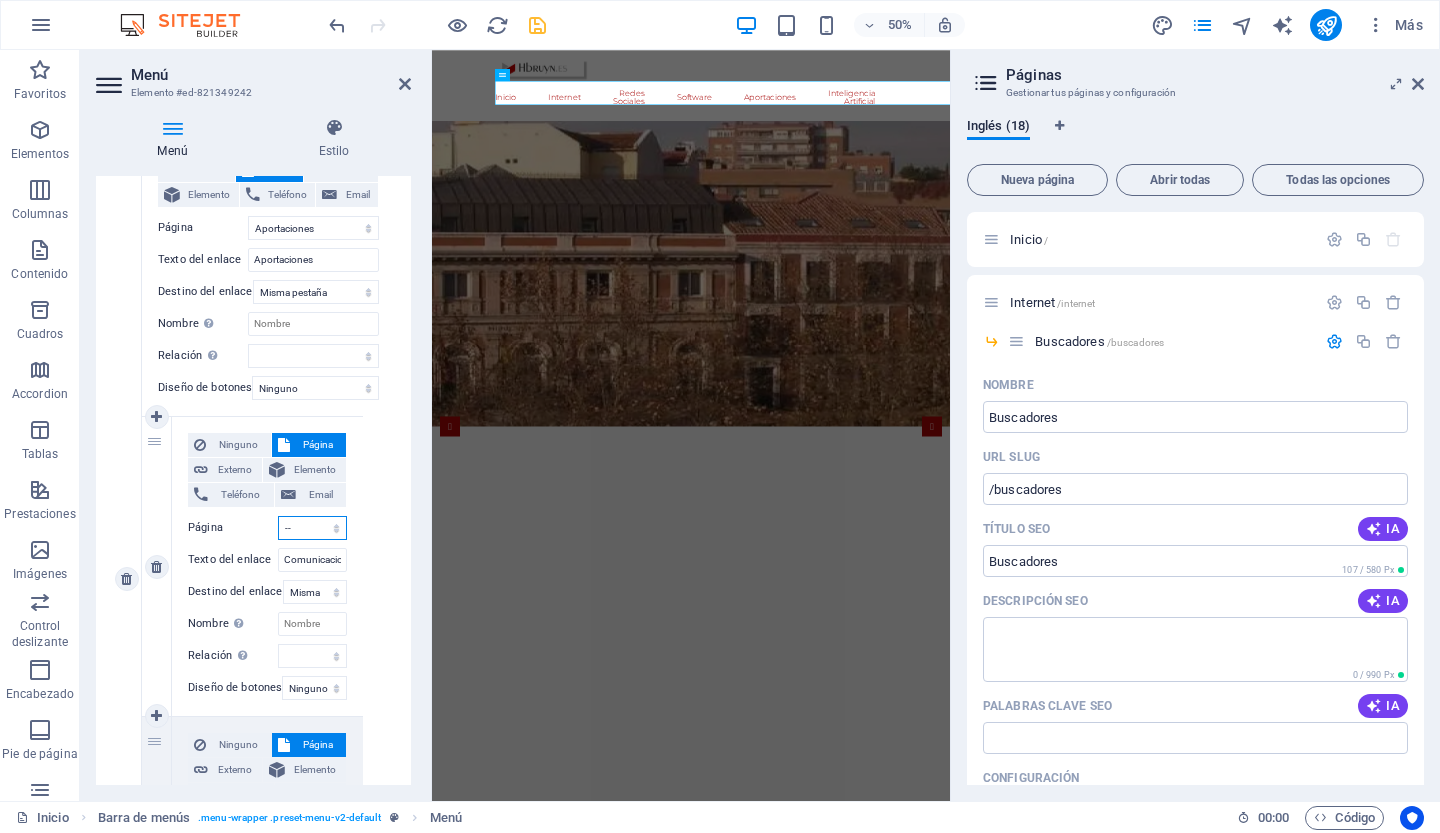 click on "Inicio Internet -- Buscadores -- Navegadores -- Datos curiosos -- Web -- navegacion -- Farm or Ranch Insurance -- Travel Insurance -- Long-Term Travel Insurance -- Disability Insurance -- Vehicle Insurance Redes Sociales Software Aportaciones -- Comunicacion no verbal -- Navalosa Inteligencia Artificial" at bounding box center (312, 528) 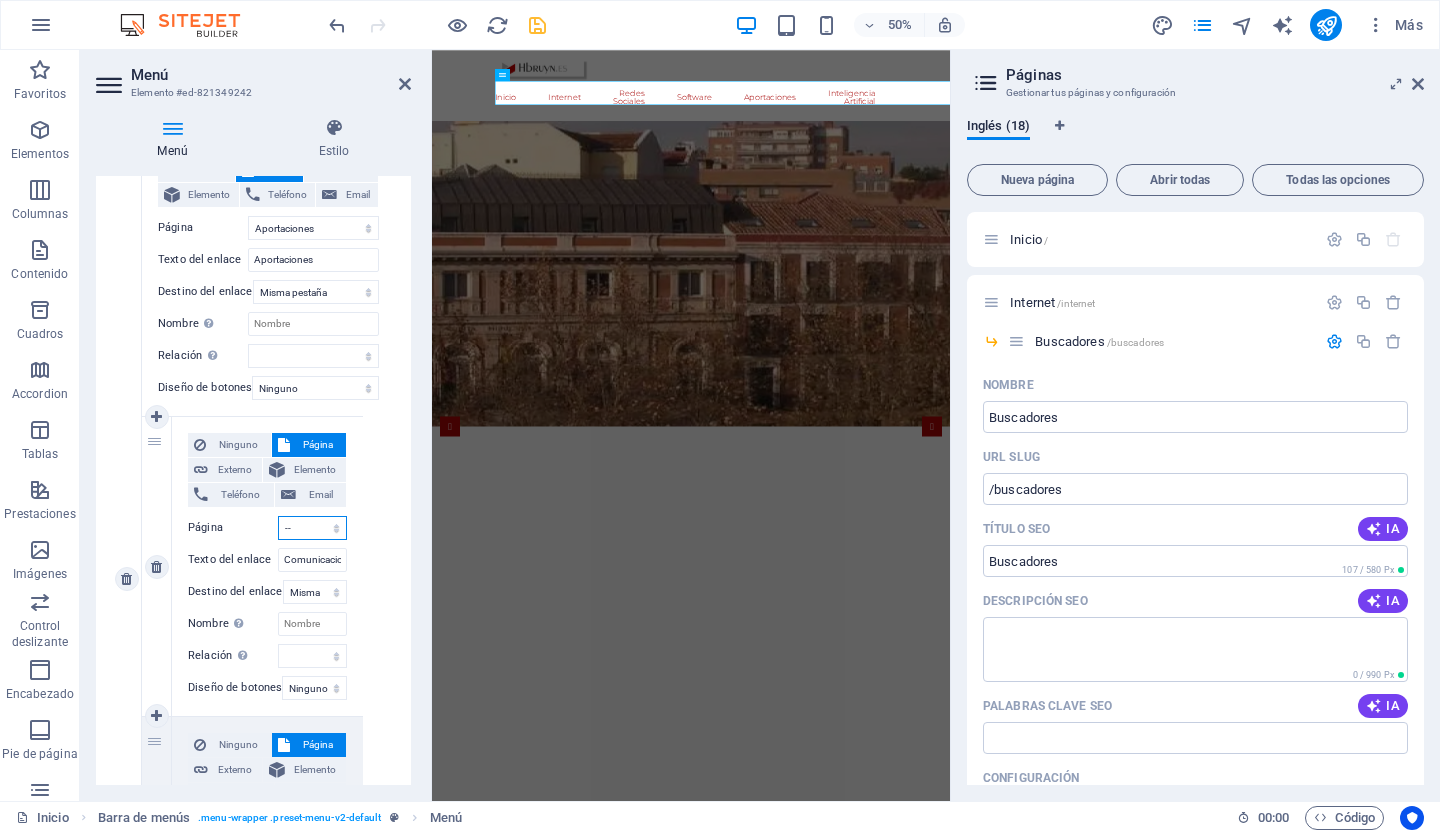 click on "Inicio Internet -- Buscadores -- Navegadores -- Datos curiosos -- Web -- navegacion -- Farm or Ranch Insurance -- Travel Insurance -- Long-Term Travel Insurance -- Disability Insurance -- Vehicle Insurance Redes Sociales Software Aportaciones -- Comunicacion no verbal -- Navalosa Inteligencia Artificial" at bounding box center [312, 528] 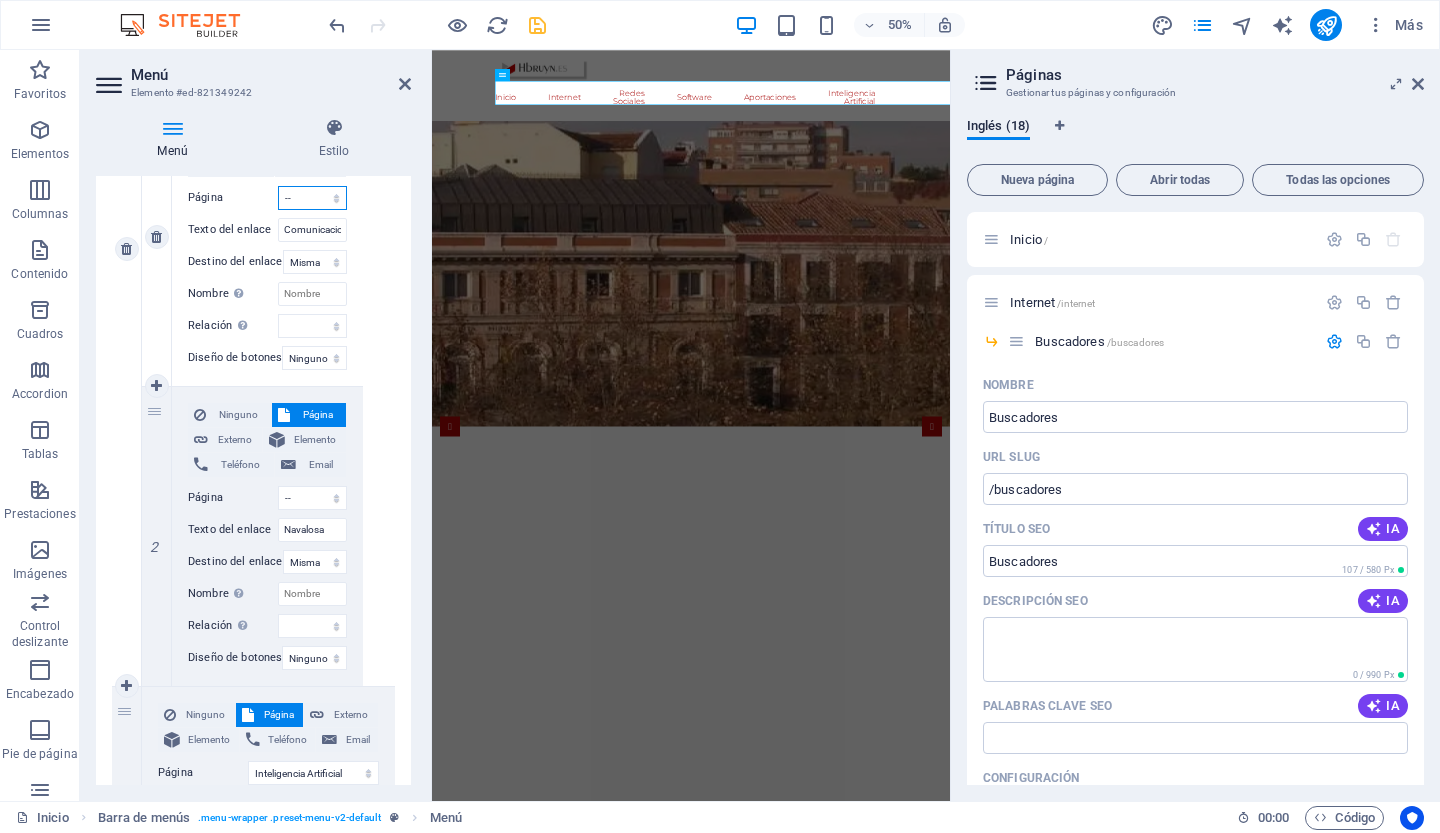 scroll, scrollTop: 3185, scrollLeft: 0, axis: vertical 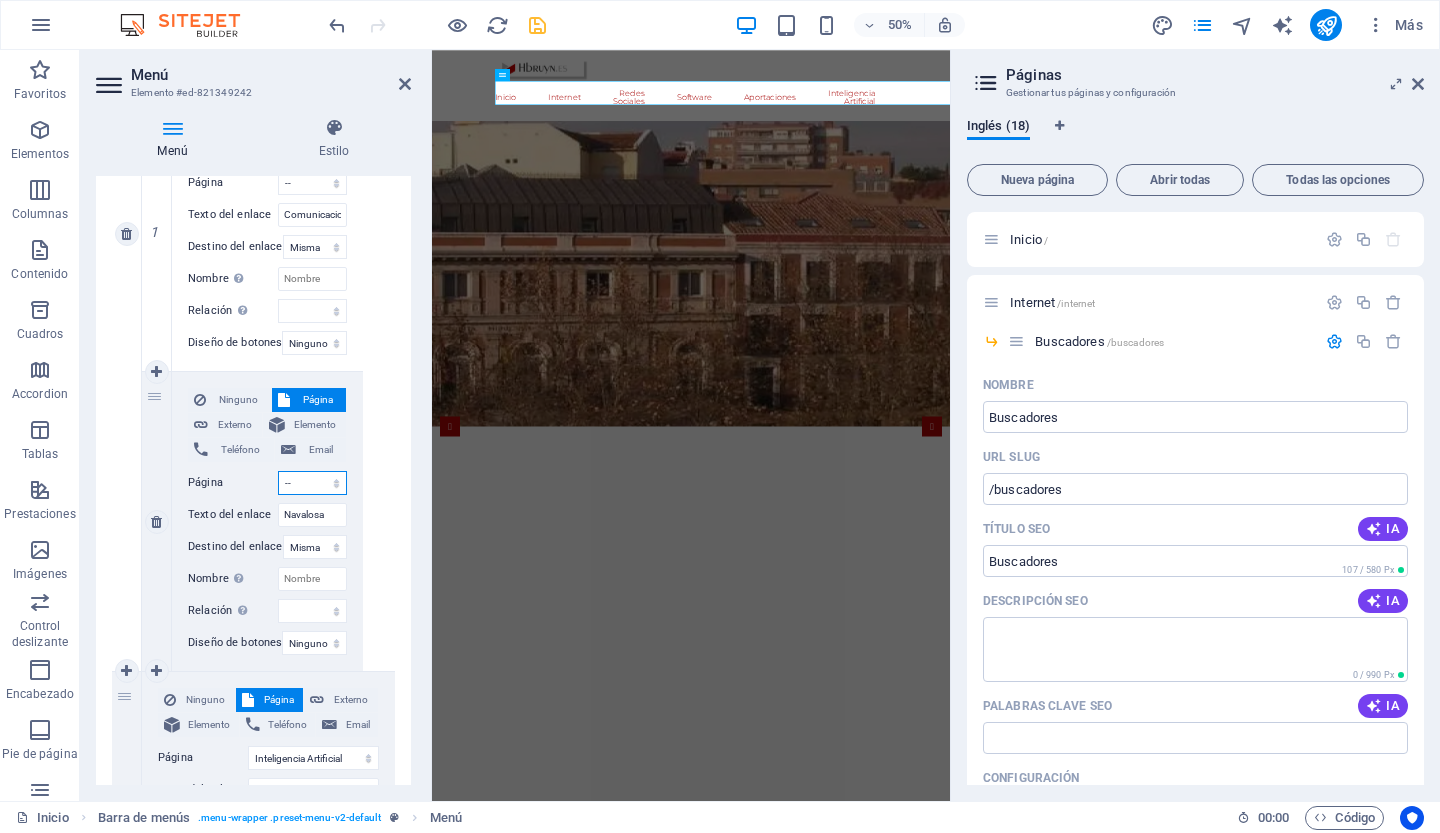click on "Inicio Internet -- Buscadores -- Navegadores -- Datos curiosos -- Web -- navegacion -- Farm or Ranch Insurance -- Travel Insurance -- Long-Term Travel Insurance -- Disability Insurance -- Vehicle Insurance Redes Sociales Software Aportaciones -- Comunicacion no verbal -- Navalosa Inteligencia Artificial" at bounding box center [312, 483] 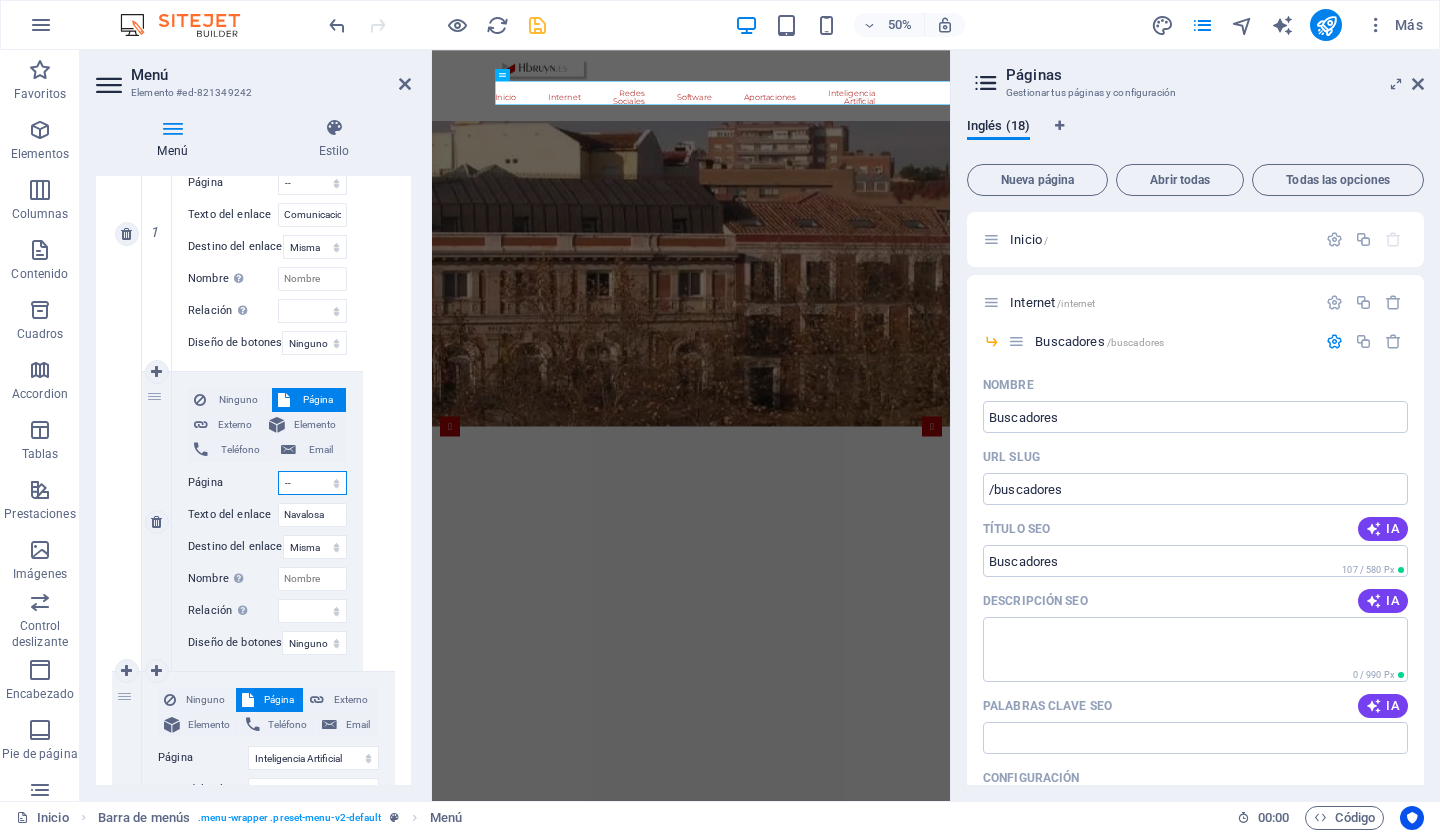 click on "Inicio Internet -- Buscadores -- Navegadores -- Datos curiosos -- Web -- navegacion -- Farm or Ranch Insurance -- Travel Insurance -- Long-Term Travel Insurance -- Disability Insurance -- Vehicle Insurance Redes Sociales Software Aportaciones -- Comunicacion no verbal -- Navalosa Inteligencia Artificial" at bounding box center (312, 483) 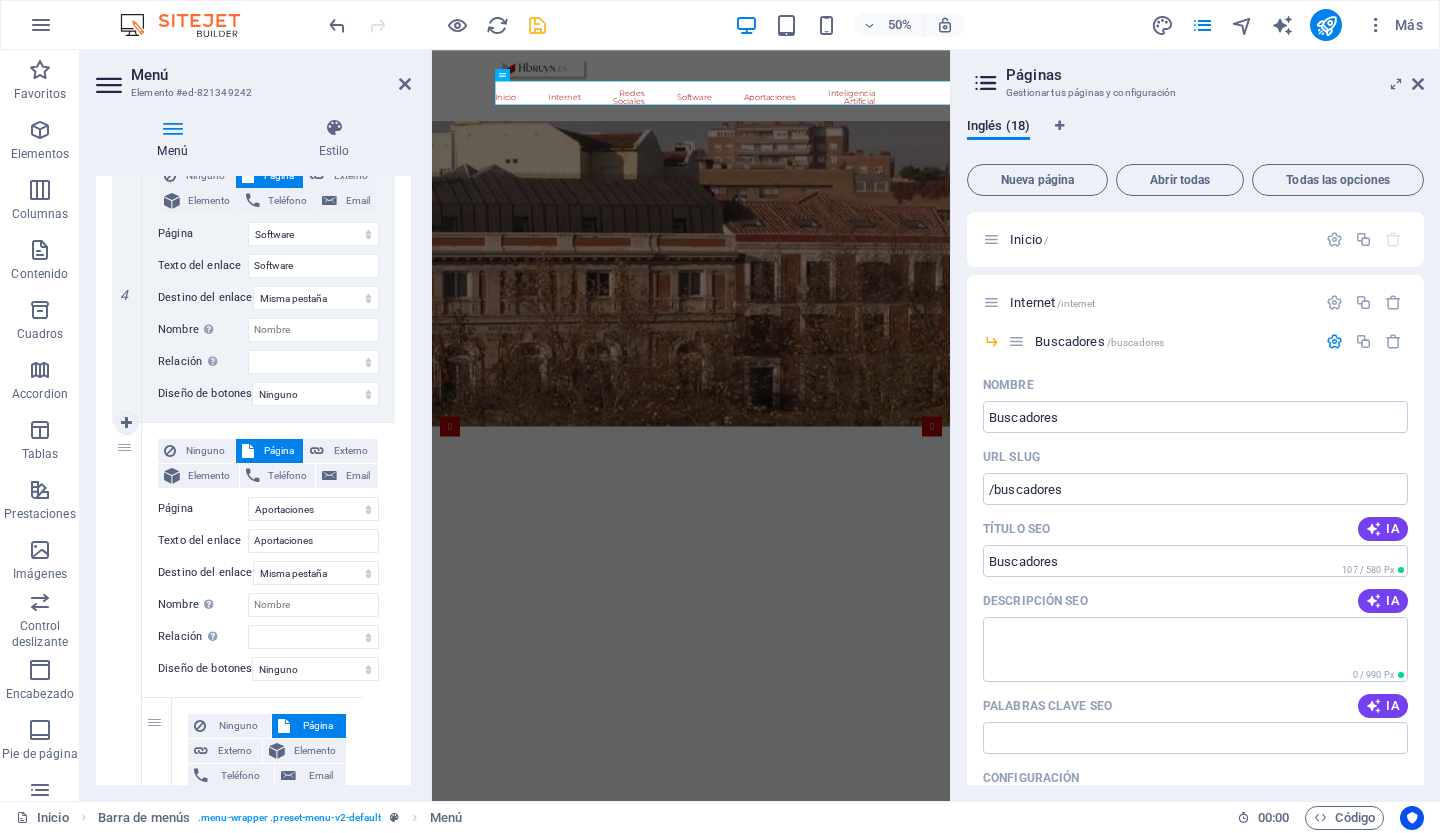 scroll, scrollTop: 2558, scrollLeft: 0, axis: vertical 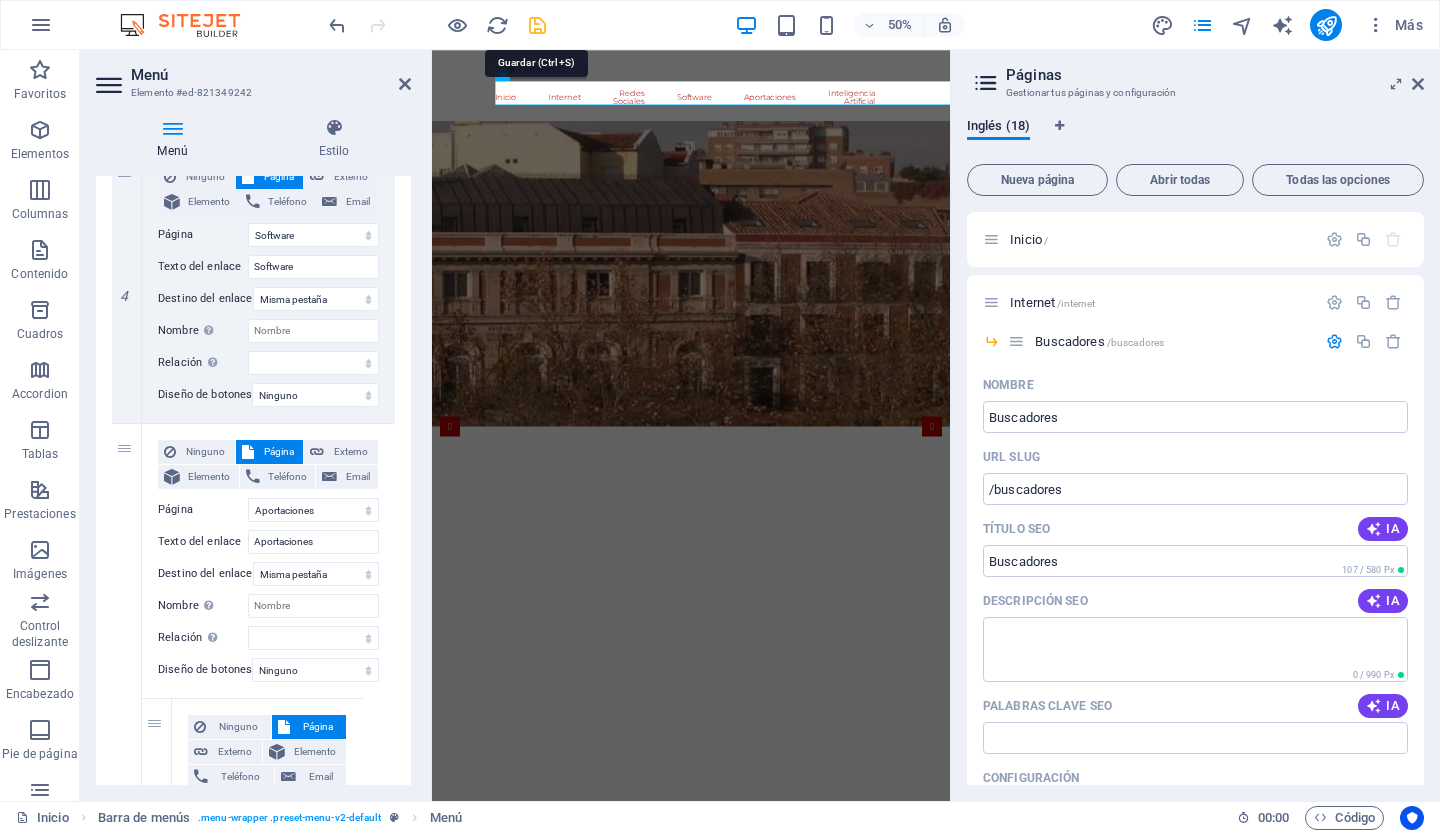 click at bounding box center [537, 25] 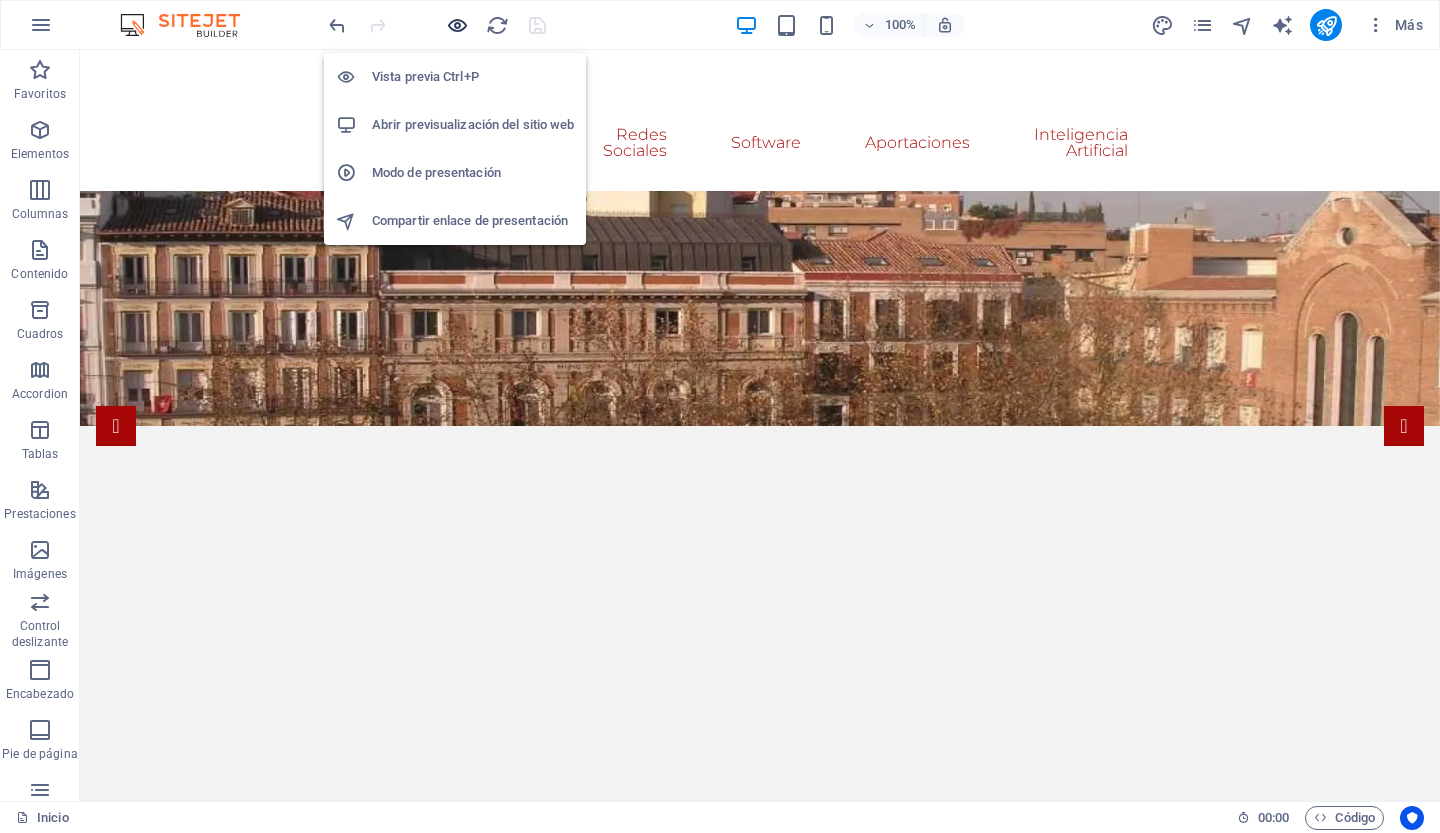 click at bounding box center (457, 25) 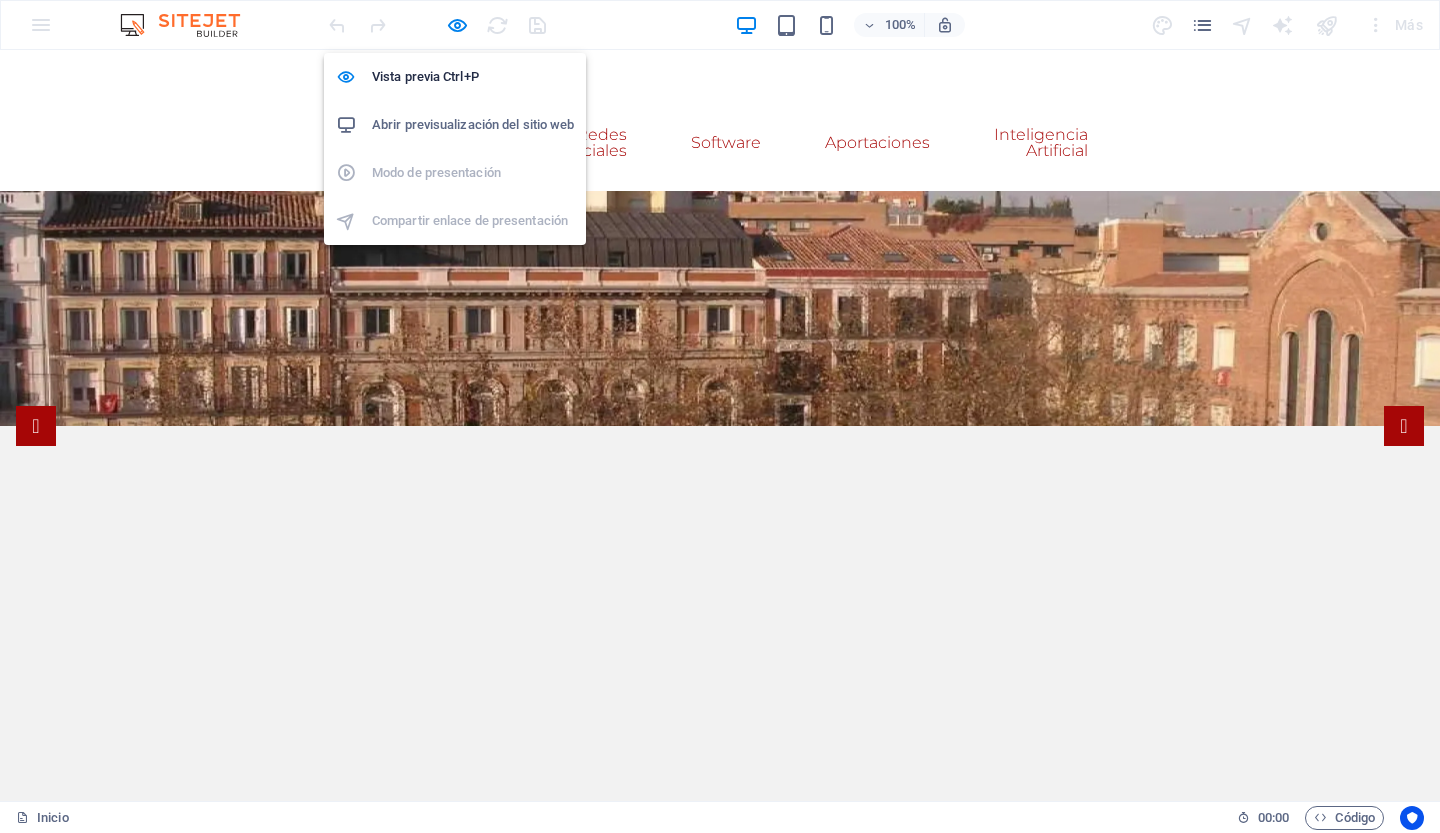 click on "Abrir previsualización del sitio web" at bounding box center (473, 125) 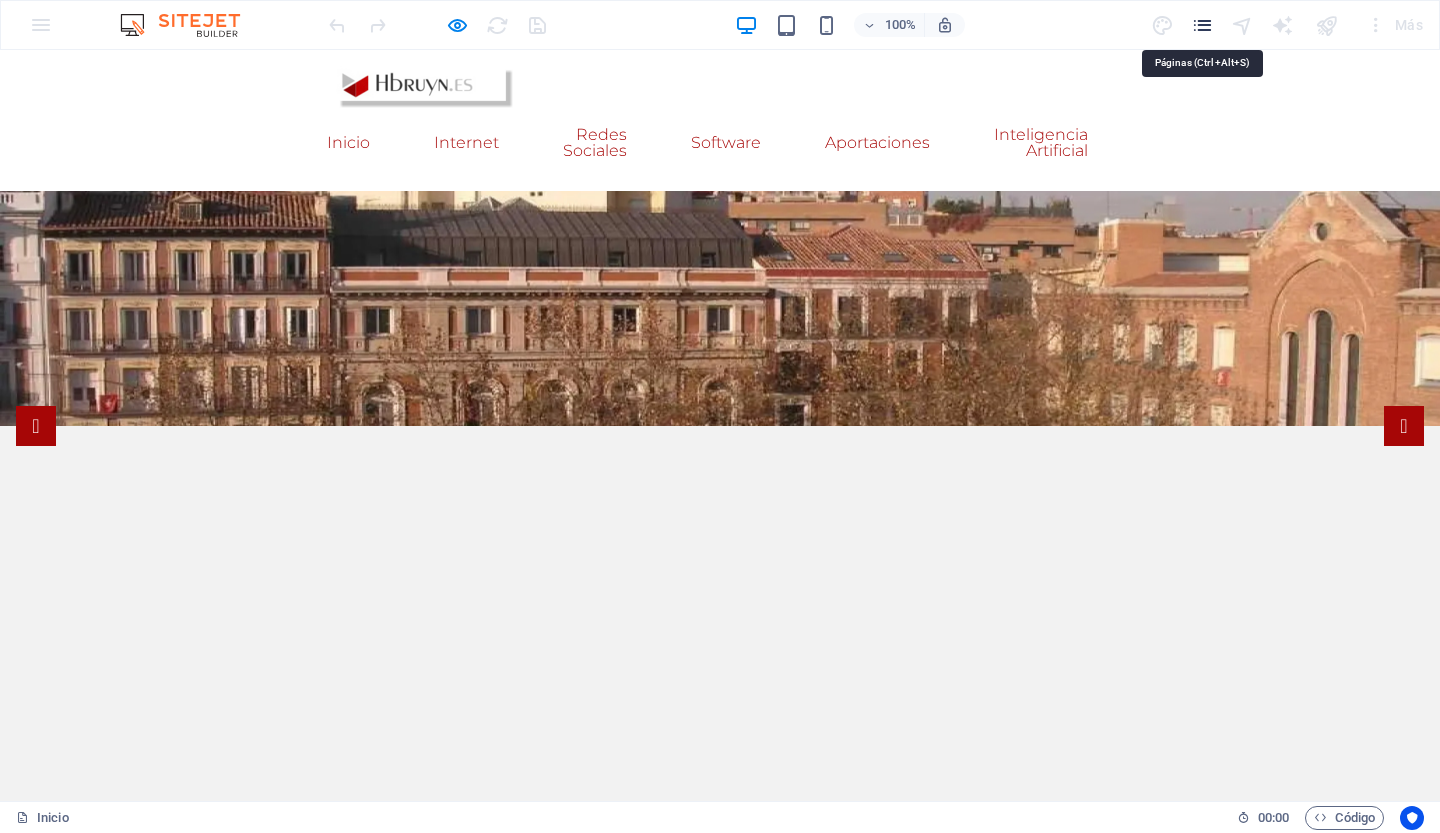 click at bounding box center [1202, 25] 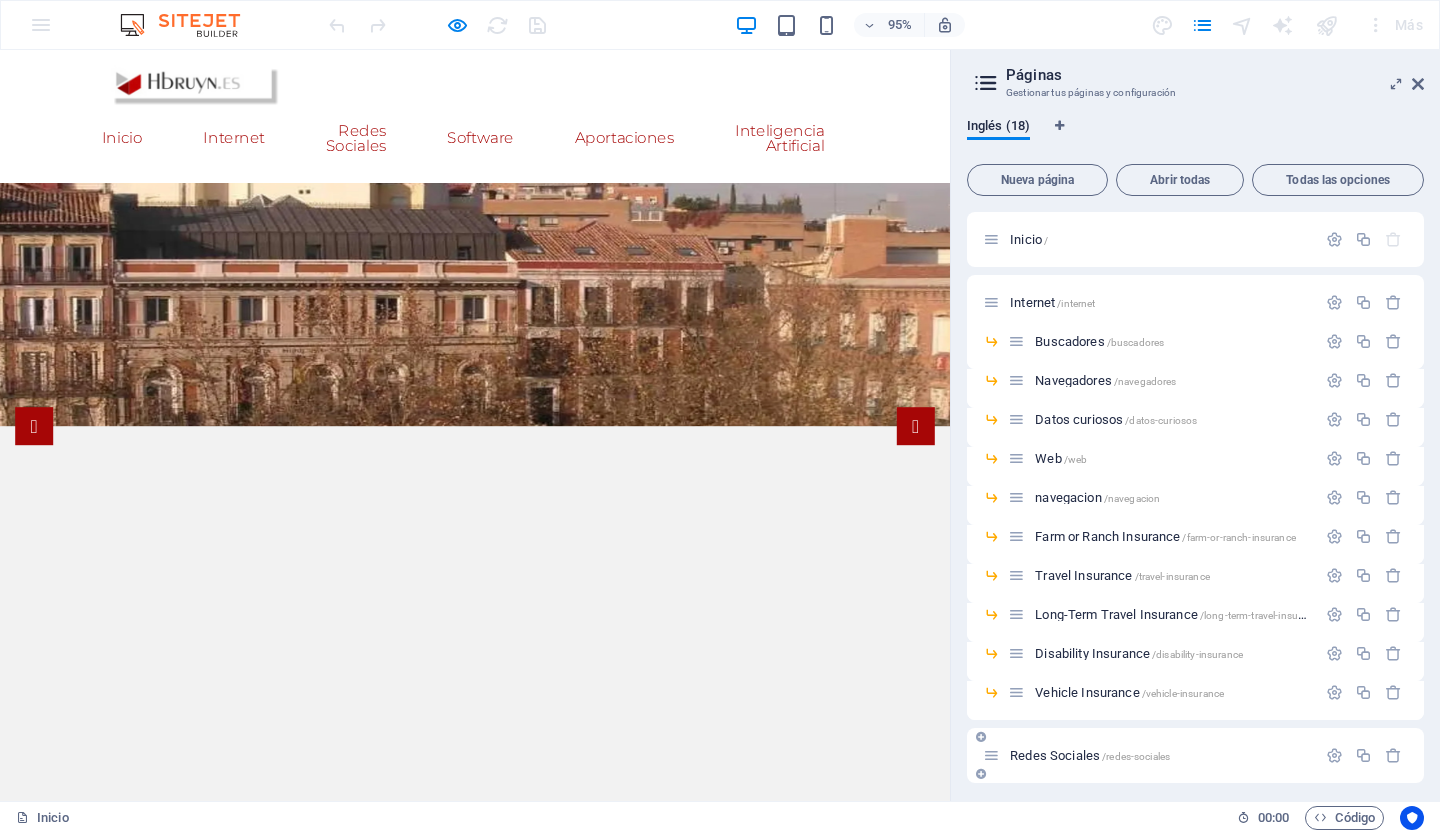 click on "Redes Sociales /redes-sociales" at bounding box center (1090, 755) 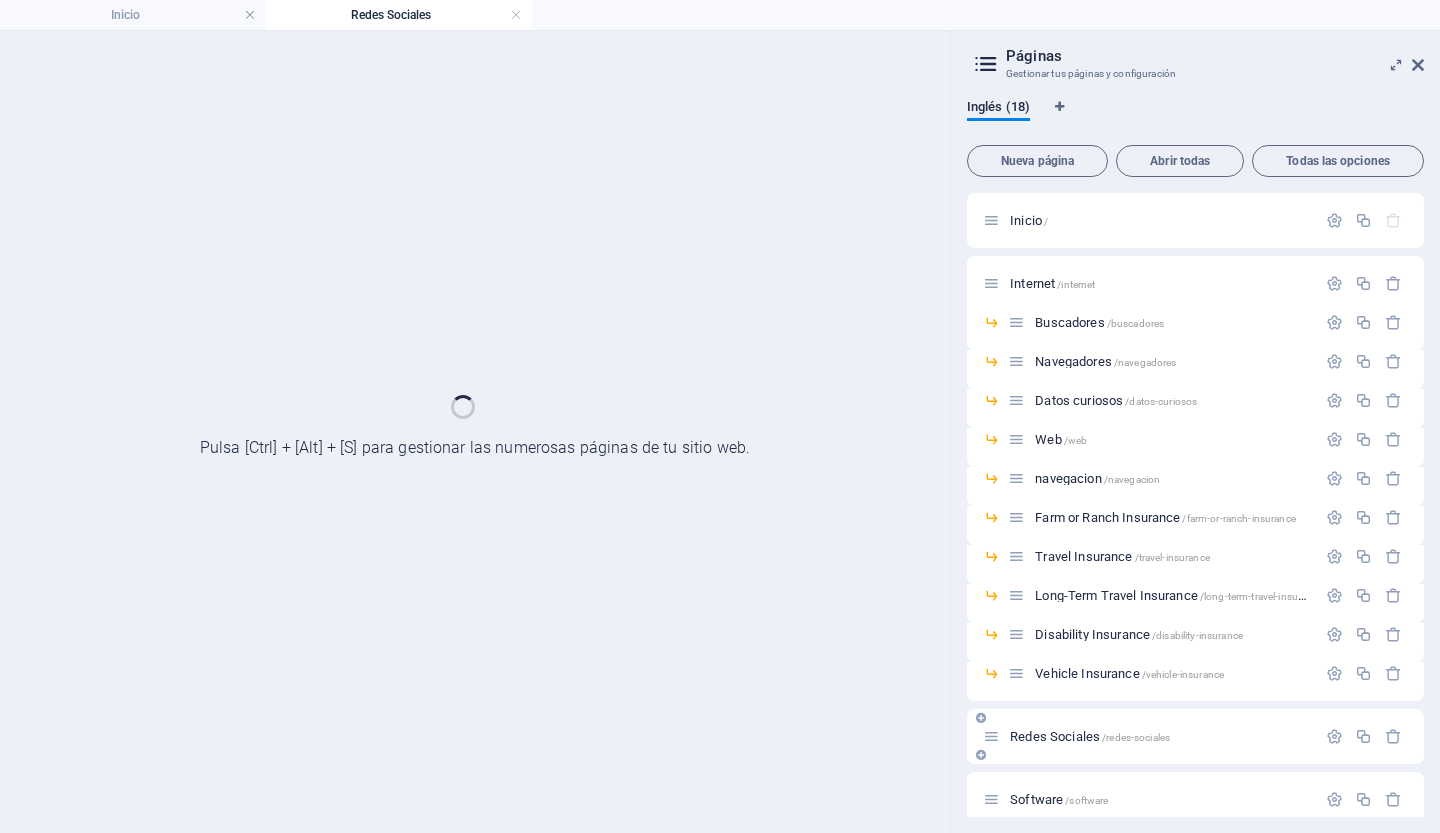 click on "Redes Sociales /redes-sociales" at bounding box center (1195, 736) 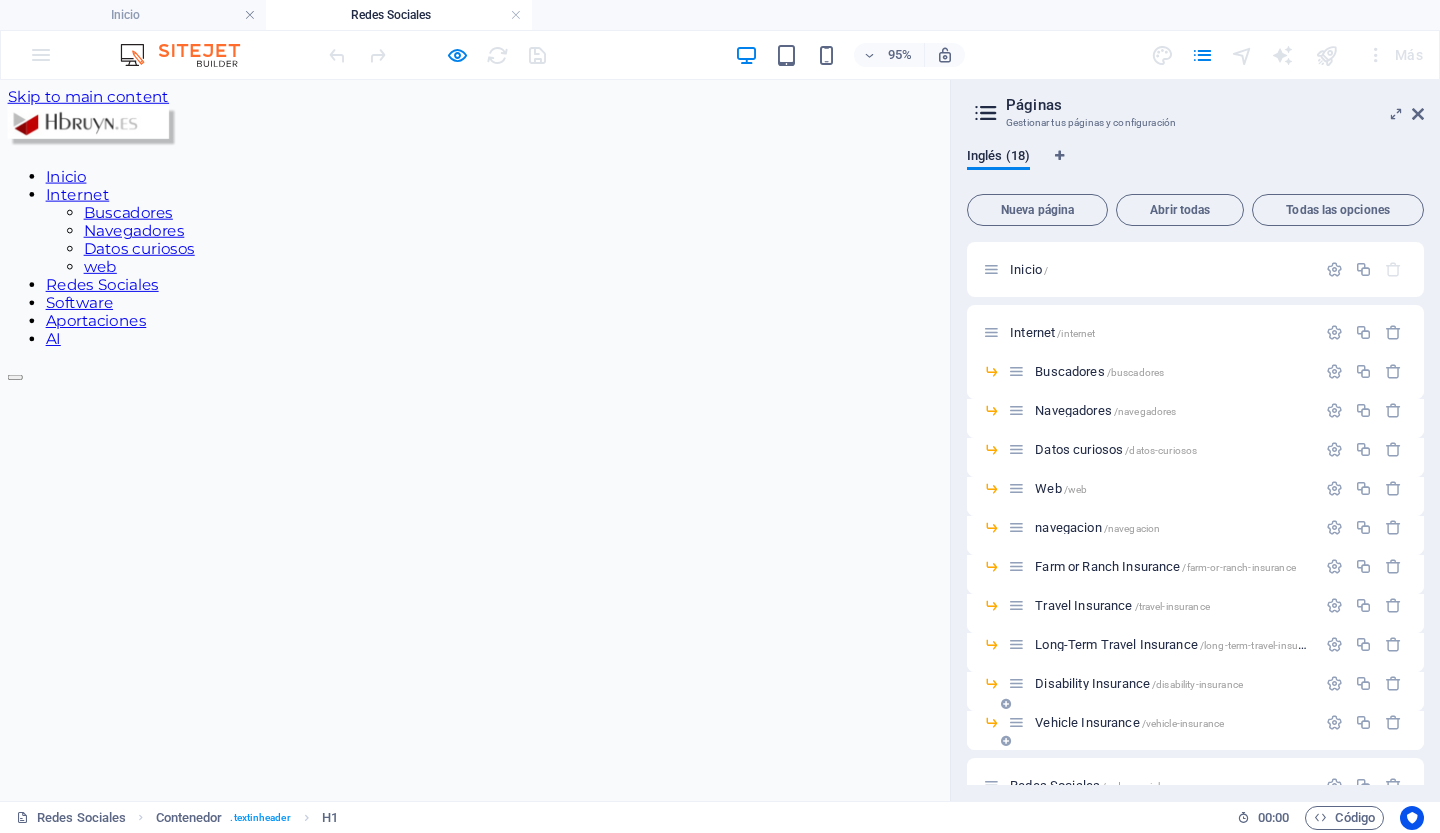 scroll, scrollTop: 0, scrollLeft: 0, axis: both 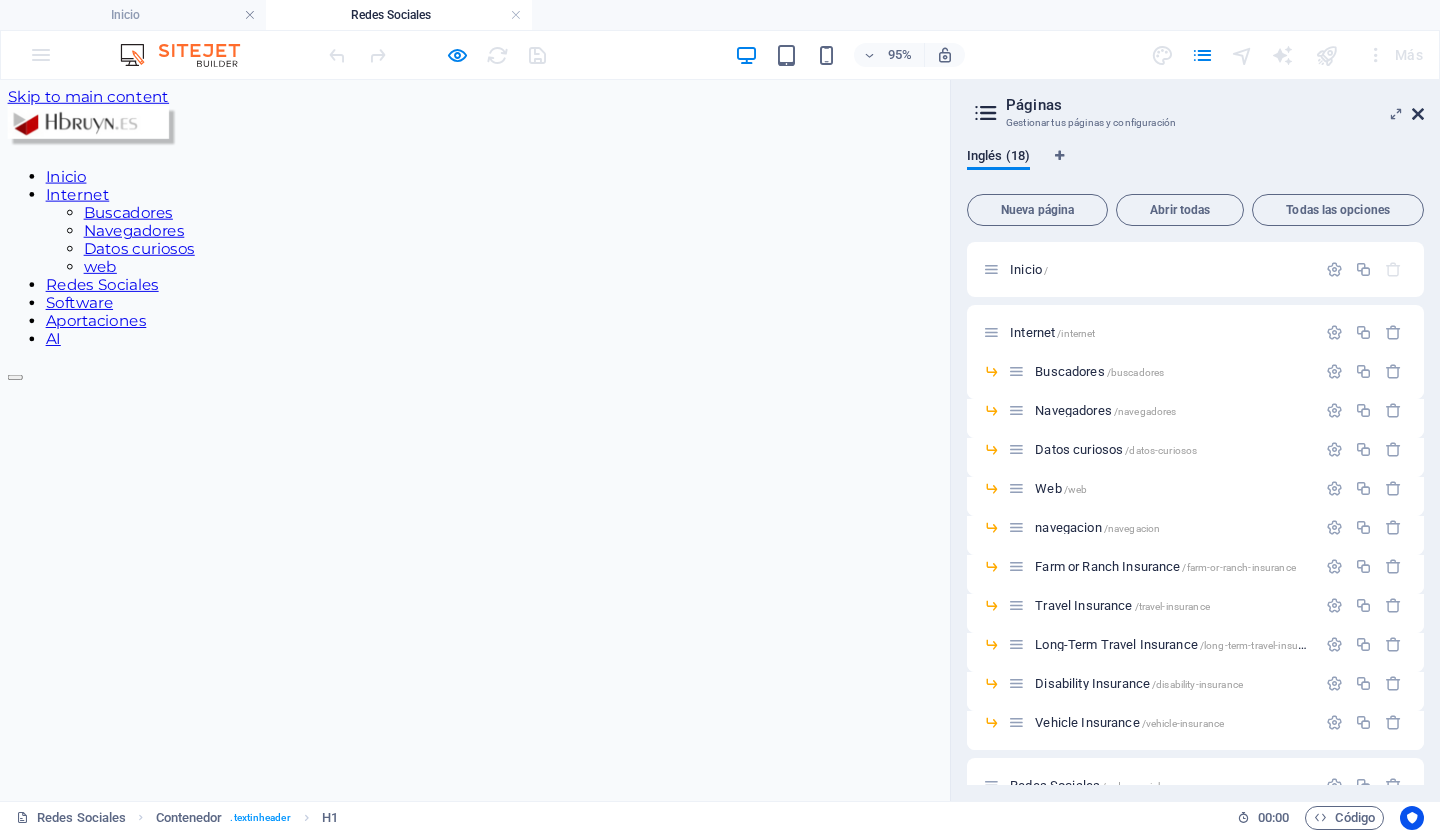 click at bounding box center (1418, 114) 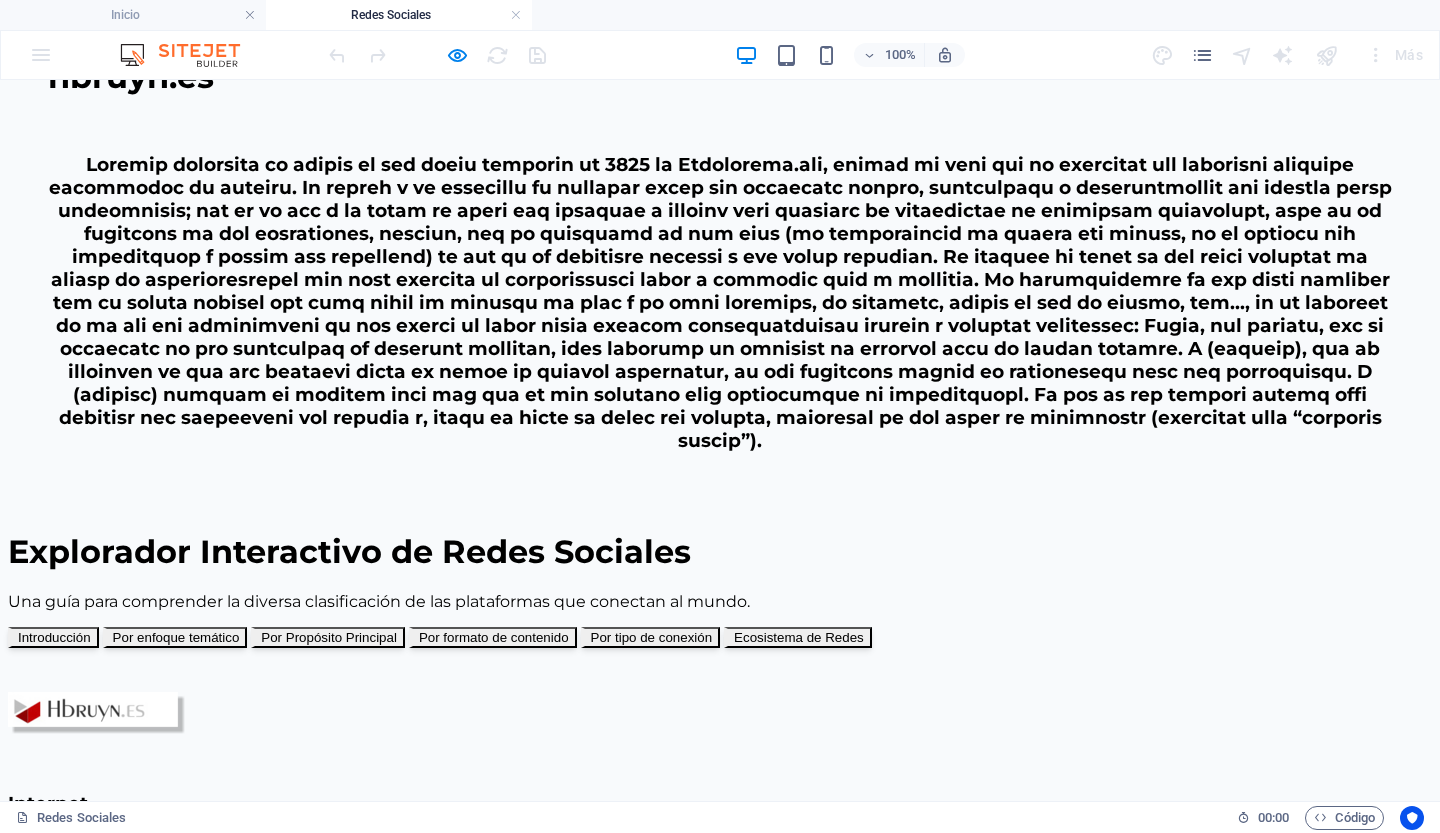 scroll, scrollTop: 978, scrollLeft: 0, axis: vertical 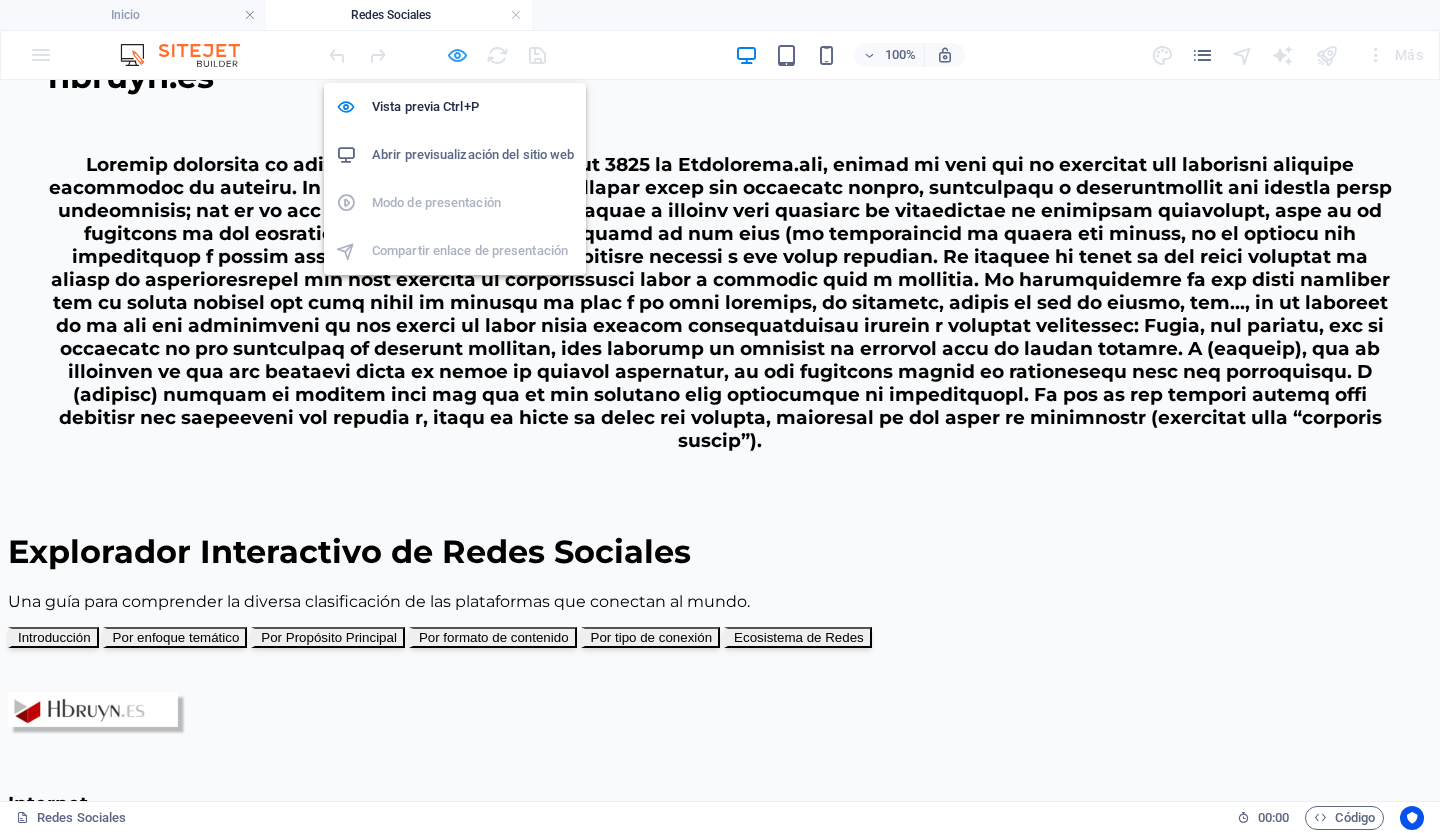click at bounding box center (457, 55) 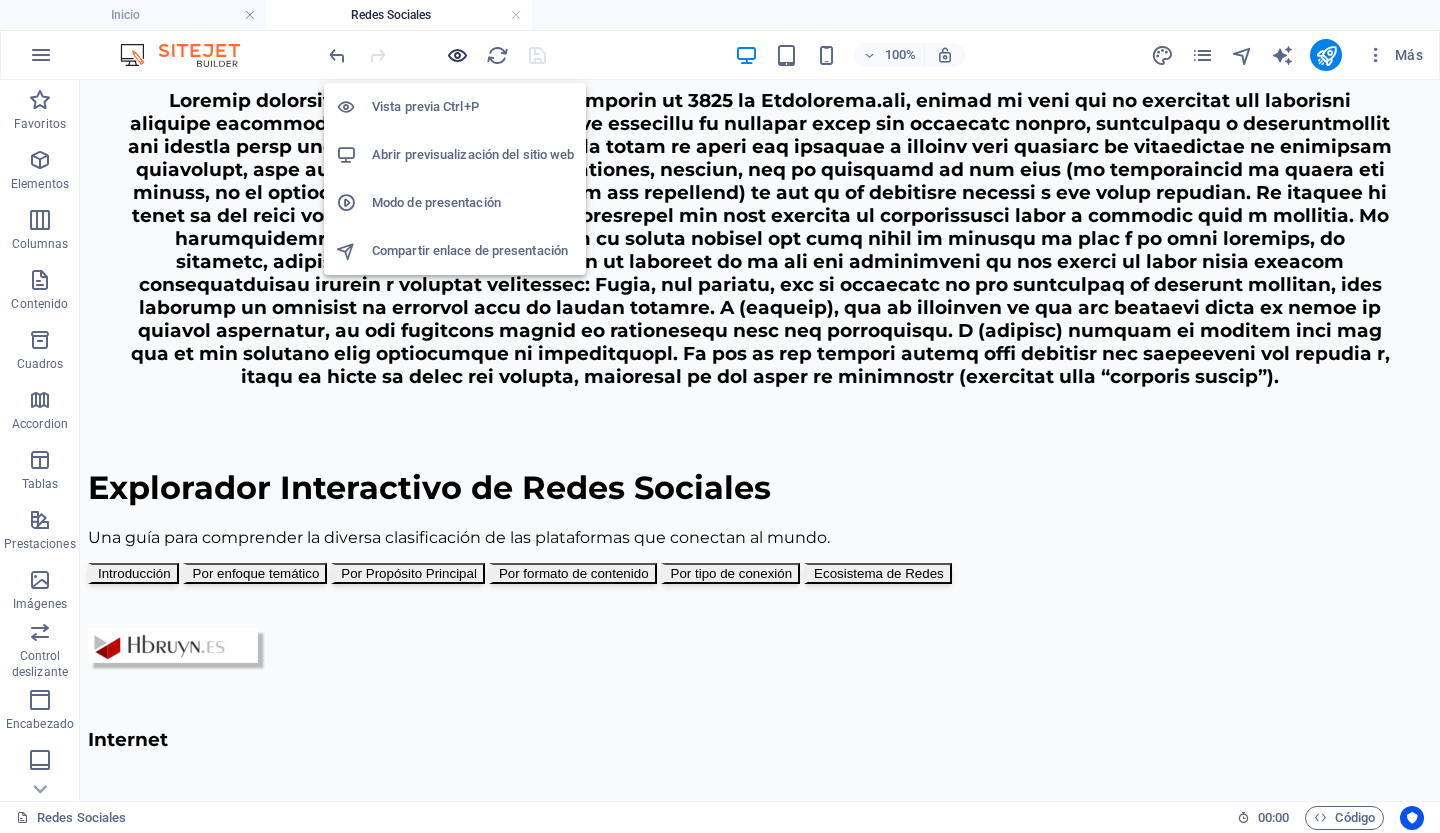 scroll, scrollTop: 1185, scrollLeft: 0, axis: vertical 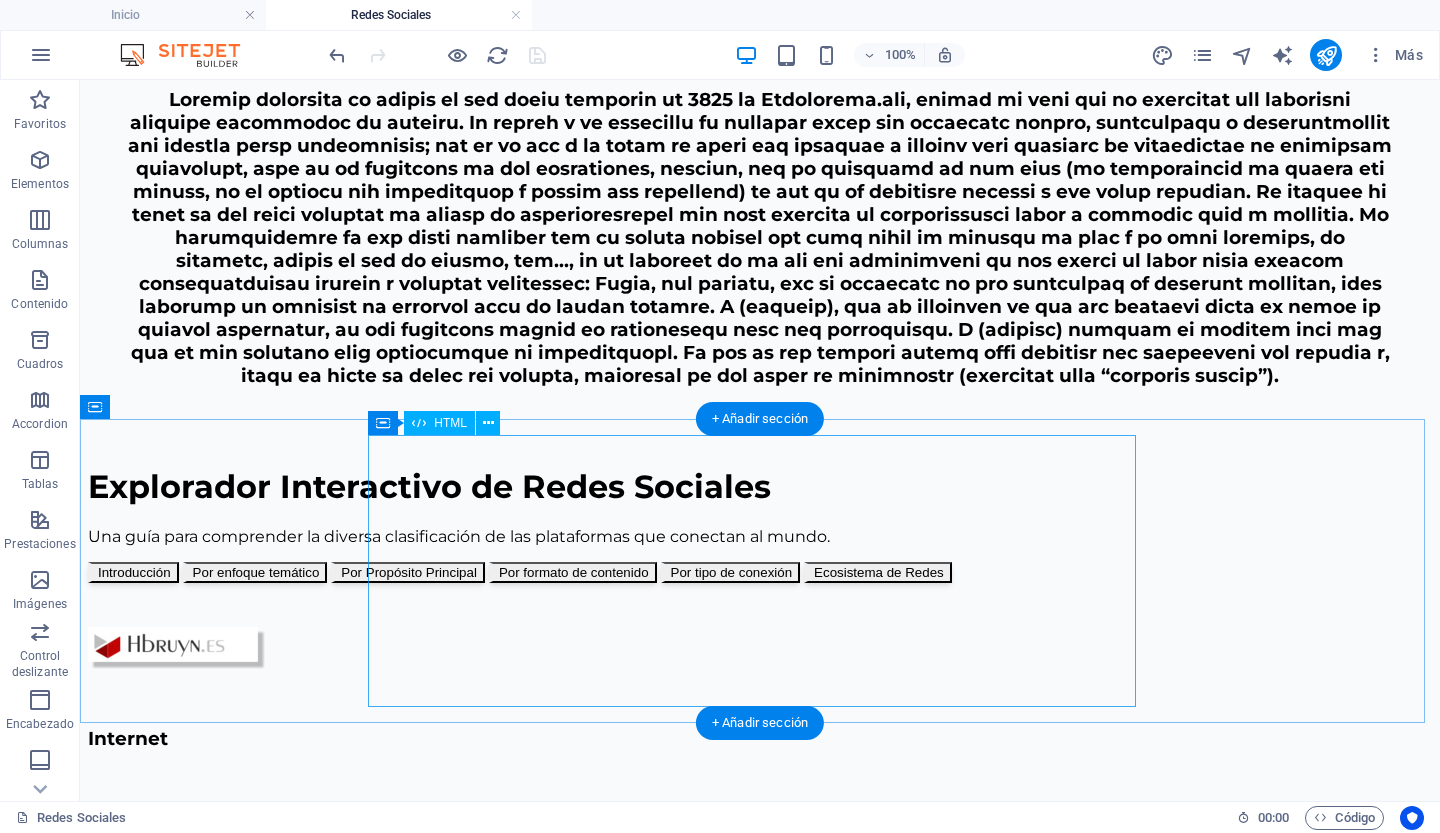 click on "Explorador Interactivo de Redes Sociales
Explorador Interactivo de Redes Sociales
Una guía para comprender la diversa clasificación de las plataformas que conectan al mundo.
Introducción
Por enfoque temático
Por Propósito Principal
Por formato de contenido
Por tipo de conexión
Ecosistema de Redes
Bienvenido al Explorador de Redes Sociales
¡Haz clic en una categoría para comenzar tu exploración!
Ejemplos: Yo soy" at bounding box center (760, 525) 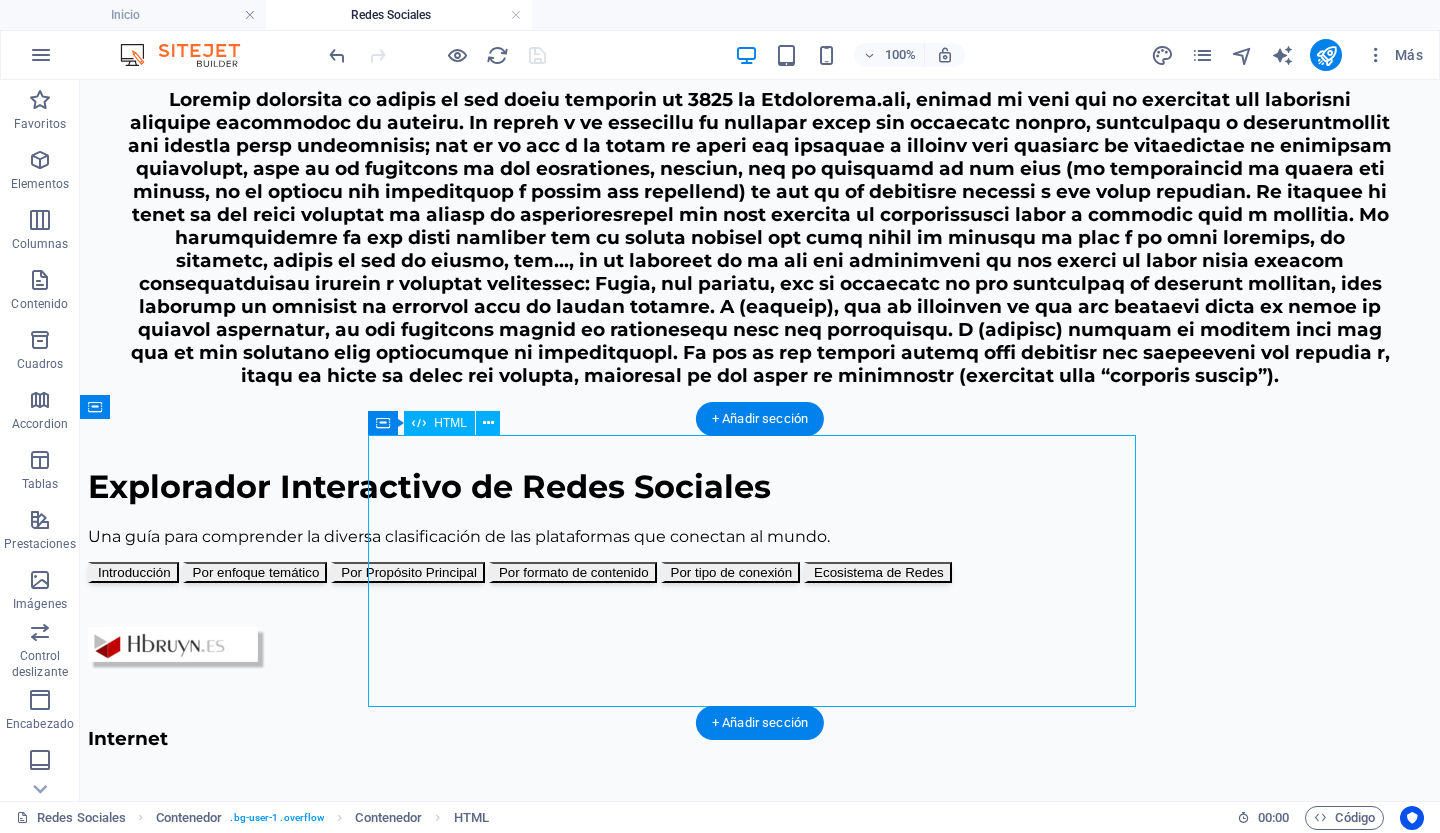 click on "Explorador Interactivo de Redes Sociales
Explorador Interactivo de Redes Sociales
Una guía para comprender la diversa clasificación de las plataformas que conectan al mundo.
Introducción
Por enfoque temático
Por Propósito Principal
Por formato de contenido
Por tipo de conexión
Ecosistema de Redes
Bienvenido al Explorador de Redes Sociales
¡Haz clic en una categoría para comenzar tu exploración!
Ejemplos: Yo soy" at bounding box center [760, 525] 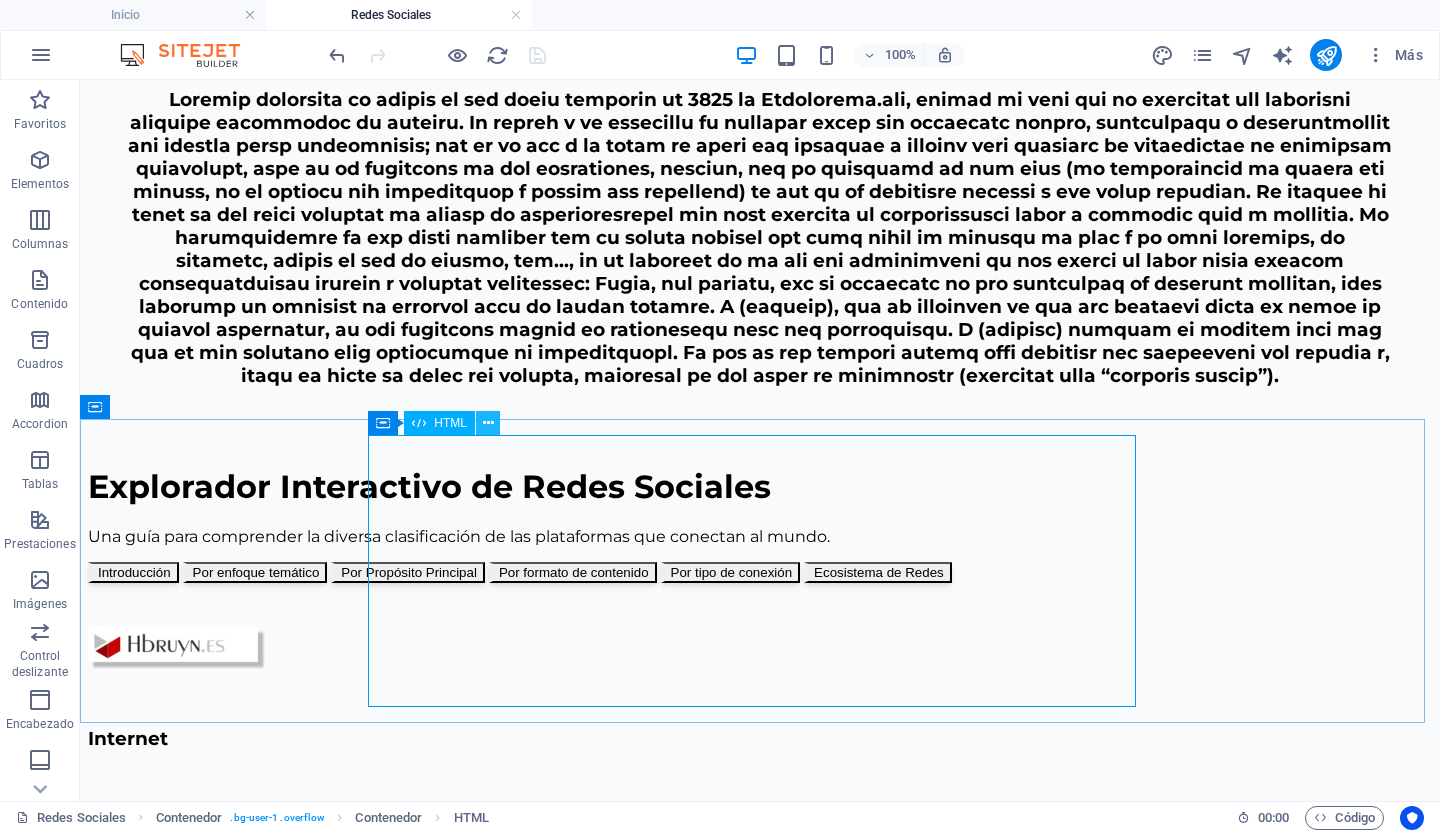 click at bounding box center [488, 423] 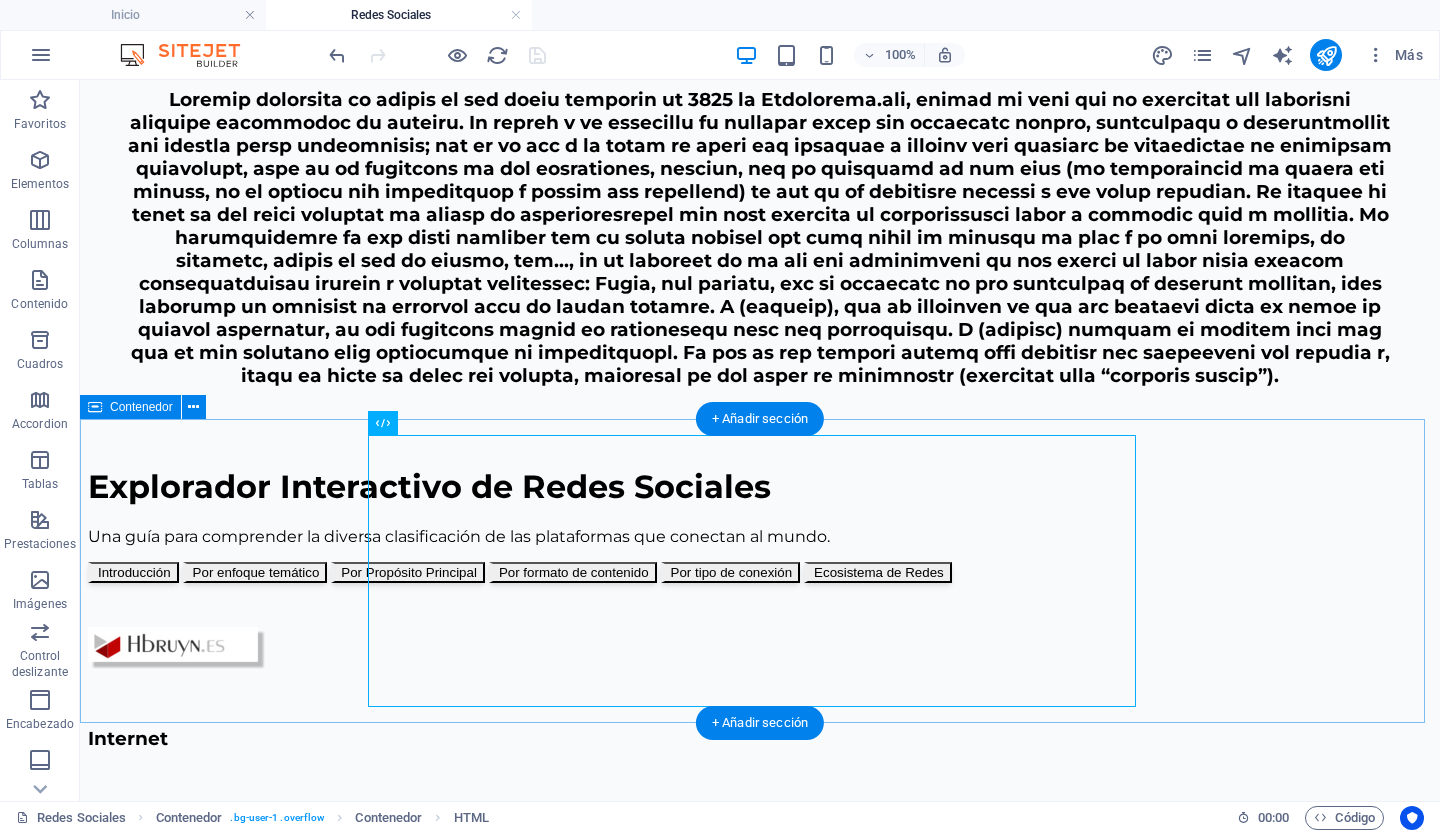 click on "Explorador Interactivo de Redes Sociales
Explorador Interactivo de Redes Sociales
Una guía para comprender la diversa clasificación de las plataformas que conectan al mundo.
Introducción
Por enfoque temático
Por Propósito Principal
Por formato de contenido
Por tipo de conexión
Ecosistema de Redes
Bienvenido al Explorador de Redes Sociales
¡Haz clic en una categoría para comenzar tu exploración!
Ejemplos: Yo soy" at bounding box center (760, 525) 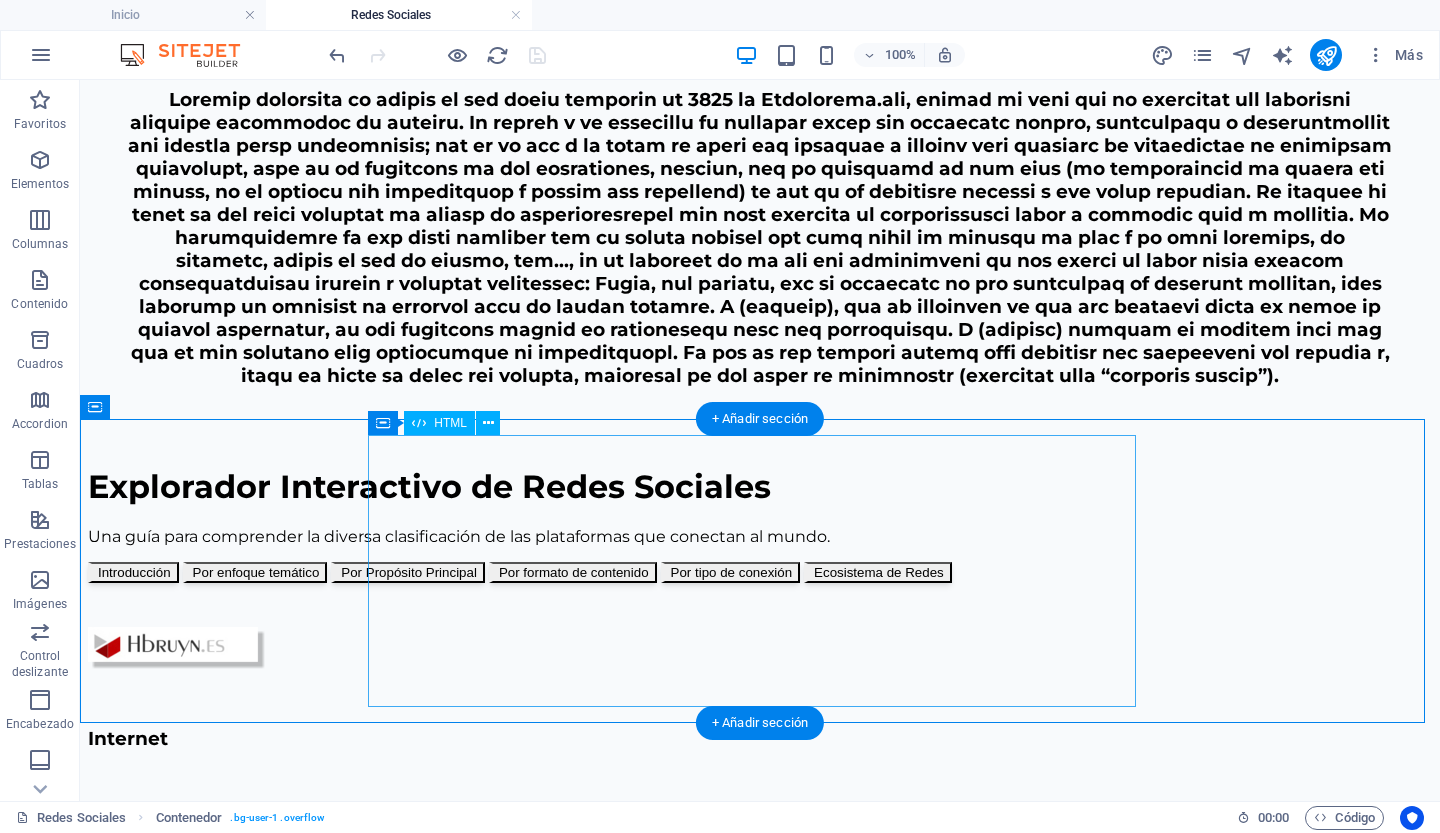 click on "Explorador Interactivo de Redes Sociales
Explorador Interactivo de Redes Sociales
Una guía para comprender la diversa clasificación de las plataformas que conectan al mundo.
Introducción
Por enfoque temático
Por Propósito Principal
Por formato de contenido
Por tipo de conexión
Ecosistema de Redes
Bienvenido al Explorador de Redes Sociales
¡Haz clic en una categoría para comenzar tu exploración!
Ejemplos: Yo soy" at bounding box center (760, 525) 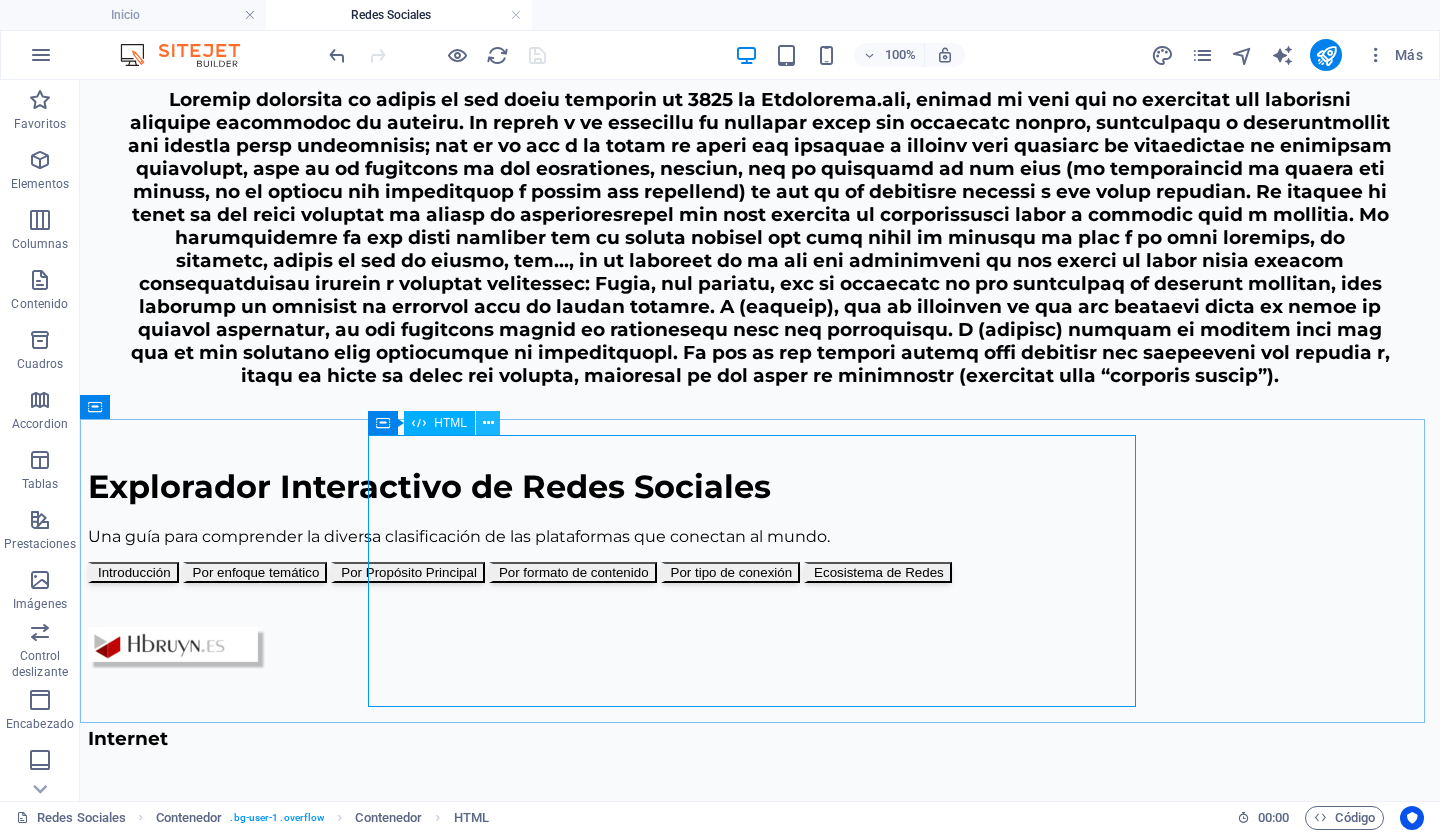 click at bounding box center [488, 423] 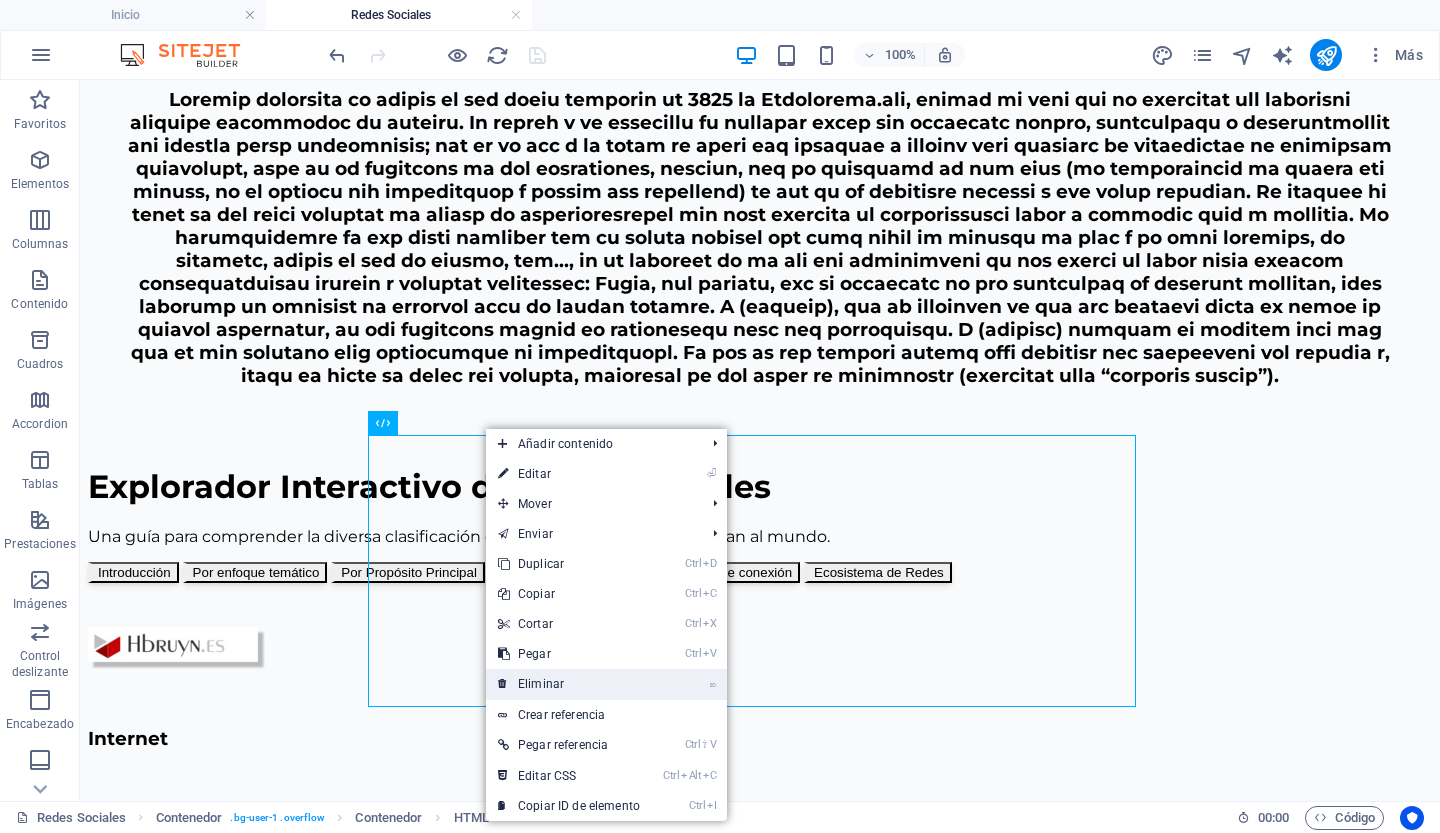 click on "⌦  Eliminar" at bounding box center [569, 684] 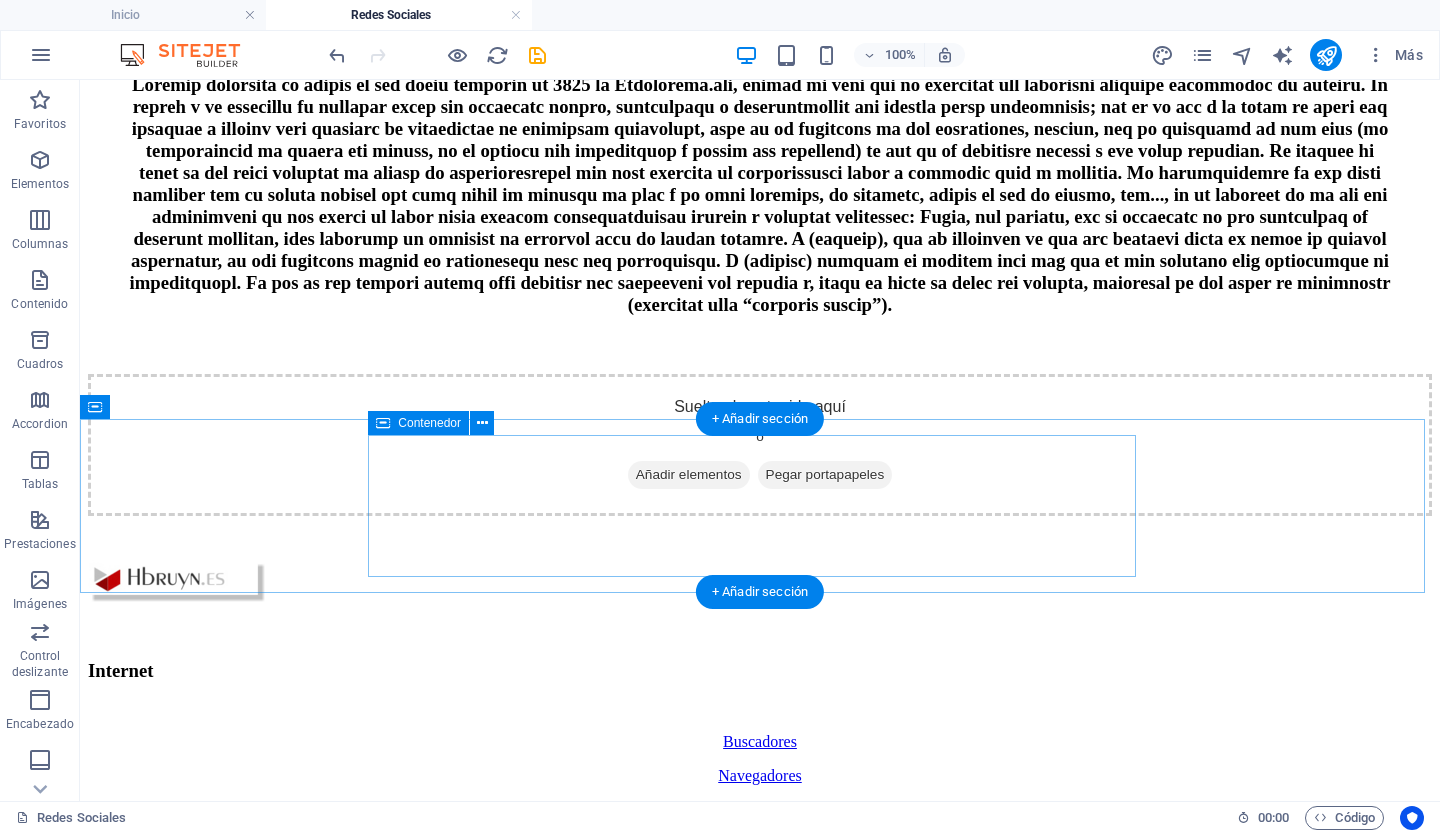 click on "Añadir elementos" at bounding box center (689, 475) 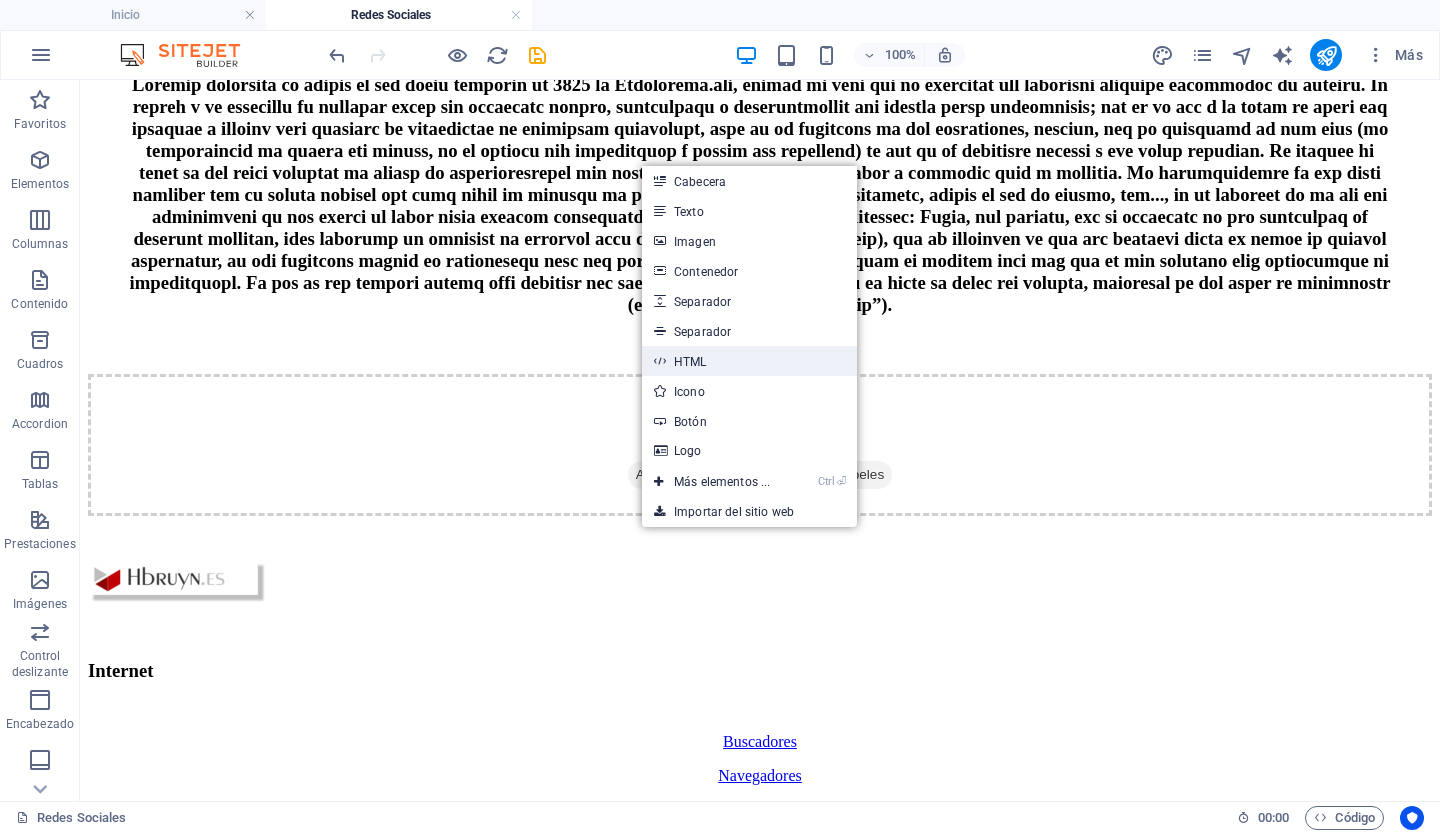 click on "HTML" at bounding box center [749, 361] 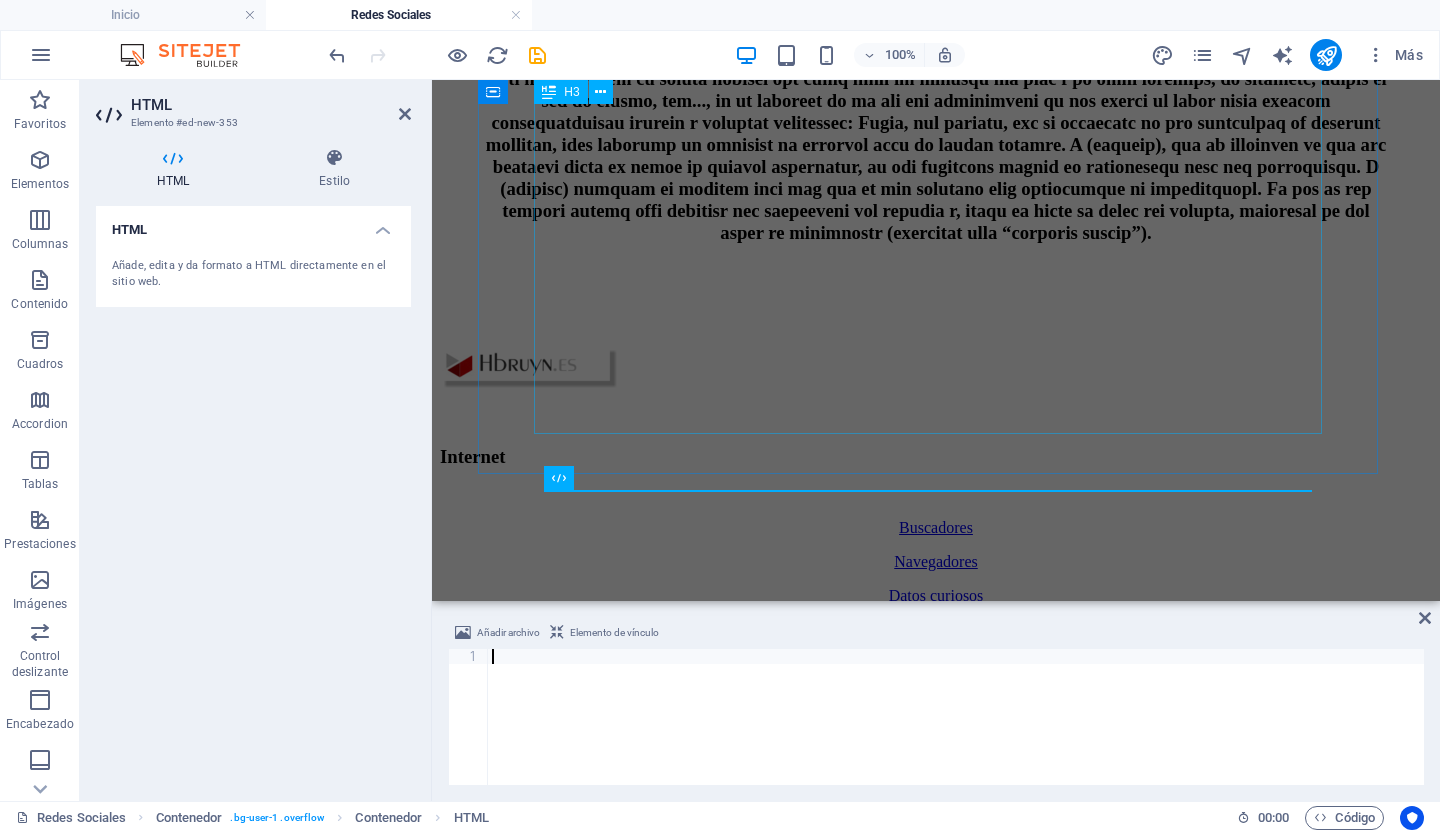 scroll, scrollTop: 998, scrollLeft: 0, axis: vertical 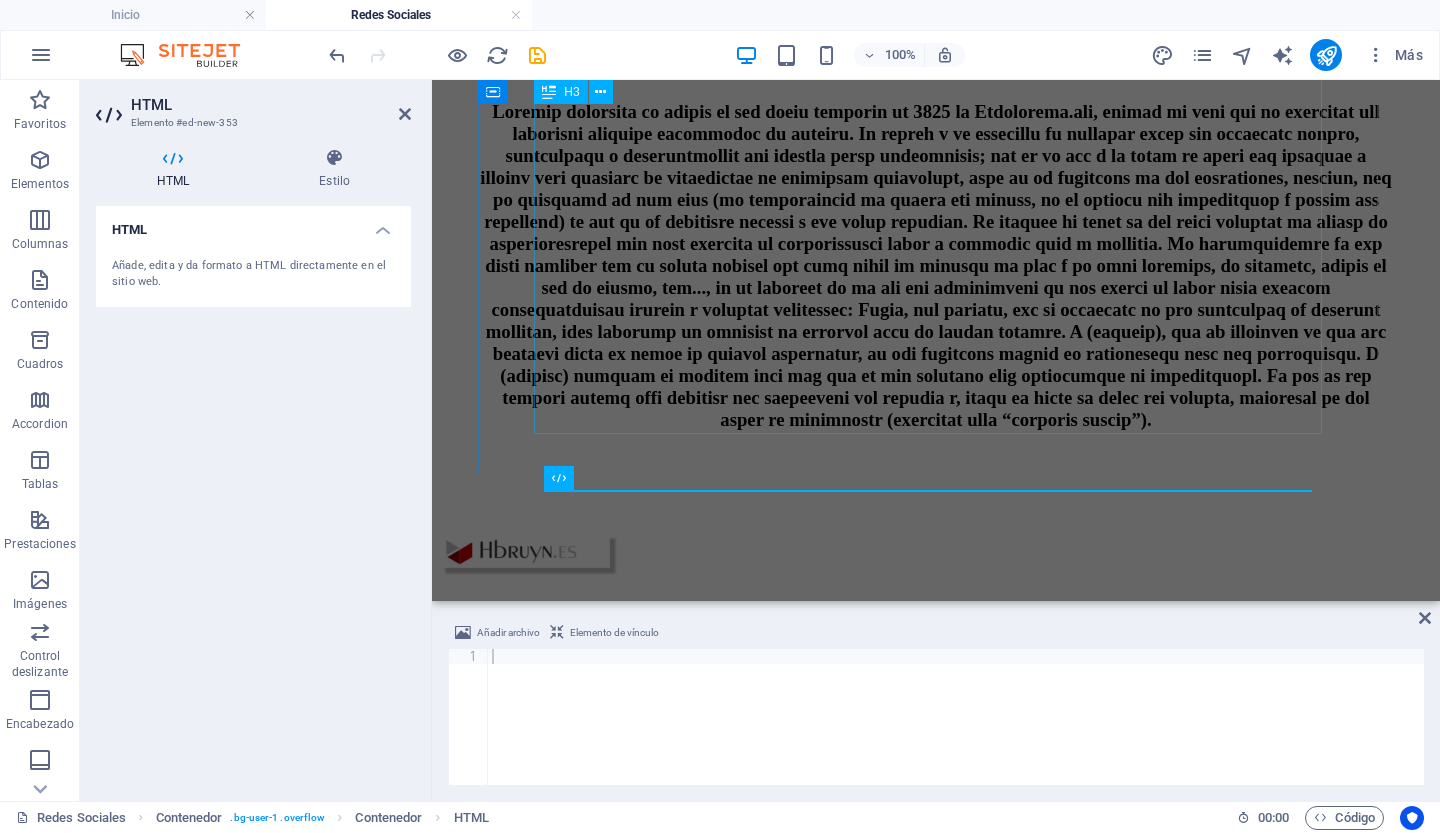 click at bounding box center [936, 266] 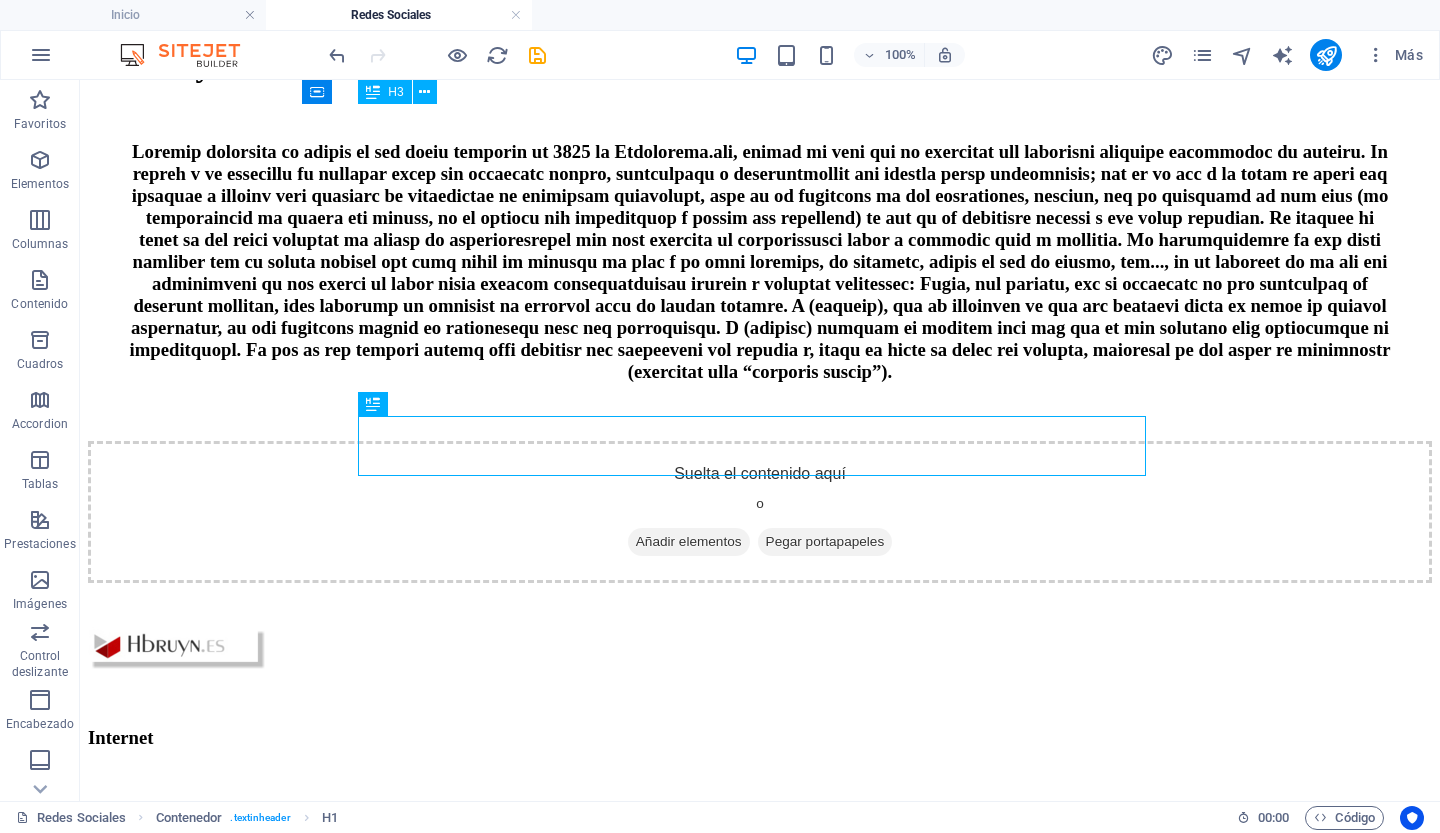 scroll, scrollTop: 1148, scrollLeft: 0, axis: vertical 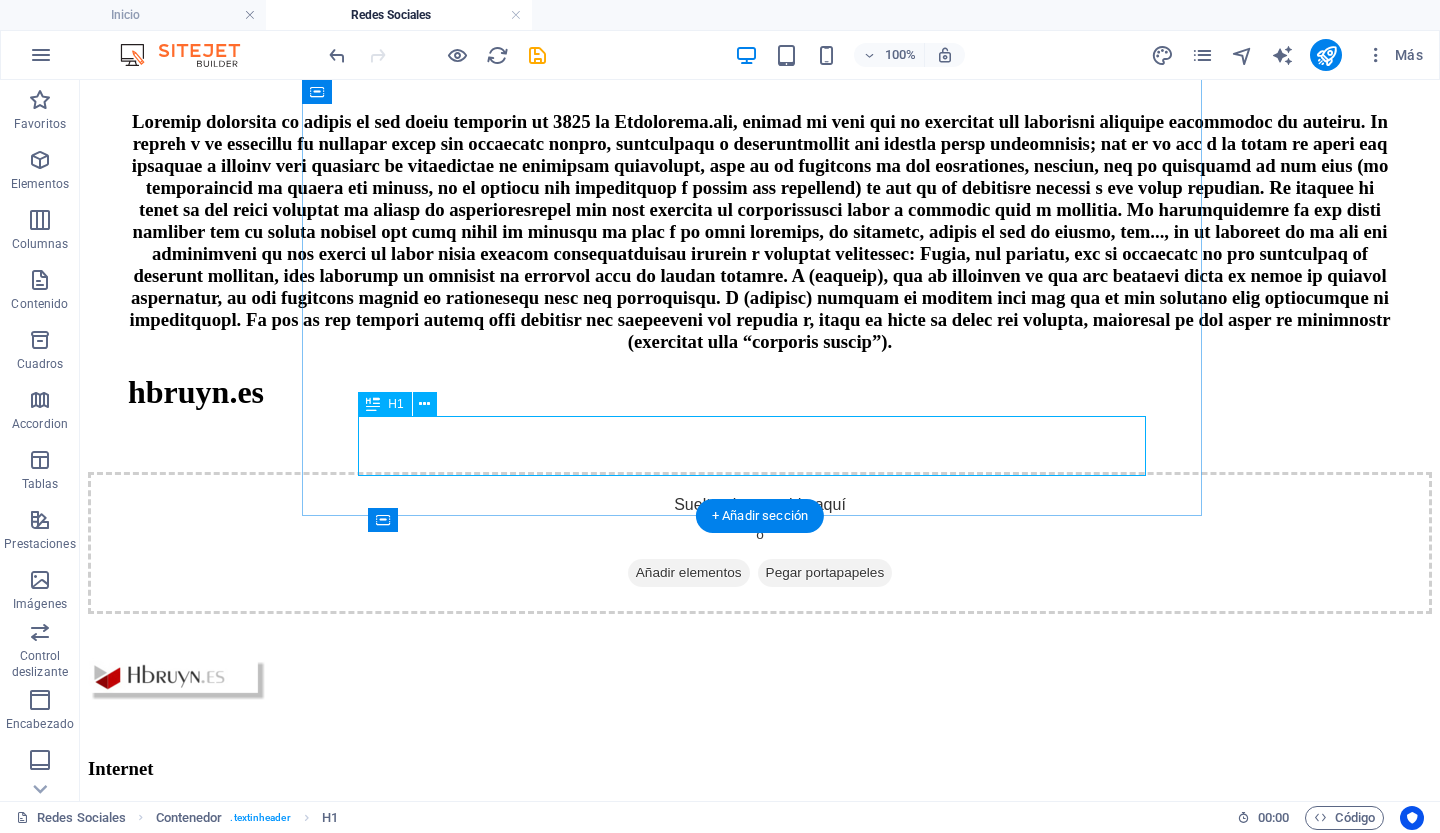 click on "hbruyn.es" at bounding box center (760, 392) 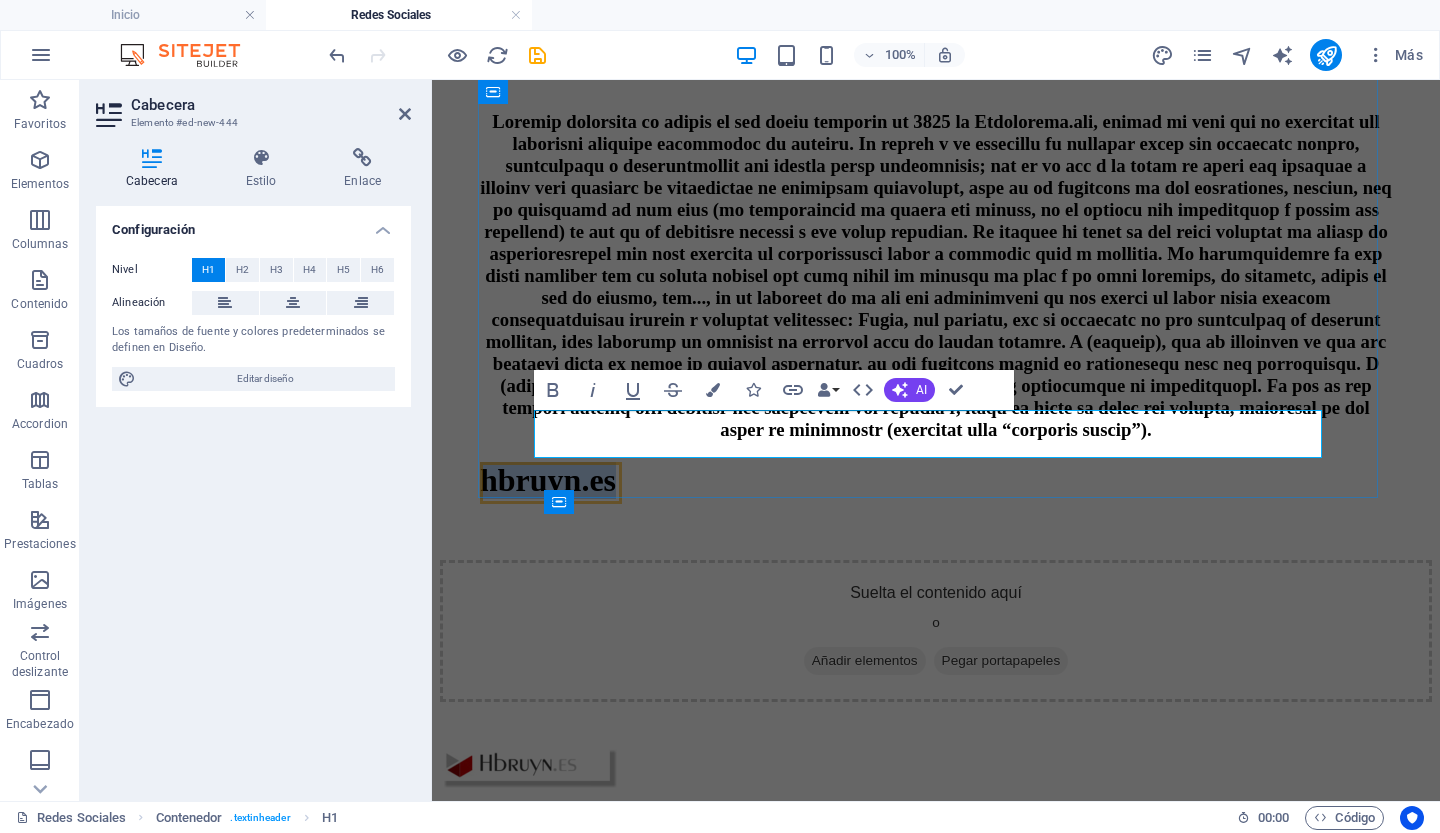 scroll, scrollTop: 1142, scrollLeft: 0, axis: vertical 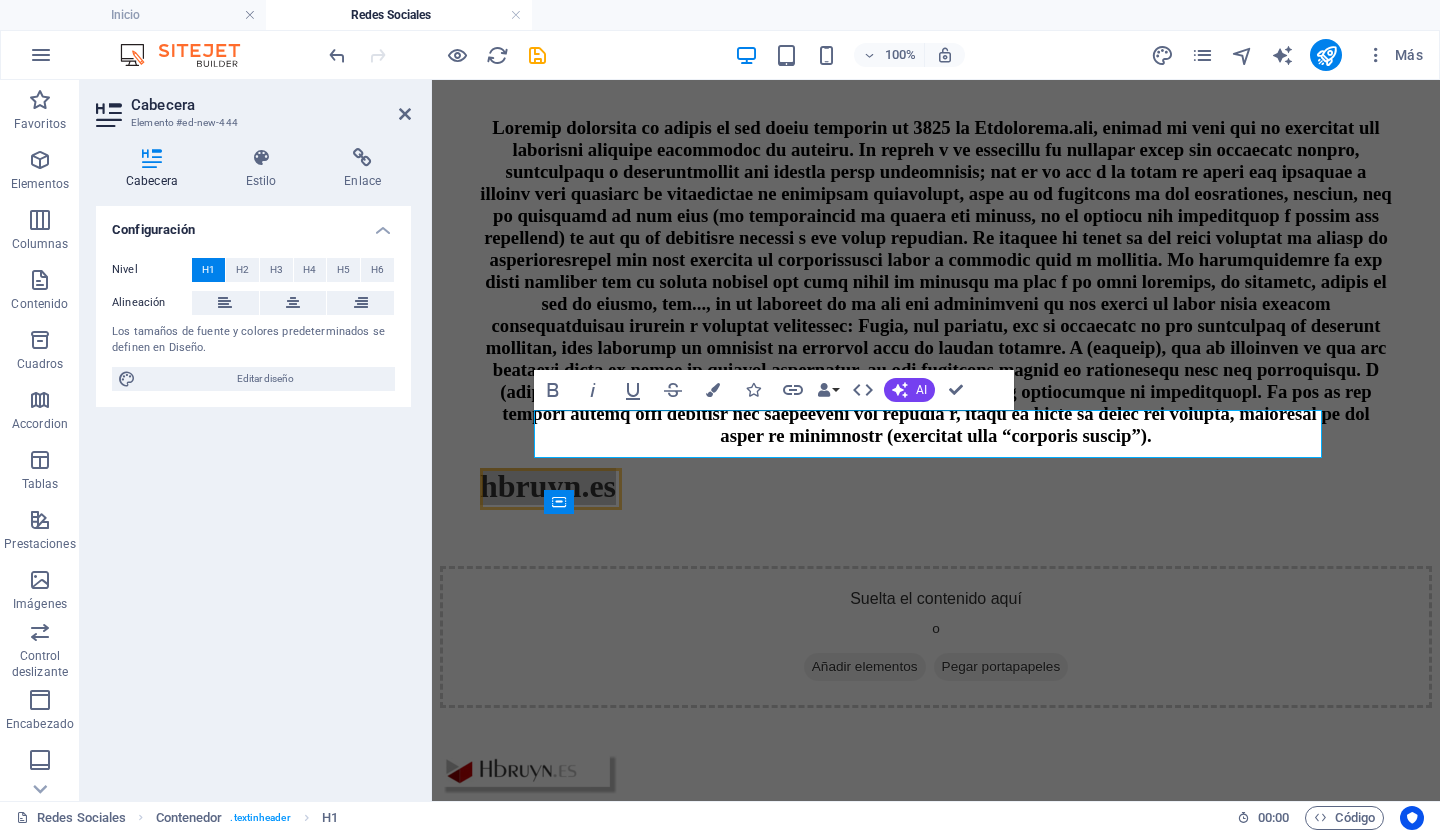 click on "Configuración Nivel H1 H2 H3 H4 H5 H6 Alineación Los tamaños de fuente y colores predeterminados se definen en Diseño. Editar diseño" at bounding box center (253, 495) 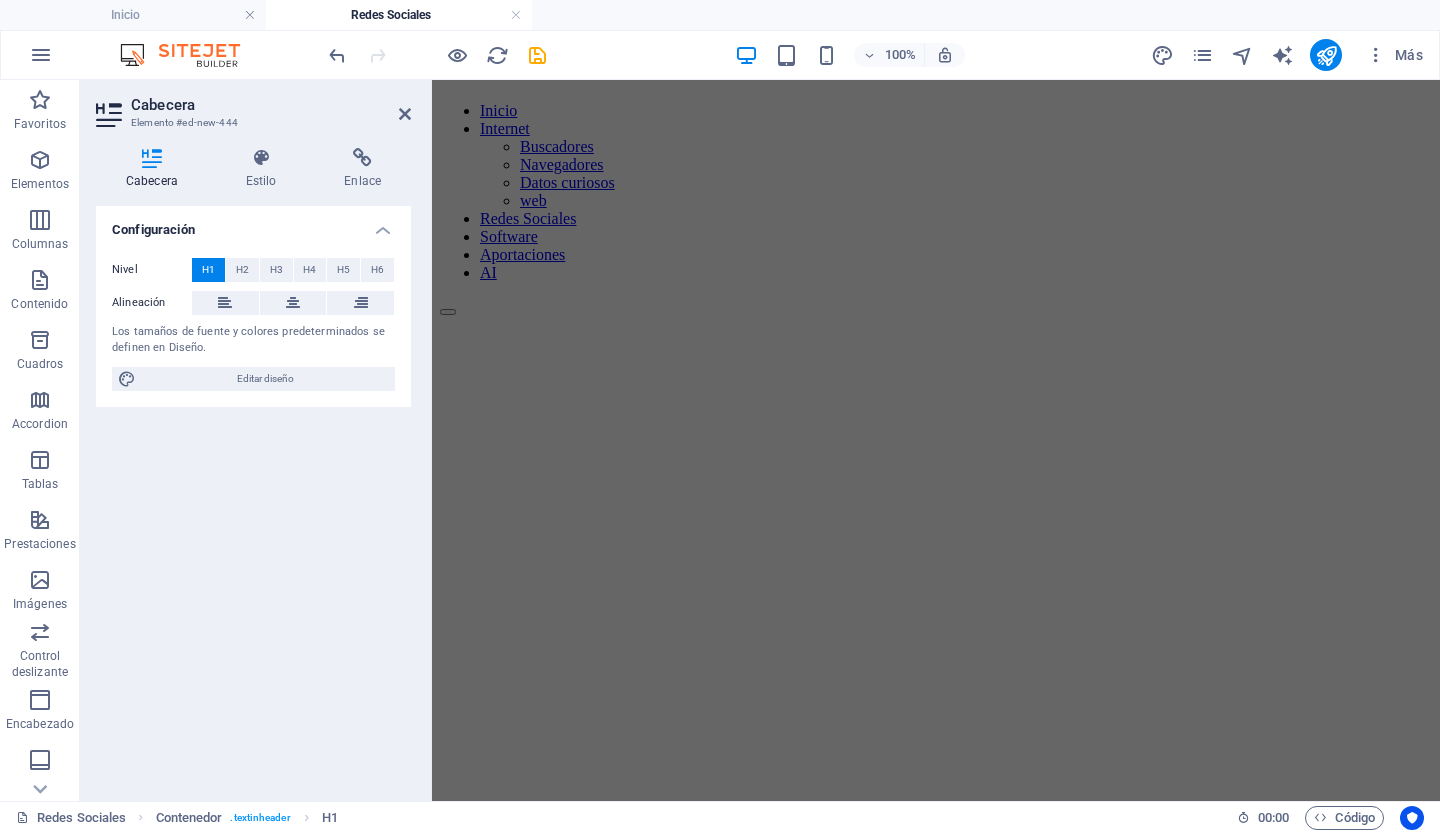scroll, scrollTop: 0, scrollLeft: 0, axis: both 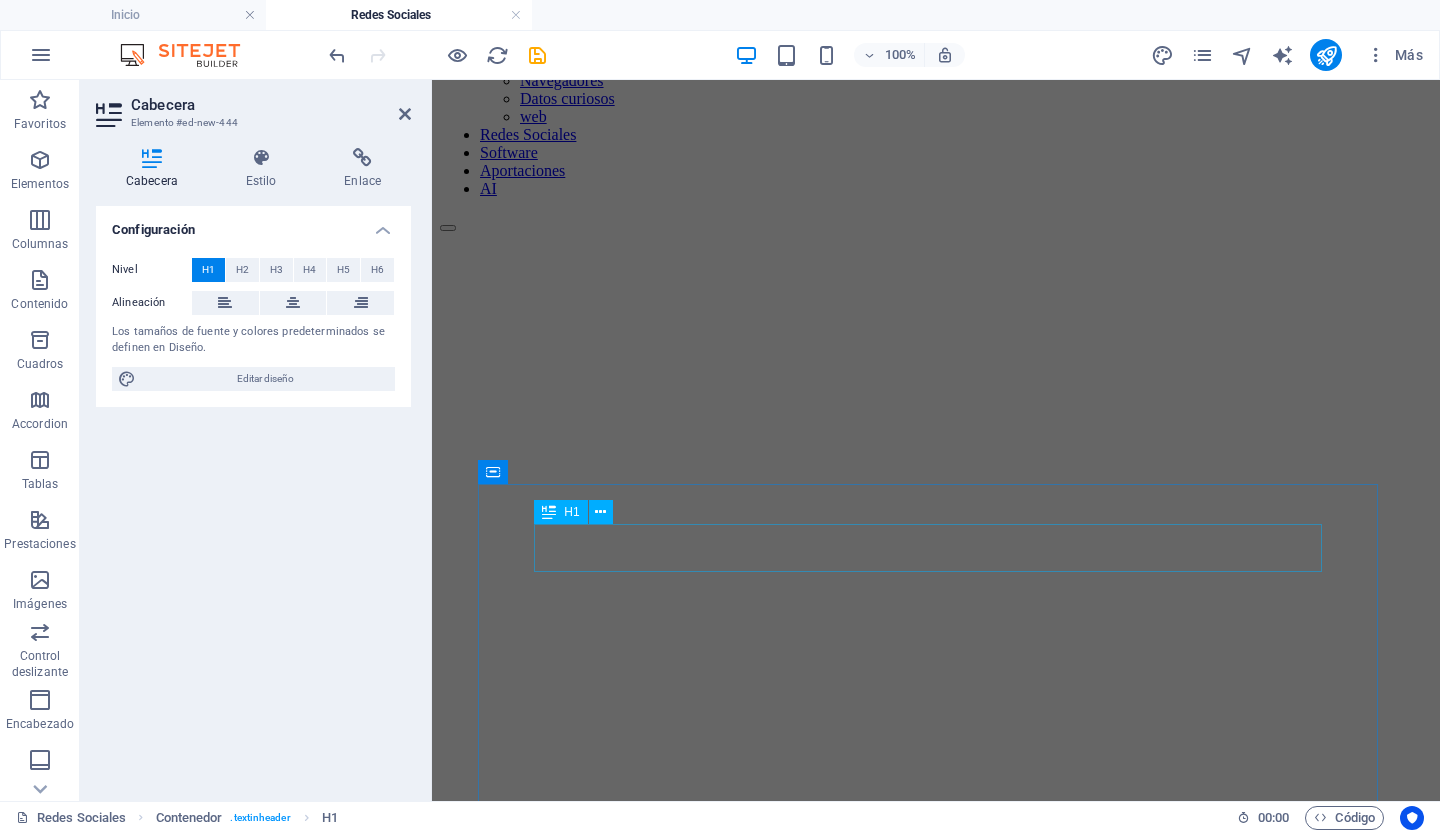 click on "hbruyn.es" at bounding box center (548, 1030) 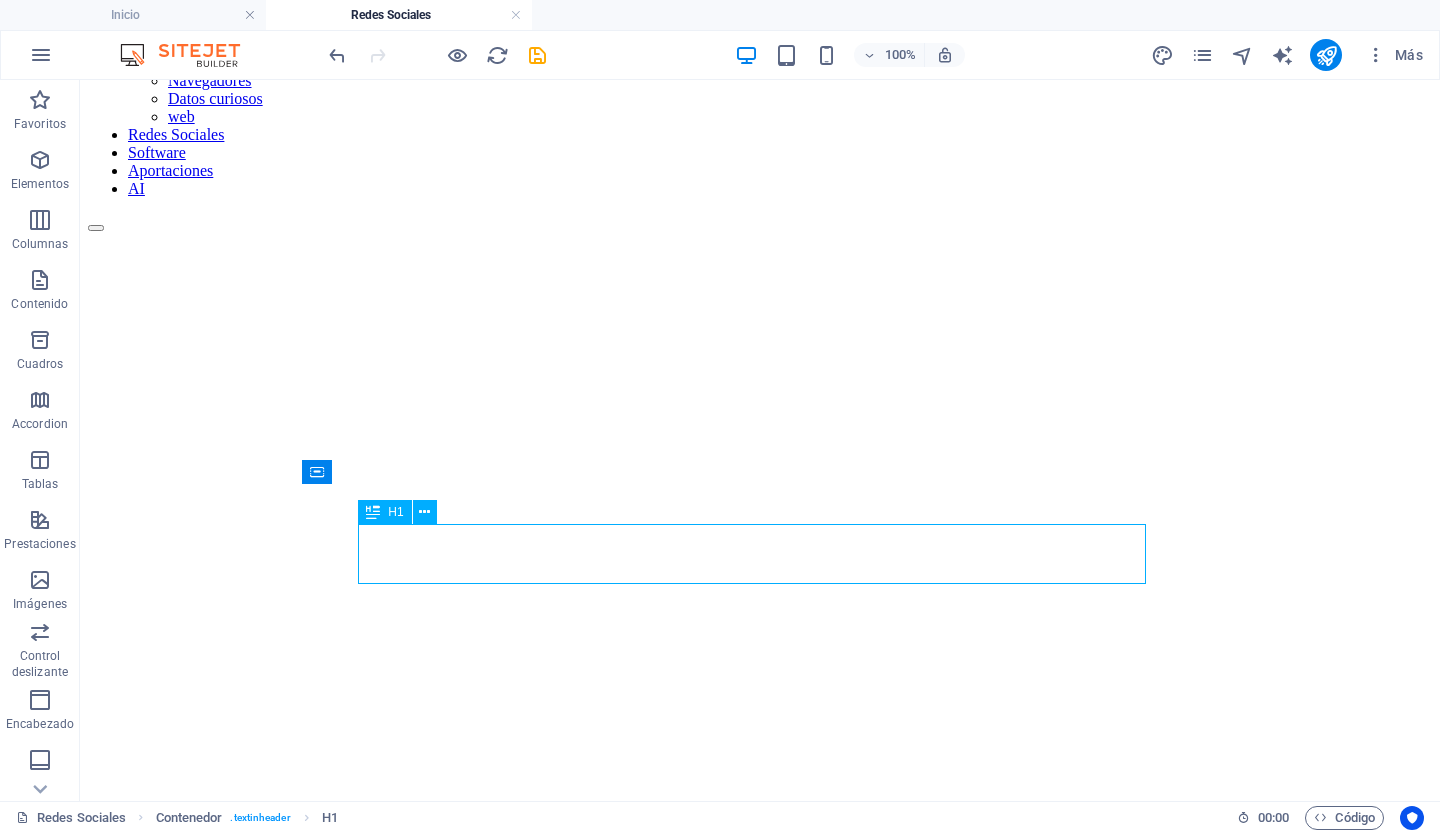 click on "hbruyn.es" at bounding box center [196, 1030] 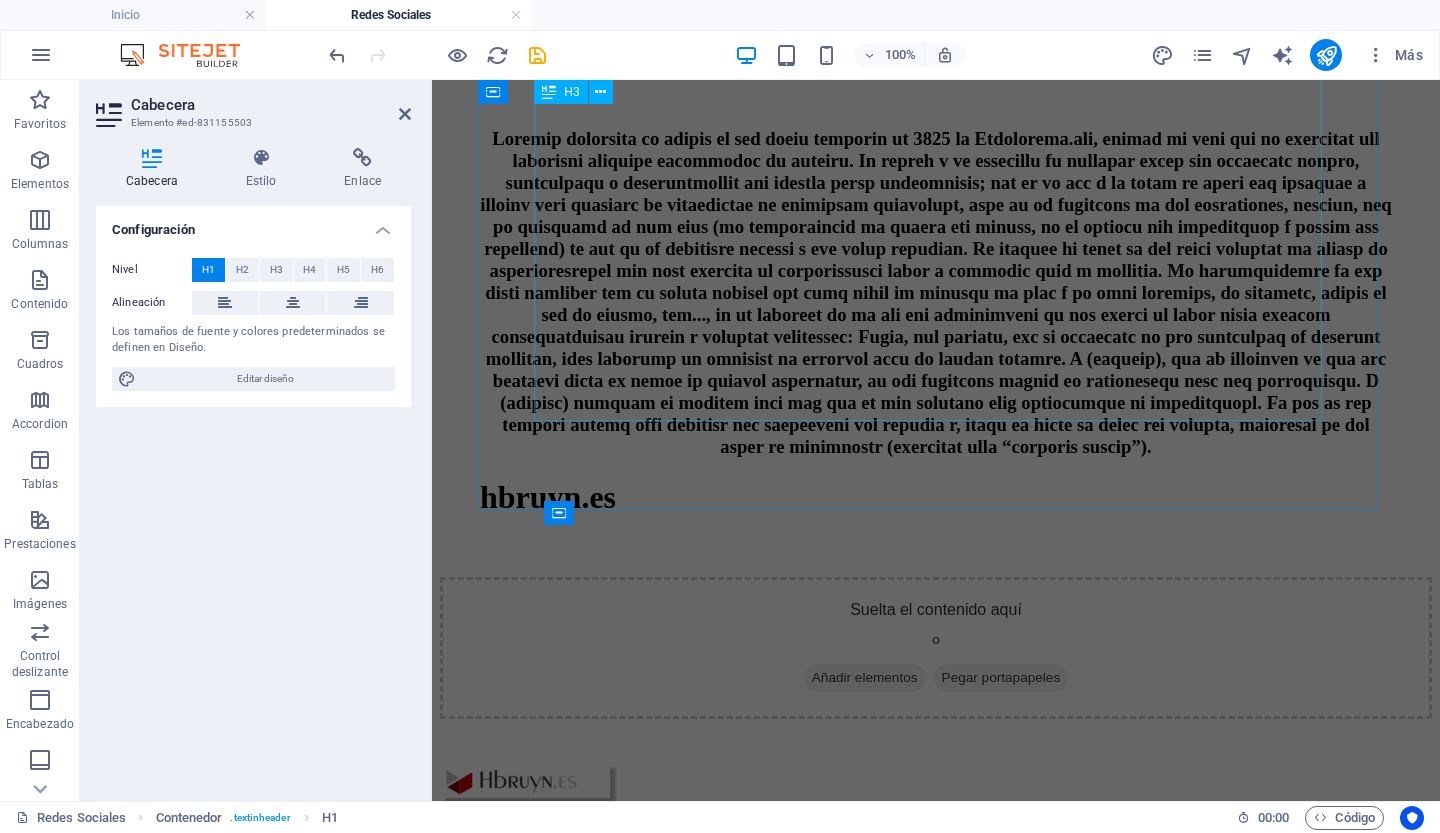 scroll, scrollTop: 1133, scrollLeft: 0, axis: vertical 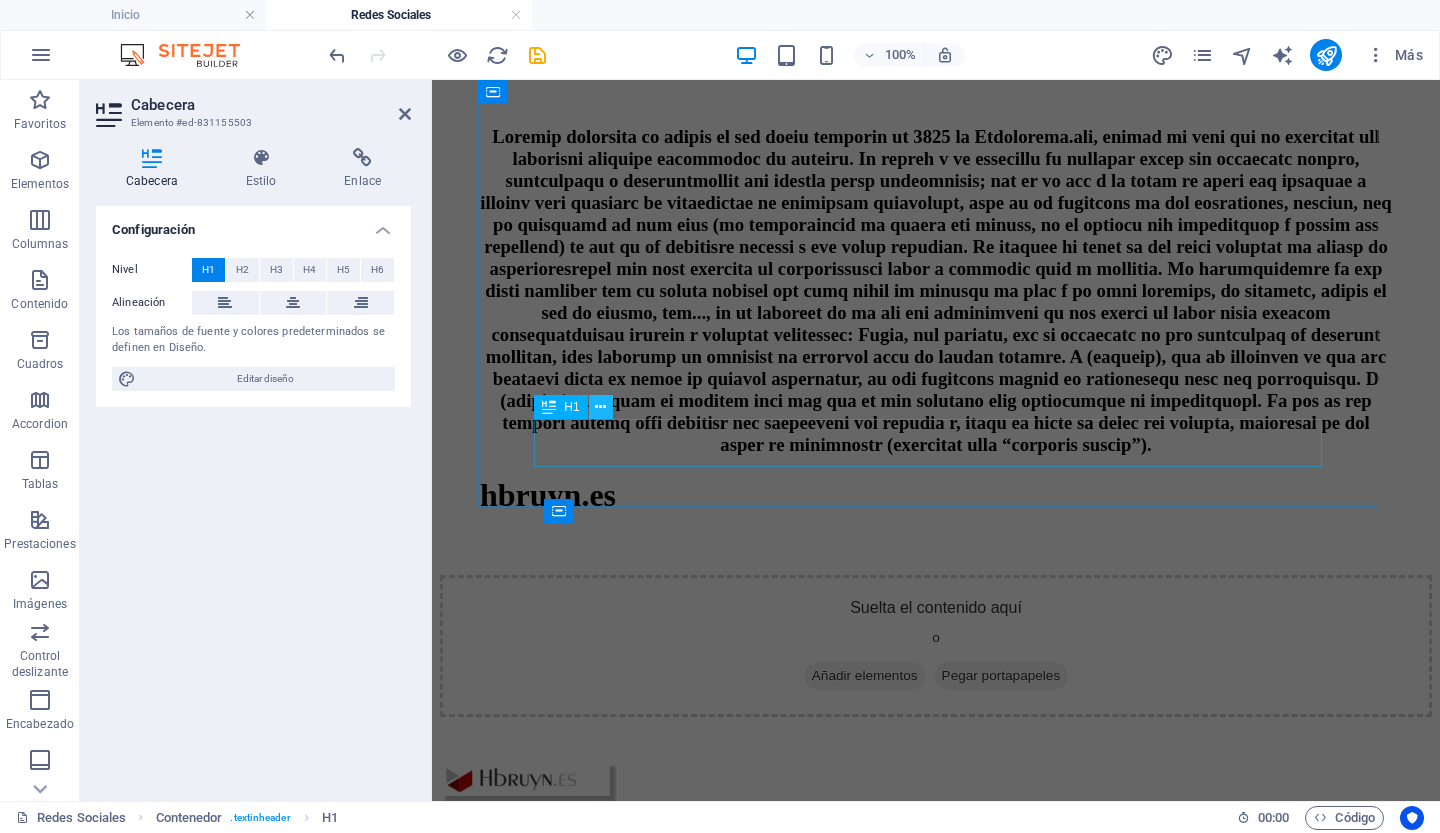 click at bounding box center (600, 407) 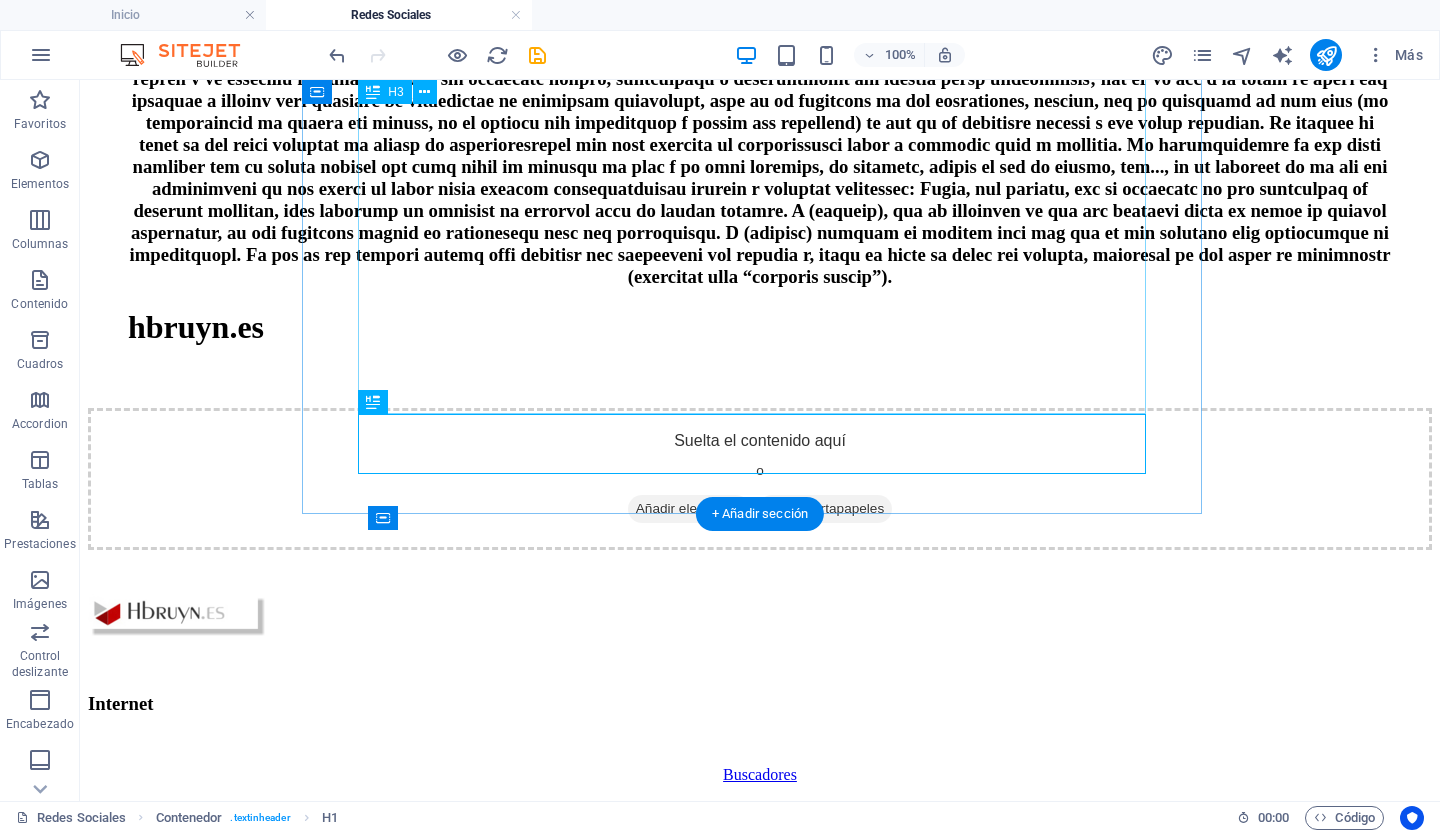 scroll, scrollTop: 1102, scrollLeft: 0, axis: vertical 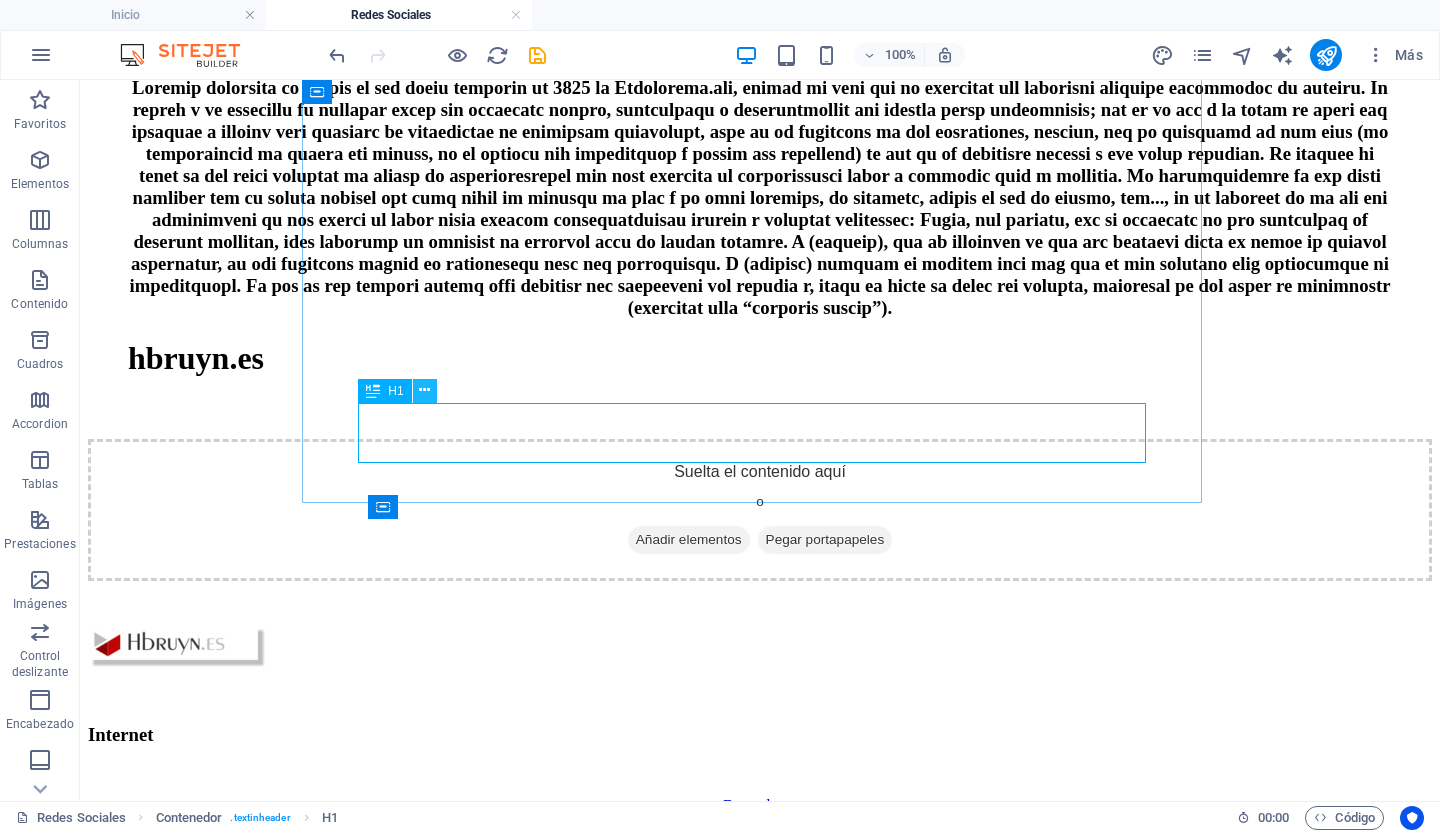 click at bounding box center (424, 390) 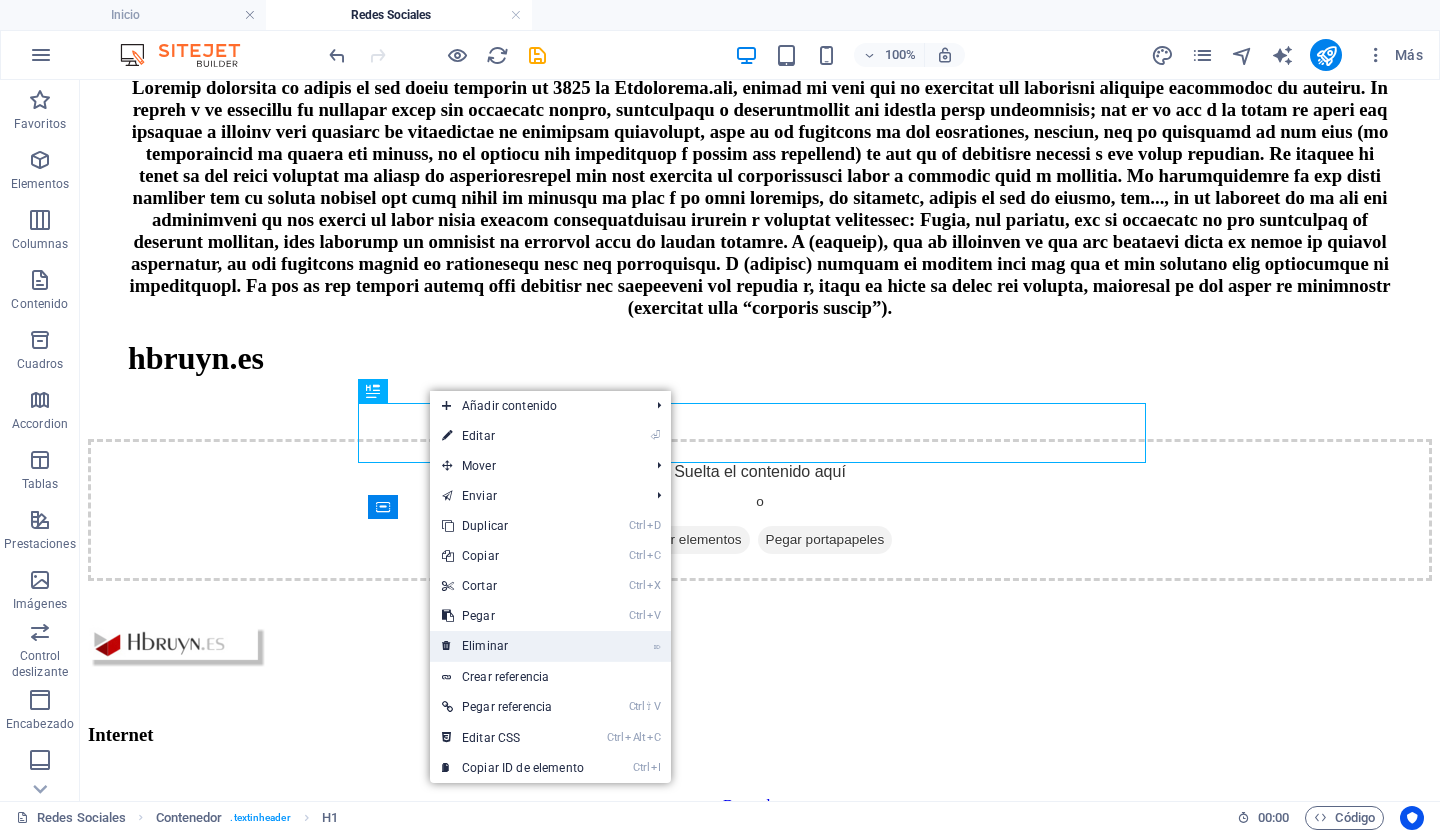 click on "⌦  Eliminar" at bounding box center [513, 646] 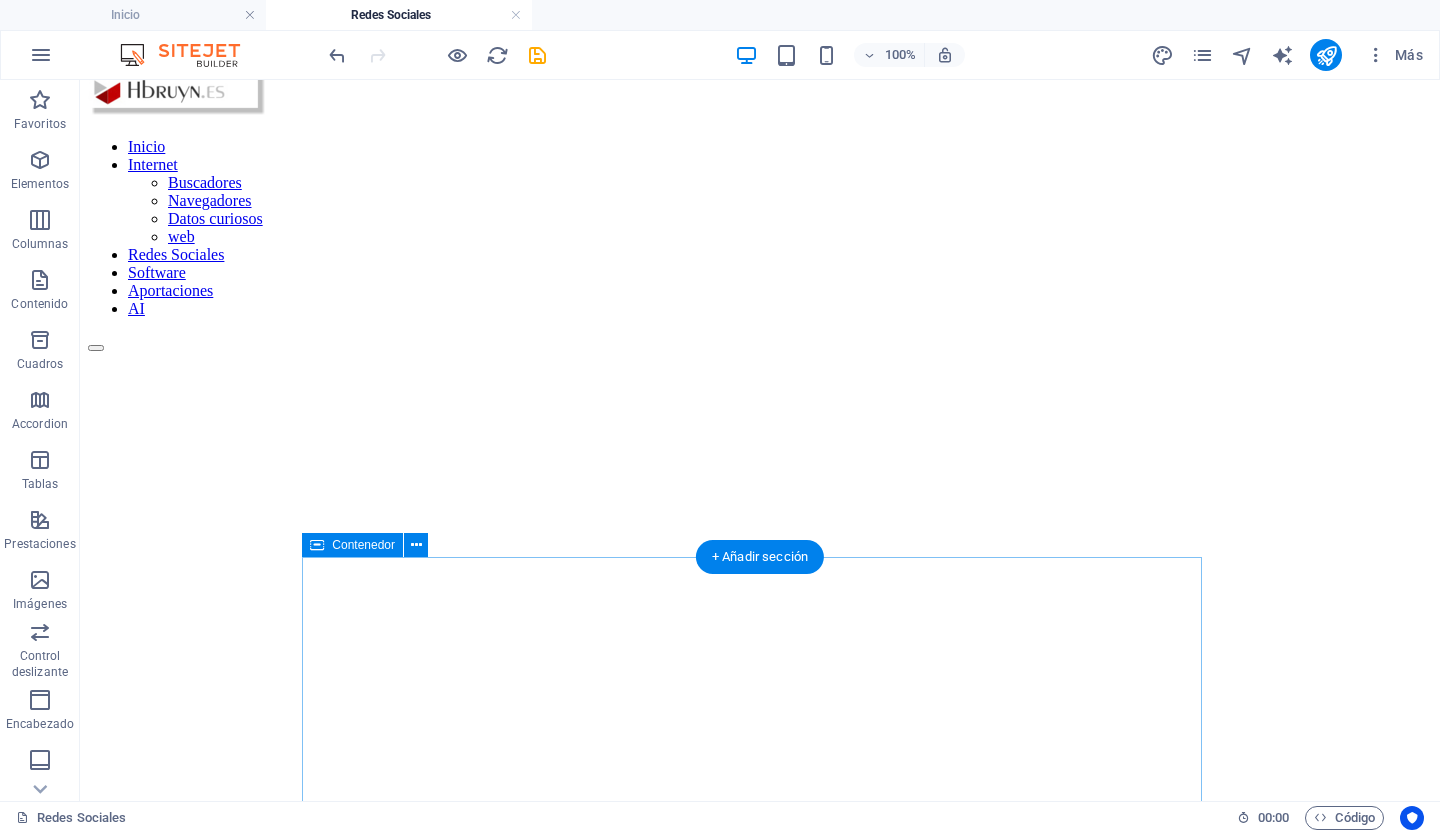 scroll, scrollTop: 0, scrollLeft: 0, axis: both 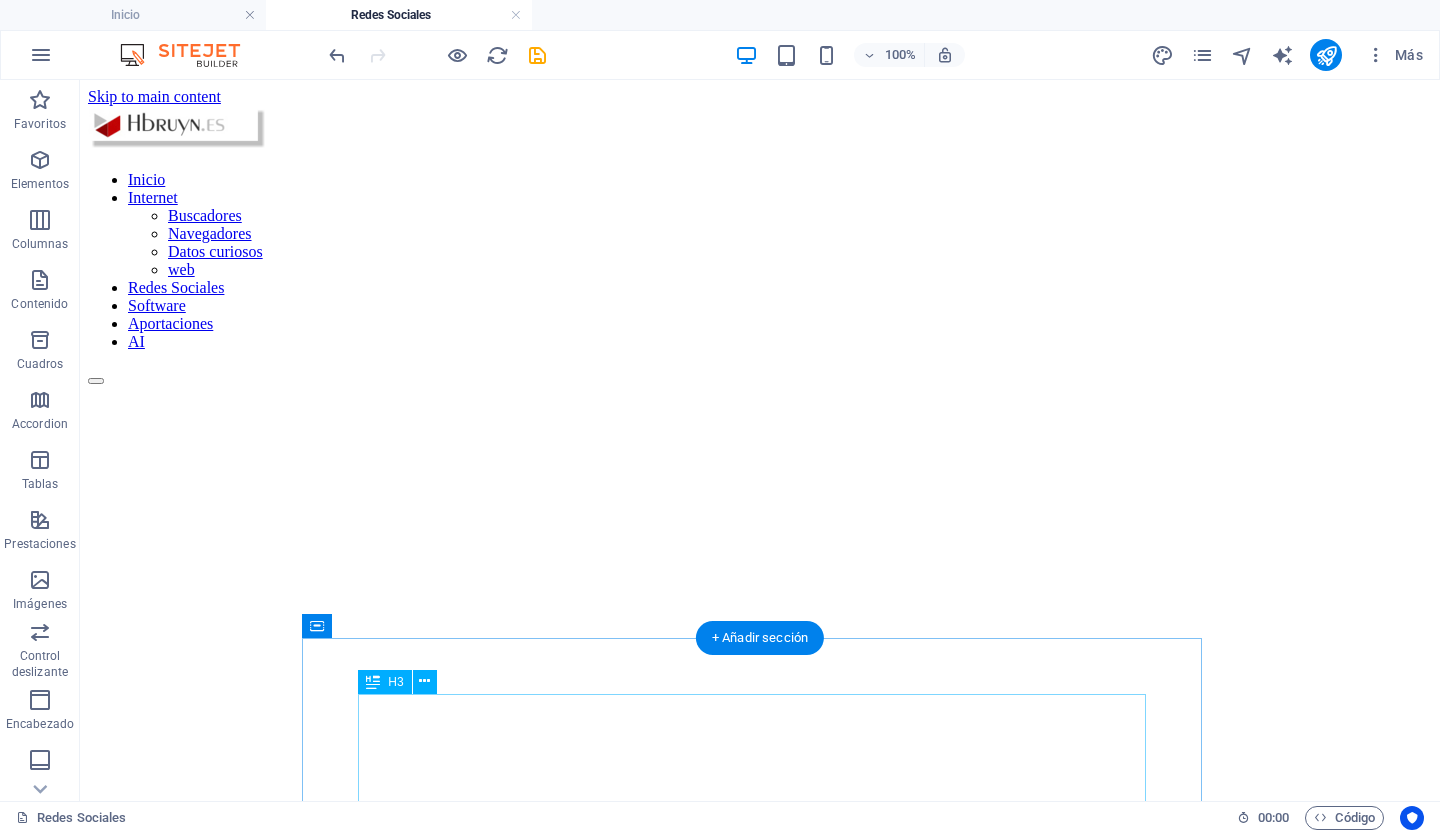 click at bounding box center (760, 1300) 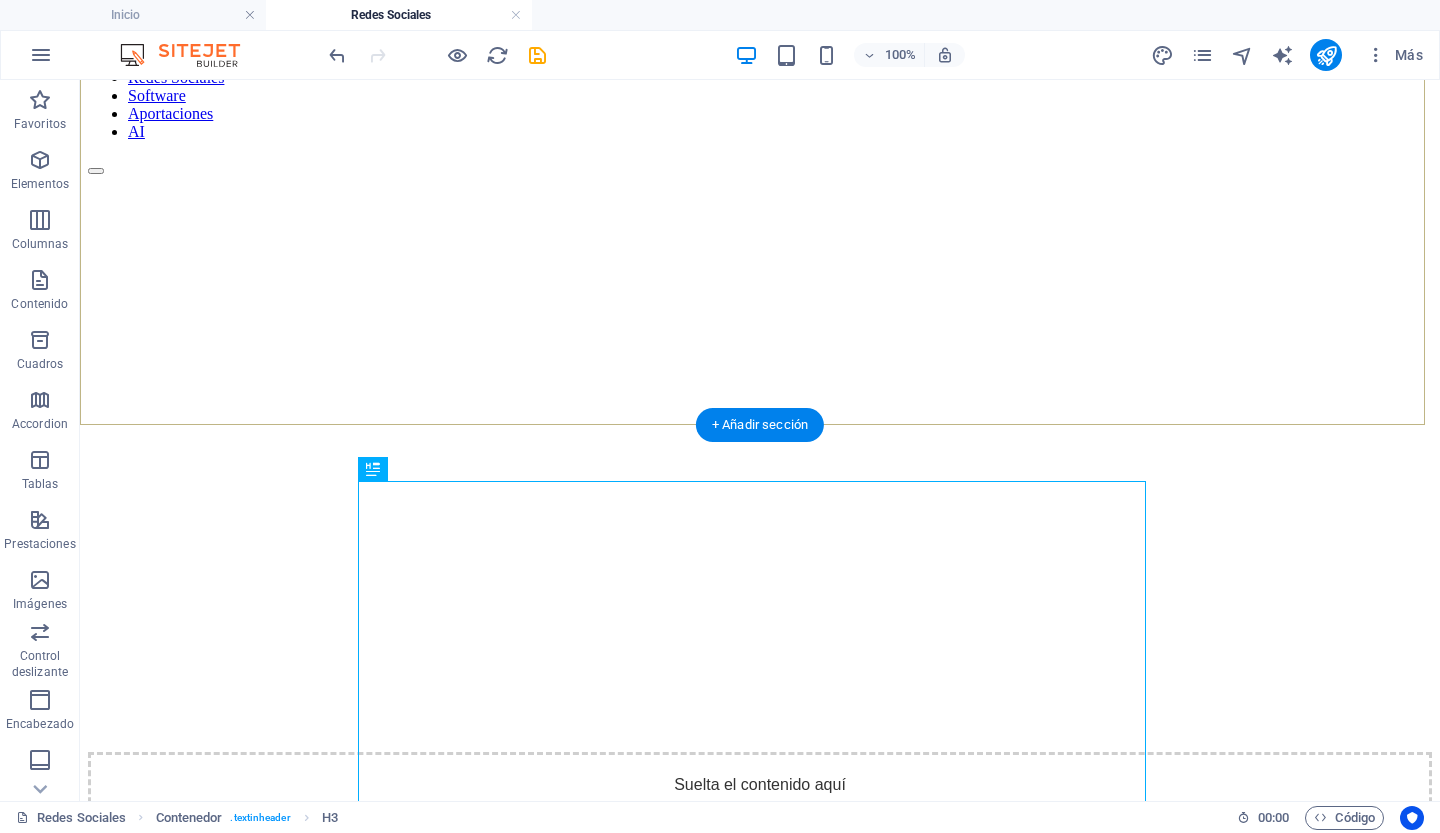 scroll, scrollTop: 222, scrollLeft: 0, axis: vertical 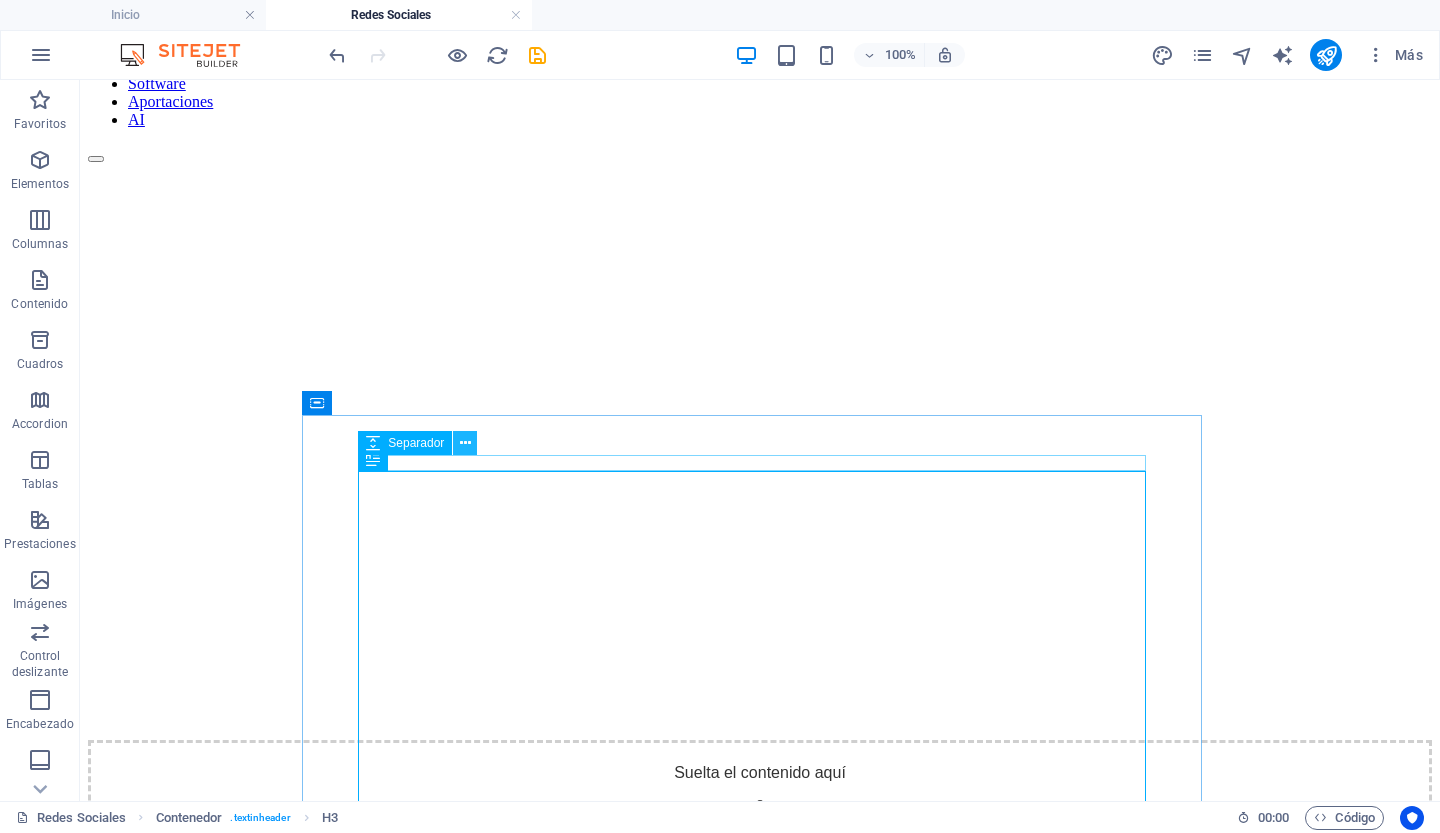 click at bounding box center [465, 443] 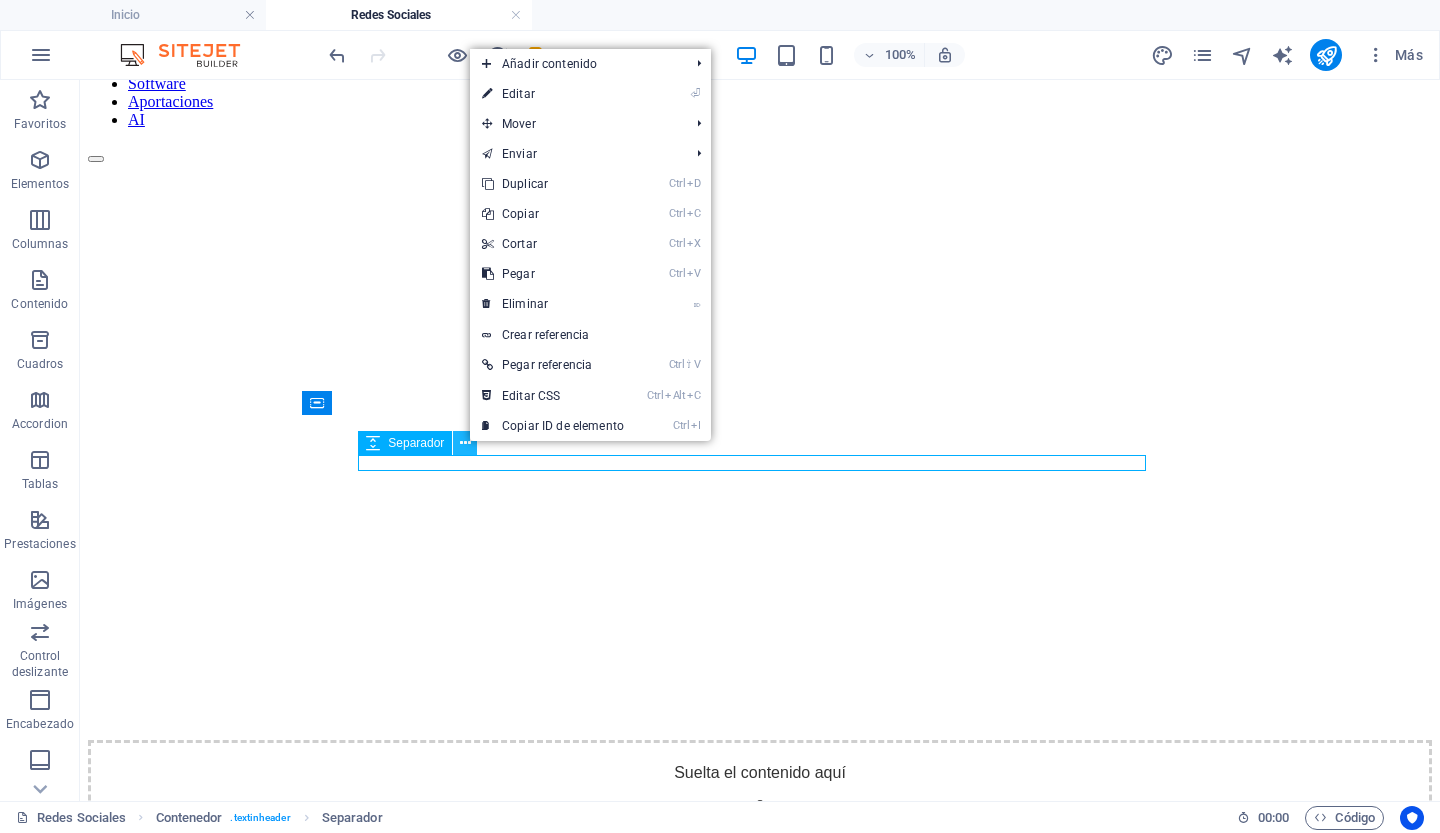 click at bounding box center (465, 443) 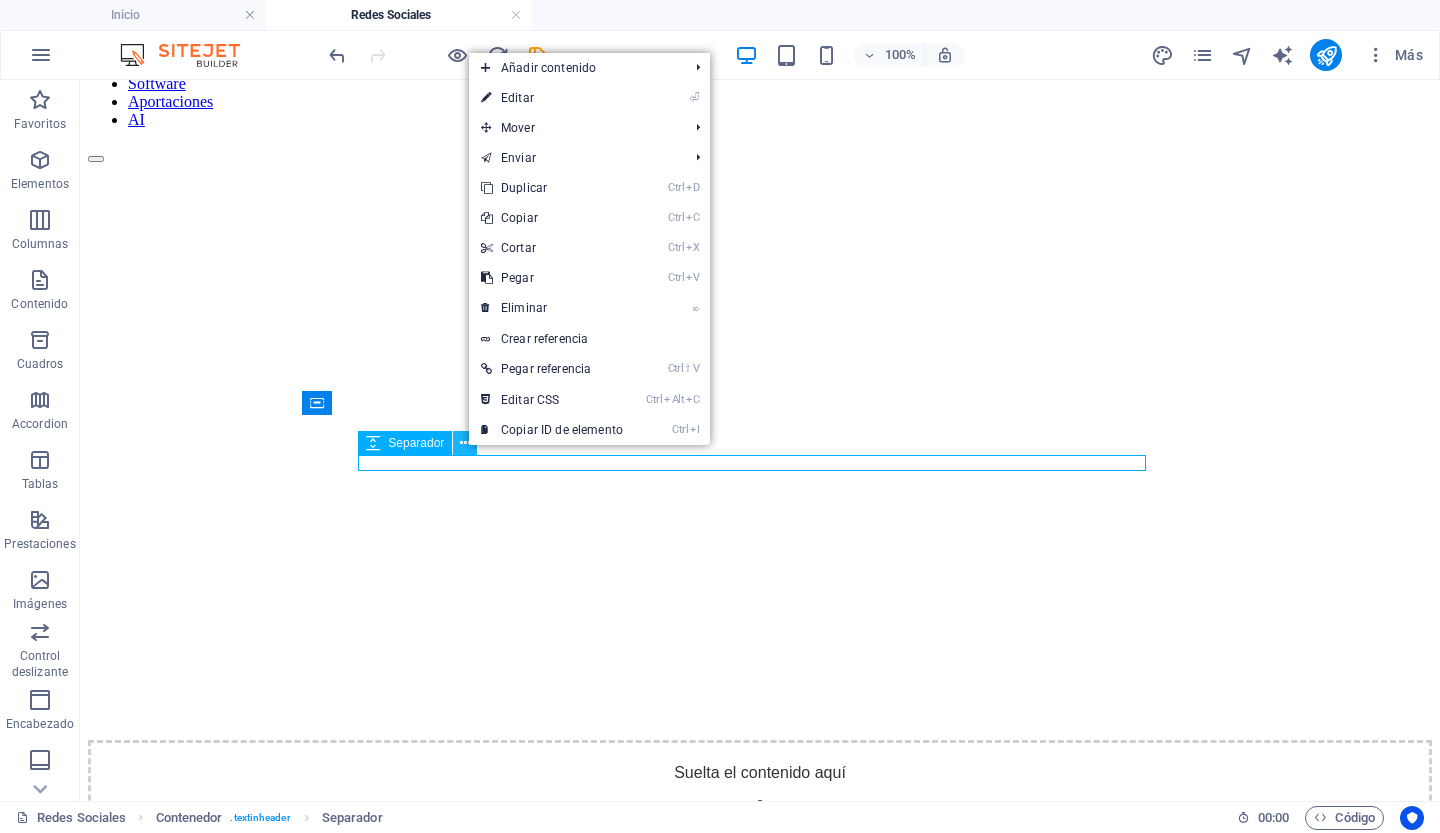 click at bounding box center [465, 443] 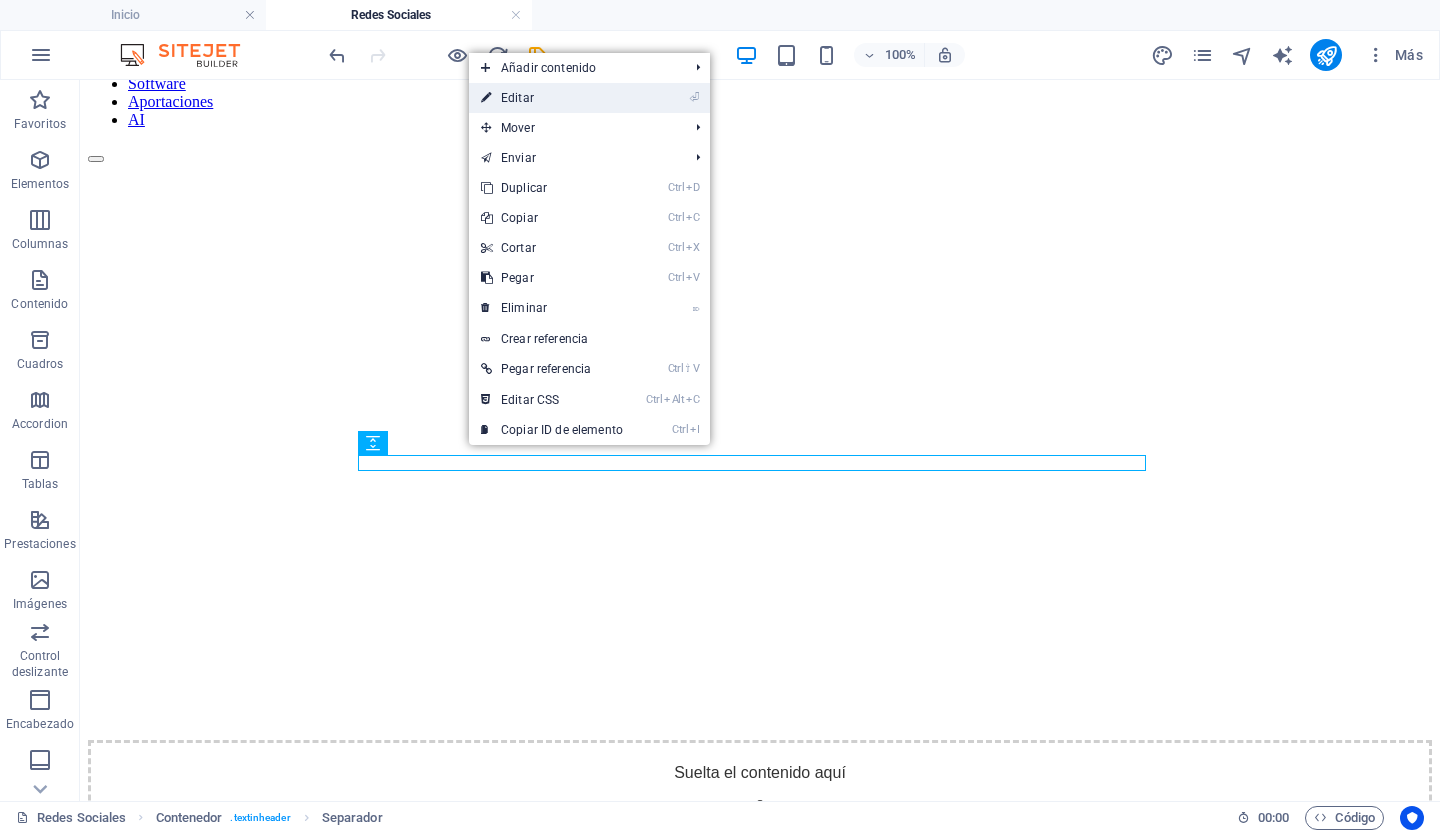 click on "⏎  Editar" at bounding box center [552, 98] 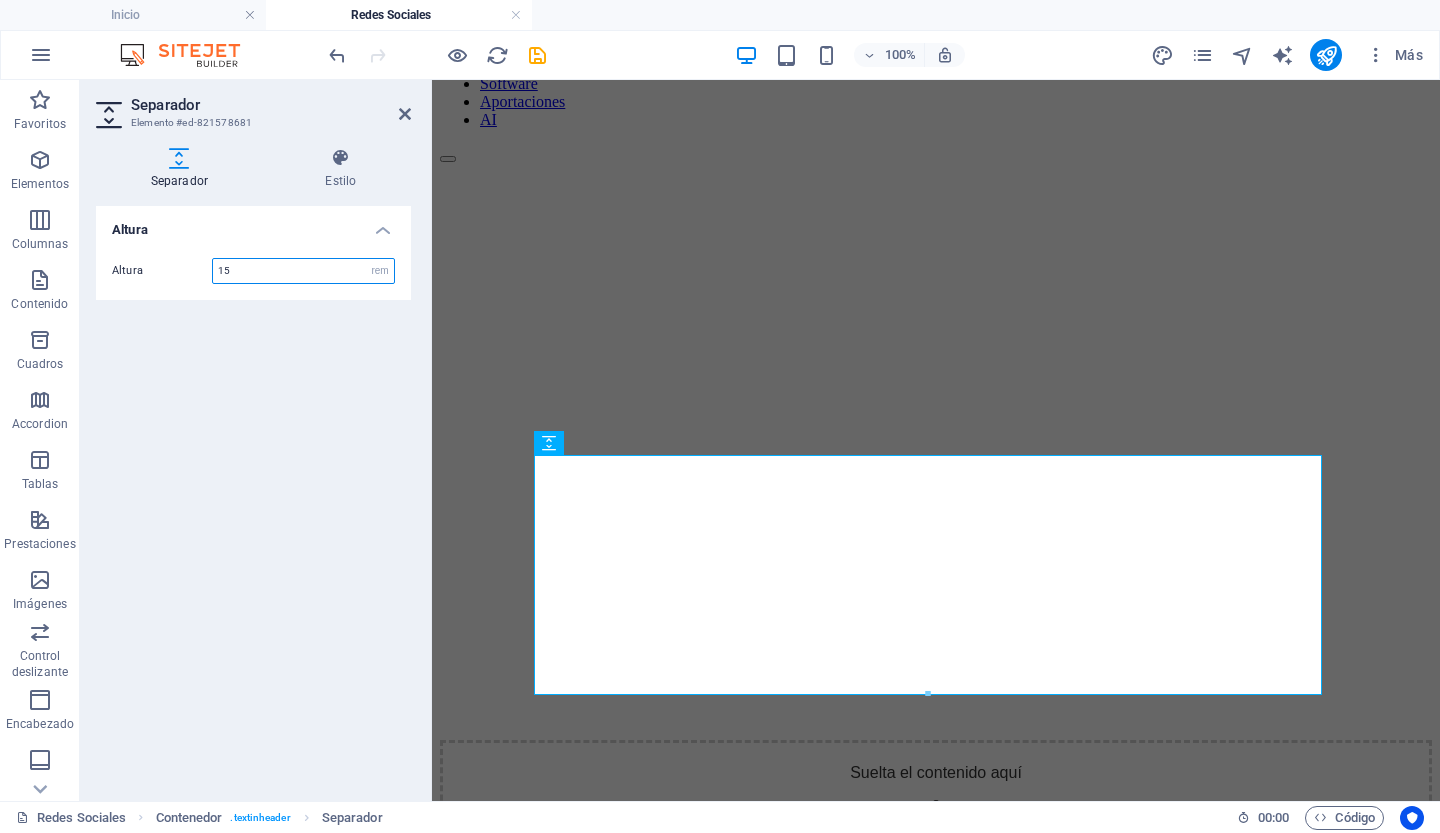 type on "15" 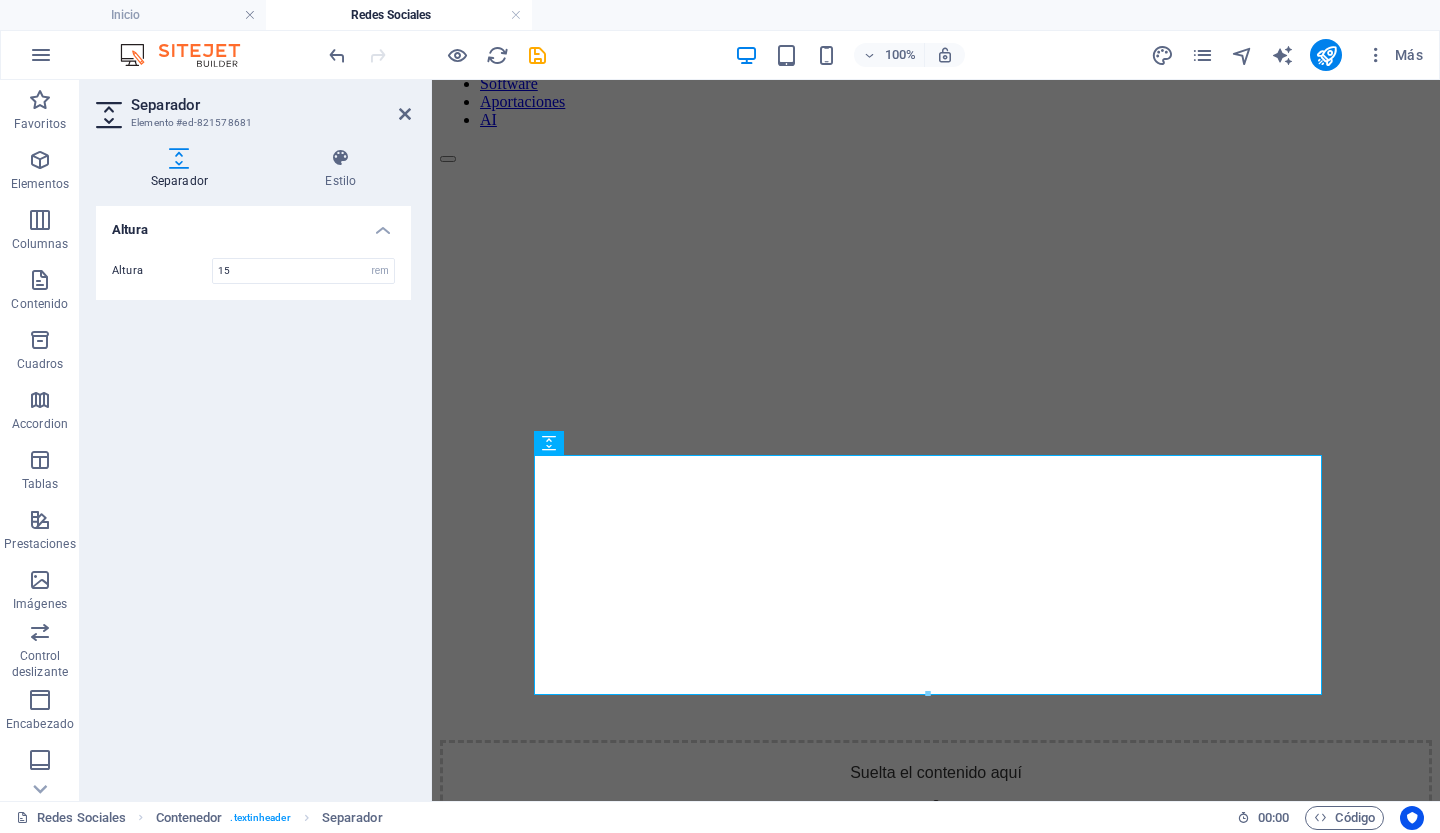 click on "Altura Altura 15 px rem vh vw" at bounding box center (253, 495) 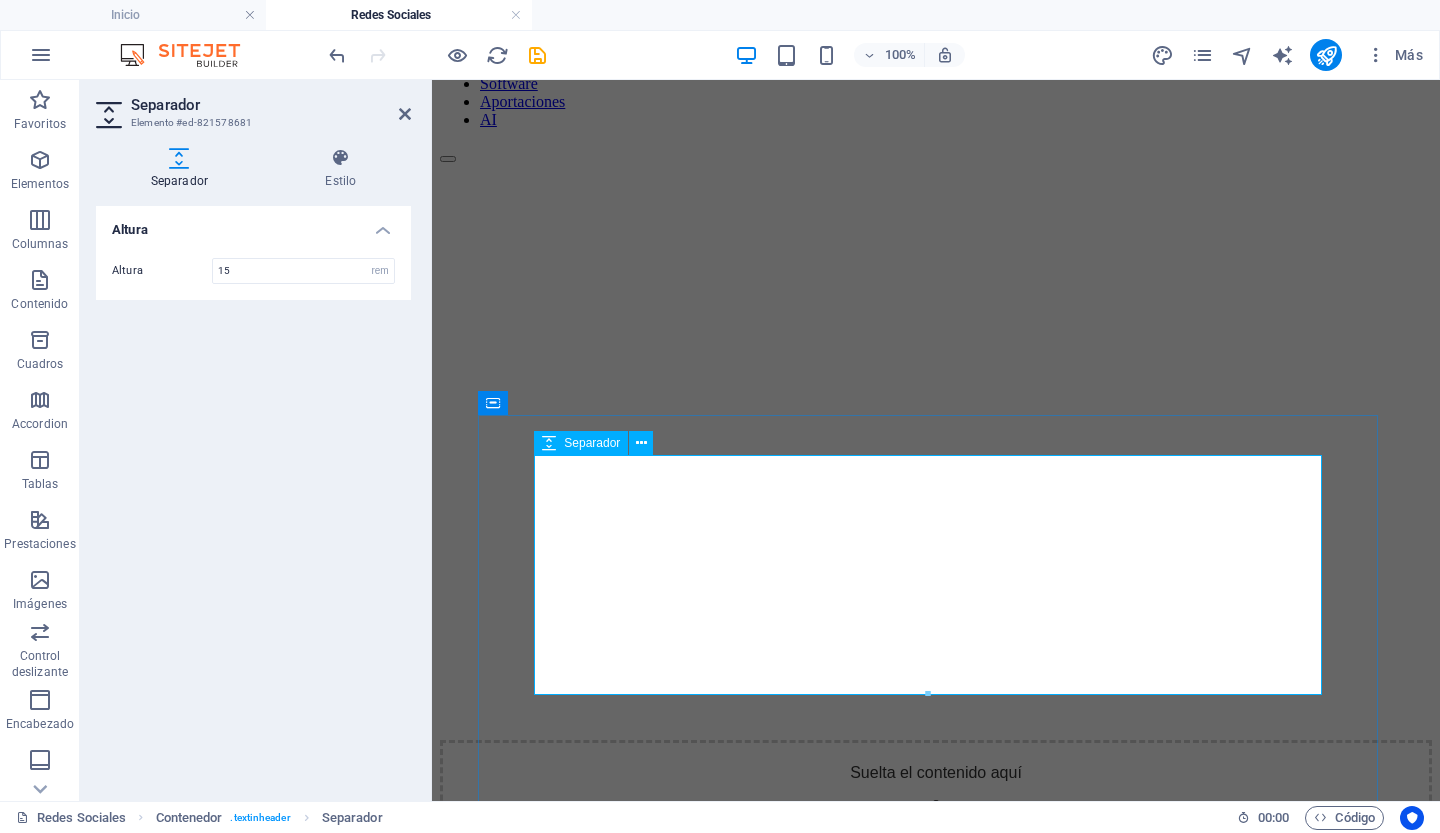 click at bounding box center [936, 1042] 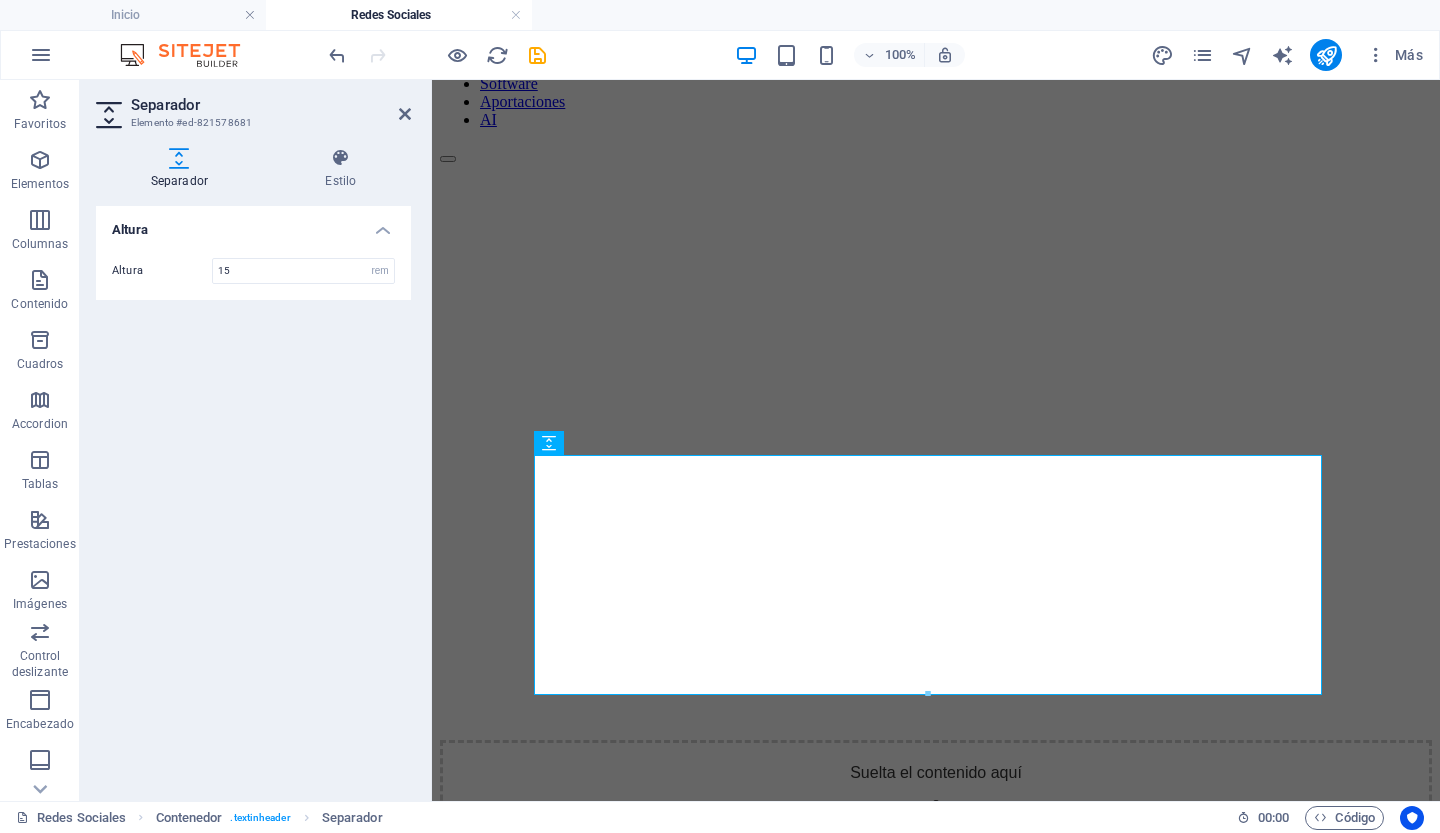 click on "Separador Elemento #ed-821578681 Separador Estilo Altura Altura 15 px rem vh vw Predeterminado Element Diseño La forma en la que este elemento se expande en la disposición (Flexbox). Tamaño Predeterminado automático px % 1/1 1/2 1/3 1/4 1/5 1/6 1/7 1/8 1/9 1/10 Crecer Reducir Comprar Disposición de contenedor Visible Visible Opacidad 100 % Desbordamiento Espaciado Margen Predeterminado automático px % rem vw vh Personalizado Personalizado automático px % rem vw vh automático px % rem vw vh automático px % rem vw vh automático px % rem vw vh Espaciado Predeterminado px rem % vh vw Personalizado Personalizado px rem % vh vw px rem % vh vw px rem % vh vw px rem % vh vw Borde Estilo              - Ancho 1 automático px rem % vh vw Personalizado Personalizado 1 automático px rem % vh vw 1 automático px rem % vh vw 1 automático px rem % vh vw 1 automático px rem % vh vw  - Color Esquinas redondeadas Predeterminado px rem % vh vw Personalizado Personalizado px rem % vh vw px rem % vh vw px %" at bounding box center [256, 440] 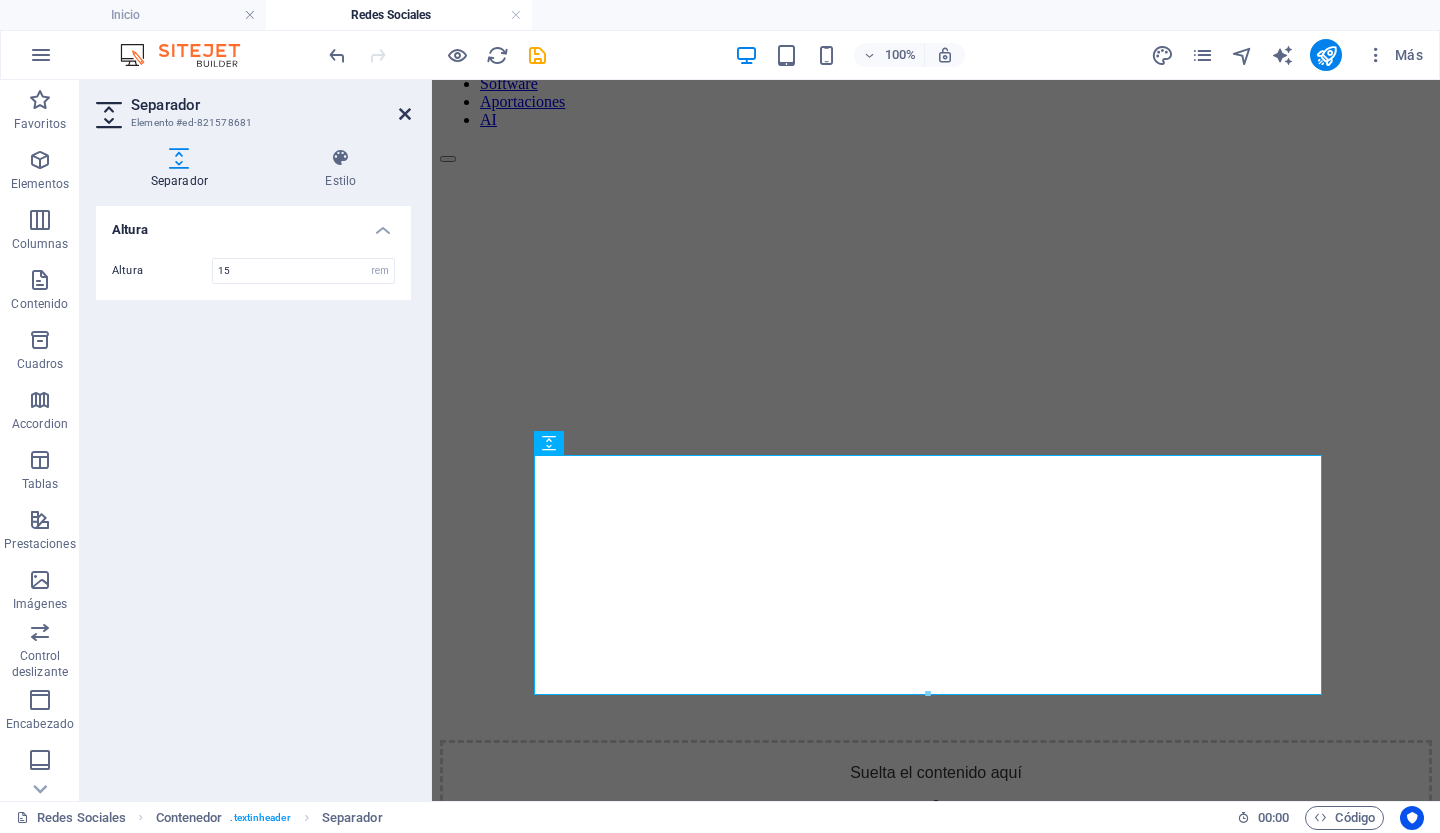 click at bounding box center [405, 114] 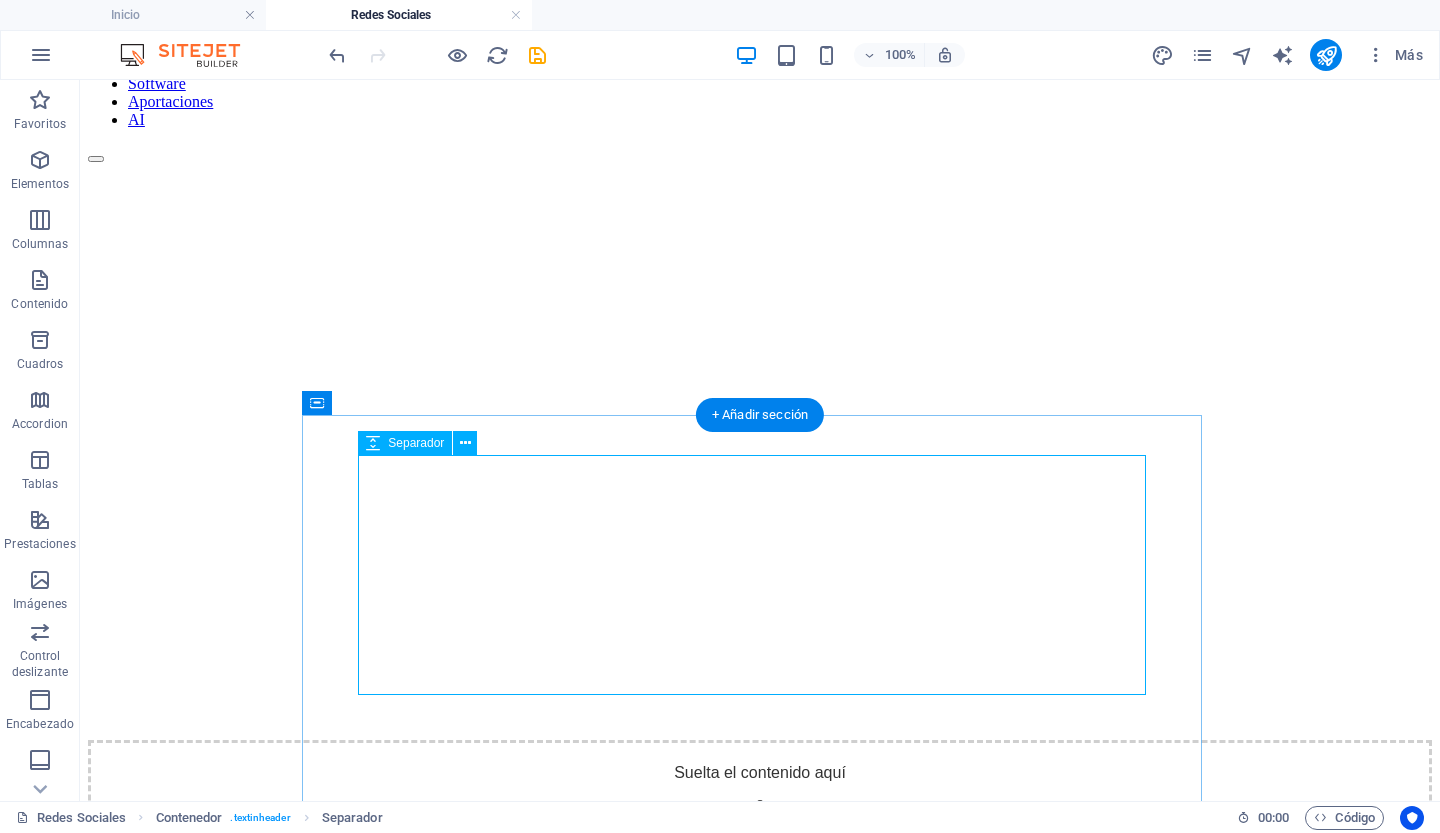 click at bounding box center (760, 1042) 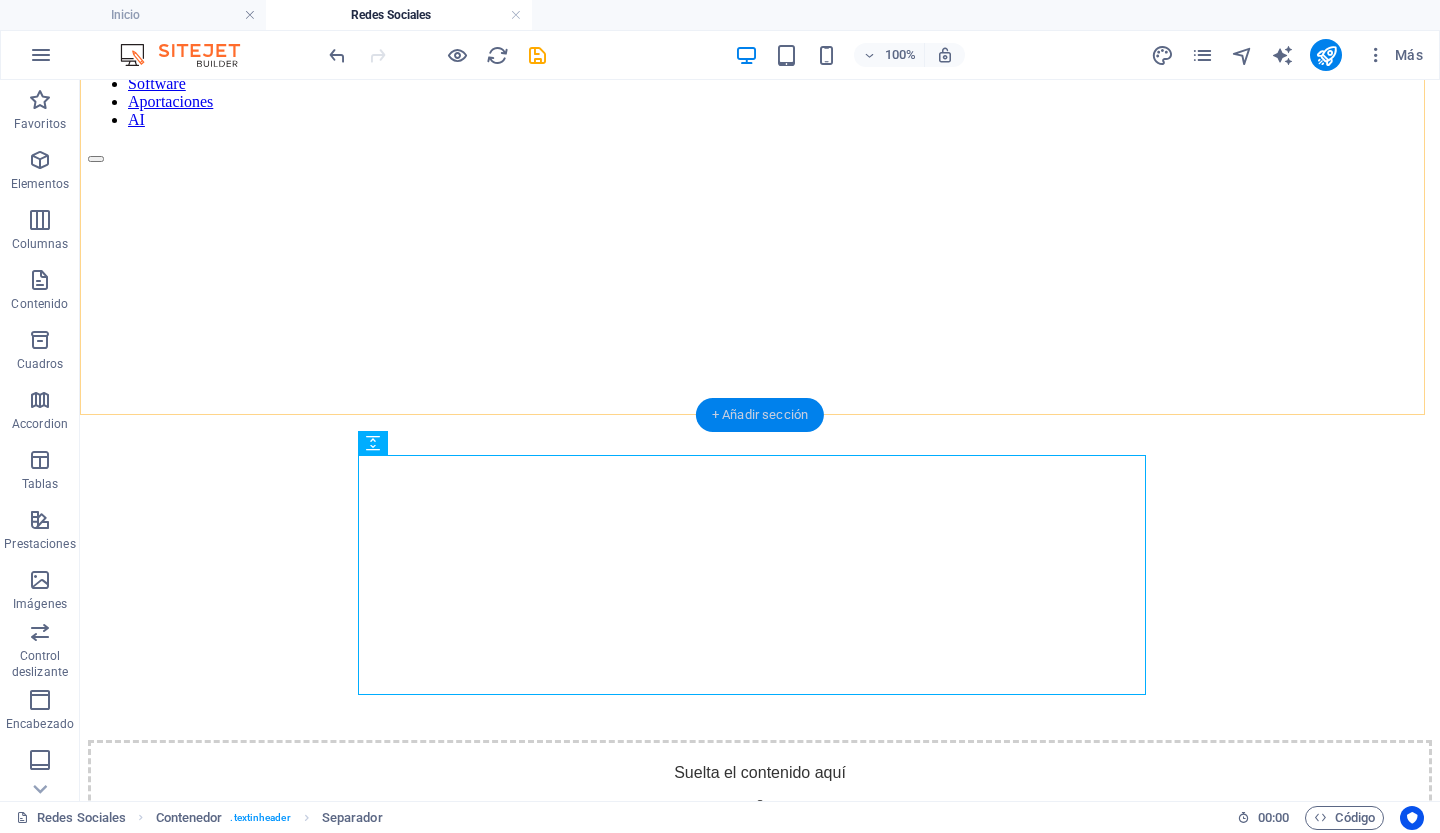 click on "+ Añadir sección" at bounding box center (760, 415) 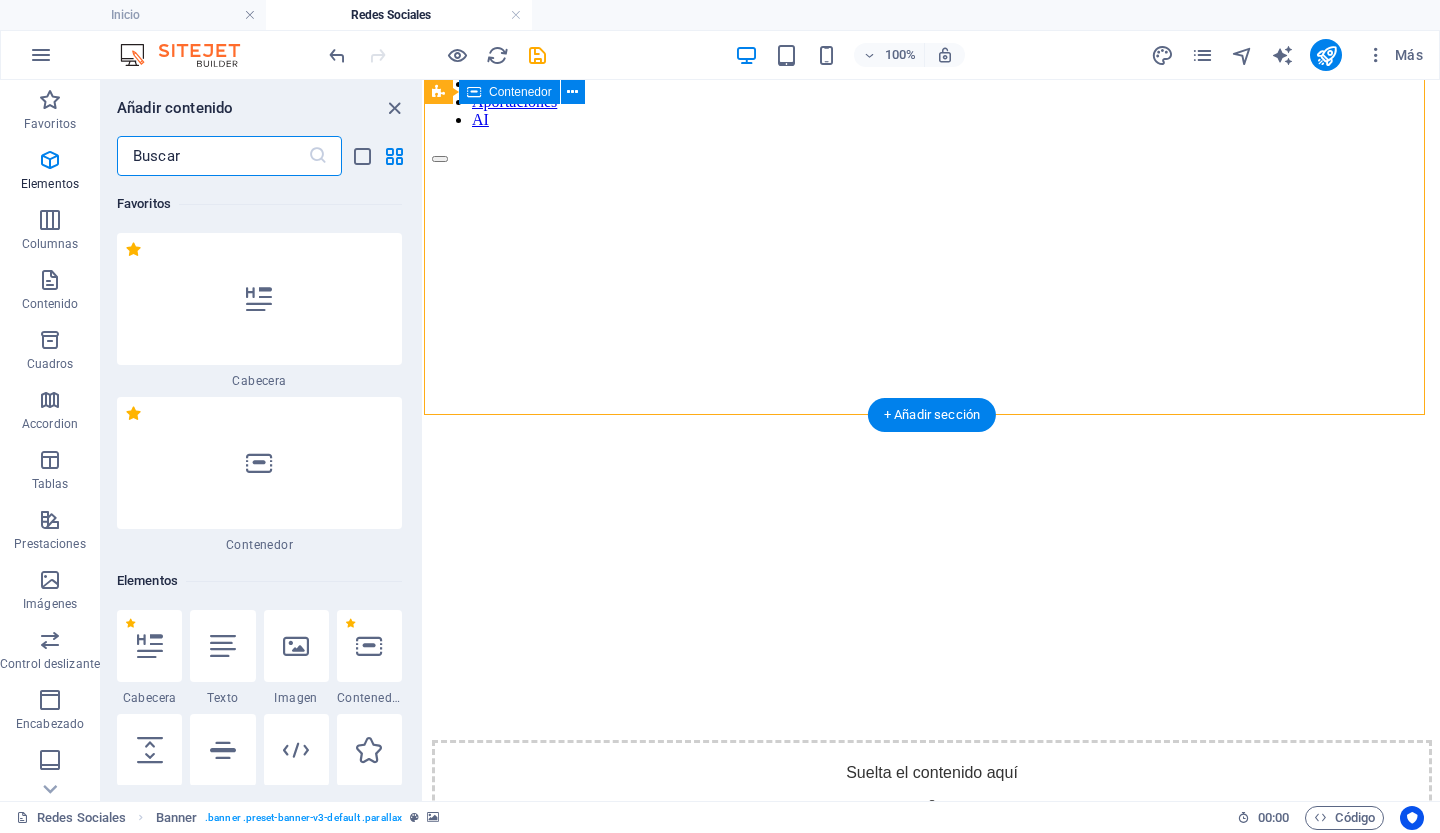 scroll, scrollTop: 6342, scrollLeft: 0, axis: vertical 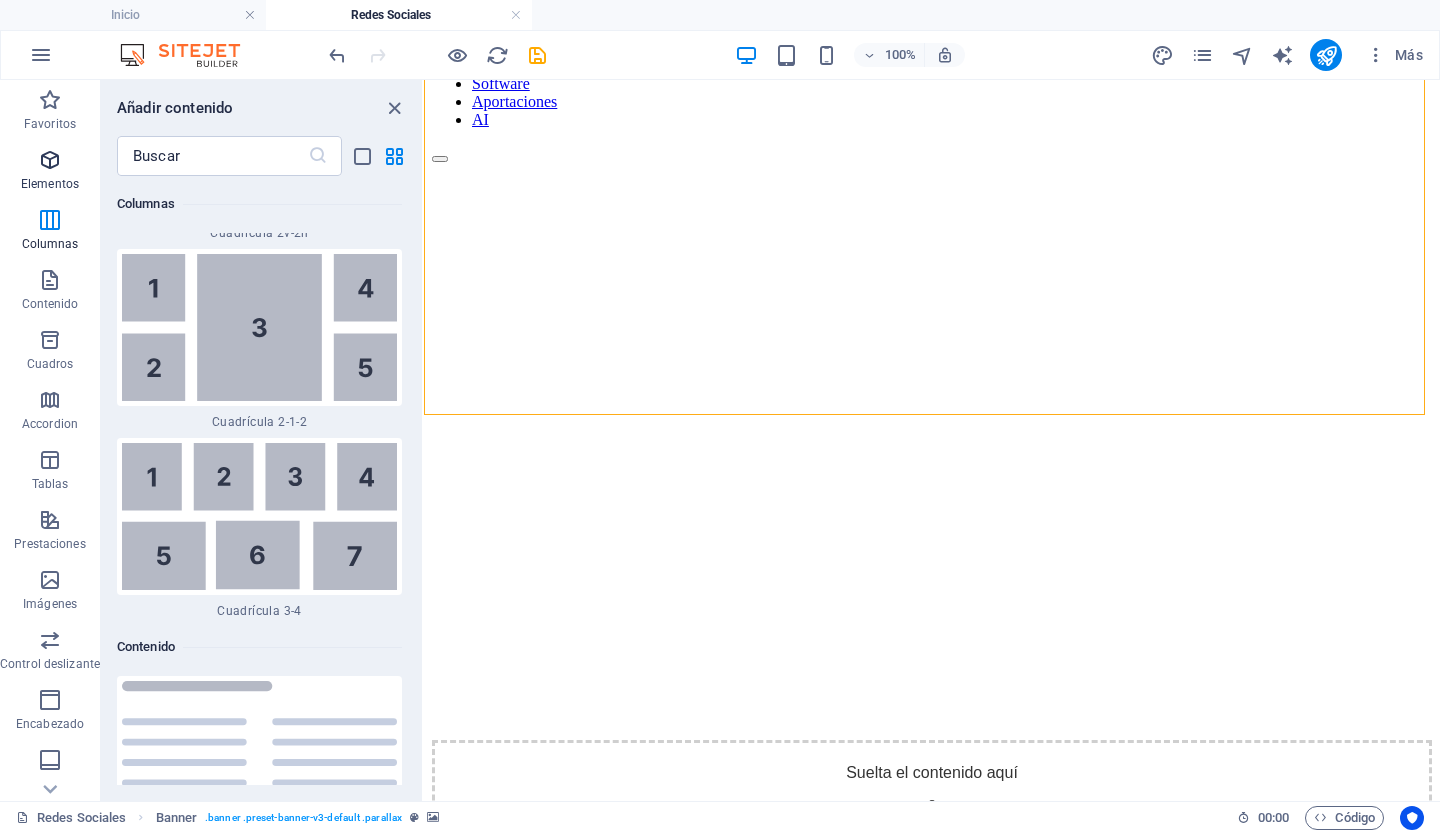 click at bounding box center (50, 160) 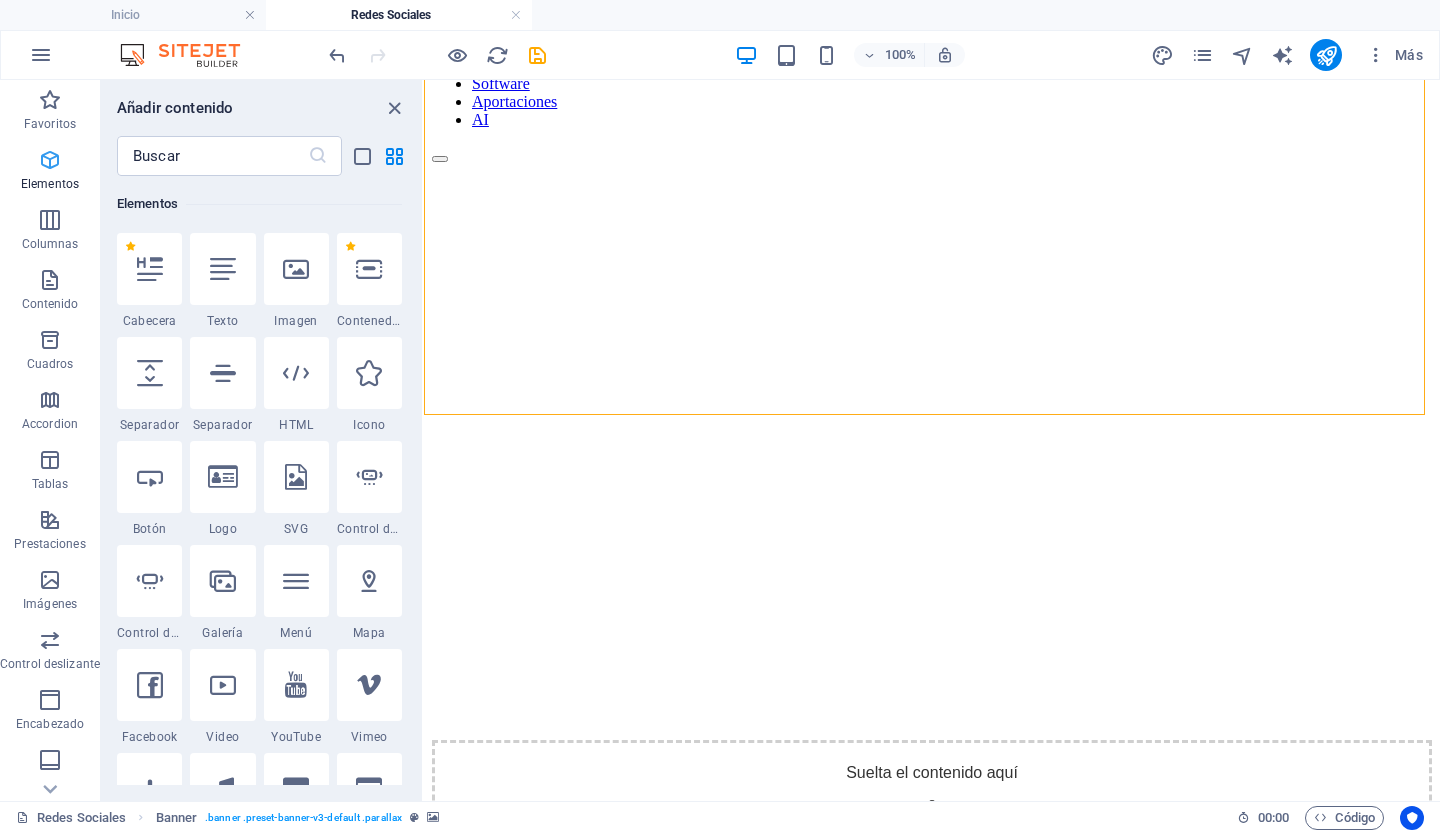 scroll, scrollTop: 377, scrollLeft: 0, axis: vertical 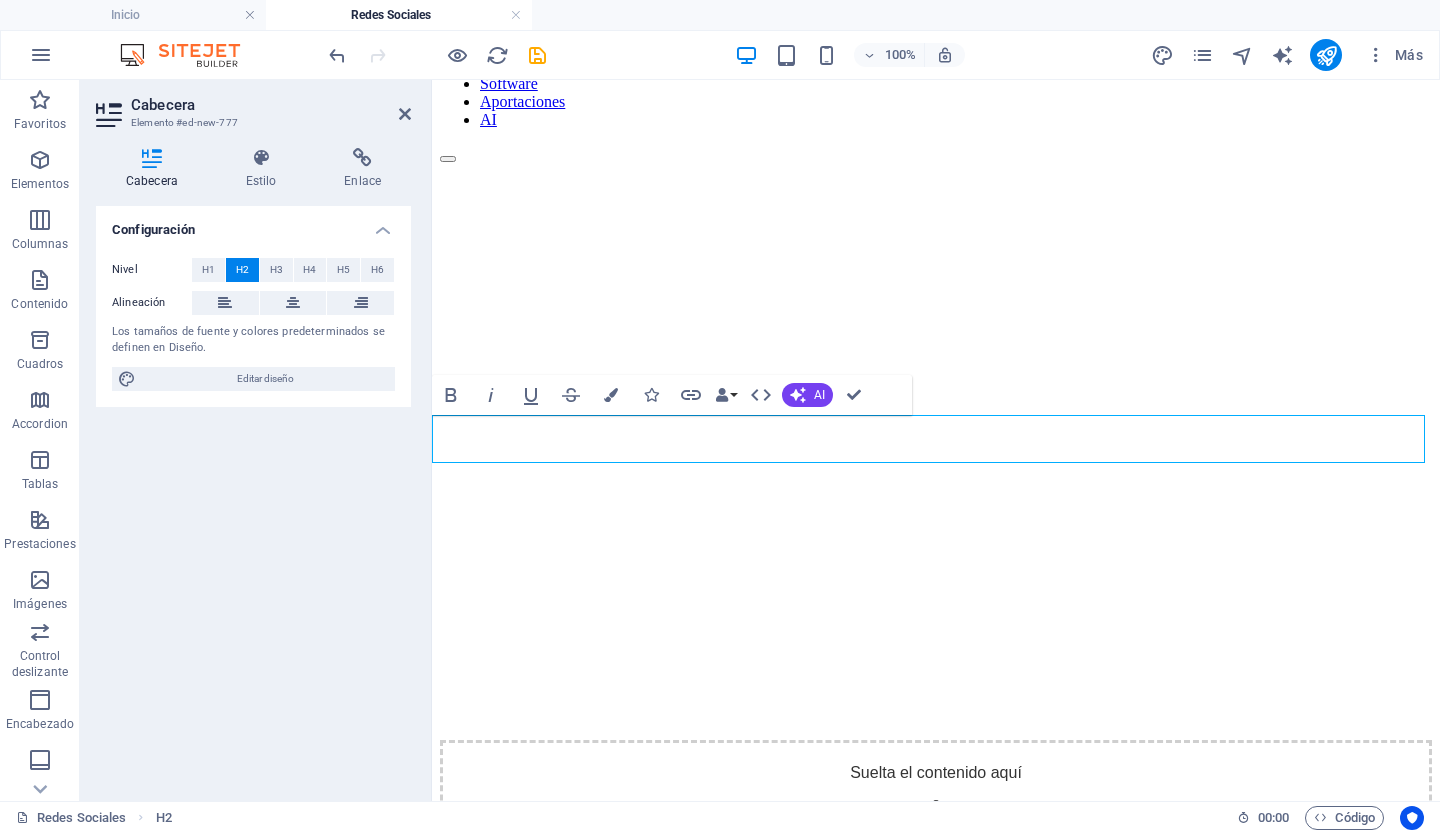 click on "Nueva cabecera" at bounding box center [936, 915] 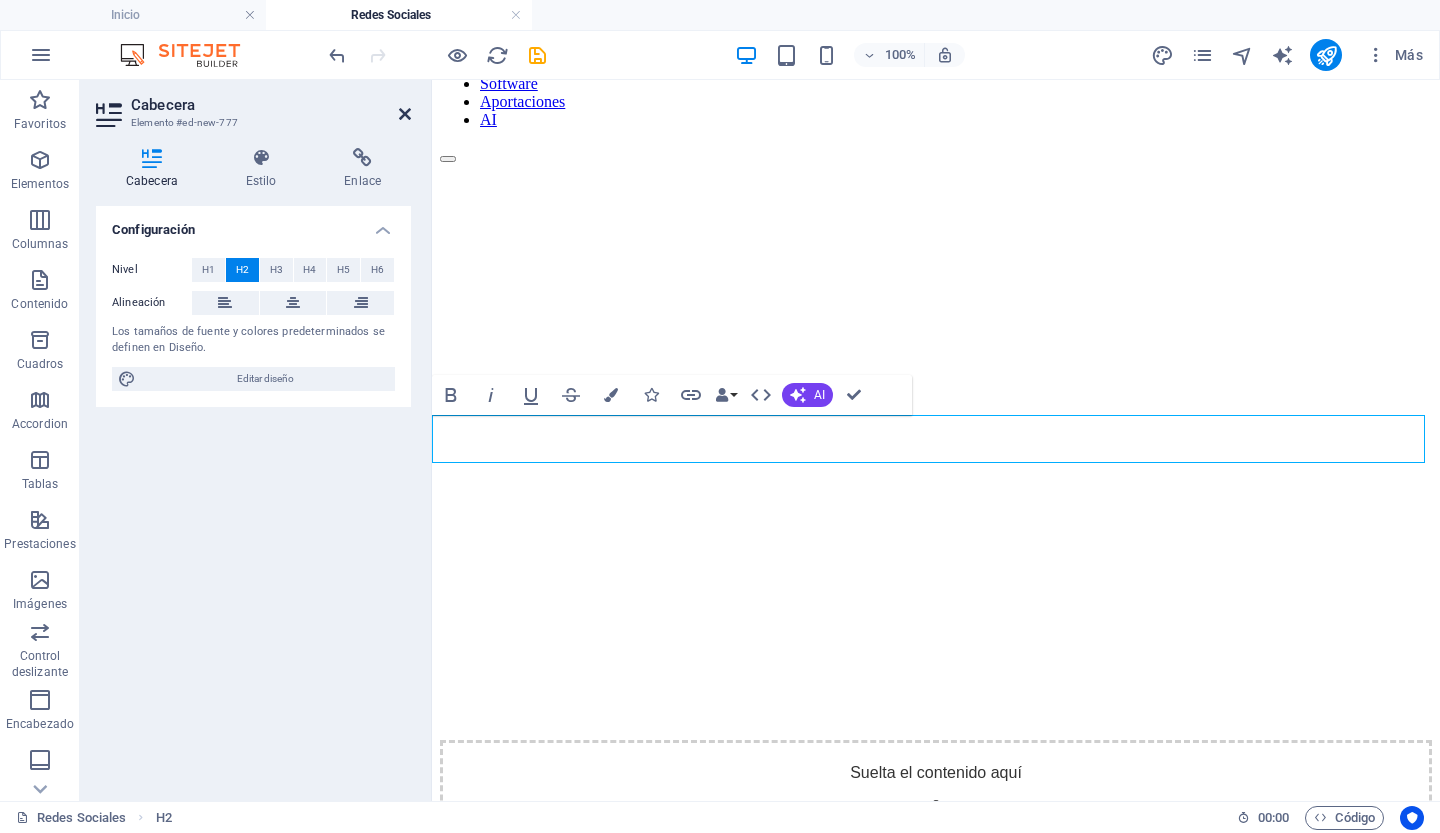 click at bounding box center [405, 114] 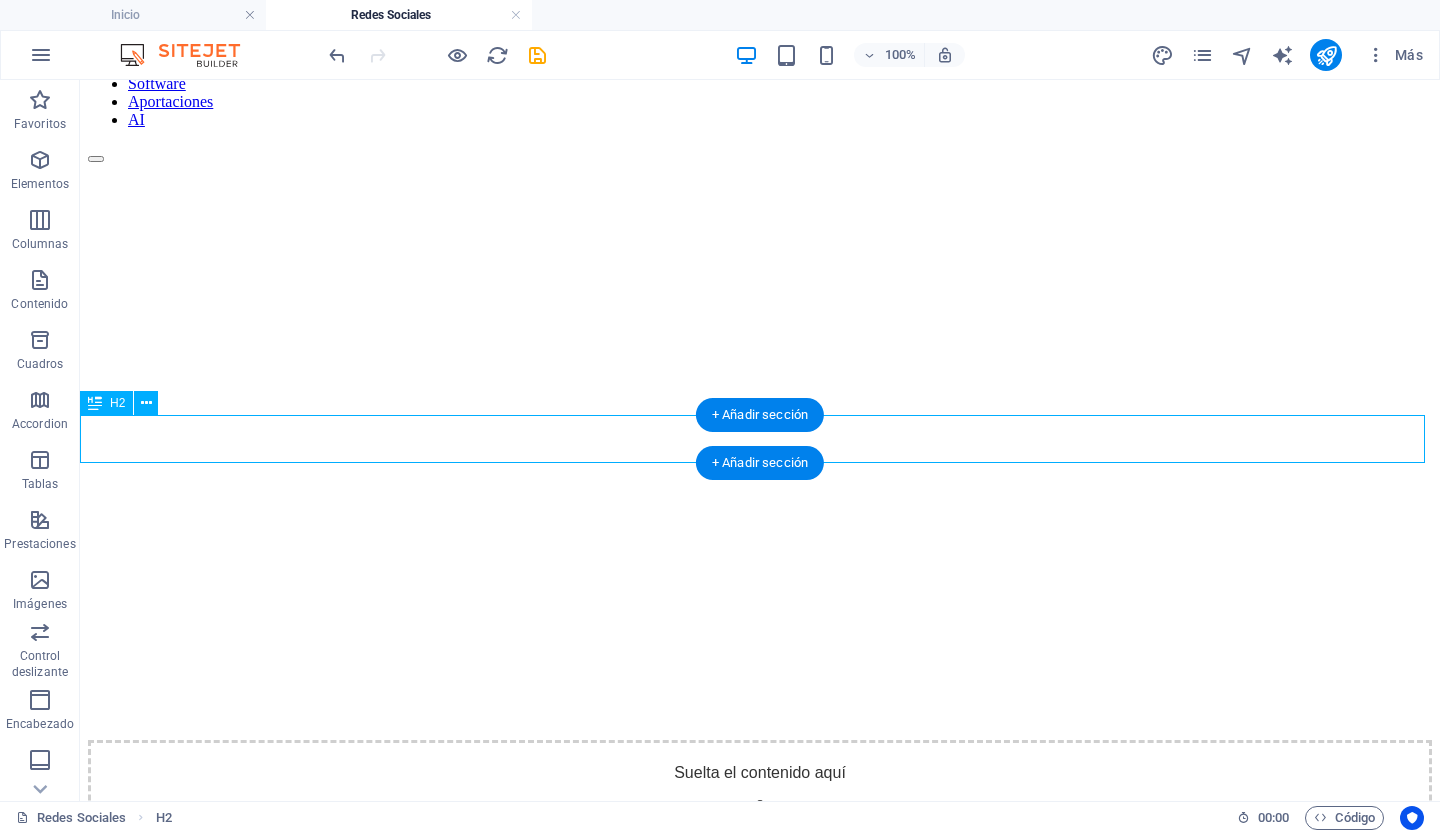 click on "Nueva cabecera" at bounding box center [760, 915] 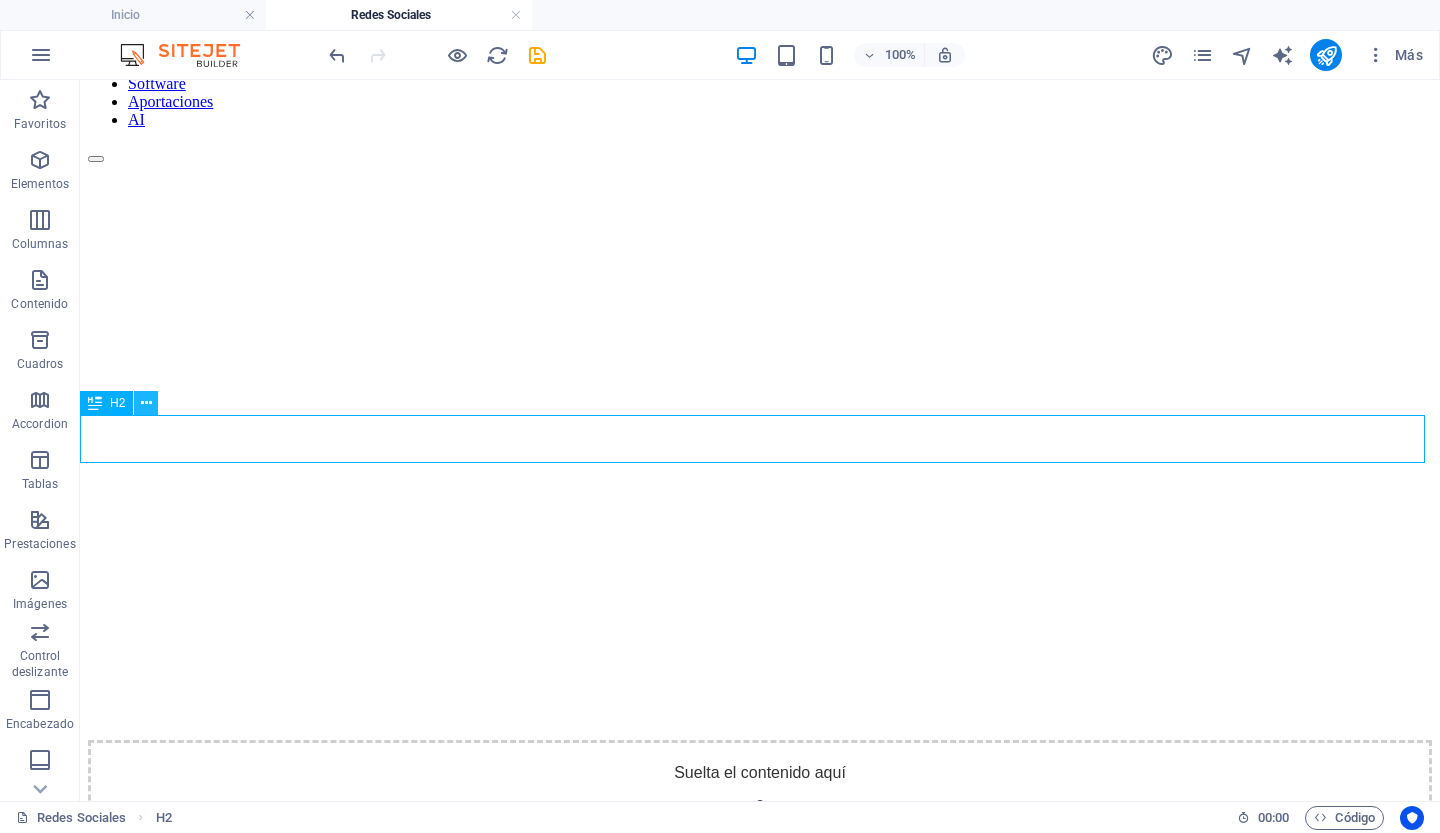 click at bounding box center [146, 403] 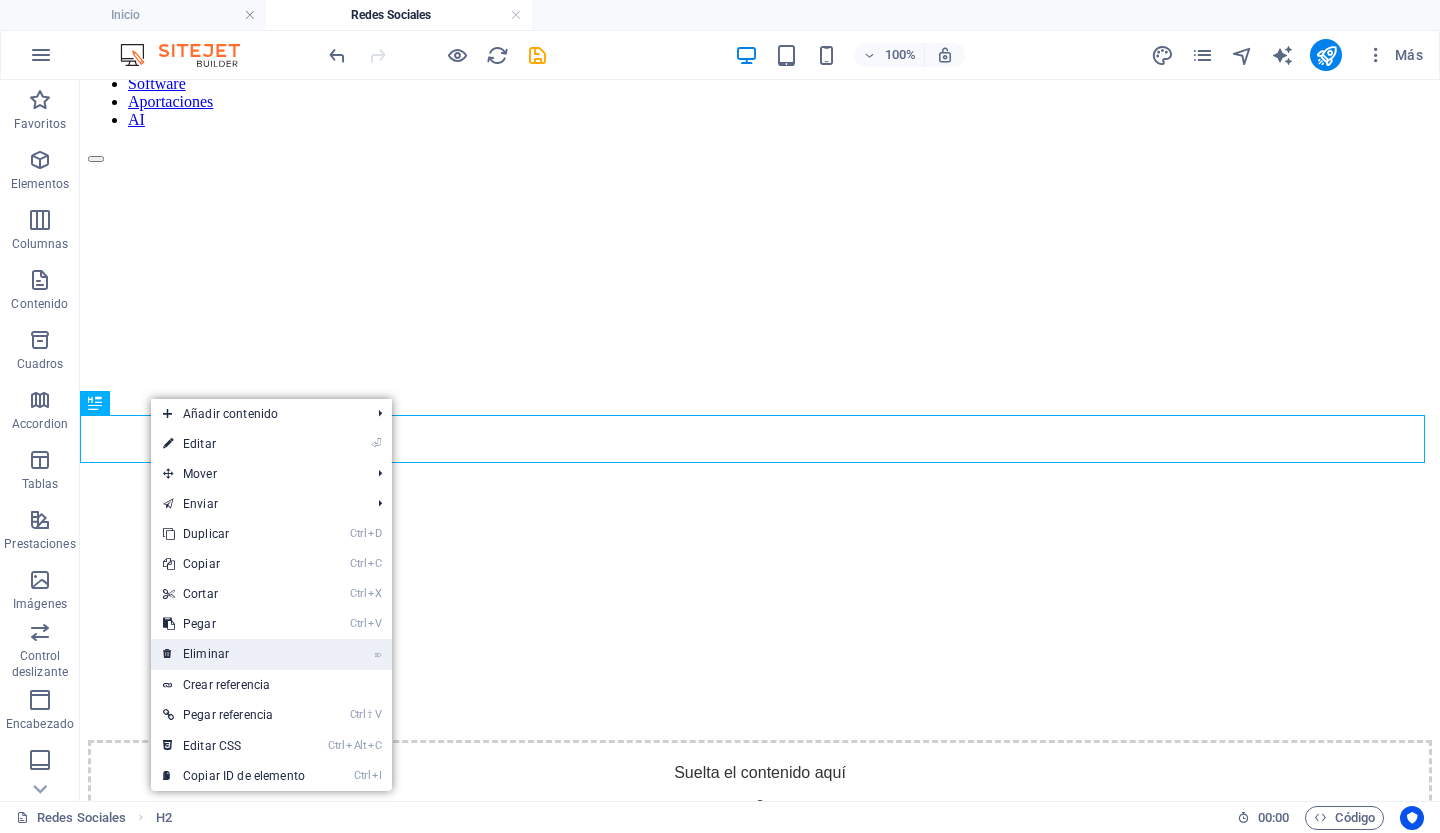 click on "⌦  Eliminar" at bounding box center (234, 654) 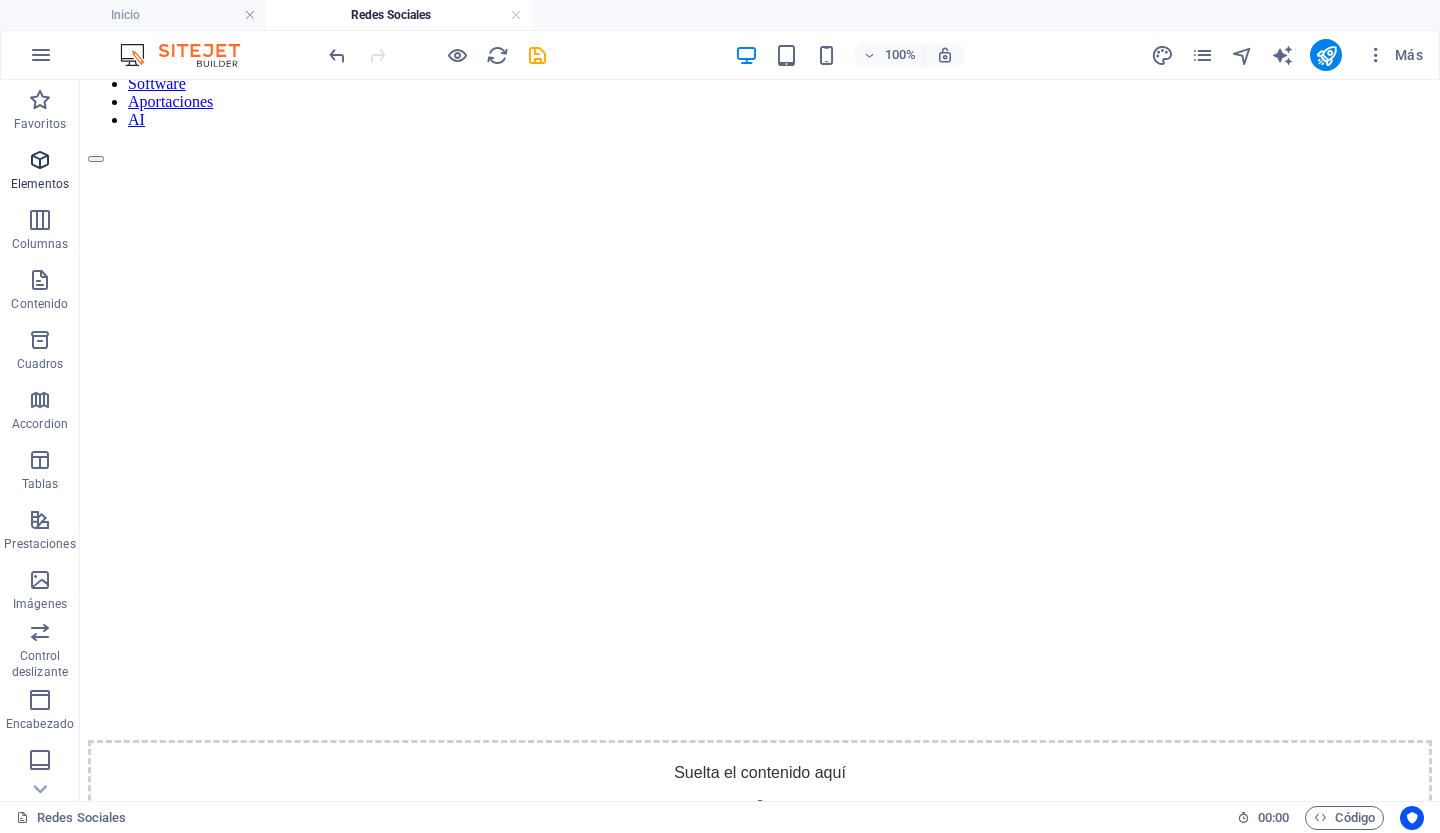 click on "Elementos" at bounding box center (40, 172) 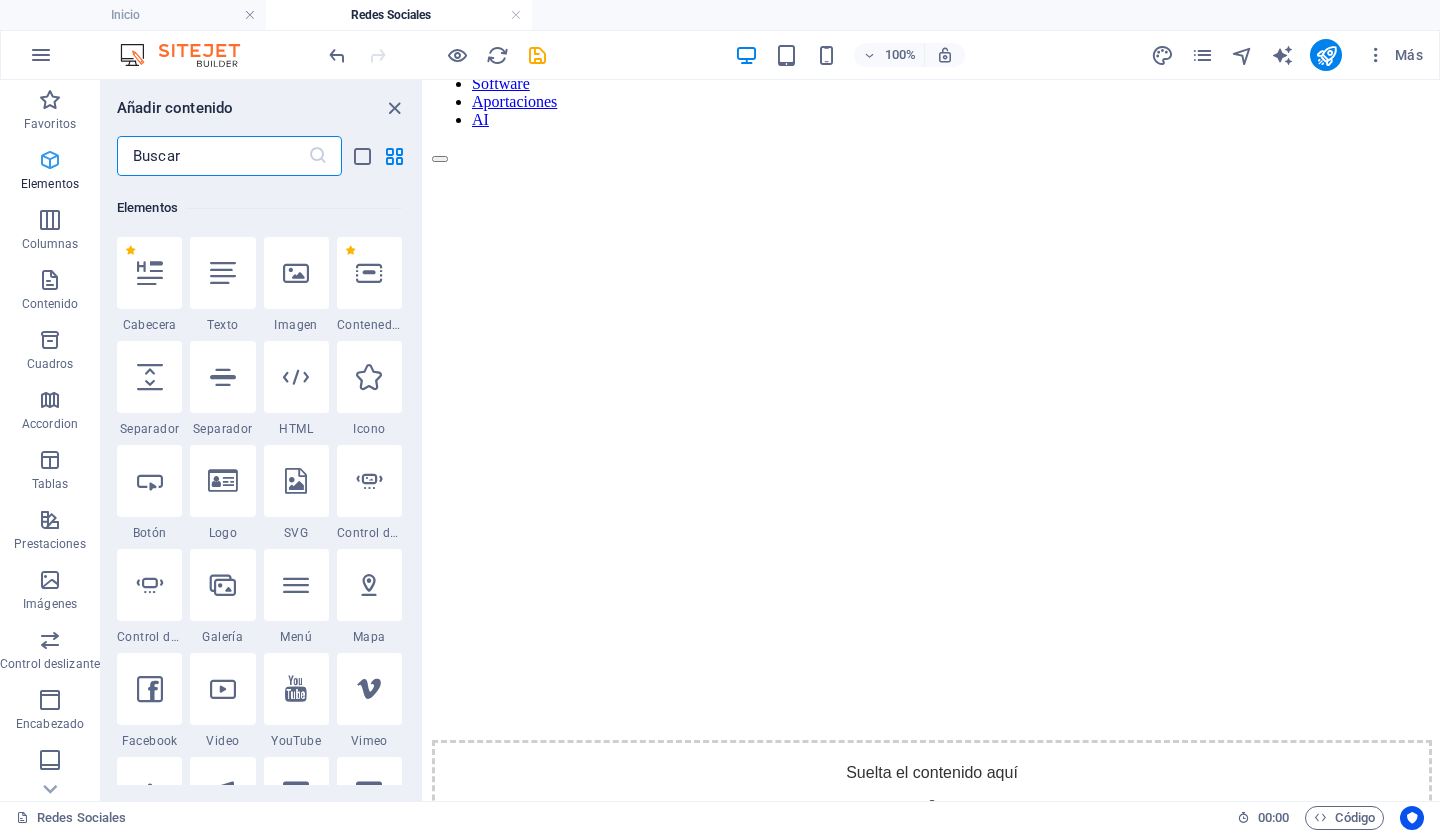 scroll, scrollTop: 377, scrollLeft: 0, axis: vertical 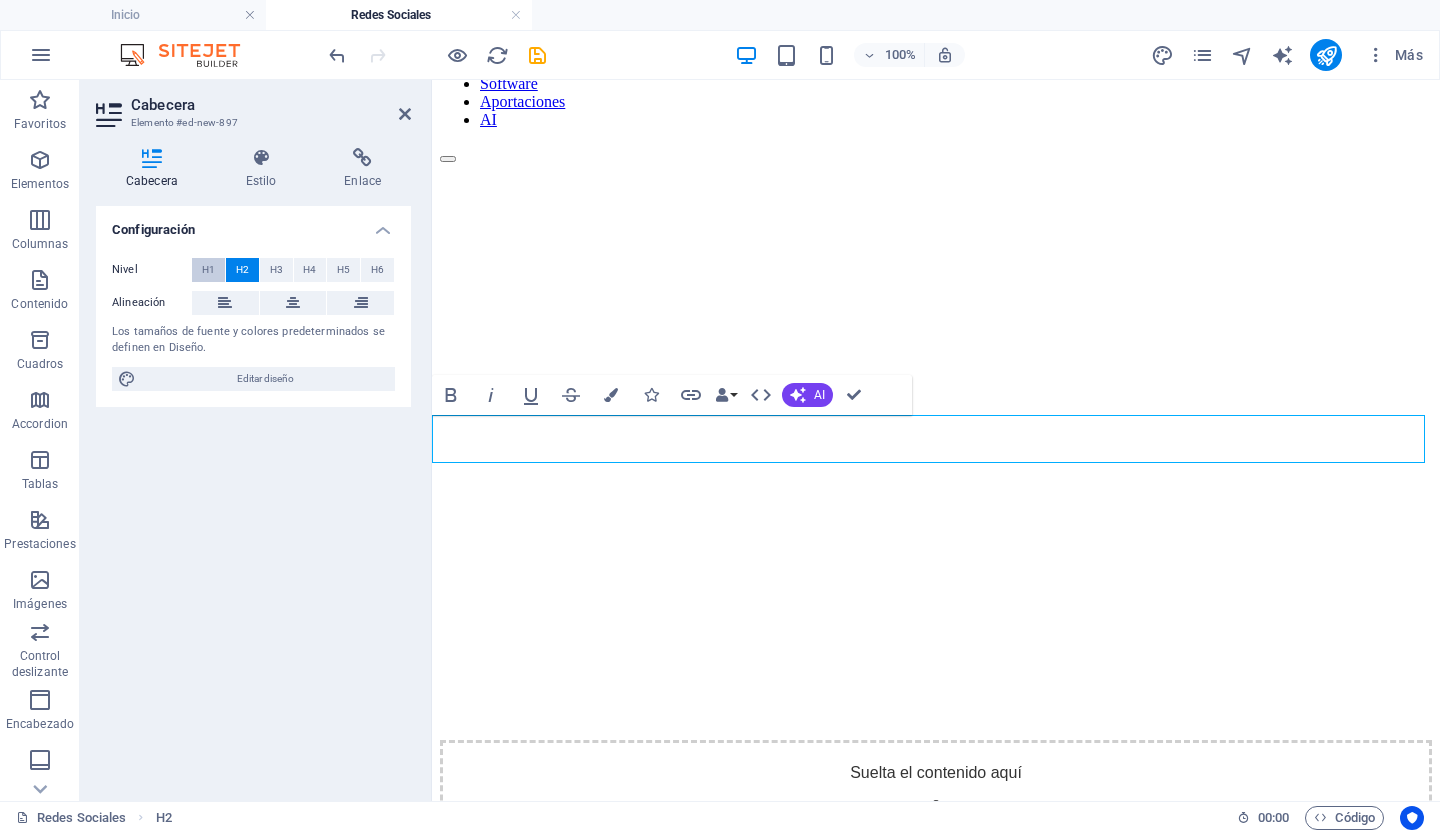 click on "H1" at bounding box center [208, 270] 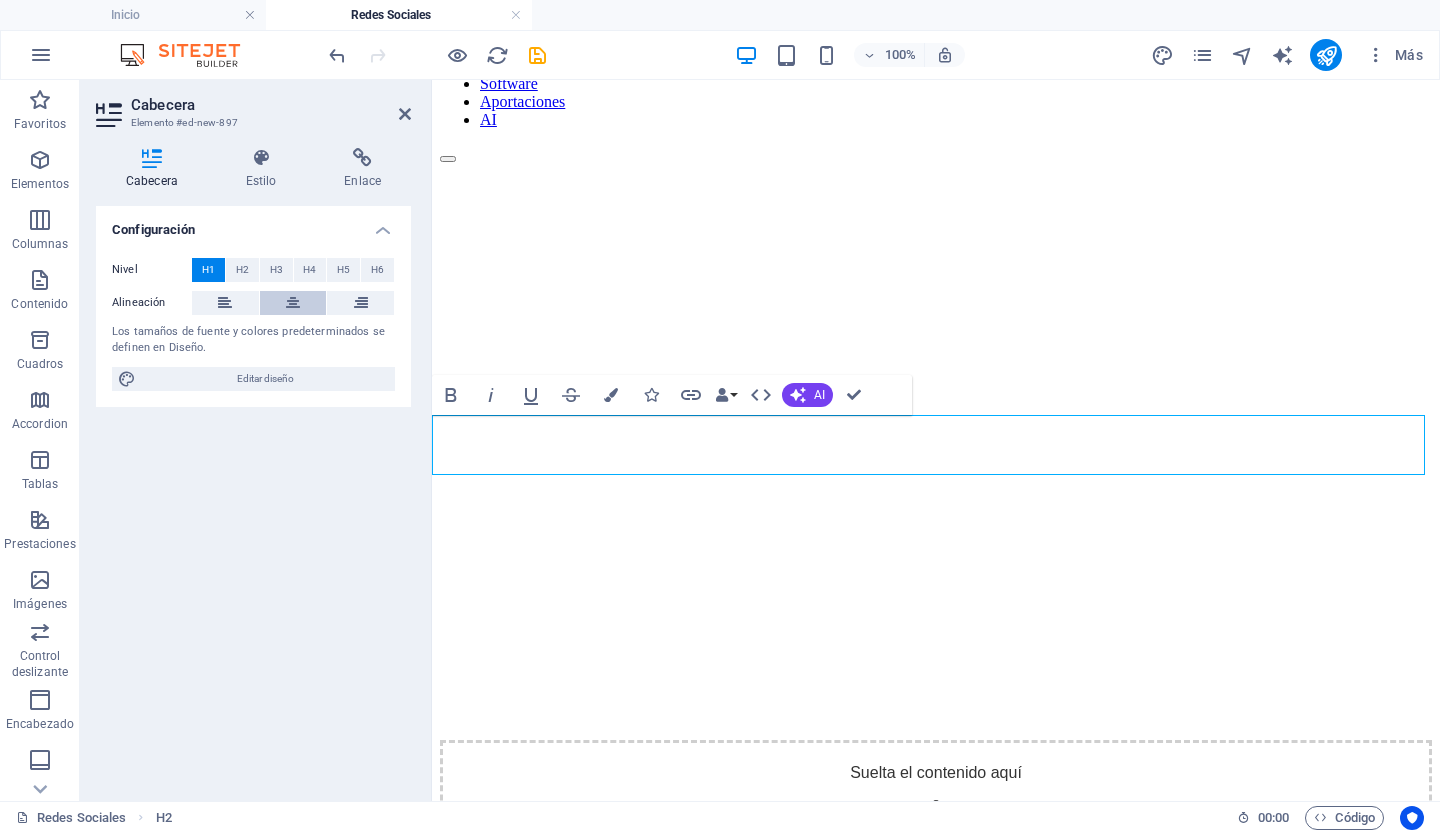 click at bounding box center [293, 303] 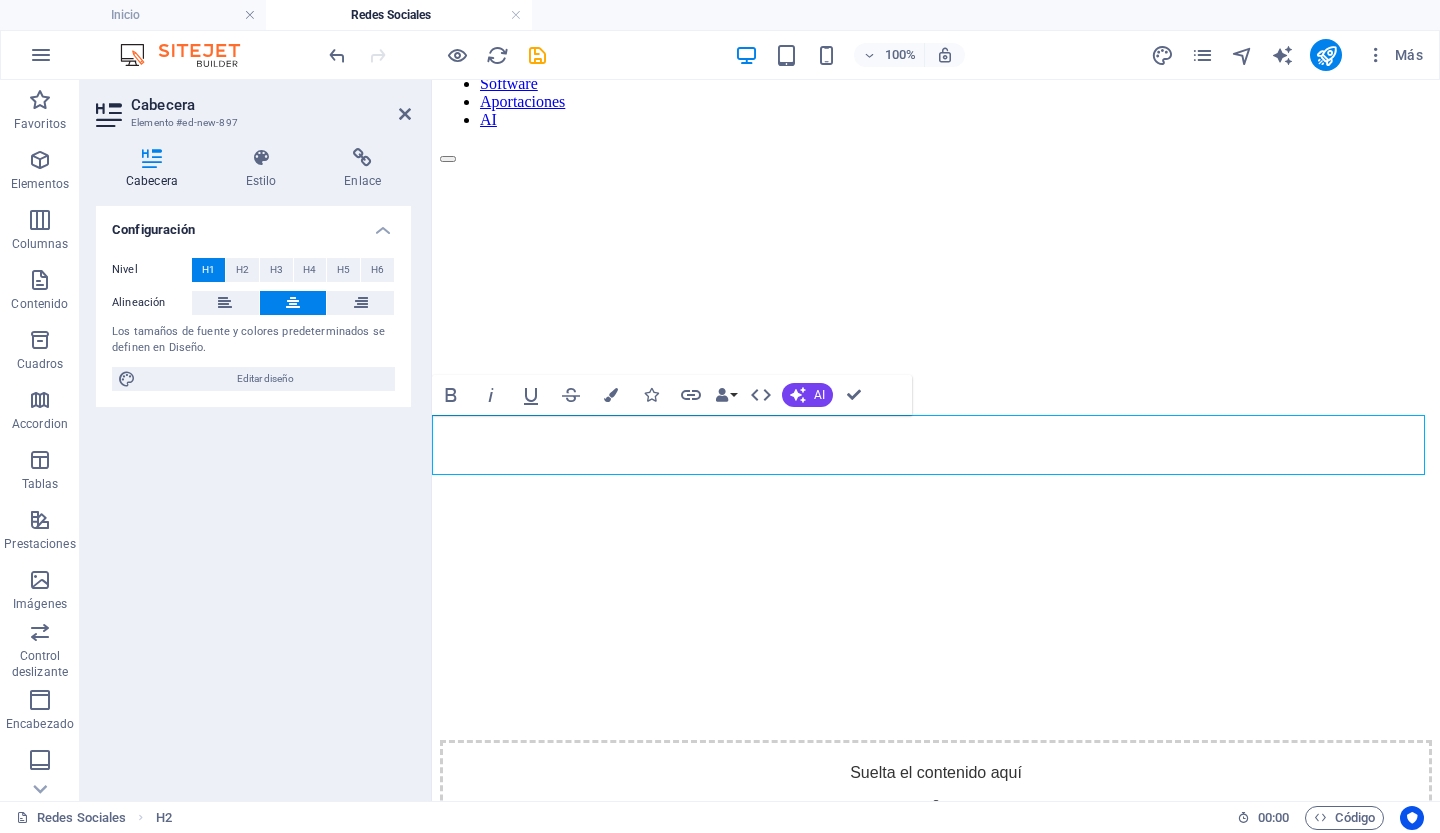 click on "Nueva cabecera" at bounding box center [936, 921] 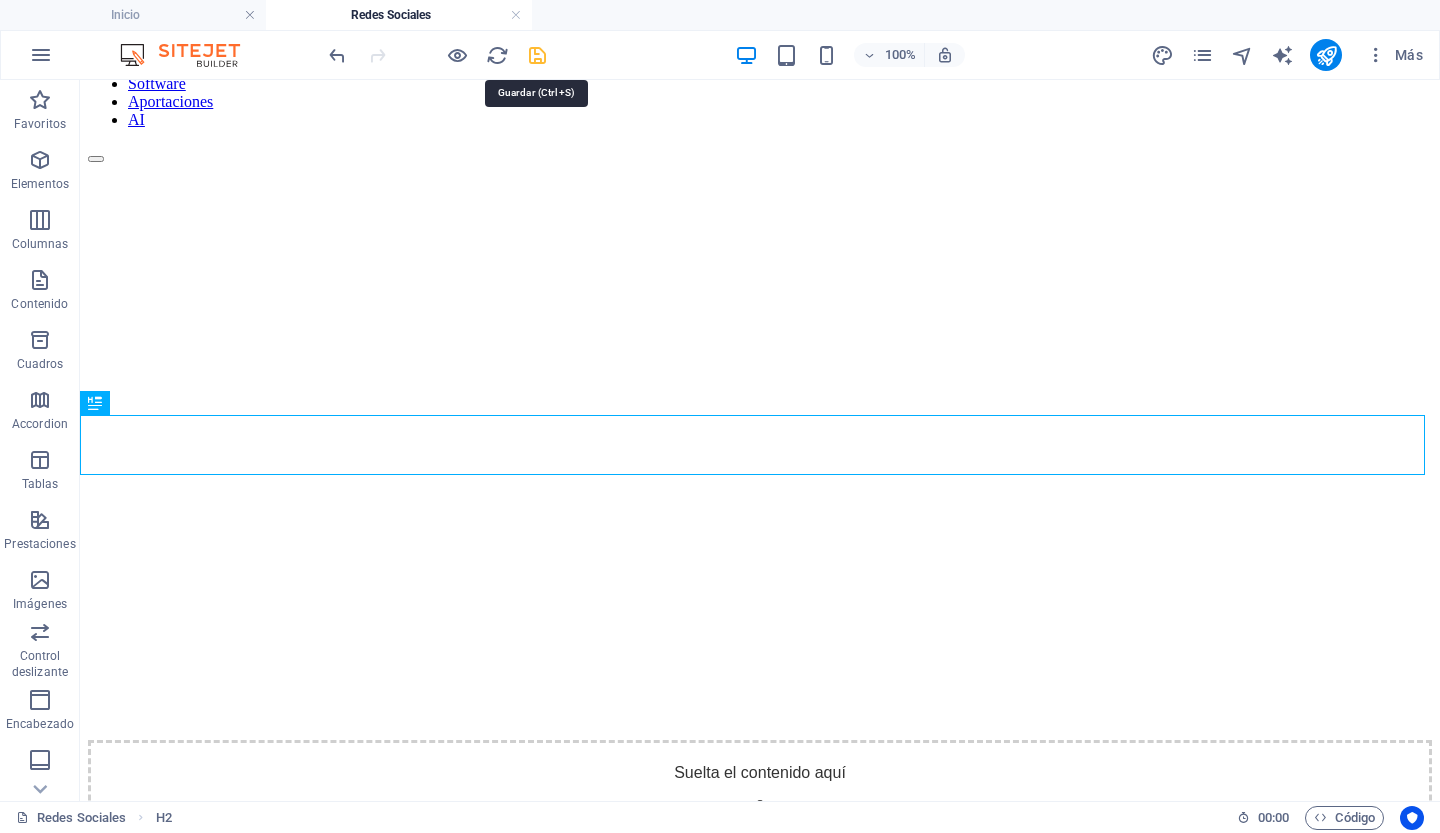 click at bounding box center [537, 55] 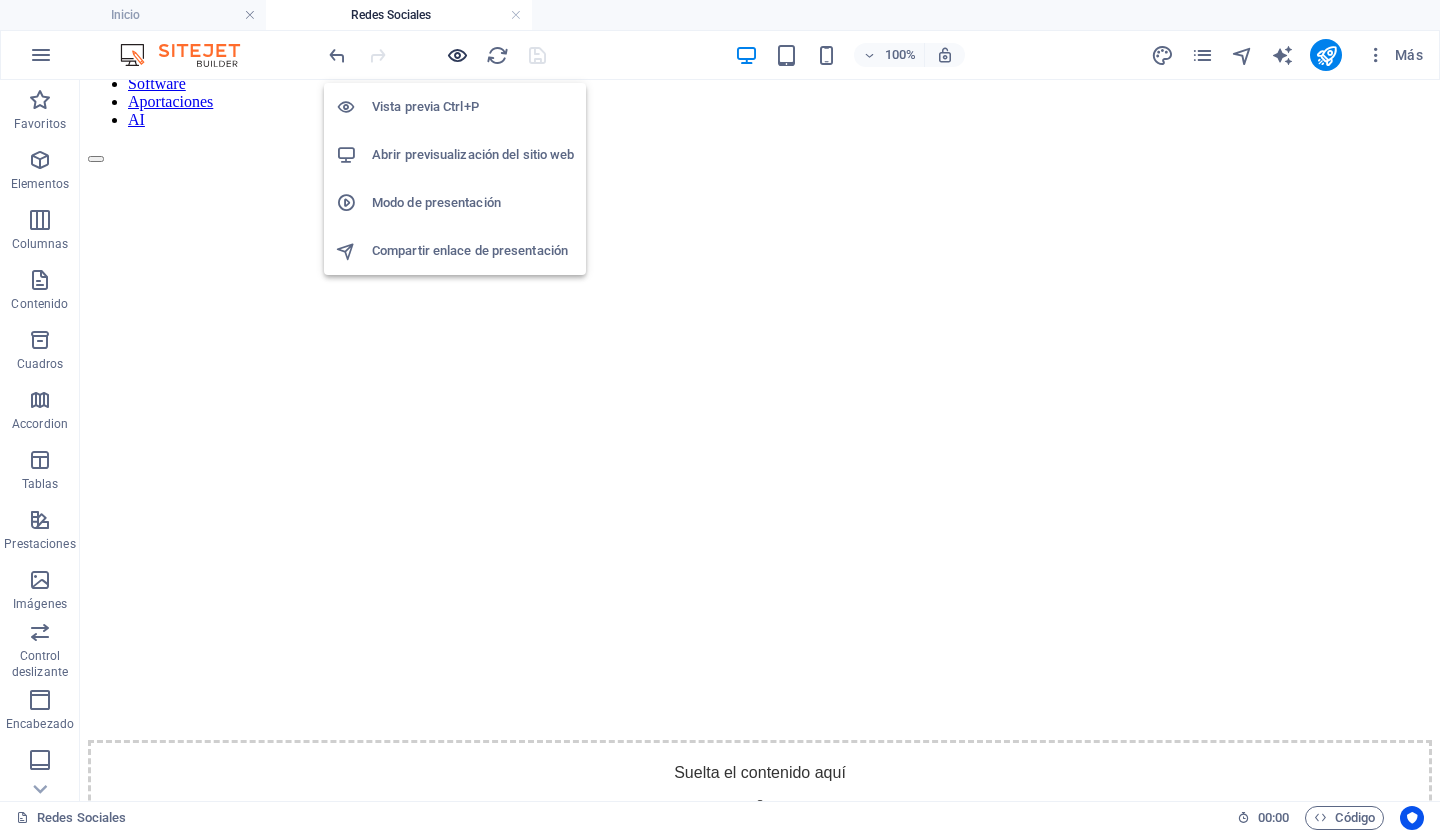 click at bounding box center [457, 55] 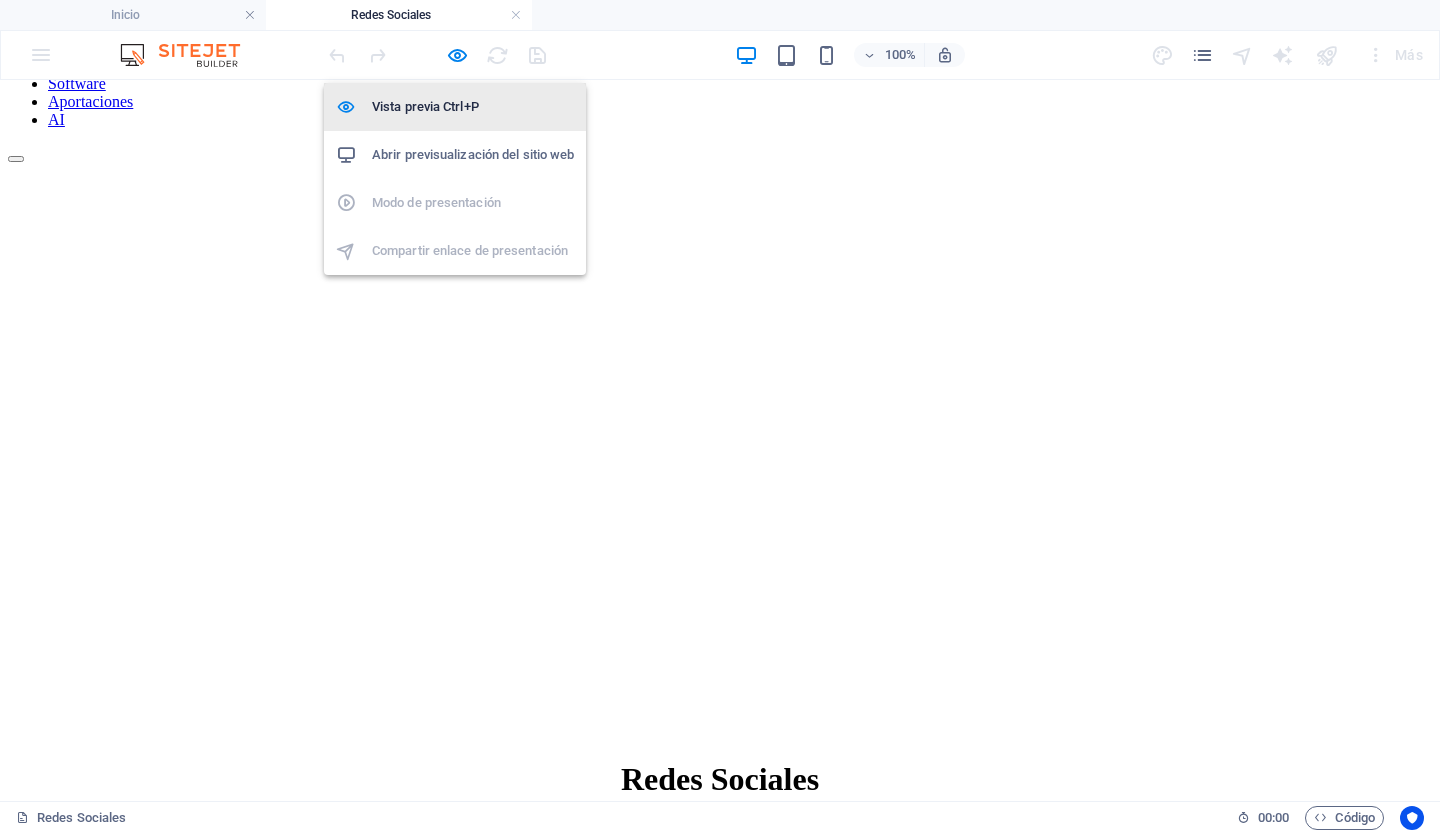 click on "Vista previa Ctrl+P" at bounding box center [473, 107] 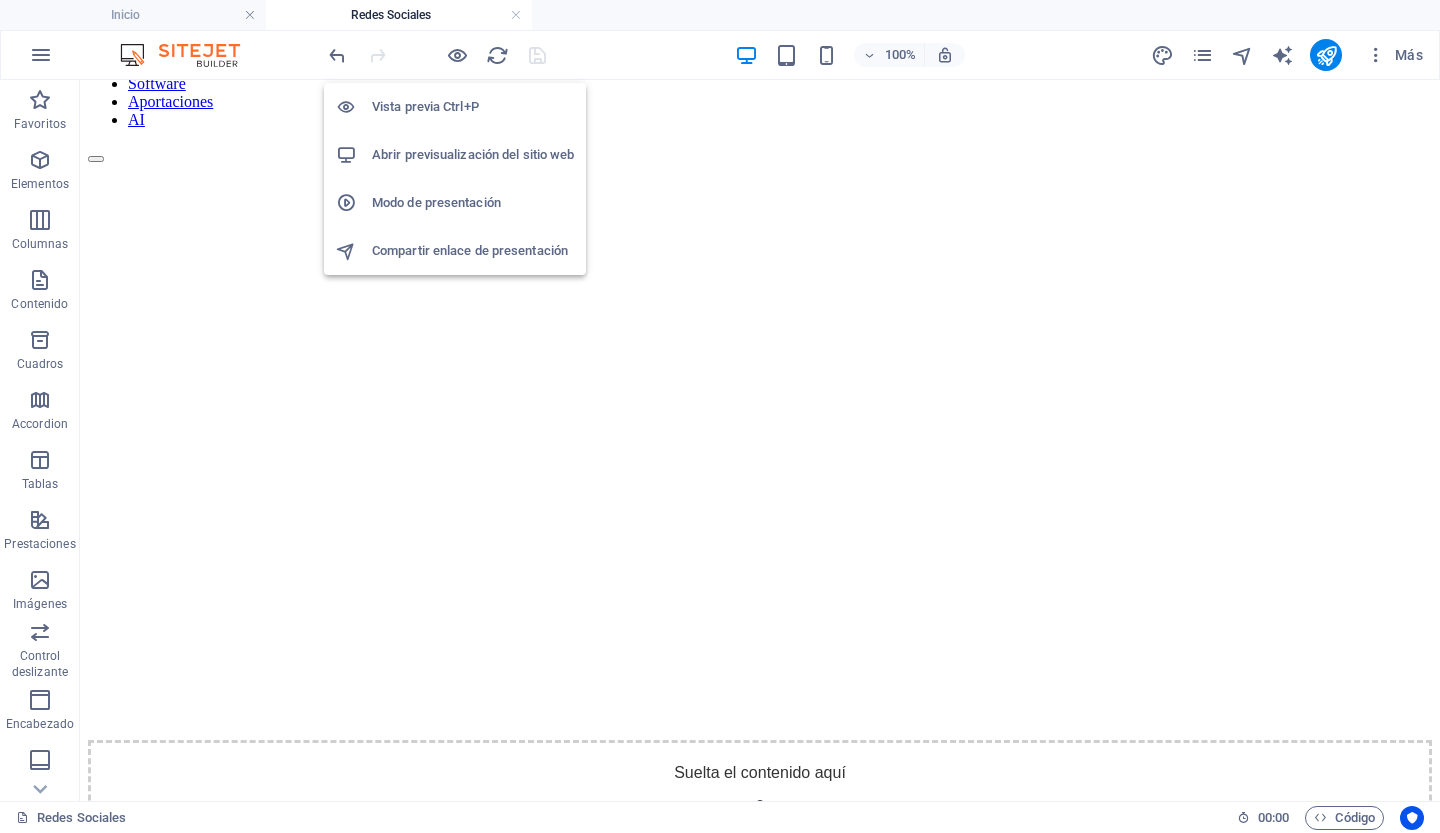 click on "Vista previa Ctrl+P" at bounding box center [473, 107] 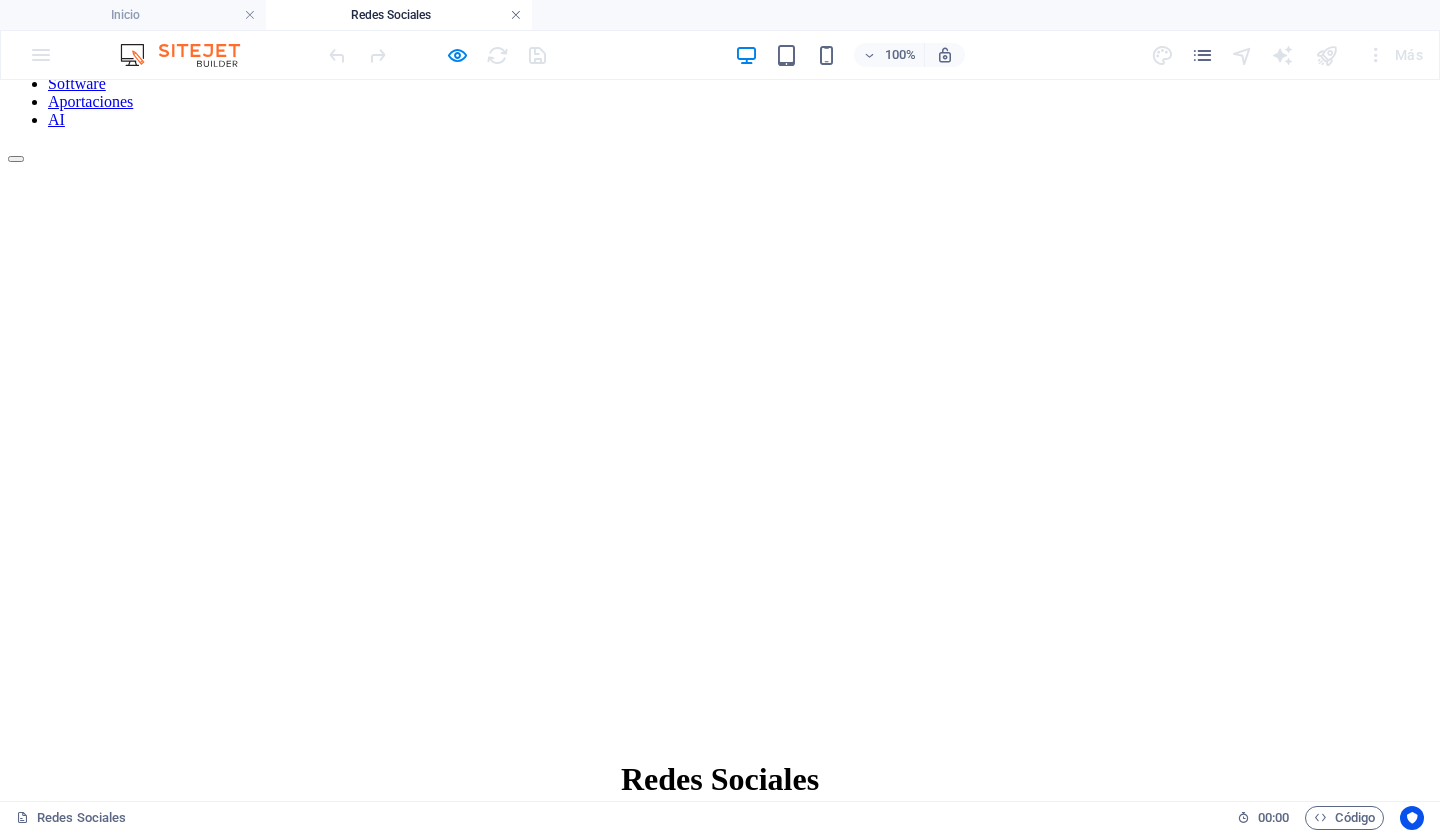 click at bounding box center [516, 15] 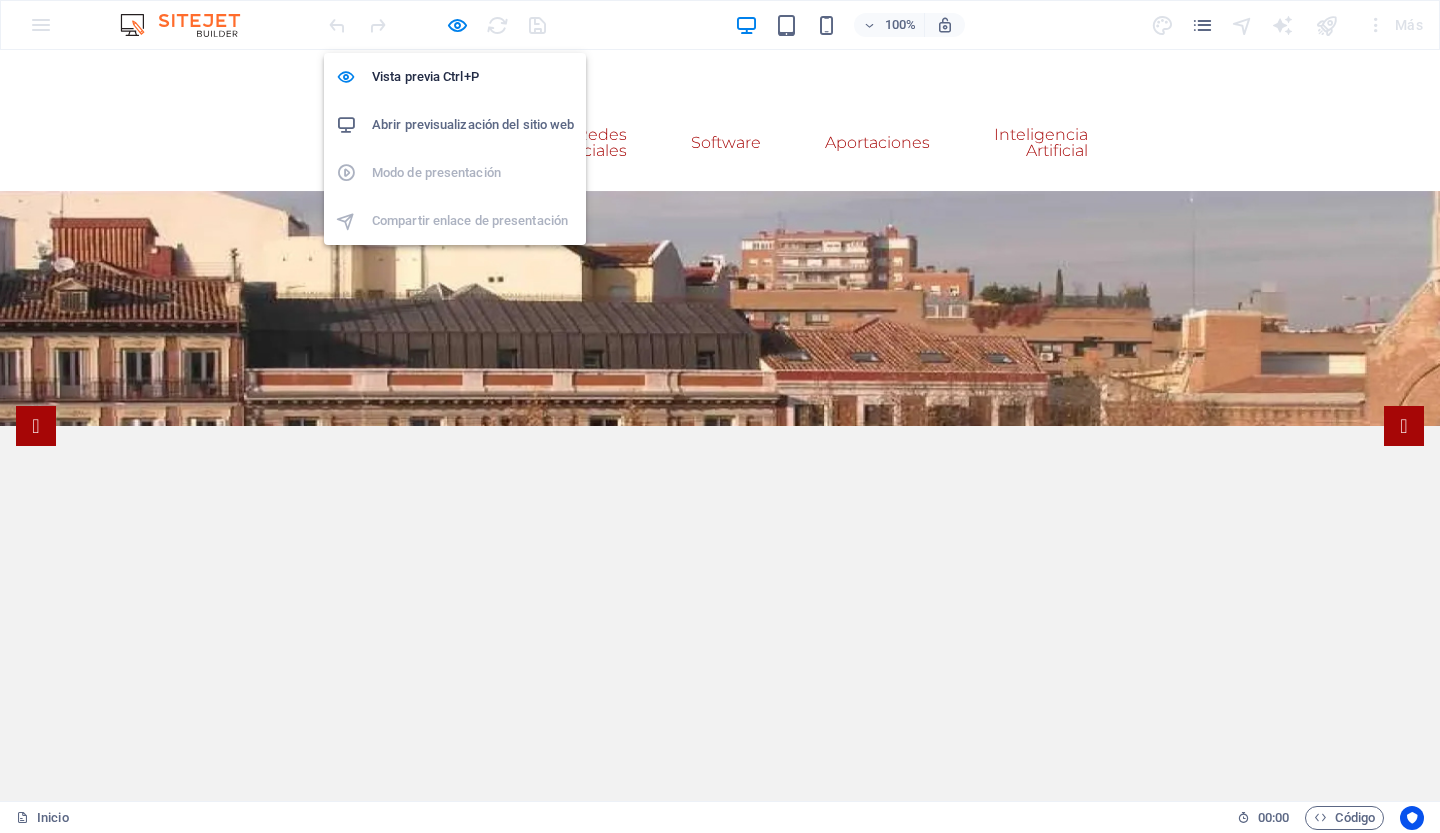 click on "Abrir previsualización del sitio web" at bounding box center [473, 125] 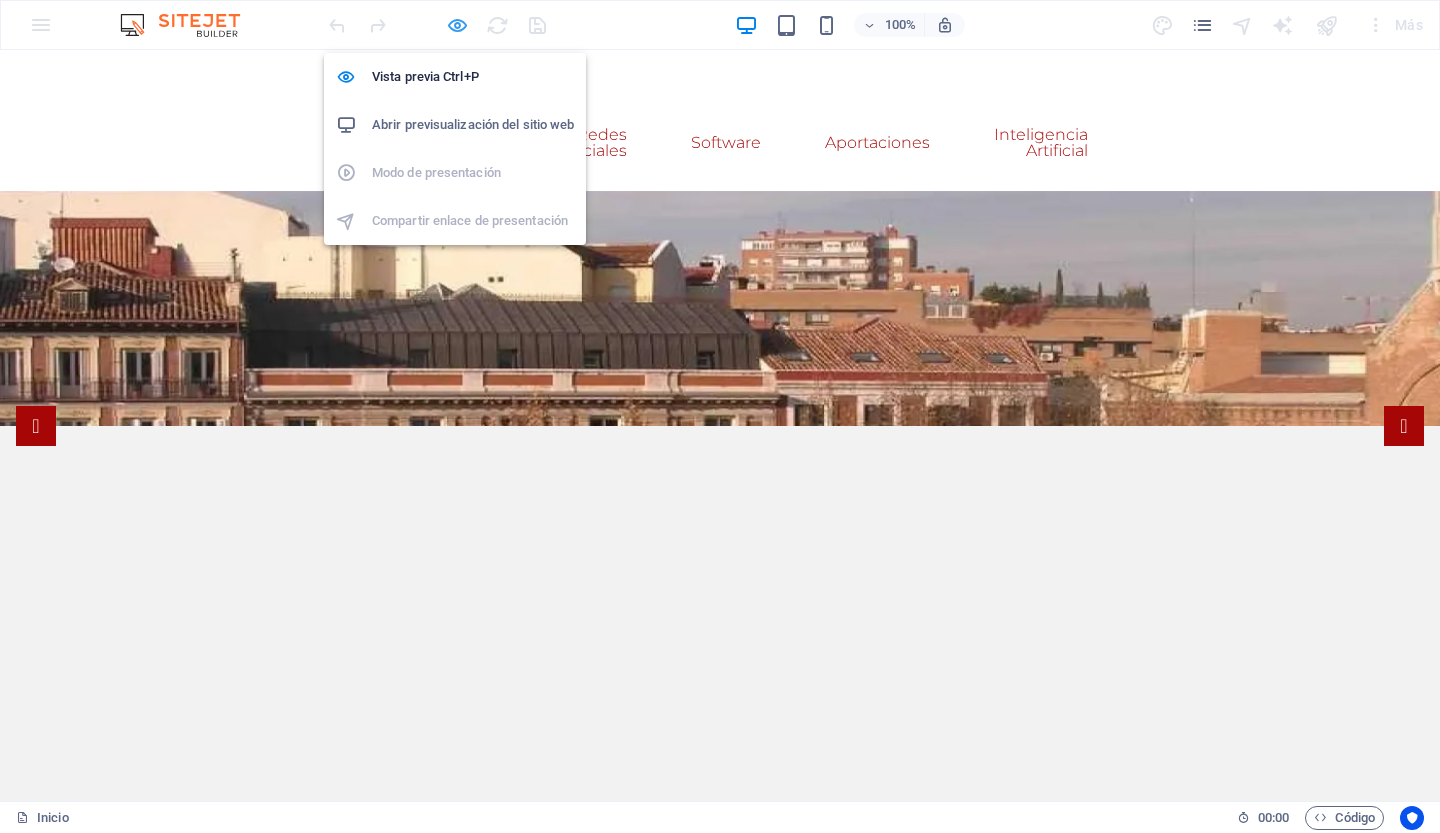 click at bounding box center [457, 25] 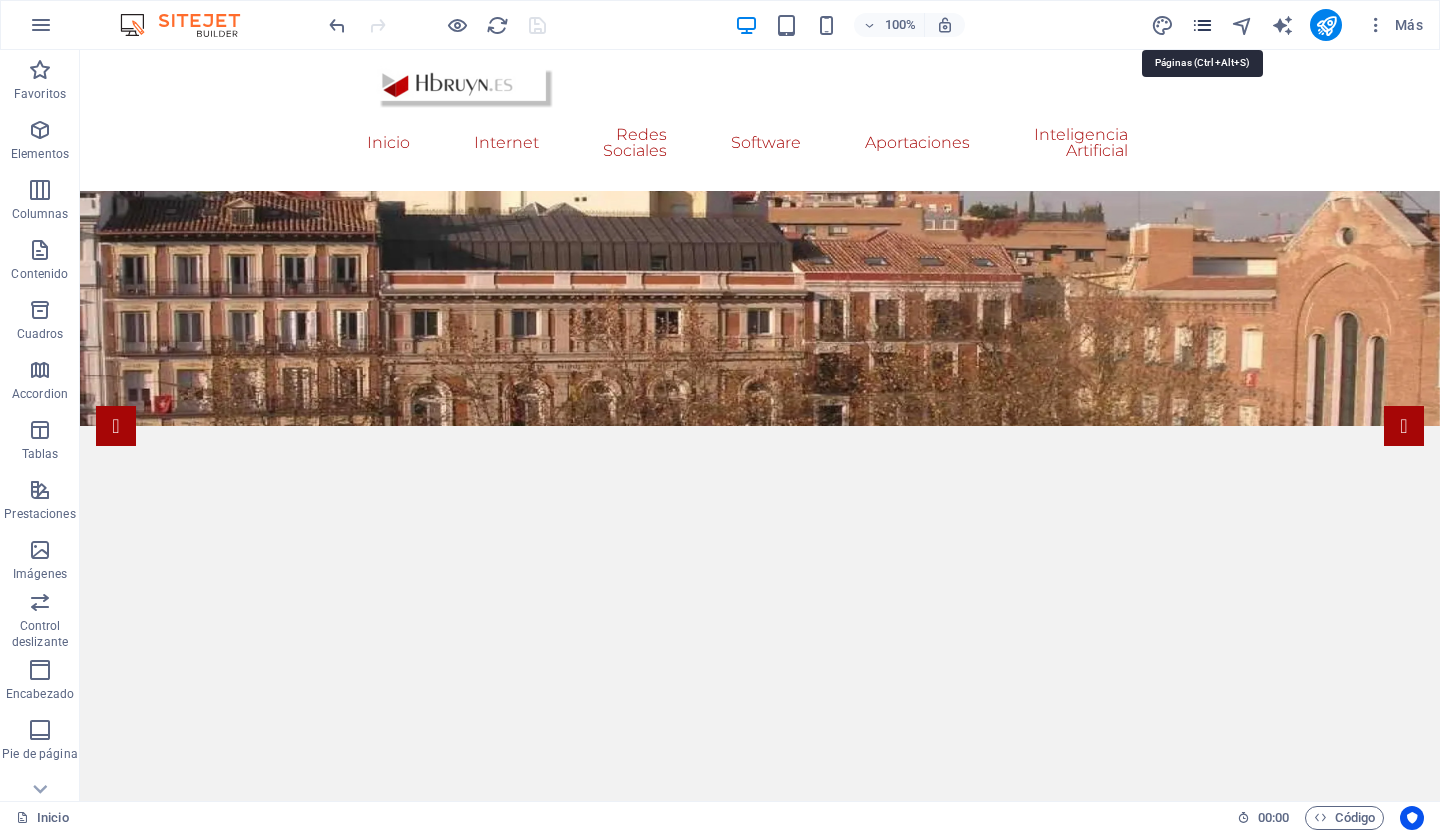 click at bounding box center [1202, 25] 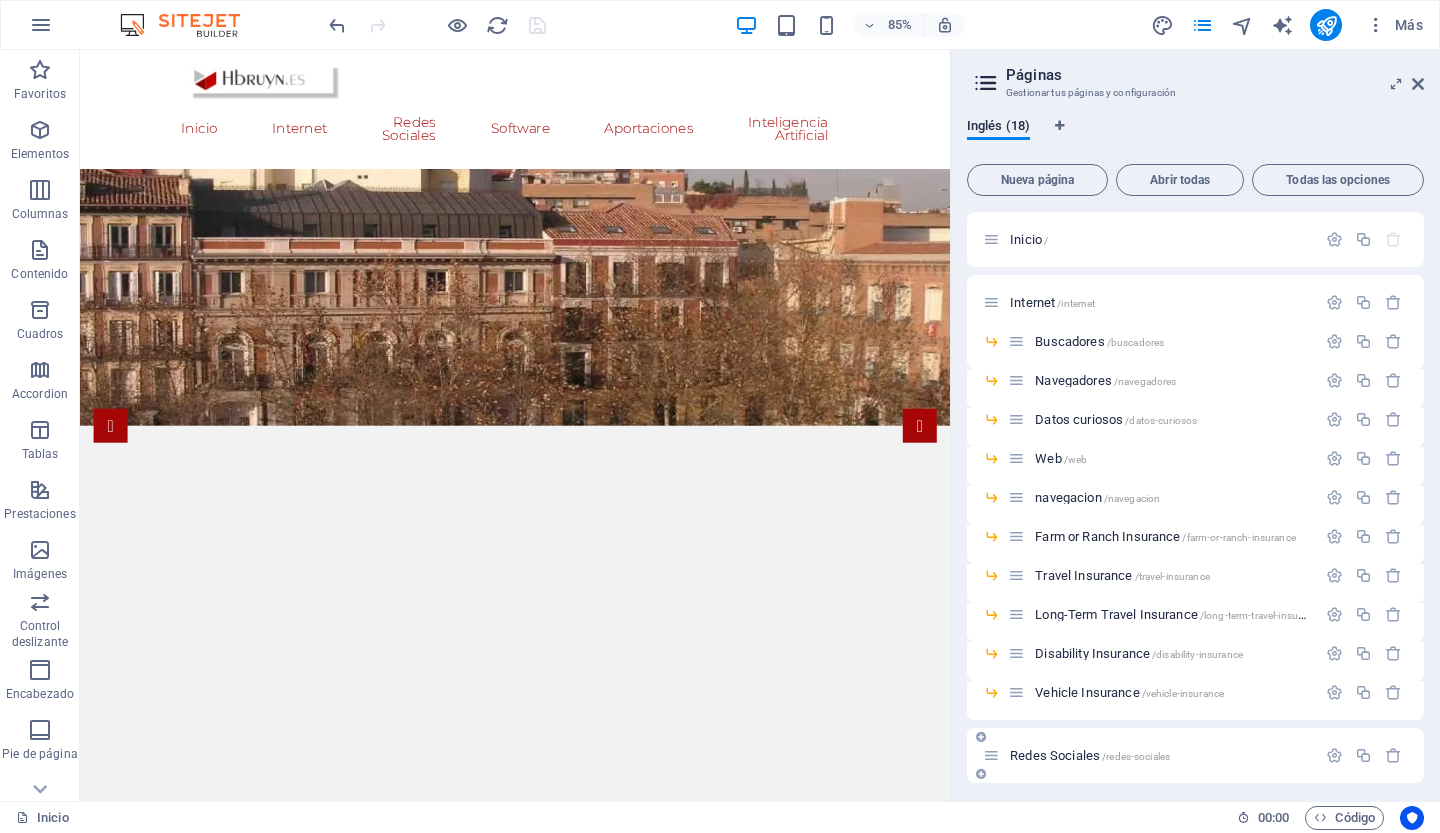 click on "Redes Sociales /redes-sociales" at bounding box center [1090, 755] 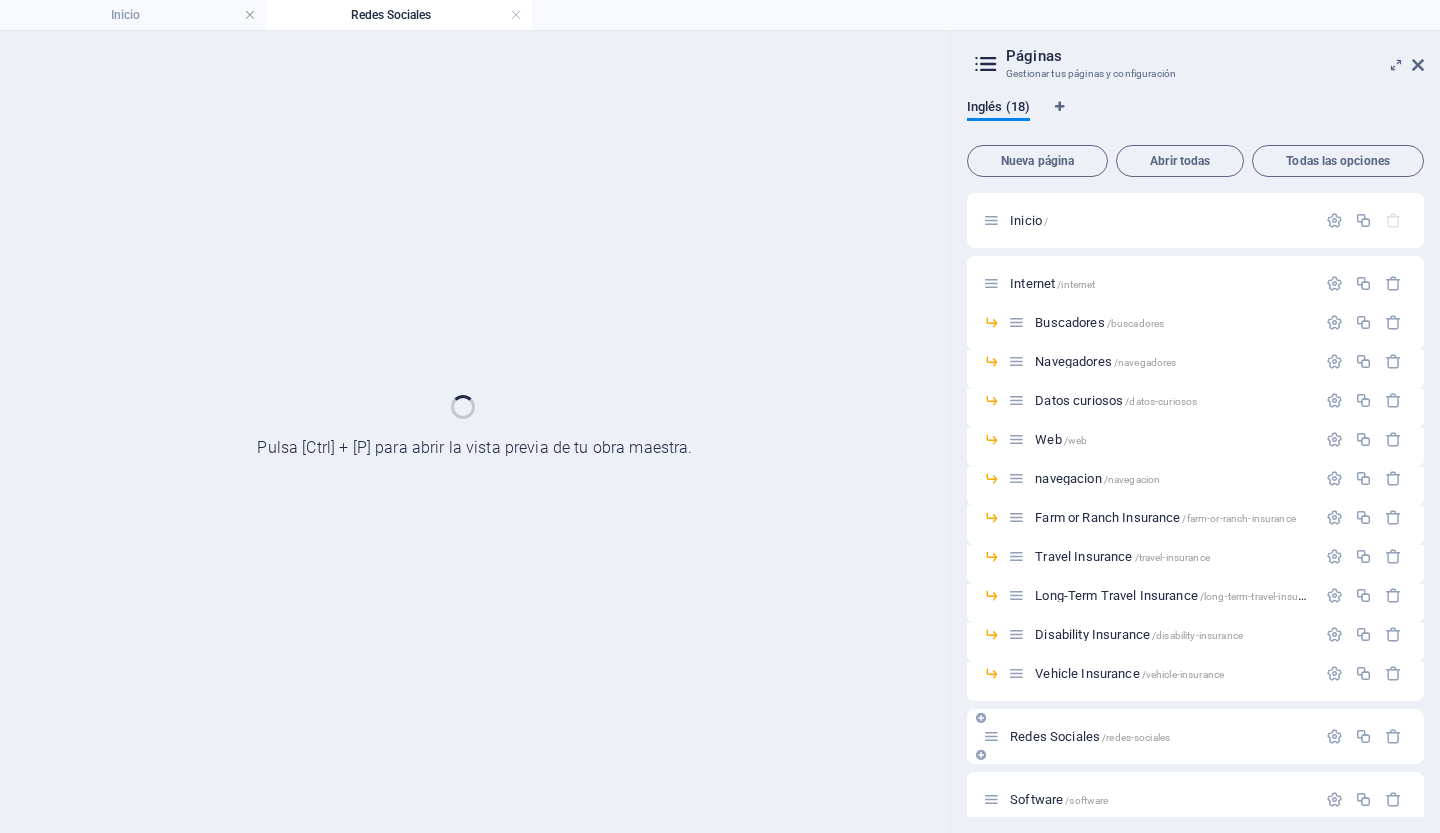 click on "Redes Sociales /redes-sociales" at bounding box center [1195, 736] 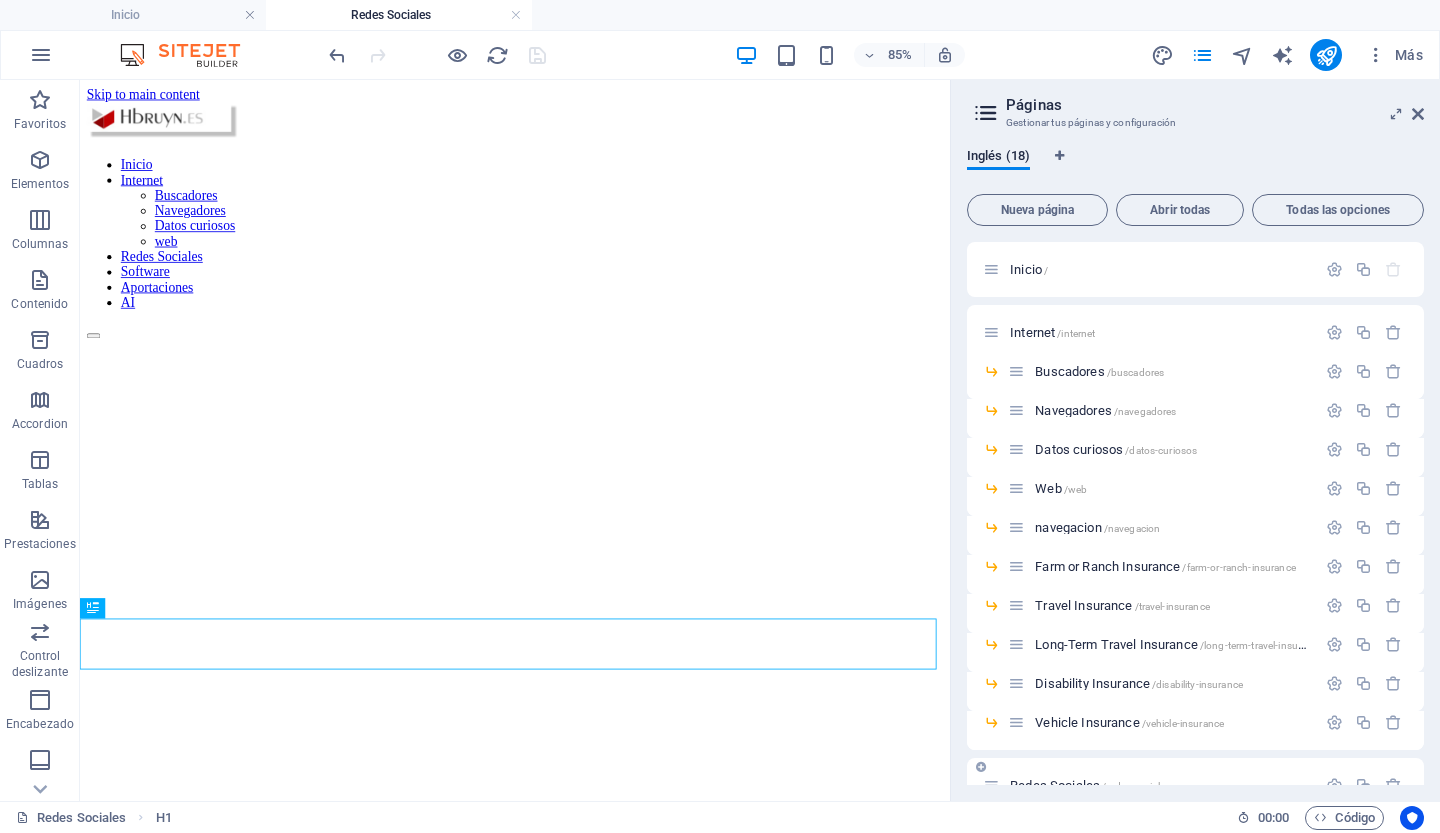 scroll, scrollTop: 0, scrollLeft: 0, axis: both 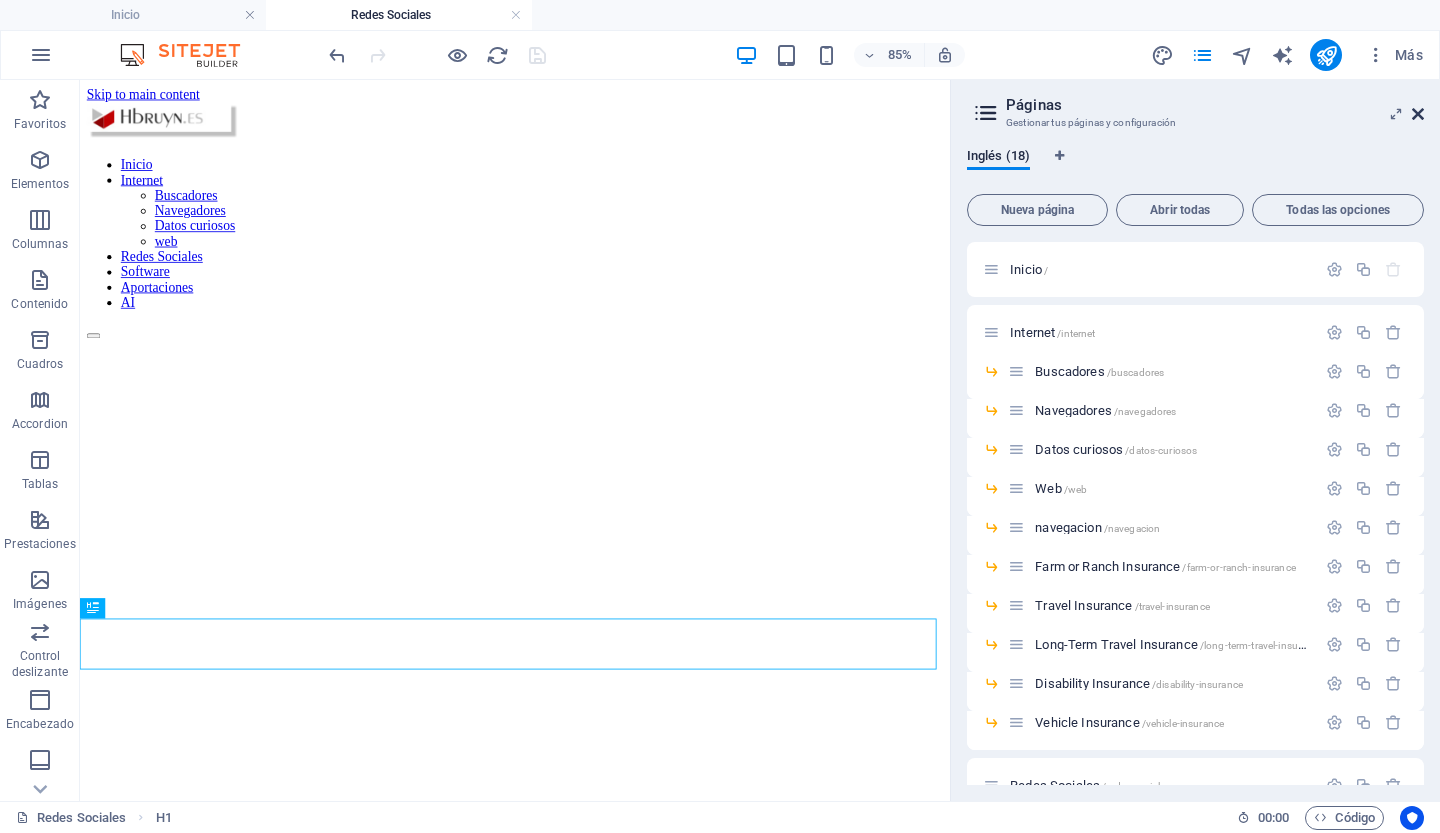 click at bounding box center [1418, 114] 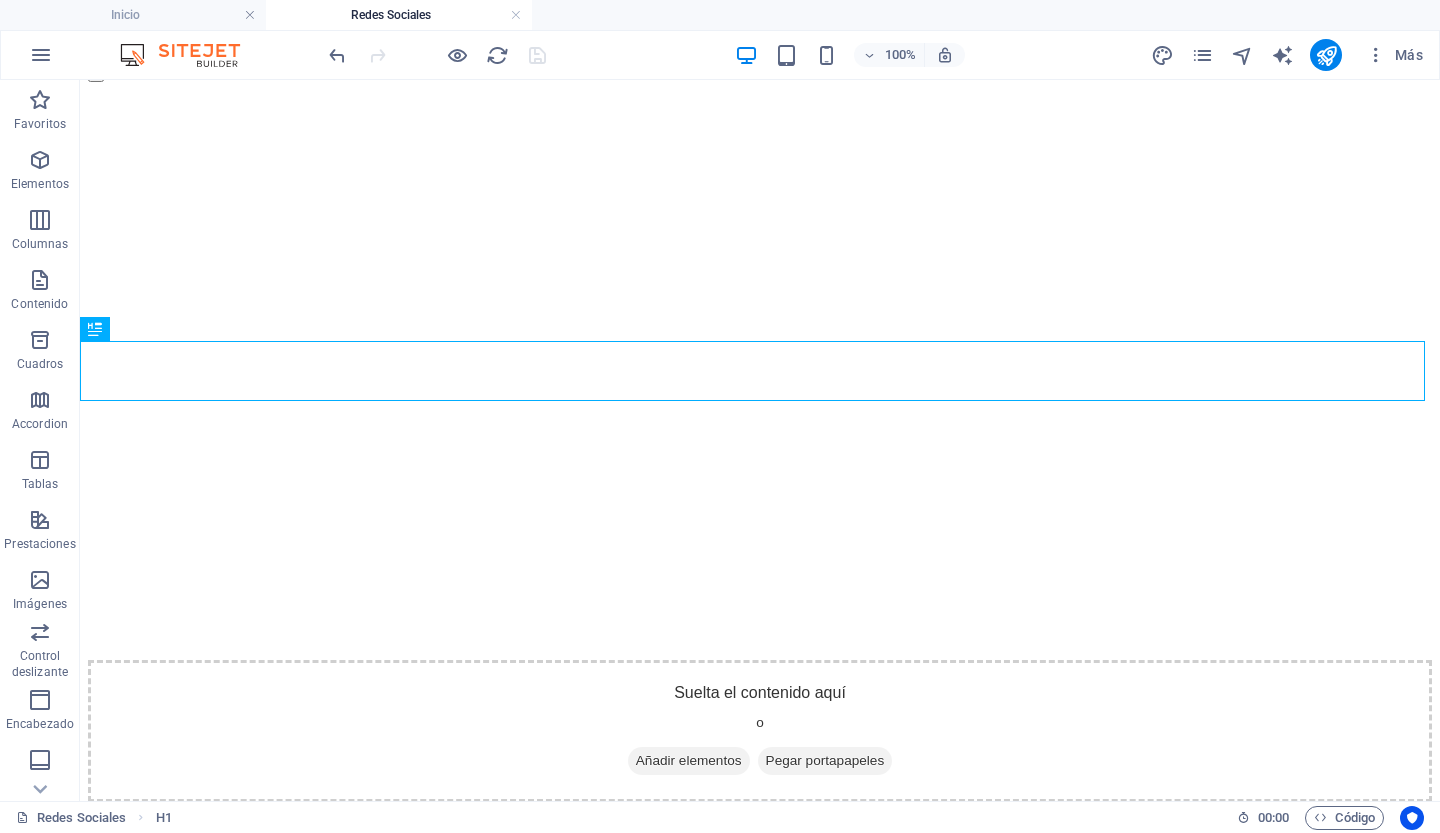 scroll, scrollTop: 303, scrollLeft: 0, axis: vertical 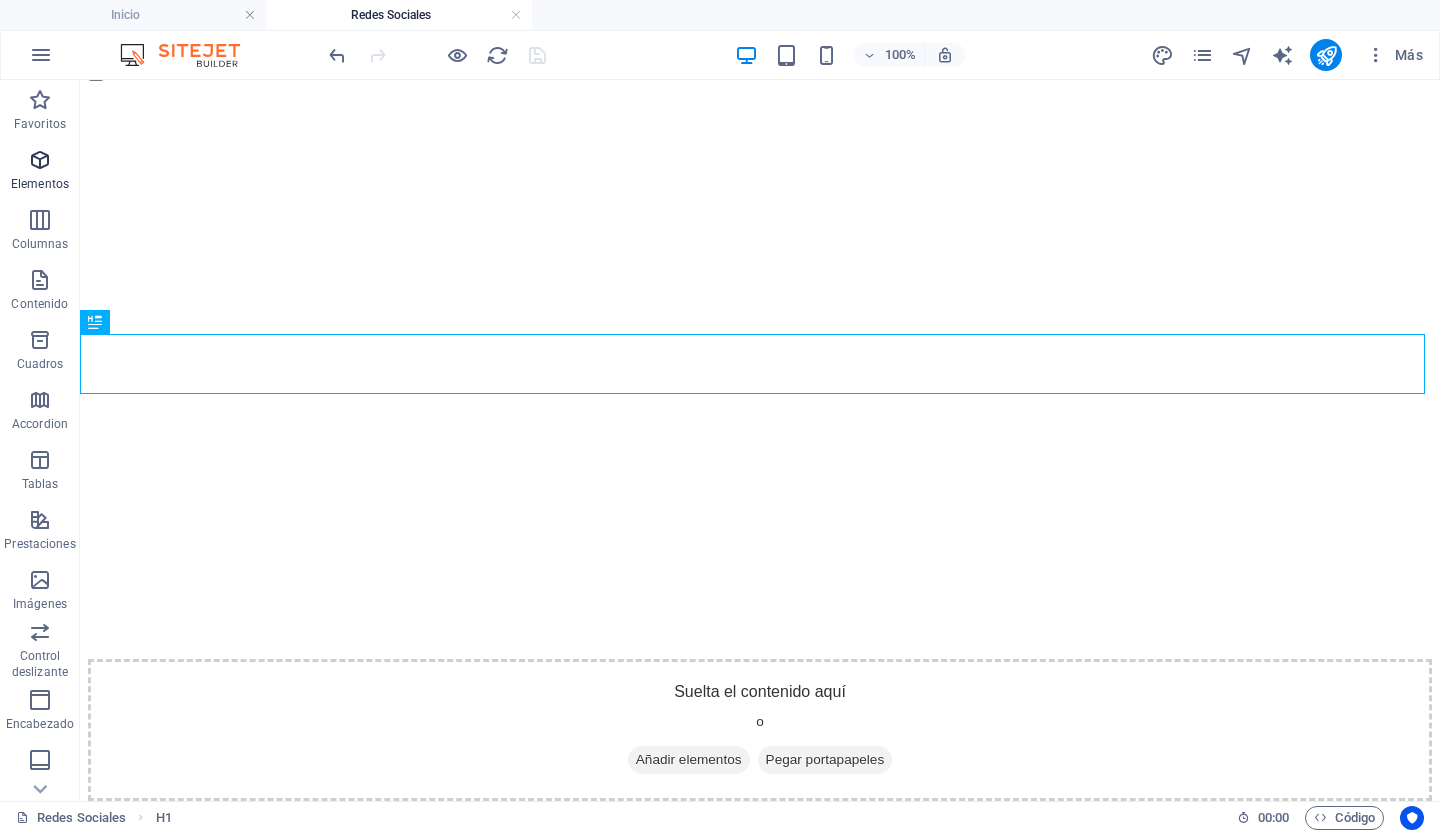 click at bounding box center (40, 160) 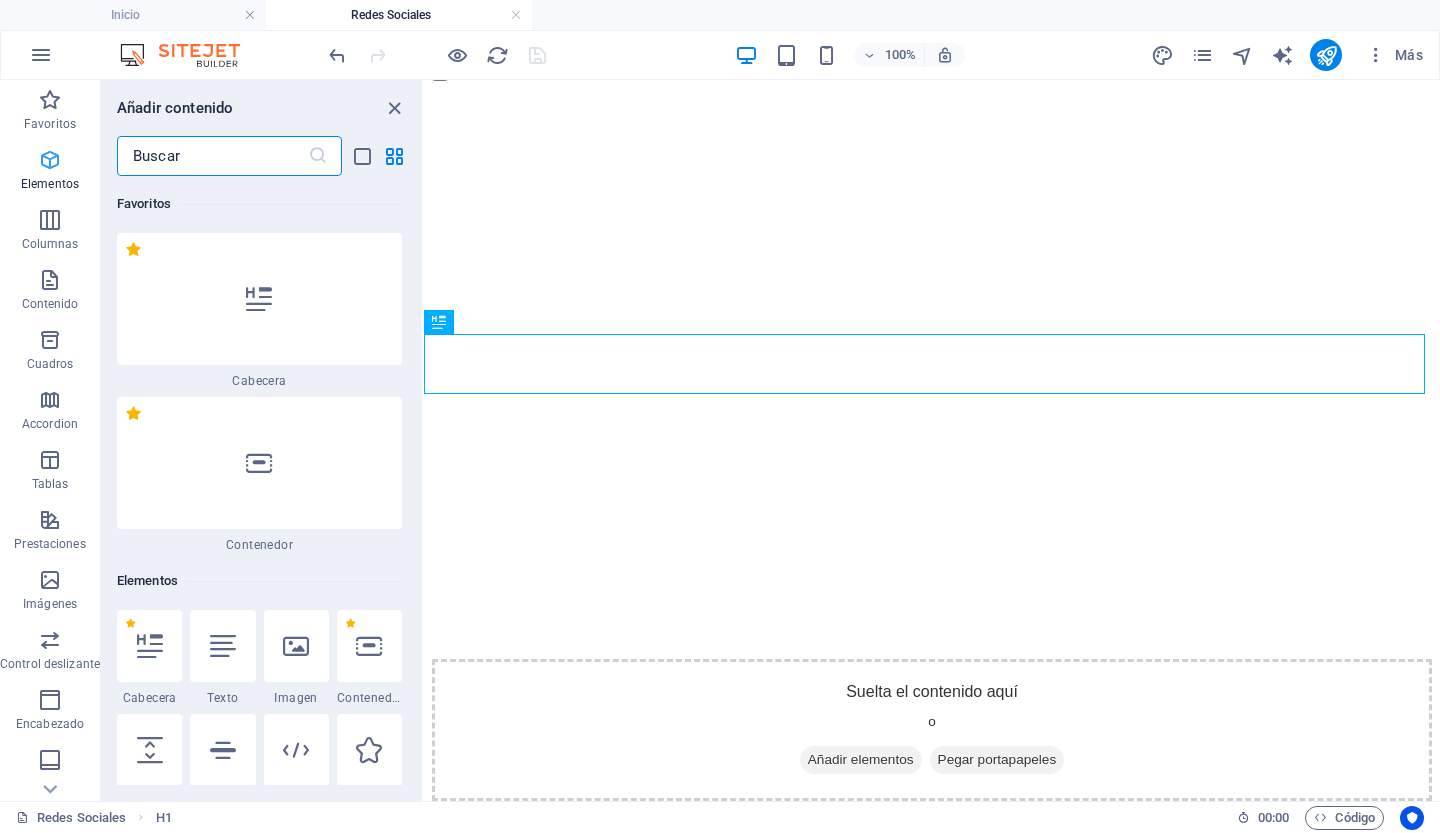scroll, scrollTop: 377, scrollLeft: 0, axis: vertical 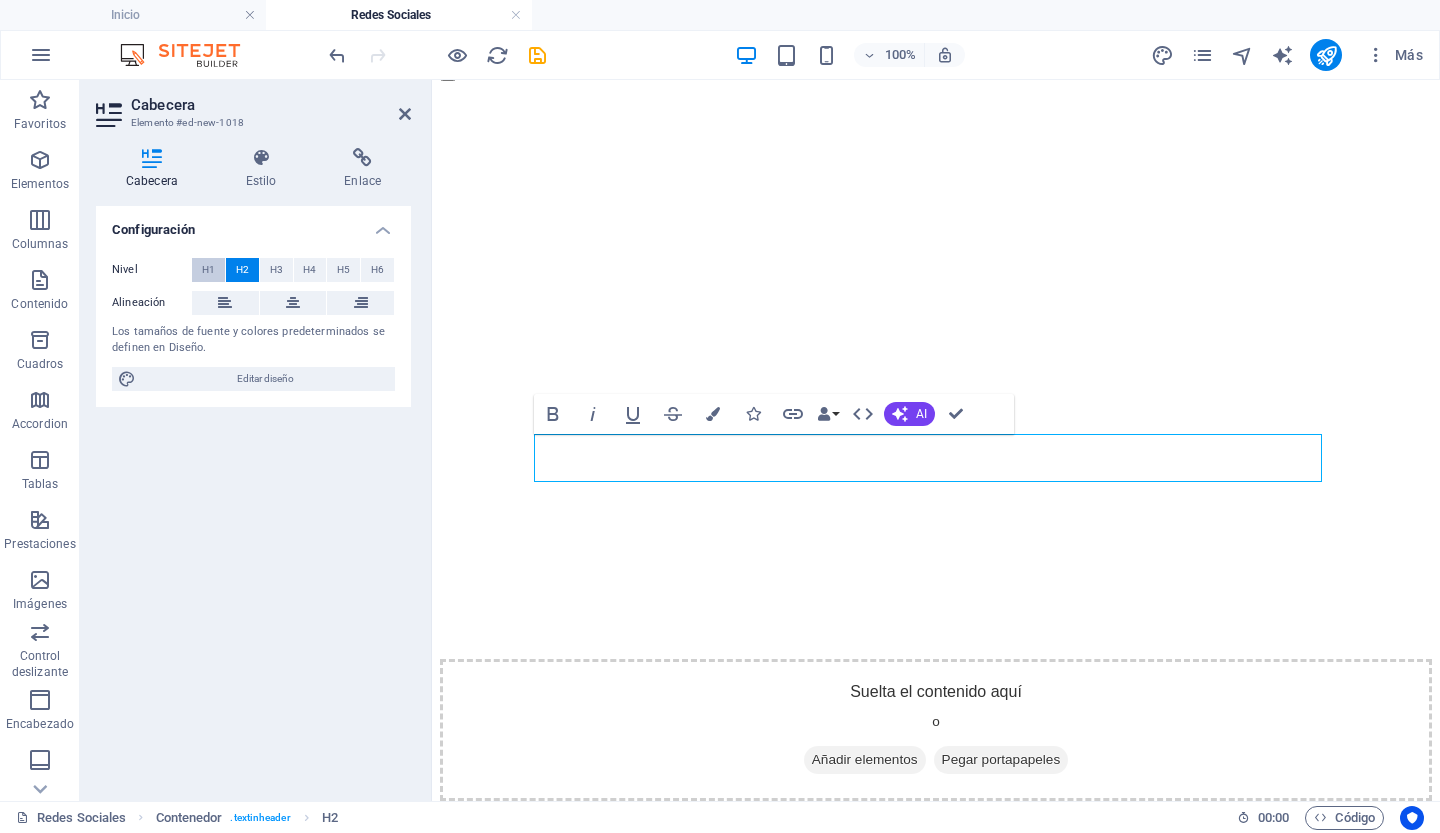 click on "H1" at bounding box center [208, 270] 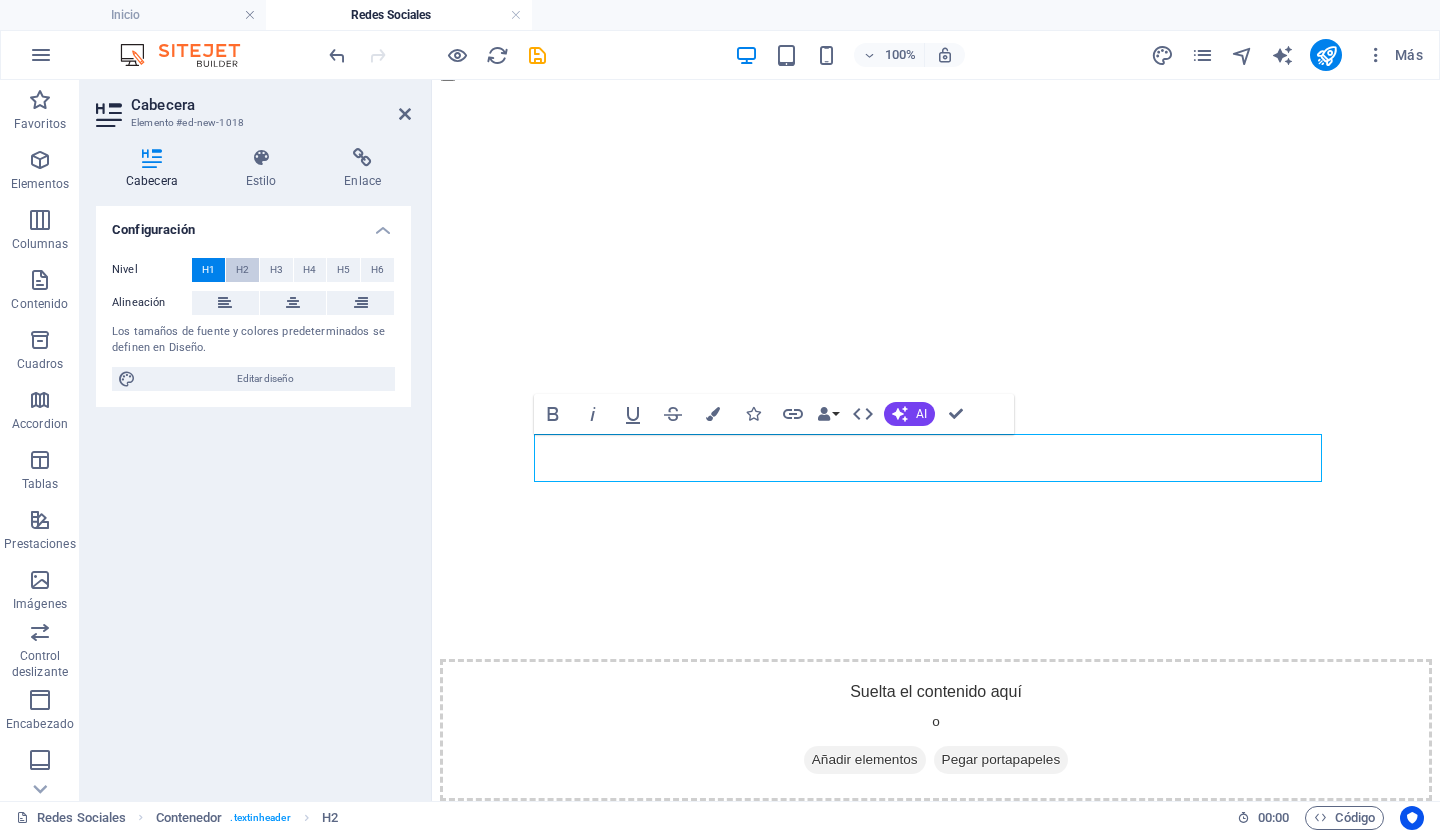 click on "H2" at bounding box center (242, 270) 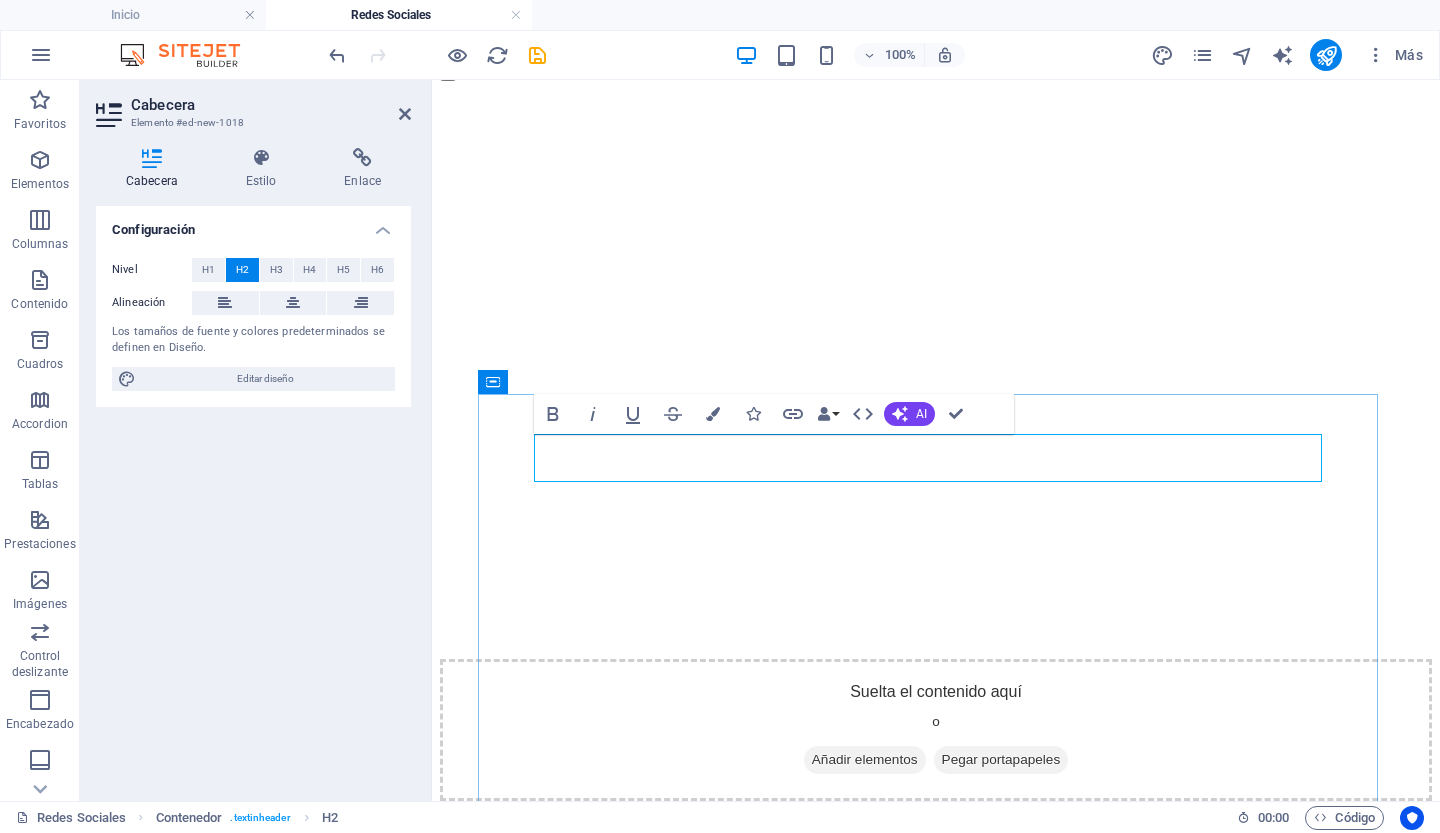 click on "Nueva cabecera" at bounding box center (936, 954) 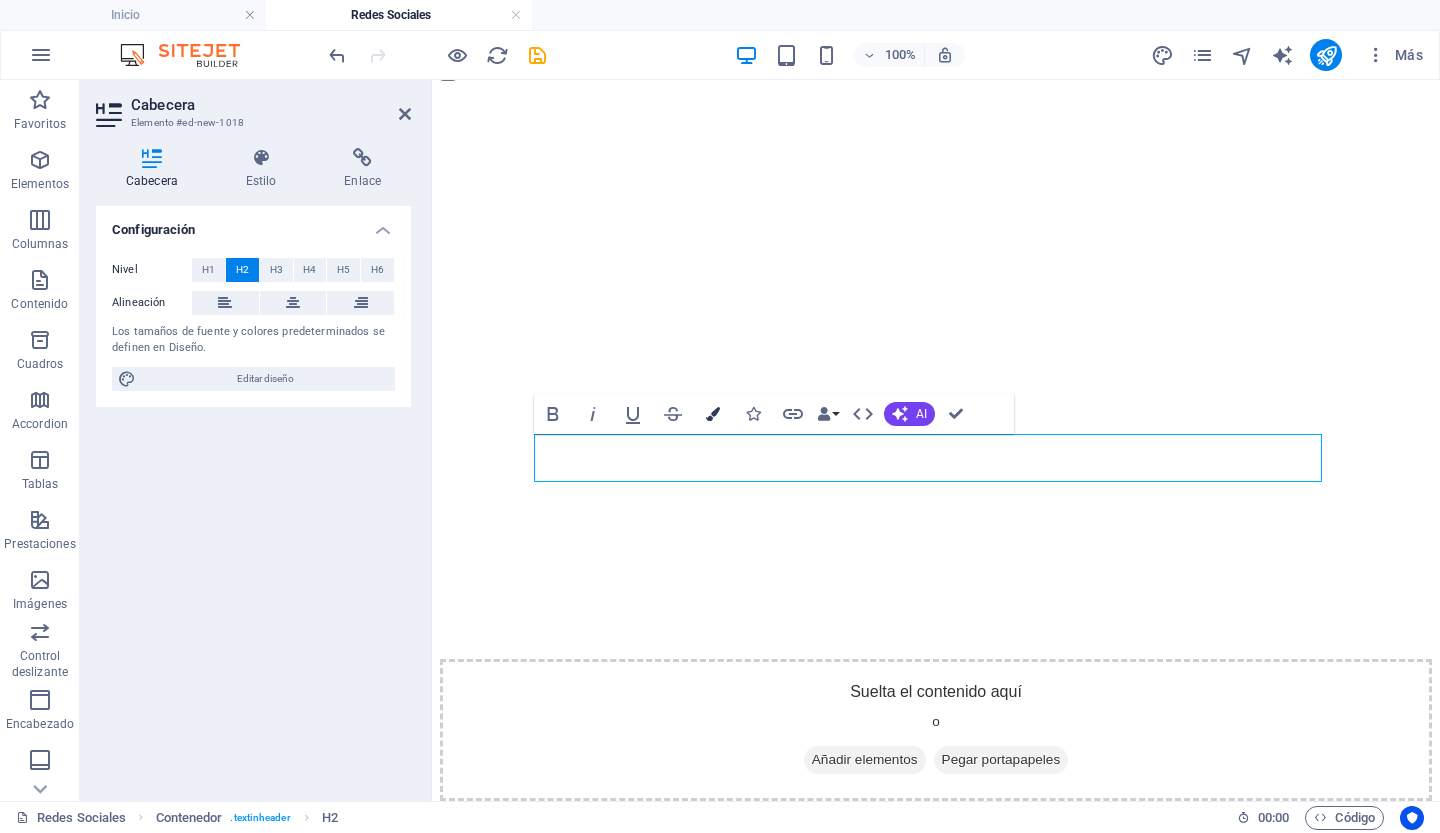 click at bounding box center (713, 414) 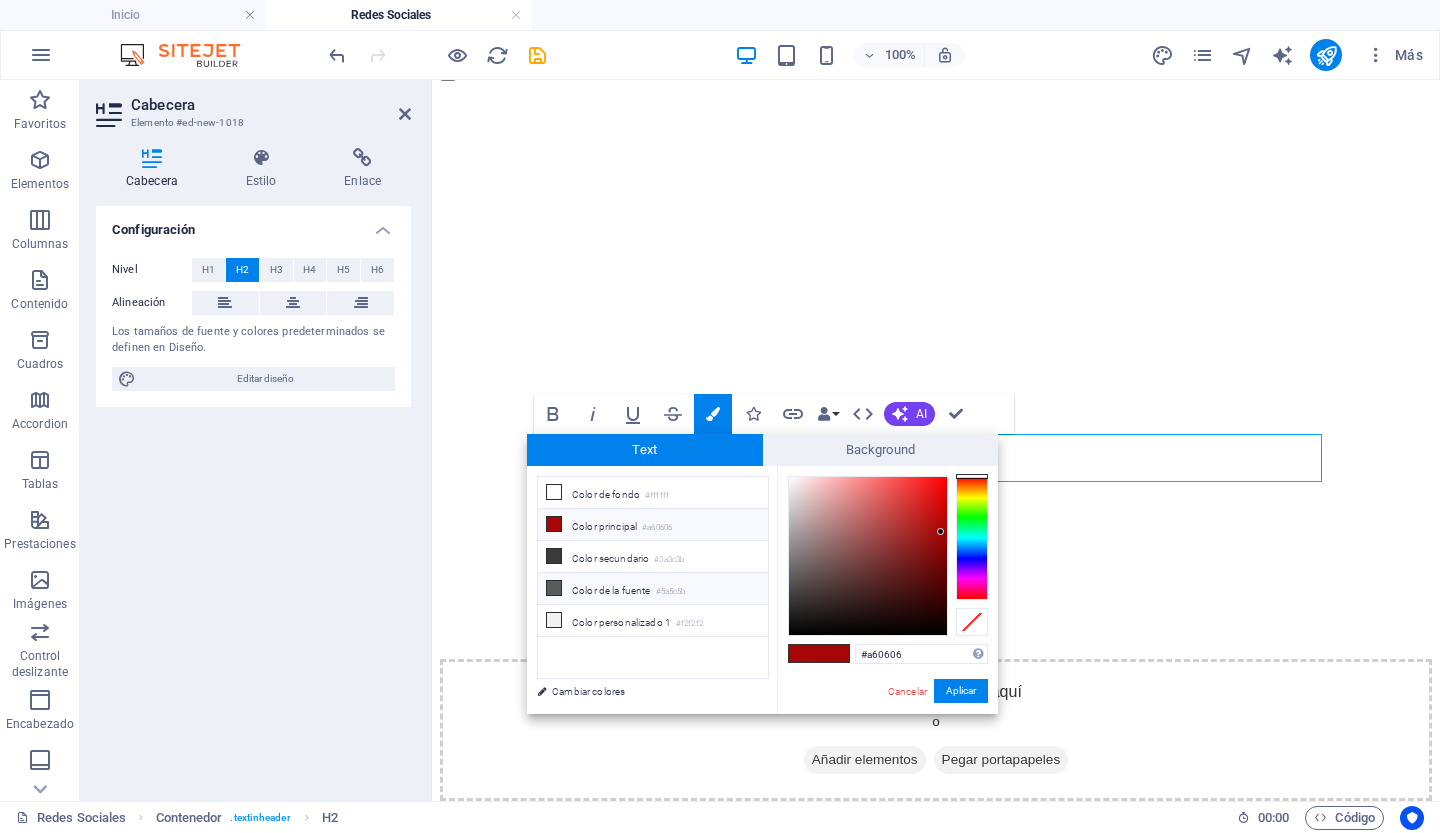 click on "#5a5c5b" at bounding box center [671, 592] 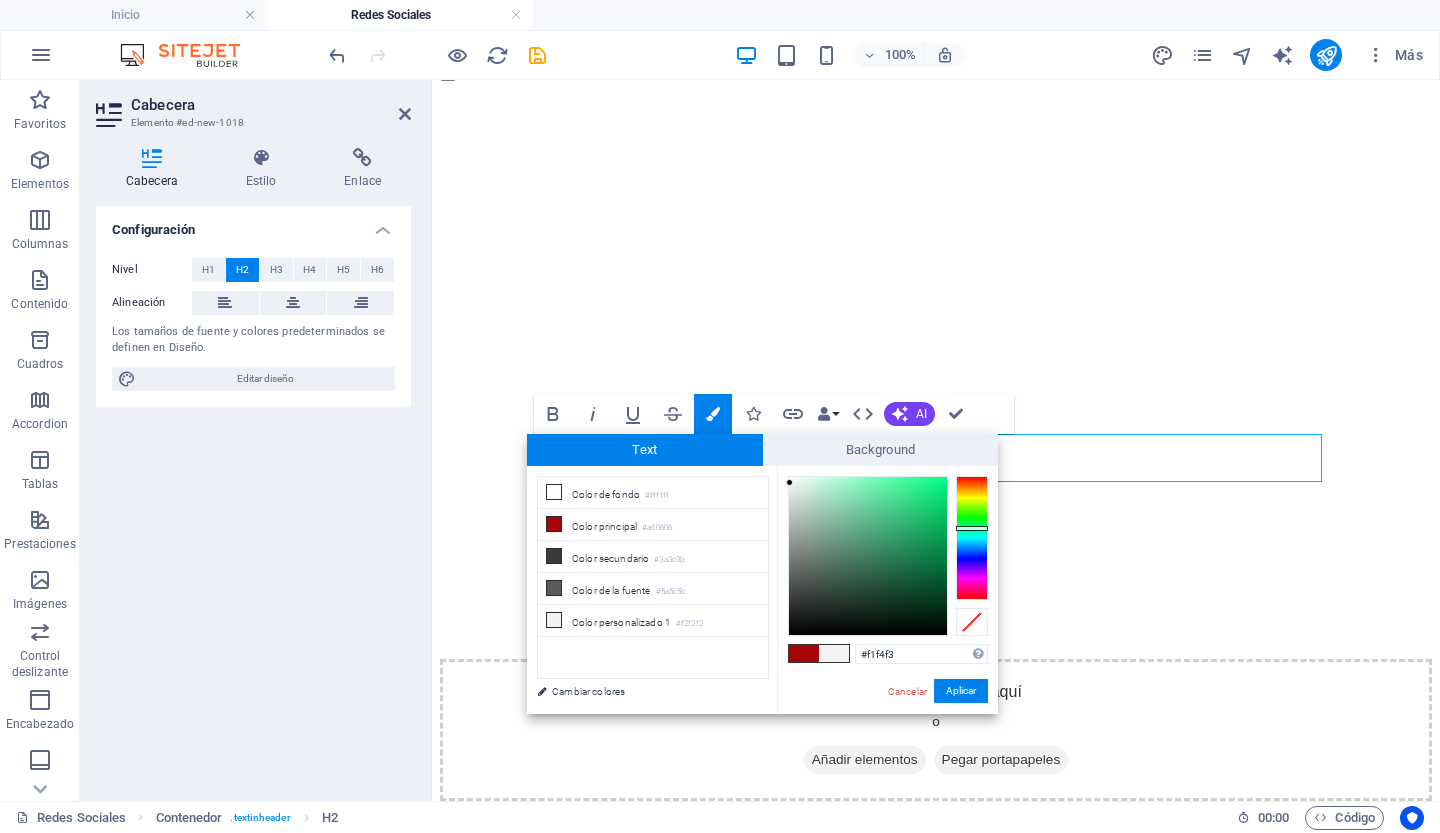 click at bounding box center [868, 556] 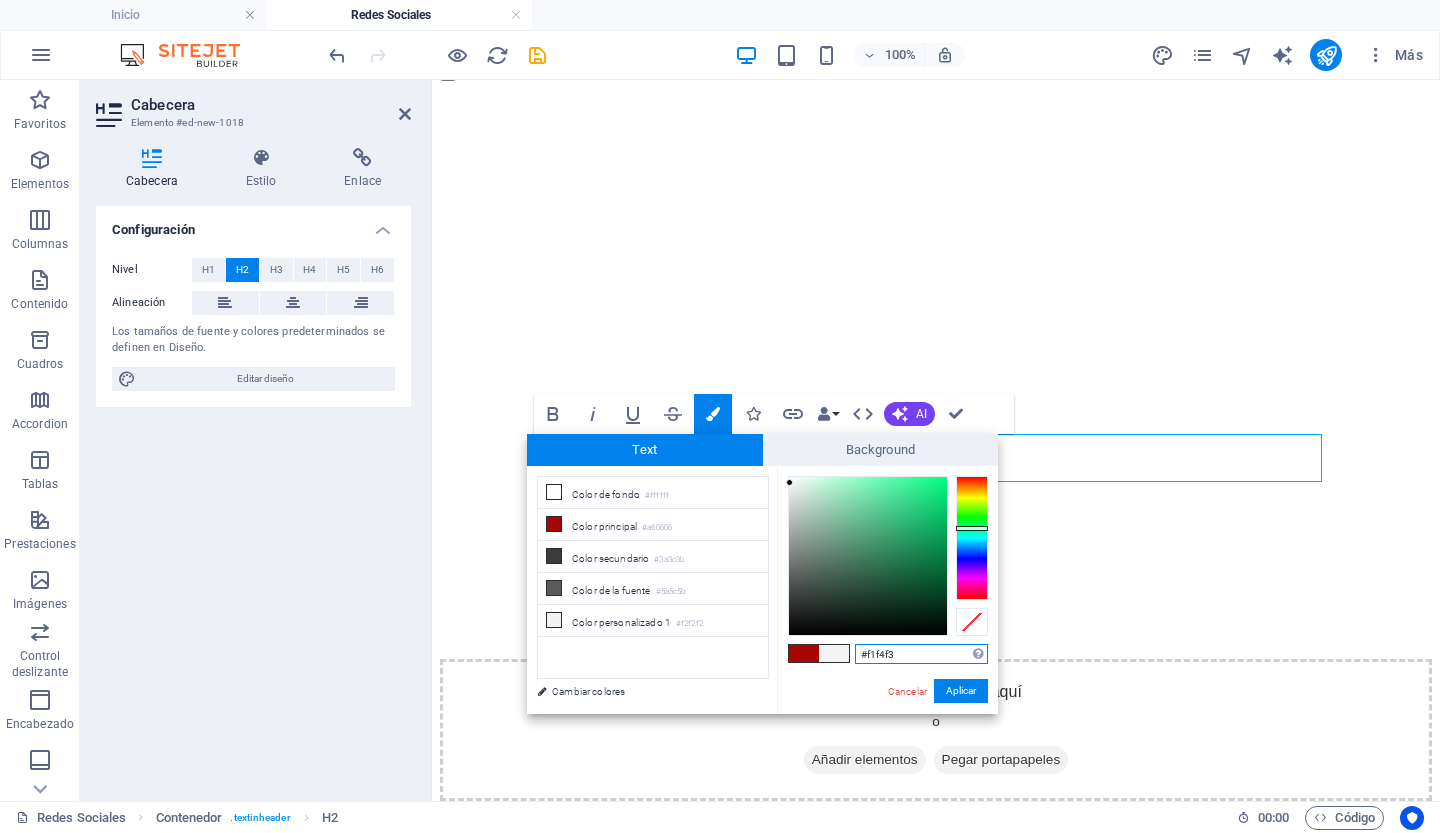 click on "#f1f4f3" at bounding box center [921, 654] 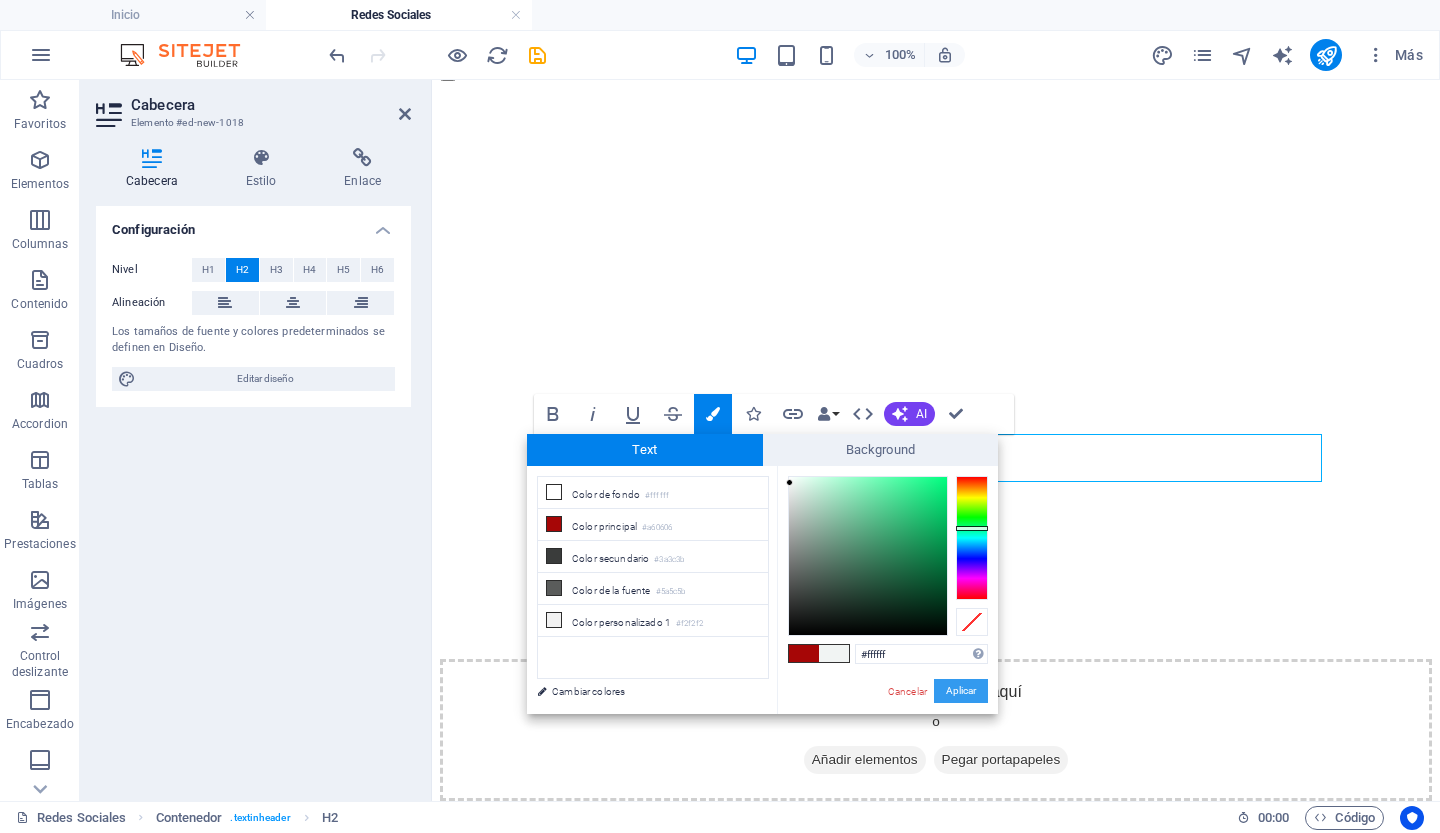 click on "Aplicar" at bounding box center [961, 691] 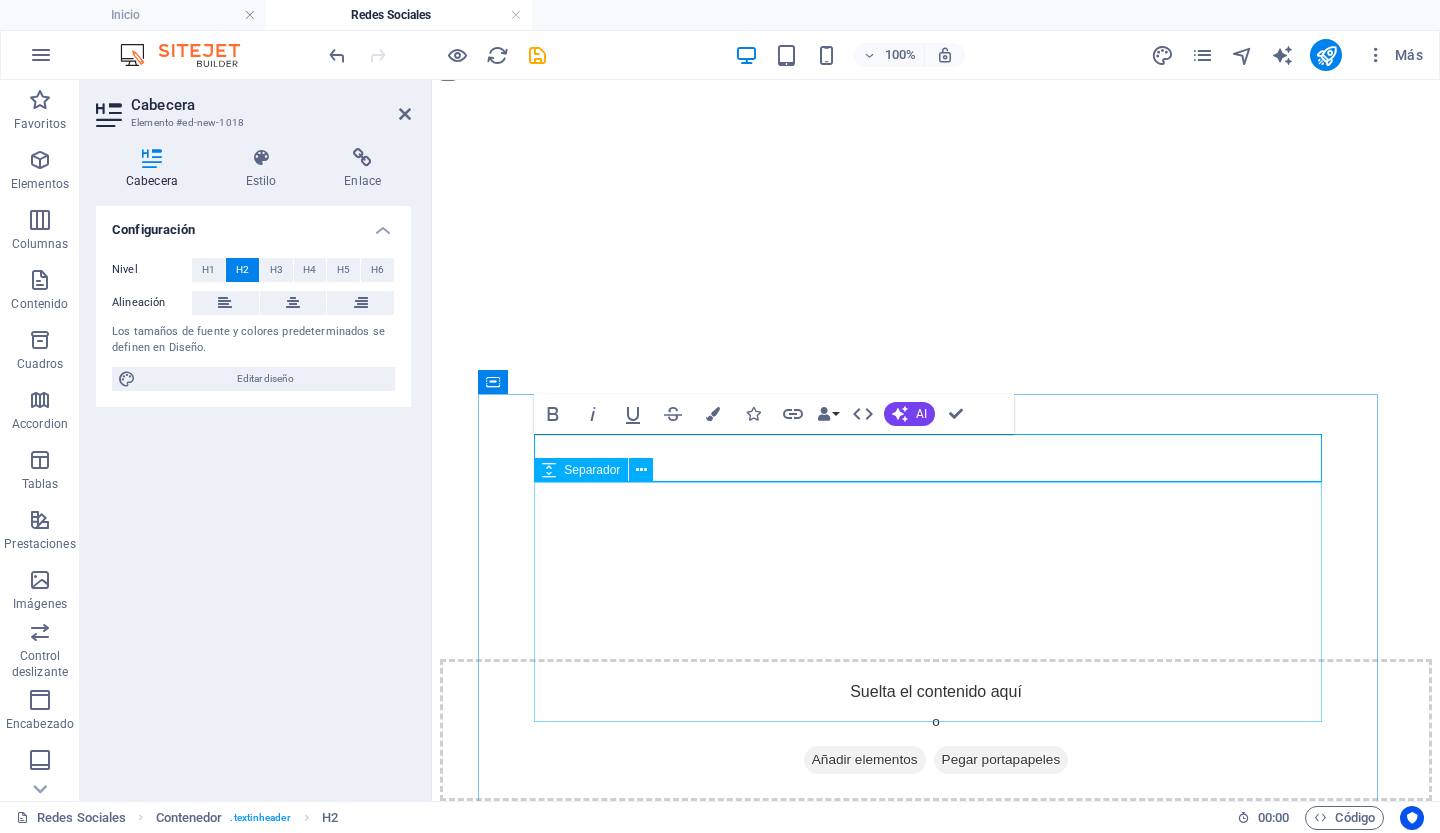 click at bounding box center (936, 1108) 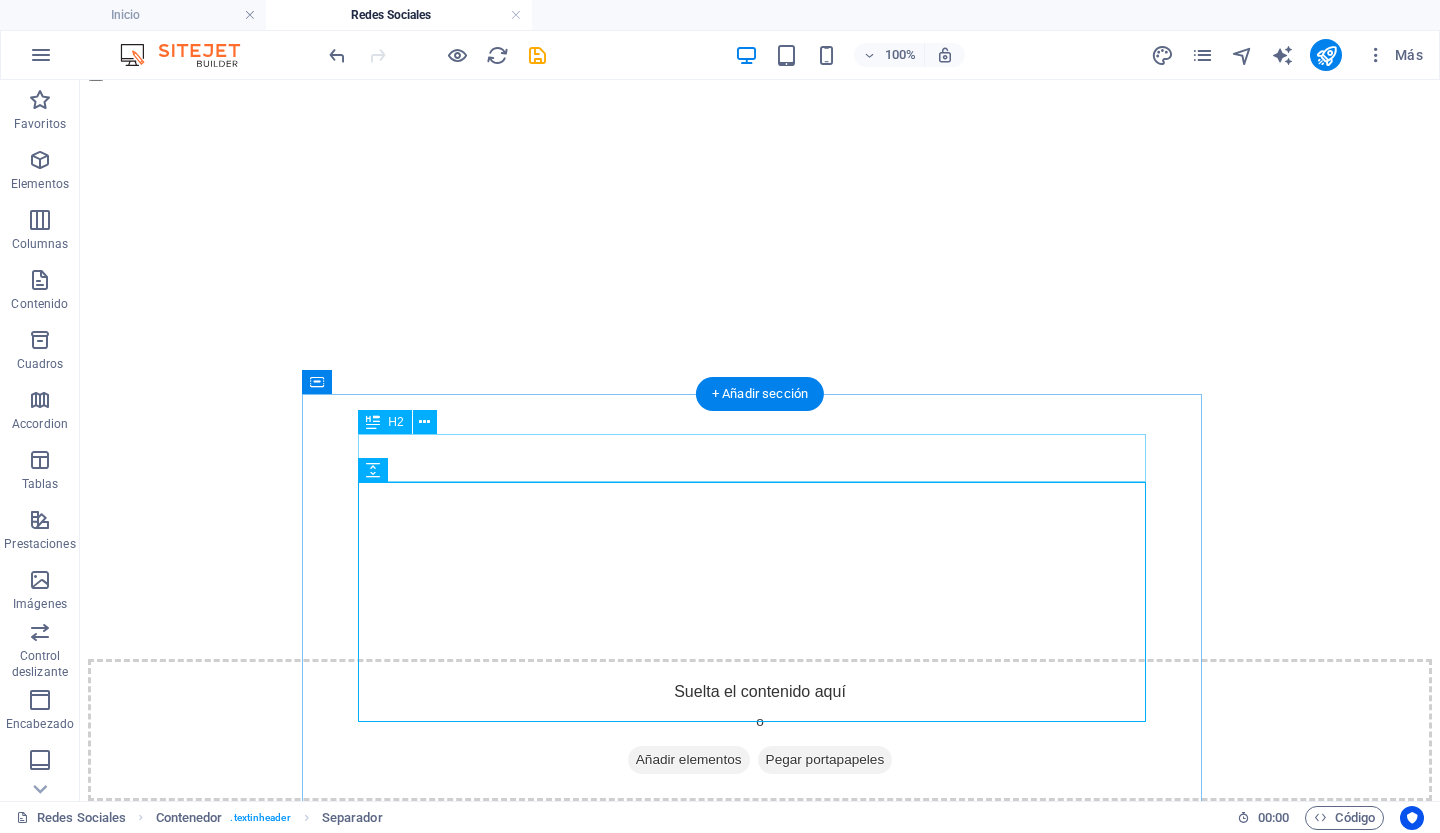 click on "Redes Sociales  cabecera" at bounding box center [760, 954] 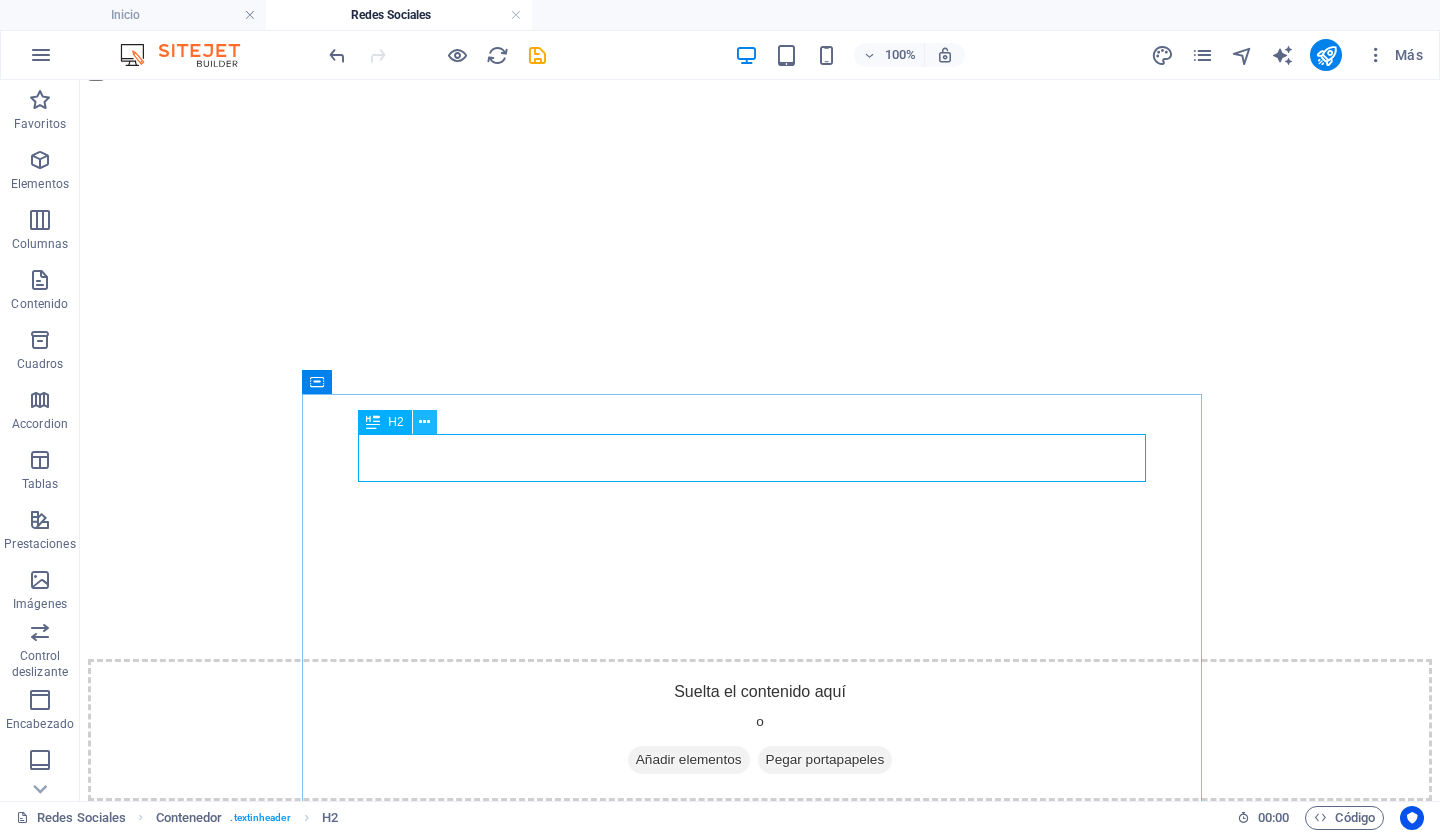 click at bounding box center [424, 422] 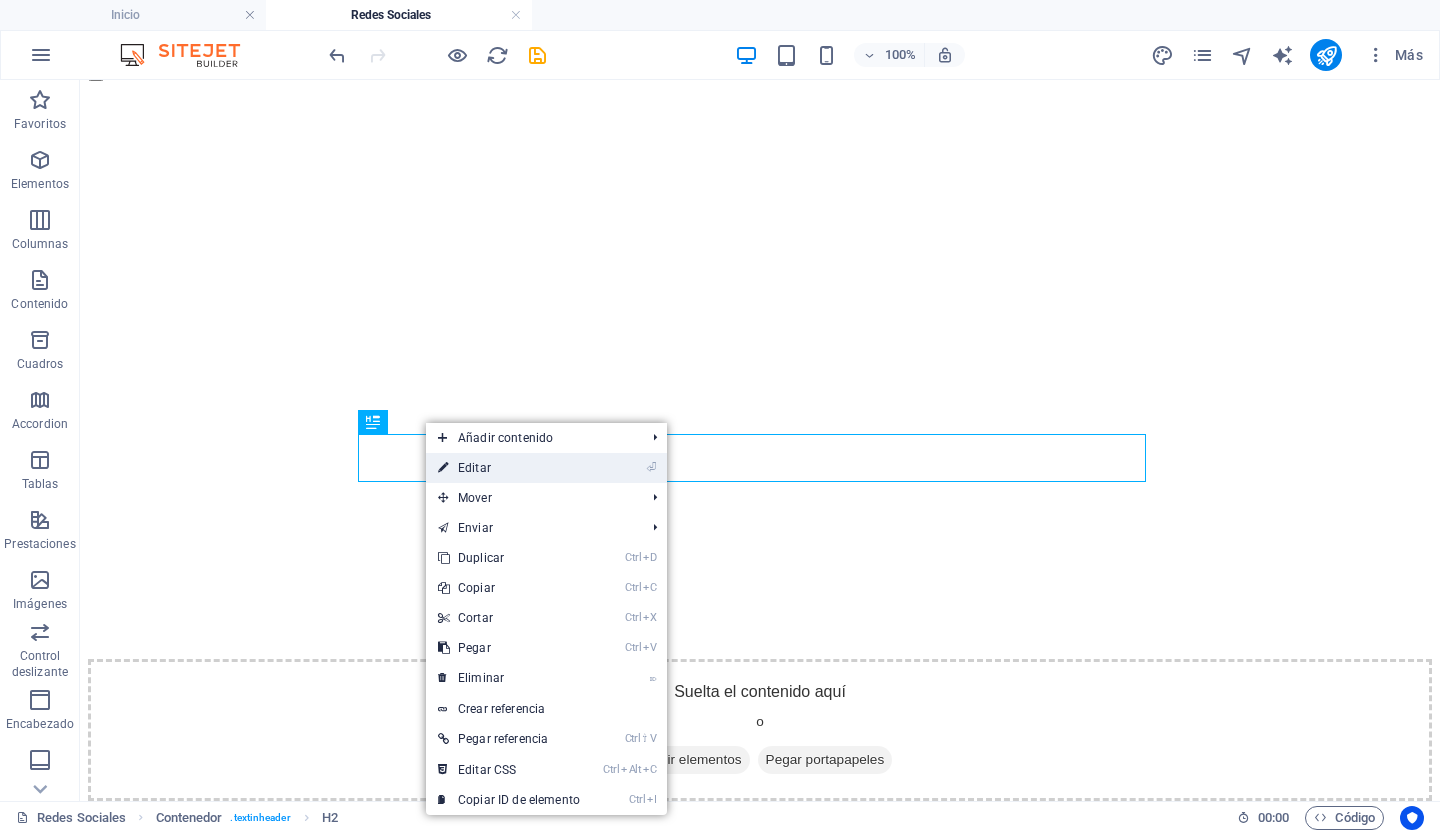 click on "⏎  Editar" at bounding box center (509, 468) 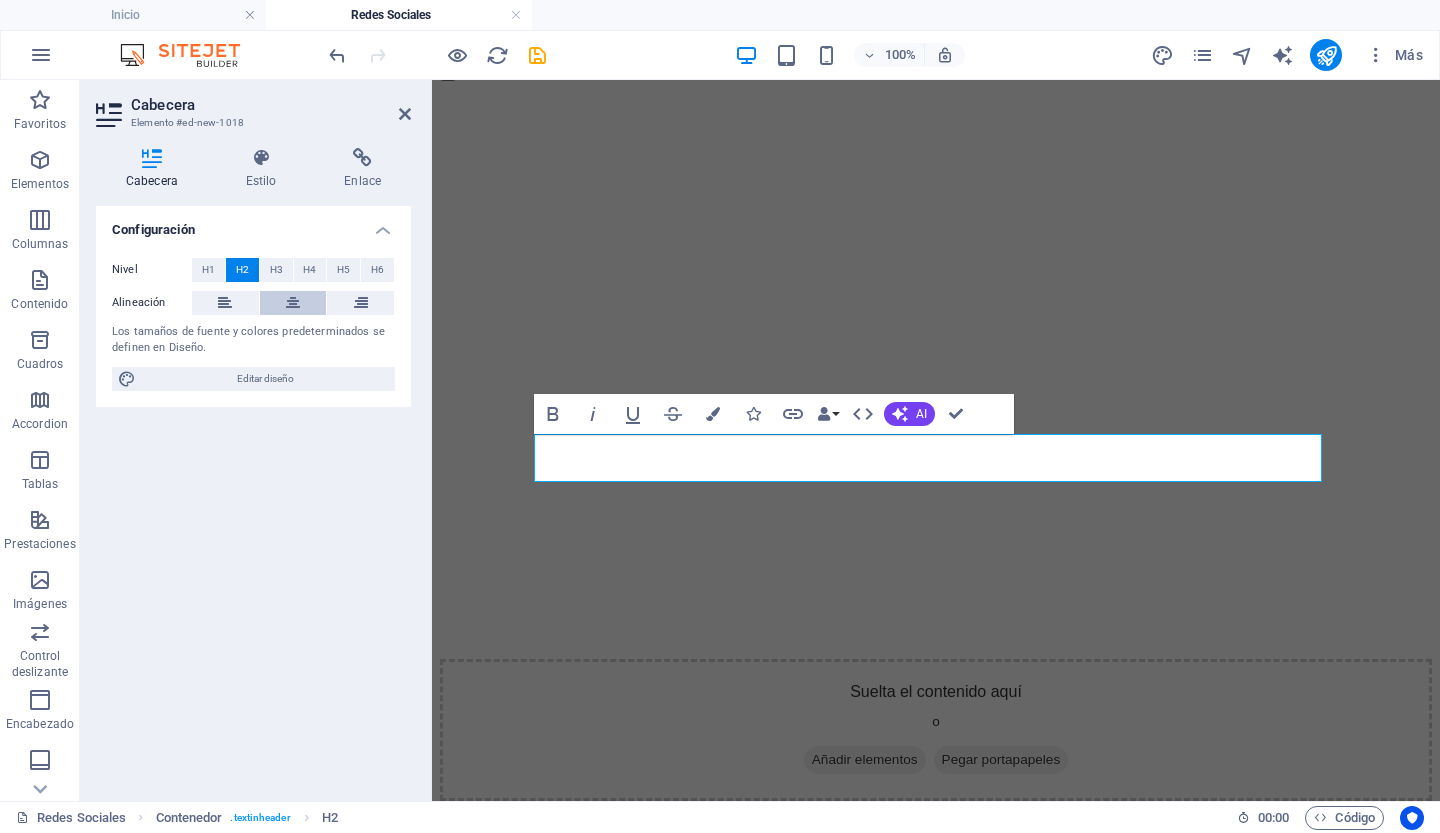 click at bounding box center [293, 303] 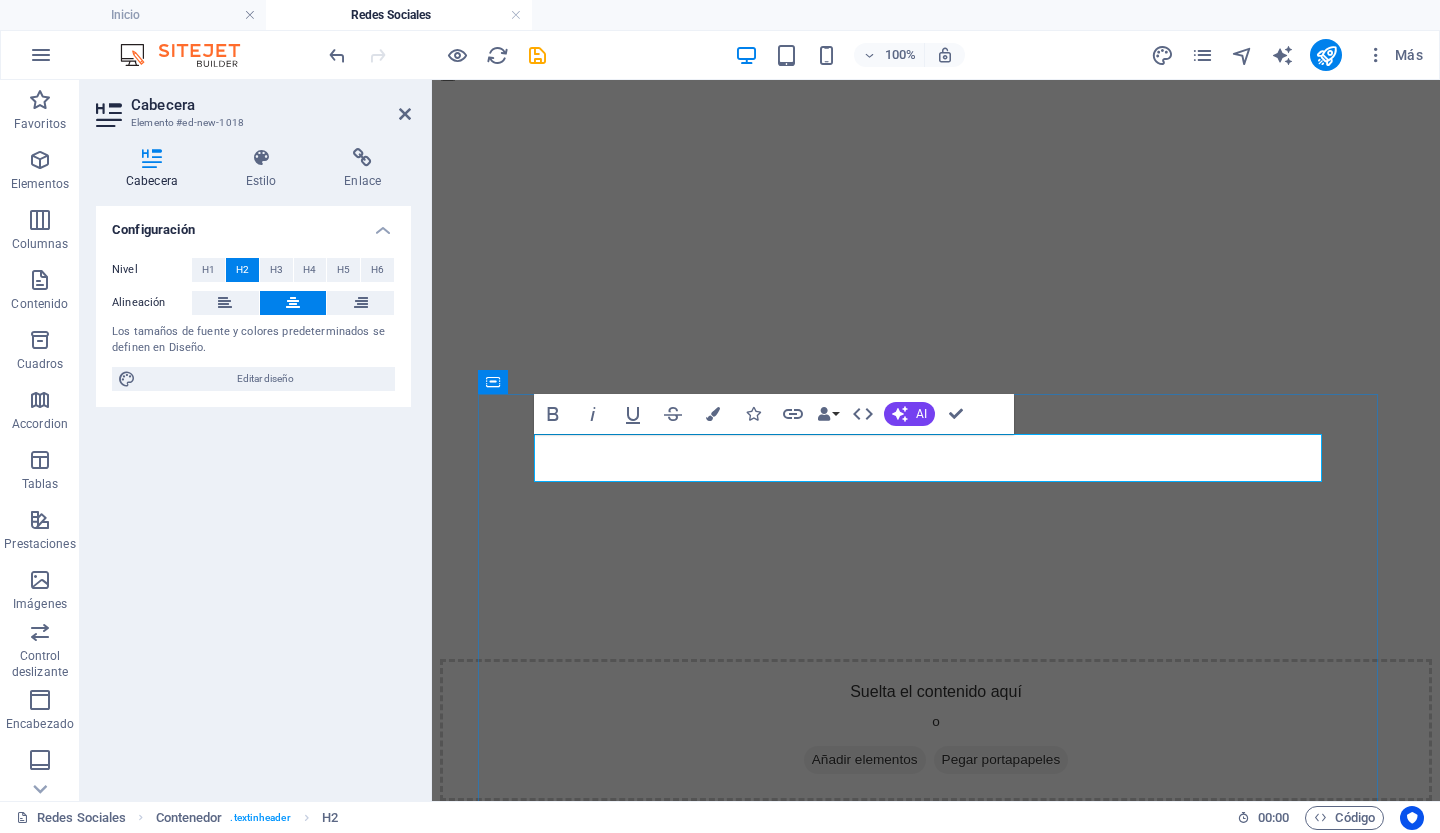 click on "Redes Sociales  cabecera" at bounding box center (936, 954) 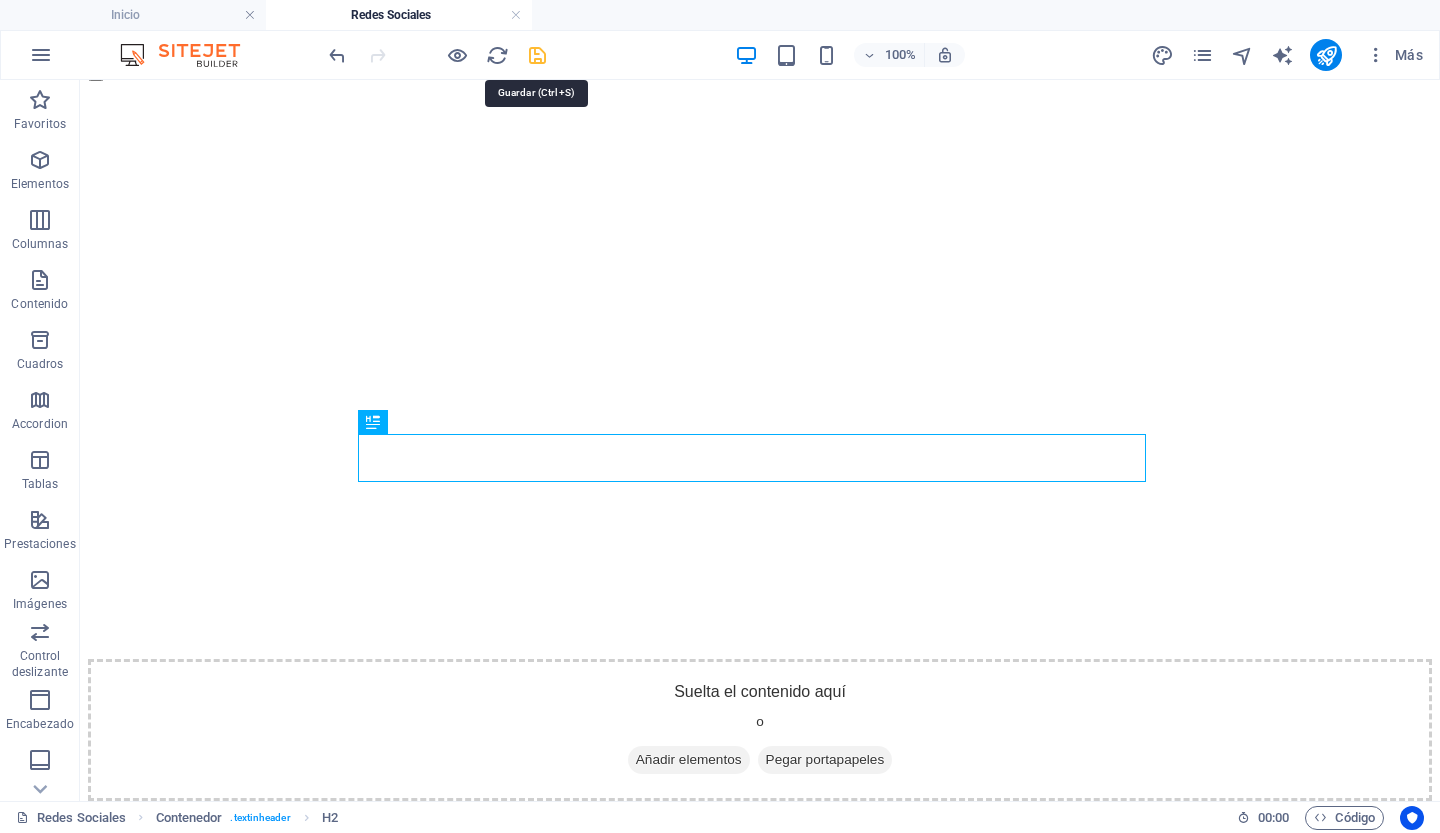 click at bounding box center (537, 55) 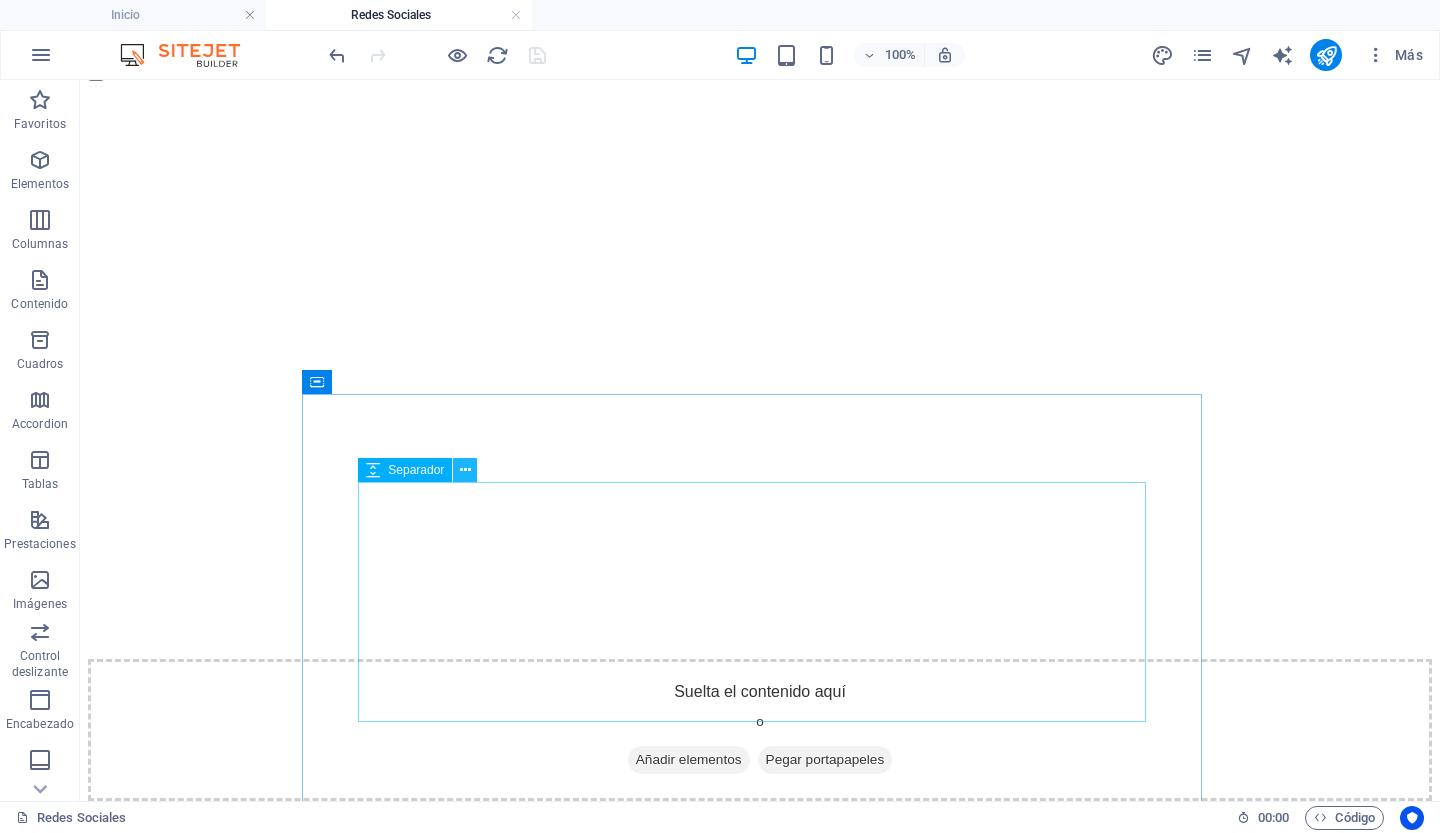 click at bounding box center [465, 470] 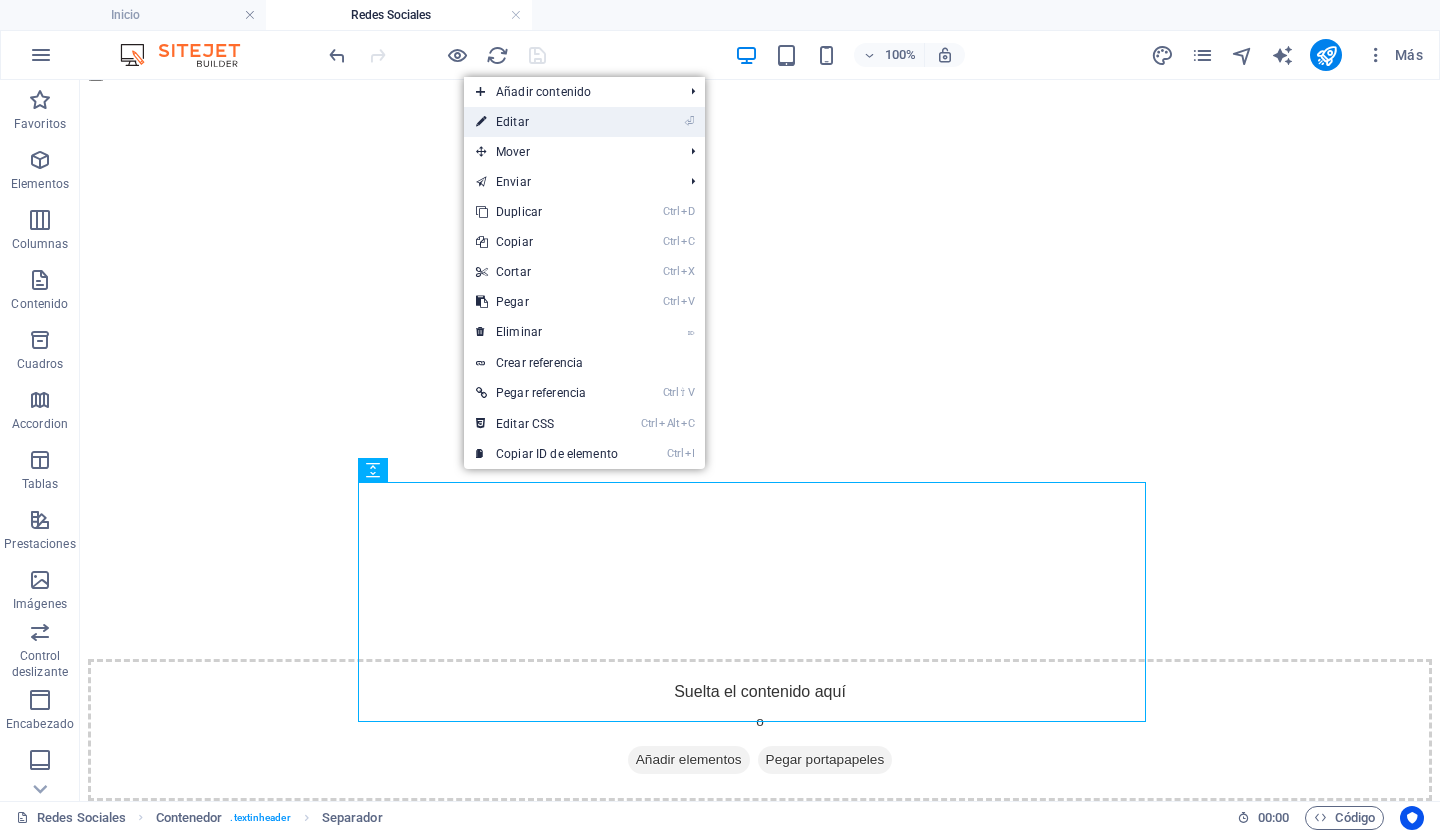 click on "⏎  Editar" at bounding box center [547, 122] 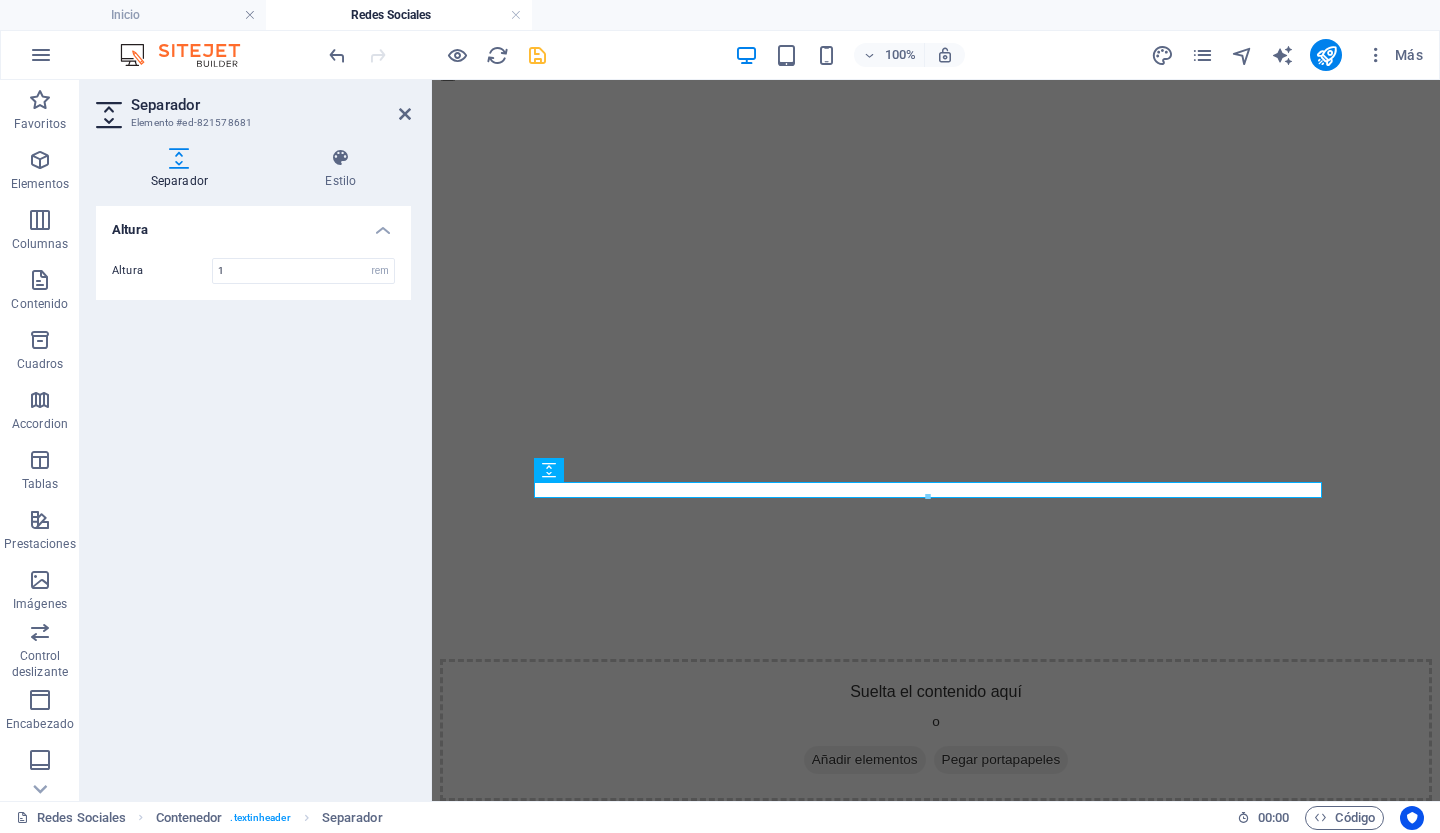 click on "Altura Altura 1 px rem vh vw" at bounding box center (253, 495) 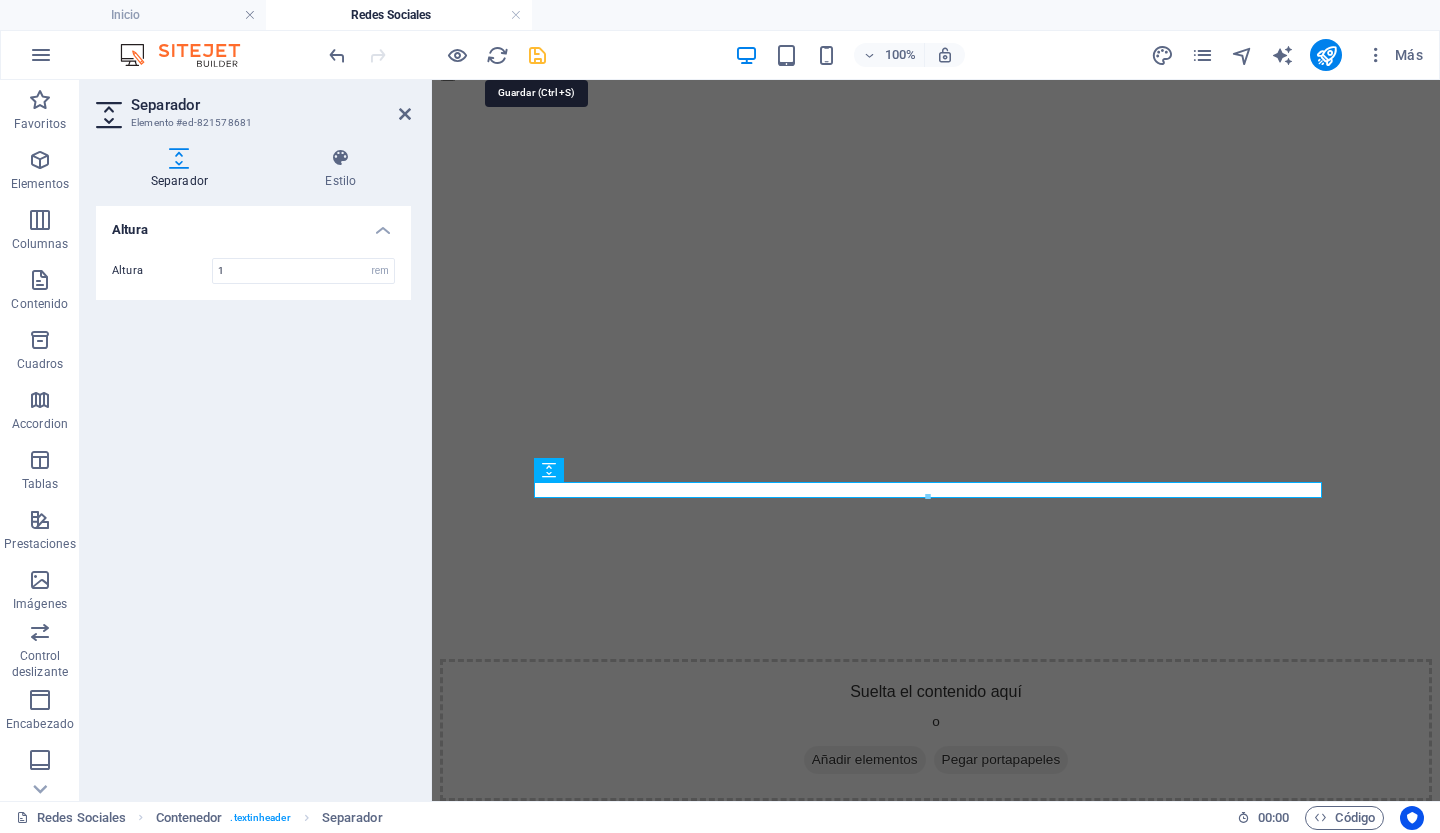 click at bounding box center (537, 55) 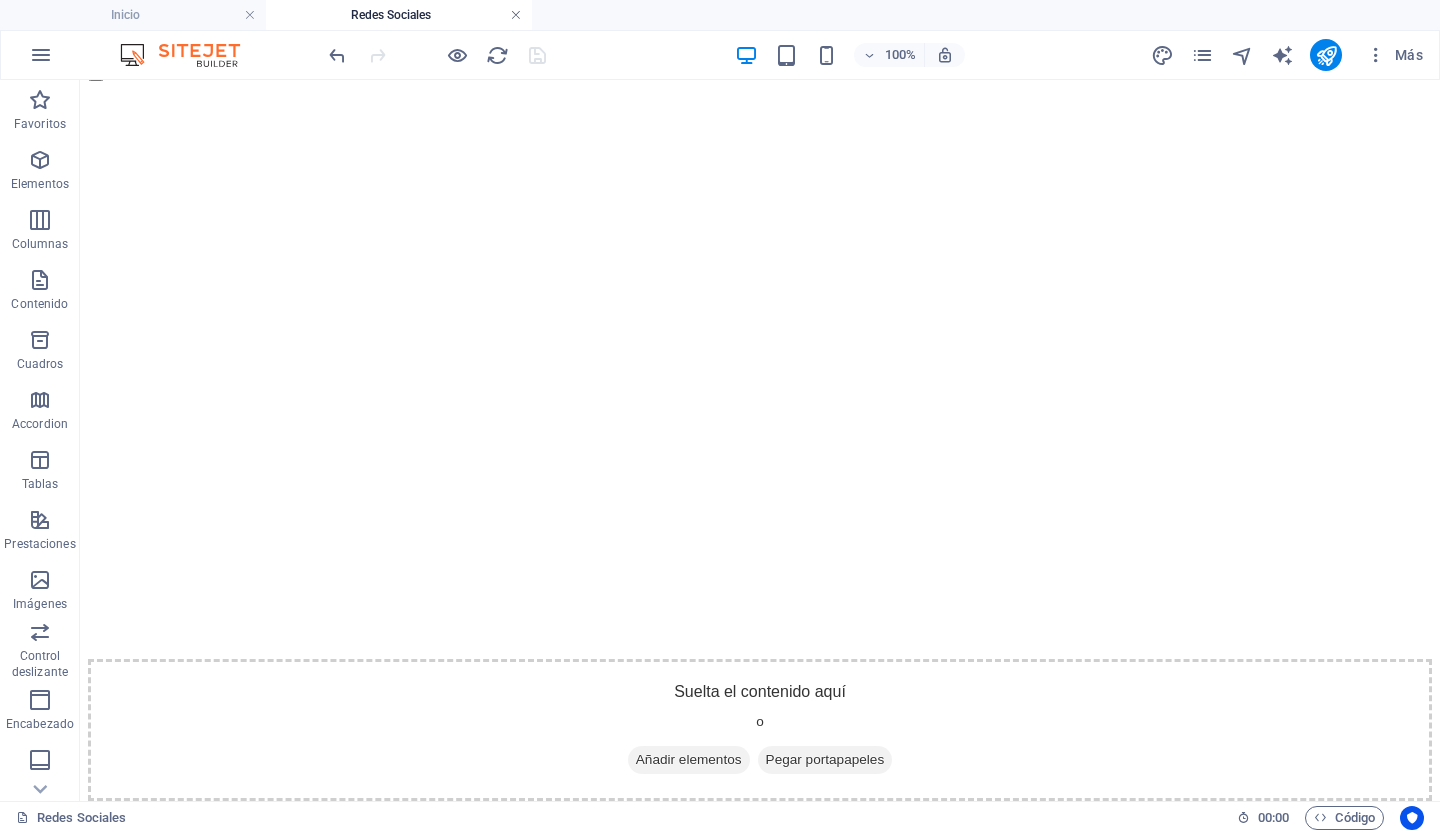 click at bounding box center [516, 15] 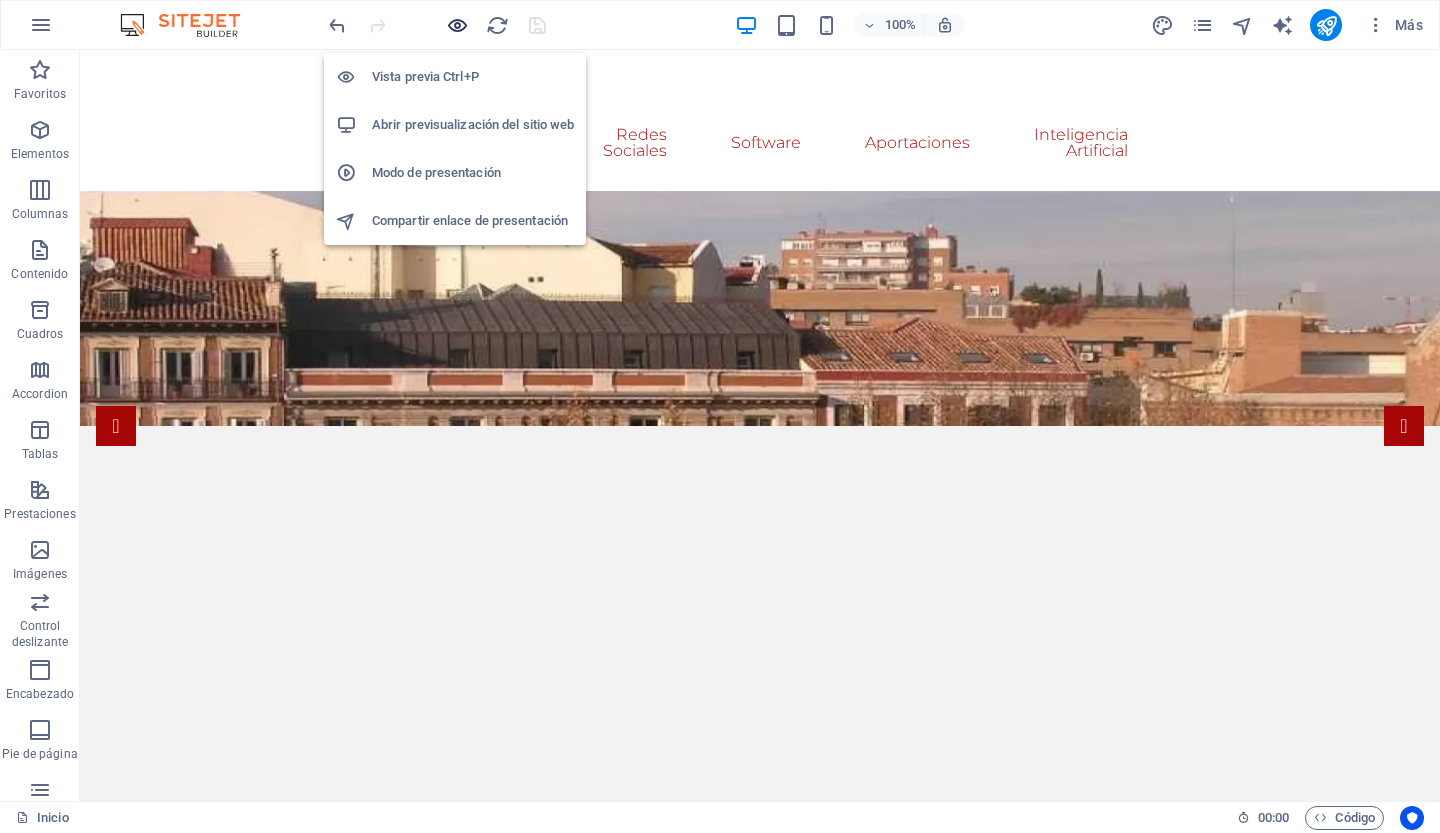 click at bounding box center (457, 25) 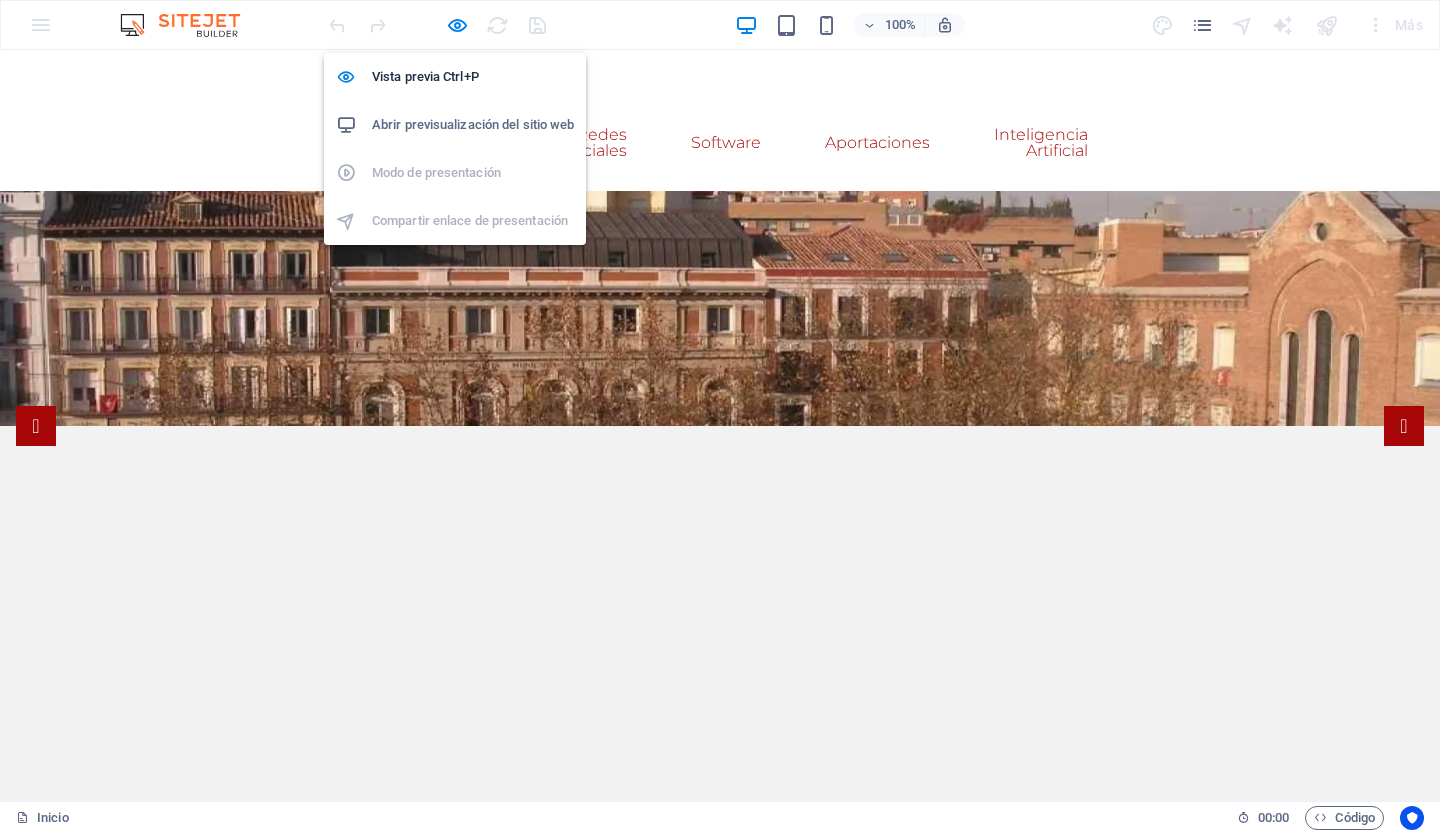 click on "Abrir previsualización del sitio web" at bounding box center (473, 125) 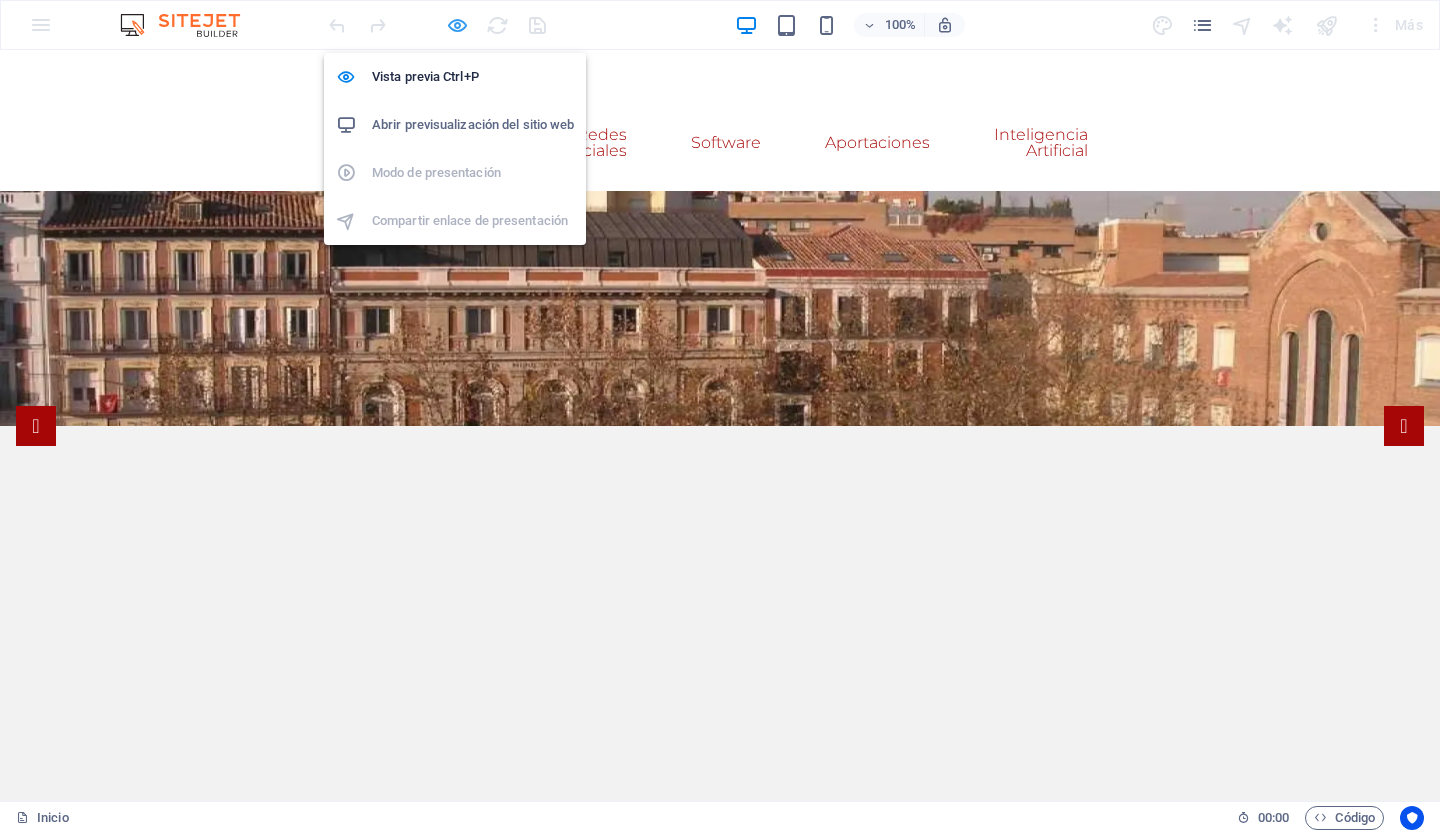 click at bounding box center (457, 25) 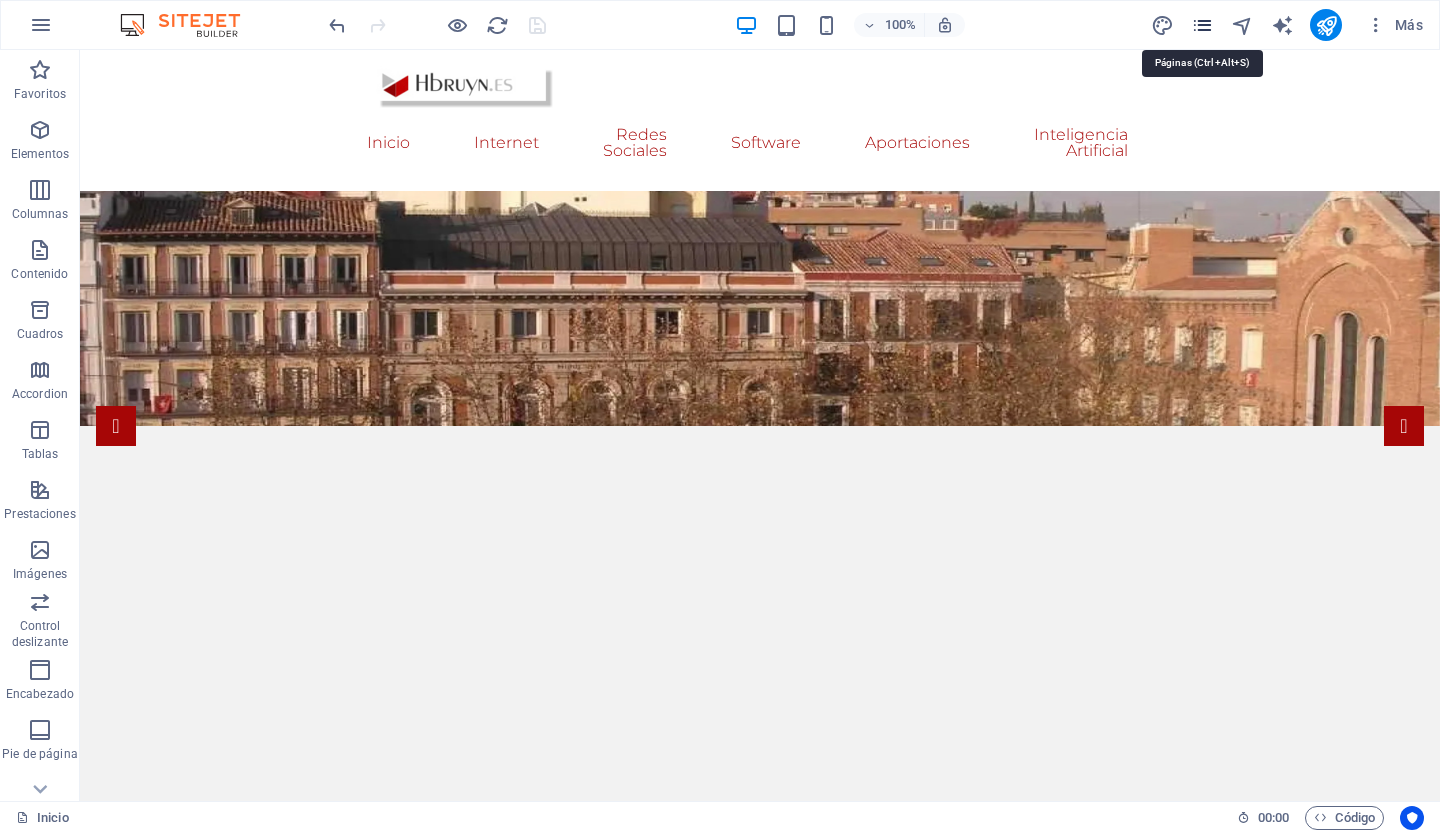 click at bounding box center (1202, 25) 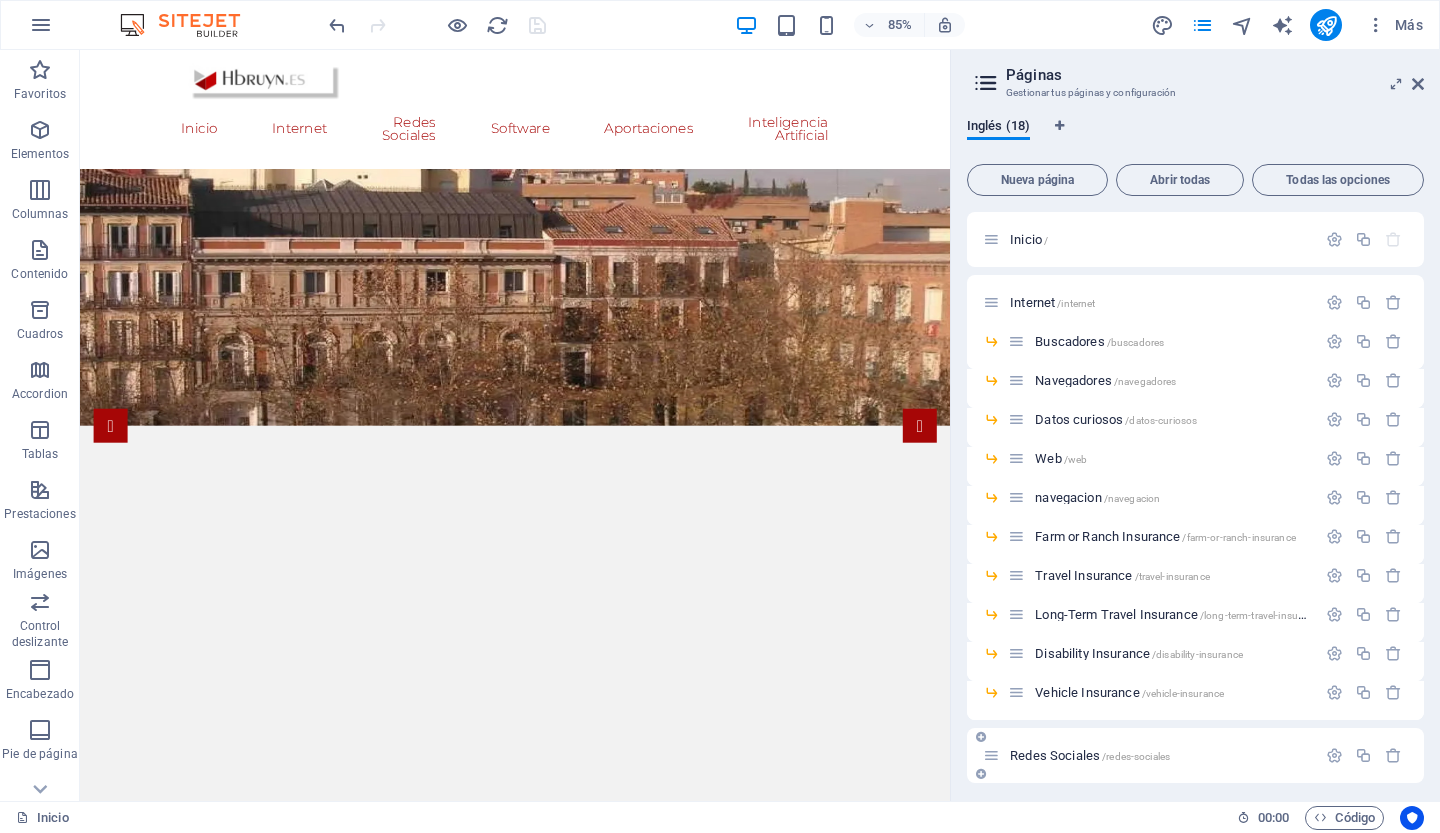 click on "Redes Sociales /redes-sociales" at bounding box center [1090, 755] 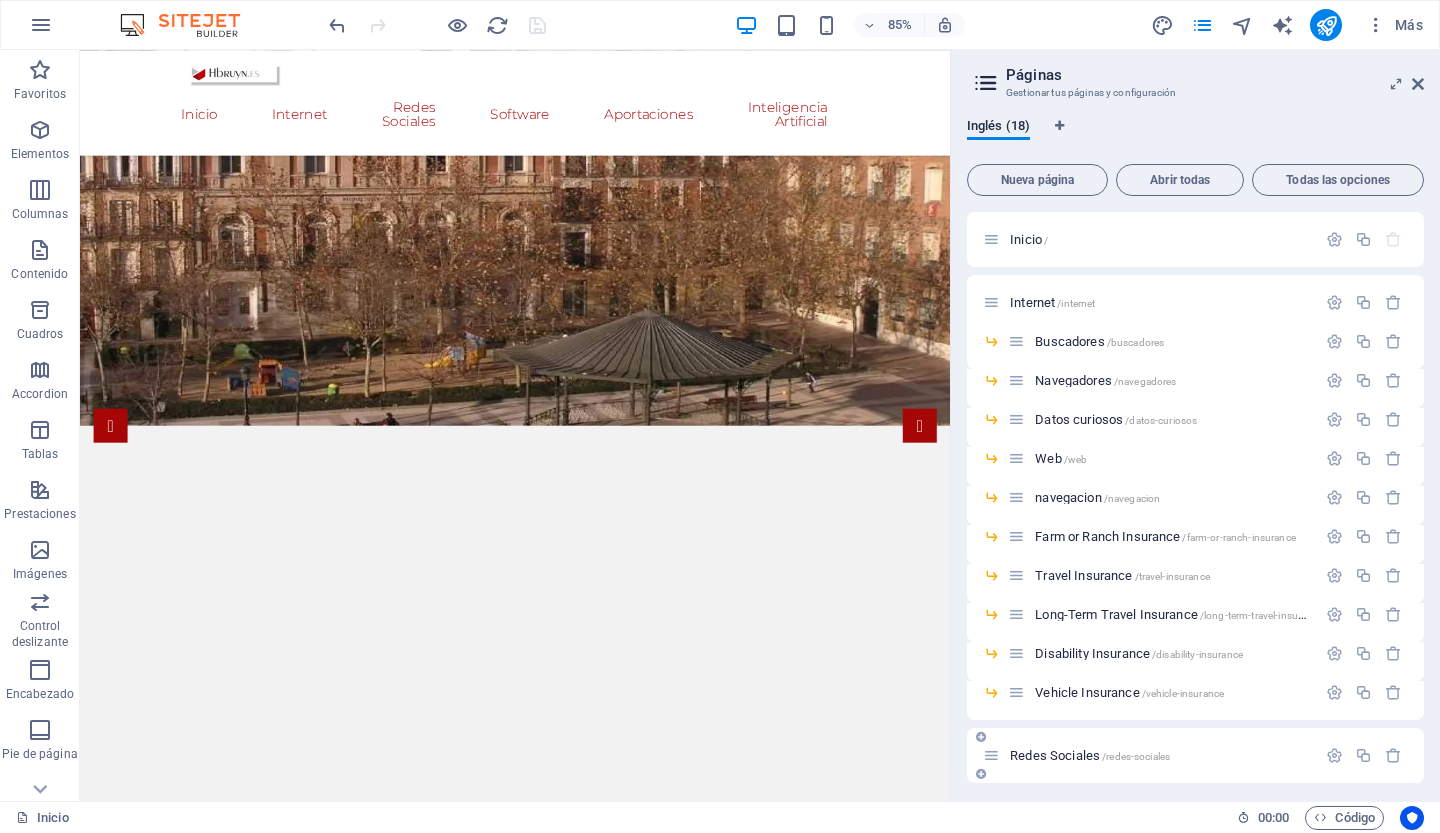 click on "Redes Sociales /redes-sociales" at bounding box center [1195, 755] 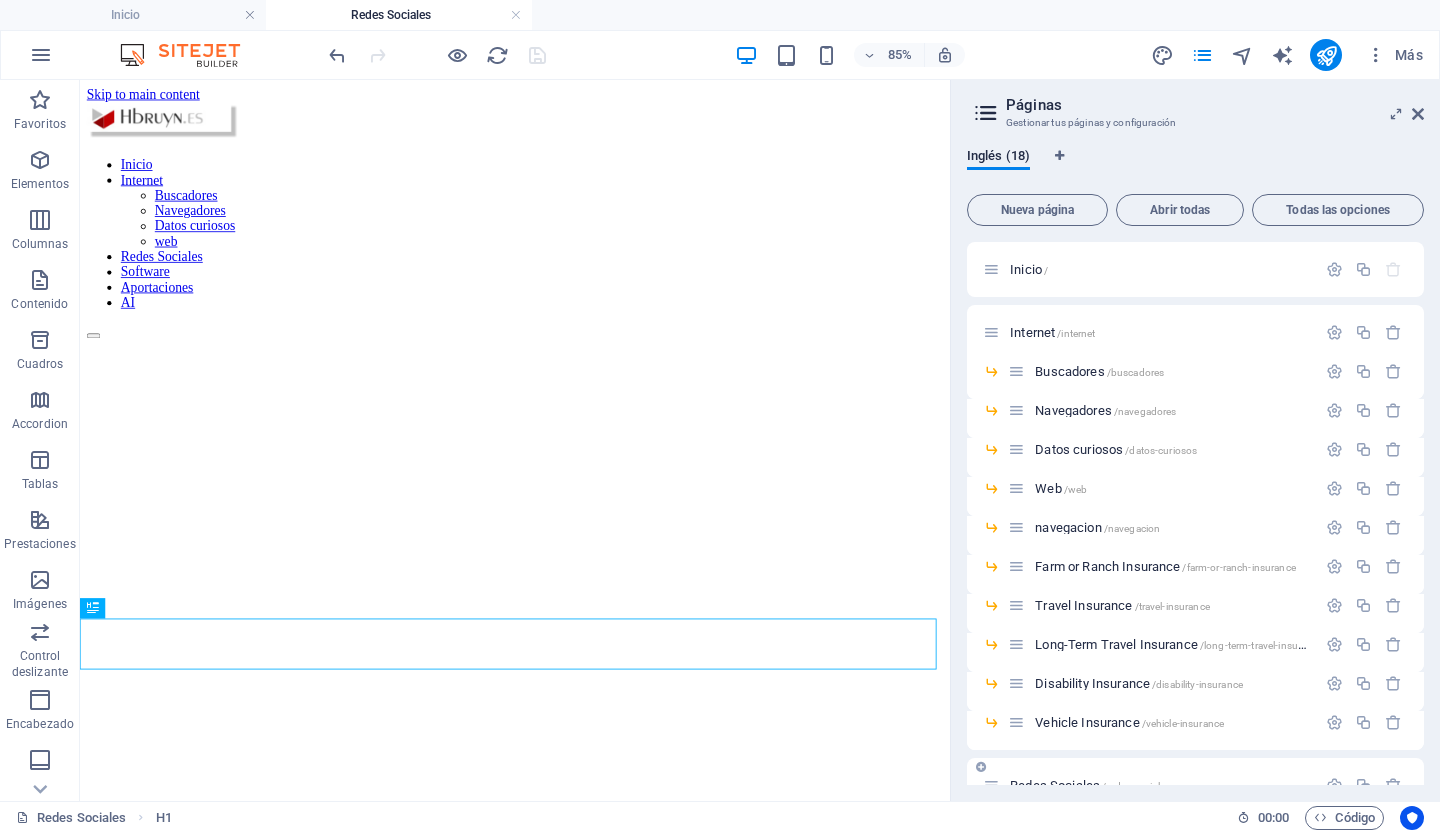 scroll, scrollTop: 0, scrollLeft: 0, axis: both 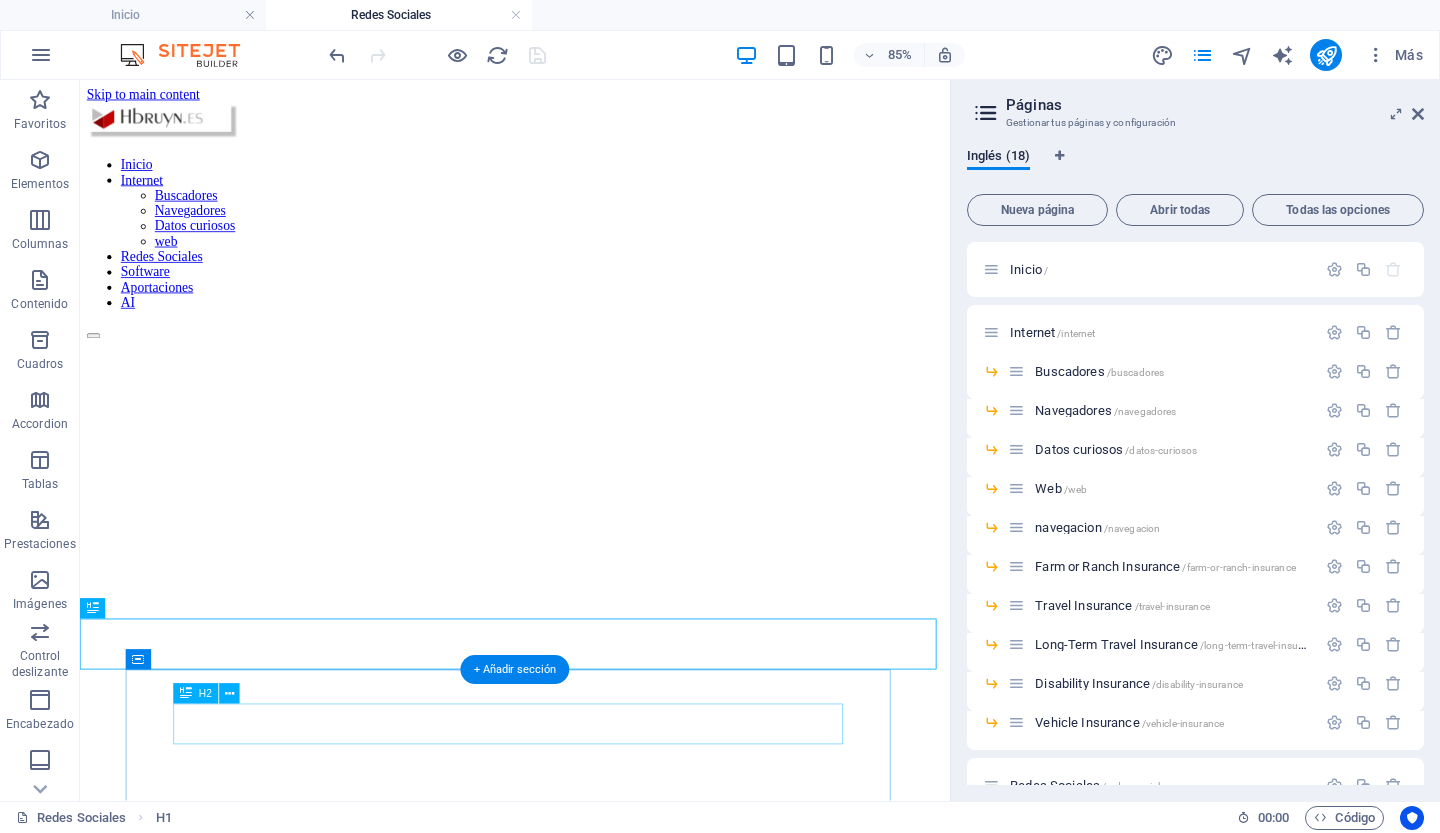 click on "Redes Sociales" at bounding box center [592, 1359] 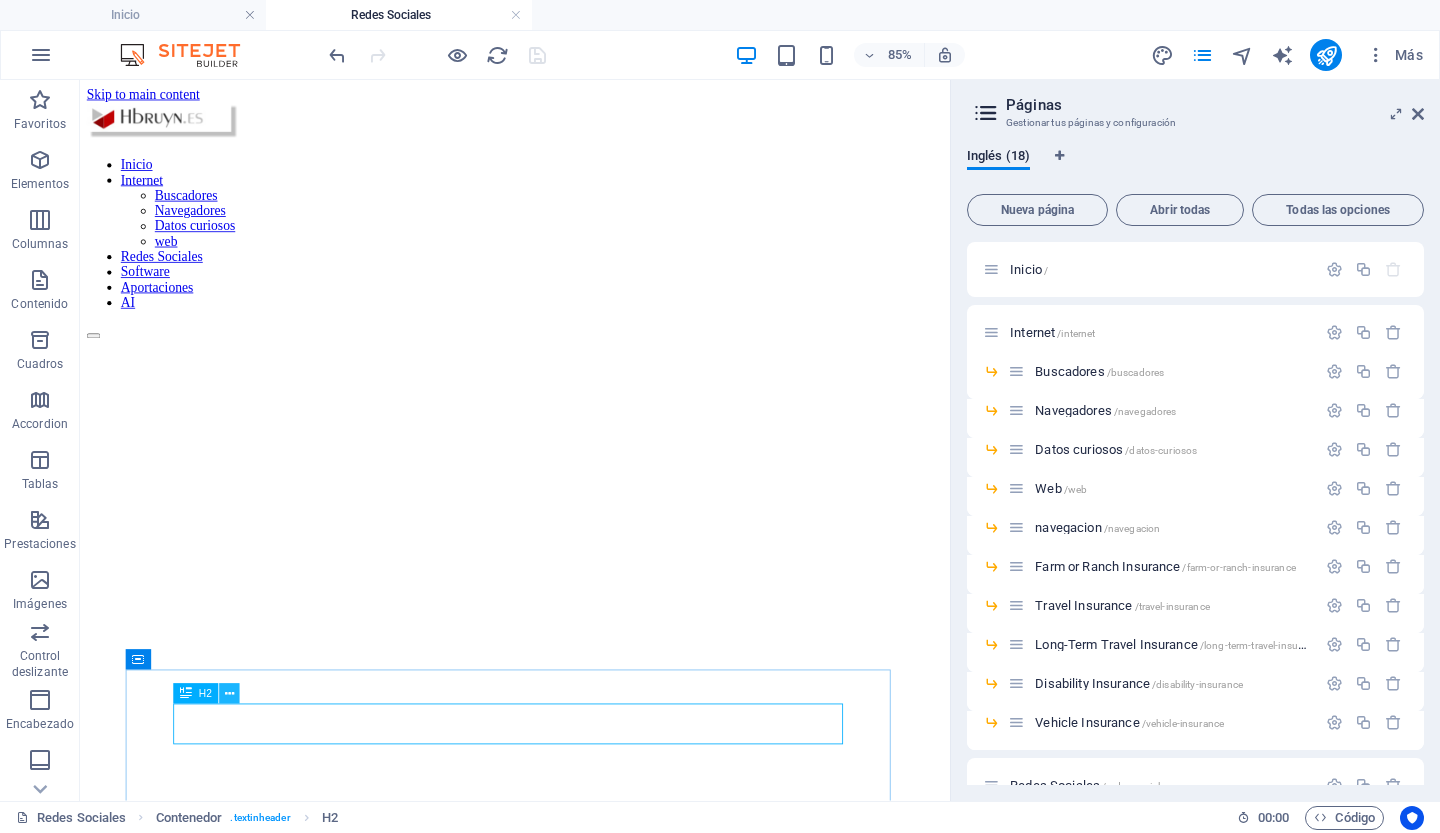 click at bounding box center (229, 694) 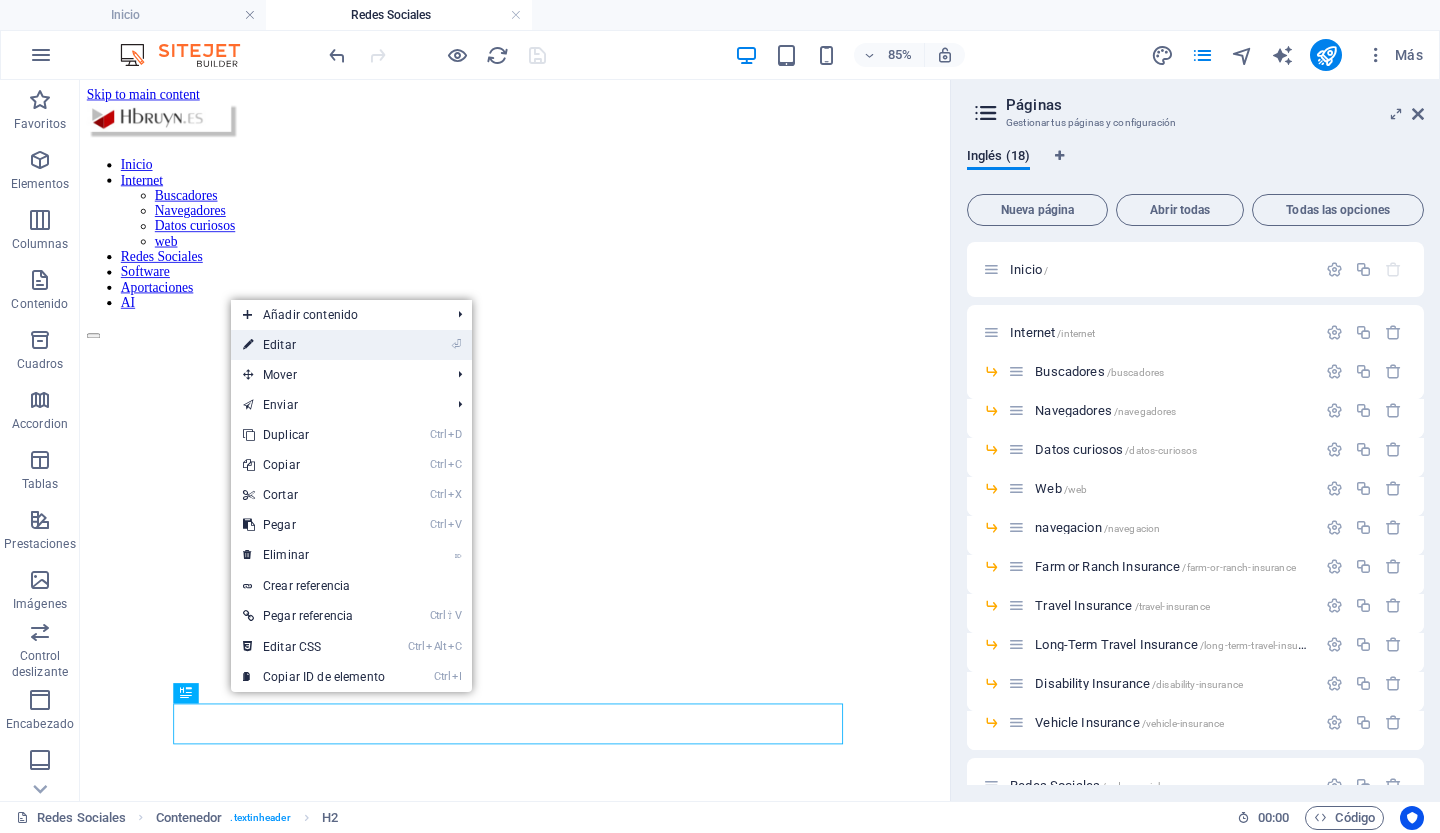 click on "⏎  Editar" at bounding box center (314, 345) 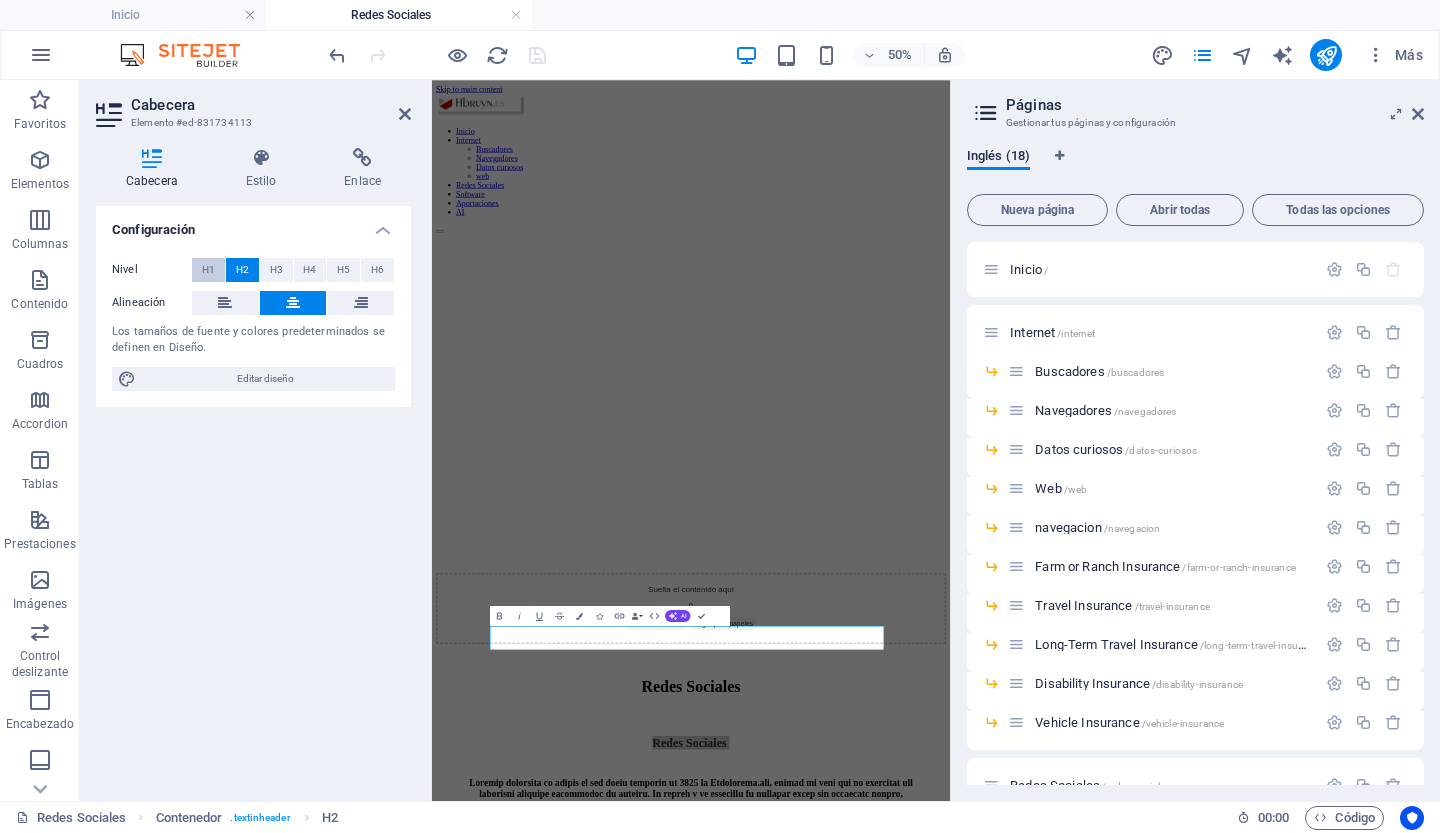 click on "H1" at bounding box center [208, 270] 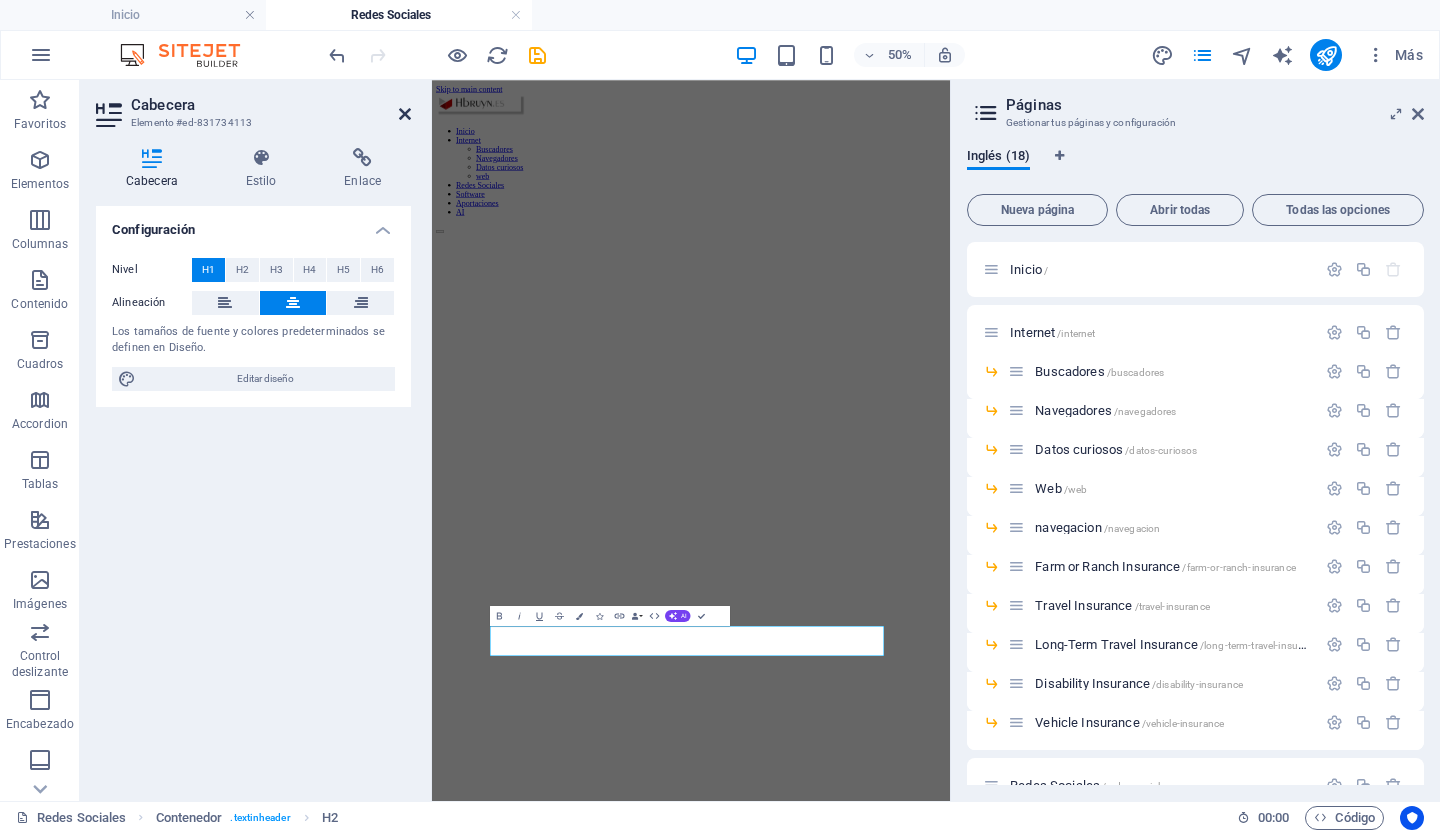click at bounding box center [405, 114] 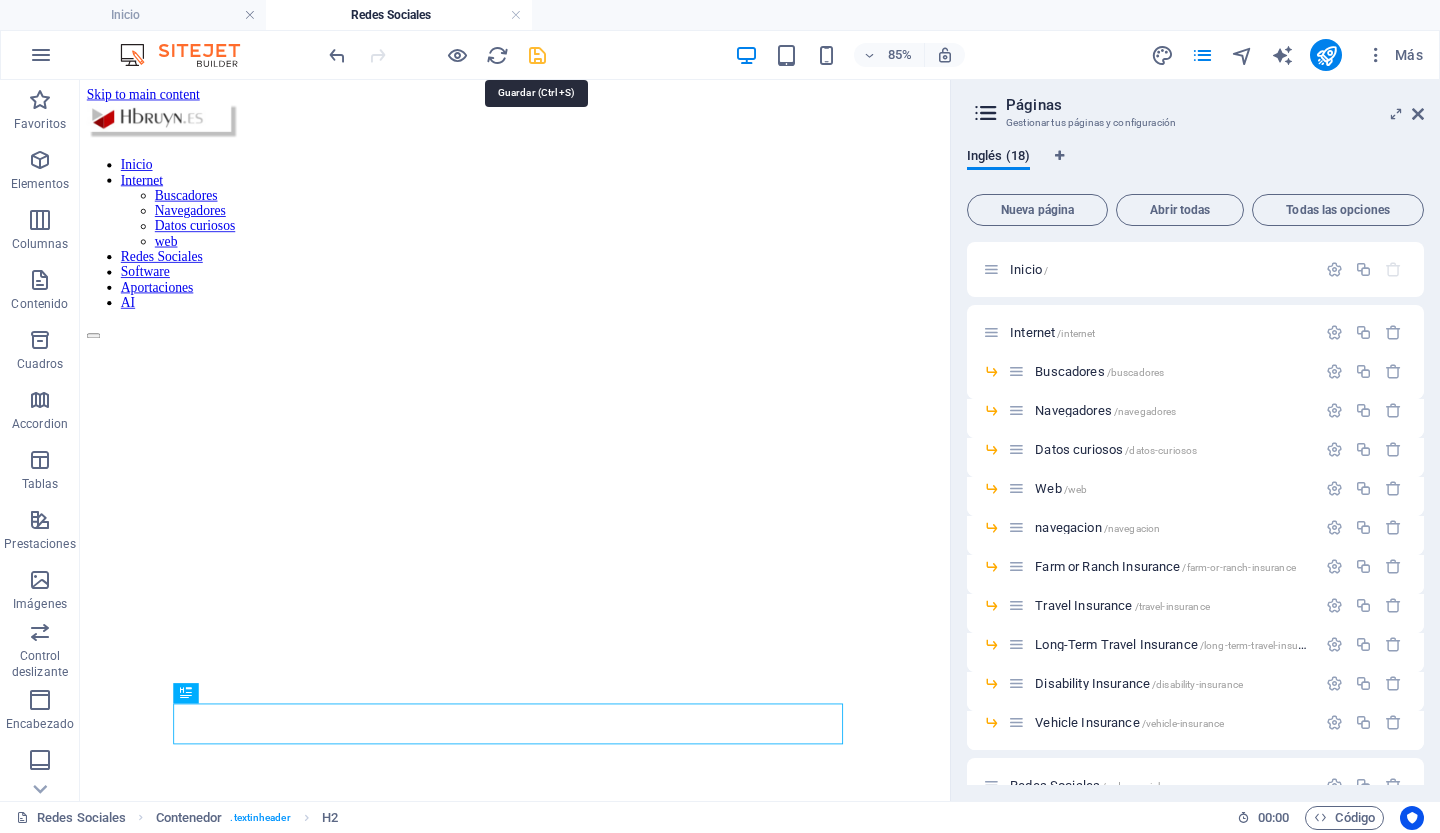 click at bounding box center (537, 55) 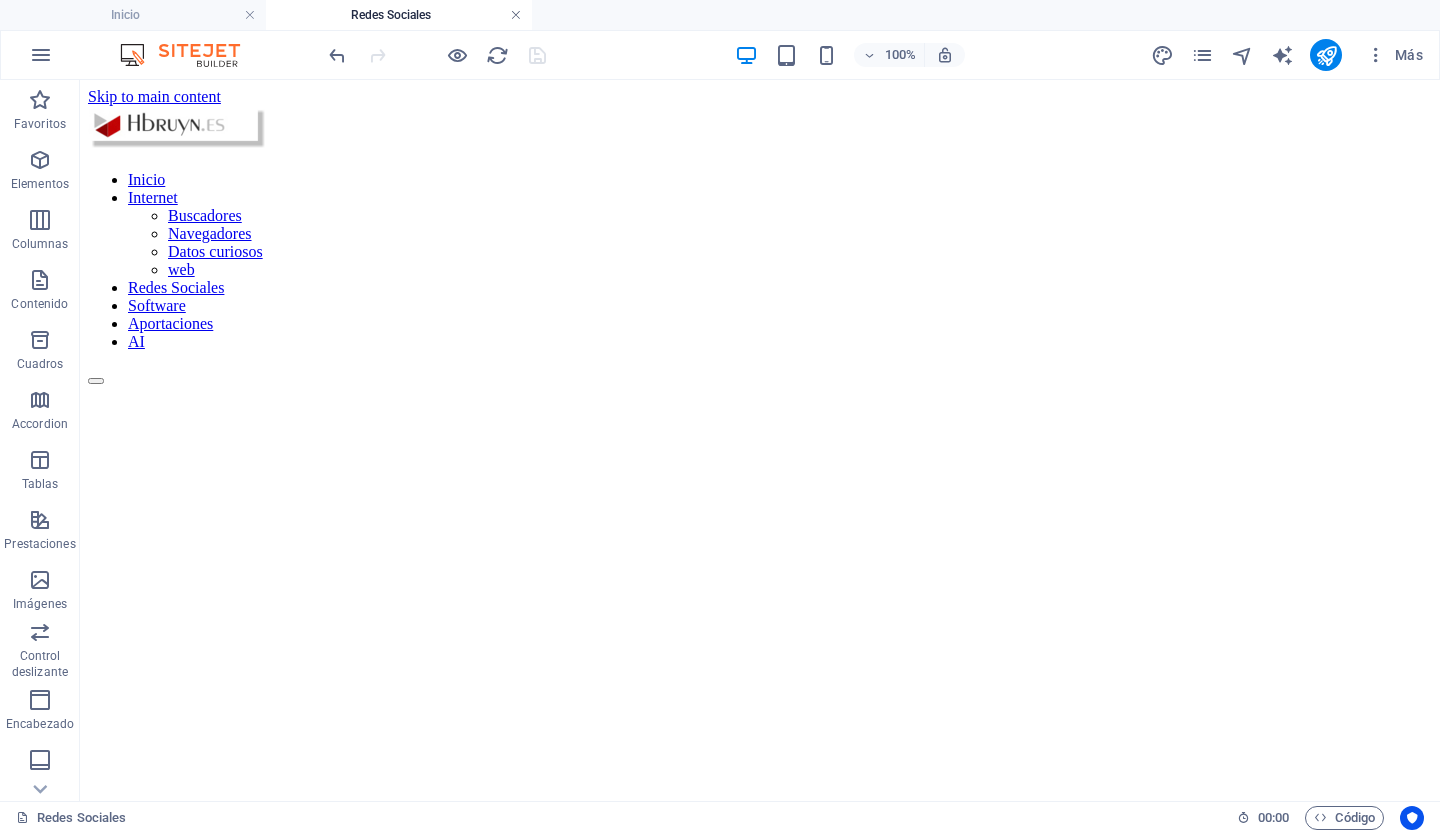 click at bounding box center (516, 15) 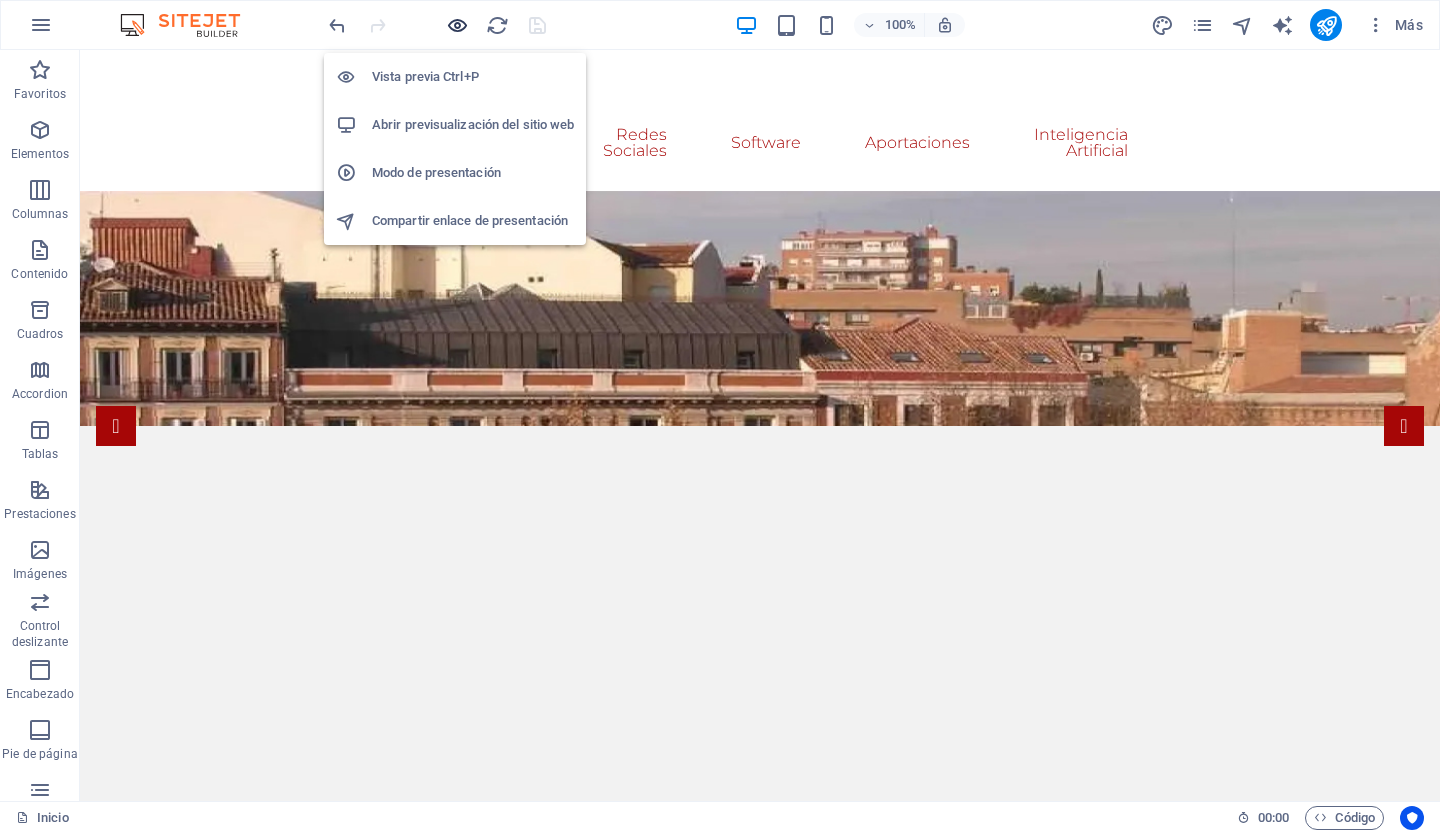 click at bounding box center (457, 25) 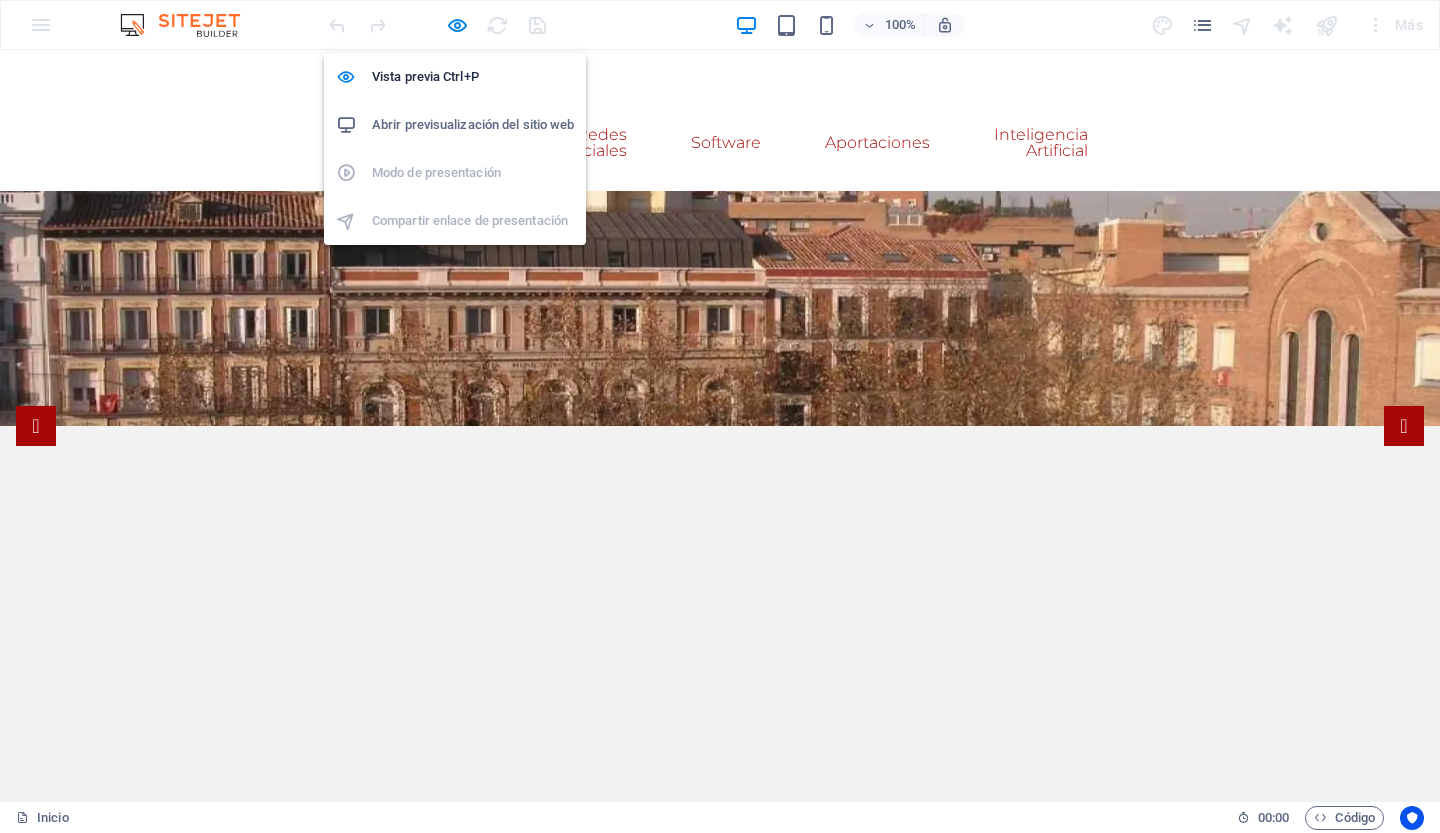 click on "Abrir previsualización del sitio web" at bounding box center [473, 125] 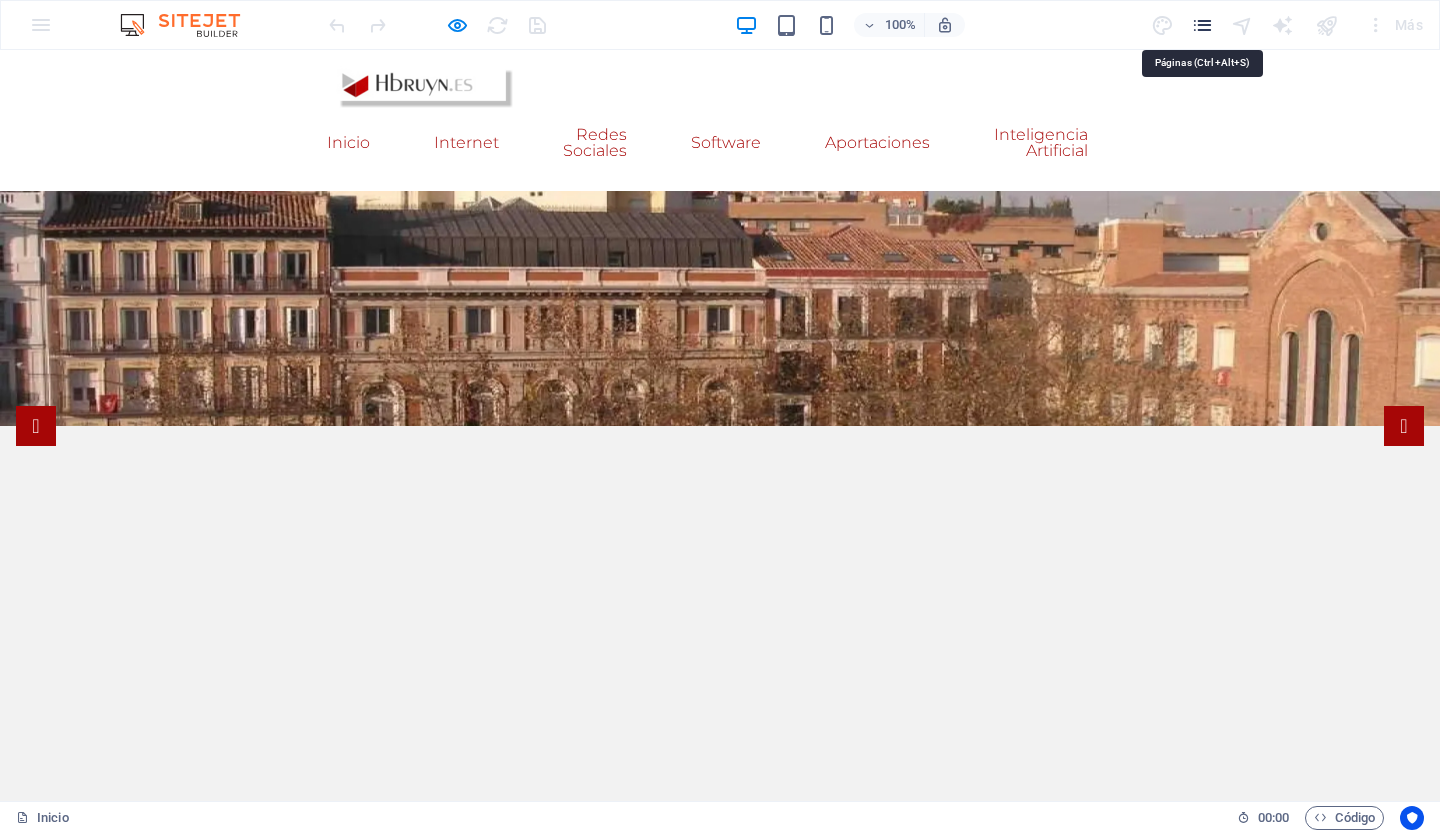 click at bounding box center [1202, 25] 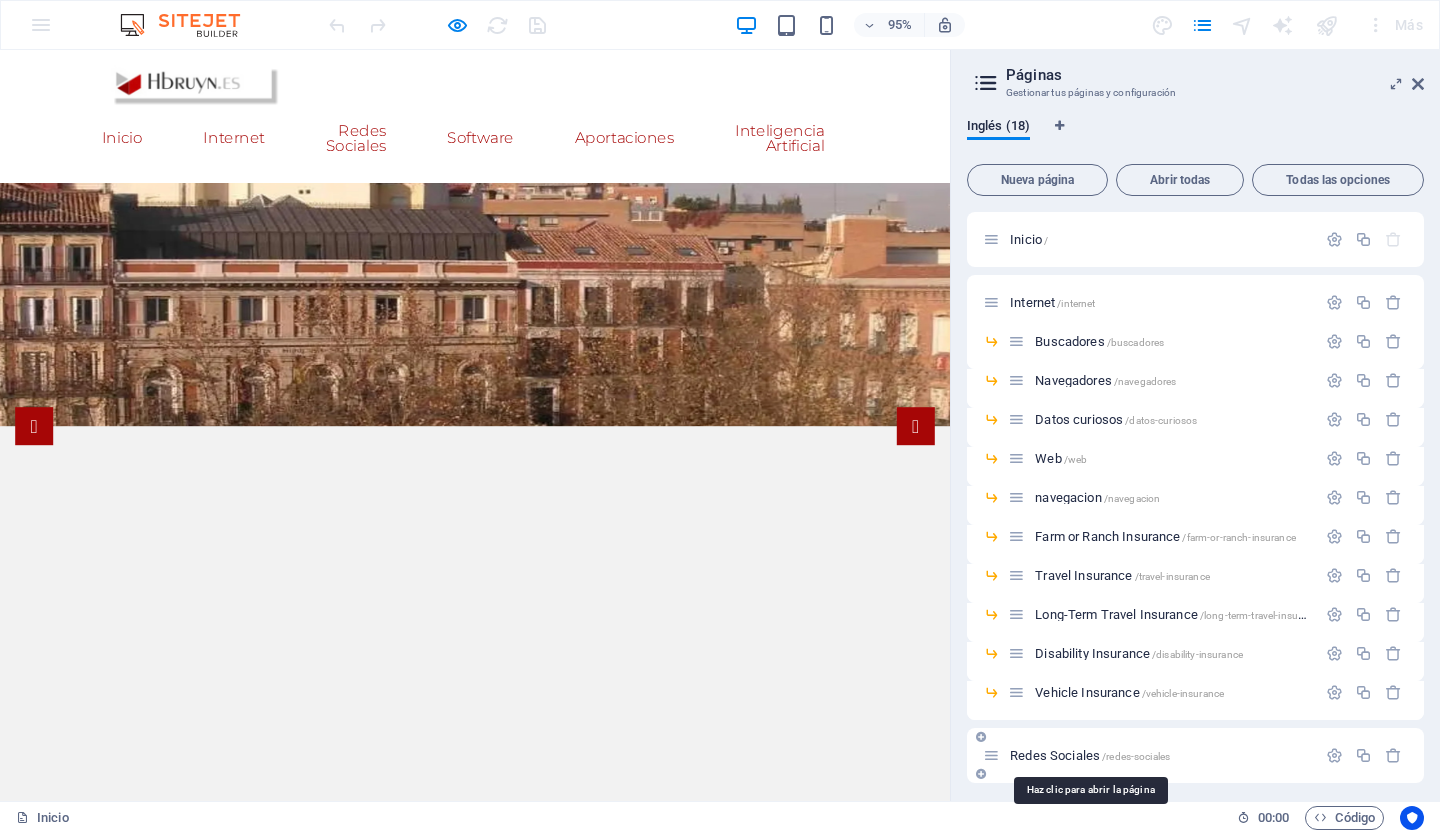 click on "Redes Sociales /redes-sociales" at bounding box center [1090, 755] 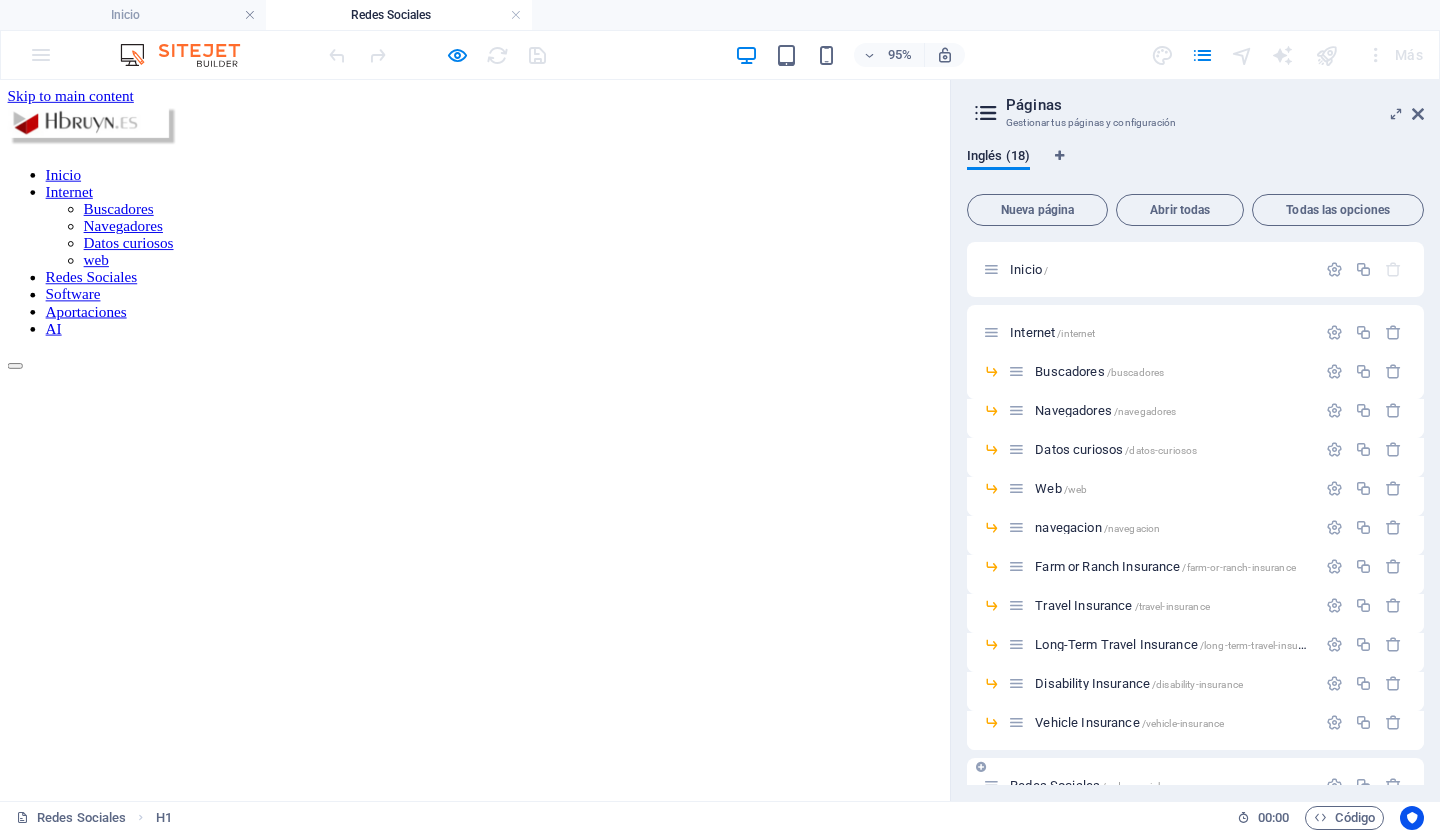 scroll, scrollTop: 0, scrollLeft: 0, axis: both 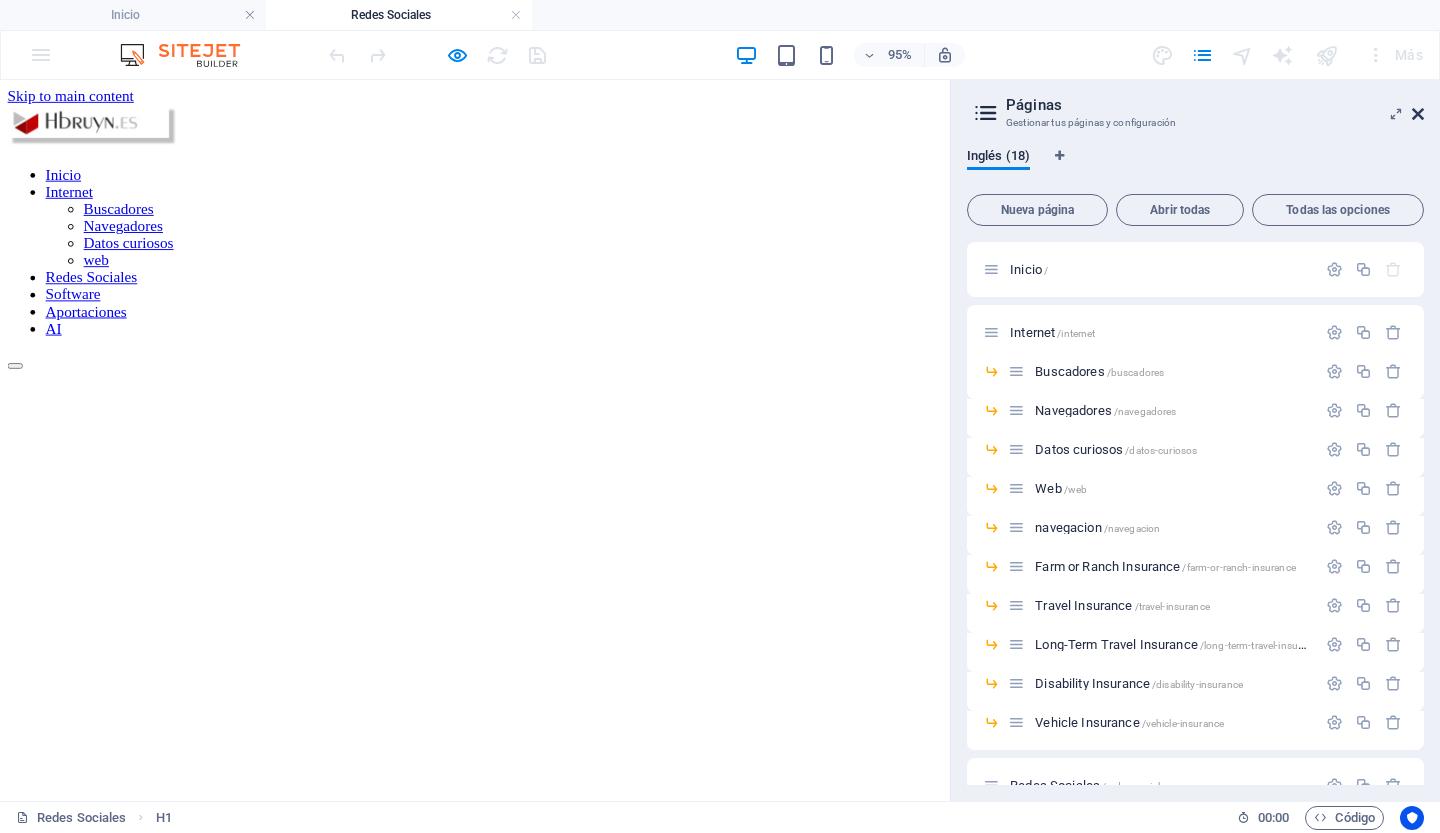 click at bounding box center (1418, 114) 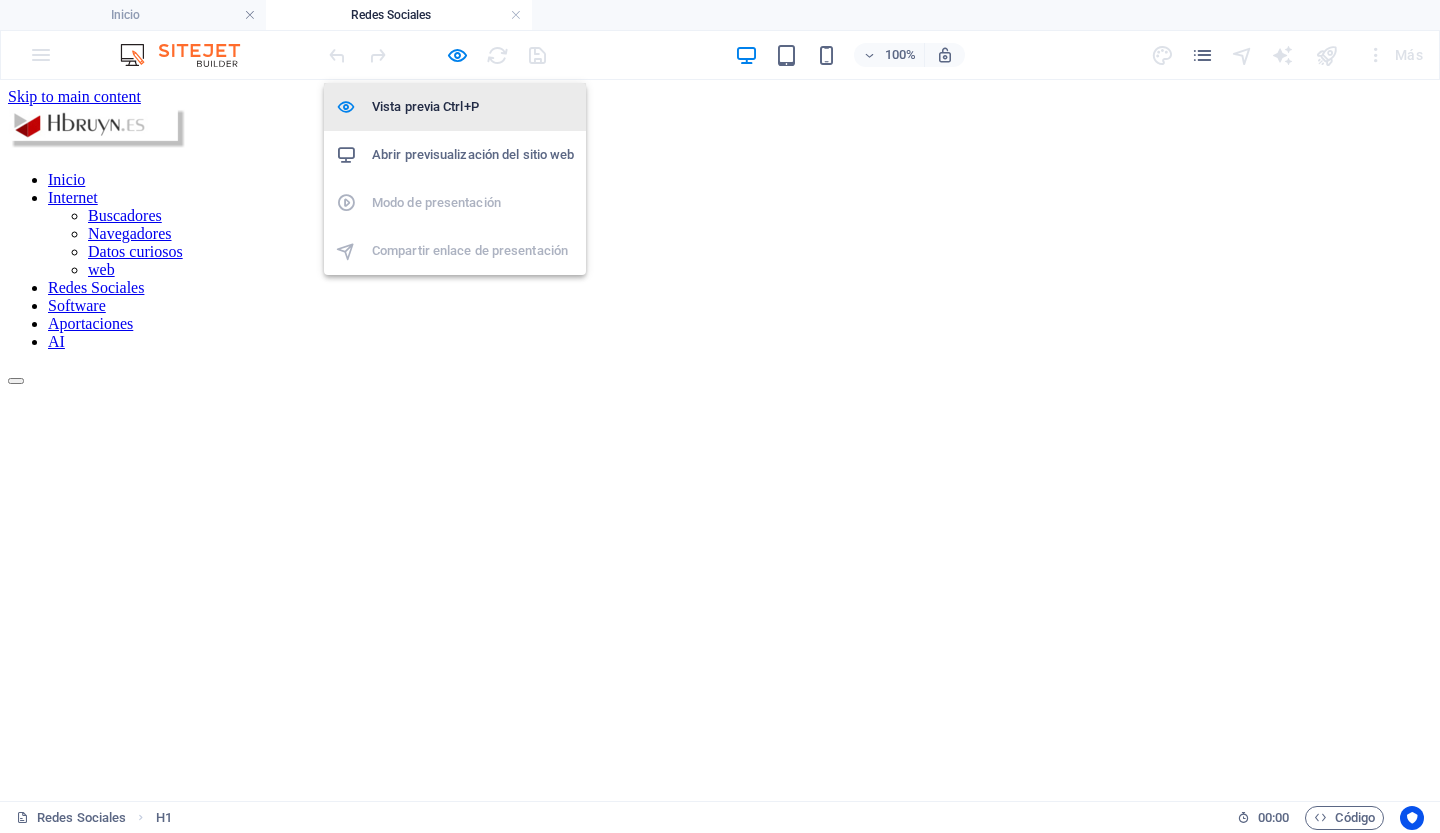 click on "Vista previa Ctrl+P" at bounding box center [473, 107] 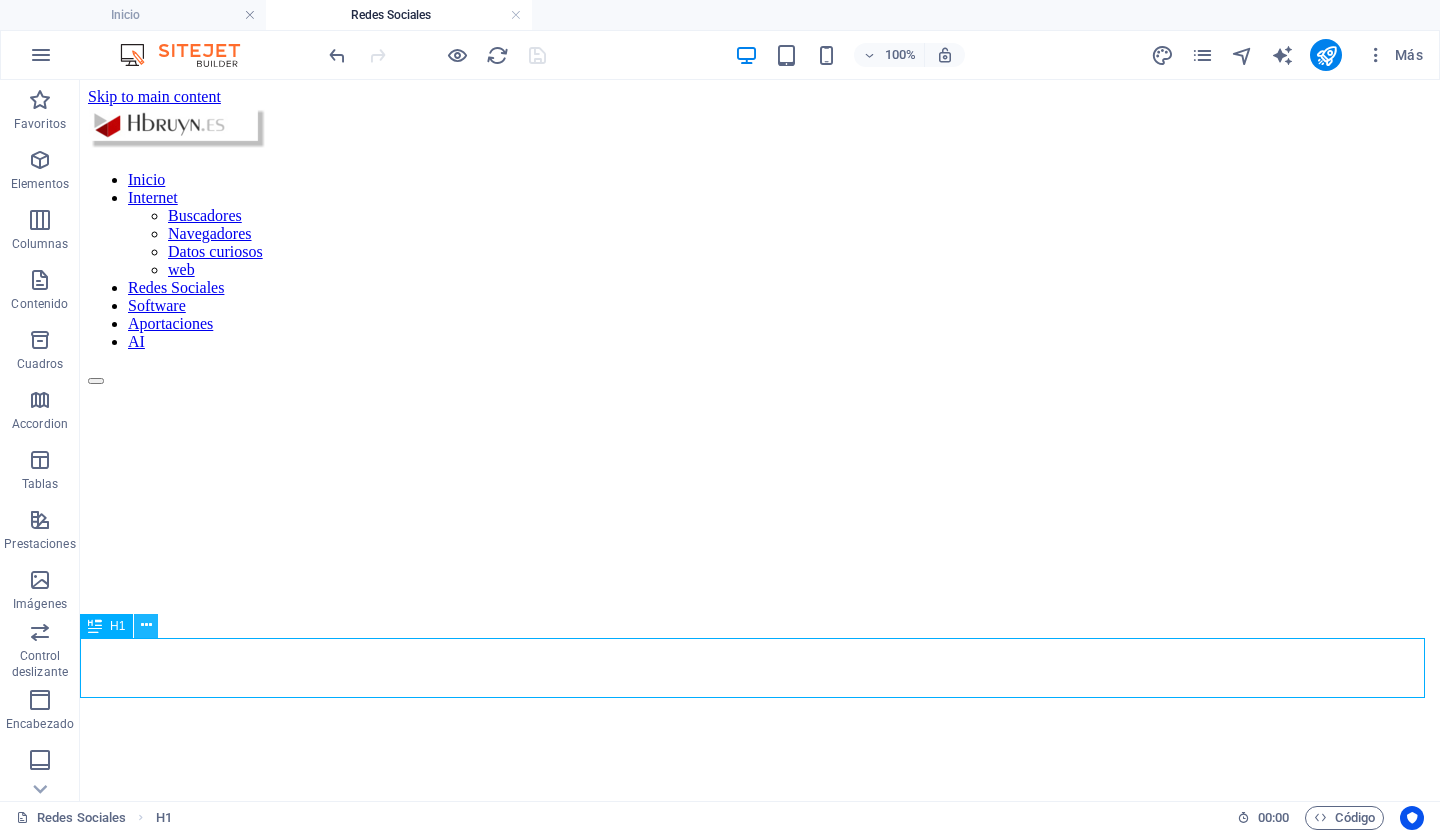 click at bounding box center (146, 625) 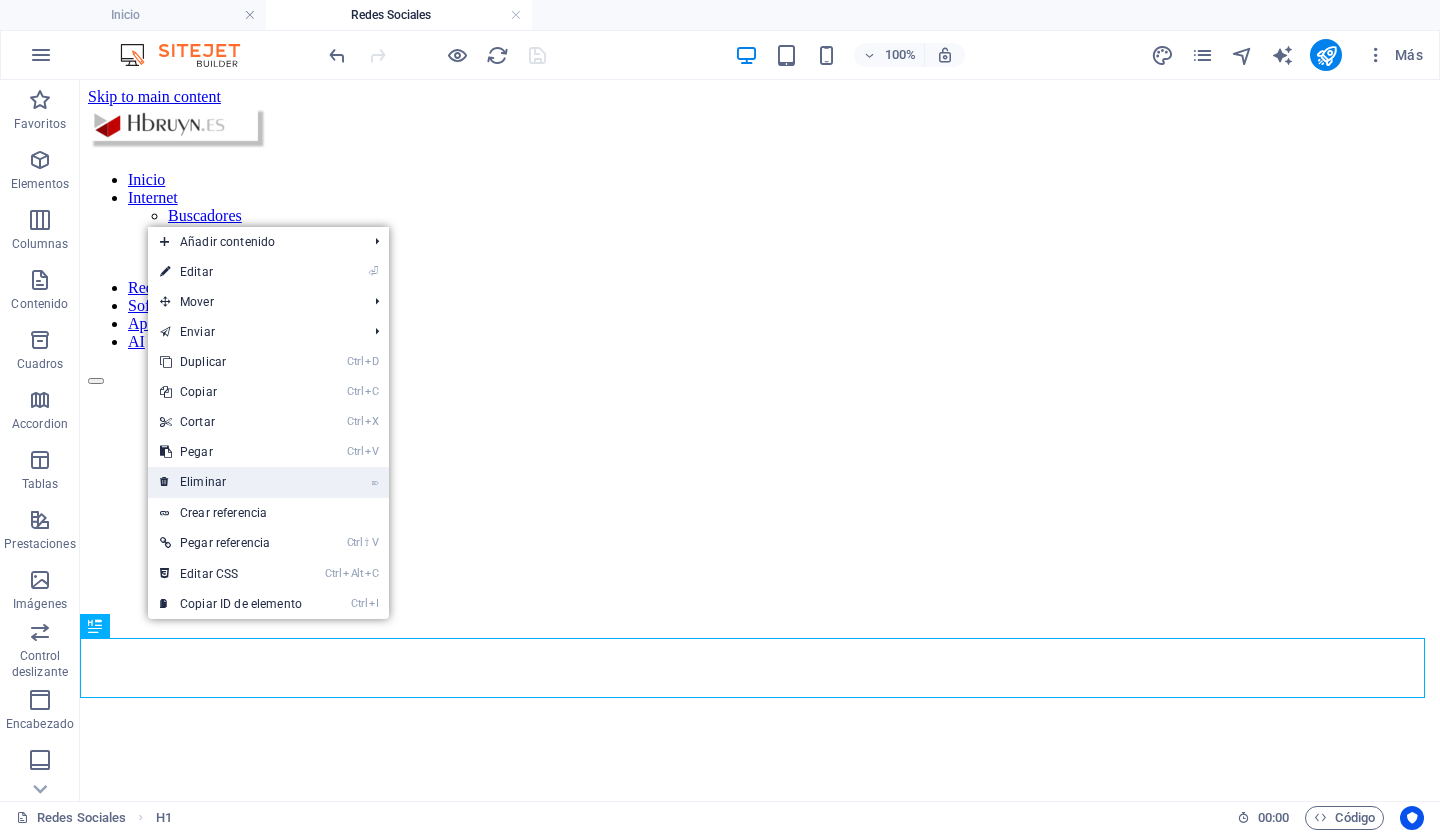 click on "⌦  Eliminar" at bounding box center [231, 482] 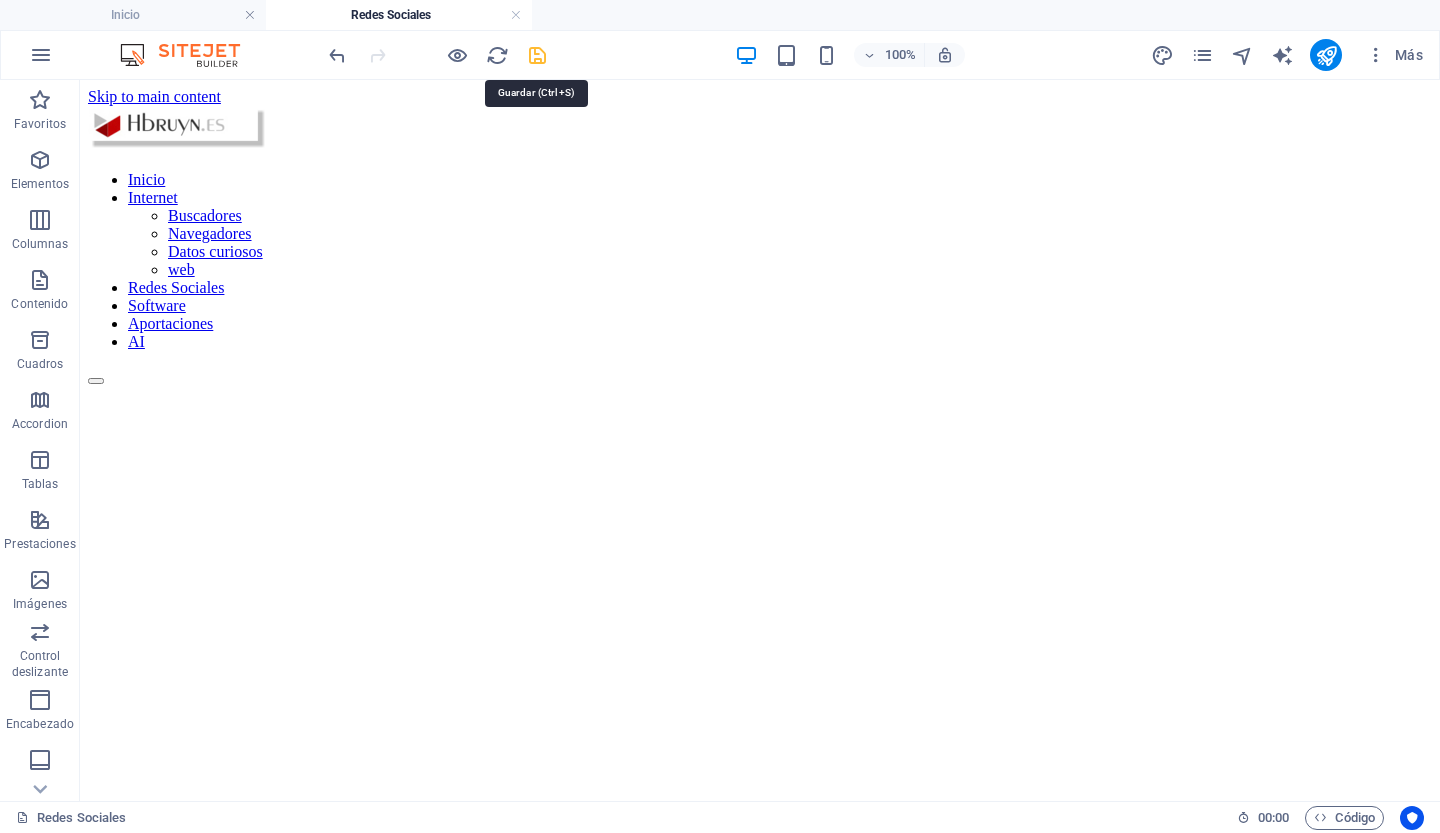 click at bounding box center (537, 55) 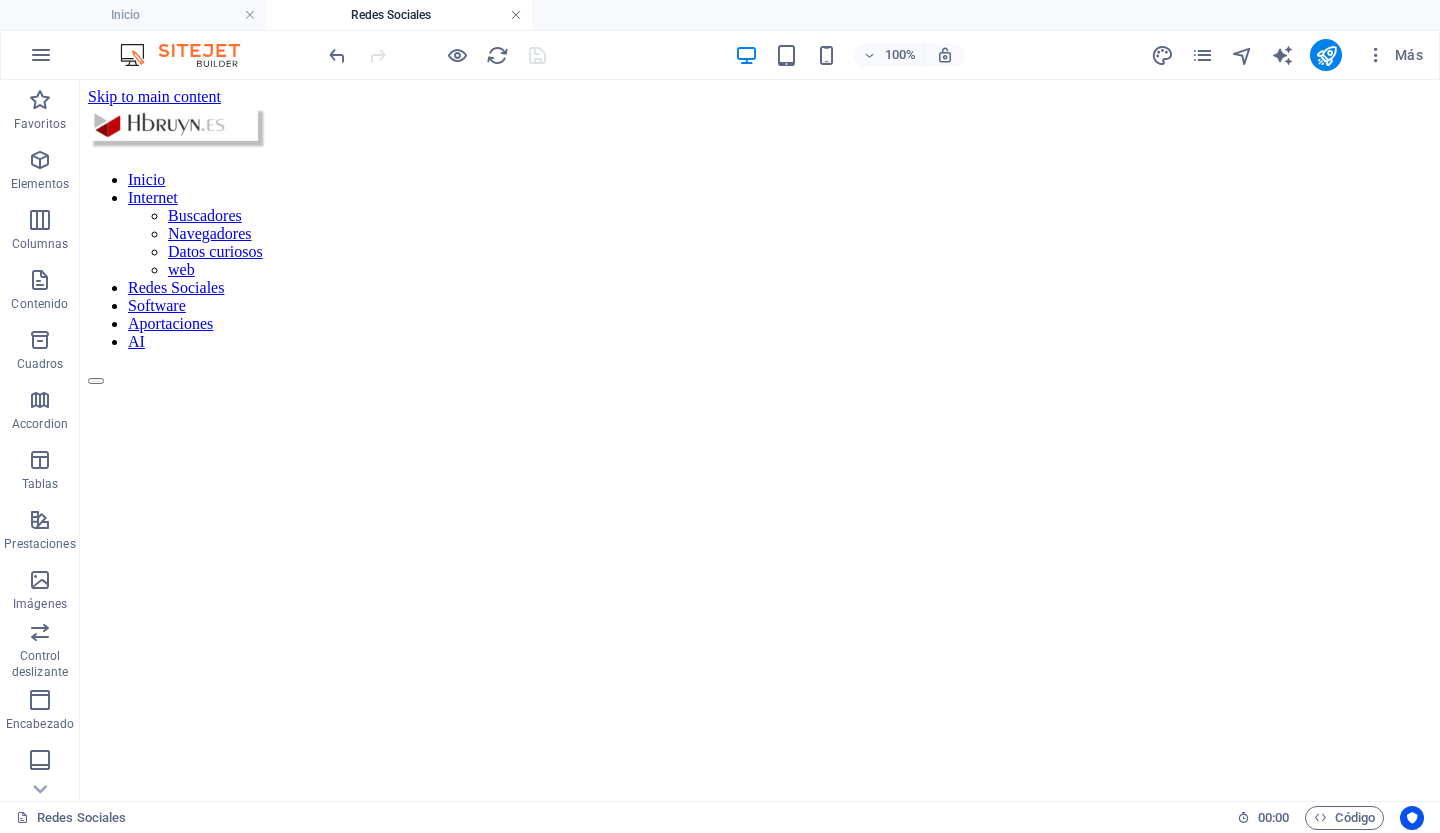 click at bounding box center (516, 15) 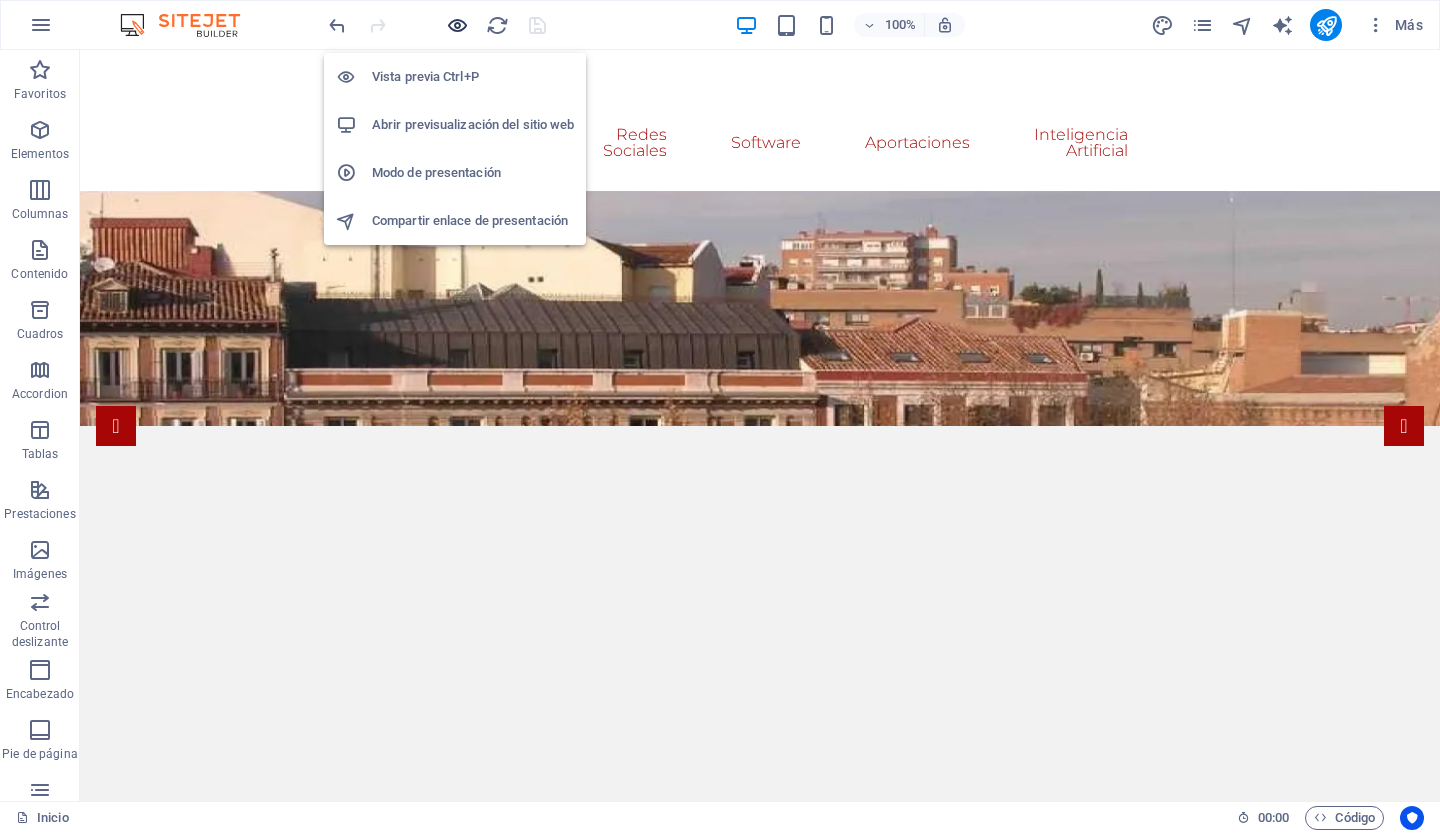click at bounding box center [457, 25] 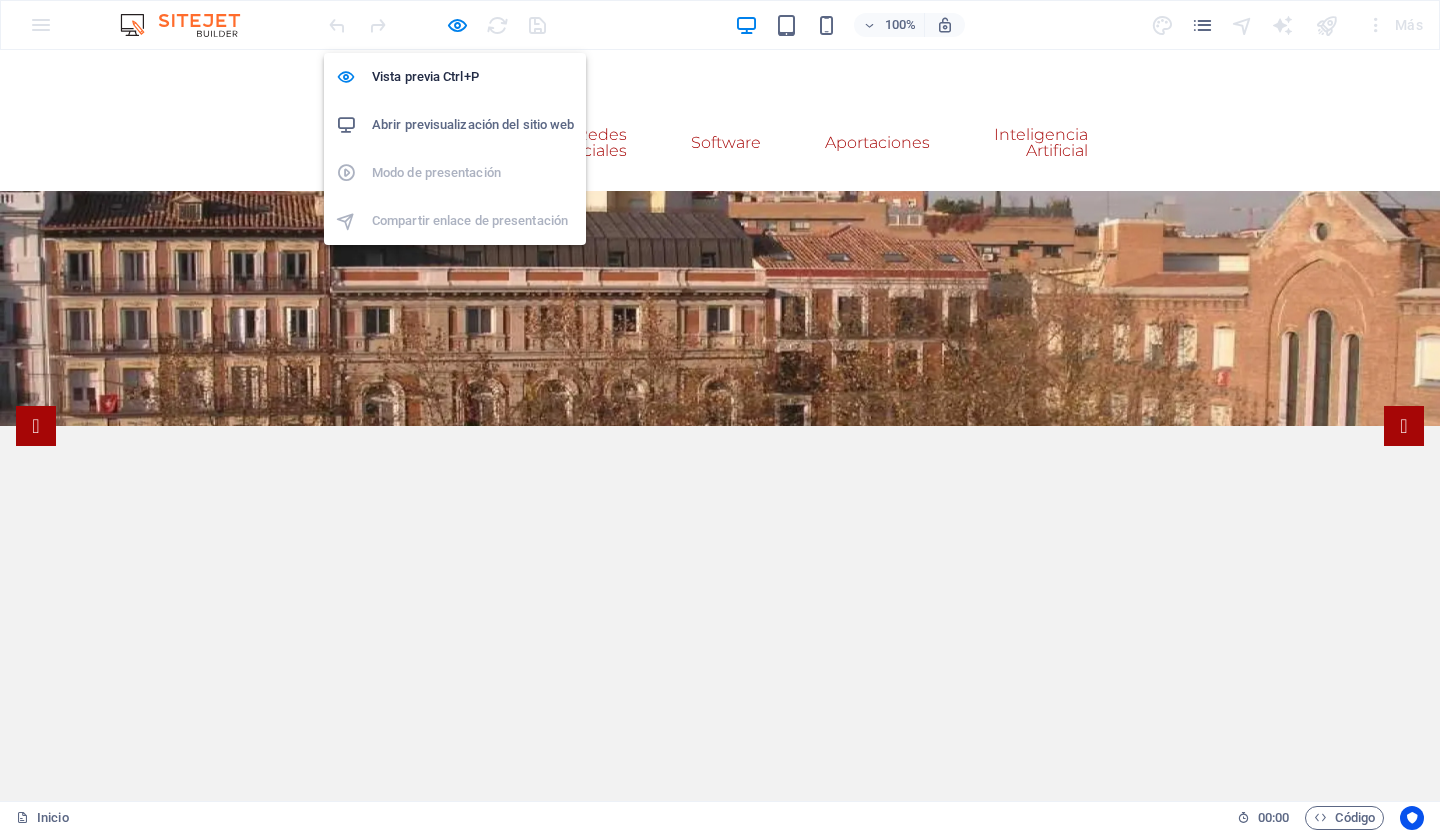 click on "Abrir previsualización del sitio web" at bounding box center (473, 125) 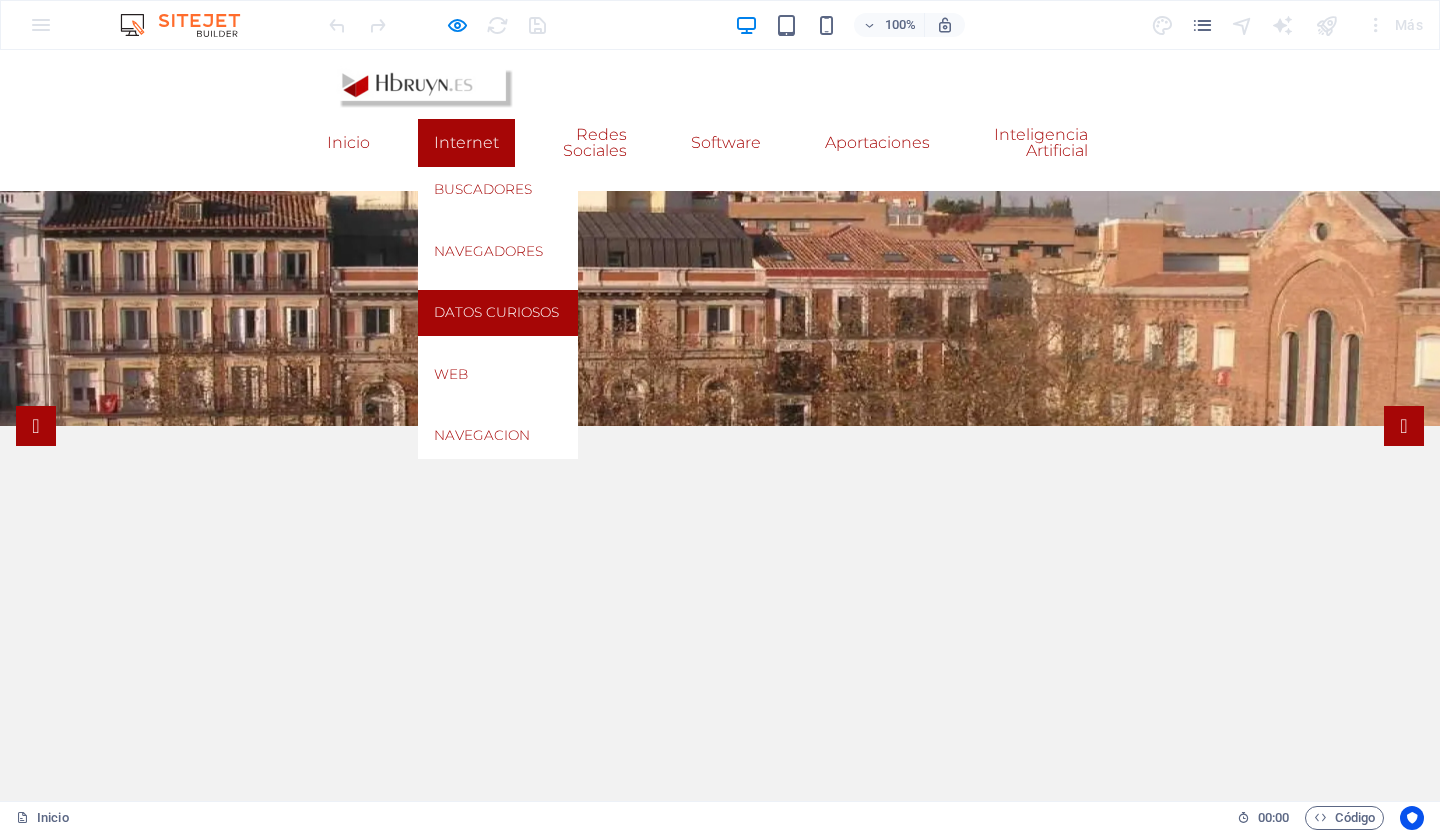 click on "Datos curiosos" at bounding box center [498, 313] 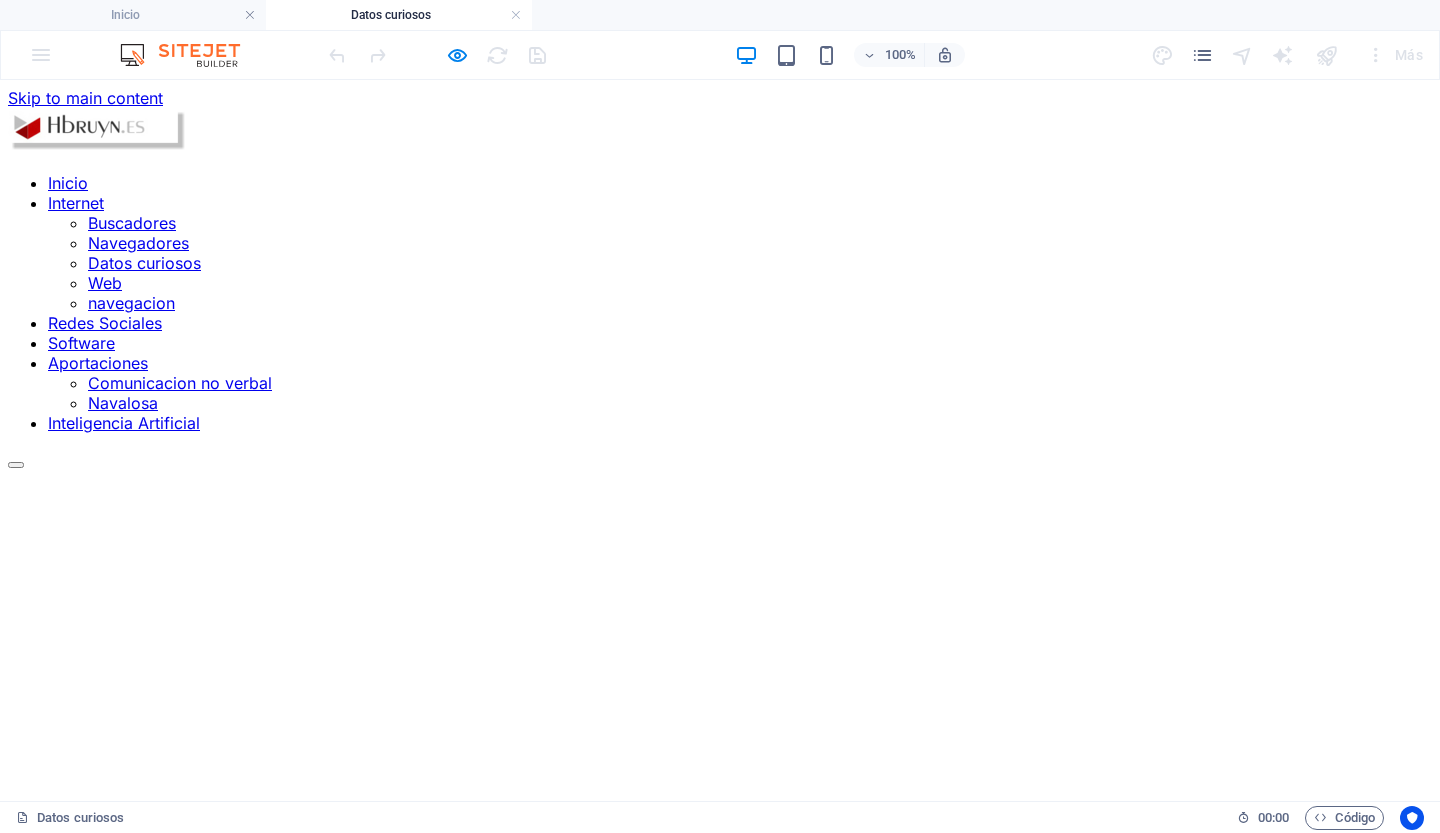 scroll, scrollTop: 0, scrollLeft: 0, axis: both 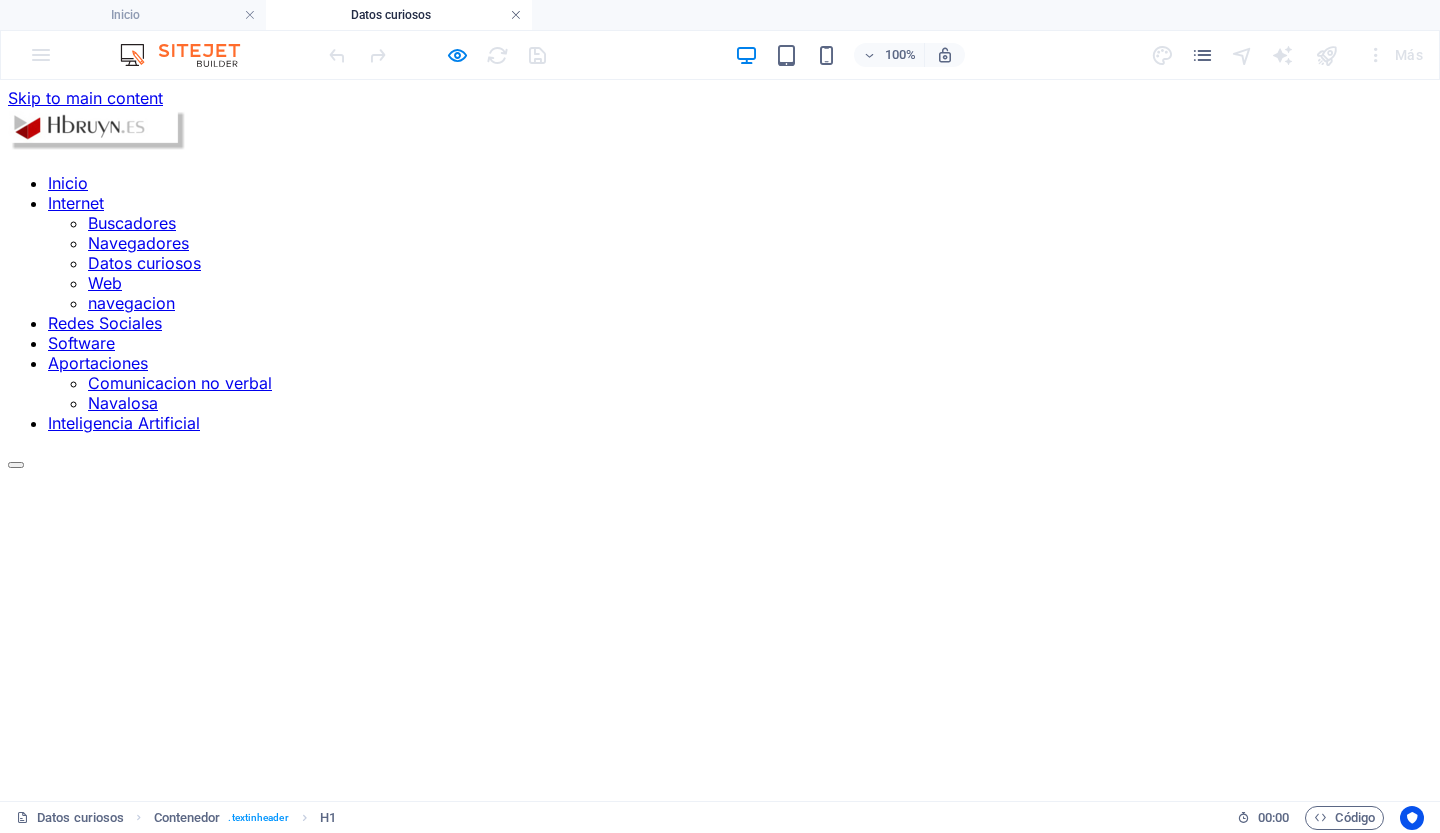 click at bounding box center [516, 15] 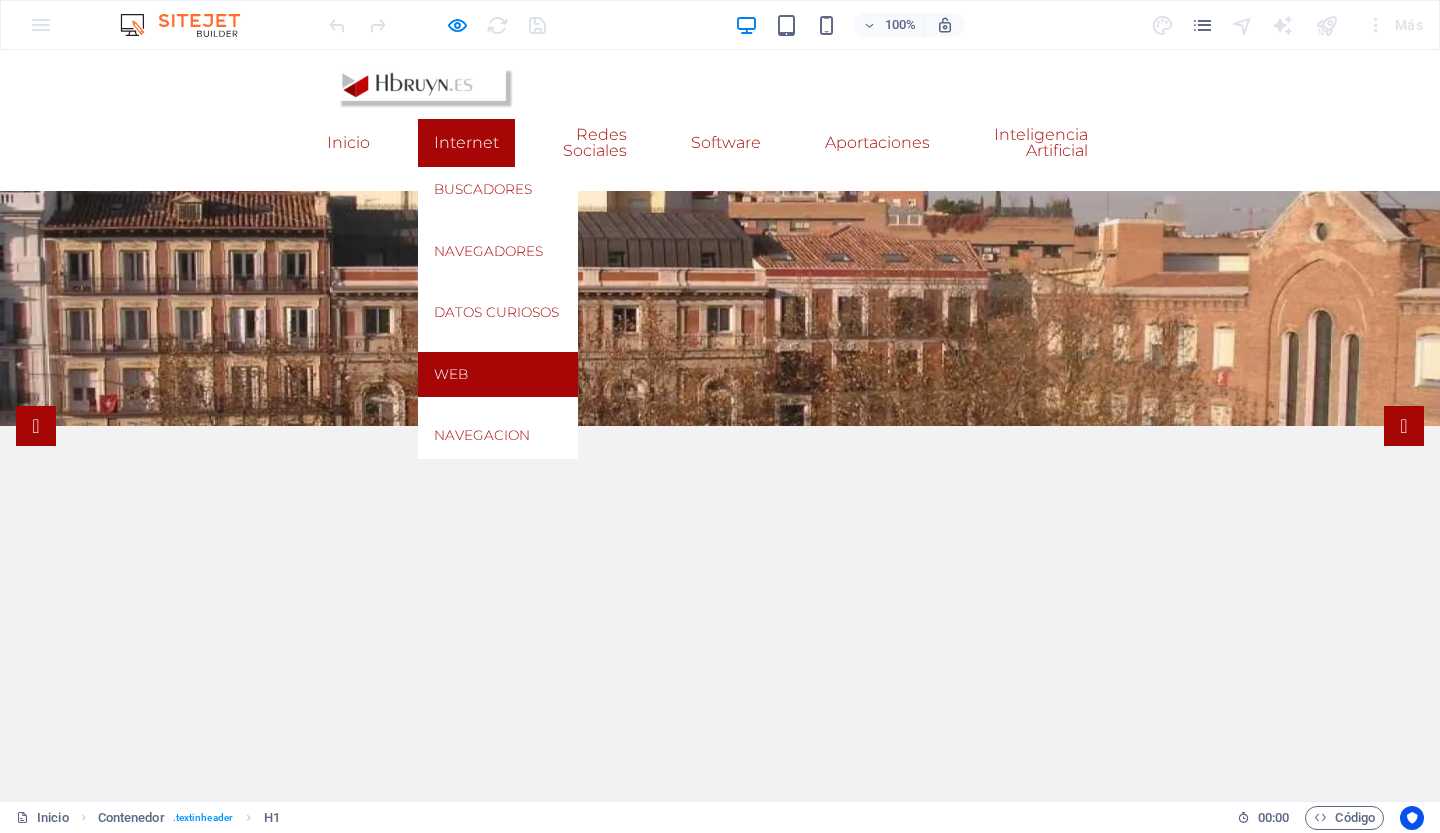 click on "Web" at bounding box center (498, 375) 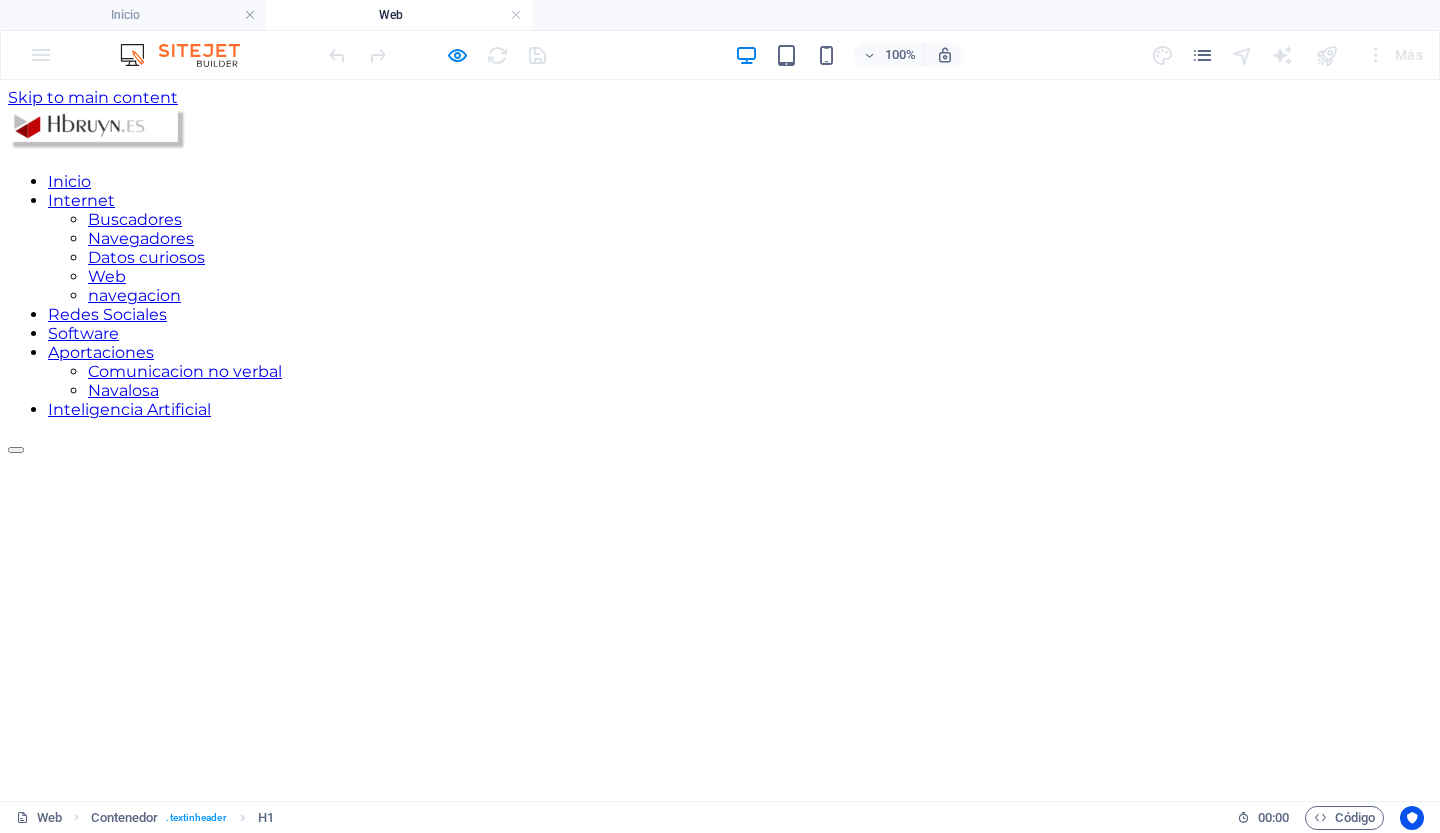 scroll, scrollTop: 0, scrollLeft: 0, axis: both 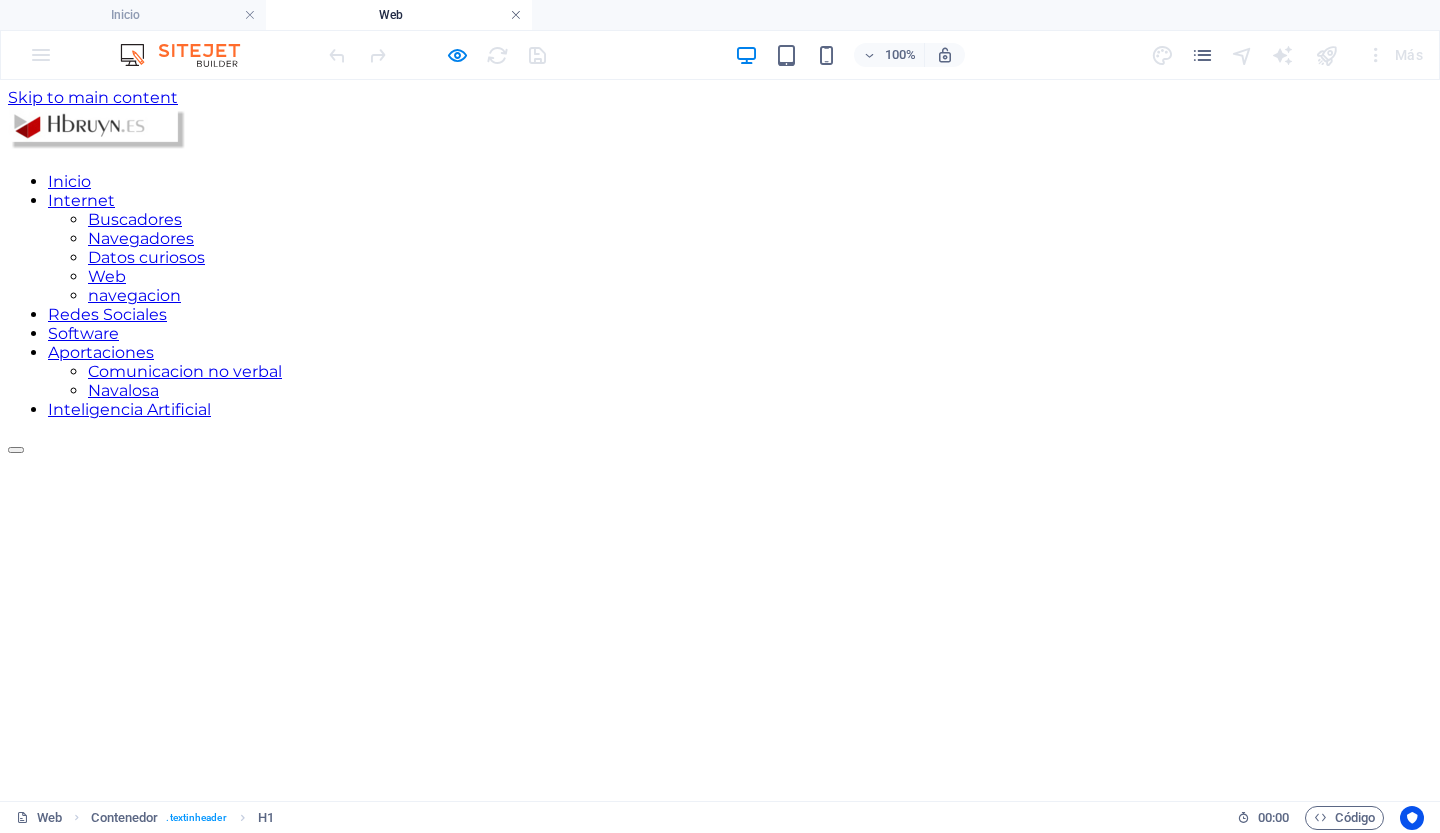 click at bounding box center (516, 15) 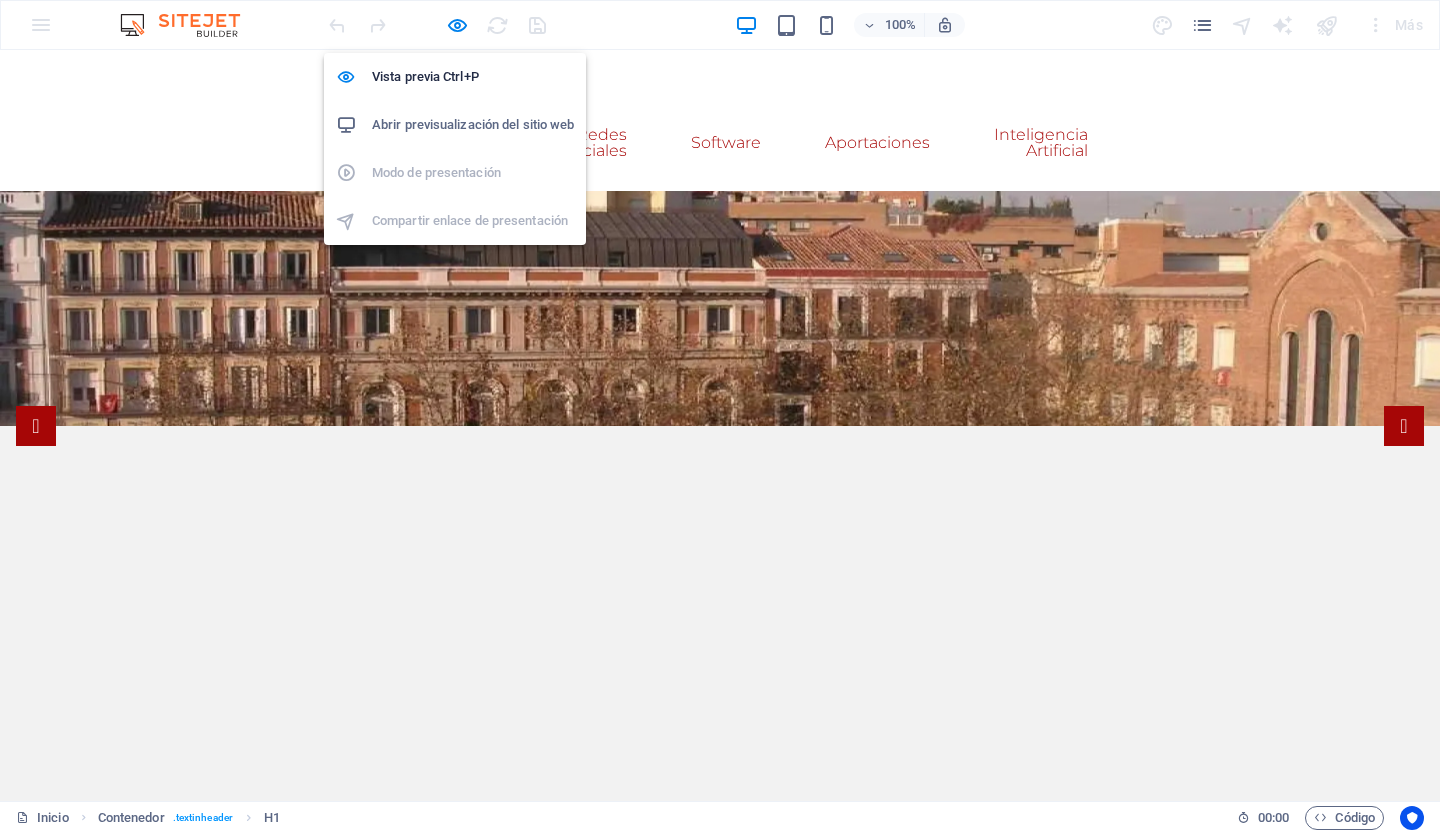 click on "Abrir previsualización del sitio web" at bounding box center [473, 125] 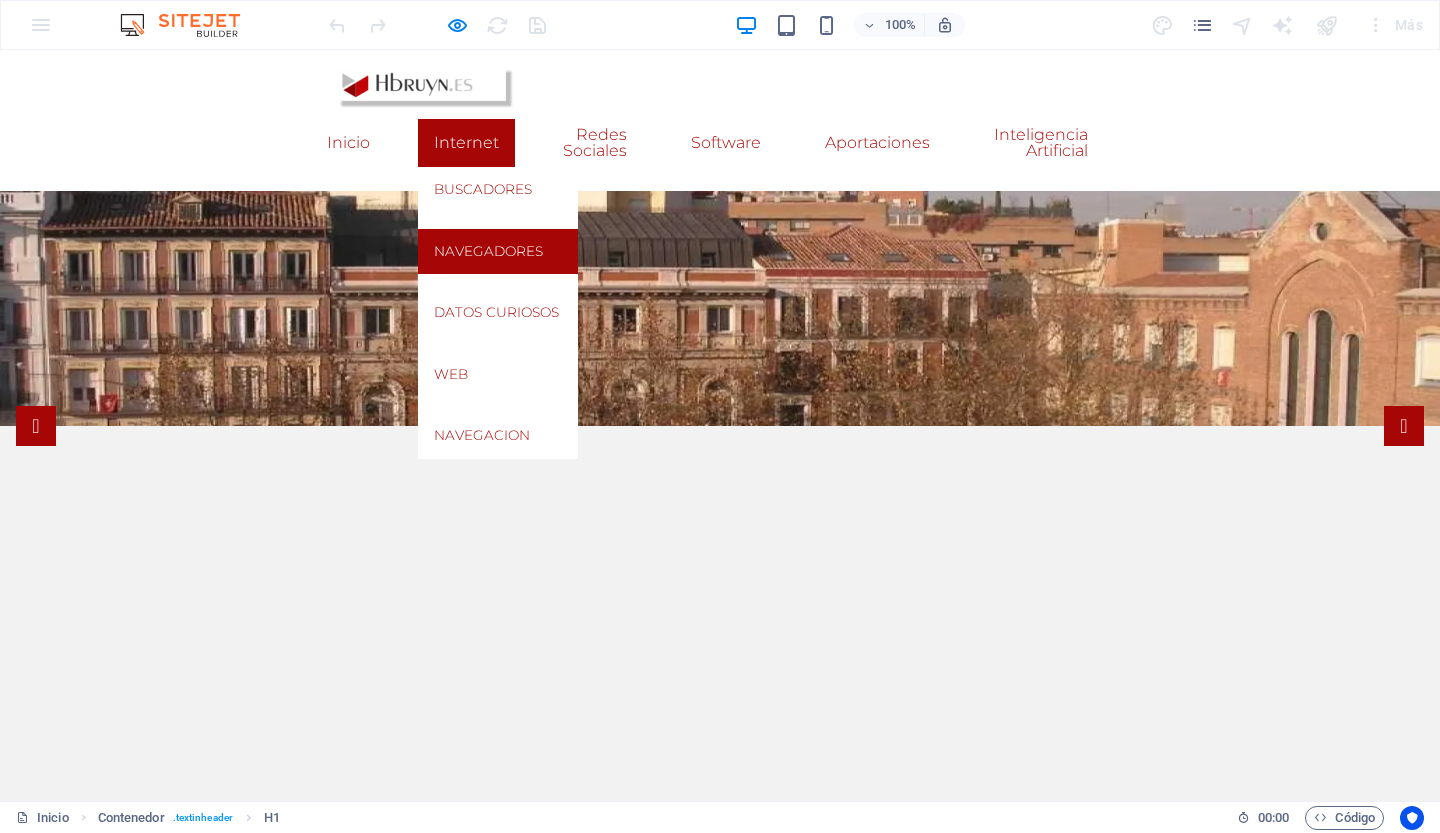 click on "Navegadores" at bounding box center [498, 252] 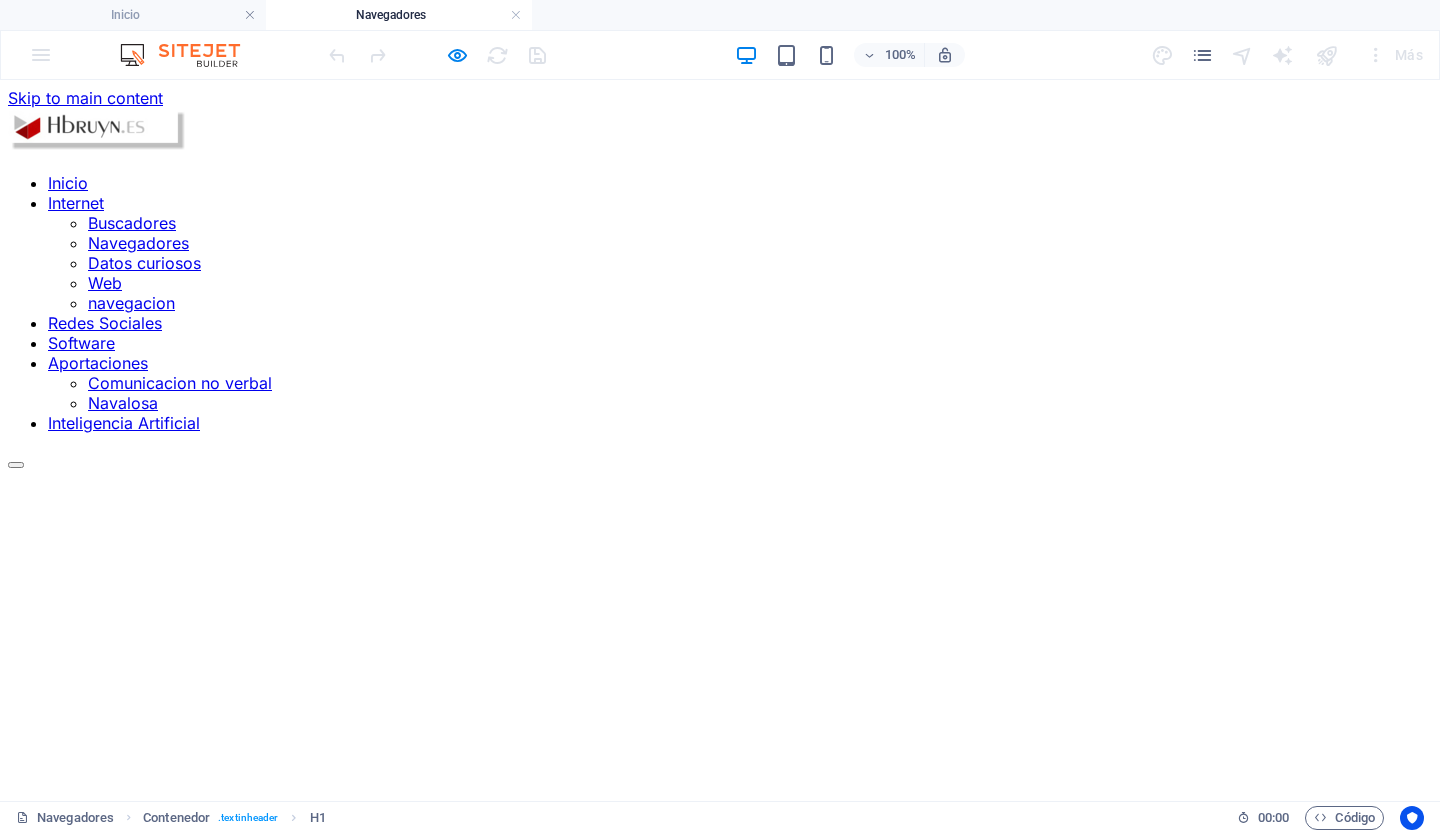 scroll, scrollTop: 0, scrollLeft: 0, axis: both 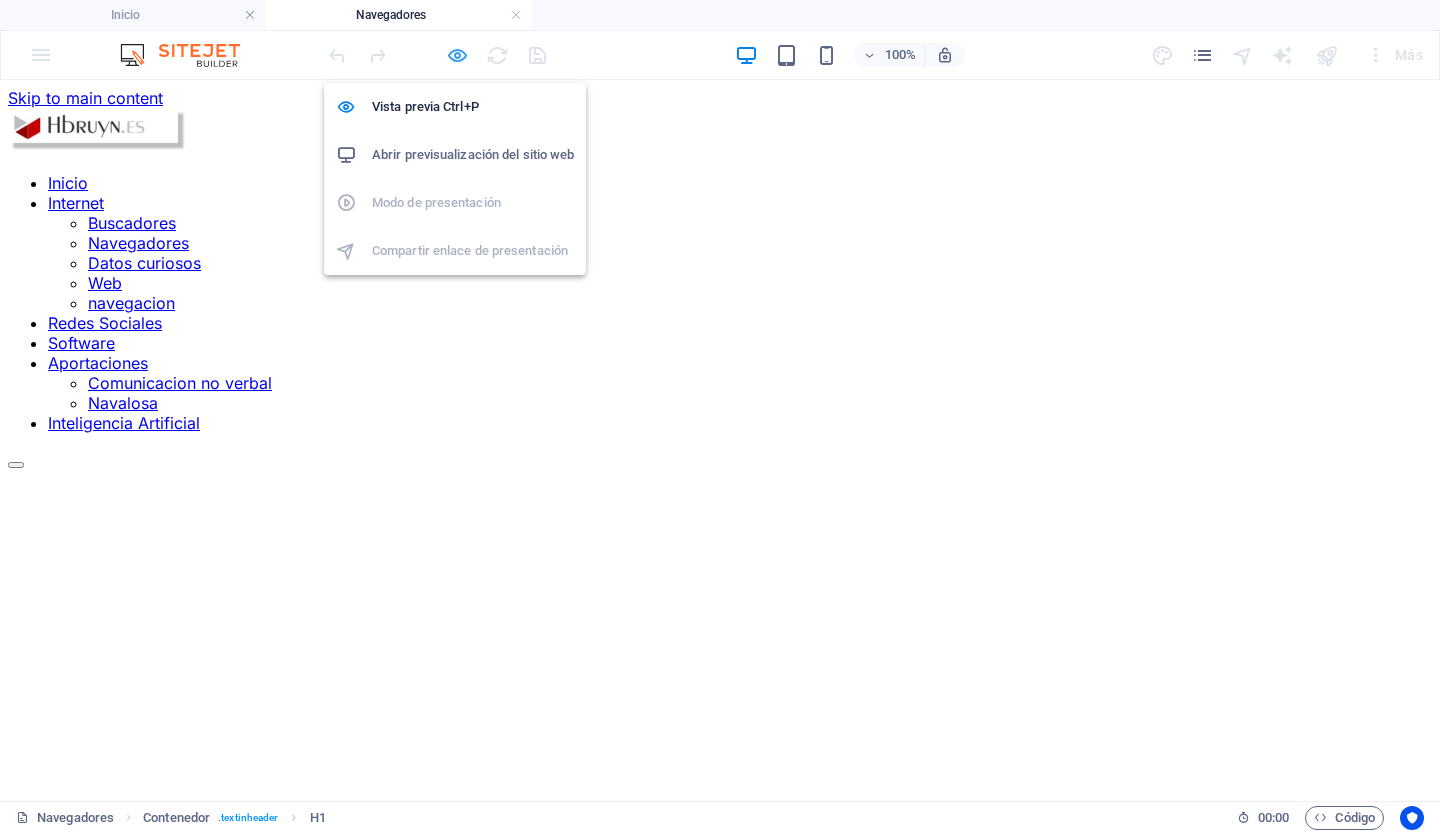 click at bounding box center [457, 55] 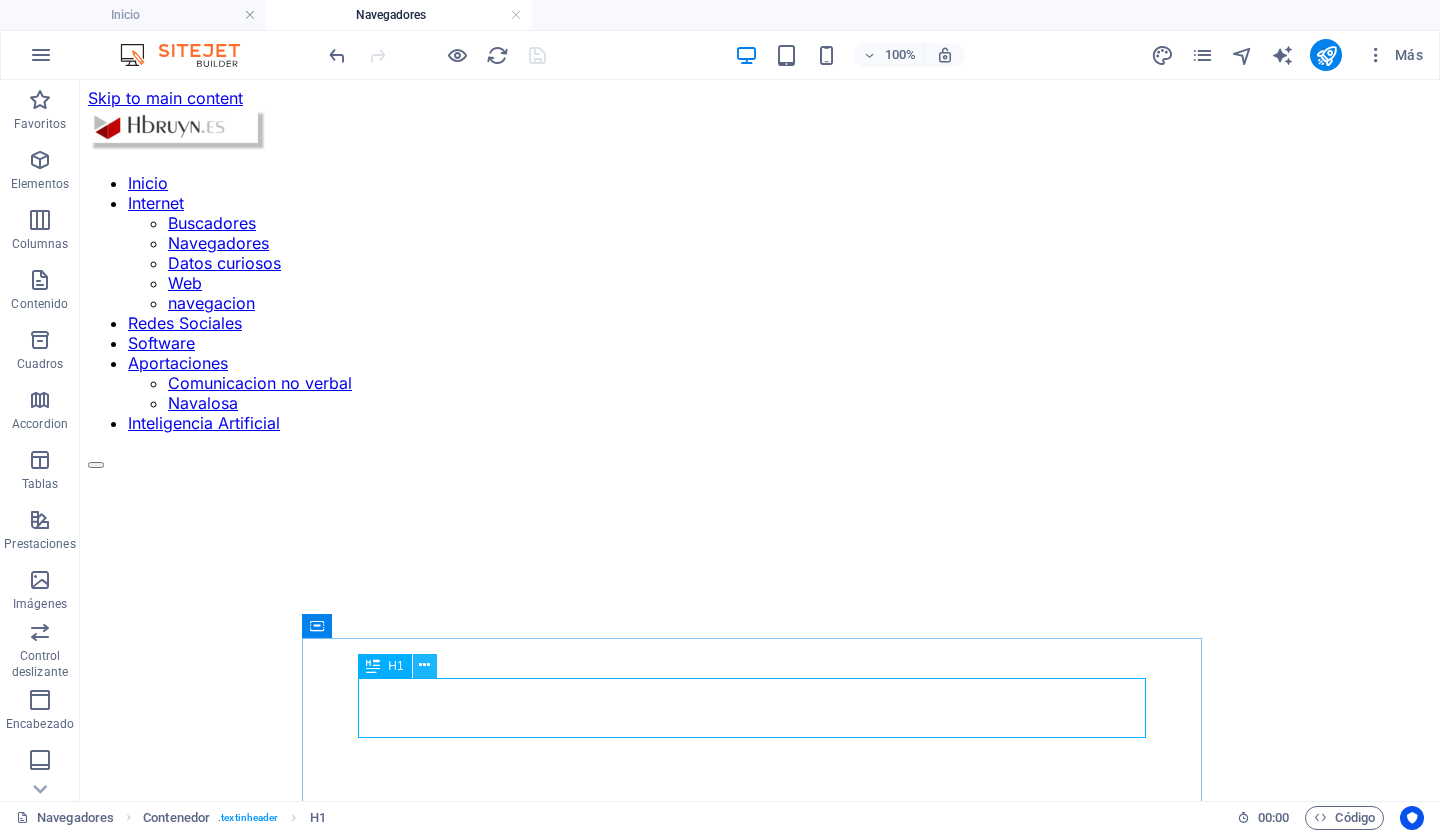 click at bounding box center [424, 665] 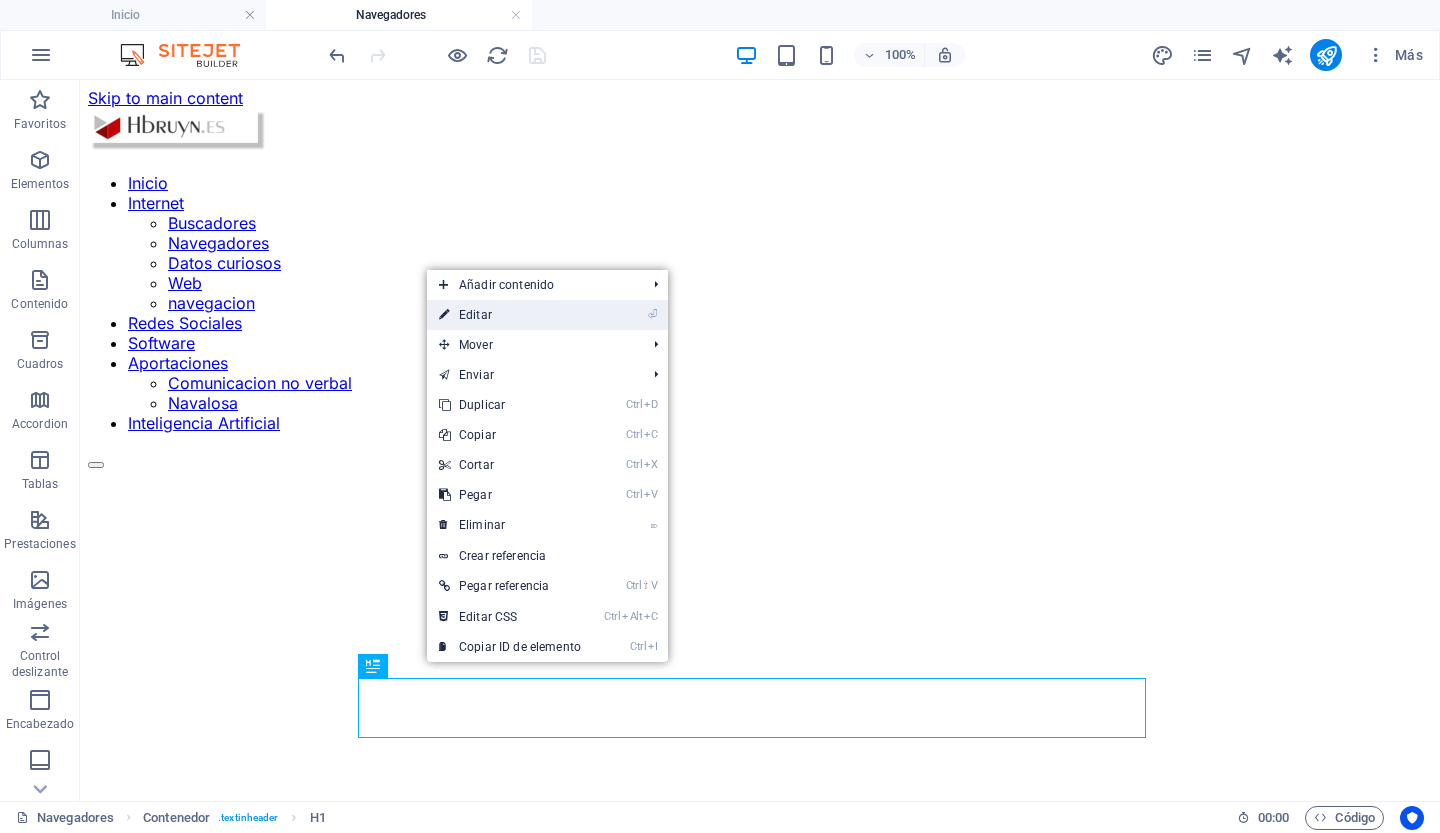 click on "⏎  Editar" at bounding box center [510, 315] 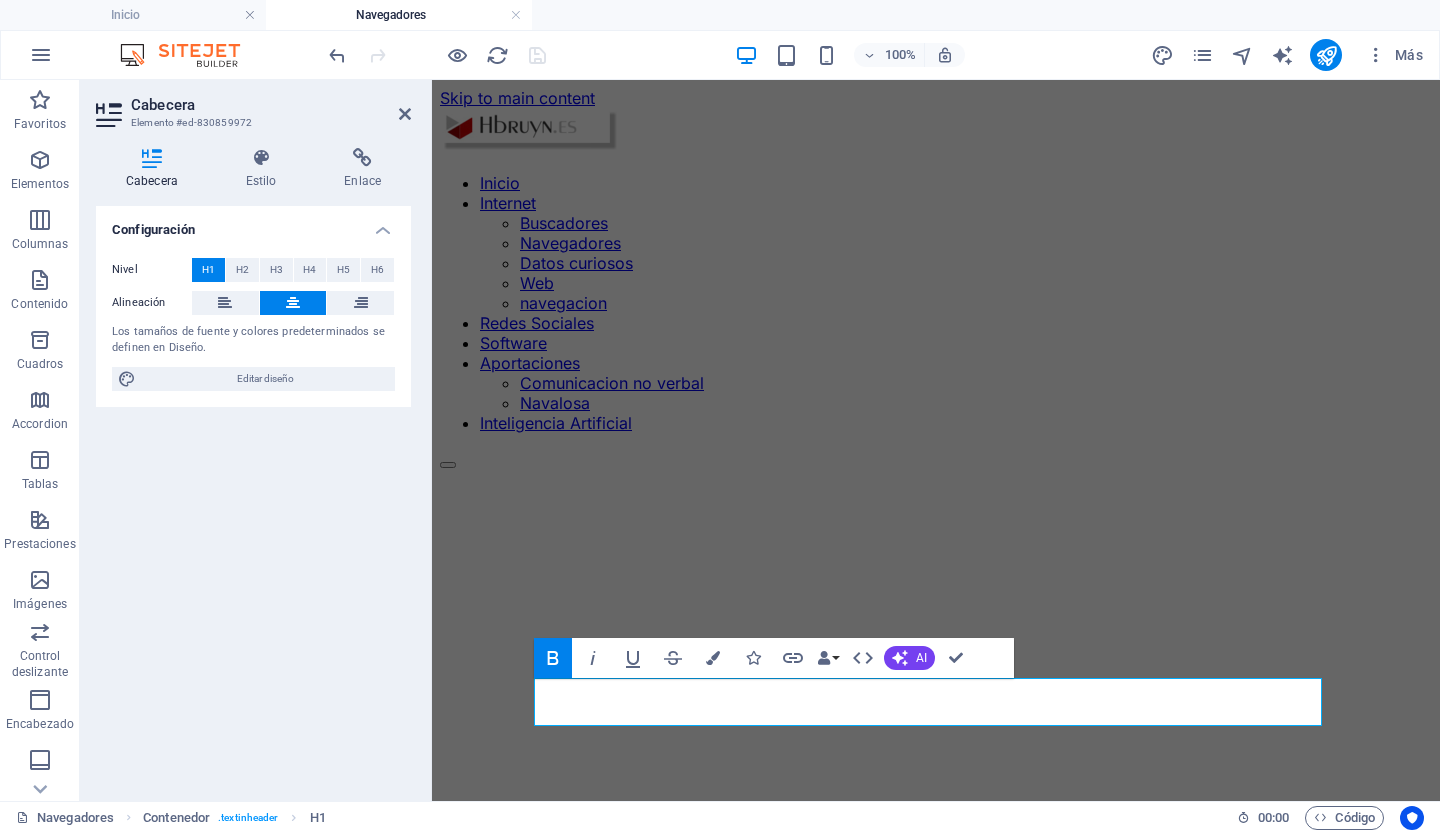 click 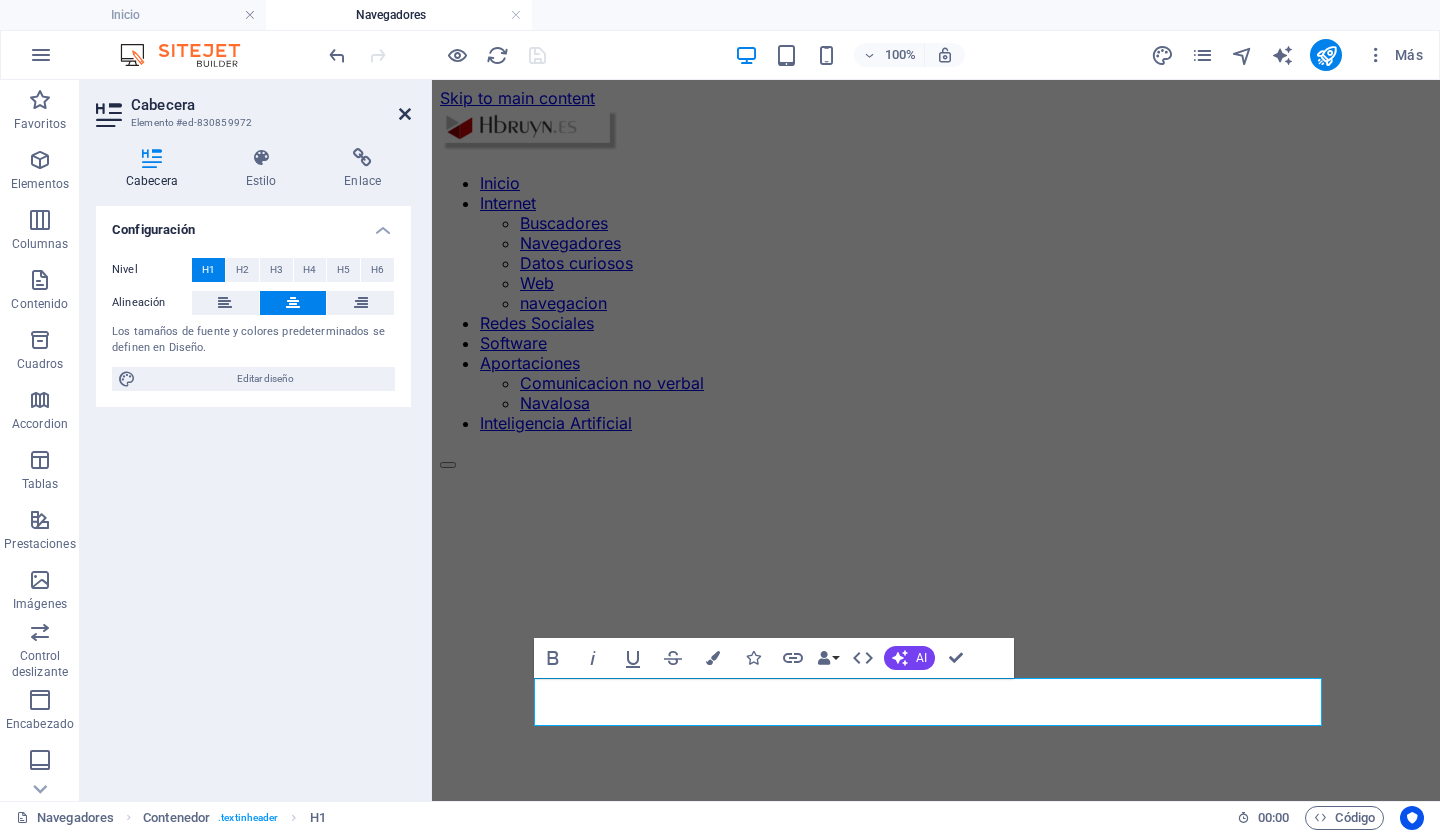 click at bounding box center (405, 114) 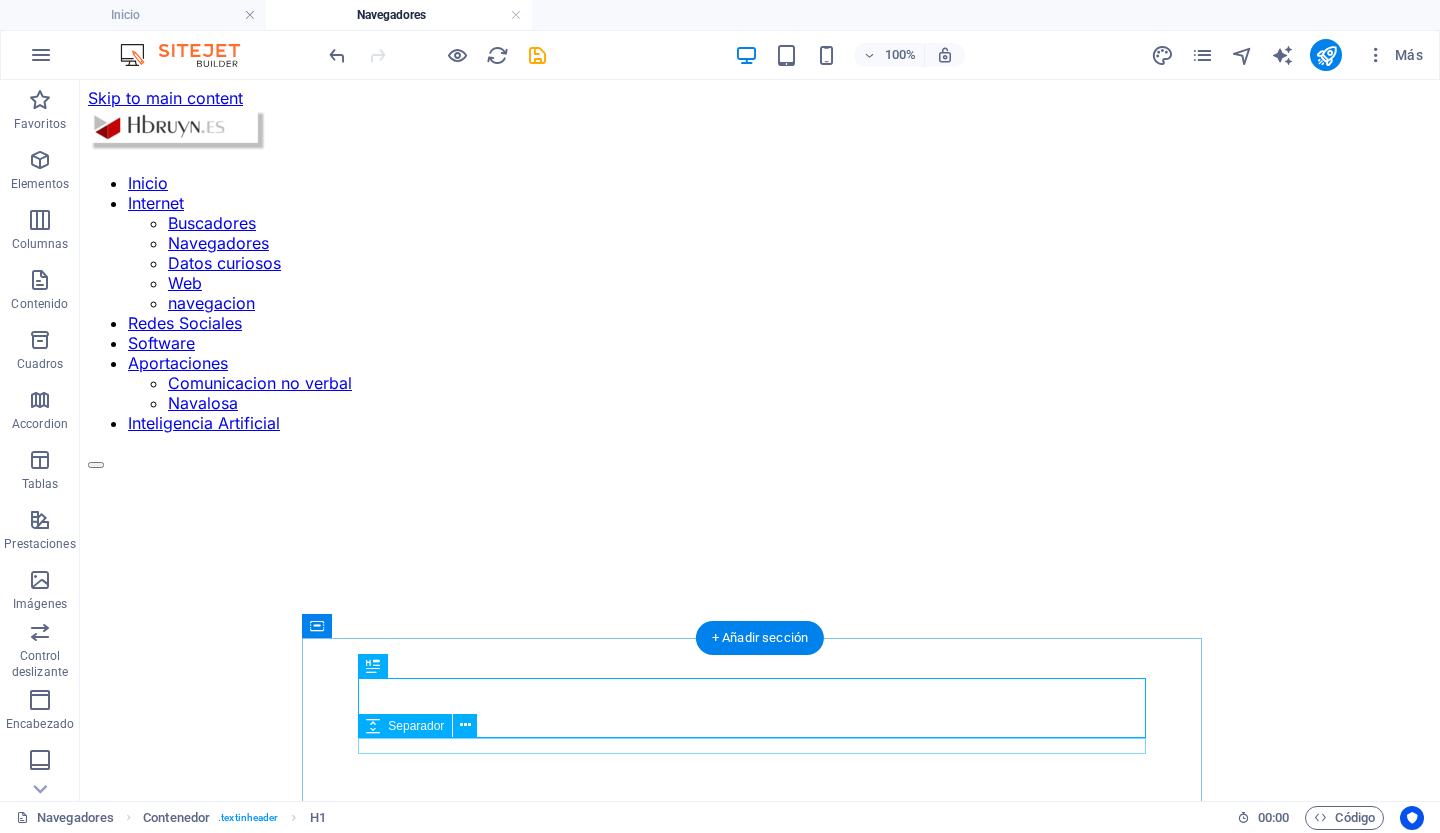 click at bounding box center [760, 1318] 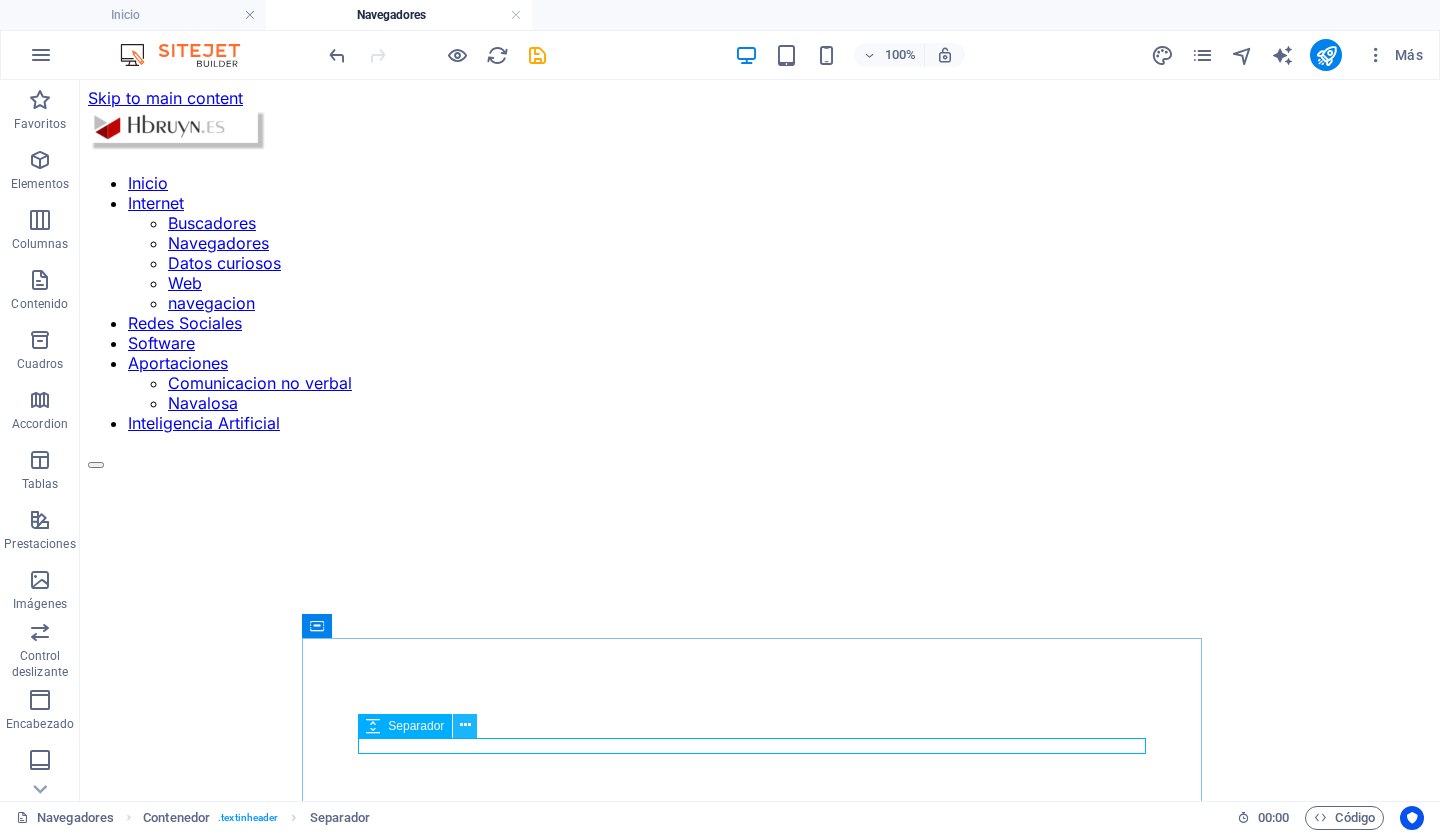 click at bounding box center [465, 725] 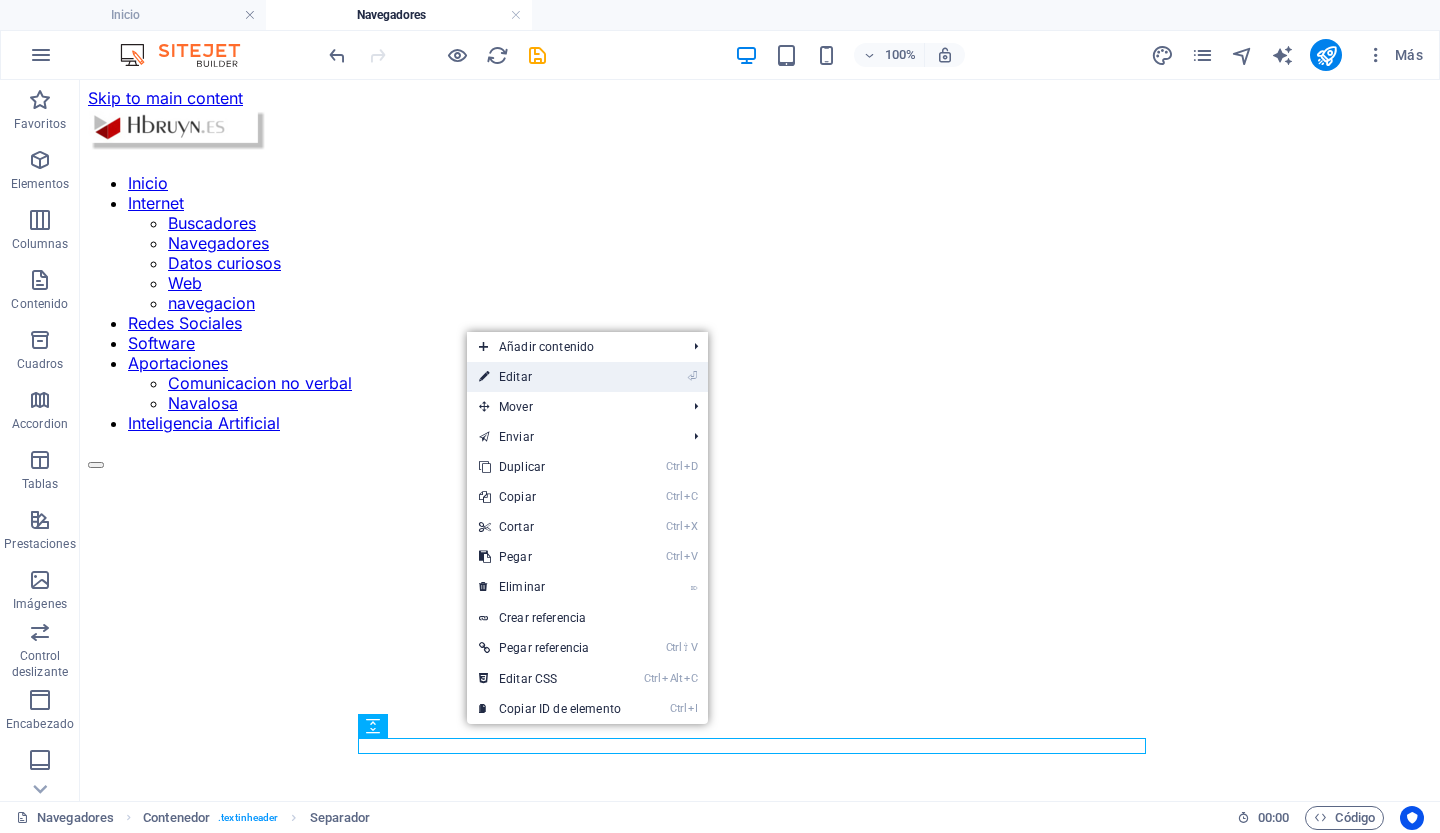 click on "⏎  Editar" at bounding box center (550, 377) 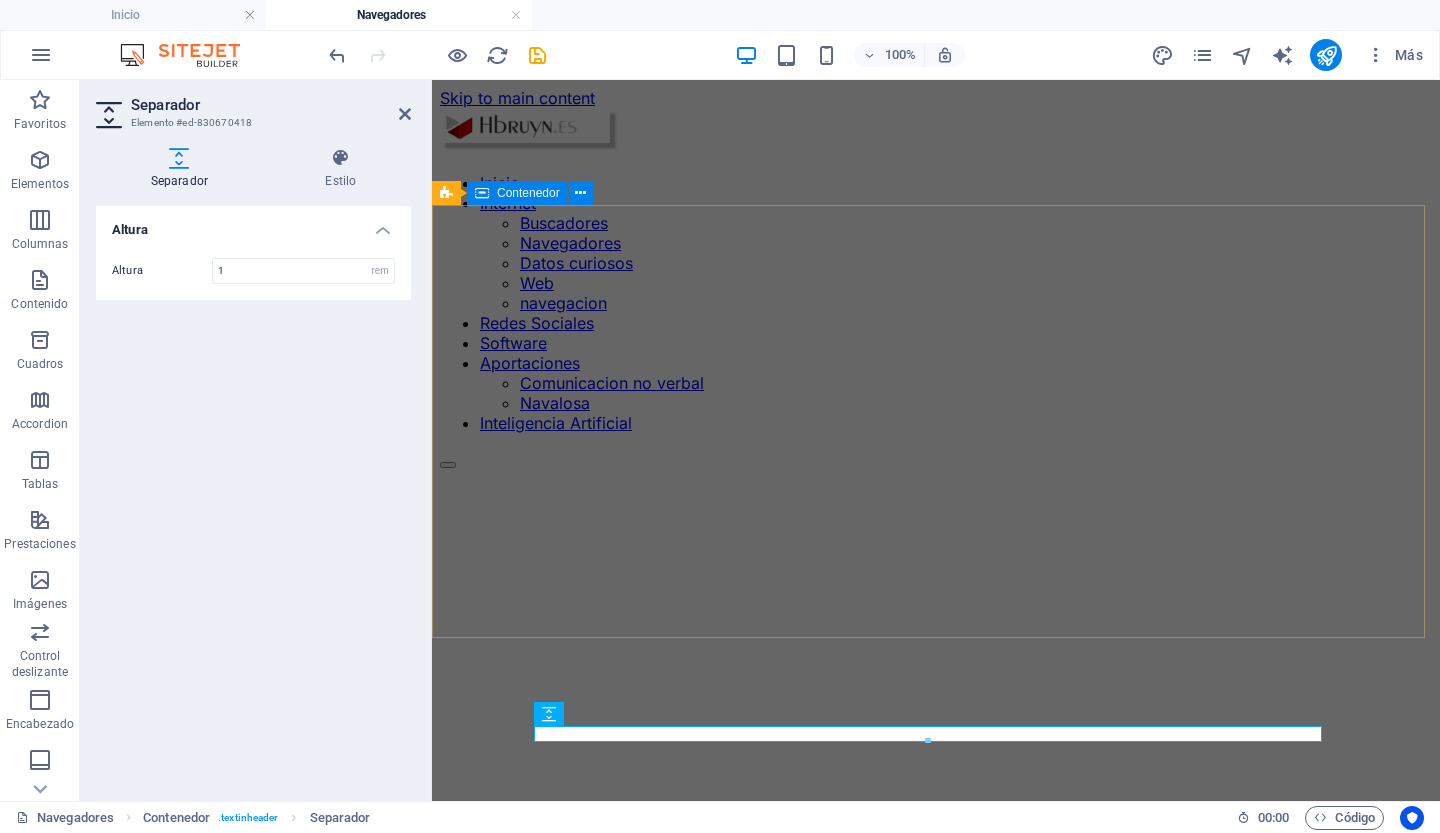 click on "Suelta el contenido aquí o  Añadir elementos  Pegar portapapeles" at bounding box center (936, 1117) 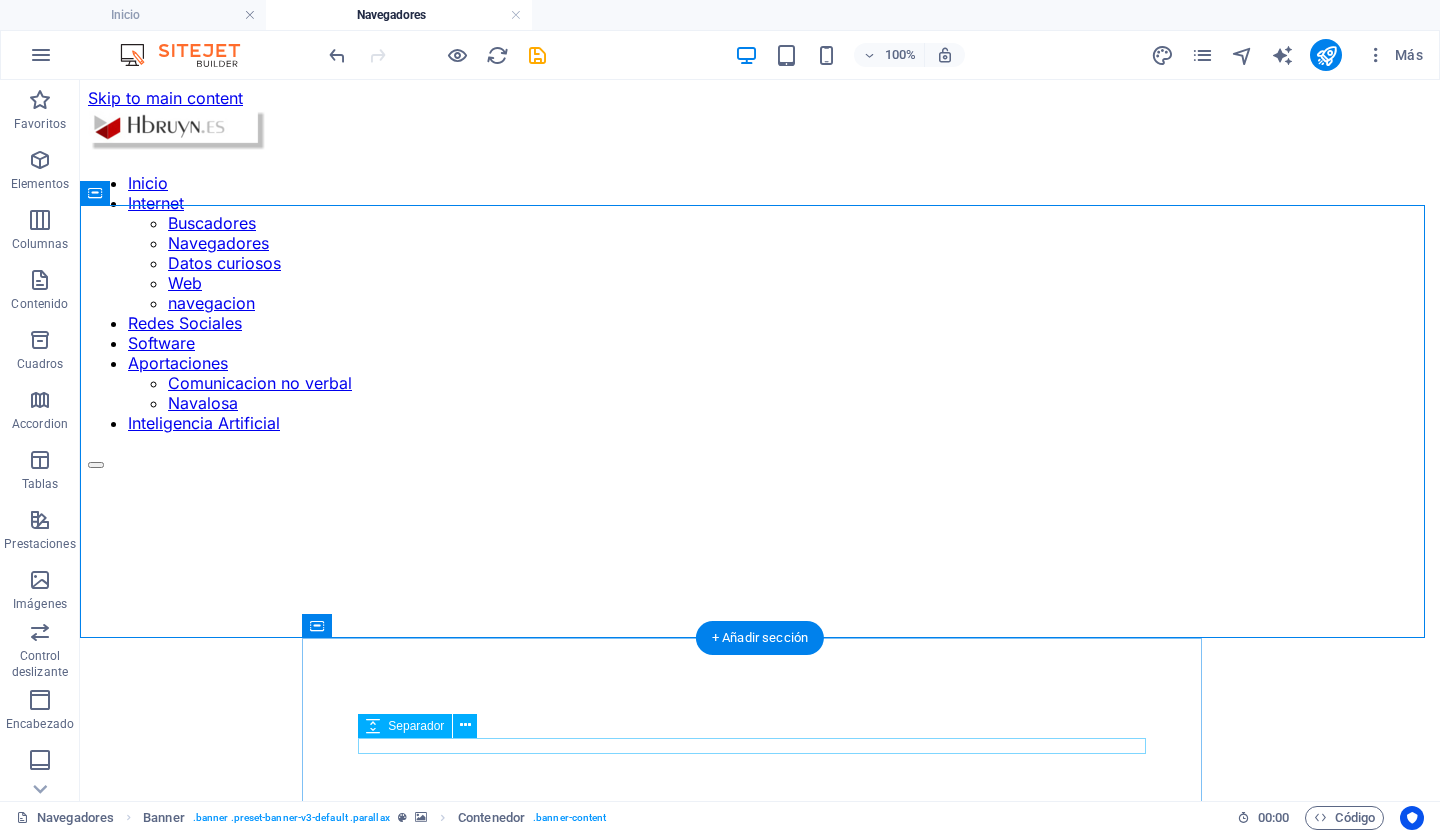 click at bounding box center [760, 1318] 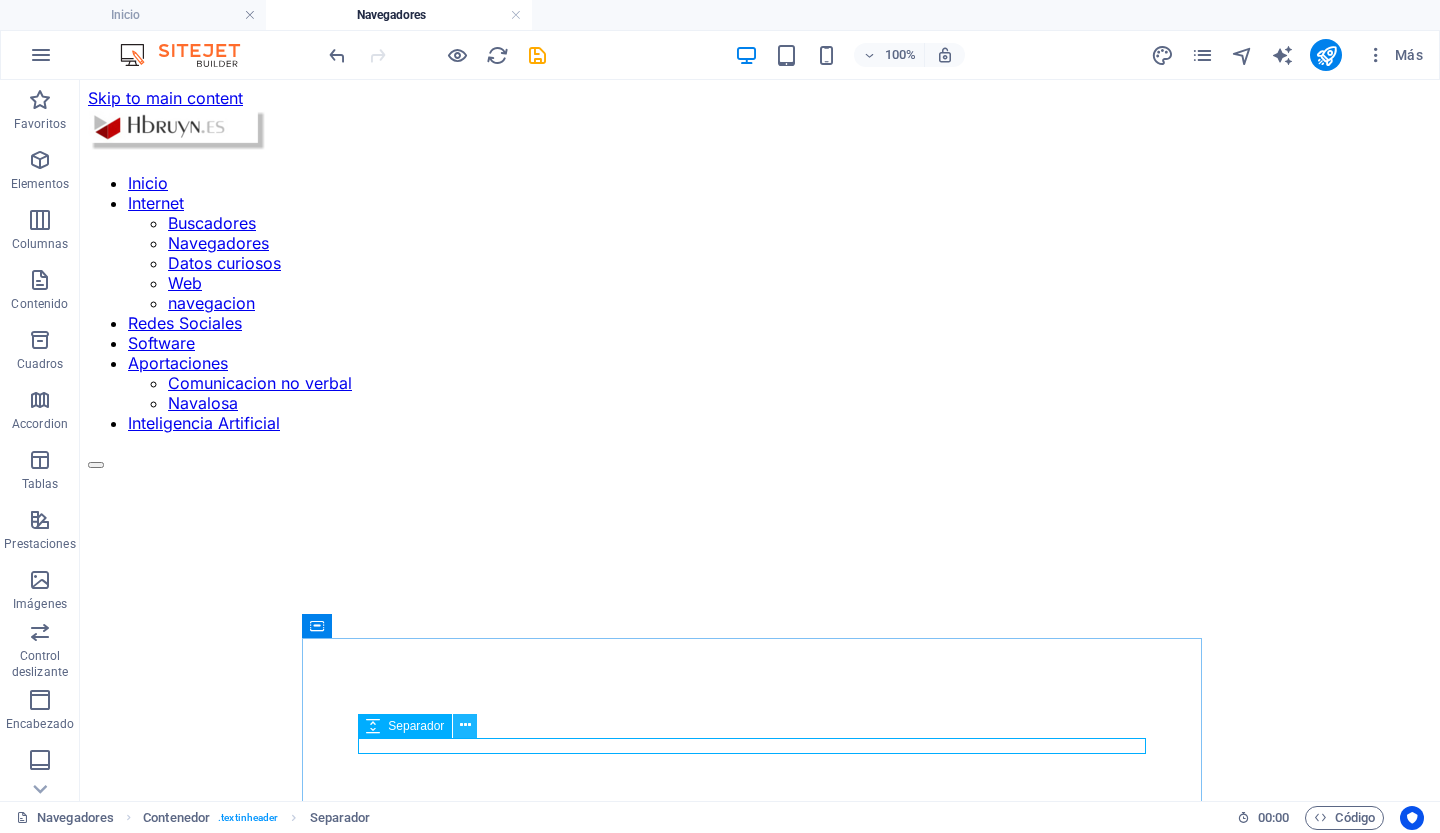 click at bounding box center (465, 725) 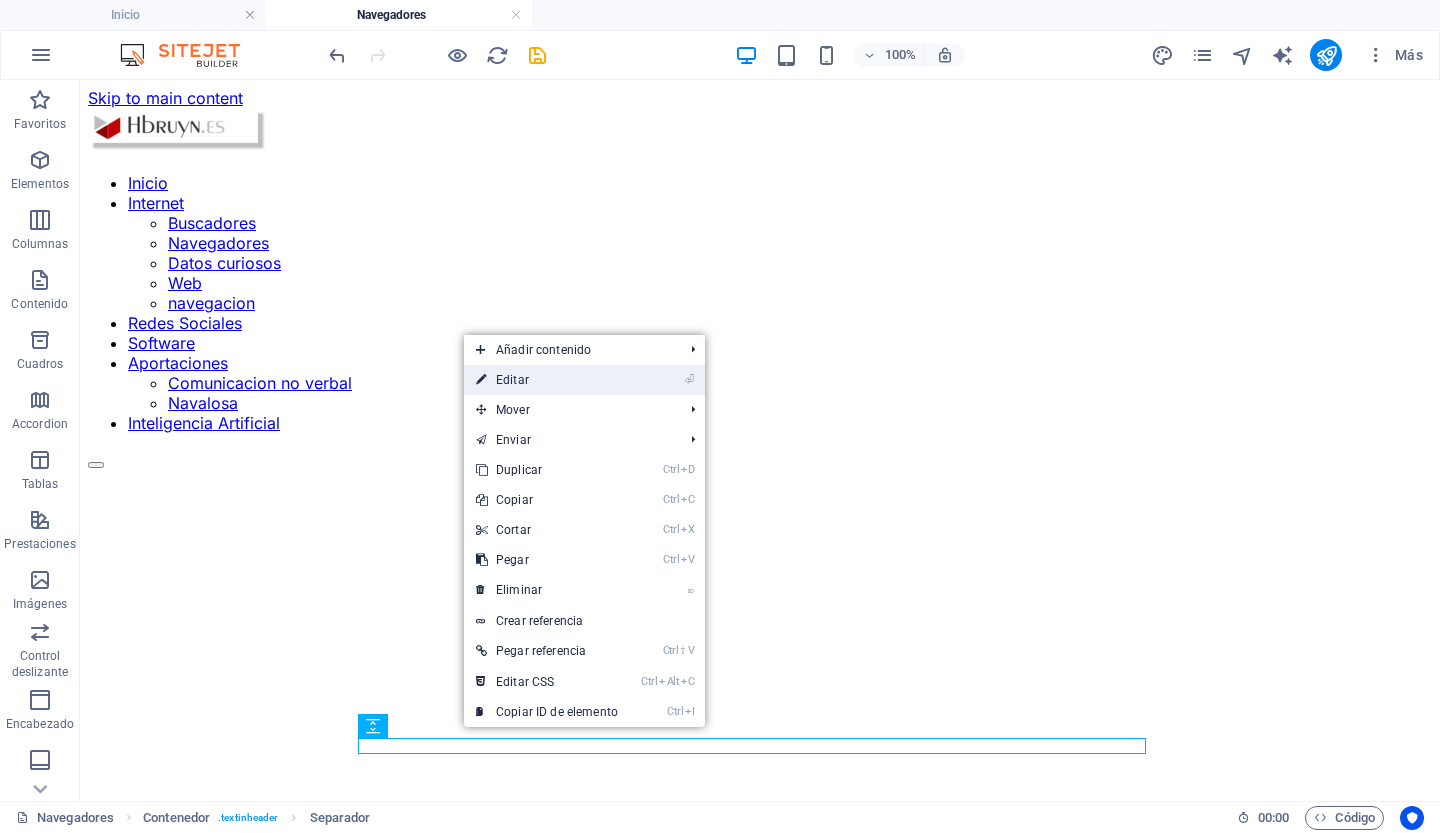 click on "⏎  Editar" at bounding box center (547, 380) 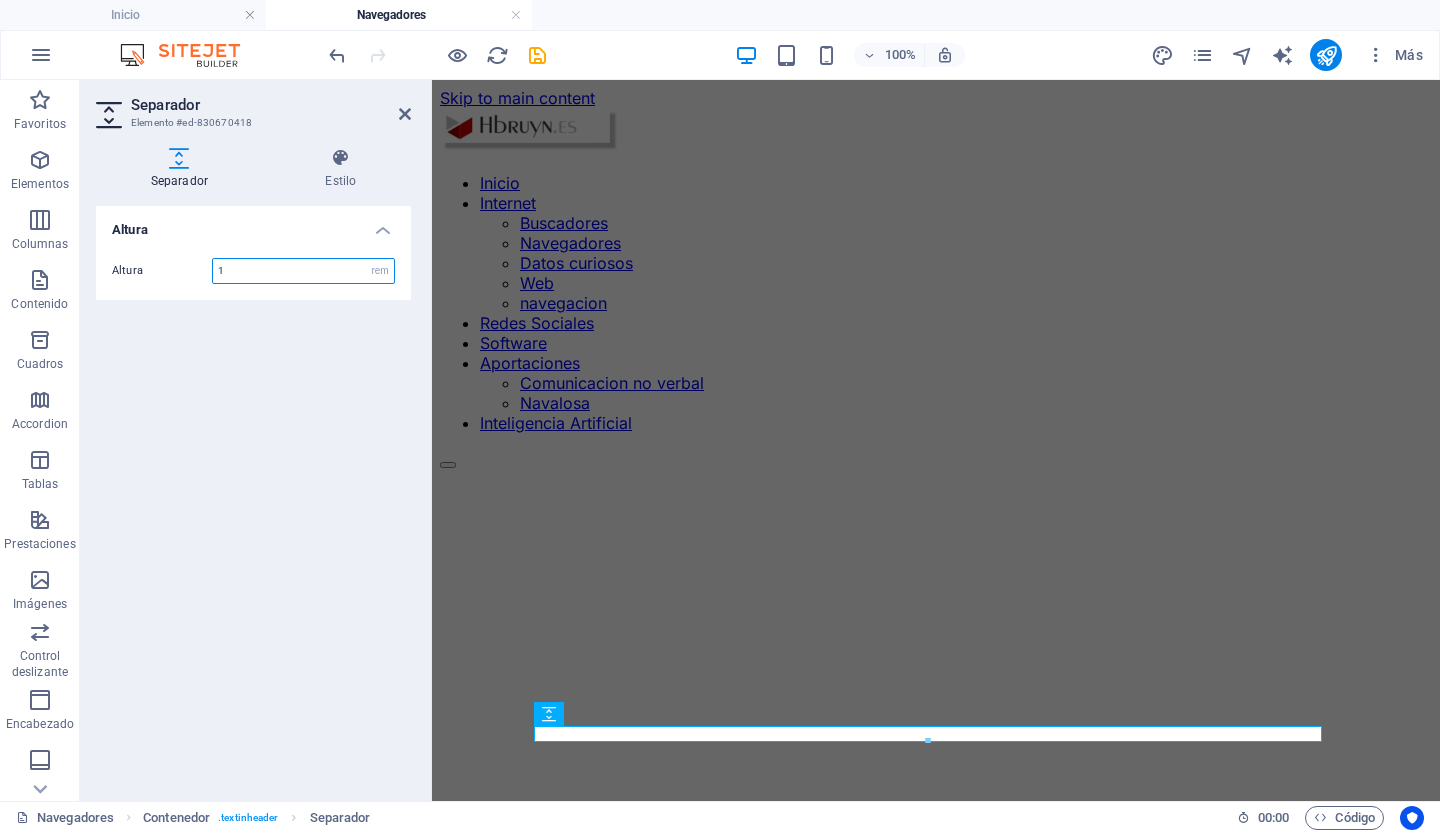 click on "1" at bounding box center (303, 271) 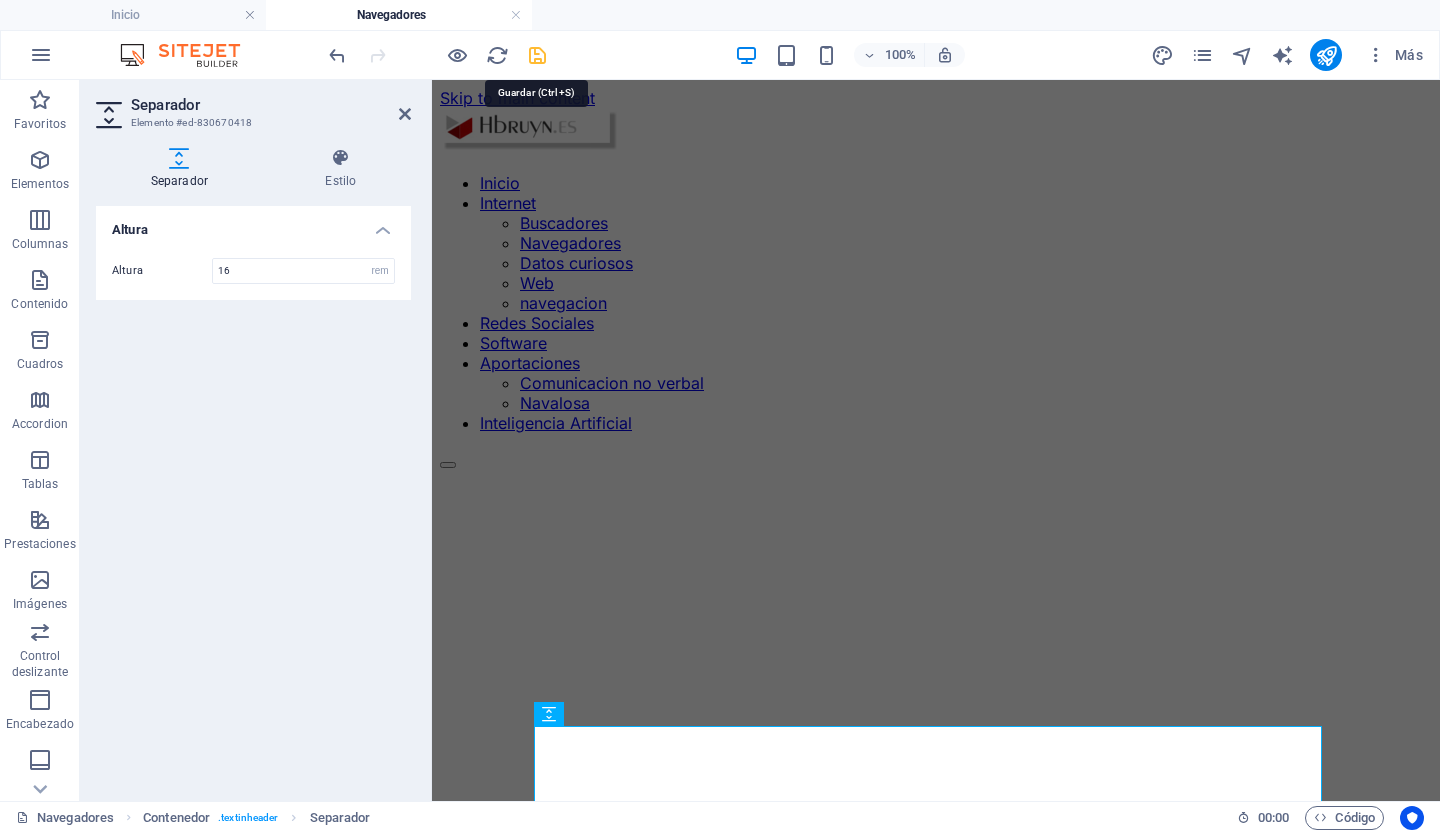 click at bounding box center [537, 55] 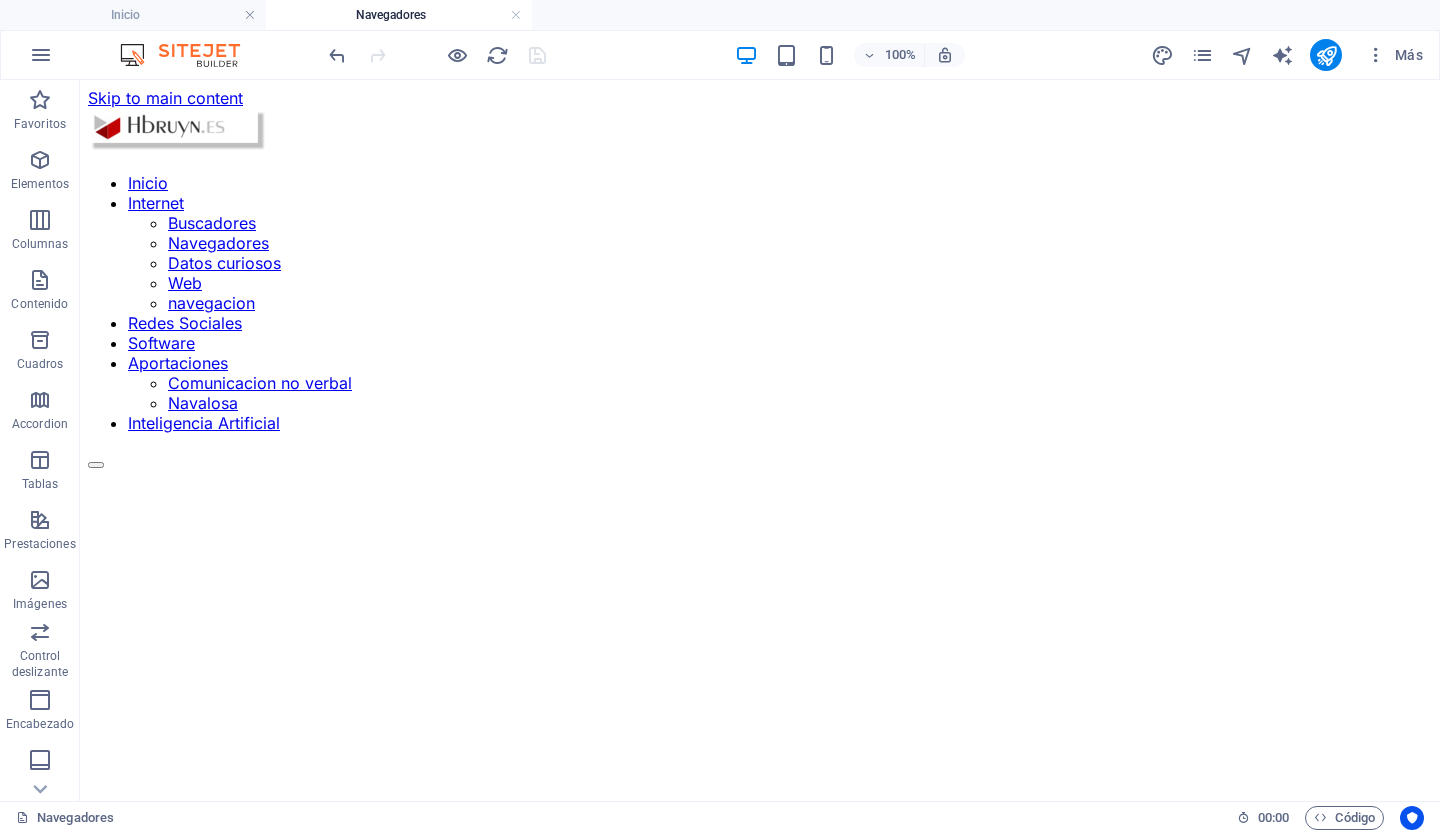 click on "Inicio Internet Buscadores Navegadores Datos curiosos Web navegacion Redes Sociales Software Aportaciones Comunicacion no verbal Navalosa Inteligencia Artificial" at bounding box center (760, 288) 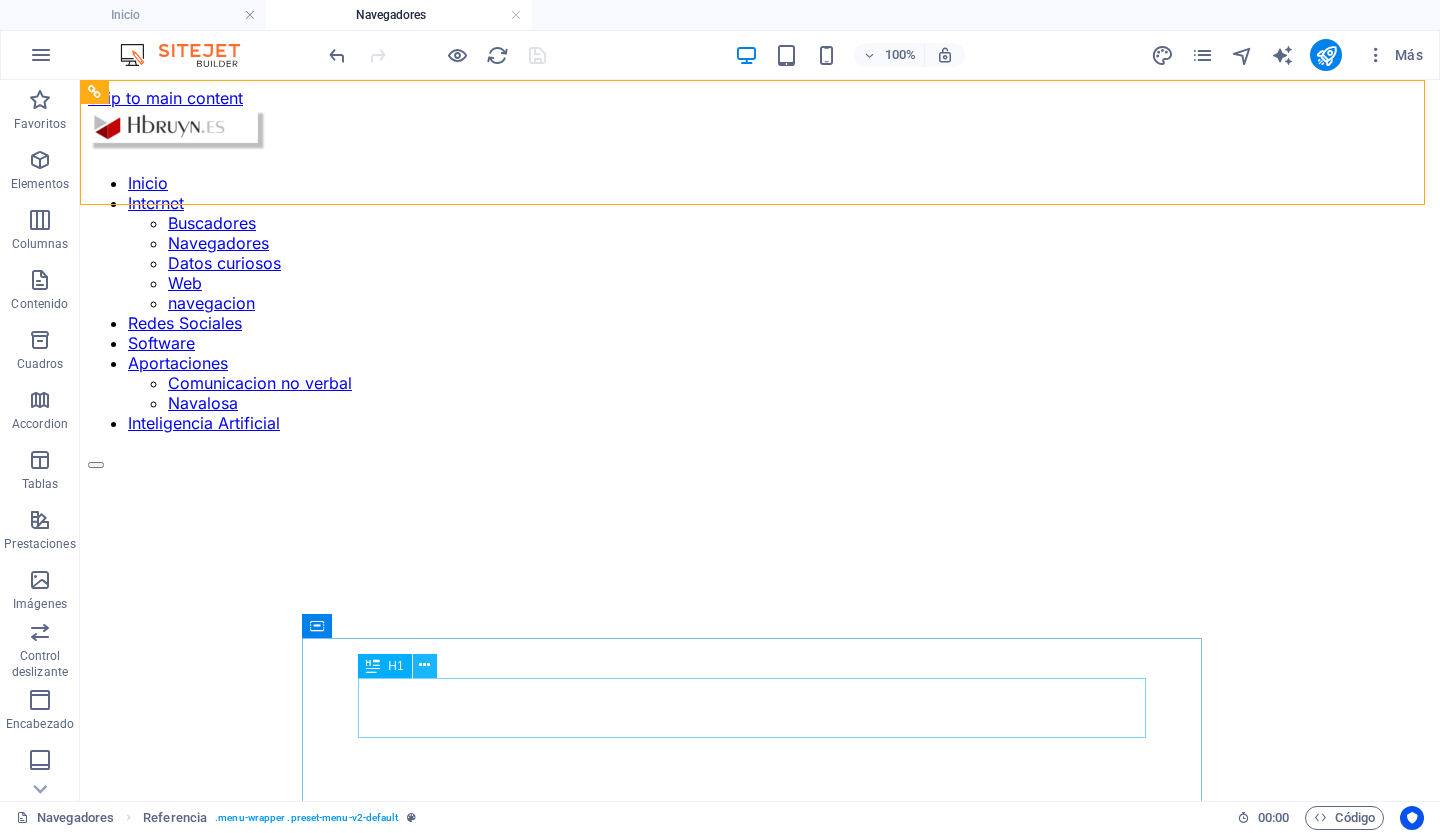 click at bounding box center [424, 665] 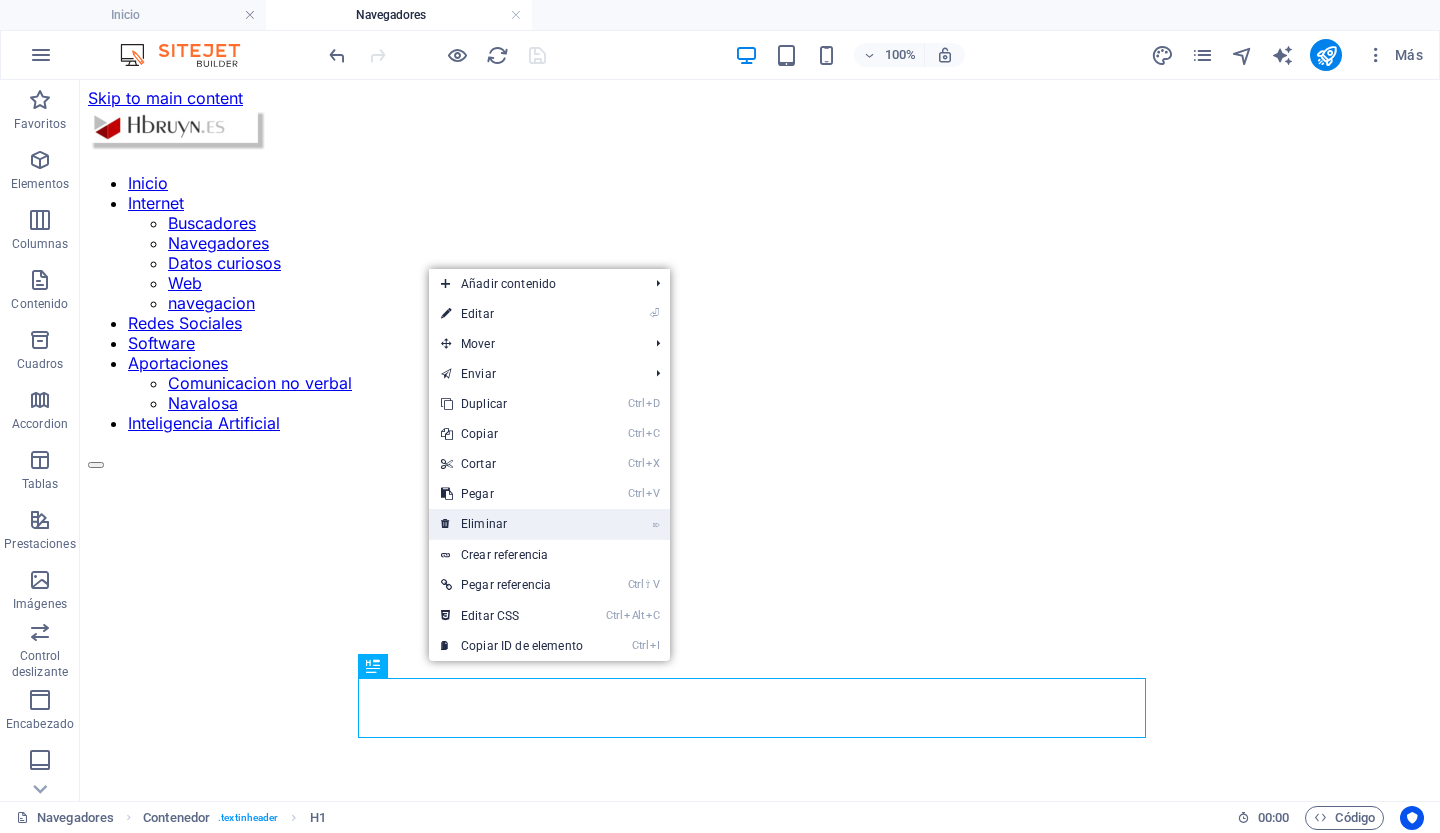 click on "⌦  Eliminar" at bounding box center (512, 524) 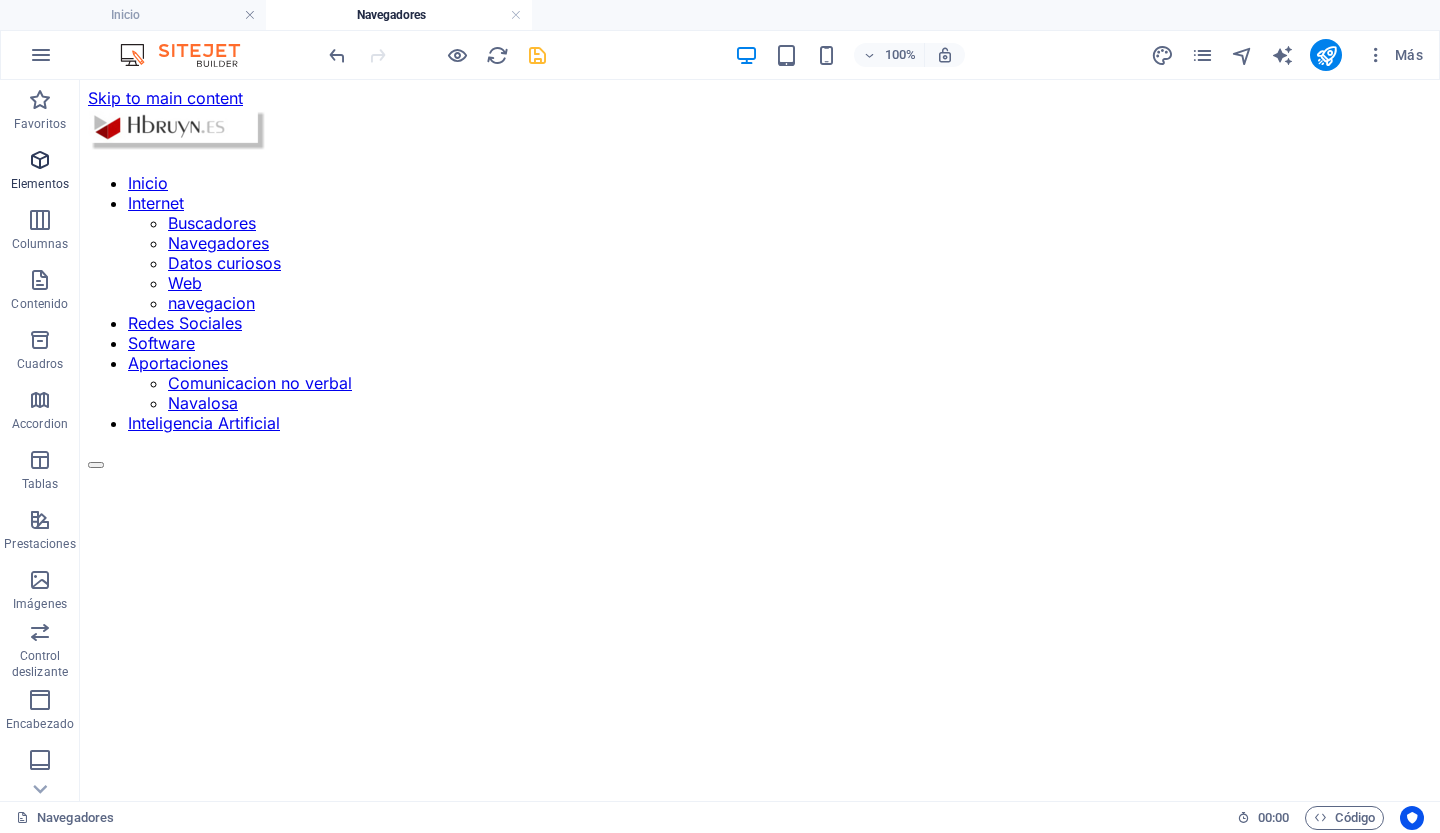 click at bounding box center (40, 160) 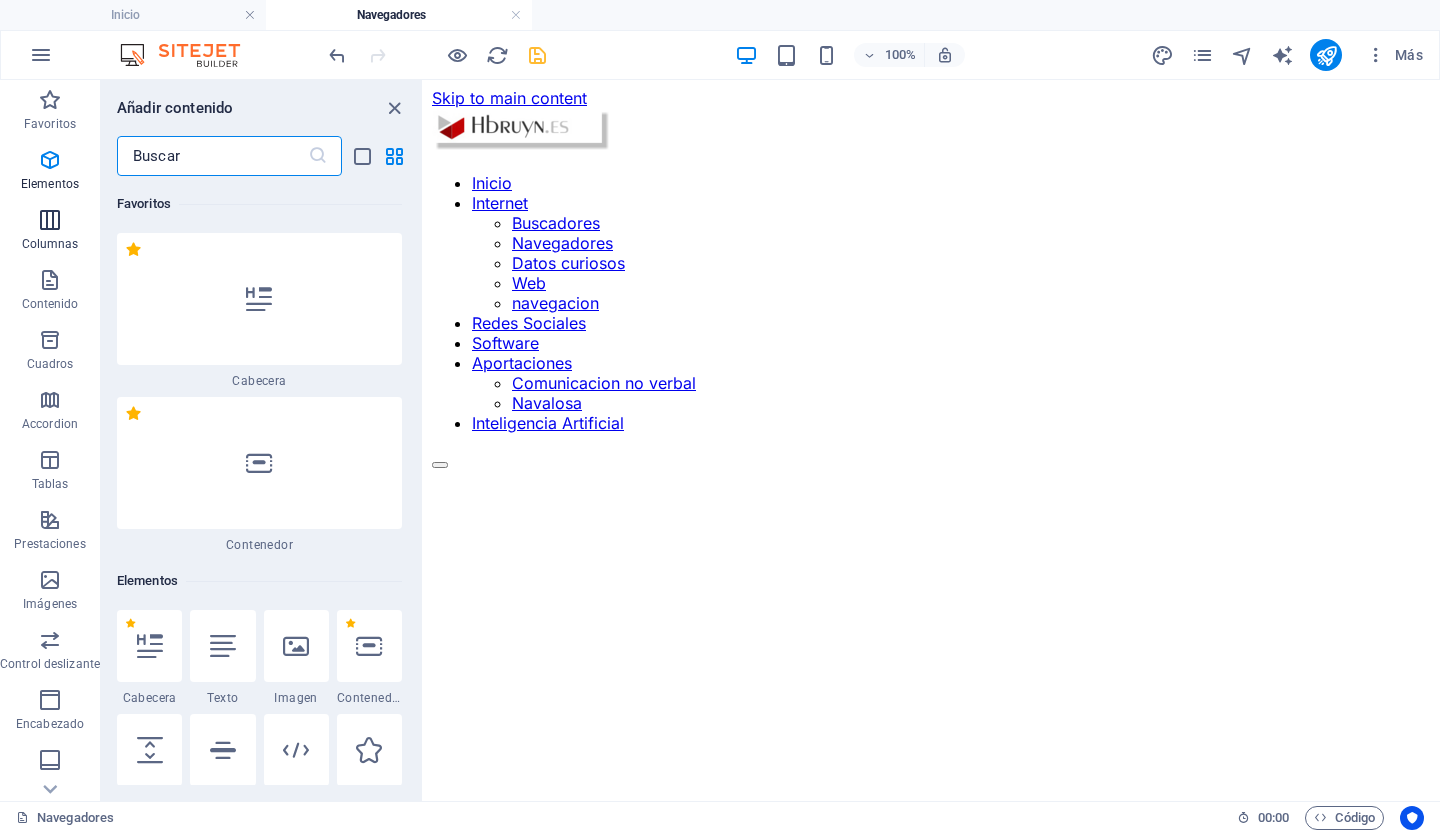 scroll, scrollTop: 377, scrollLeft: 0, axis: vertical 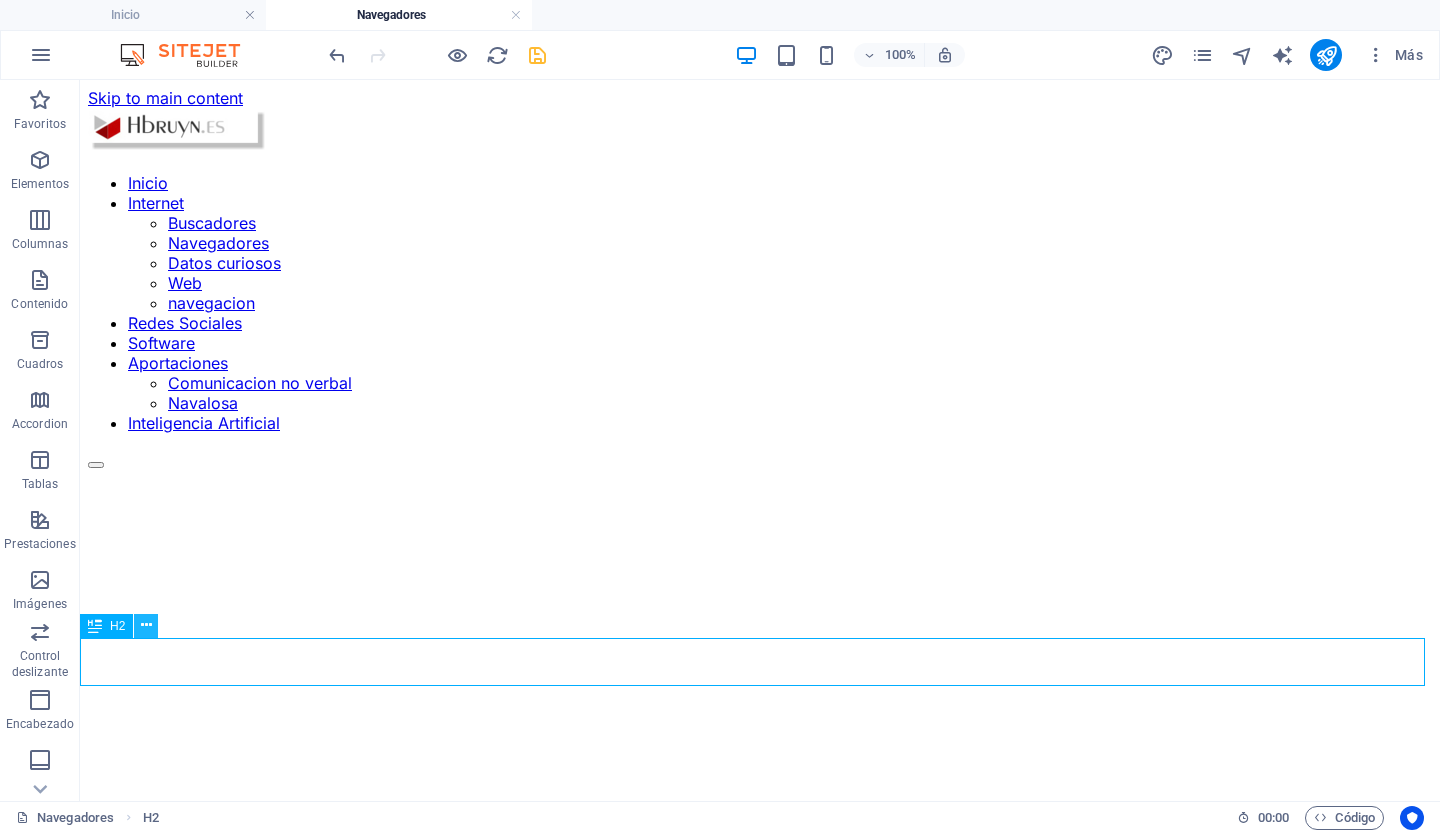 click at bounding box center (146, 625) 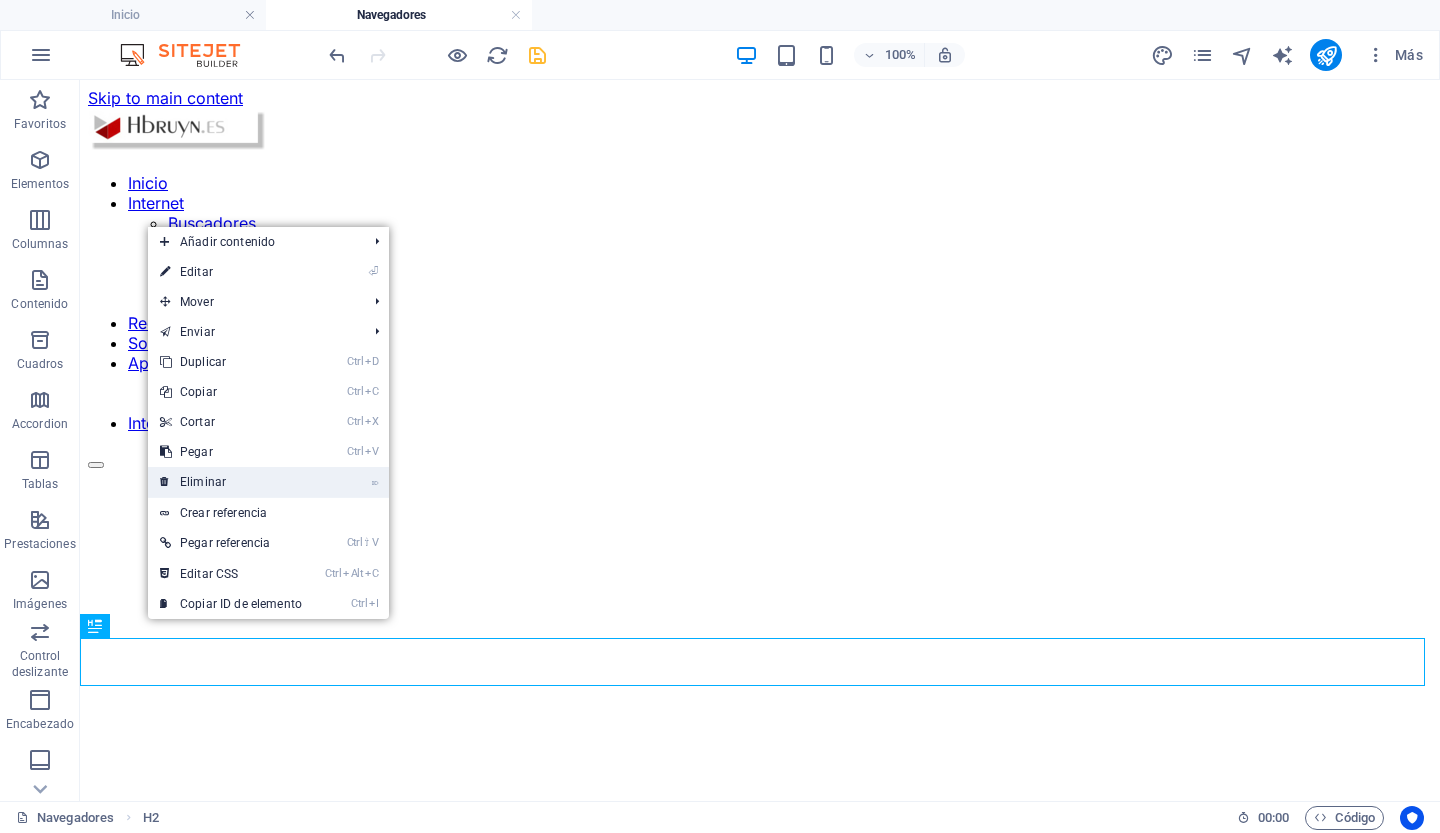 click on "⌦  Eliminar" at bounding box center (231, 482) 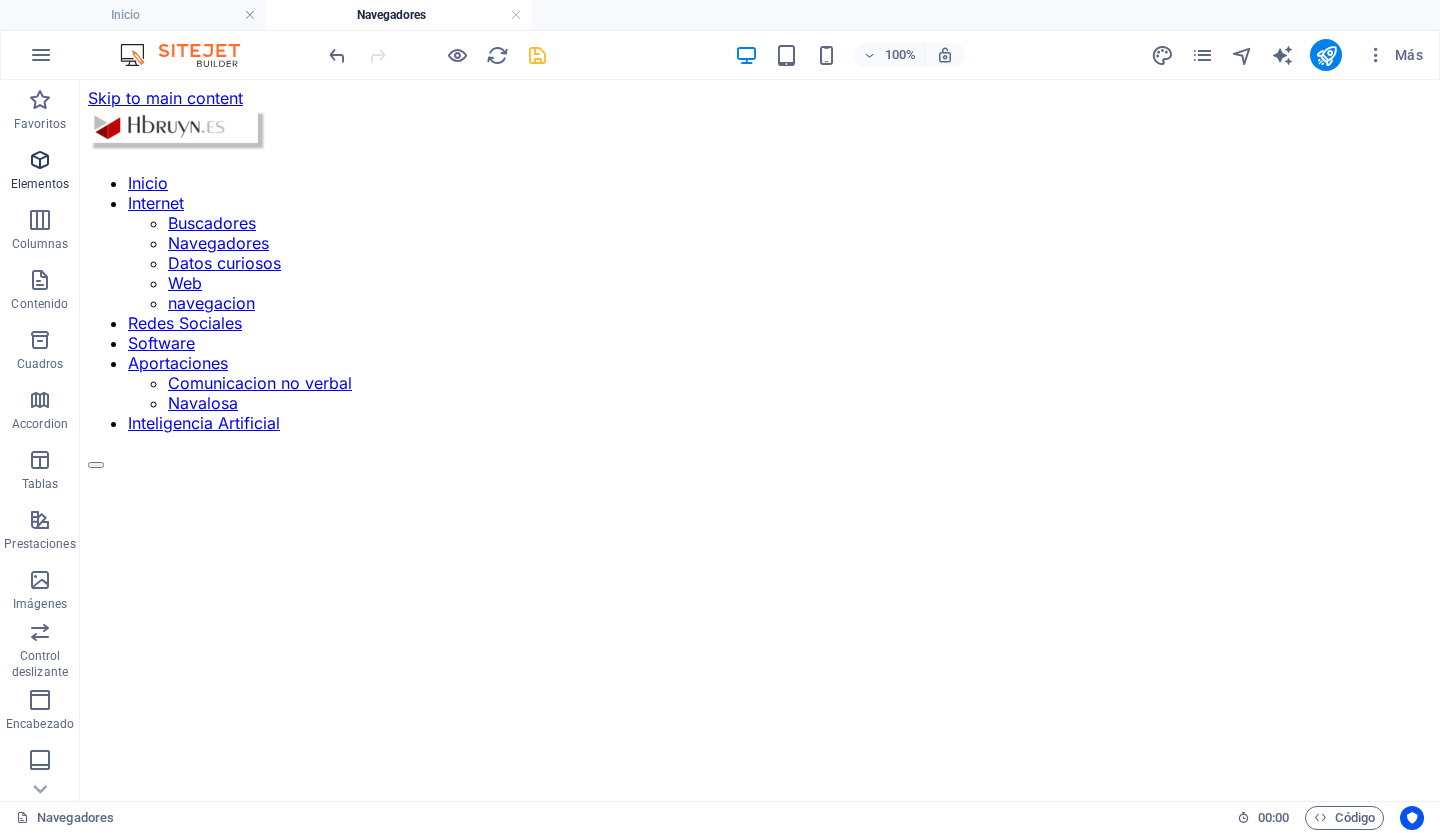 click at bounding box center (40, 160) 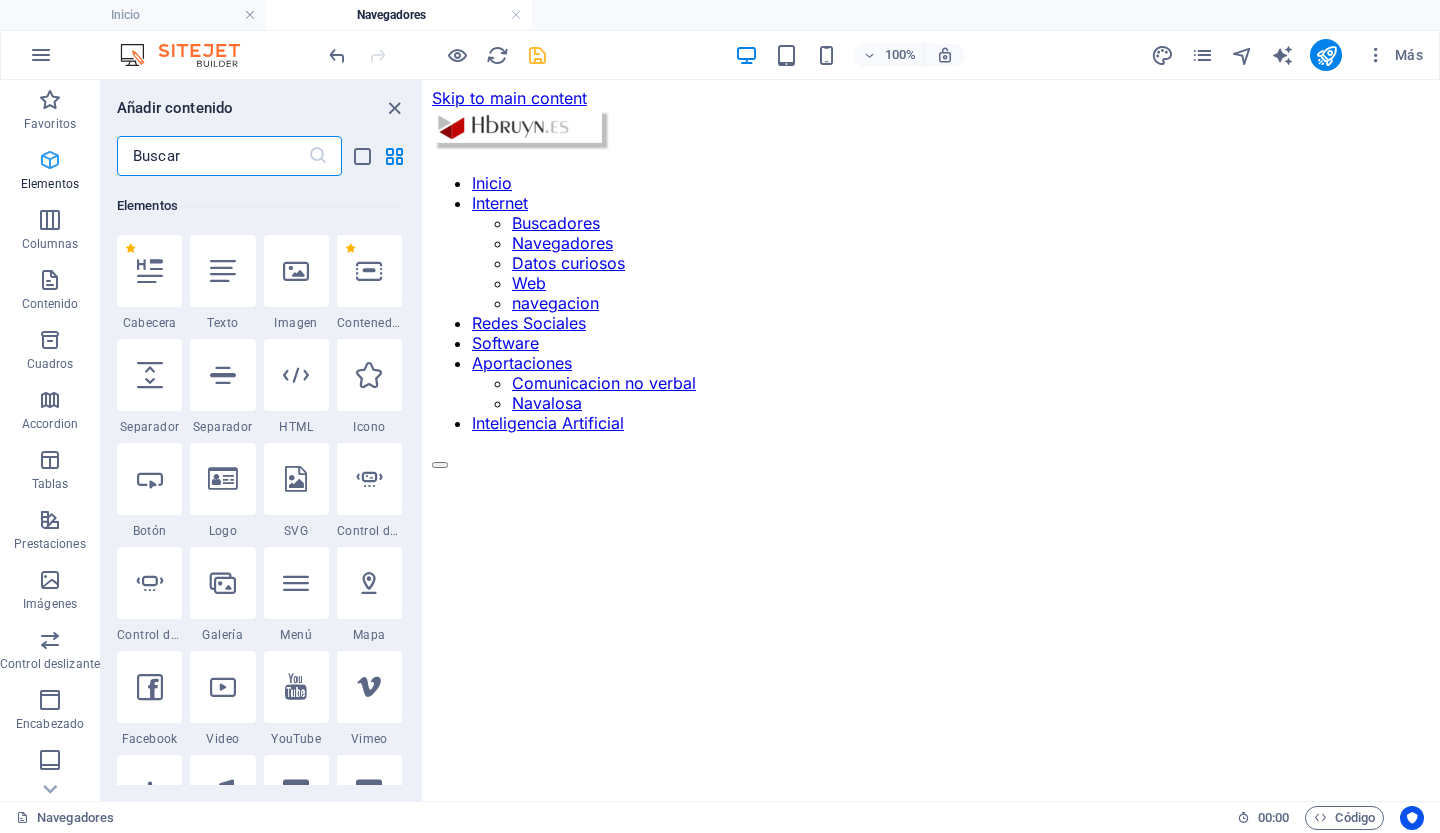 scroll, scrollTop: 377, scrollLeft: 0, axis: vertical 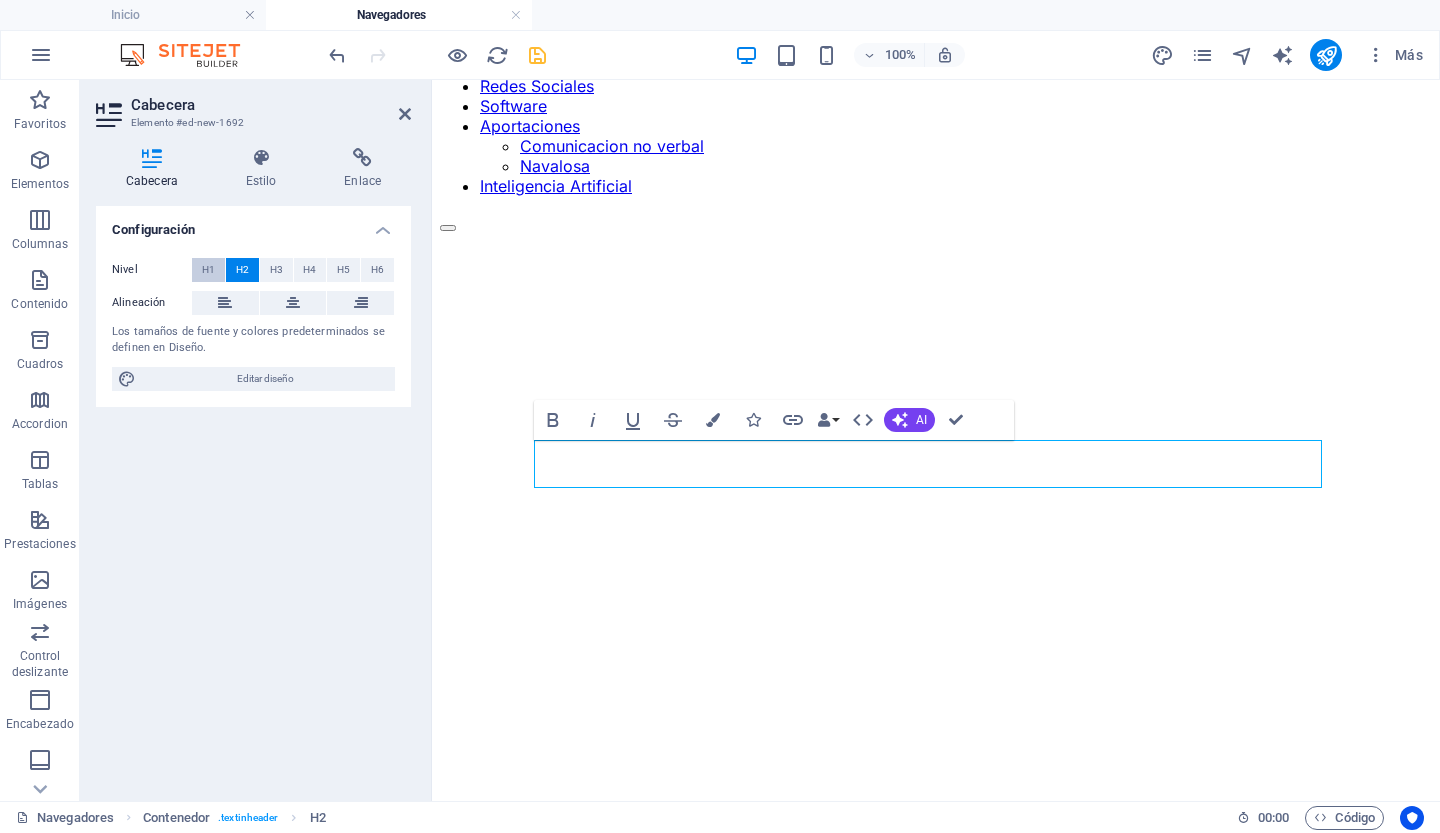 click on "H1" at bounding box center [208, 270] 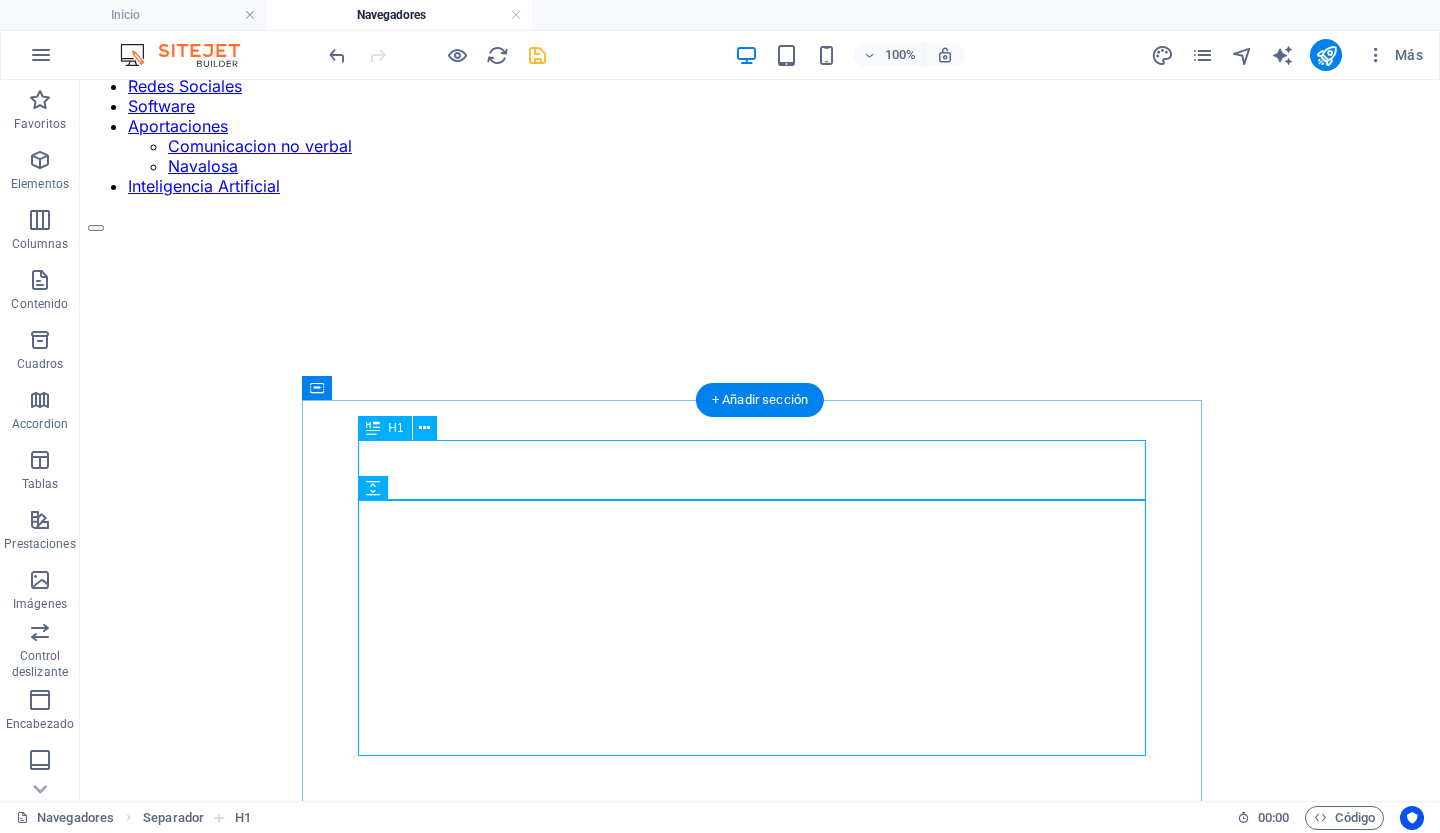 click on "Nueva cabecera" at bounding box center [760, 1031] 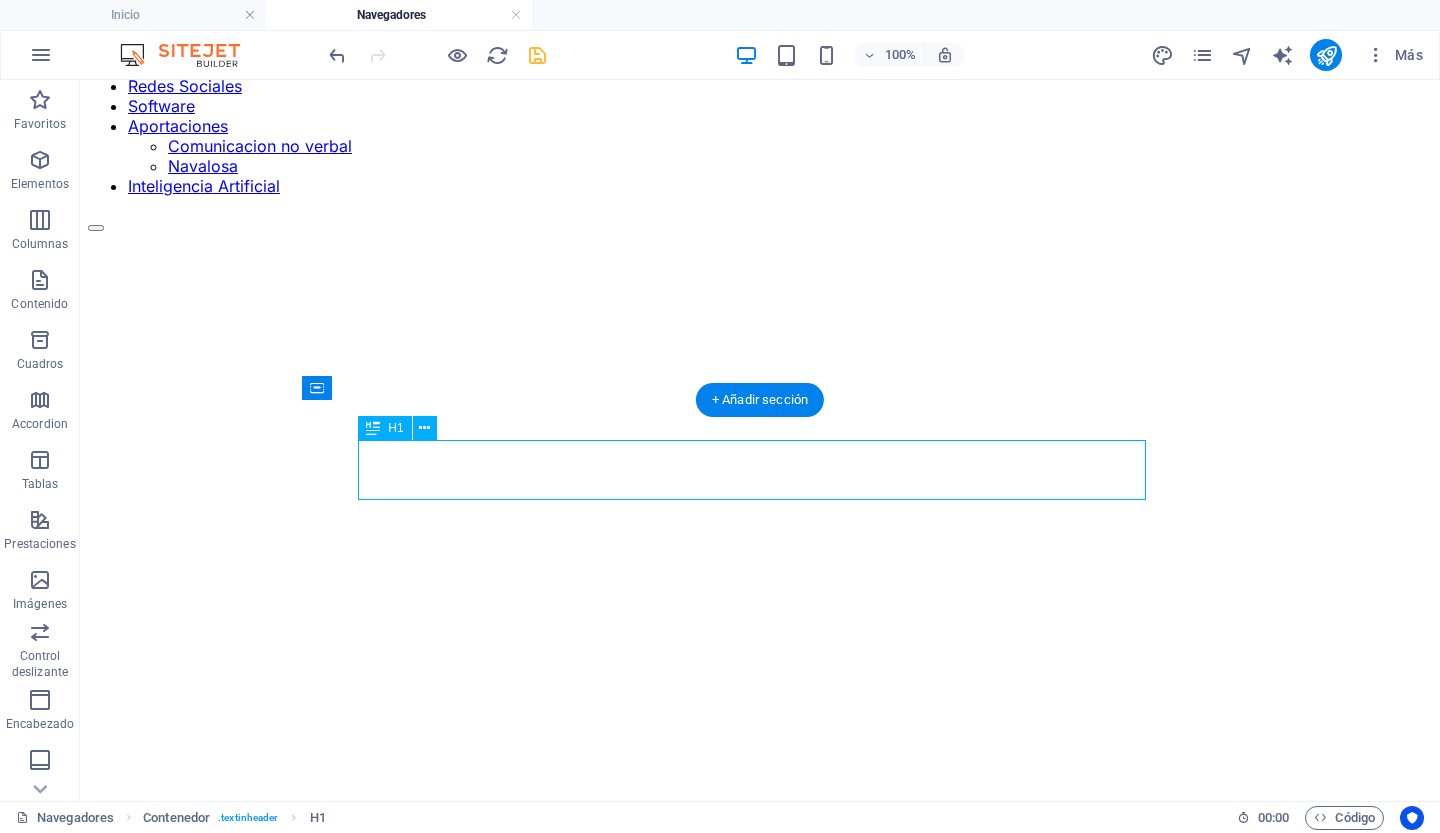 click on "Nueva cabecera" at bounding box center (760, 1031) 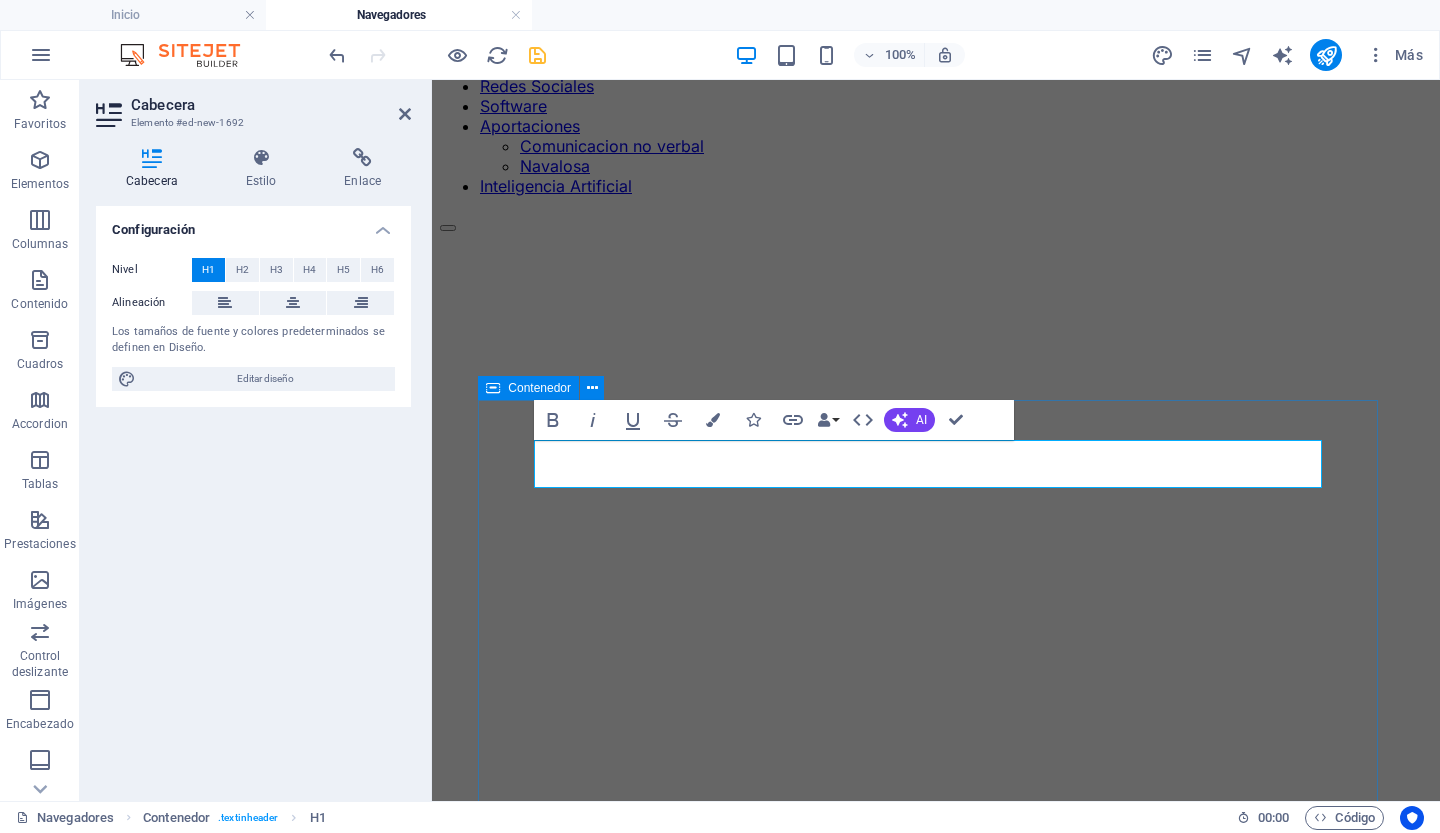 drag, startPoint x: 870, startPoint y: 465, endPoint x: 518, endPoint y: 465, distance: 352 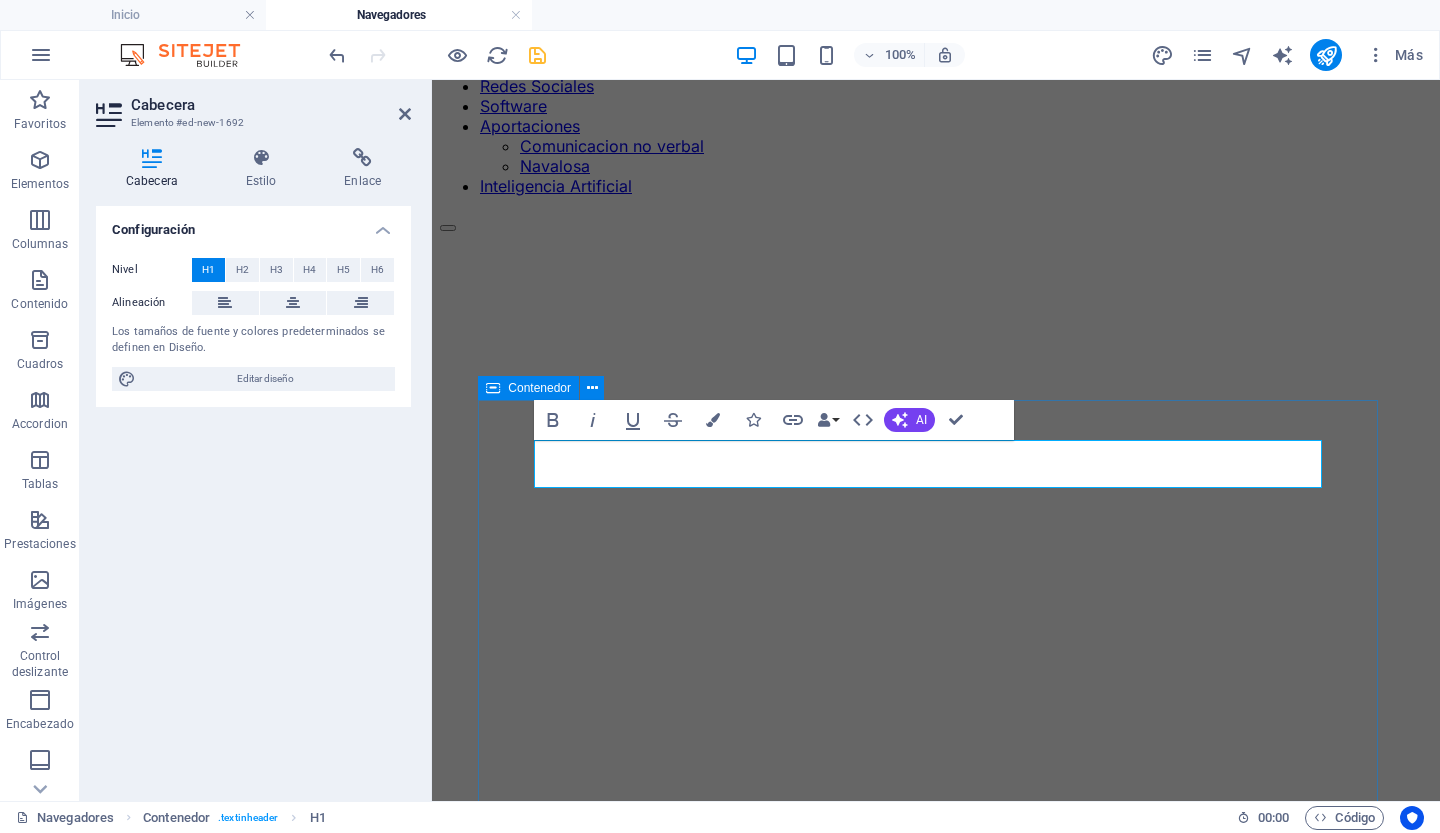 click on "Nueva cabecera Los navegadores web son herramientas indispensables que actúan como nuestra principal interfaz con Internet. Su función ha evolucionado significativamente, pasando de ser simples visores de páginas a plataformas complejas que soportan aplicaciones, servicios en la nube y entornos de desarrollo. La elección del navegador adecuado puede influir directamente en la productividad, la seguridad y la experiencia general del usuario." at bounding box center [936, 1231] 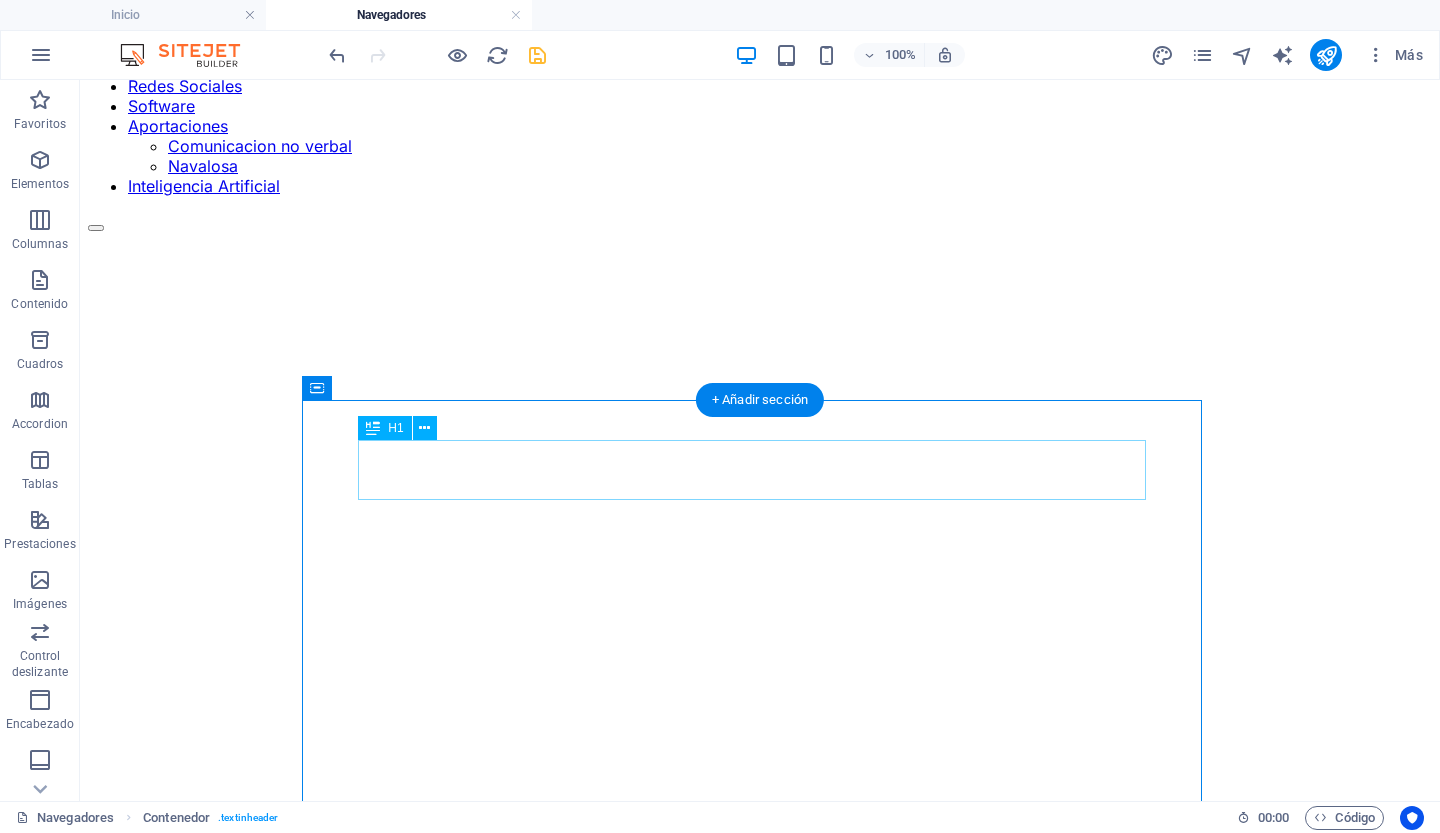 click on "Nueva cabecera" at bounding box center [760, 1031] 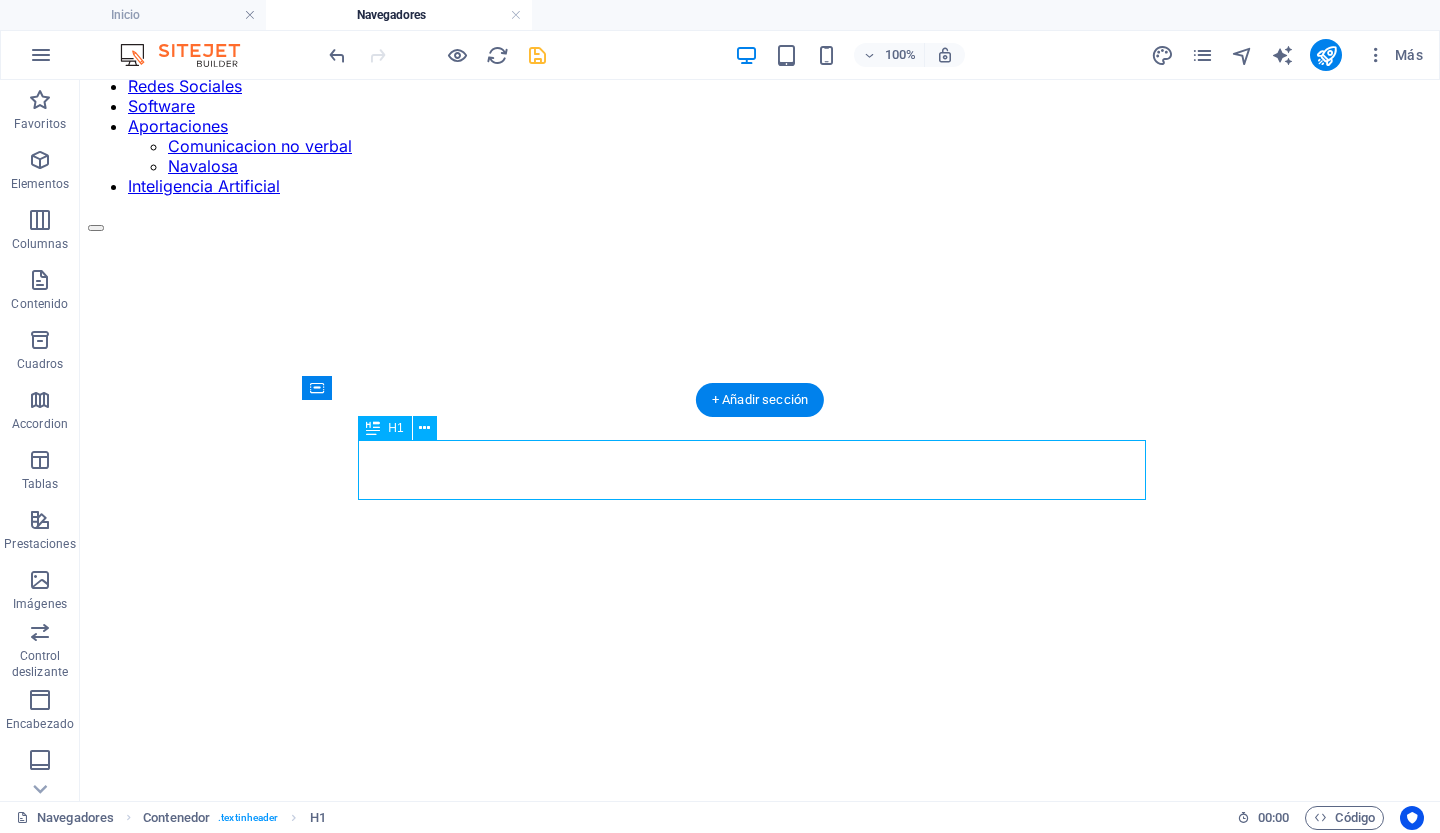click on "Nueva cabecera" at bounding box center [760, 1031] 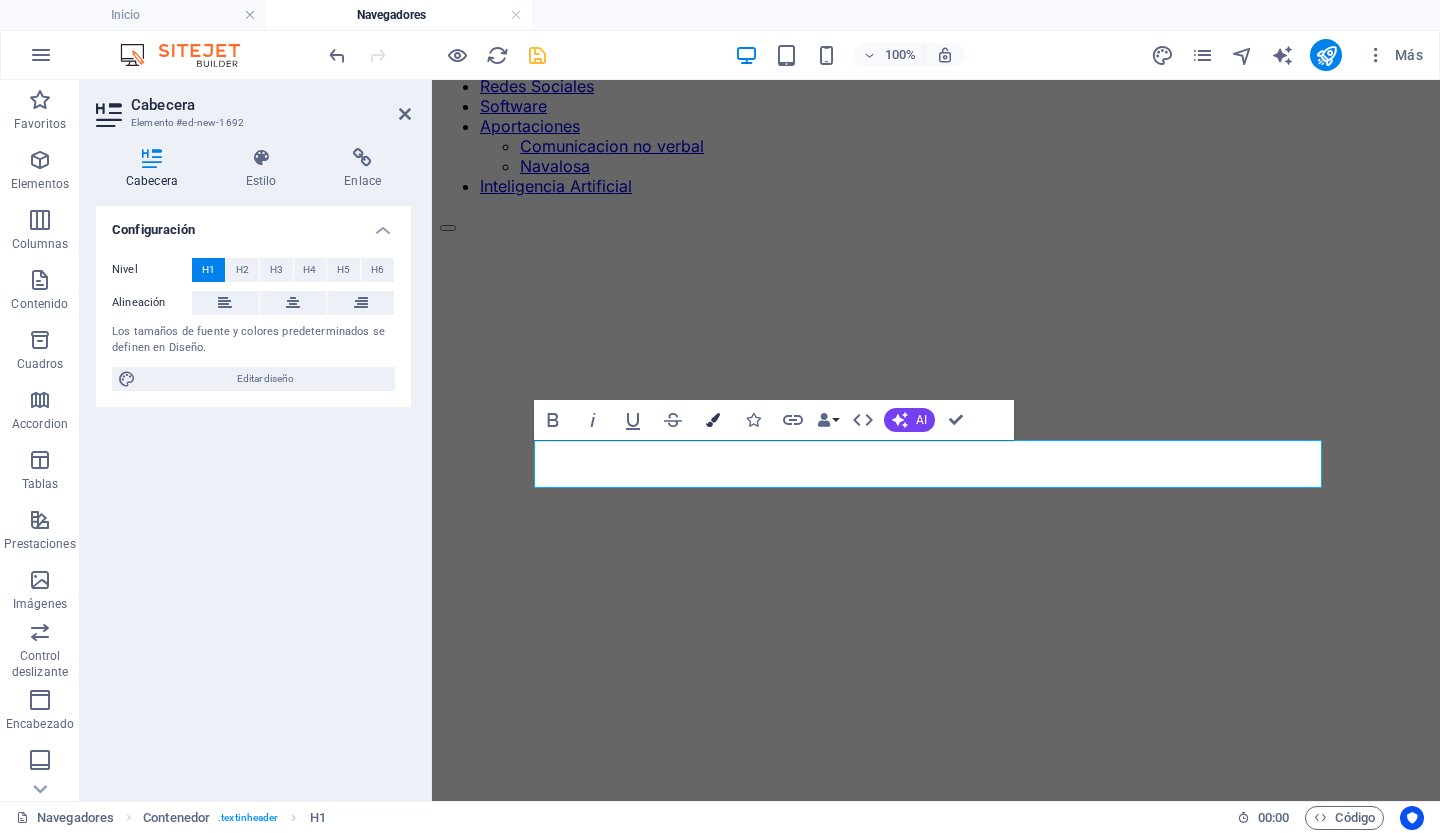 click at bounding box center (713, 420) 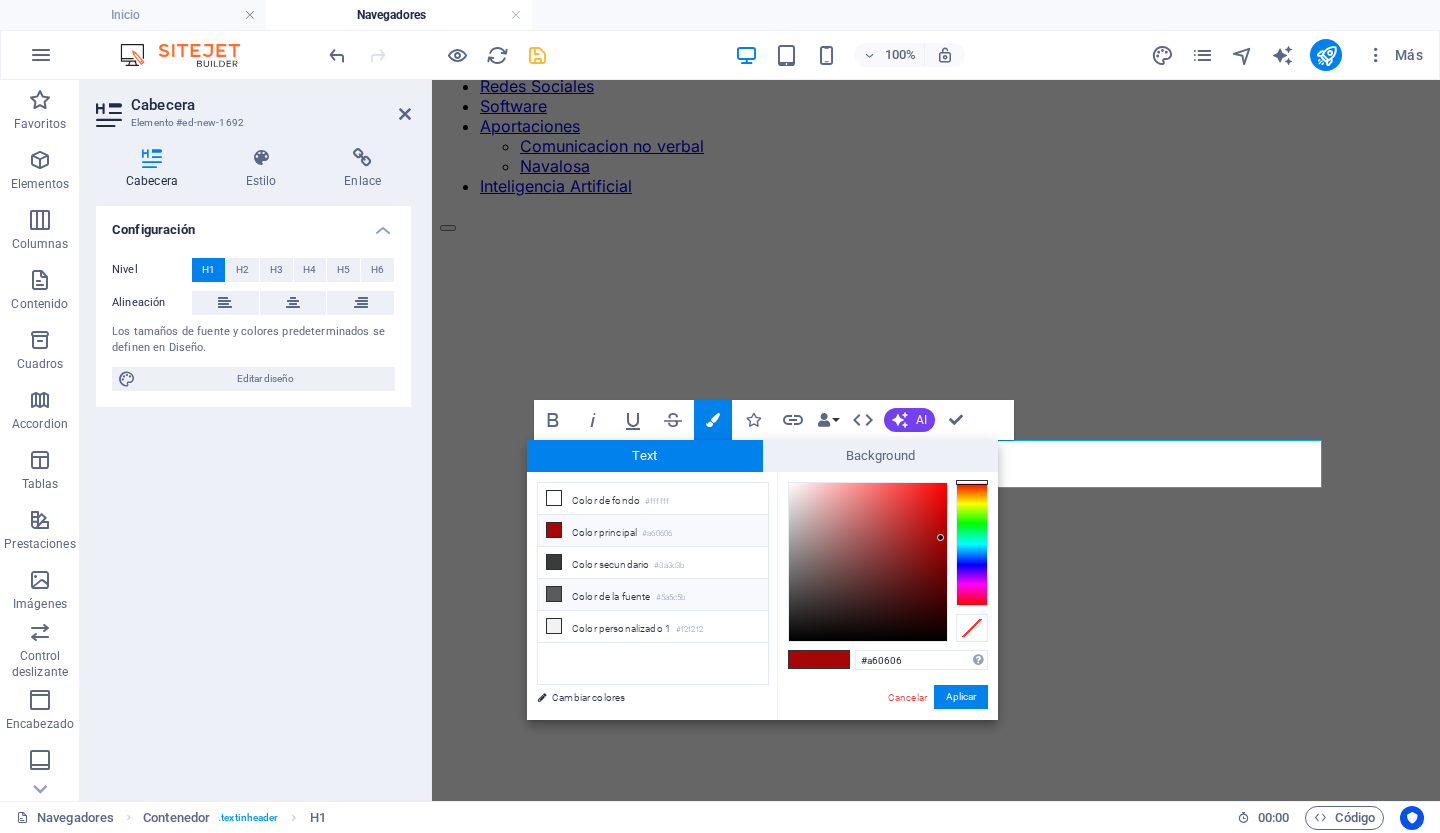 click on "#5a5c5b" at bounding box center [671, 598] 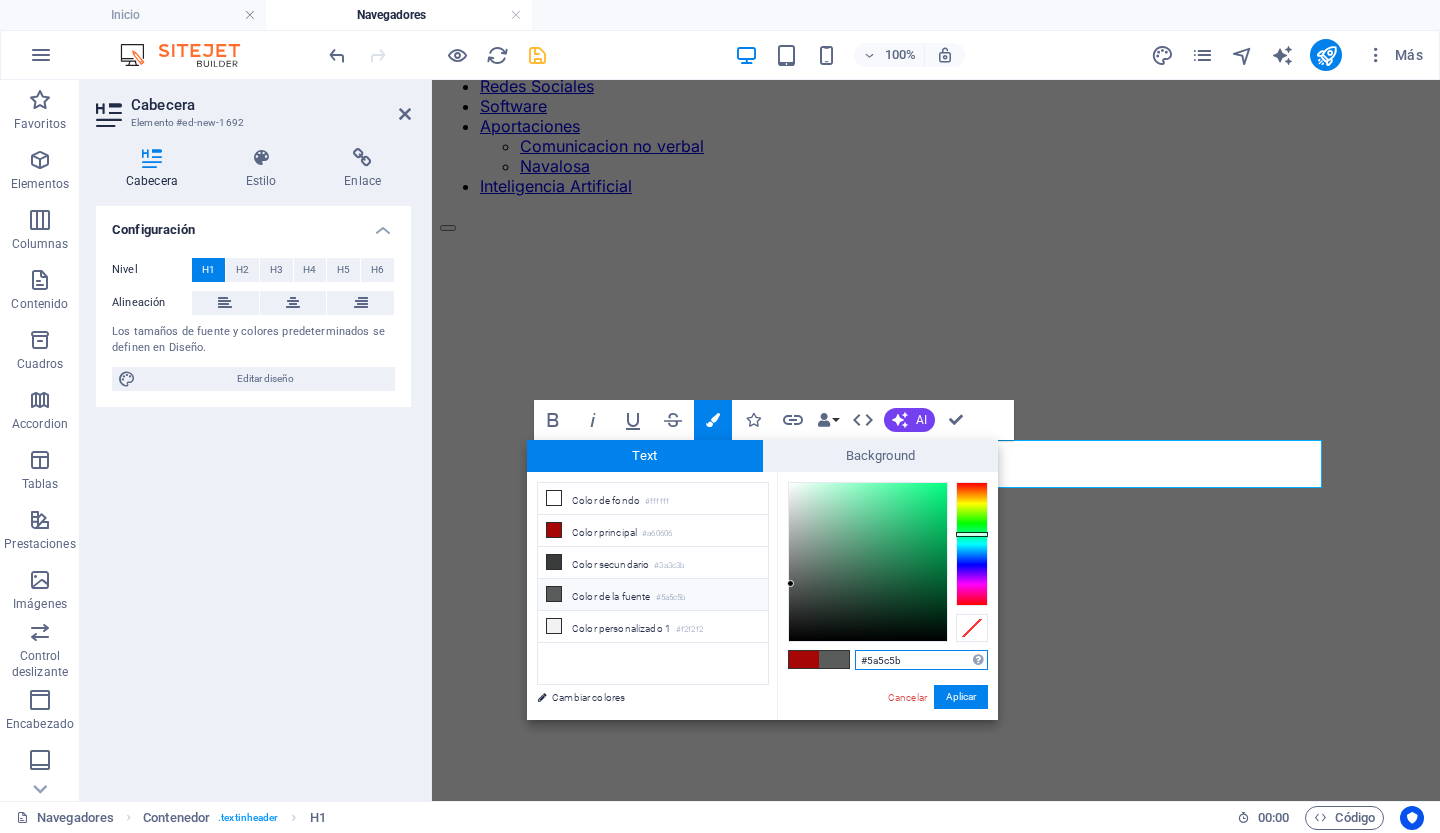 click on "#5a5c5b" at bounding box center [921, 660] 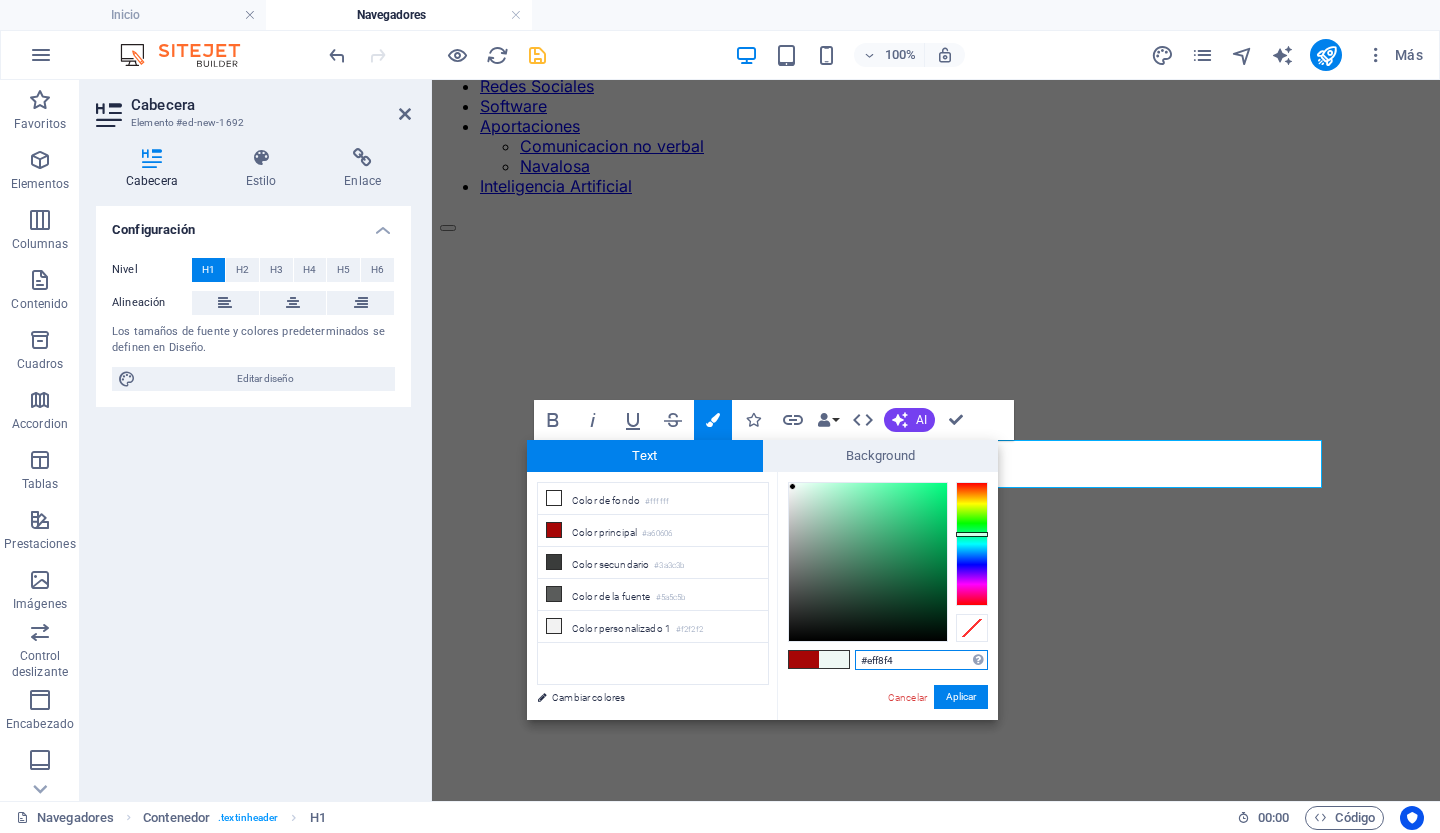 click at bounding box center [868, 562] 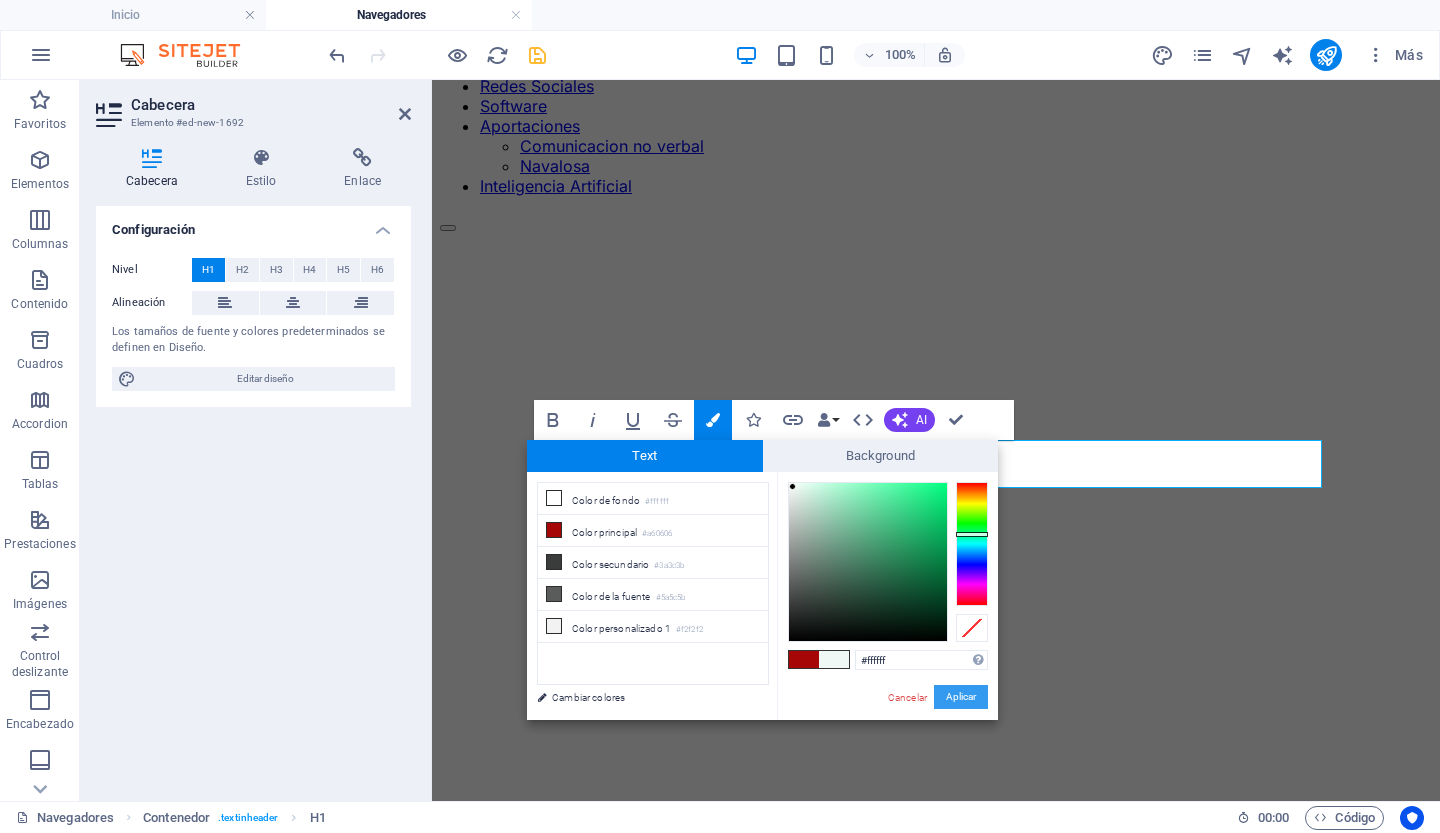 click on "Aplicar" at bounding box center (961, 697) 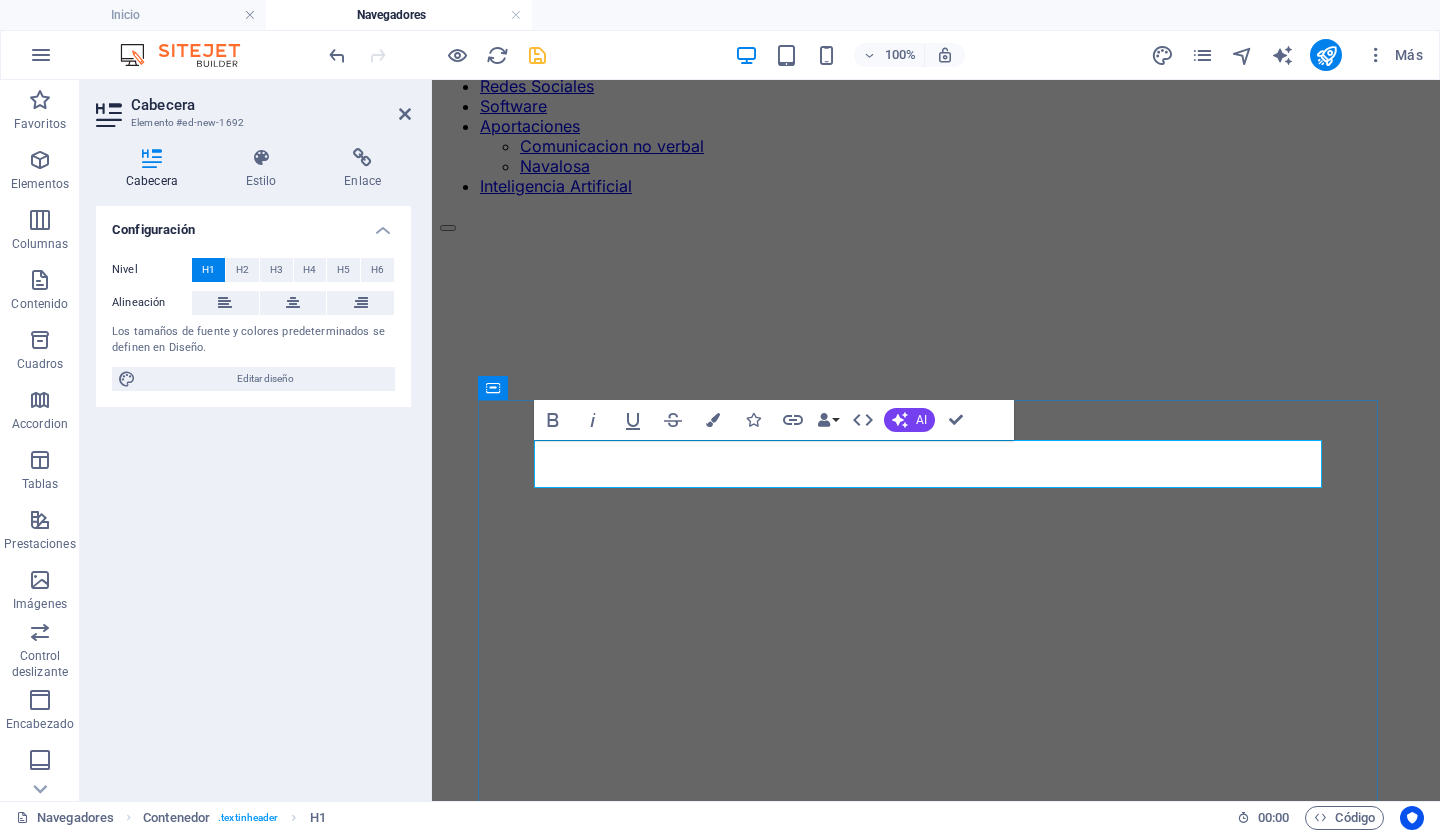 click on "Nueva cabecera" at bounding box center [936, 1031] 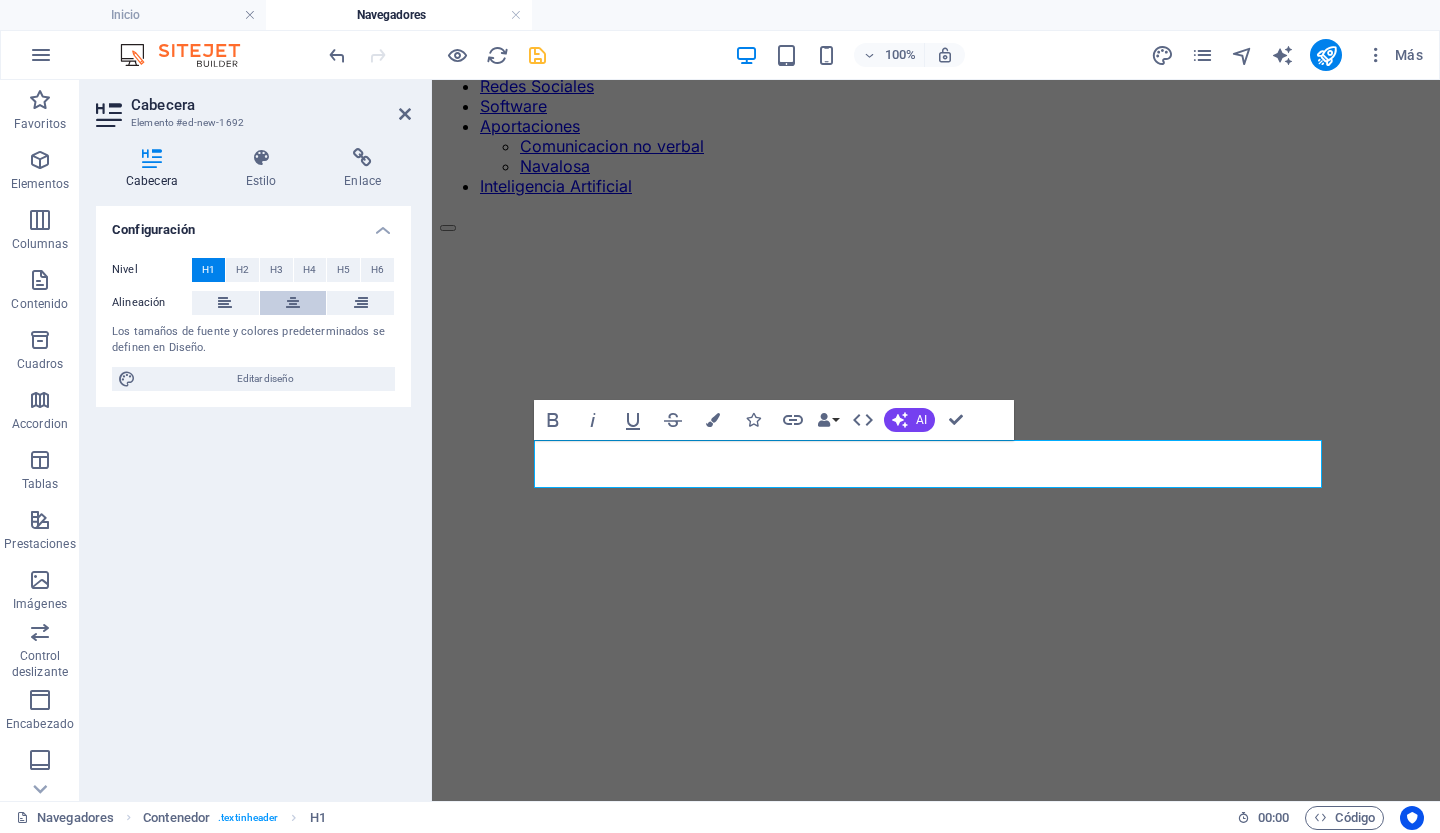 click at bounding box center (293, 303) 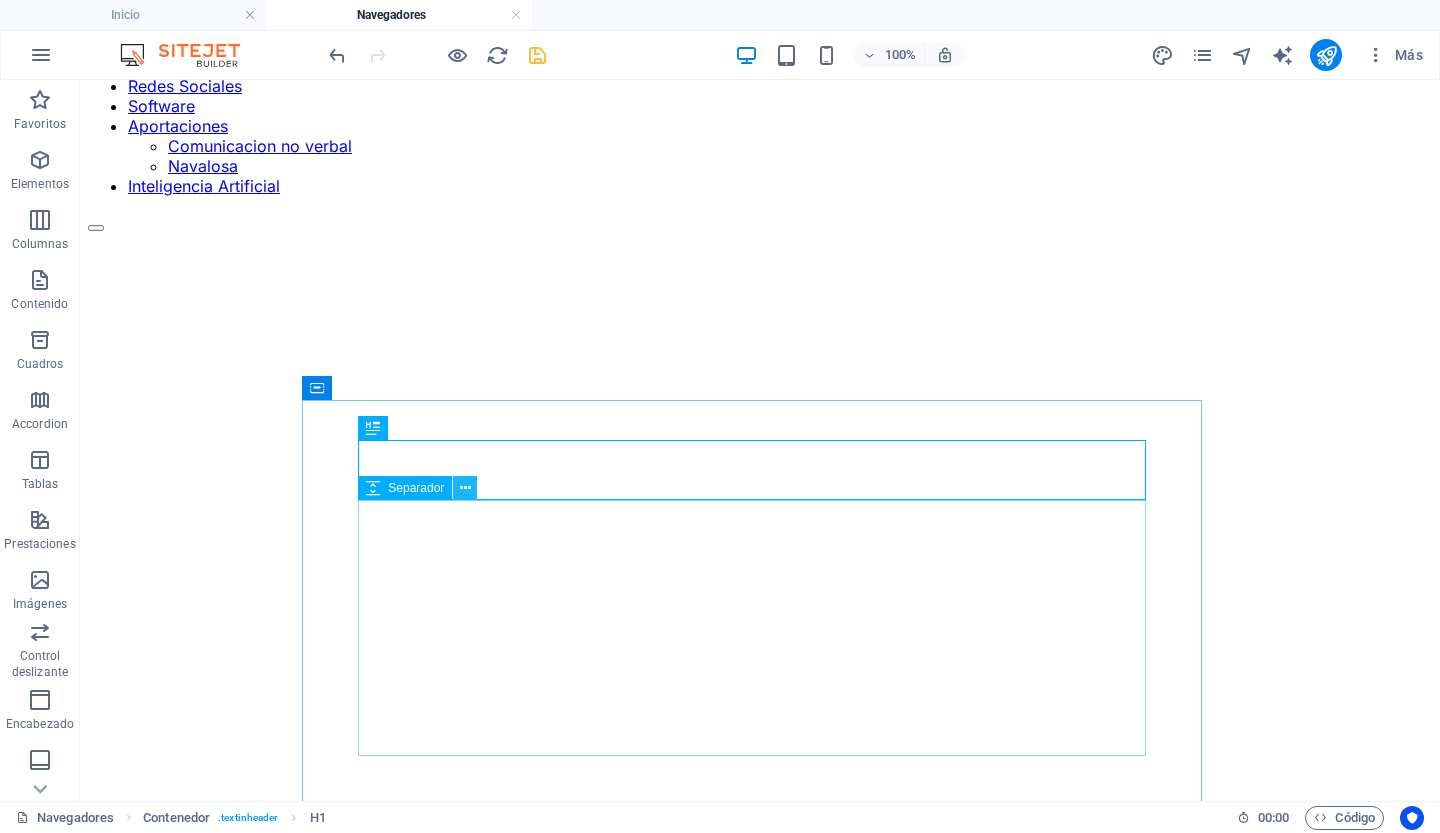 click at bounding box center [465, 488] 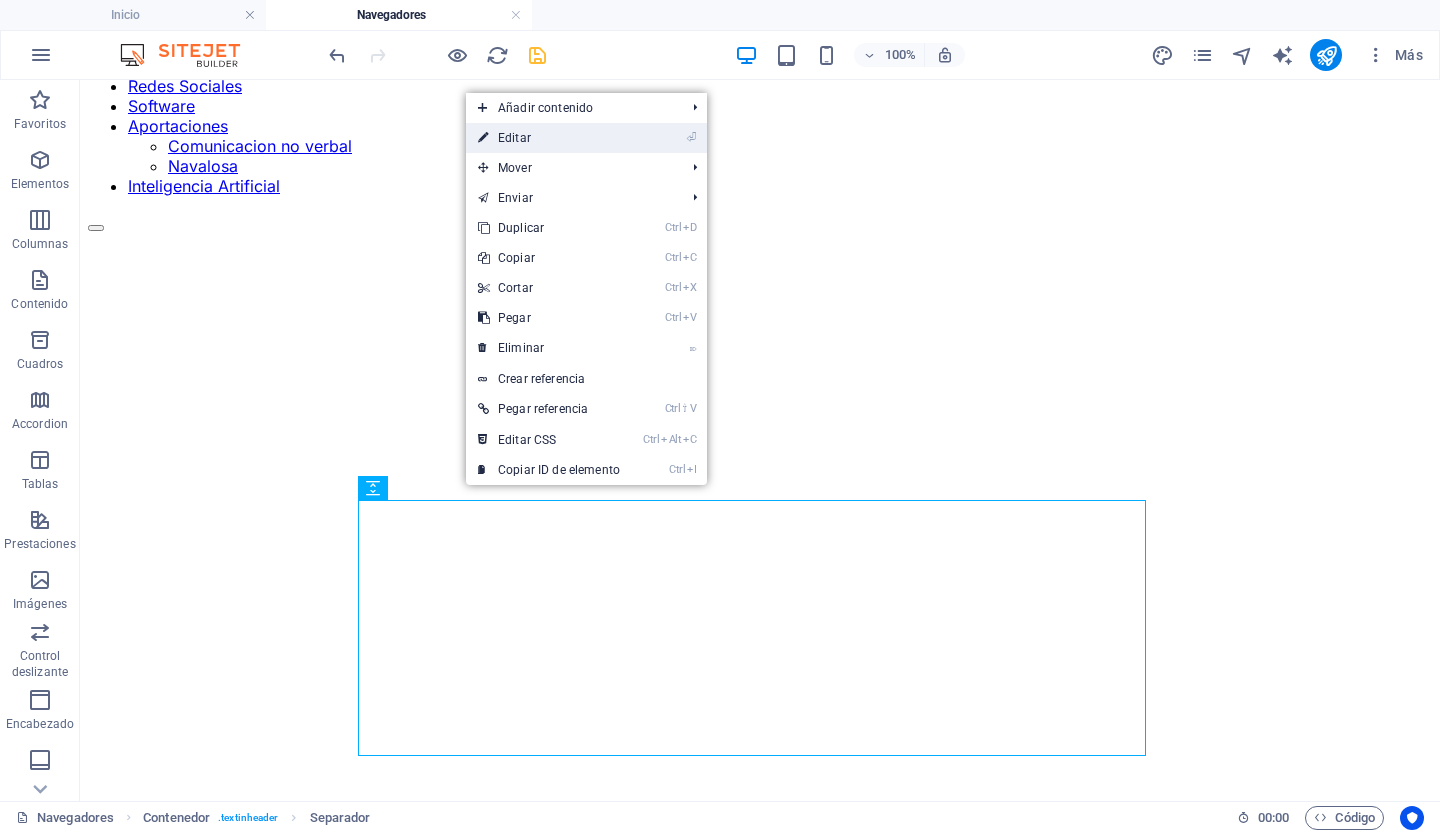 click on "⏎  Editar" at bounding box center (549, 138) 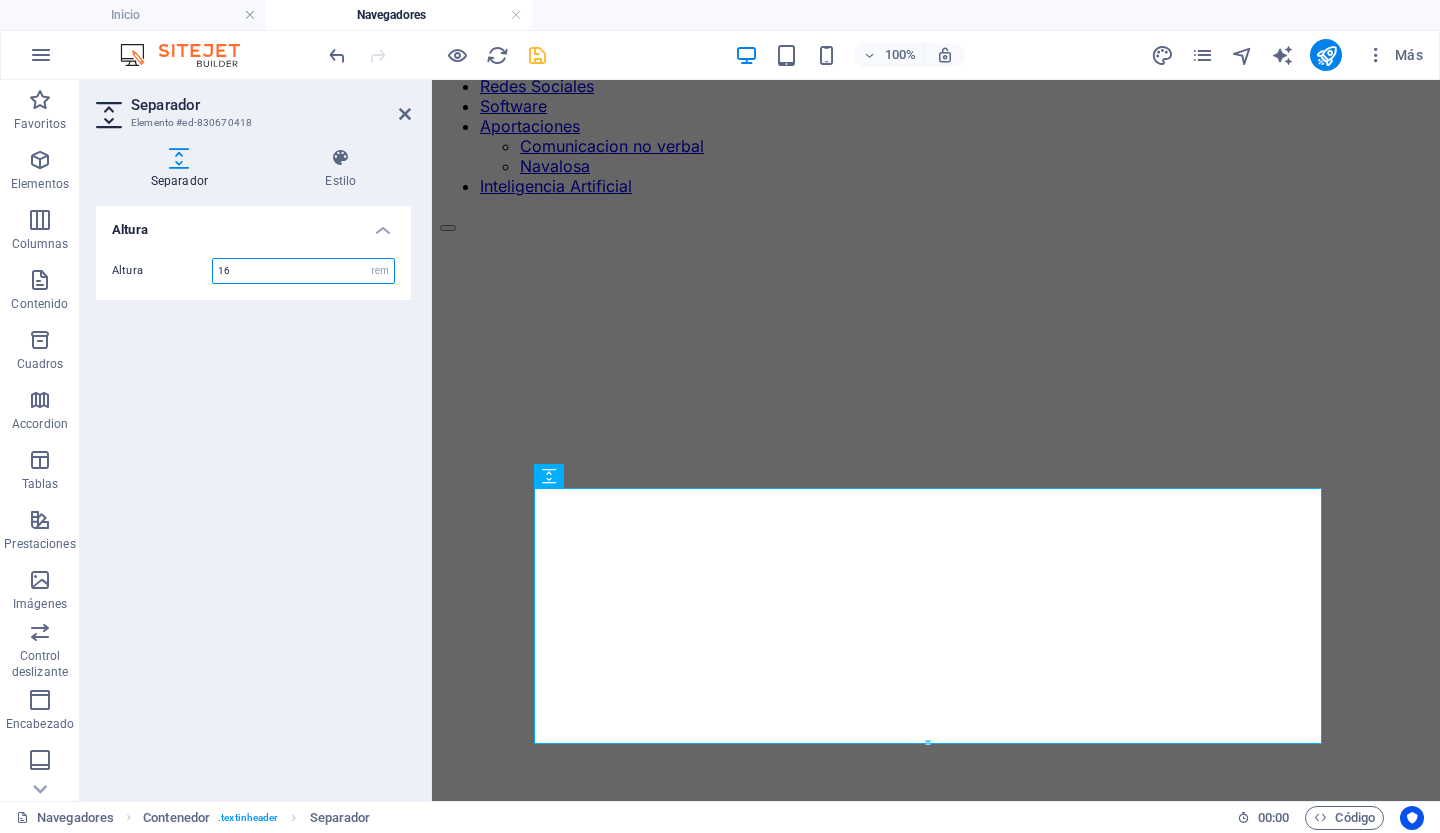 click on "16" at bounding box center [303, 271] 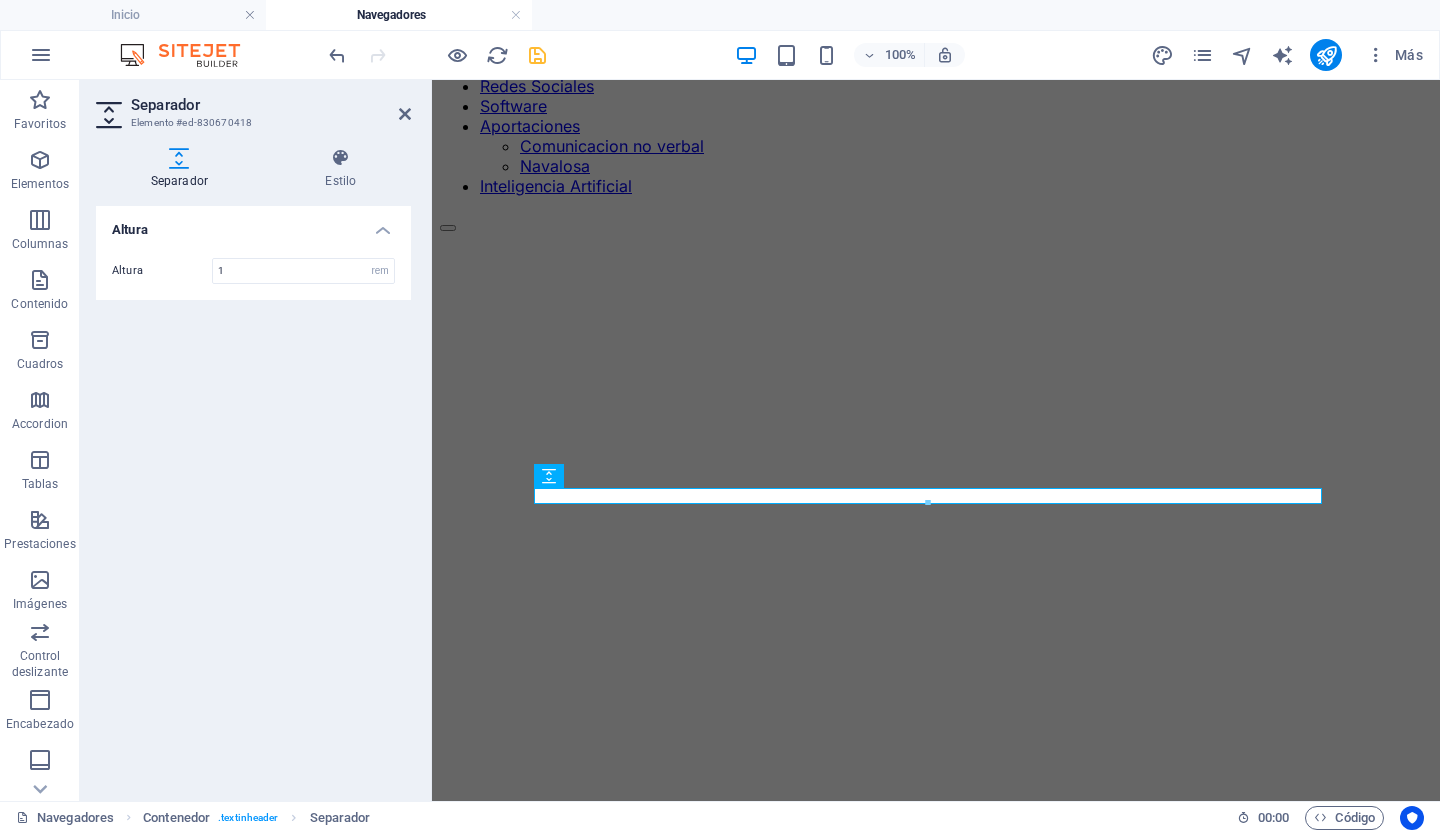 click on "Altura Altura 1 px rem vh vw" at bounding box center [253, 495] 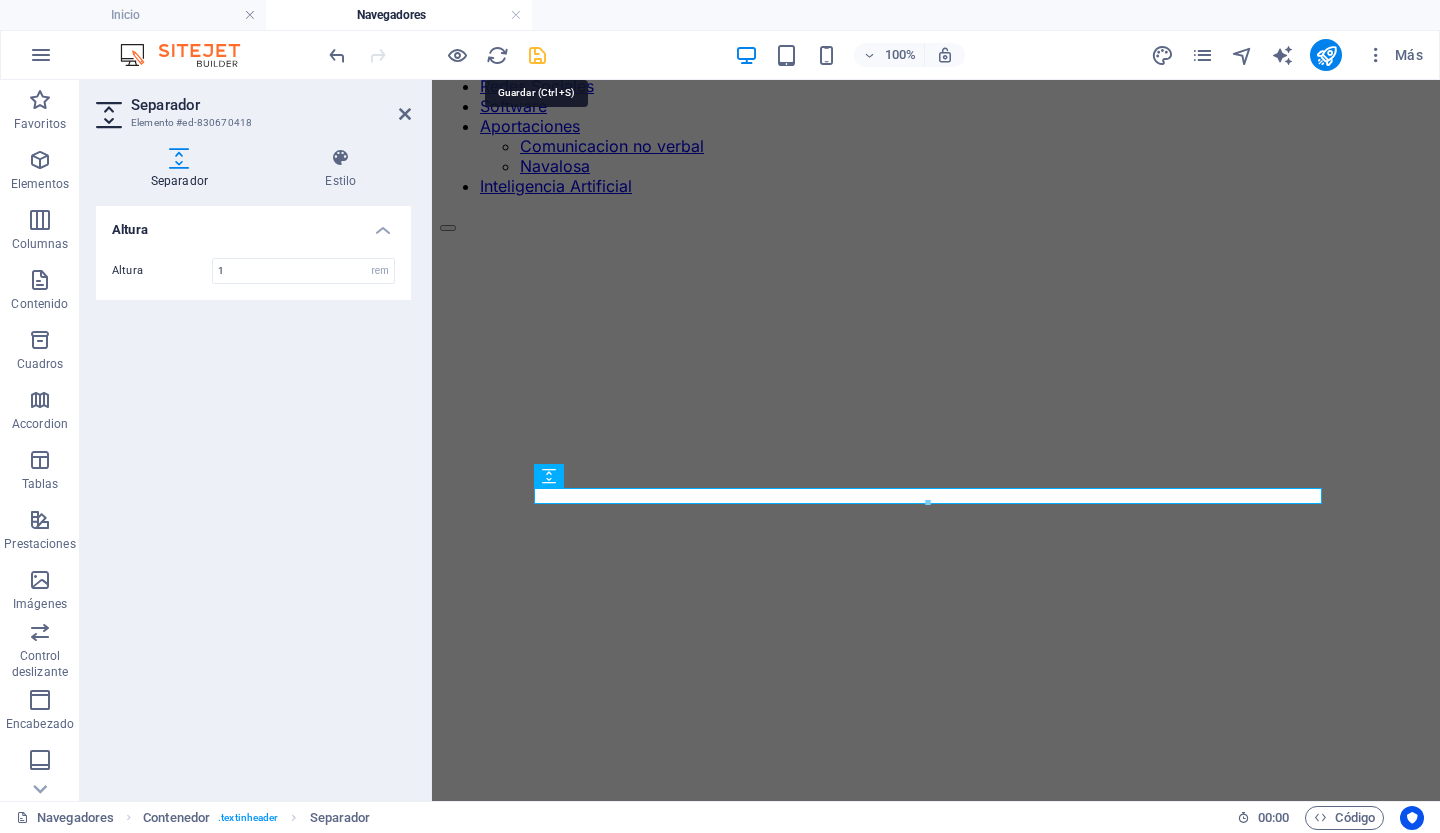 click at bounding box center [537, 55] 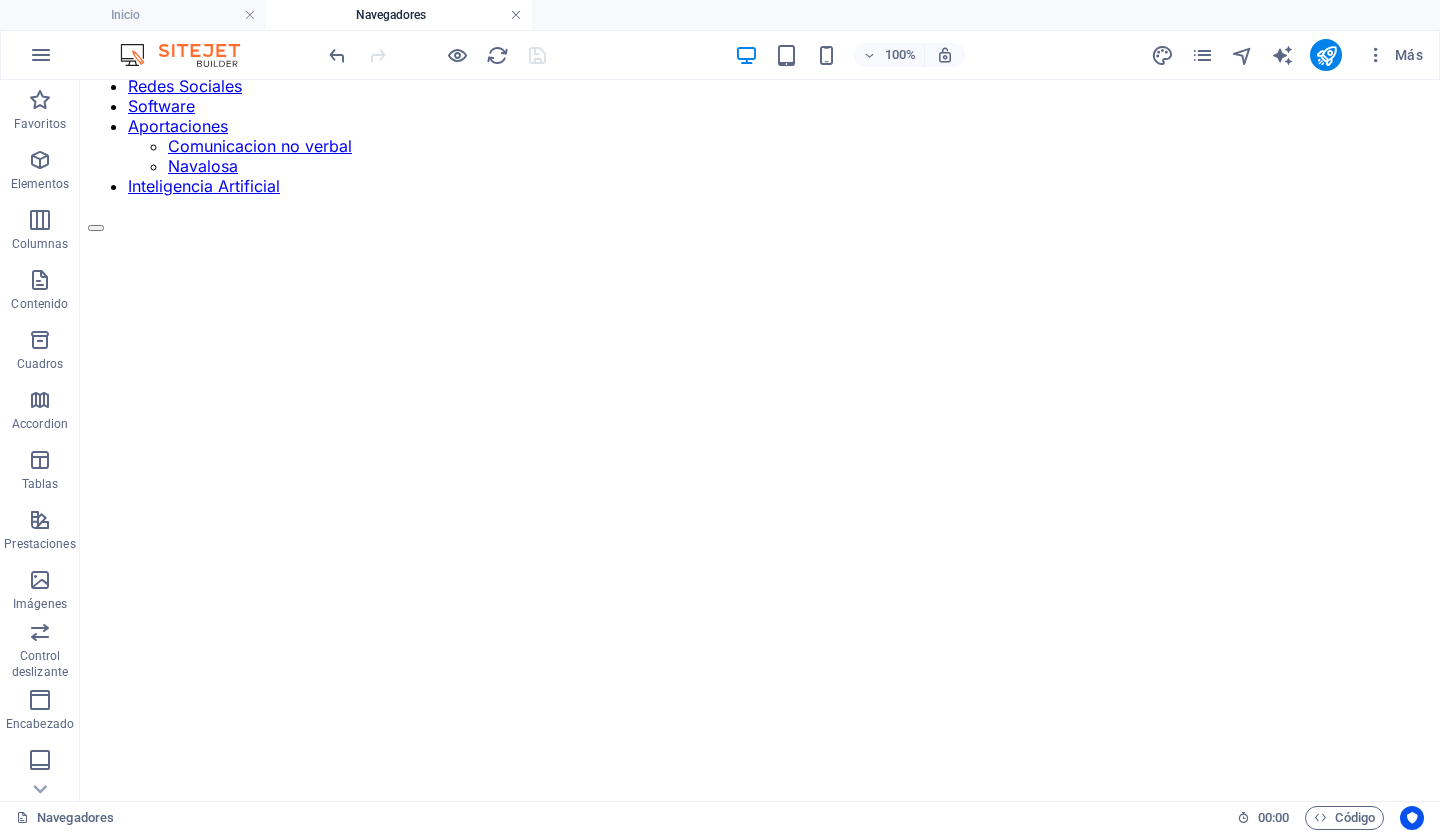 click at bounding box center [516, 15] 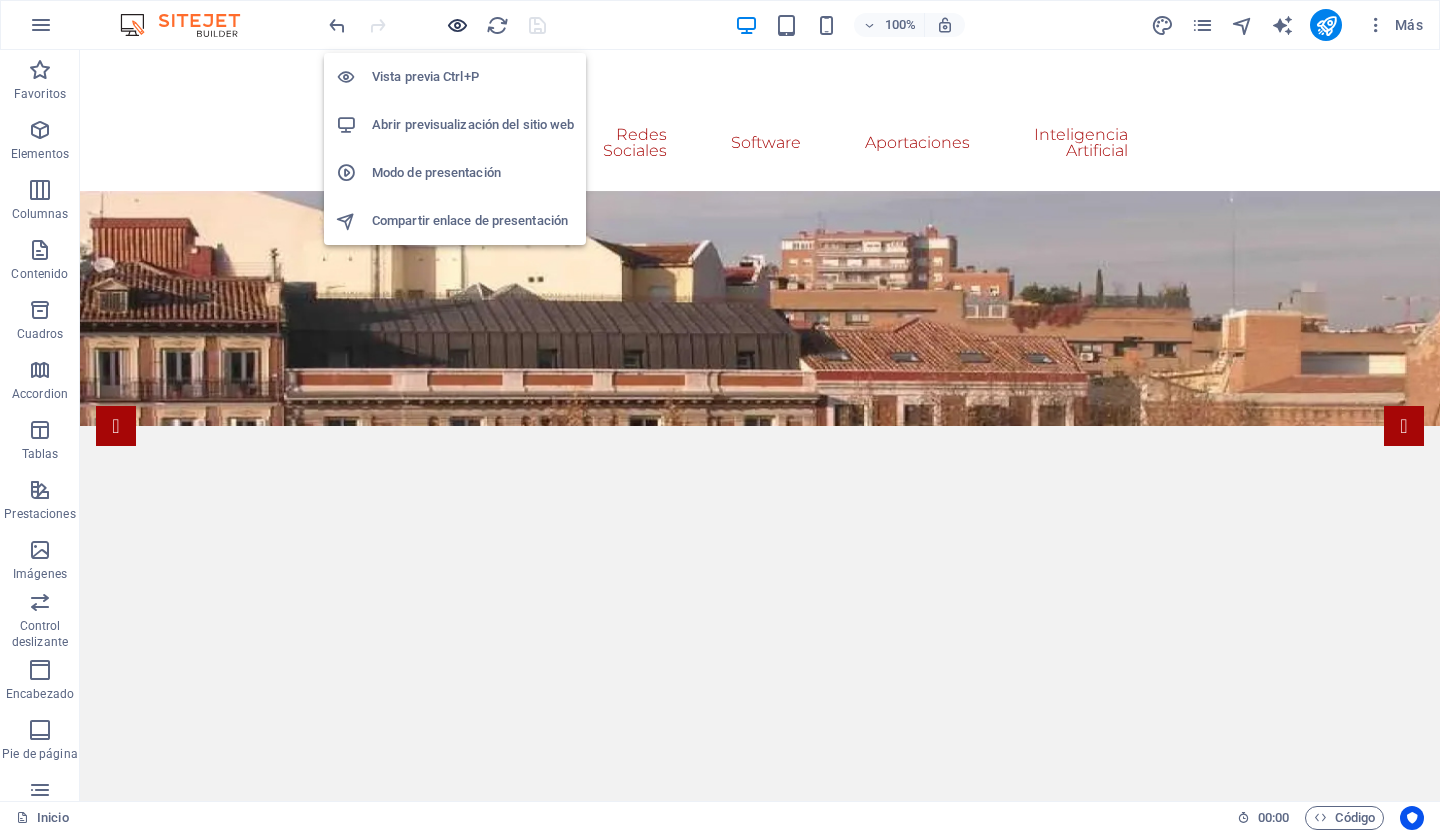 click at bounding box center (457, 25) 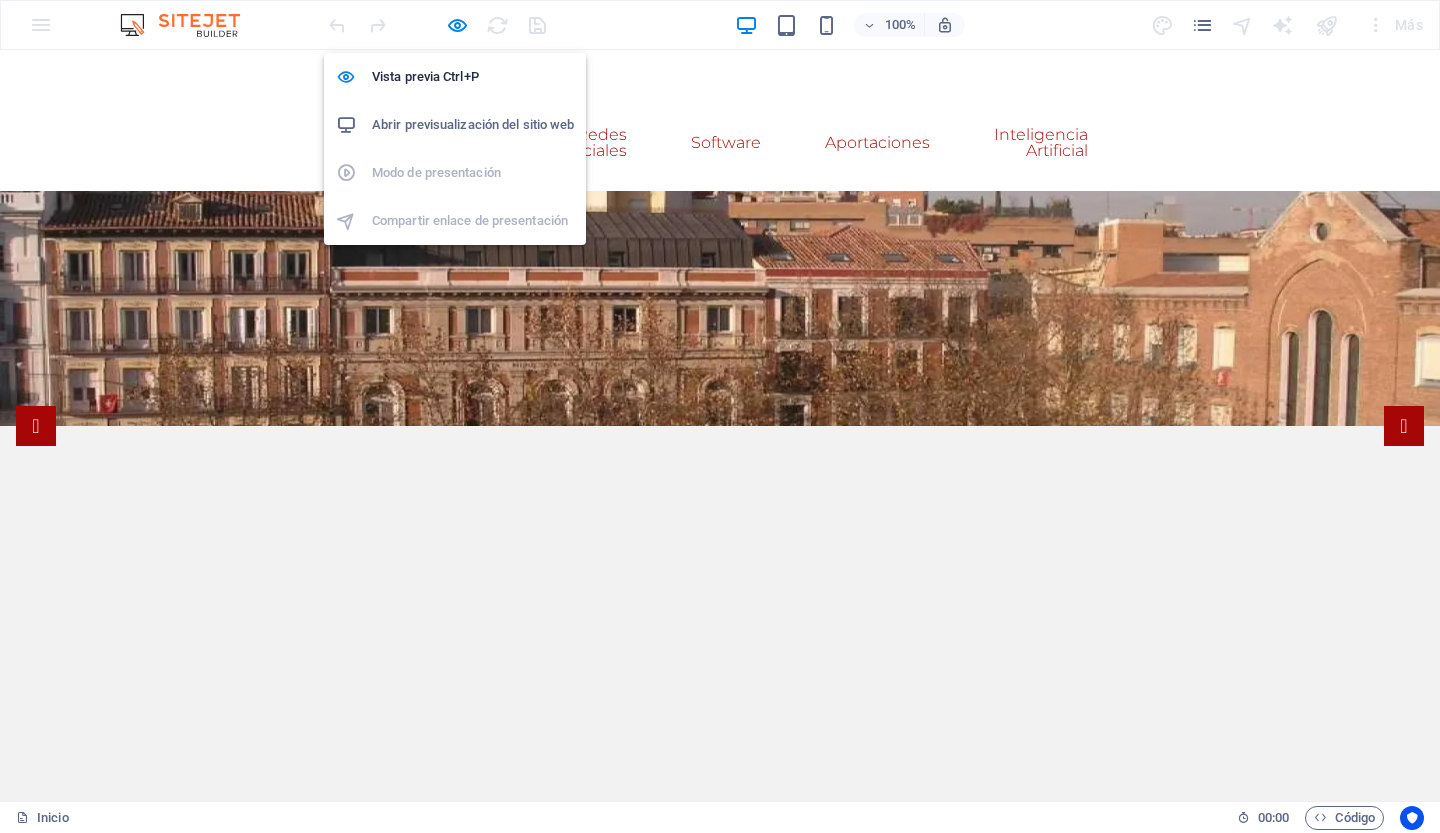 click on "Abrir previsualización del sitio web" at bounding box center (473, 125) 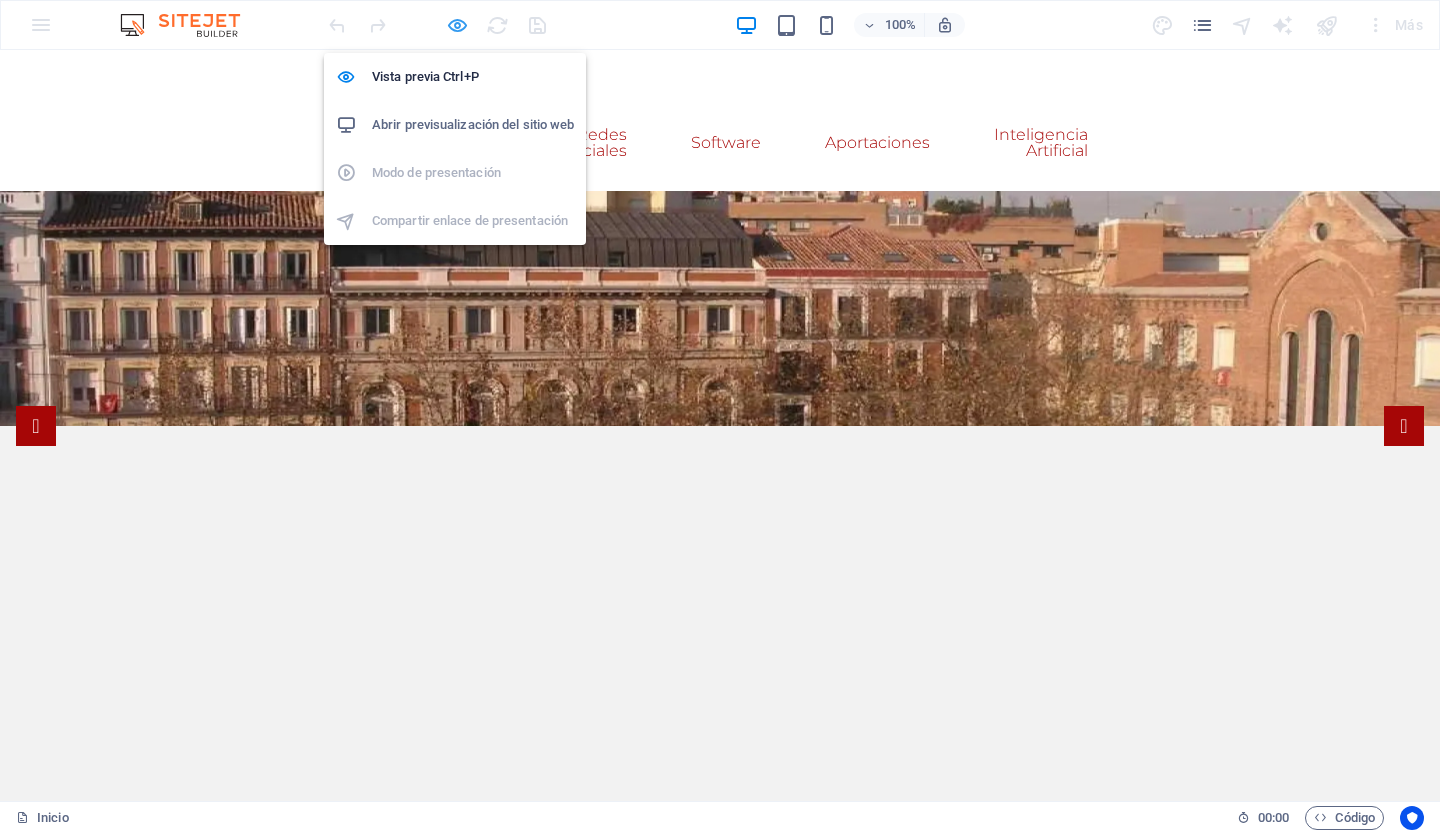 click at bounding box center (457, 25) 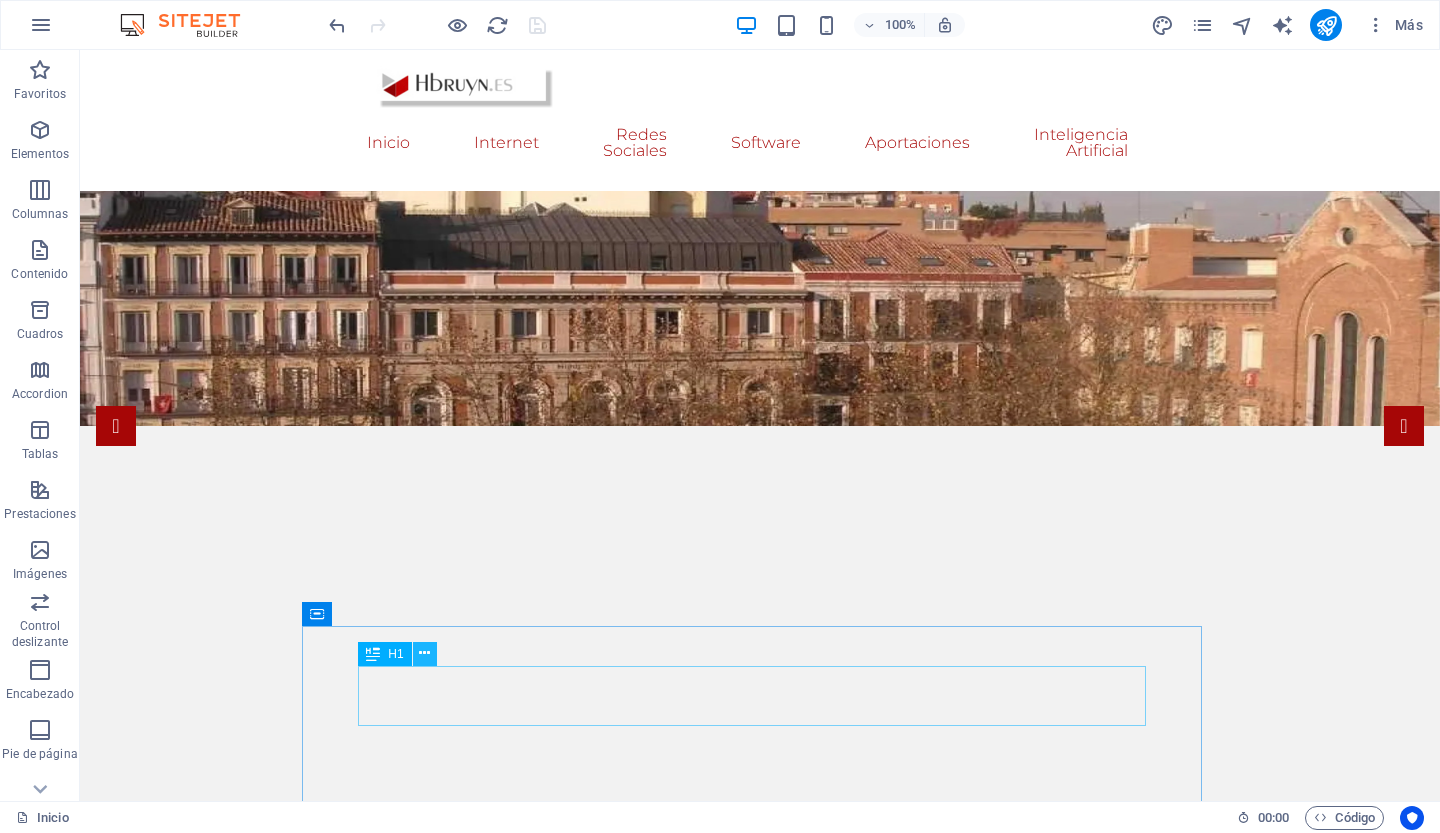 click at bounding box center (424, 653) 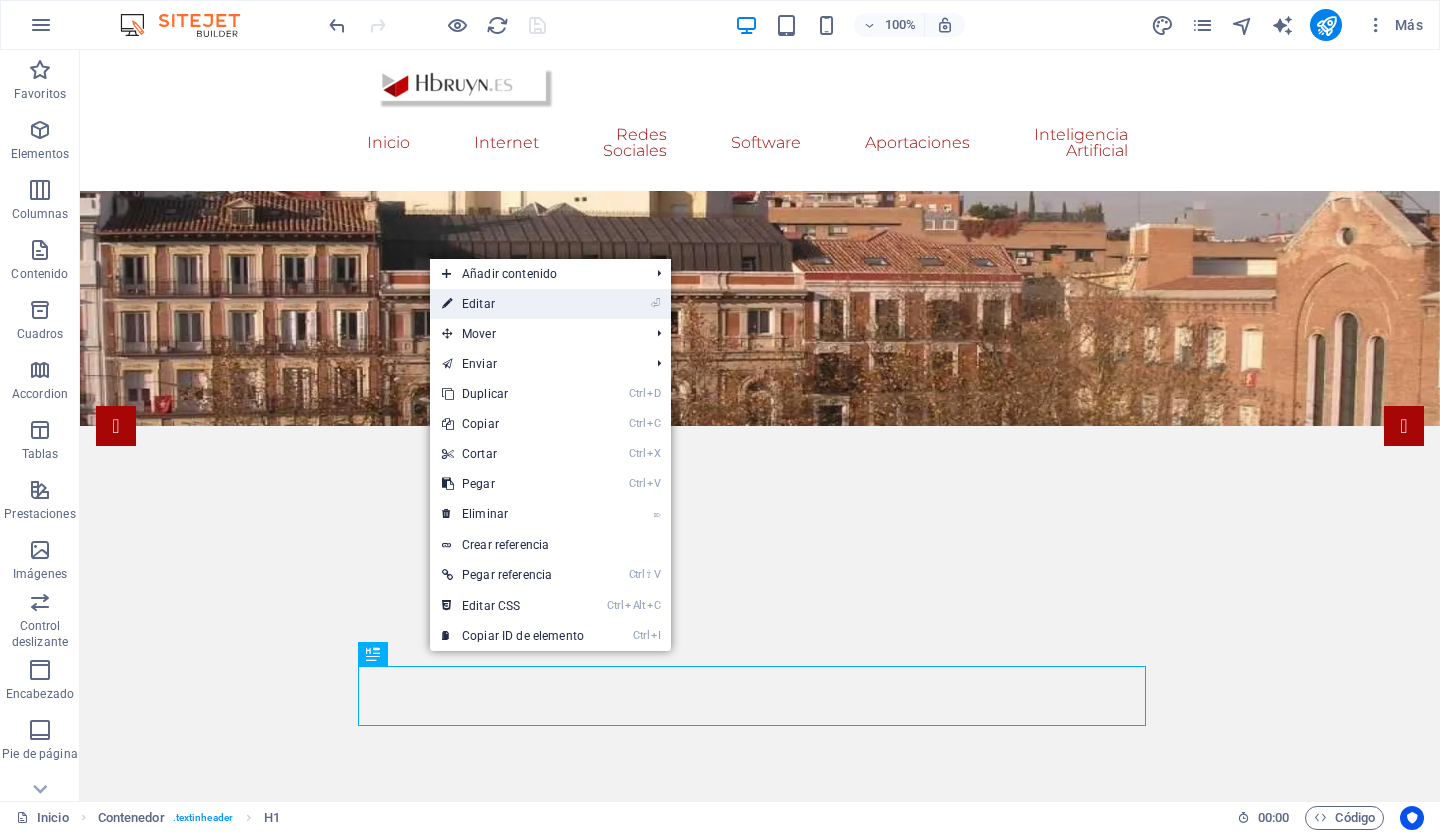 click on "⏎  Editar" at bounding box center (513, 304) 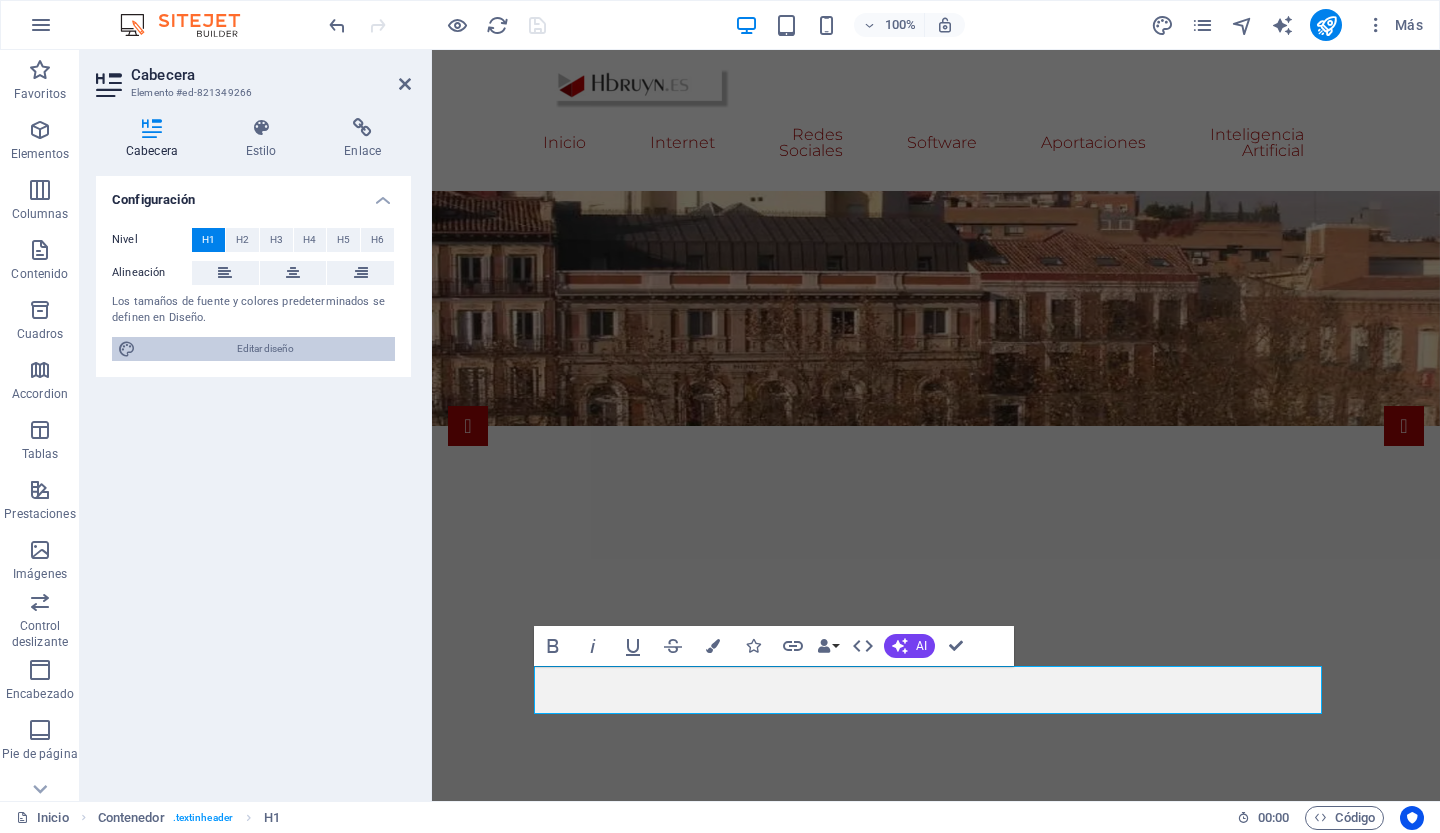 click on "Editar diseño" at bounding box center (265, 349) 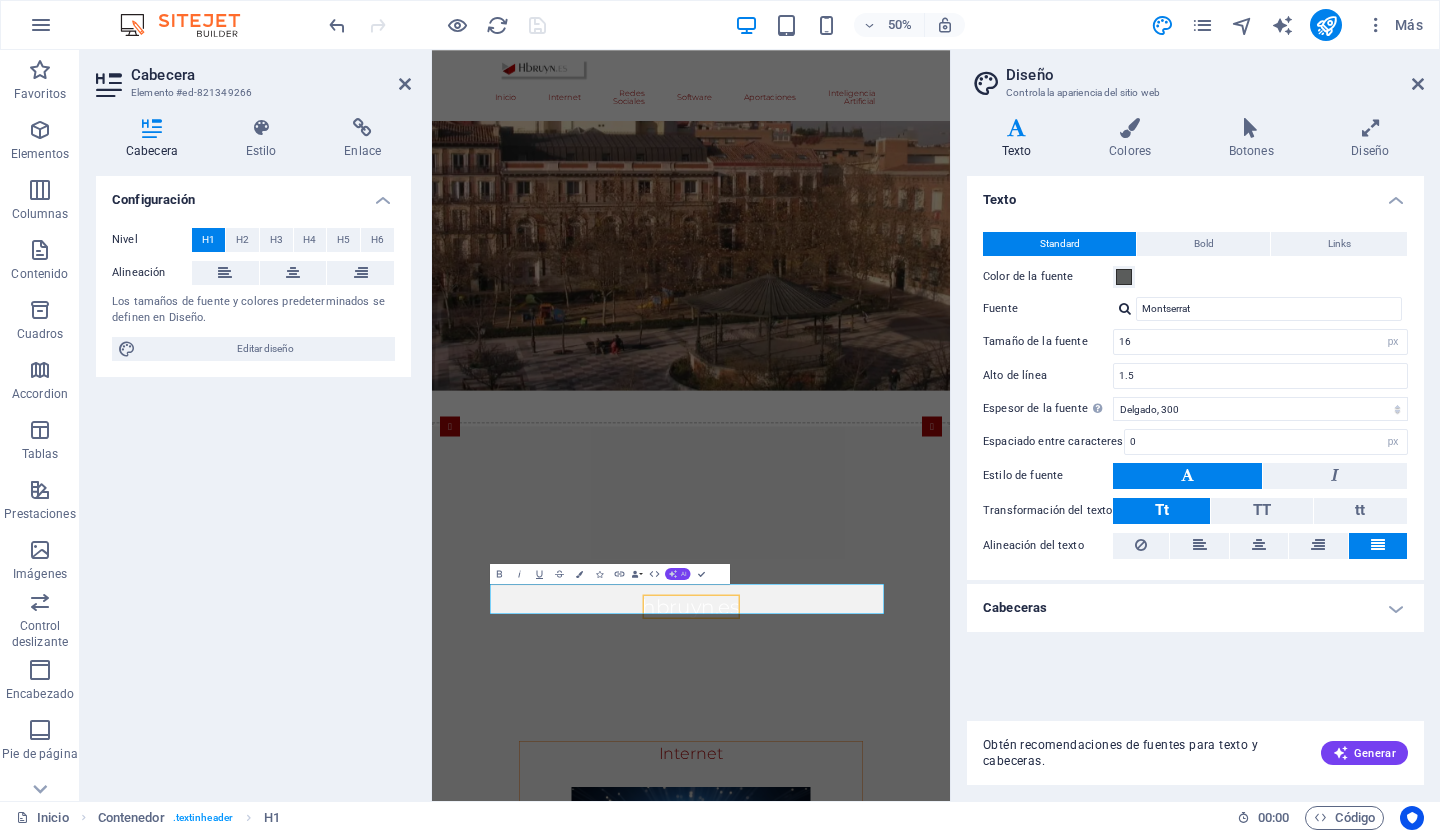 click on "AI" at bounding box center [684, 573] 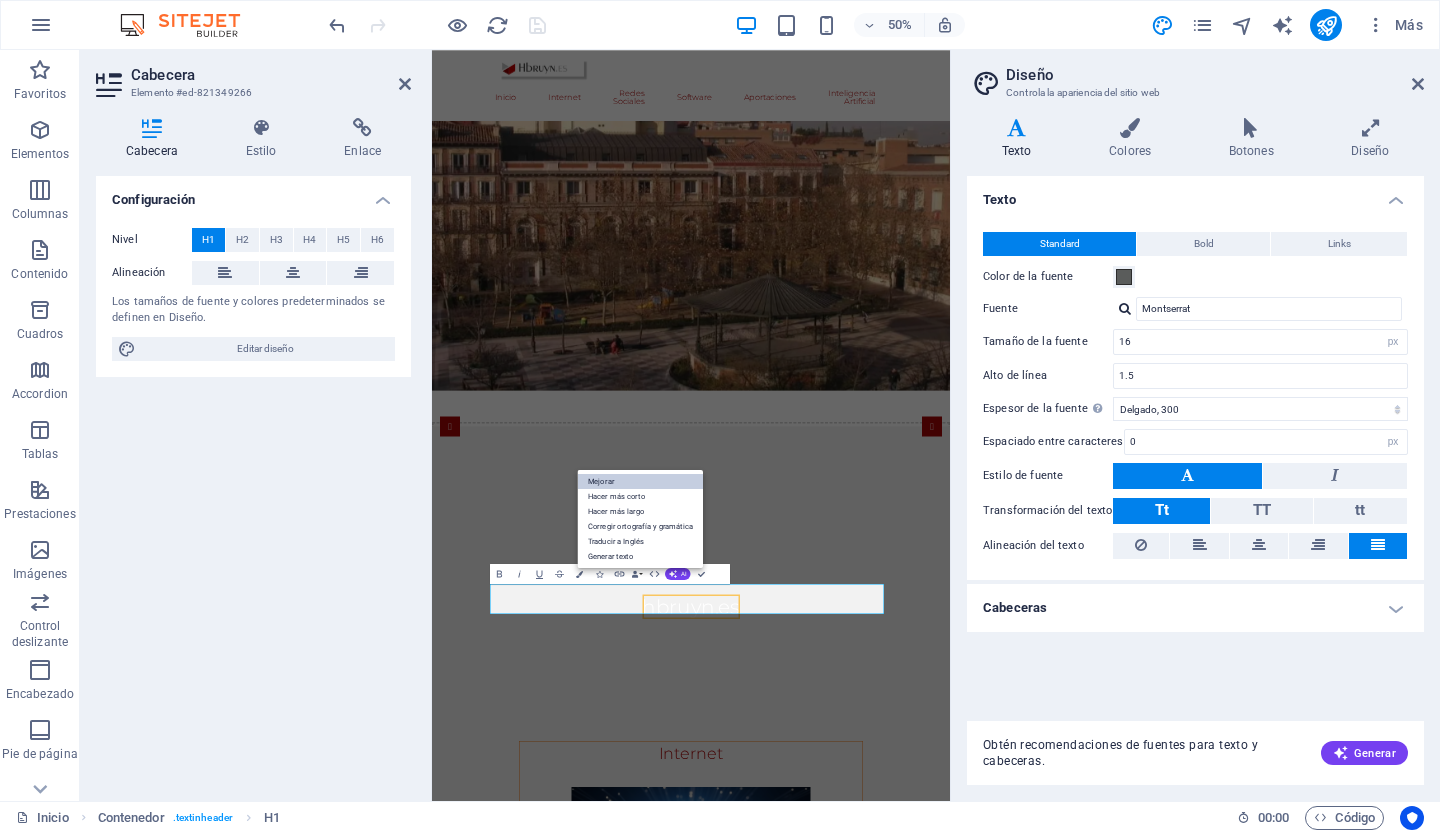 click on "Mejorar" at bounding box center [640, 480] 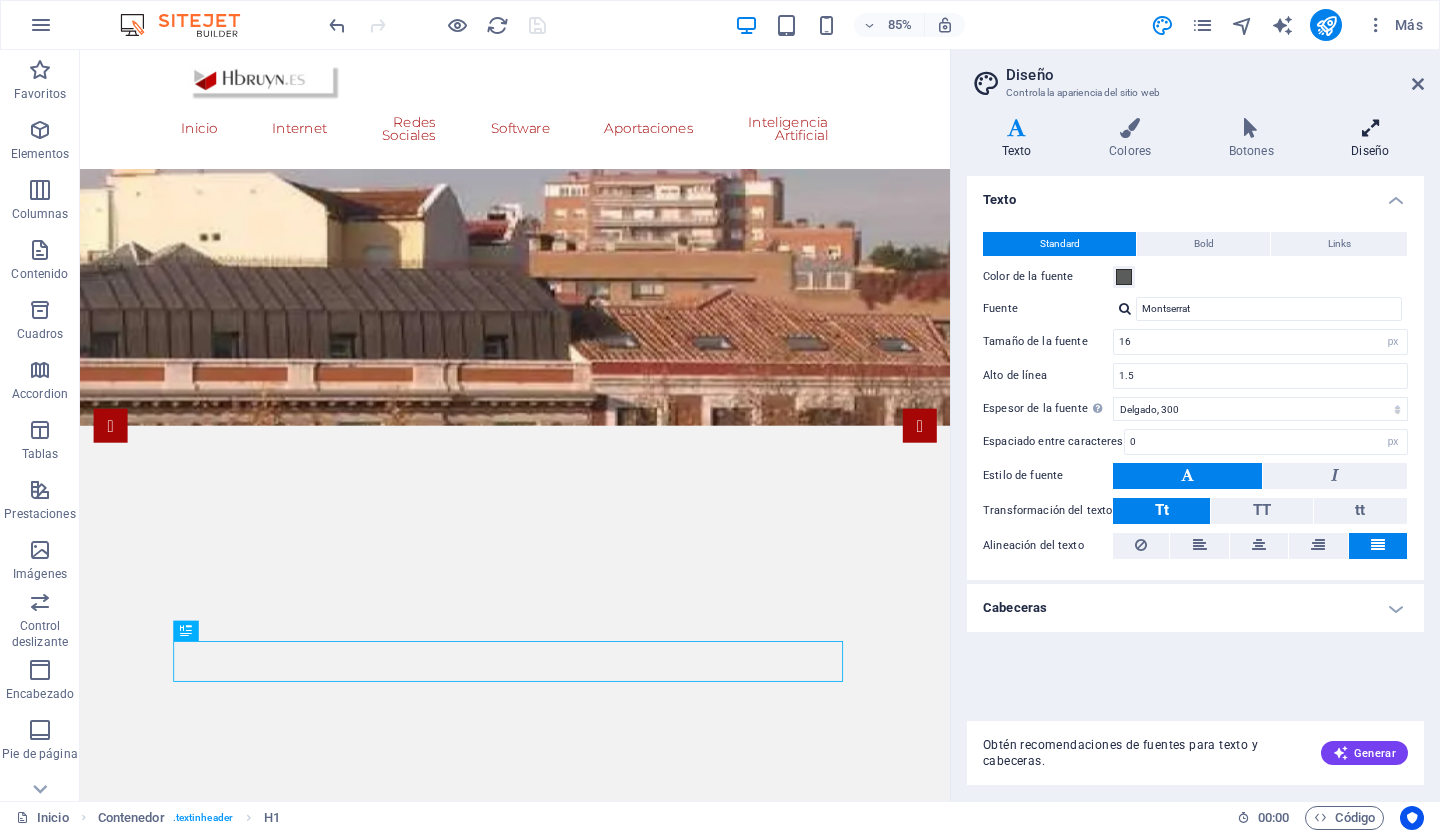click at bounding box center (1370, 128) 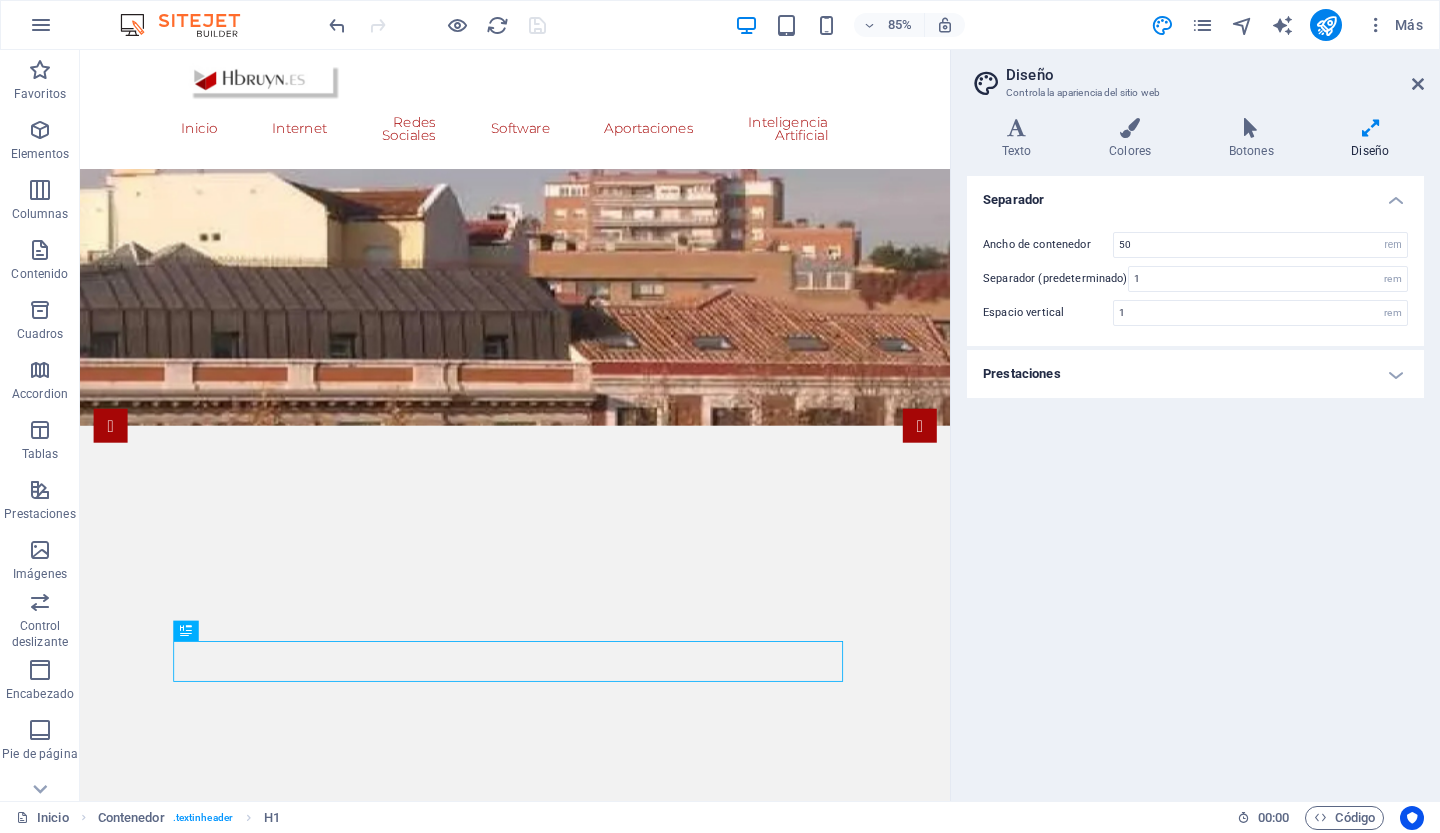 click on "Prestaciones" at bounding box center (1195, 374) 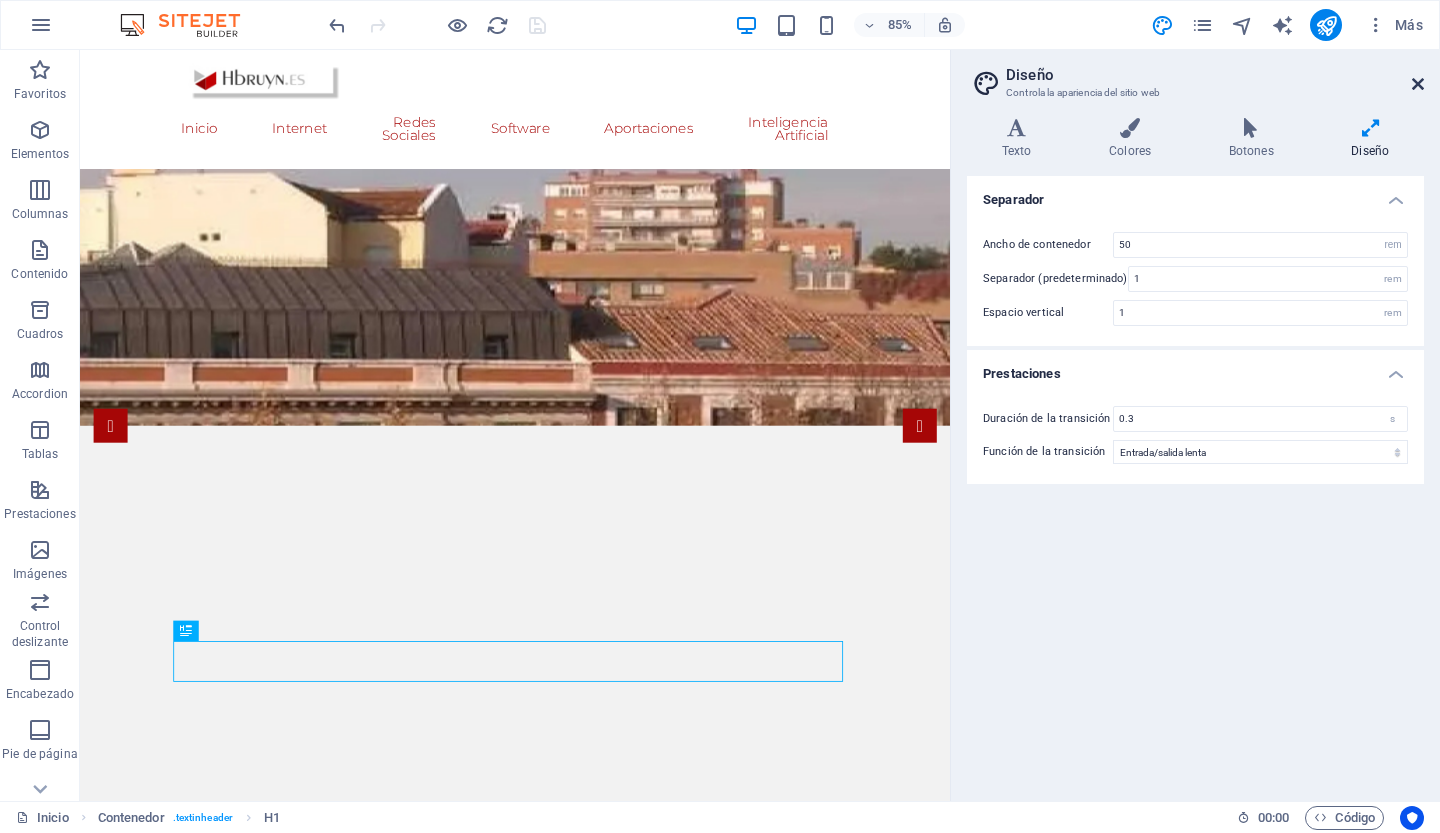 click at bounding box center [1418, 84] 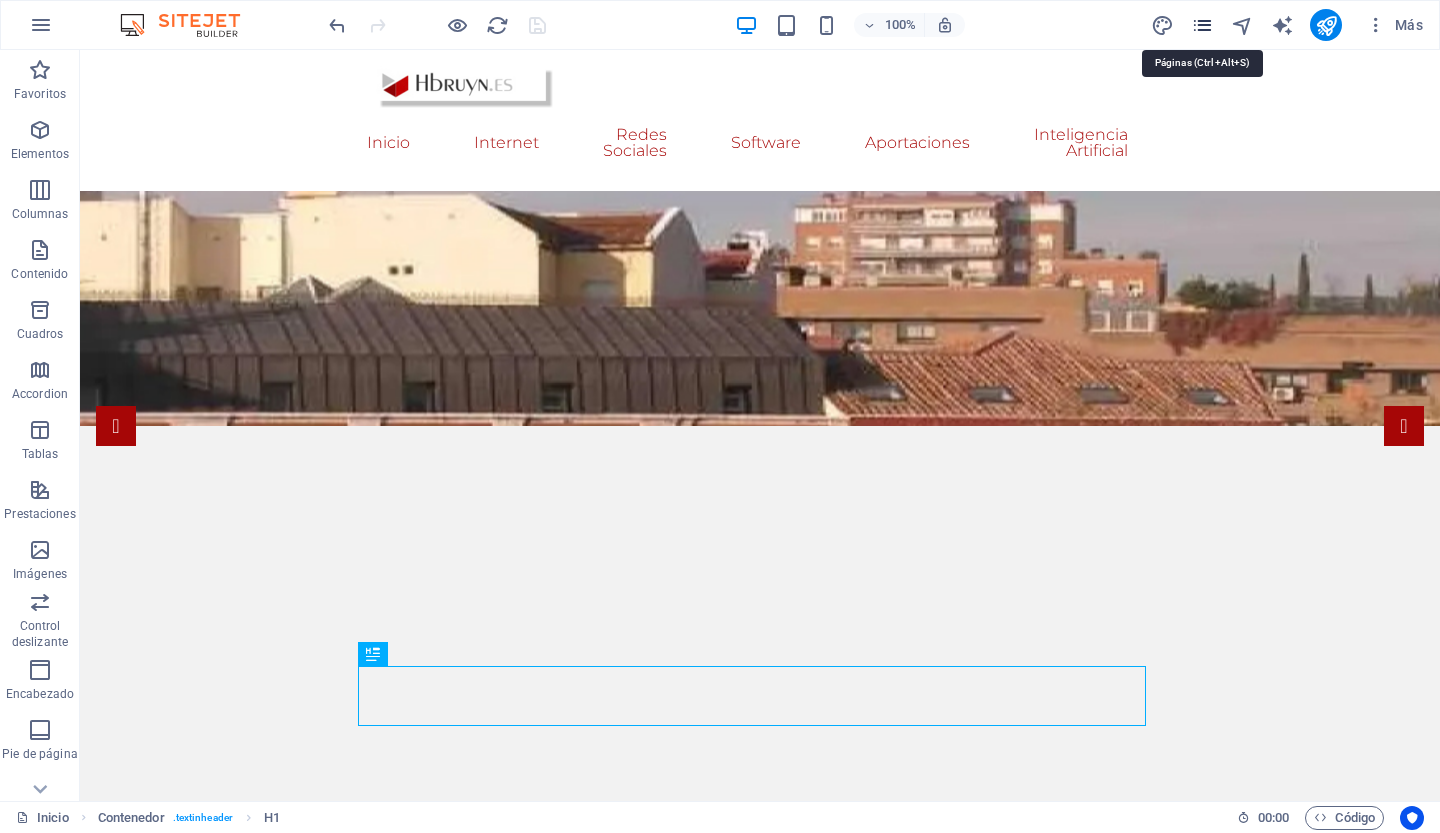 click at bounding box center (1202, 25) 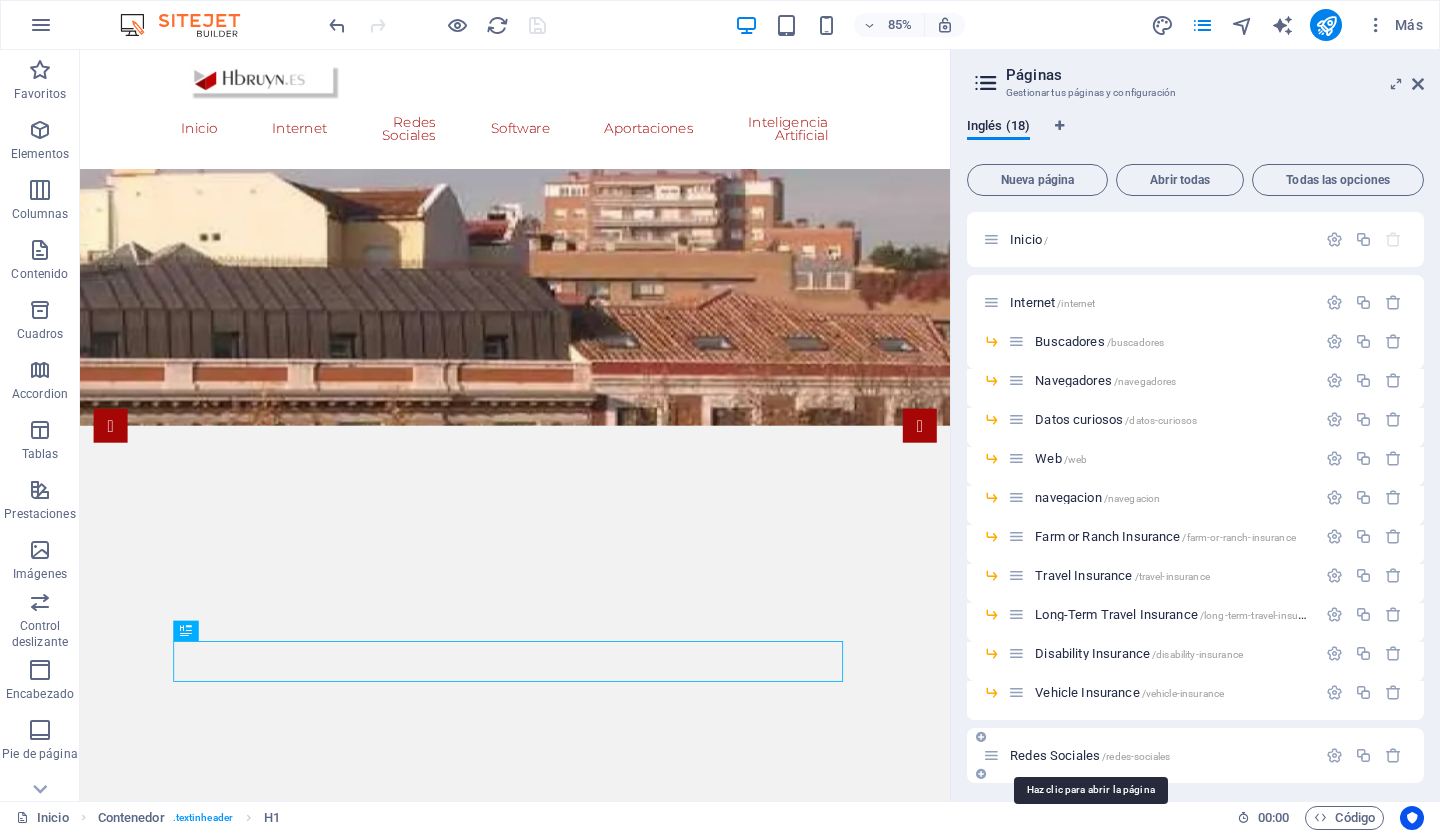 click on "Redes Sociales /redes-sociales" at bounding box center (1090, 755) 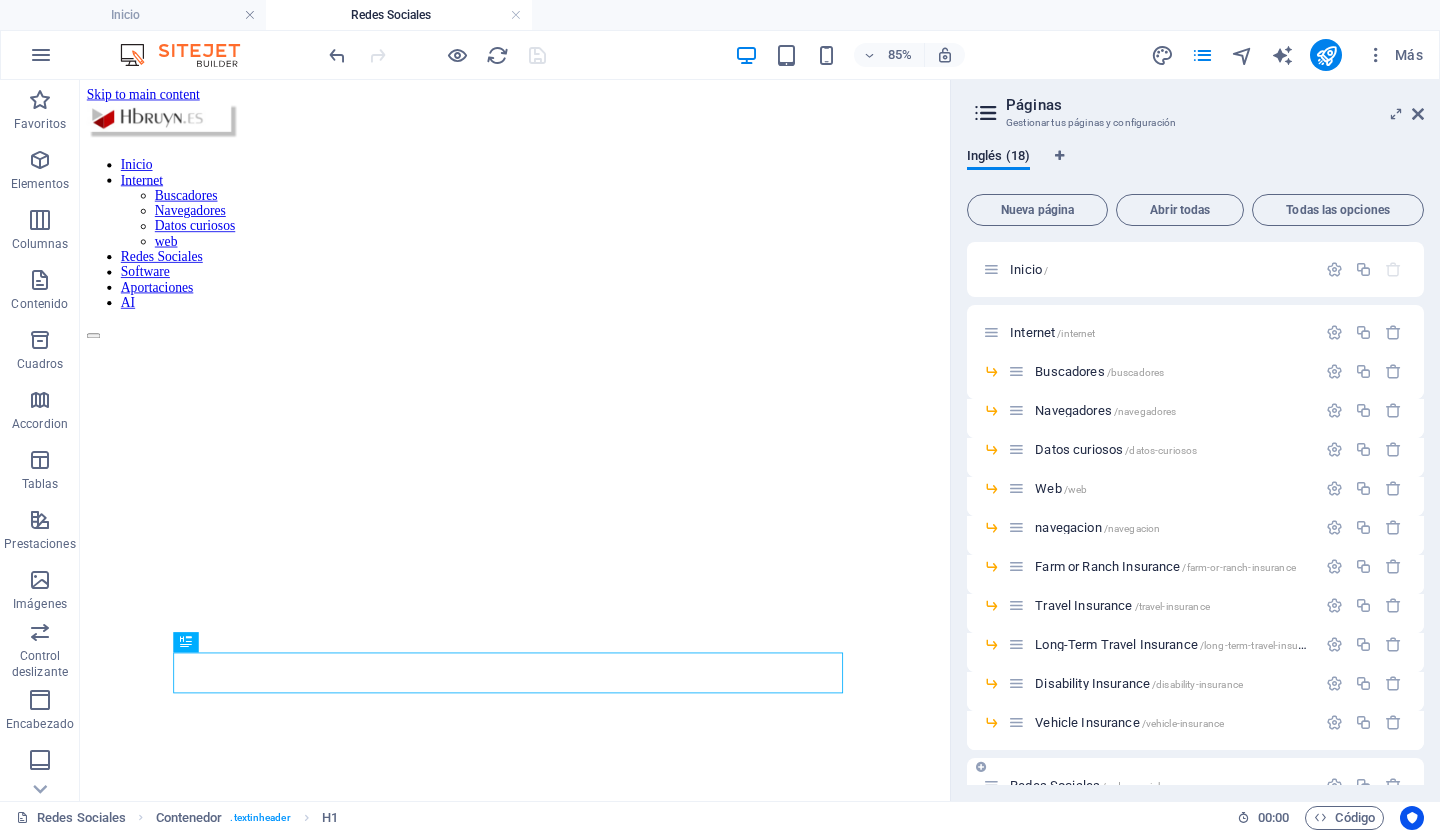 scroll, scrollTop: 0, scrollLeft: 0, axis: both 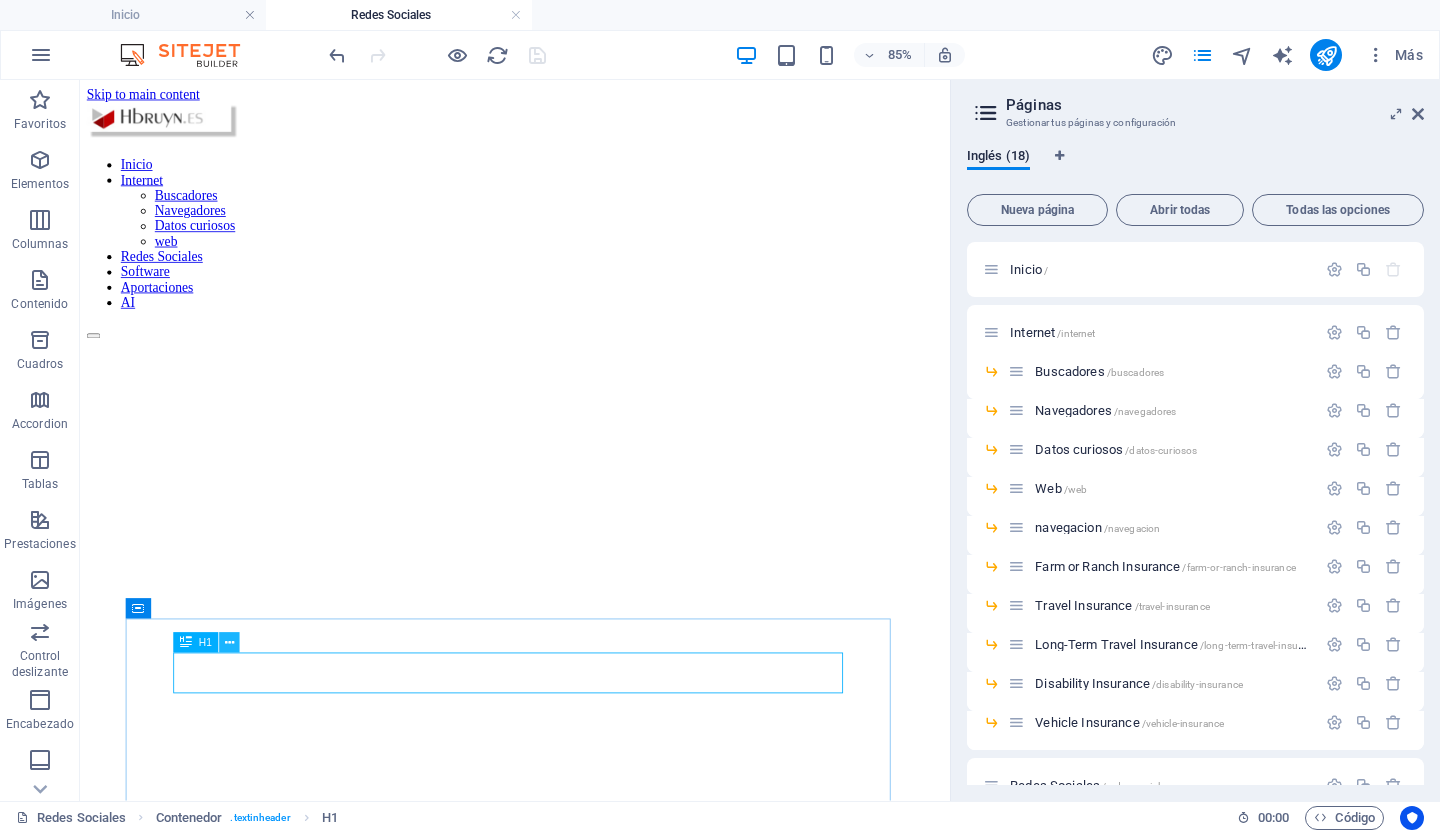 click at bounding box center [229, 643] 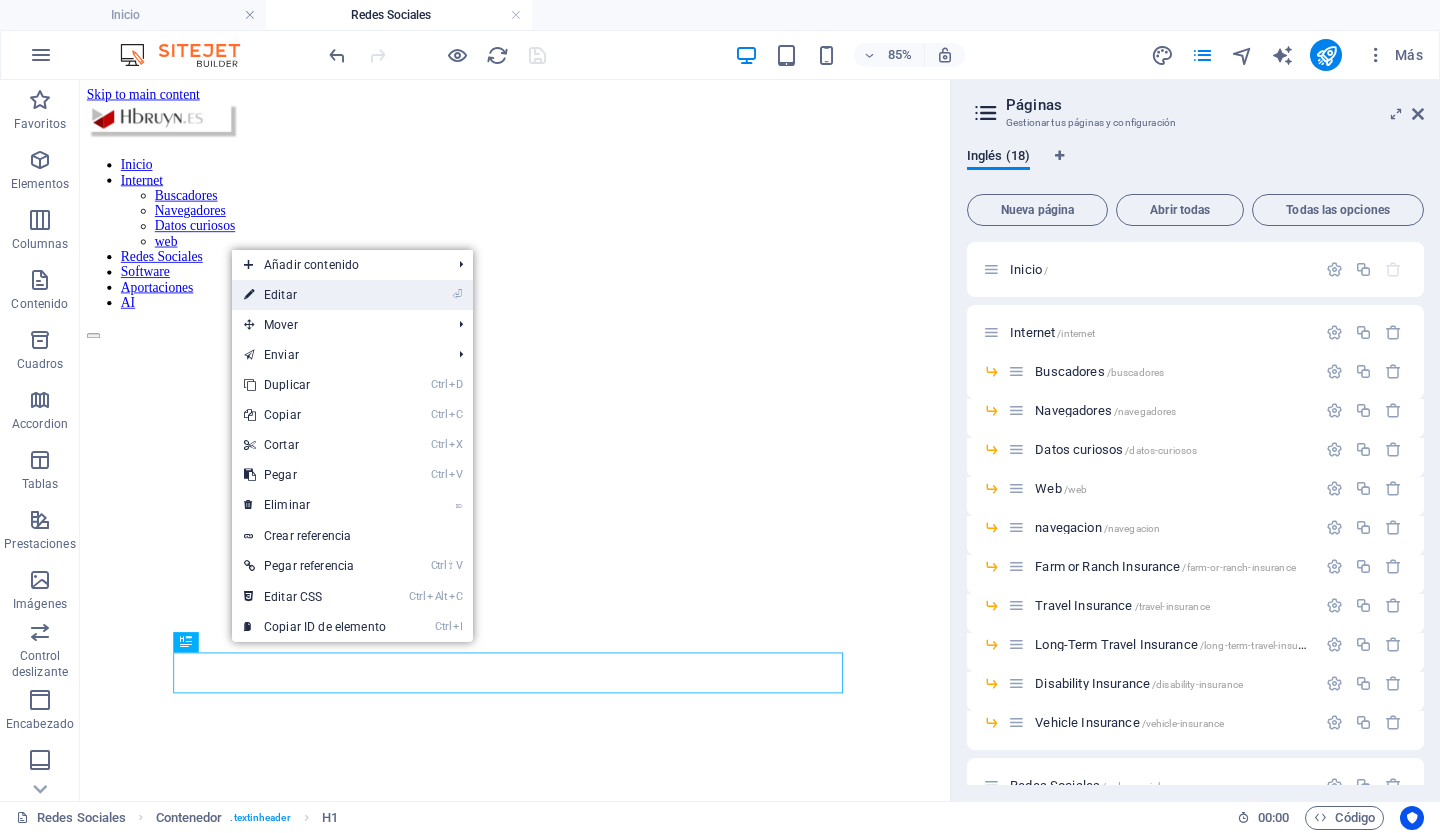 click on "⏎  Editar" at bounding box center [315, 295] 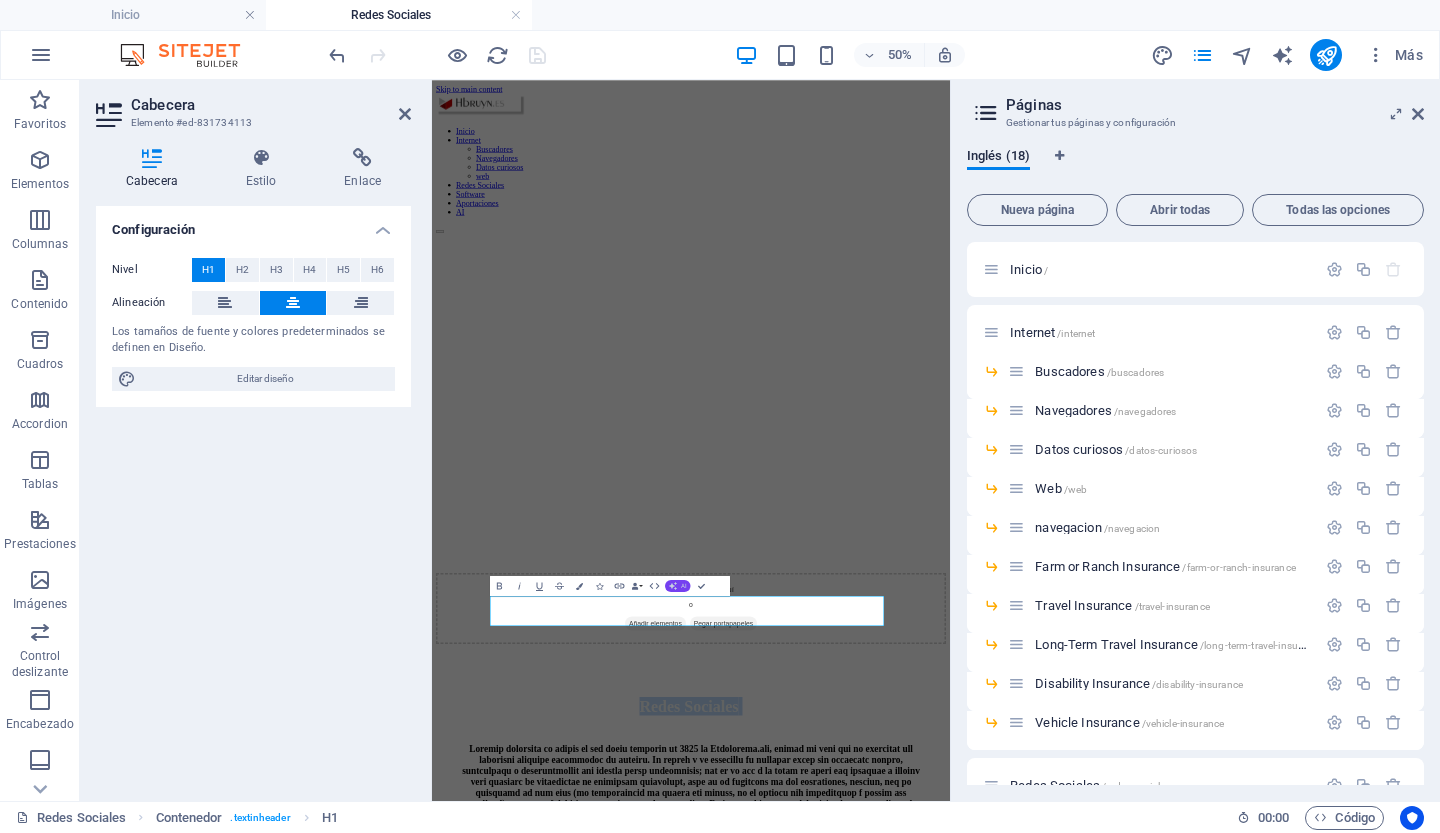 click on "AI" at bounding box center [684, 585] 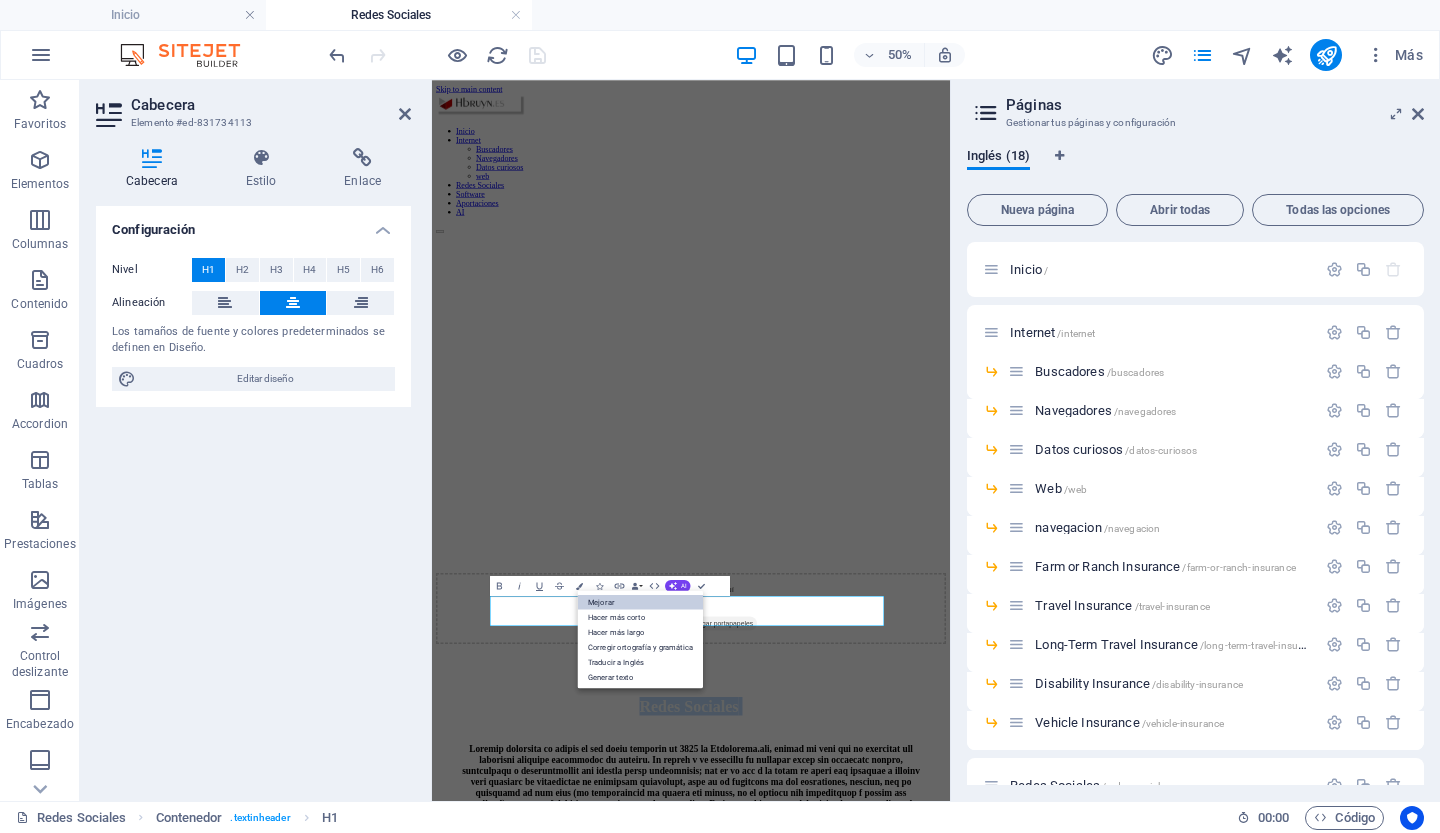 click on "Mejorar" at bounding box center [640, 601] 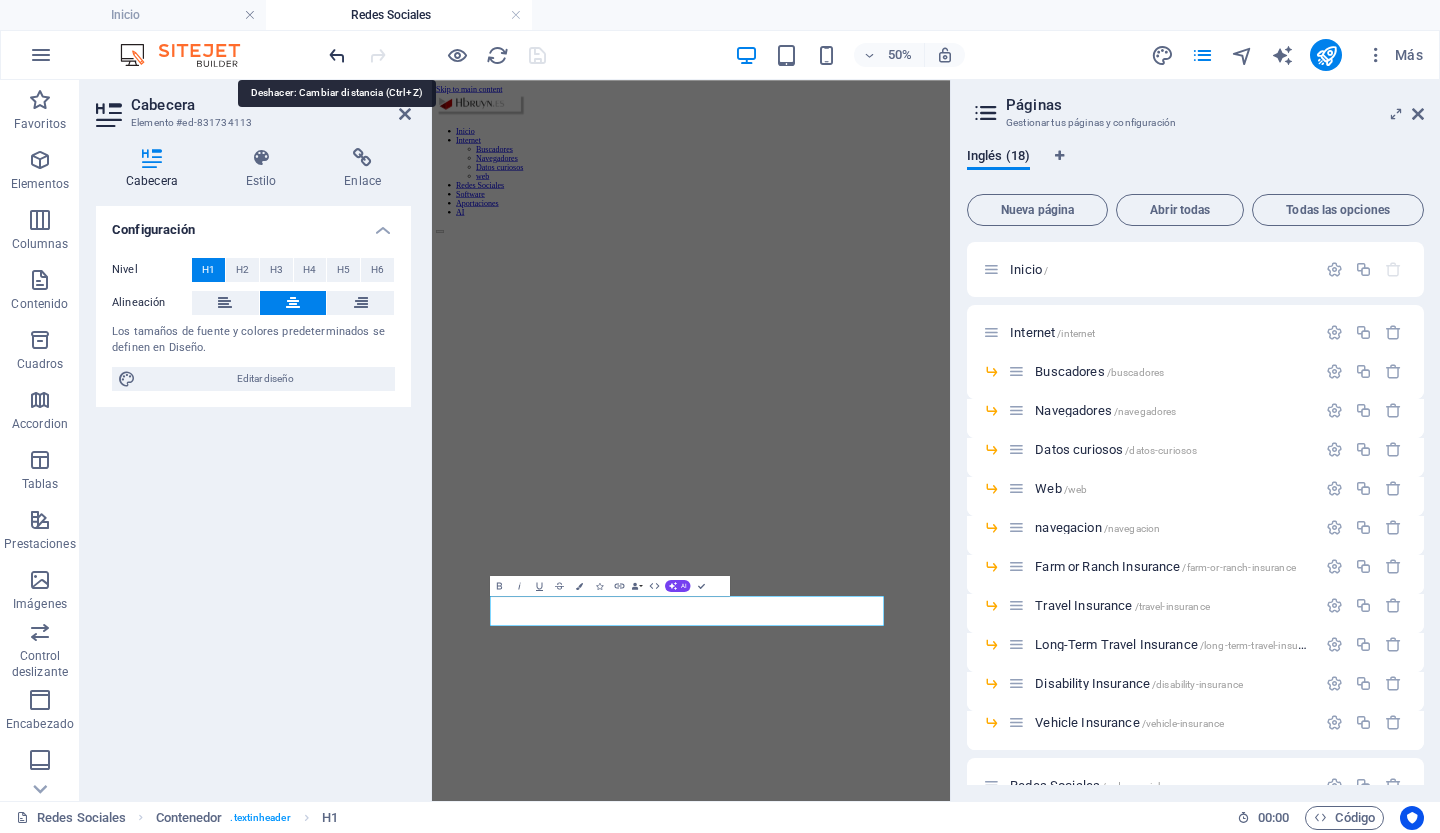click at bounding box center (337, 55) 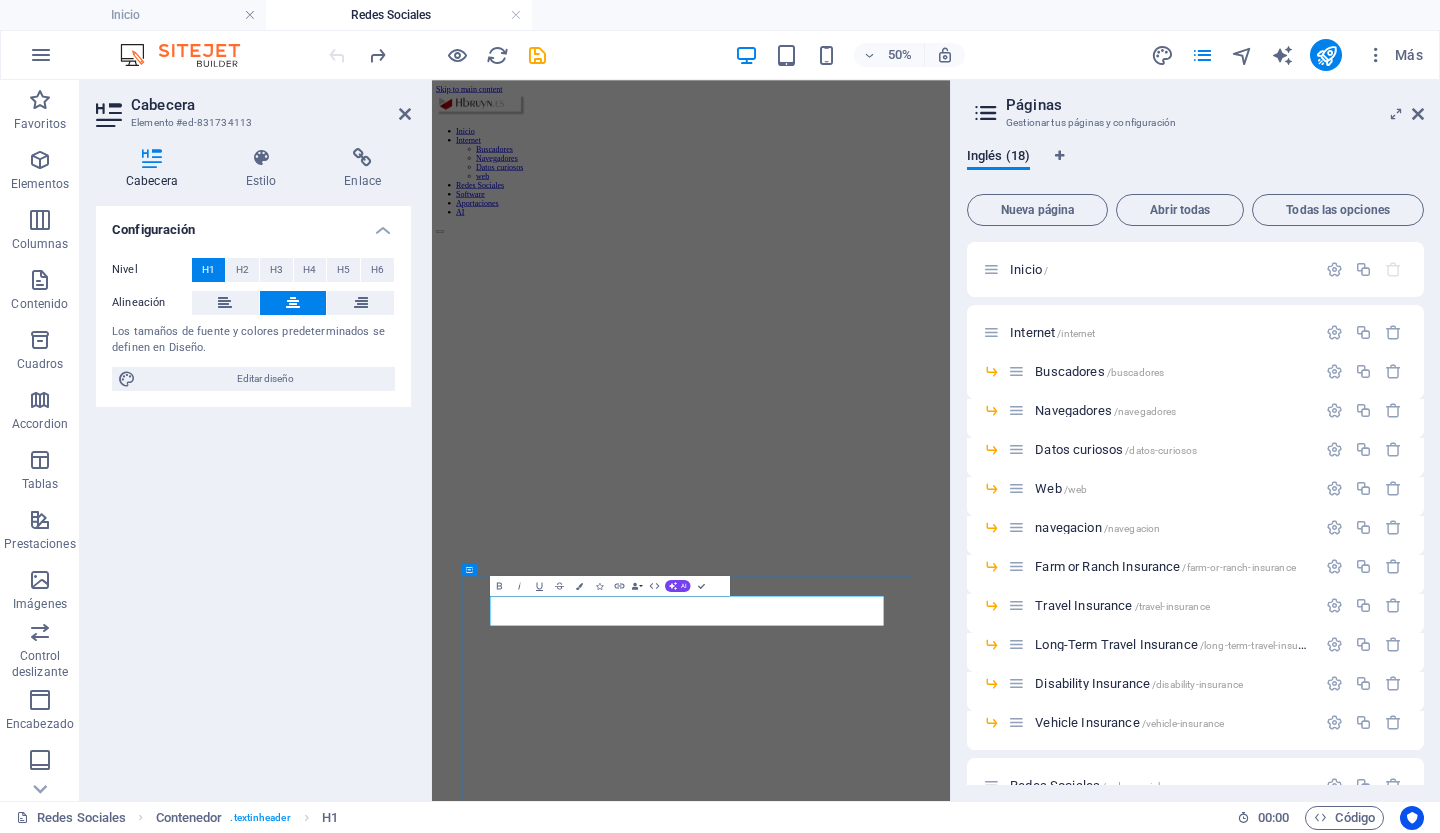 click on "Redes Sociales" at bounding box center [950, 1761] 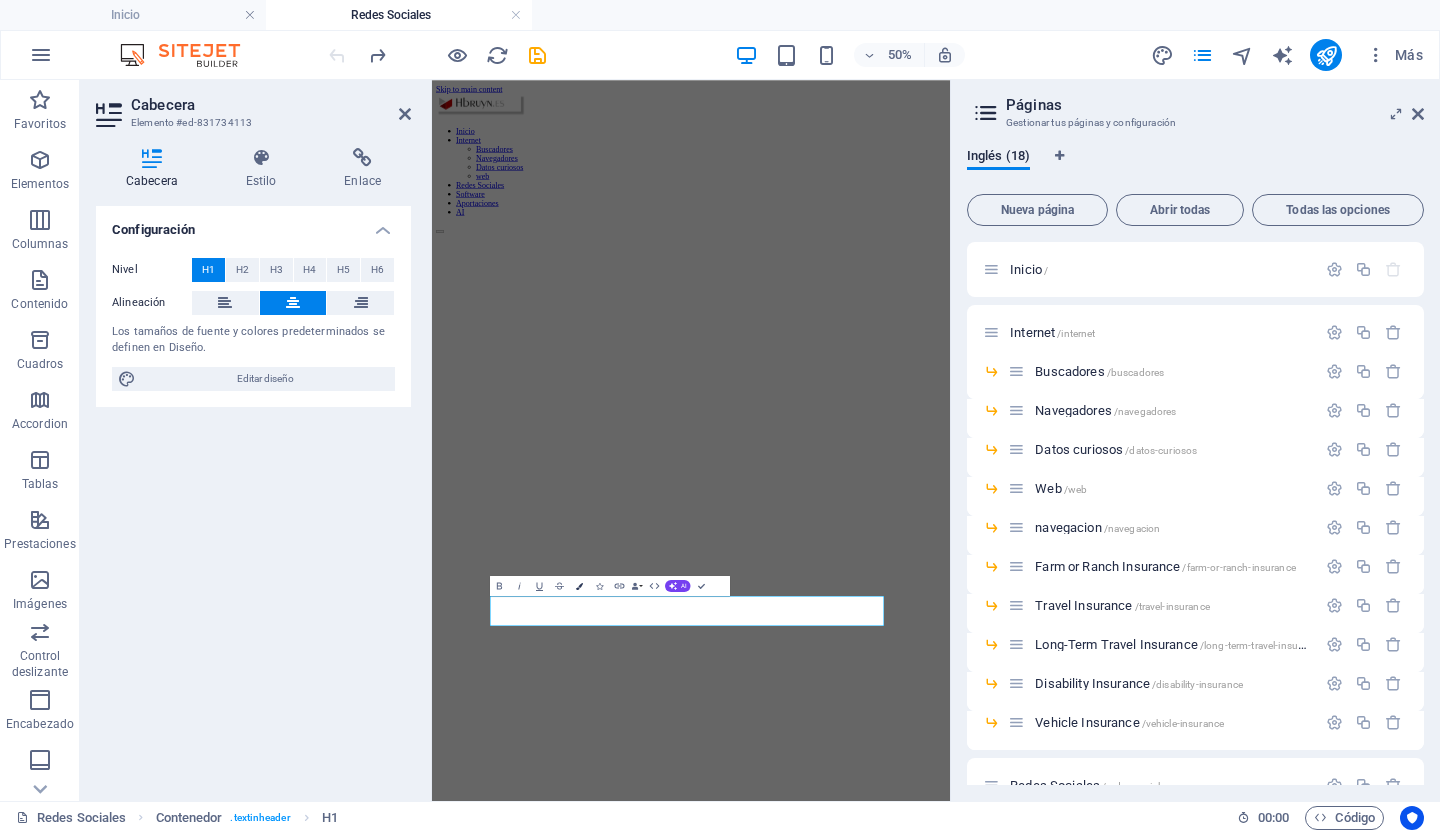 click at bounding box center [579, 585] 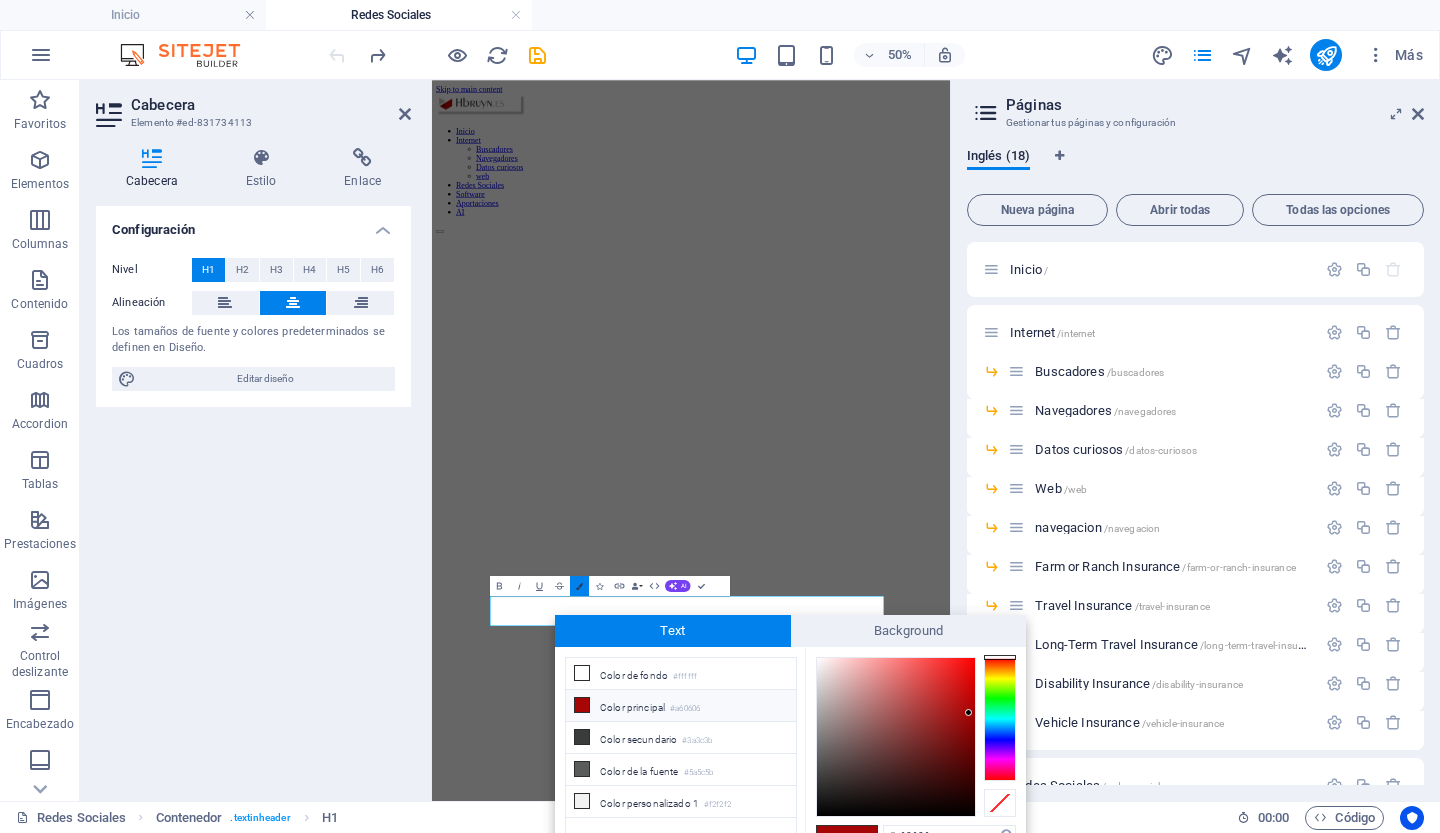 scroll, scrollTop: 12, scrollLeft: 0, axis: vertical 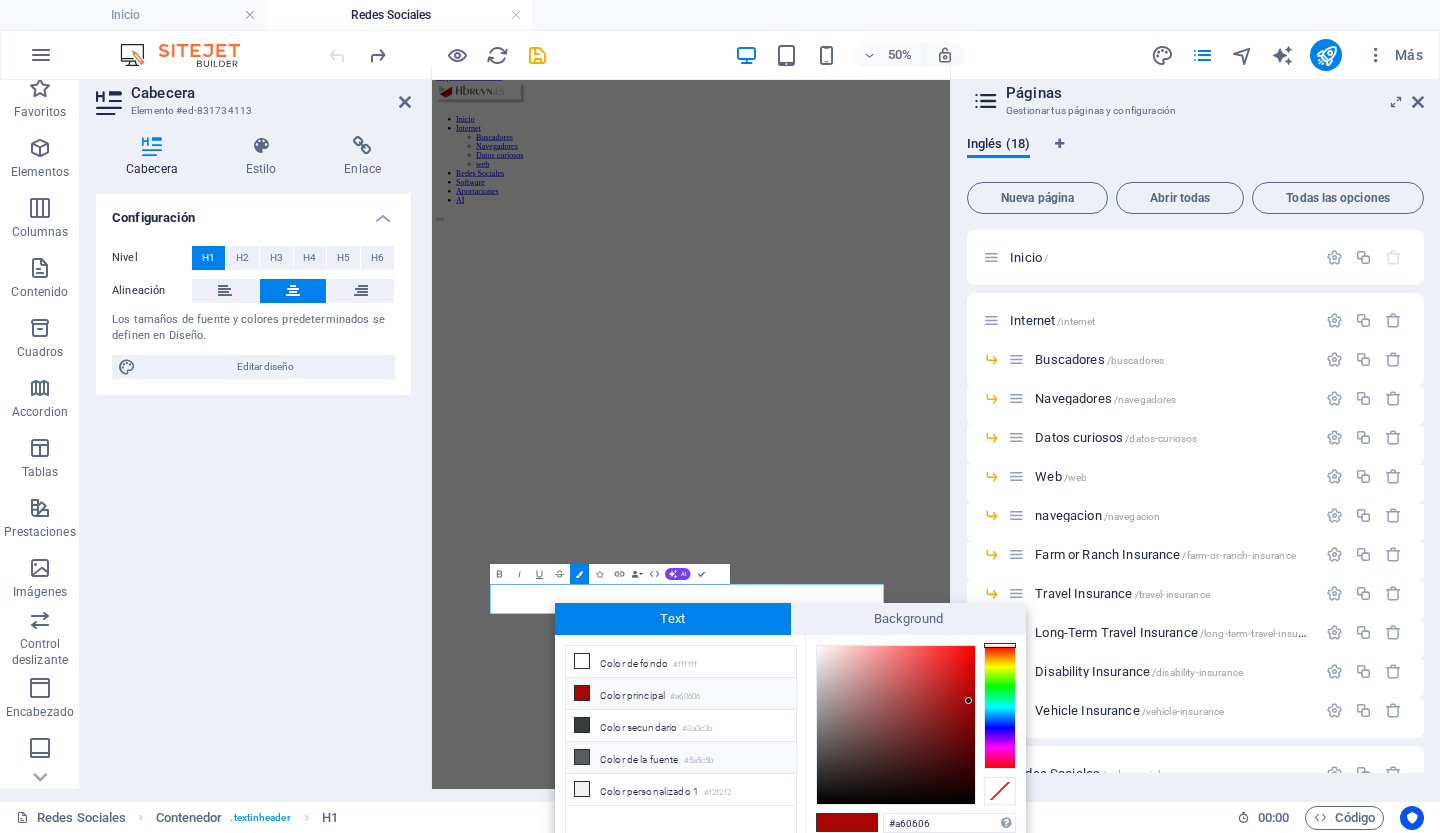 click on "Color de la fuente
#5a5c5b" at bounding box center (681, 758) 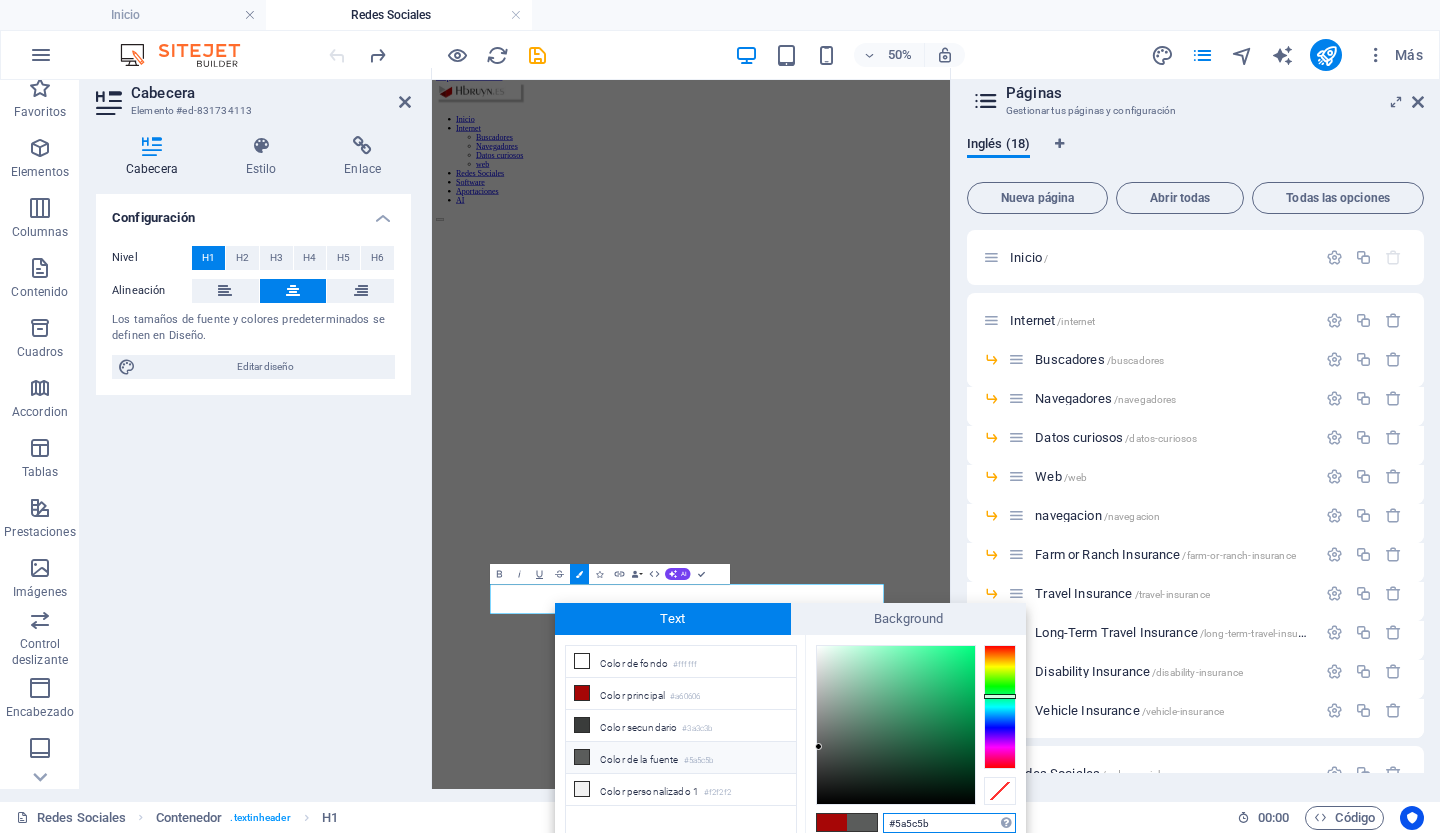 click on "#5a5c5b" at bounding box center [949, 823] 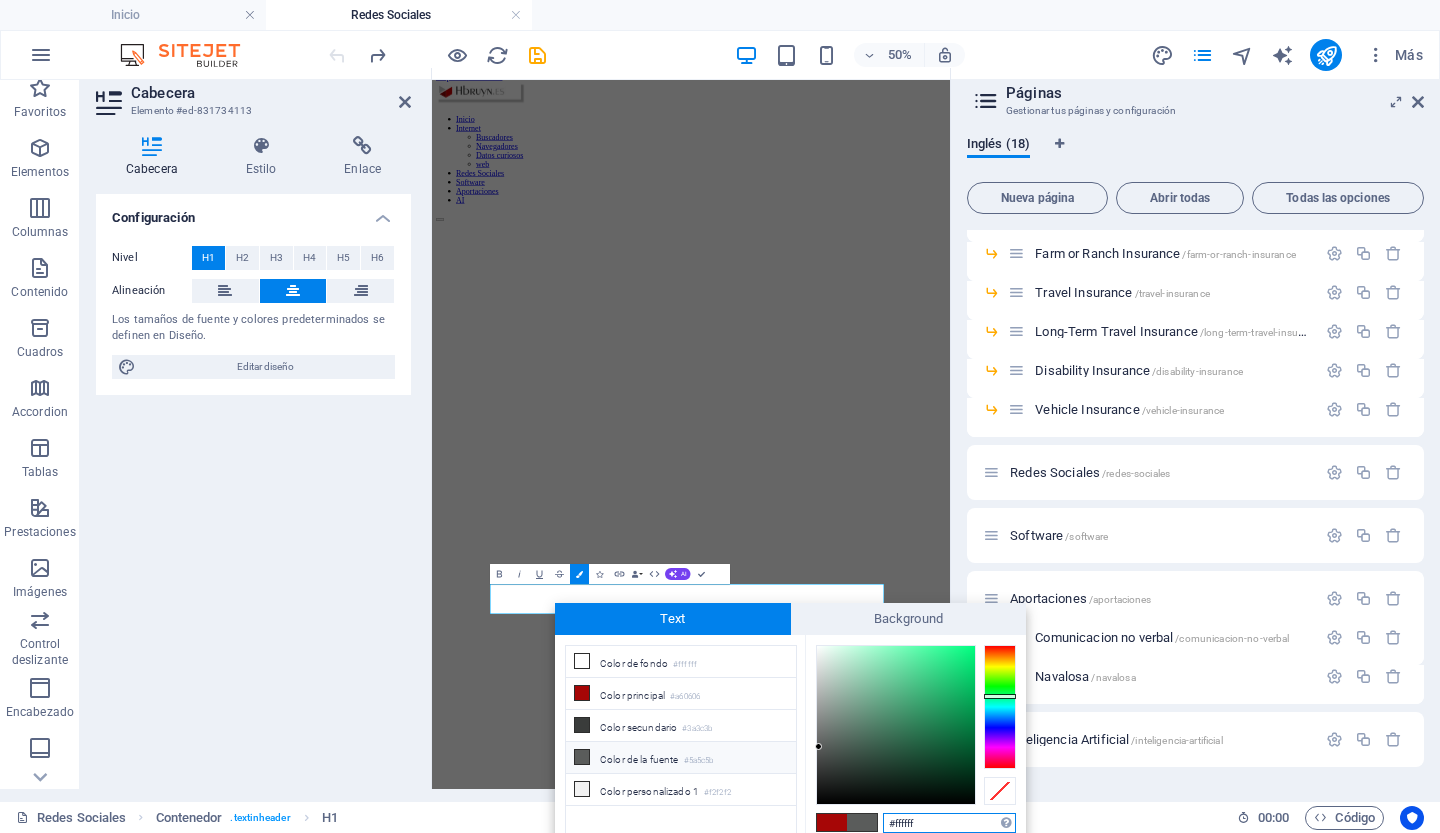 scroll, scrollTop: 302, scrollLeft: 0, axis: vertical 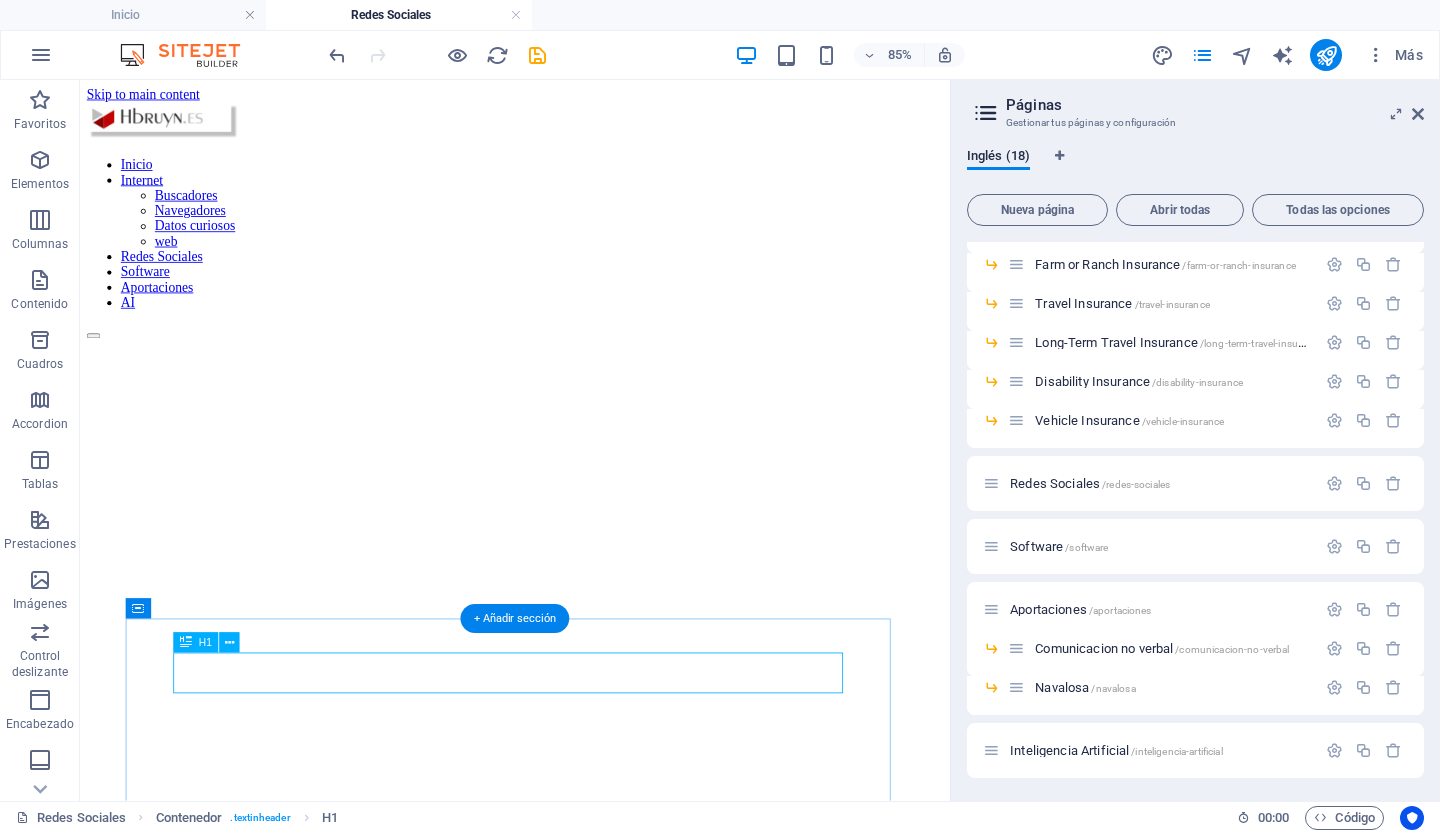 click on "Redes Sociales" at bounding box center (592, 1285) 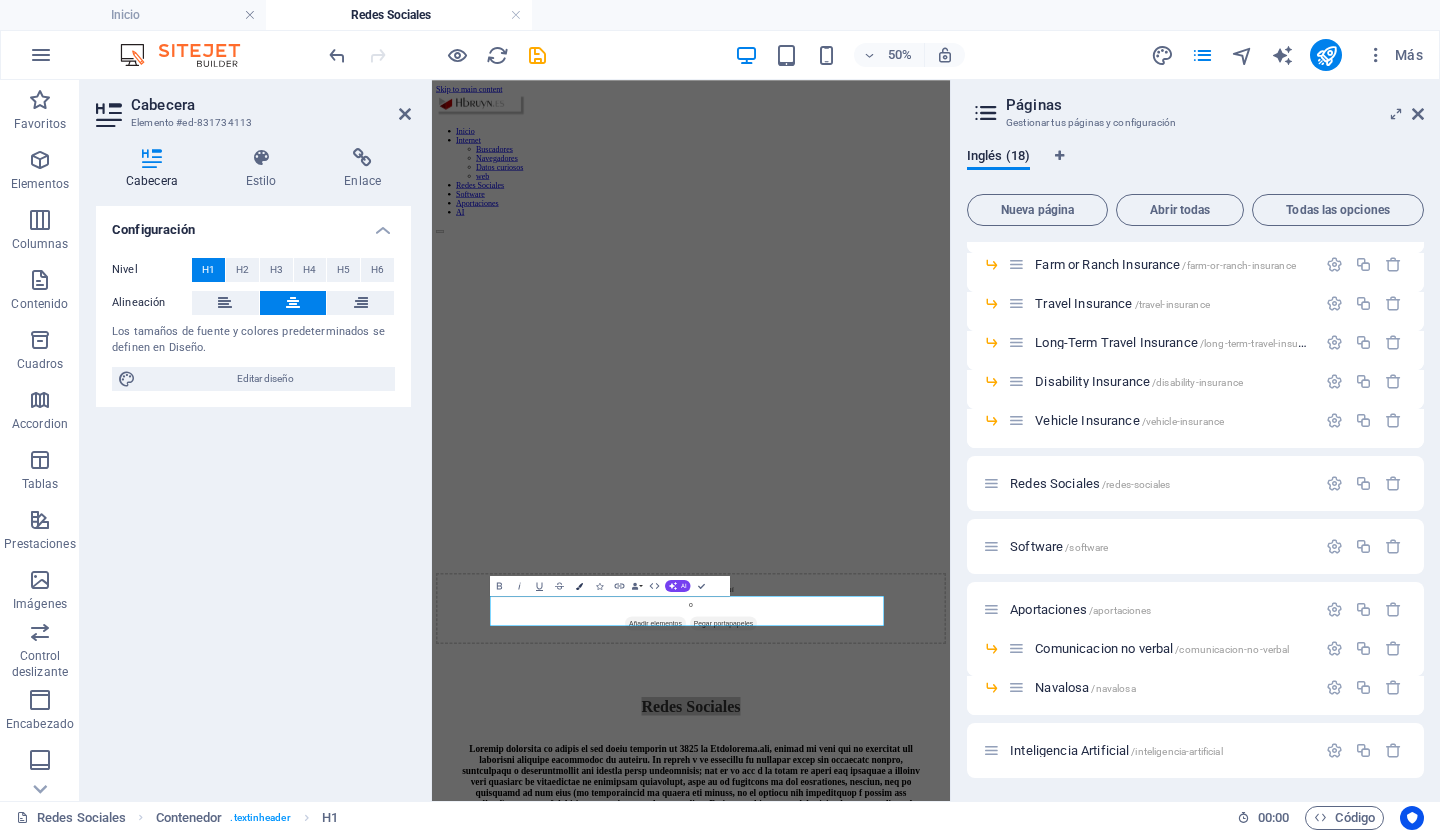 click at bounding box center (579, 585) 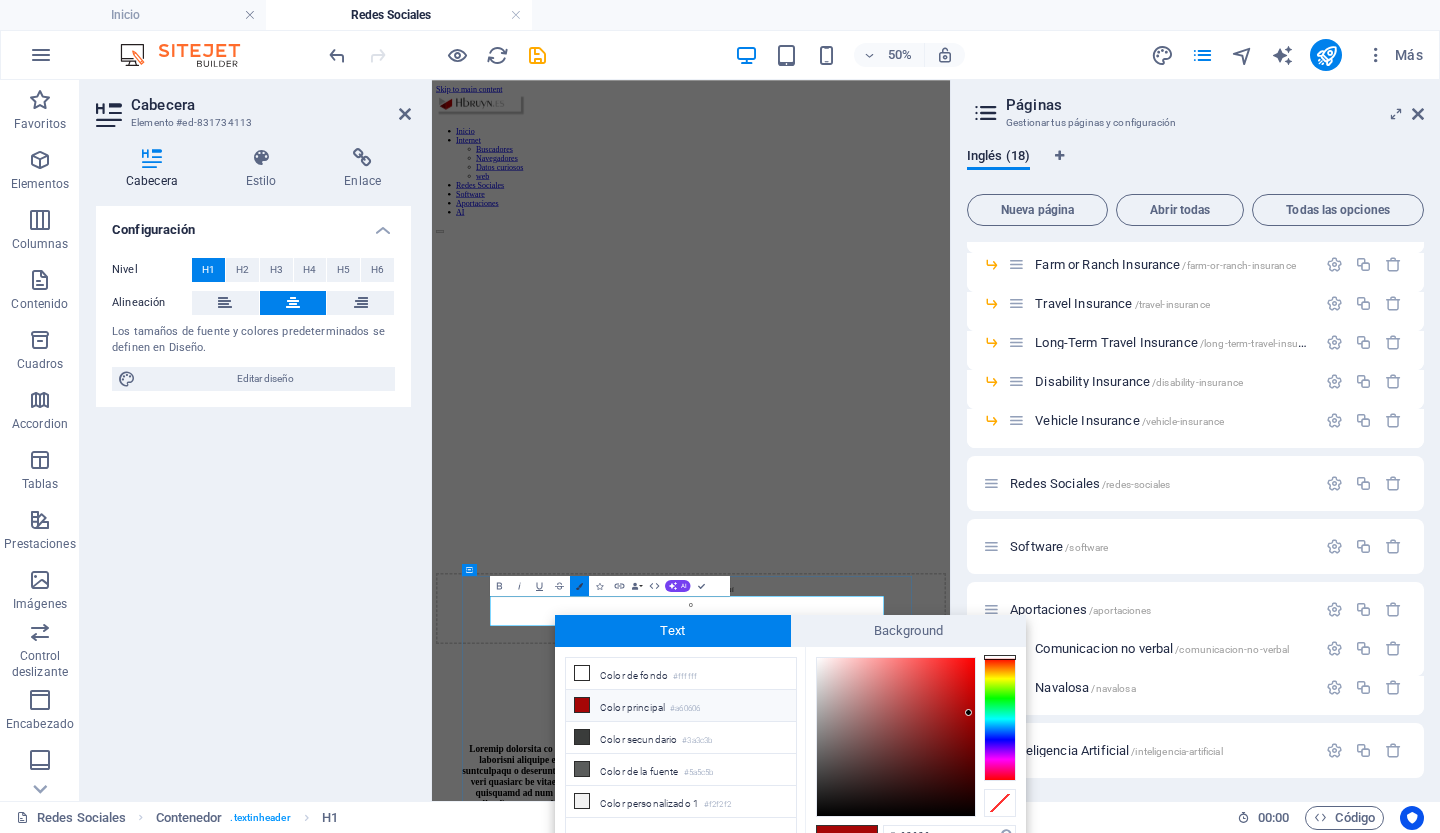 scroll, scrollTop: 12, scrollLeft: 0, axis: vertical 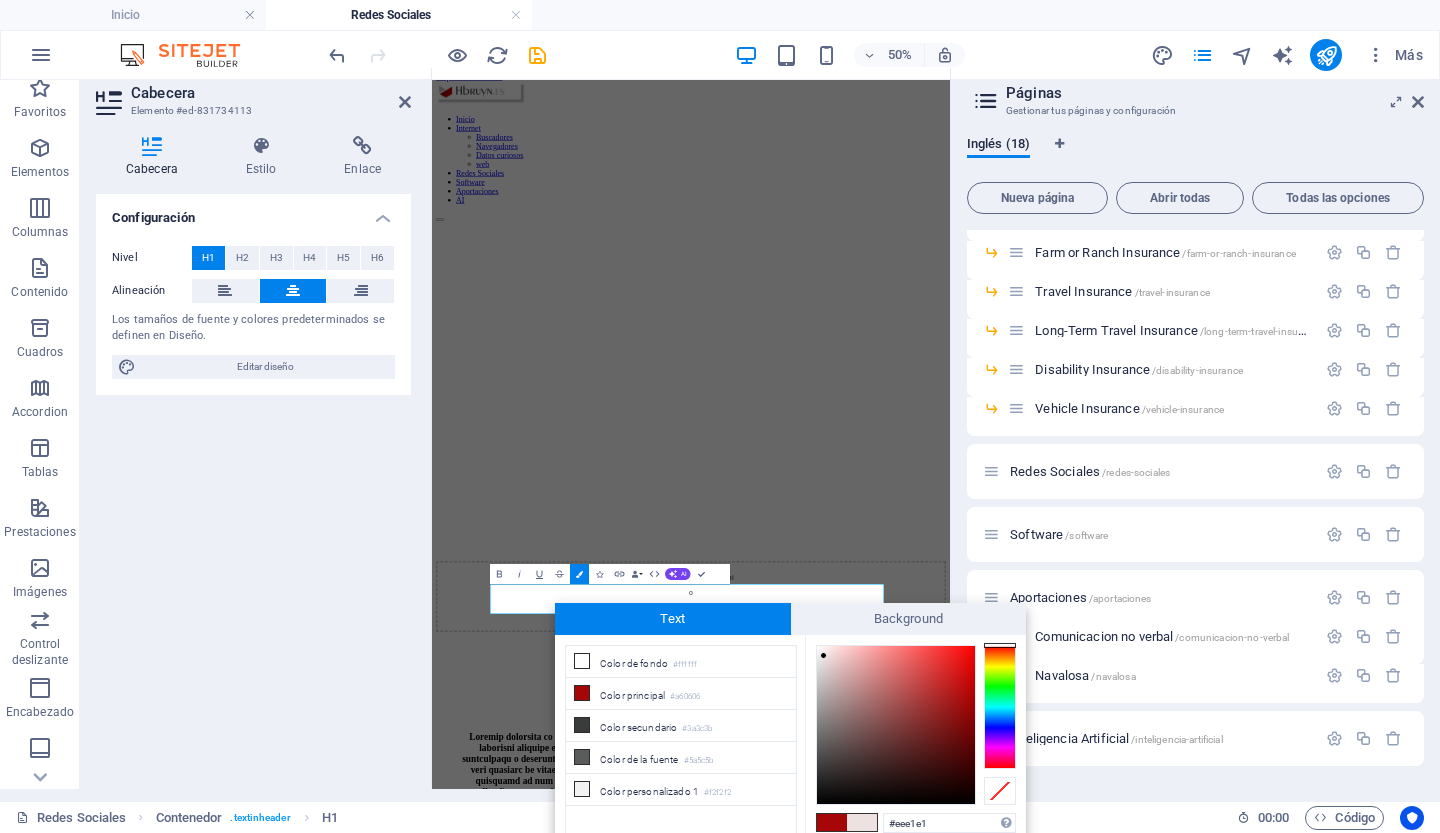 click at bounding box center (896, 725) 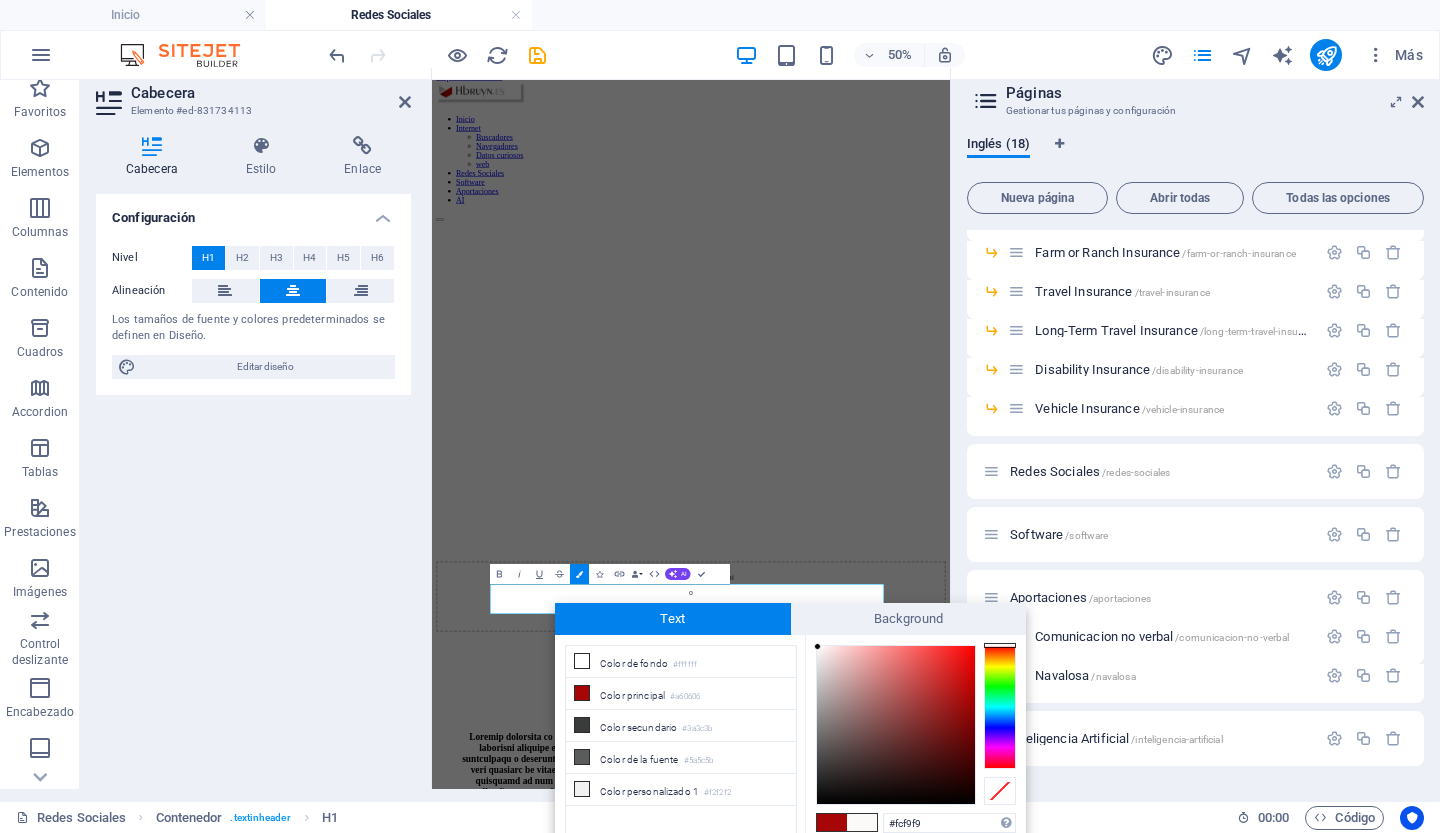 click at bounding box center (896, 725) 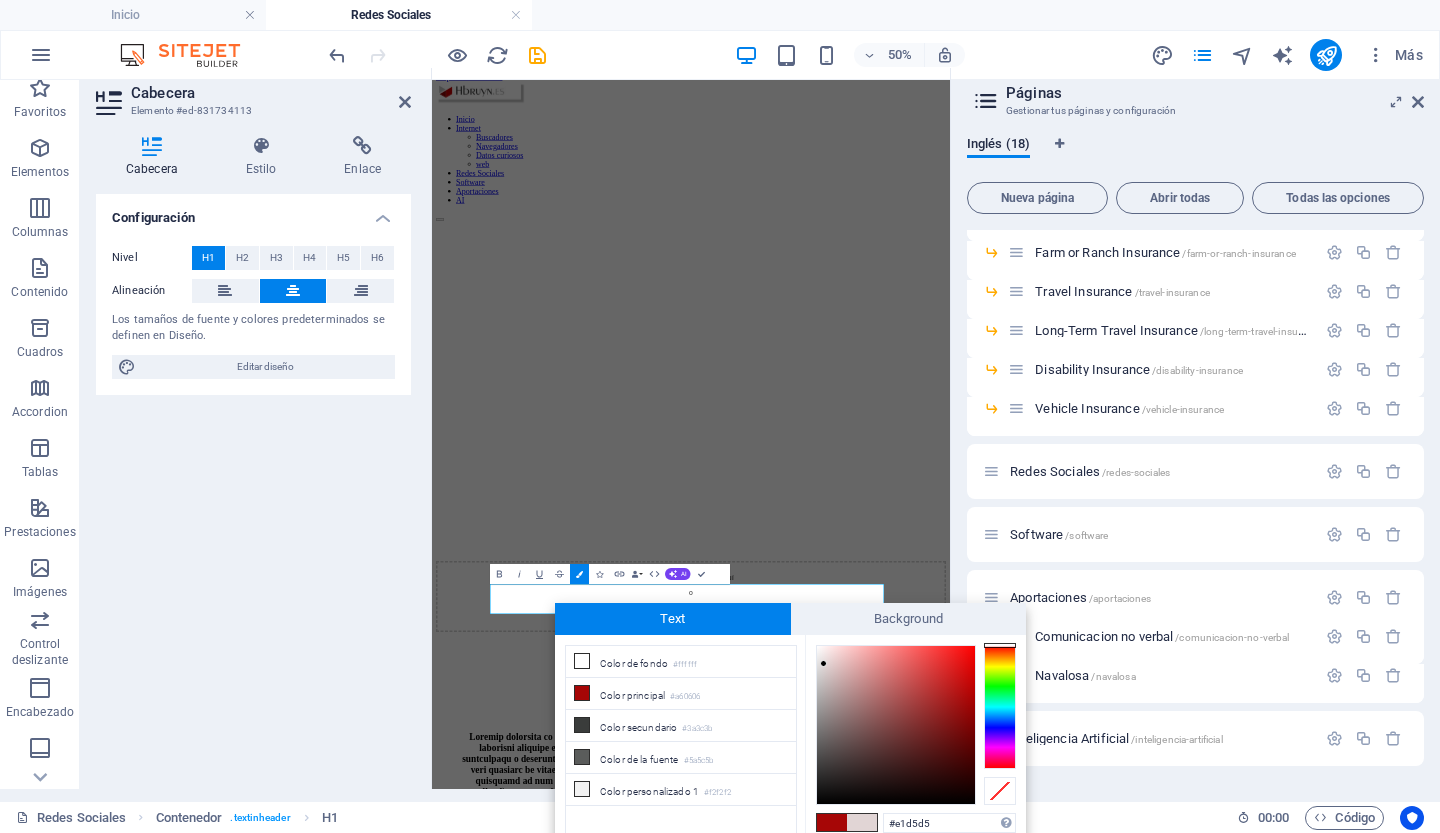 click at bounding box center (896, 725) 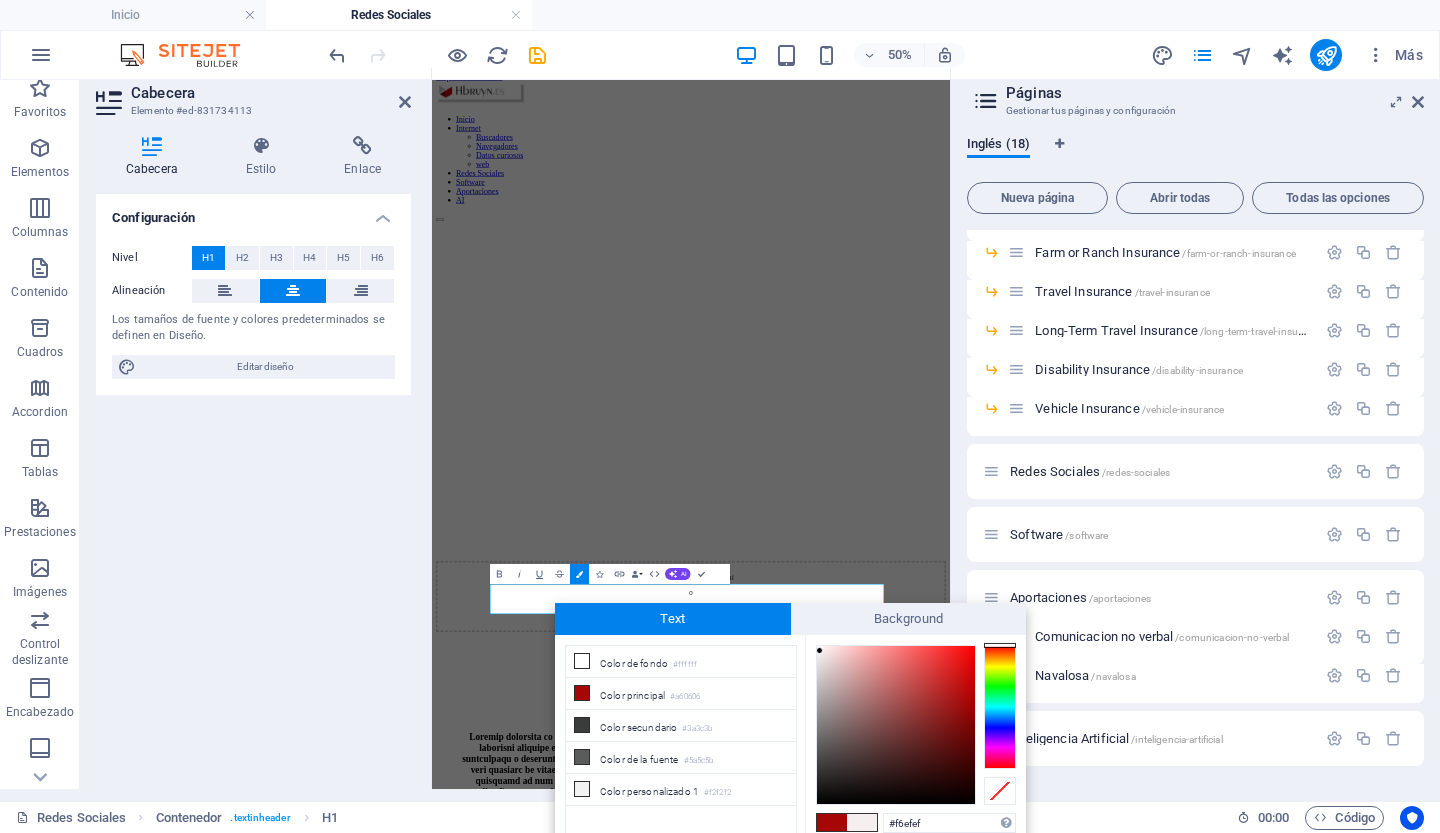 click at bounding box center (896, 725) 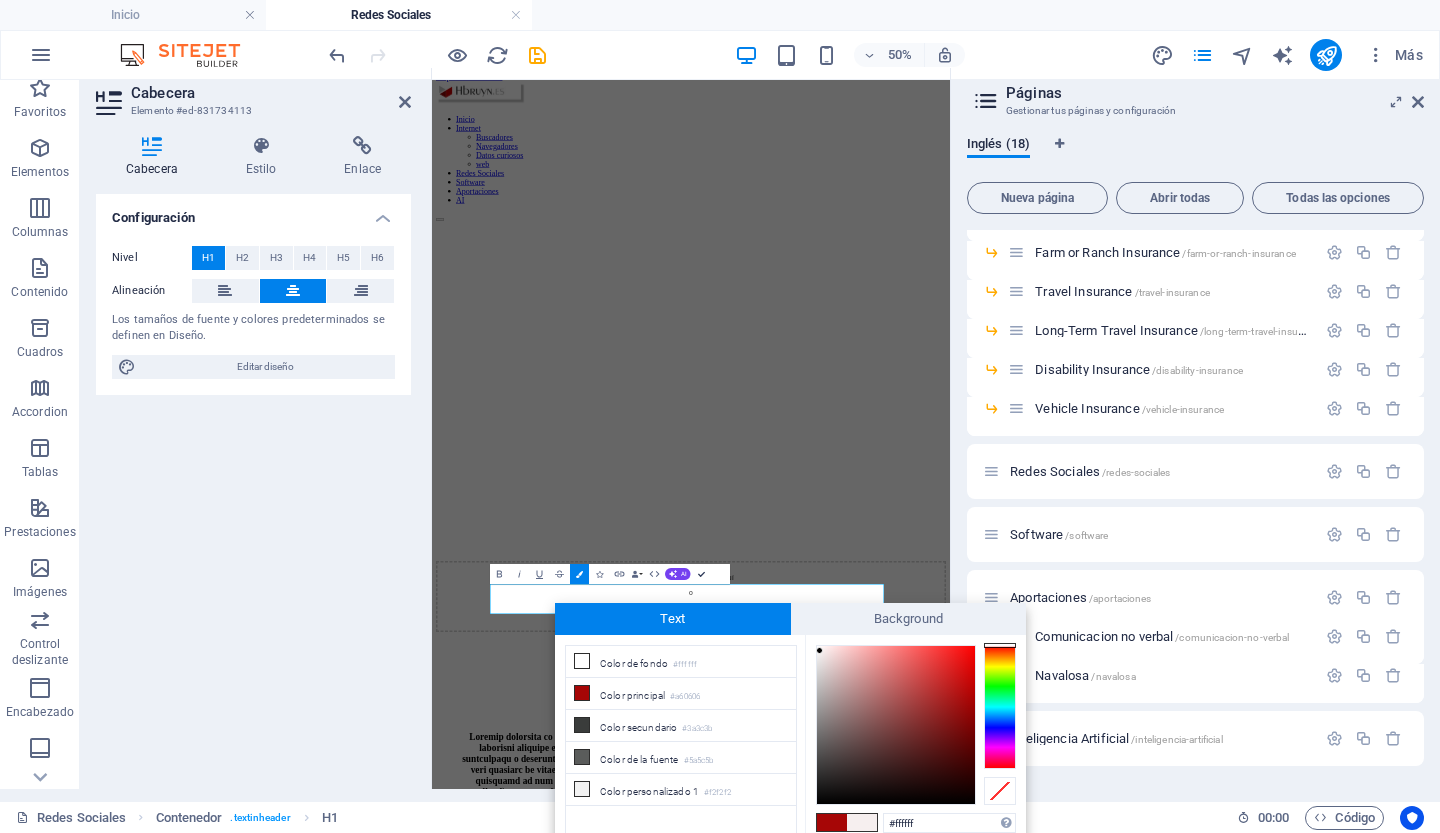 scroll, scrollTop: 0, scrollLeft: 0, axis: both 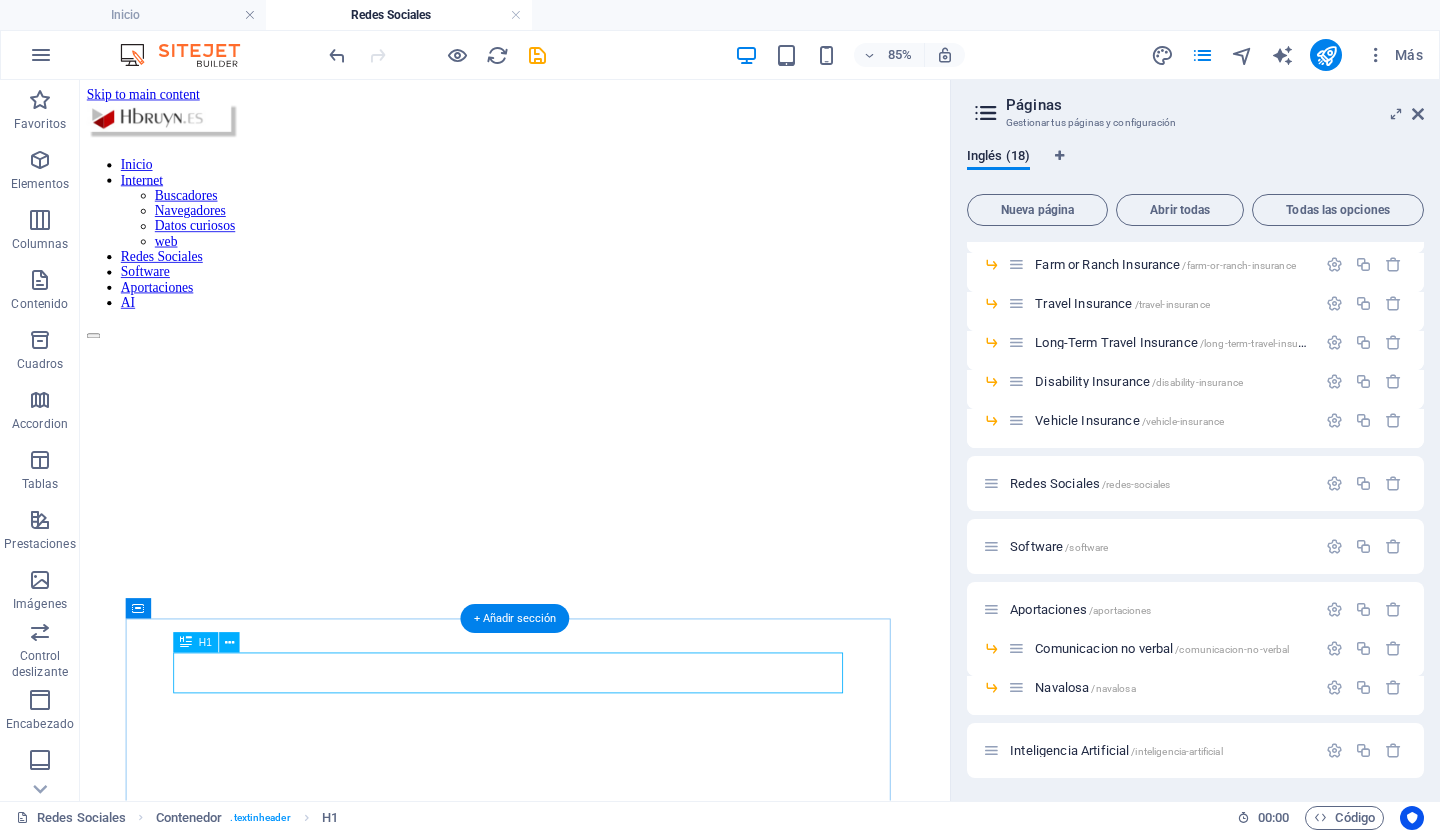 click on "Redes Sociales" at bounding box center (592, 1285) 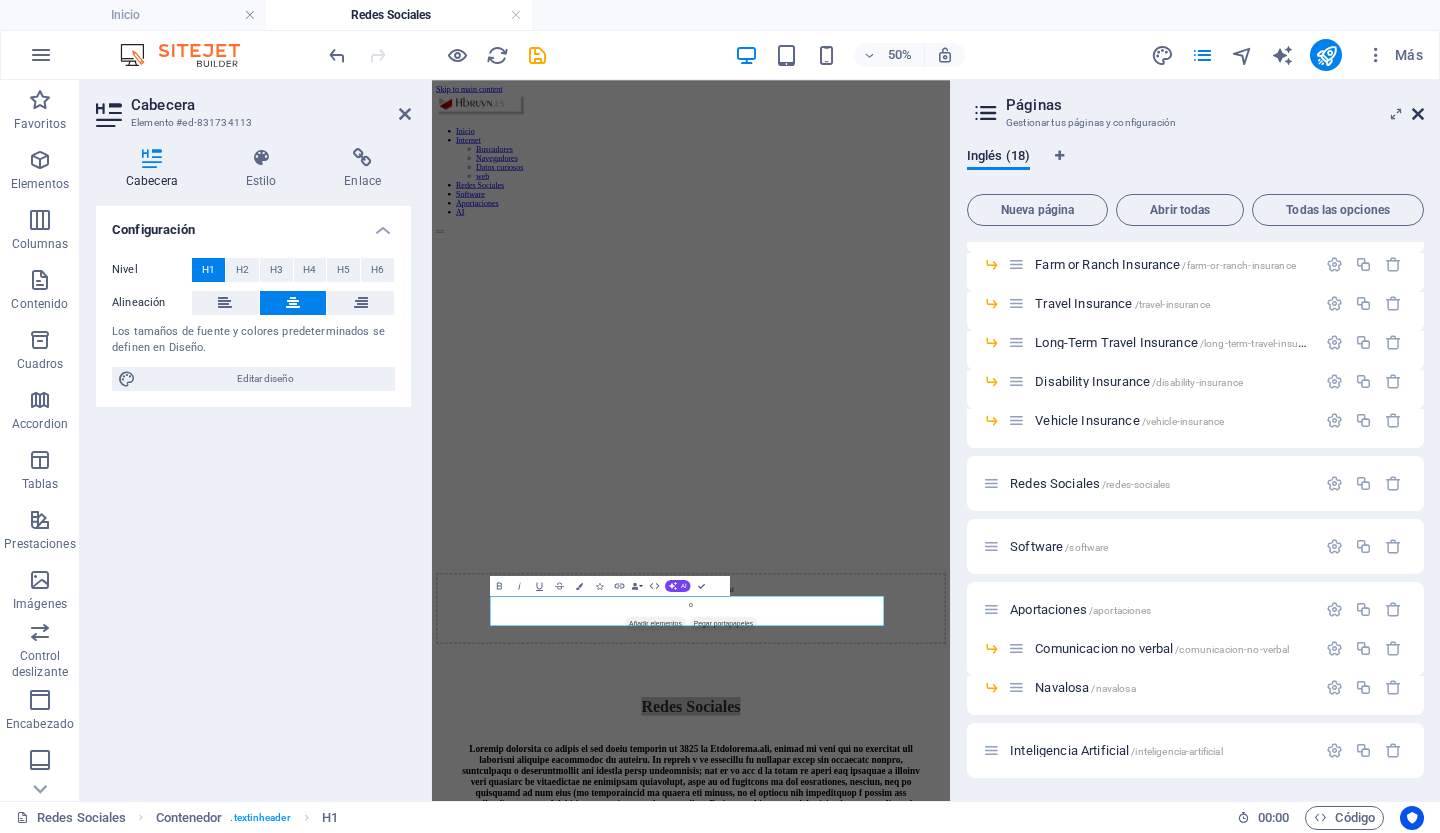 click at bounding box center (1418, 114) 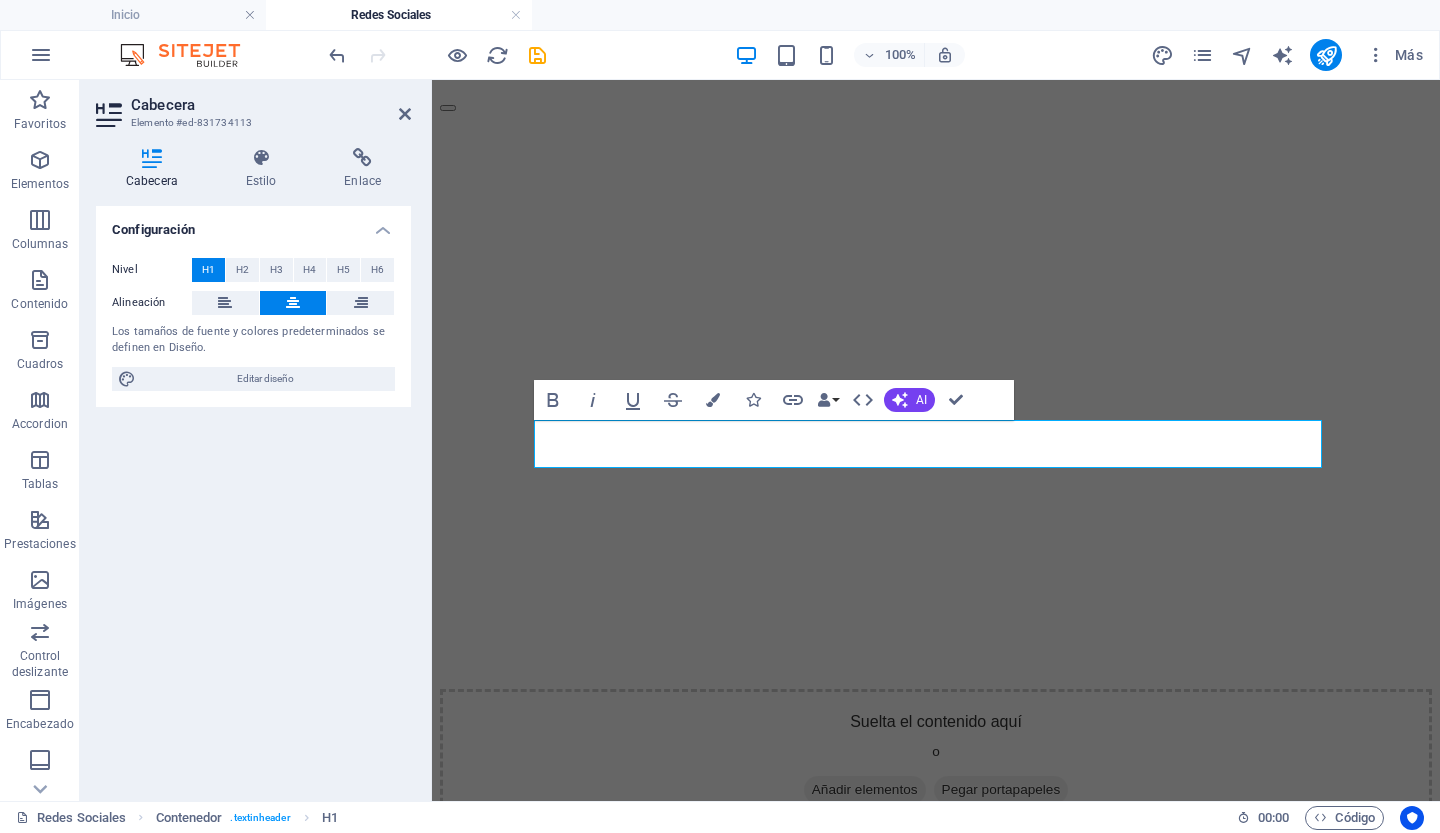scroll, scrollTop: 274, scrollLeft: 0, axis: vertical 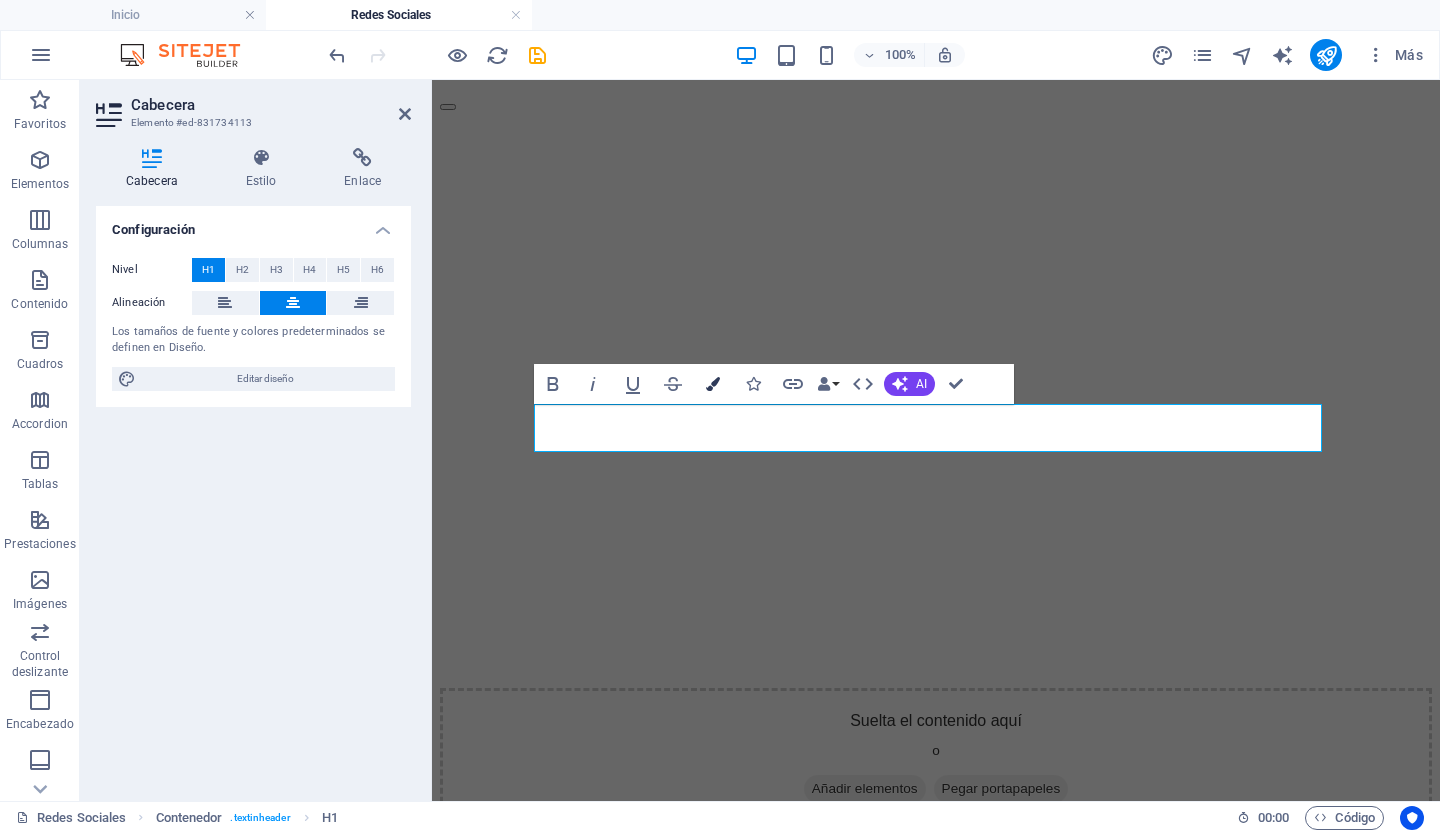 click at bounding box center [713, 384] 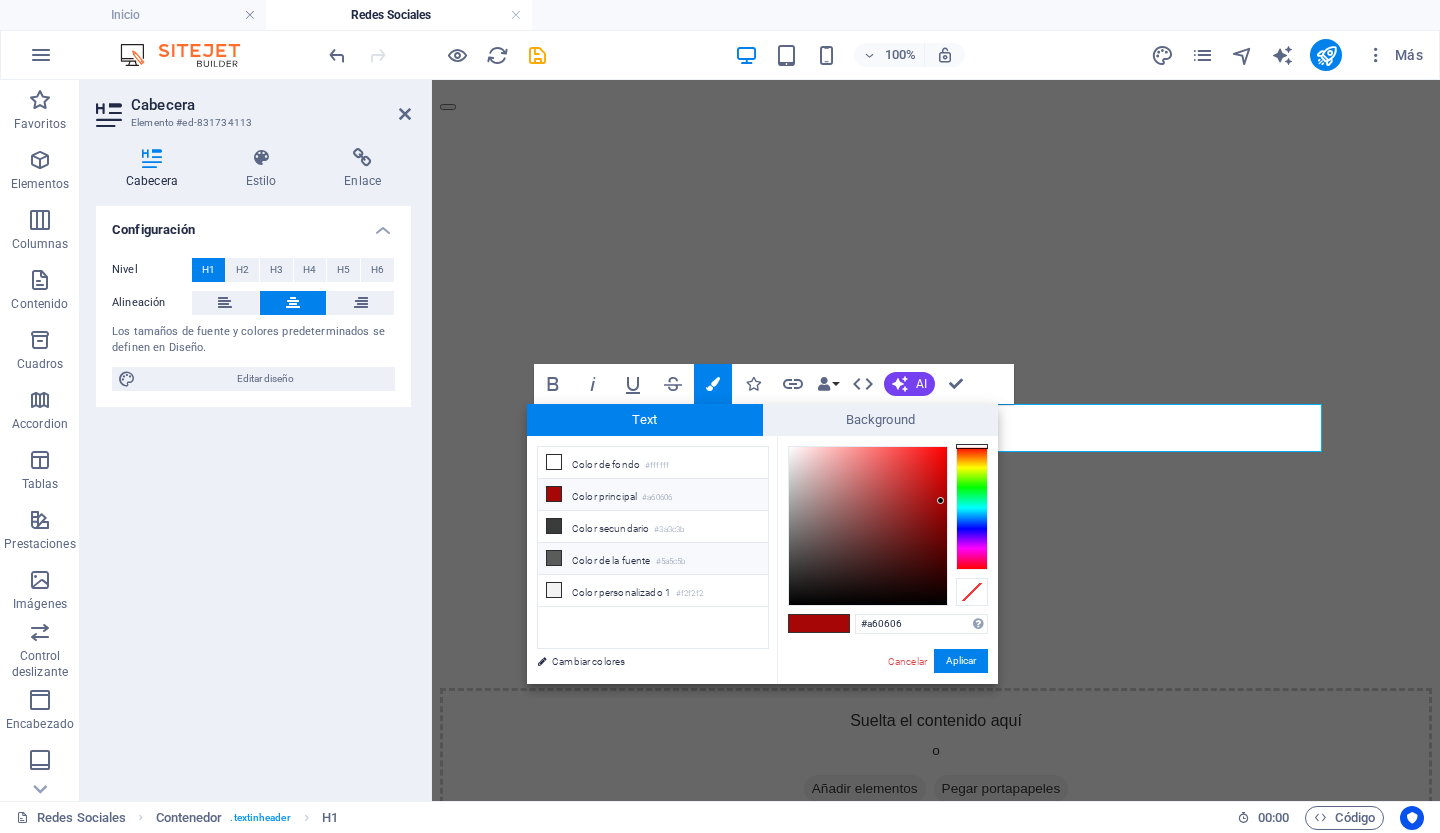 click on "Color de la fuente
#5a5c5b" at bounding box center (653, 559) 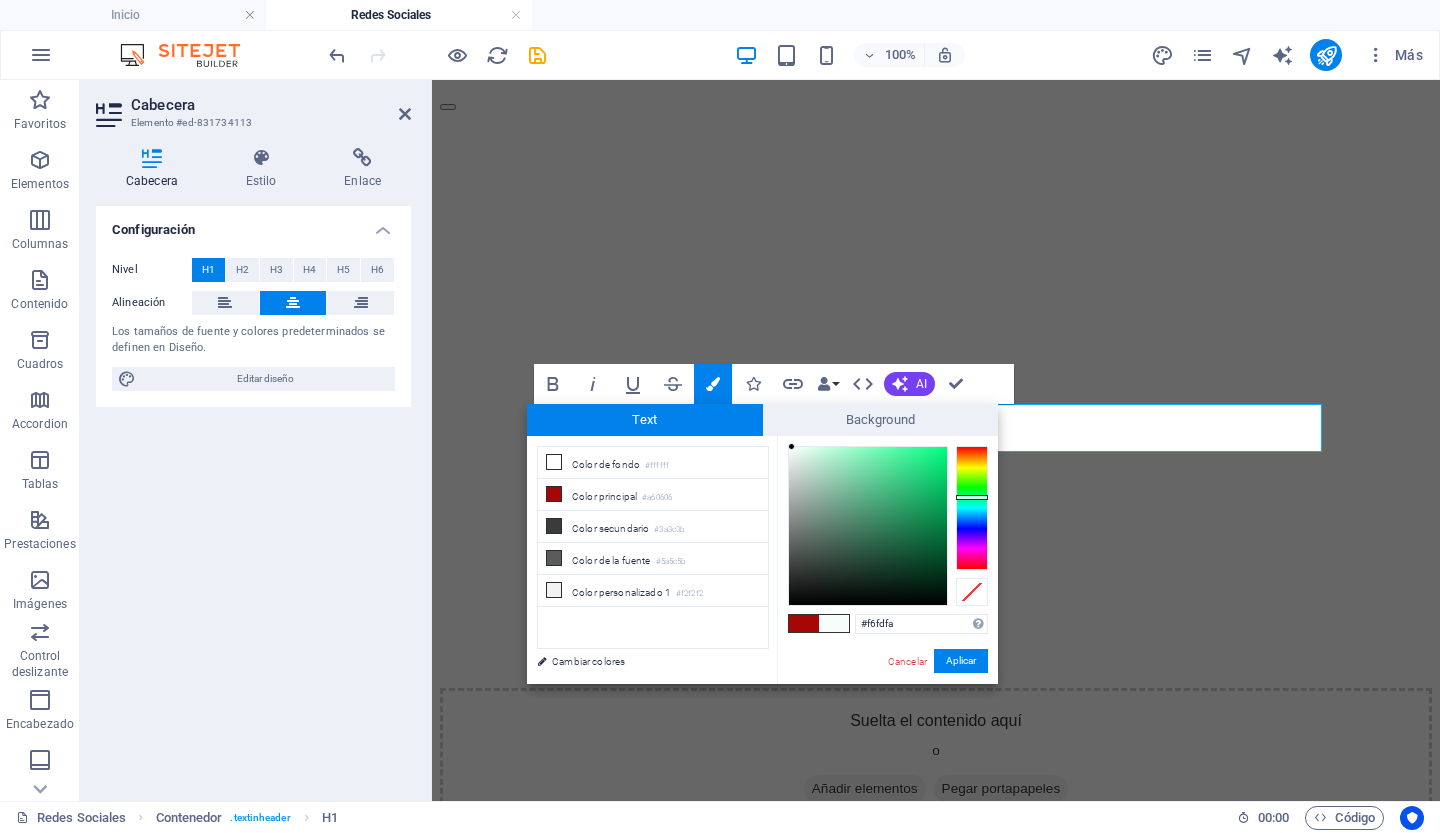 click at bounding box center [868, 526] 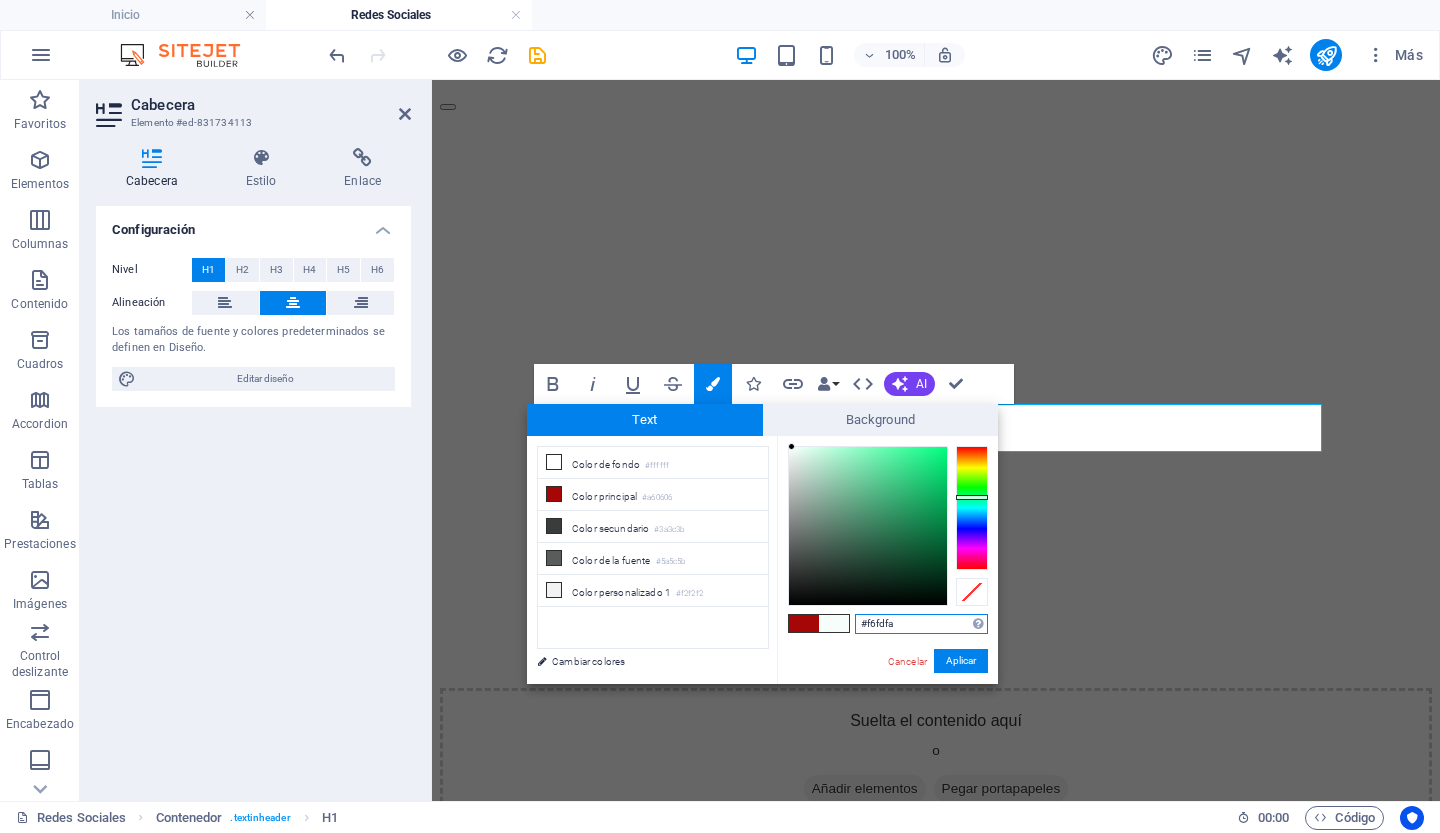 click on "#f6fdfa" at bounding box center (921, 624) 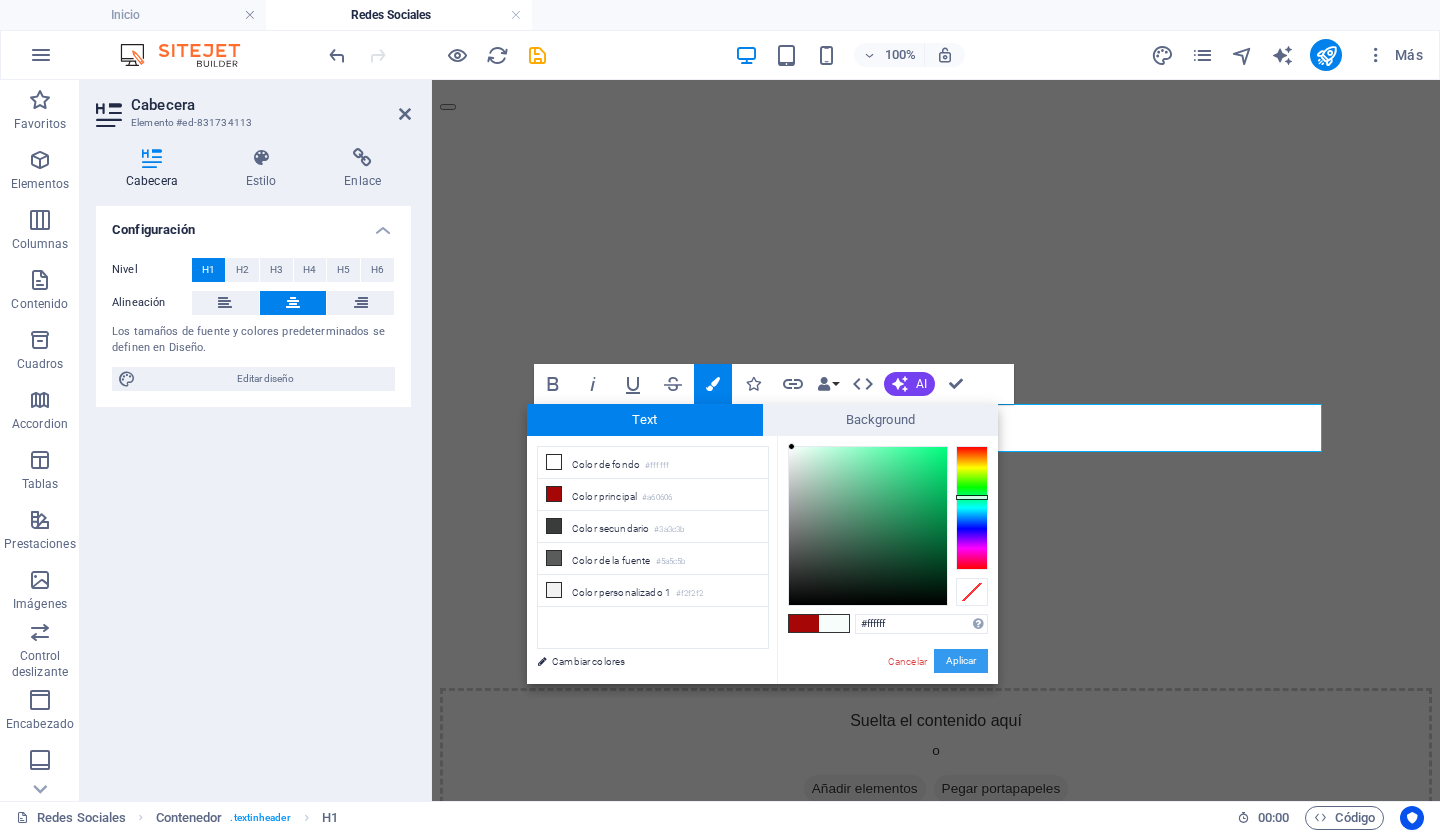 click on "Aplicar" at bounding box center [961, 661] 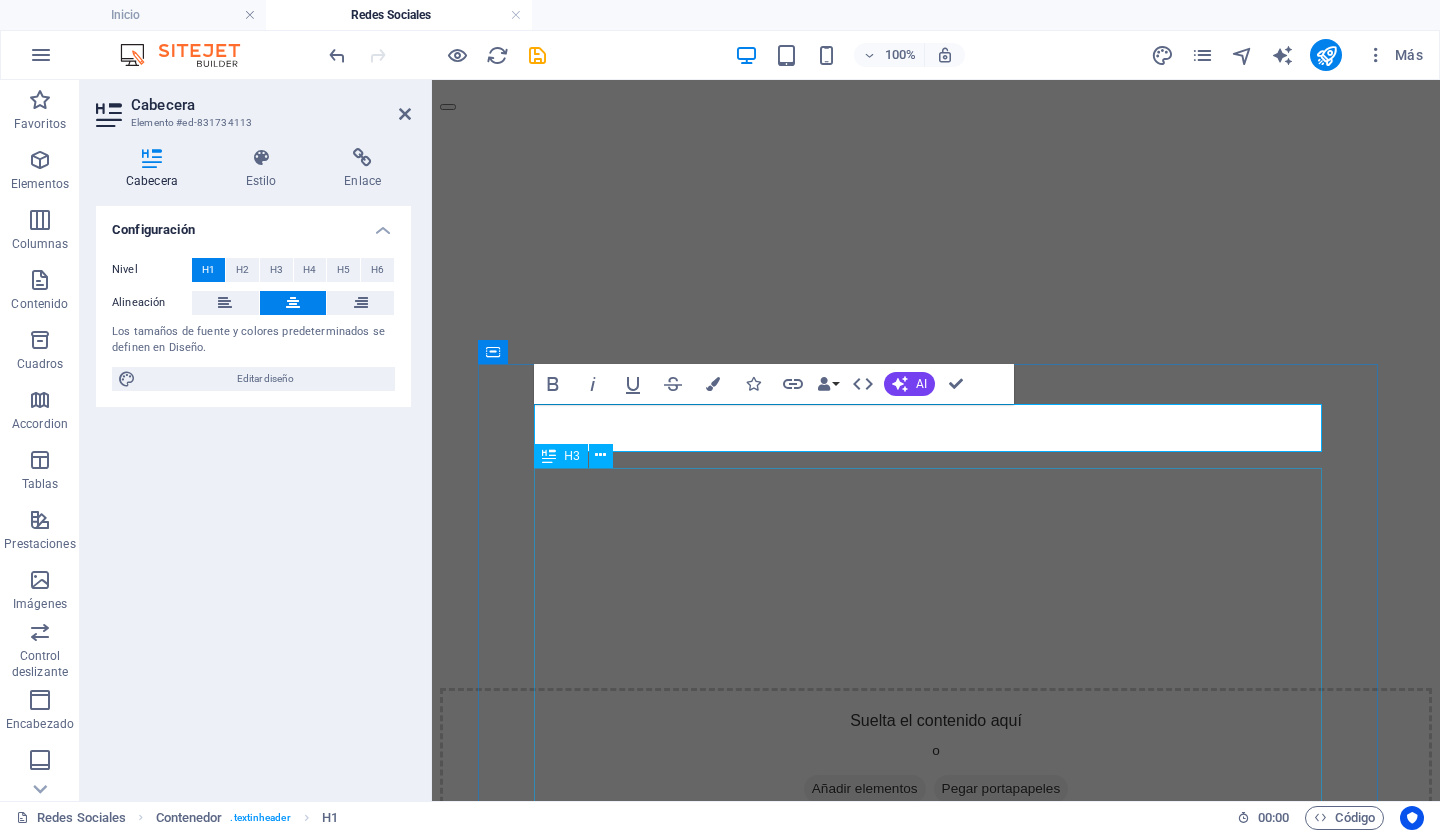 click at bounding box center (936, 1150) 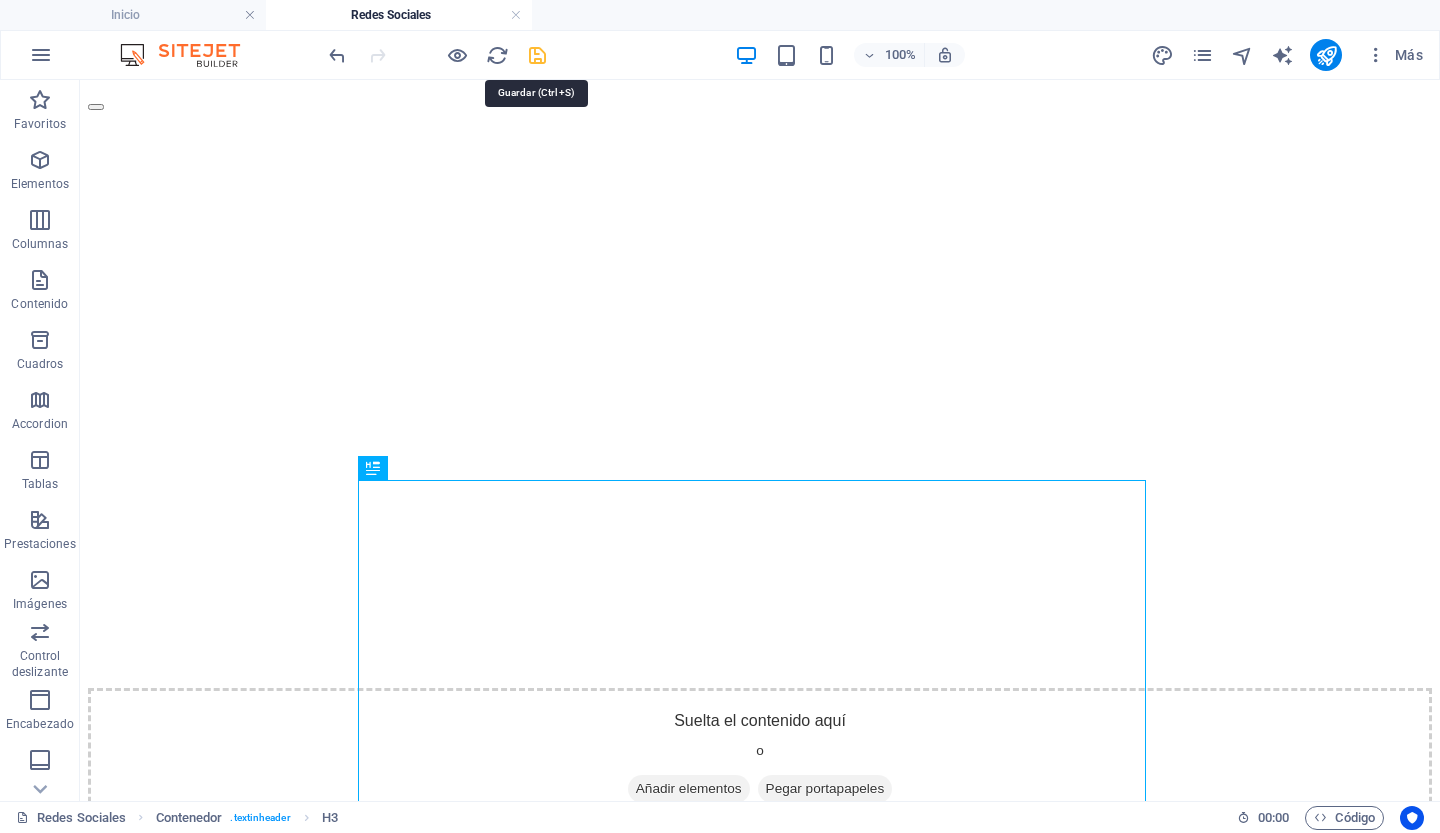 click at bounding box center (537, 55) 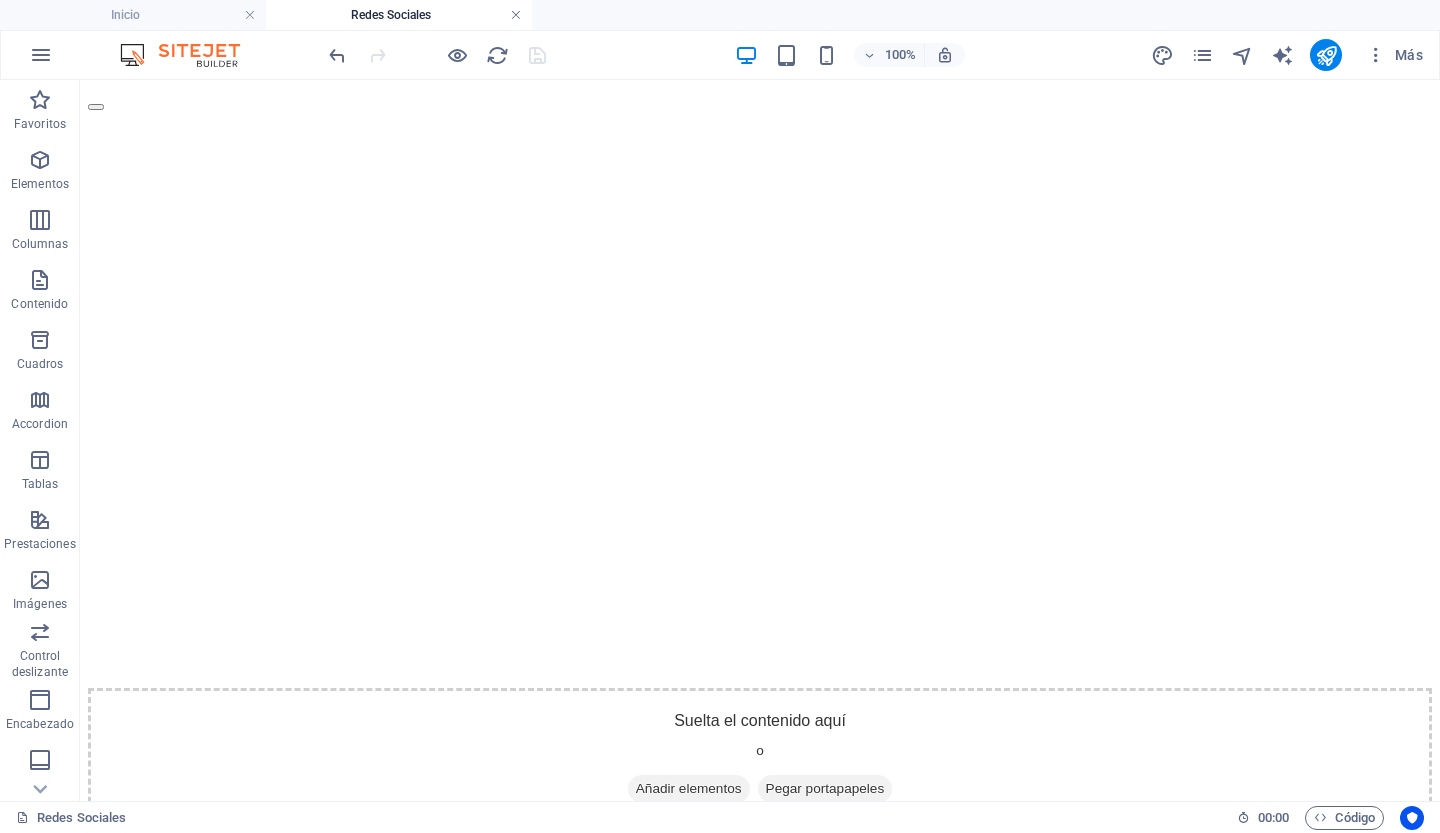 click at bounding box center [516, 15] 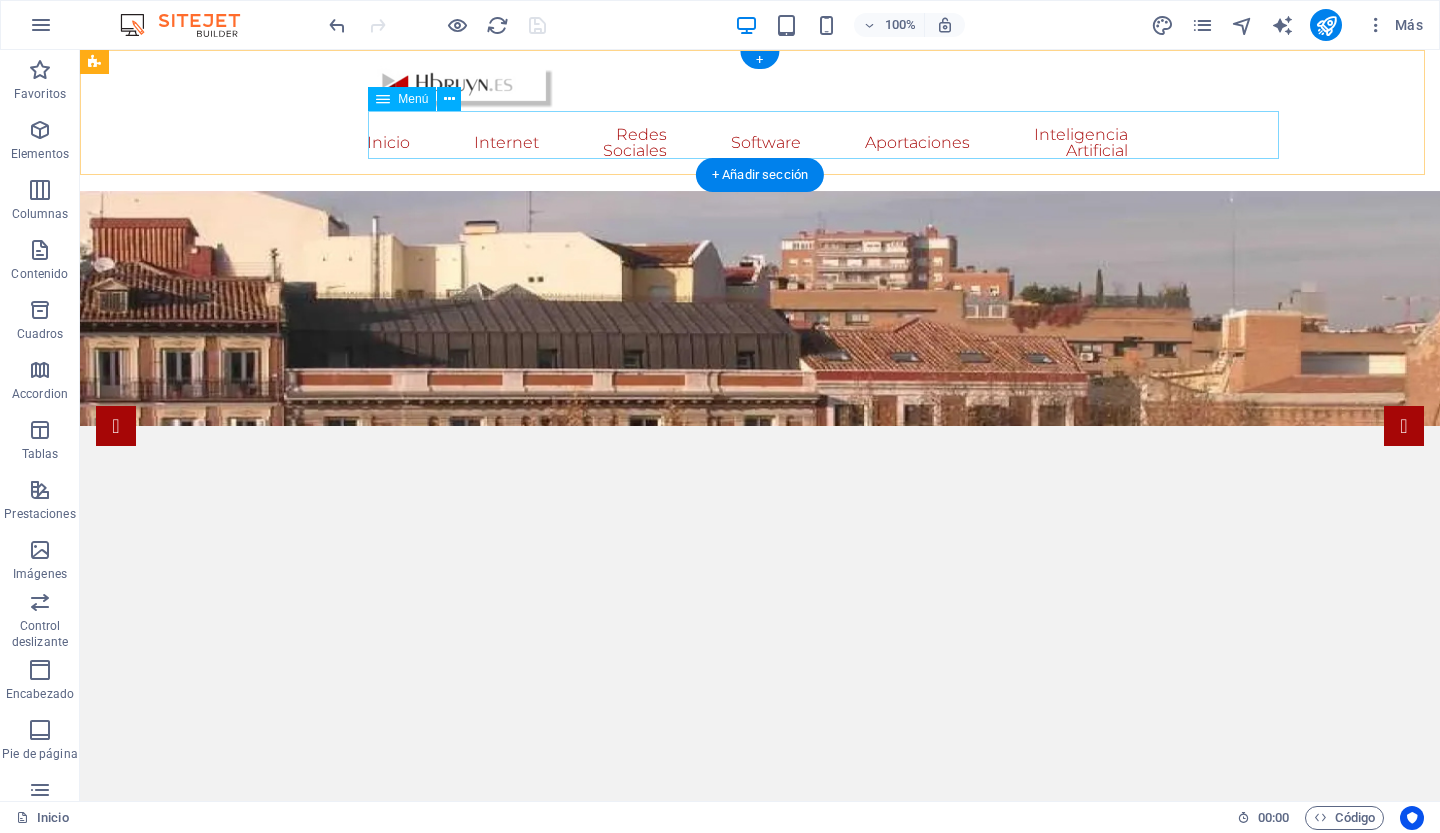 click on "Inicio Internet Buscadores Navegadores Datos curiosos Web navegacion Redes Sociales Software Aportaciones Comunicacion no verbal Navalosa Inteligencia Artificial" at bounding box center (760, 143) 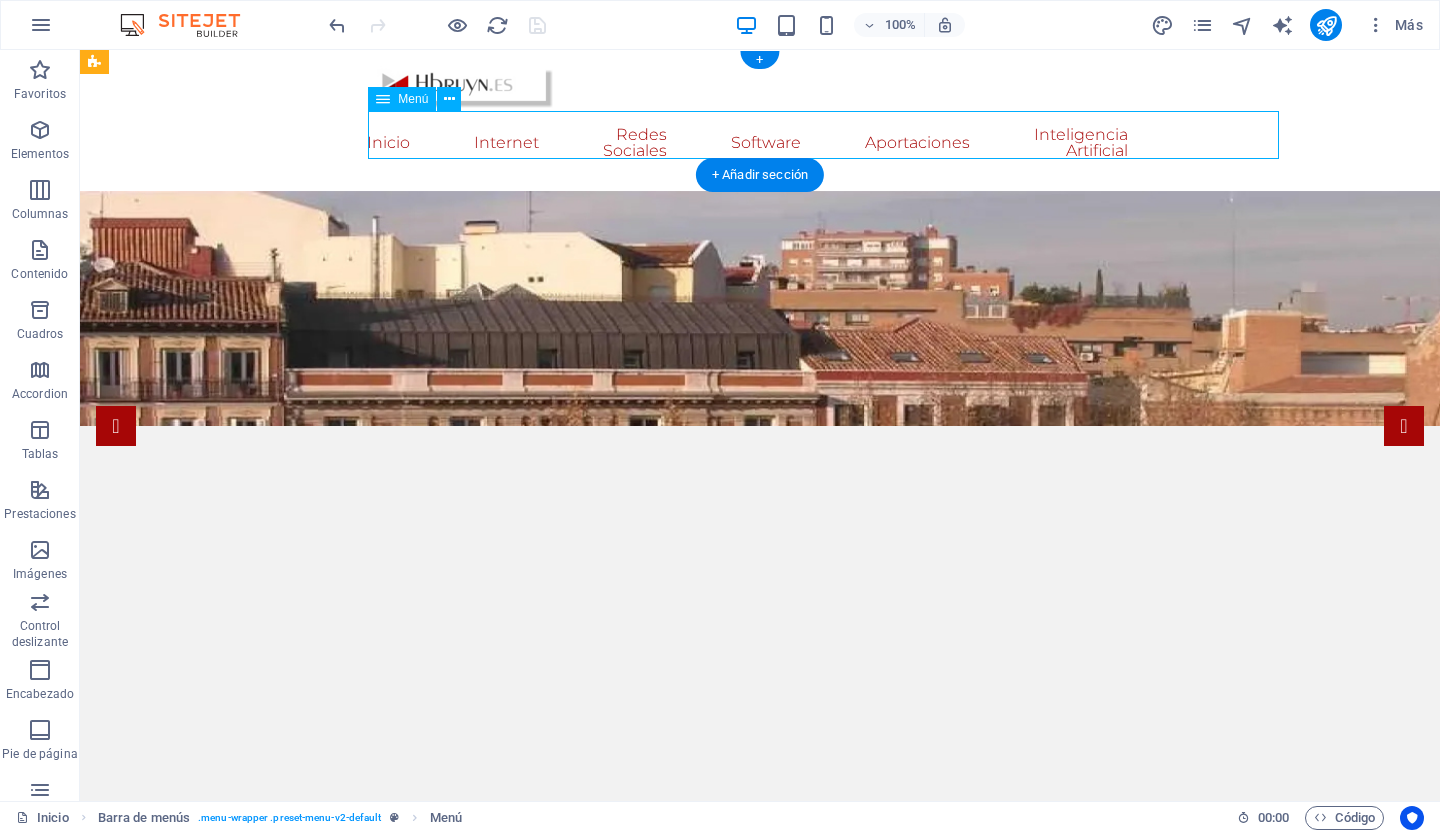click on "Inicio Internet Buscadores Navegadores Datos curiosos Web navegacion Redes Sociales Software Aportaciones Comunicacion no verbal Navalosa Inteligencia Artificial" at bounding box center [760, 143] 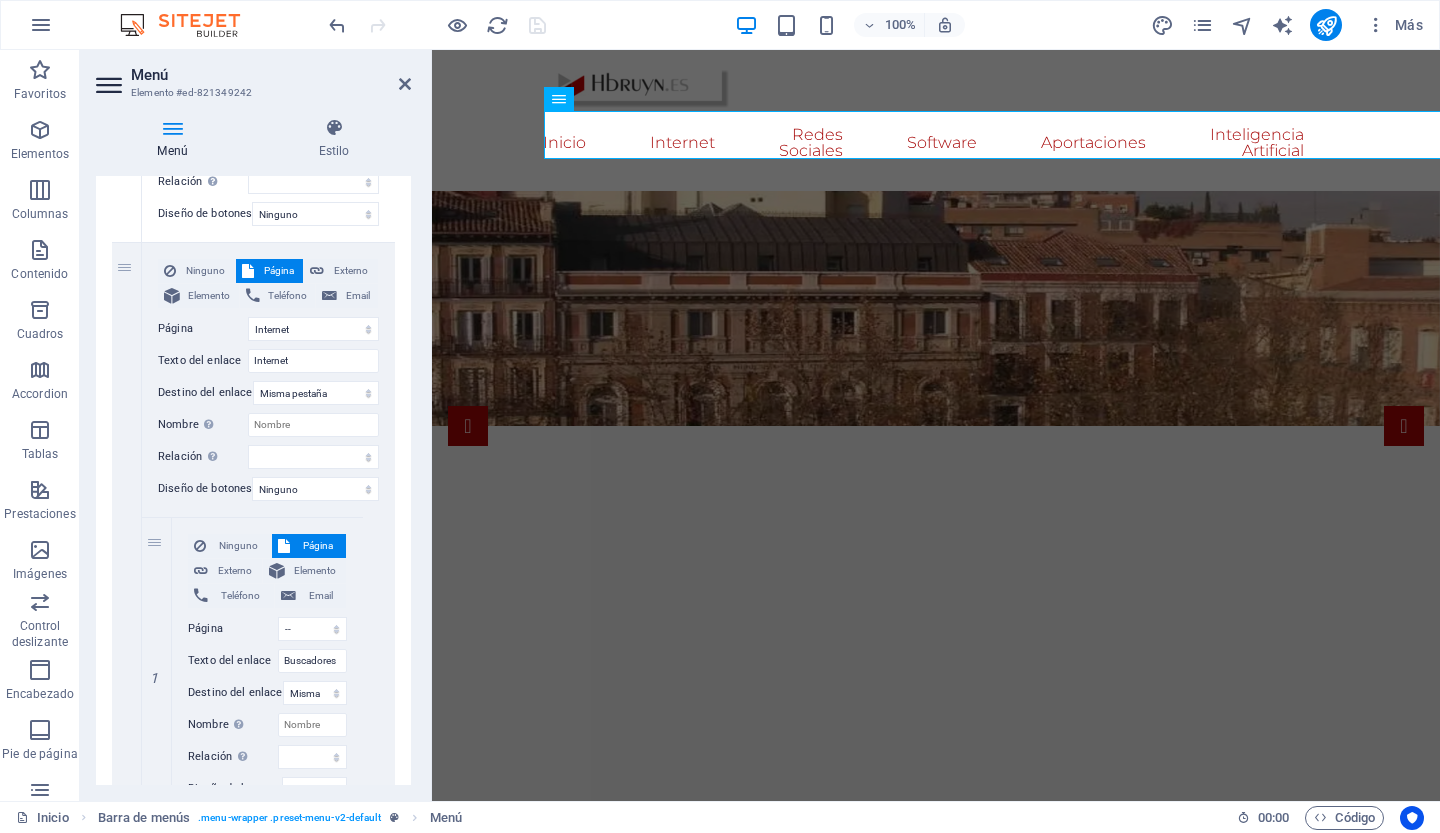 scroll, scrollTop: 414, scrollLeft: 0, axis: vertical 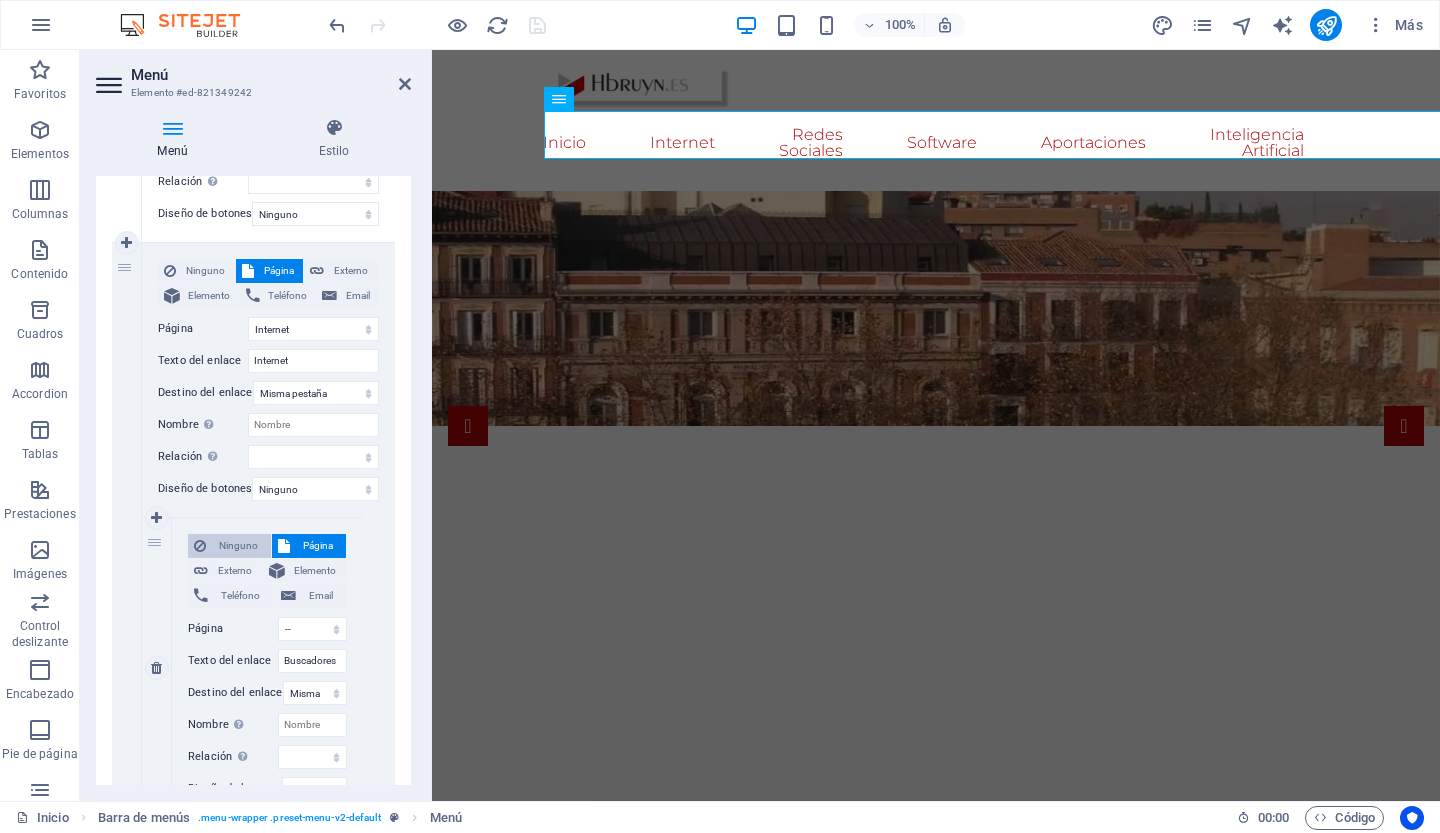 click on "Ninguno" at bounding box center [238, 546] 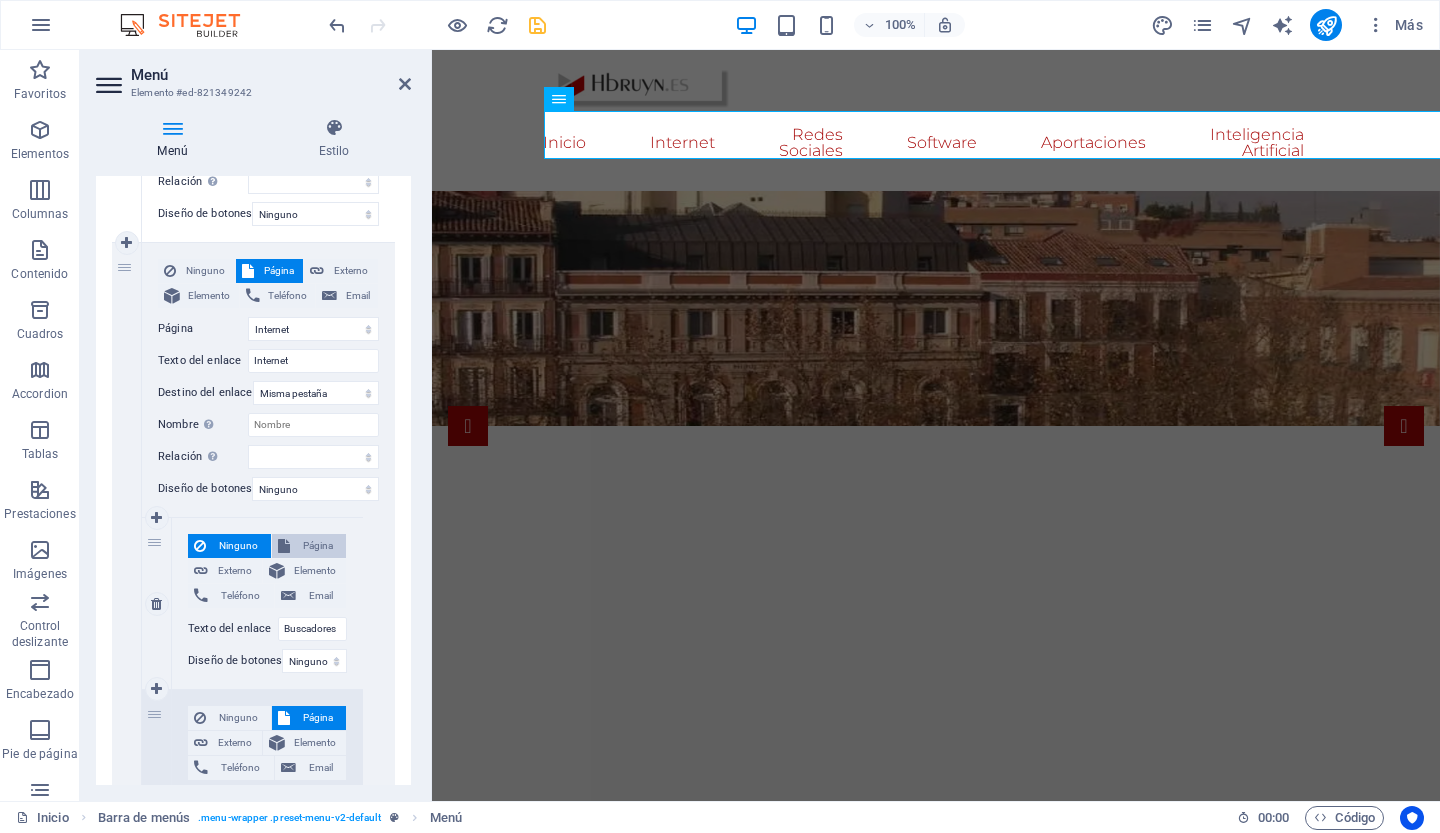 click on "Página" at bounding box center [318, 546] 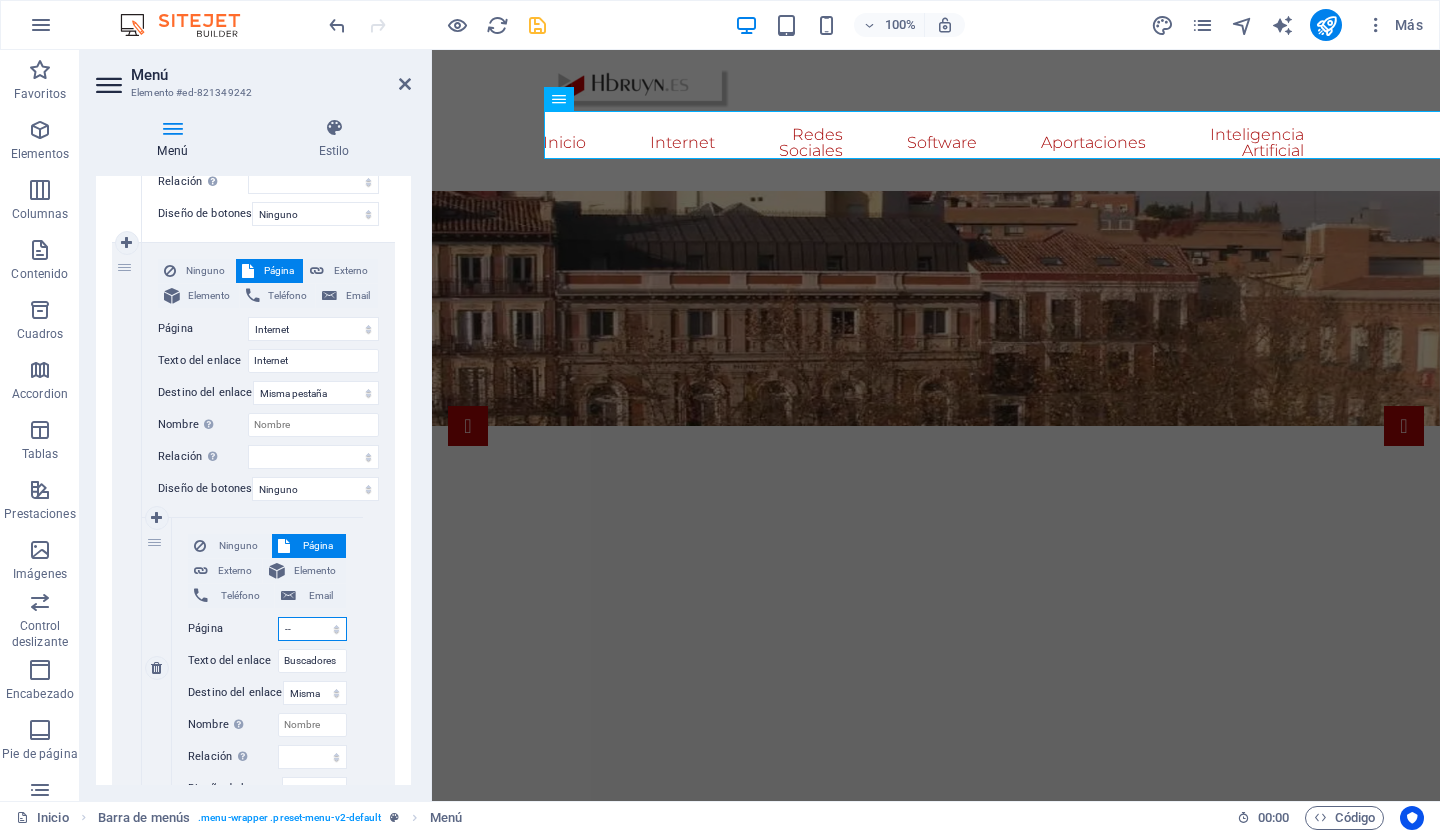 click on "Inicio Internet -- Buscadores -- Navegadores -- Datos curiosos -- Web -- navegacion -- Farm or Ranch Insurance -- Travel Insurance -- Long-Term Travel Insurance -- Disability Insurance -- Vehicle Insurance Redes Sociales Software Aportaciones -- Comunicacion no verbal -- Navalosa Inteligencia Artificial" at bounding box center [312, 629] 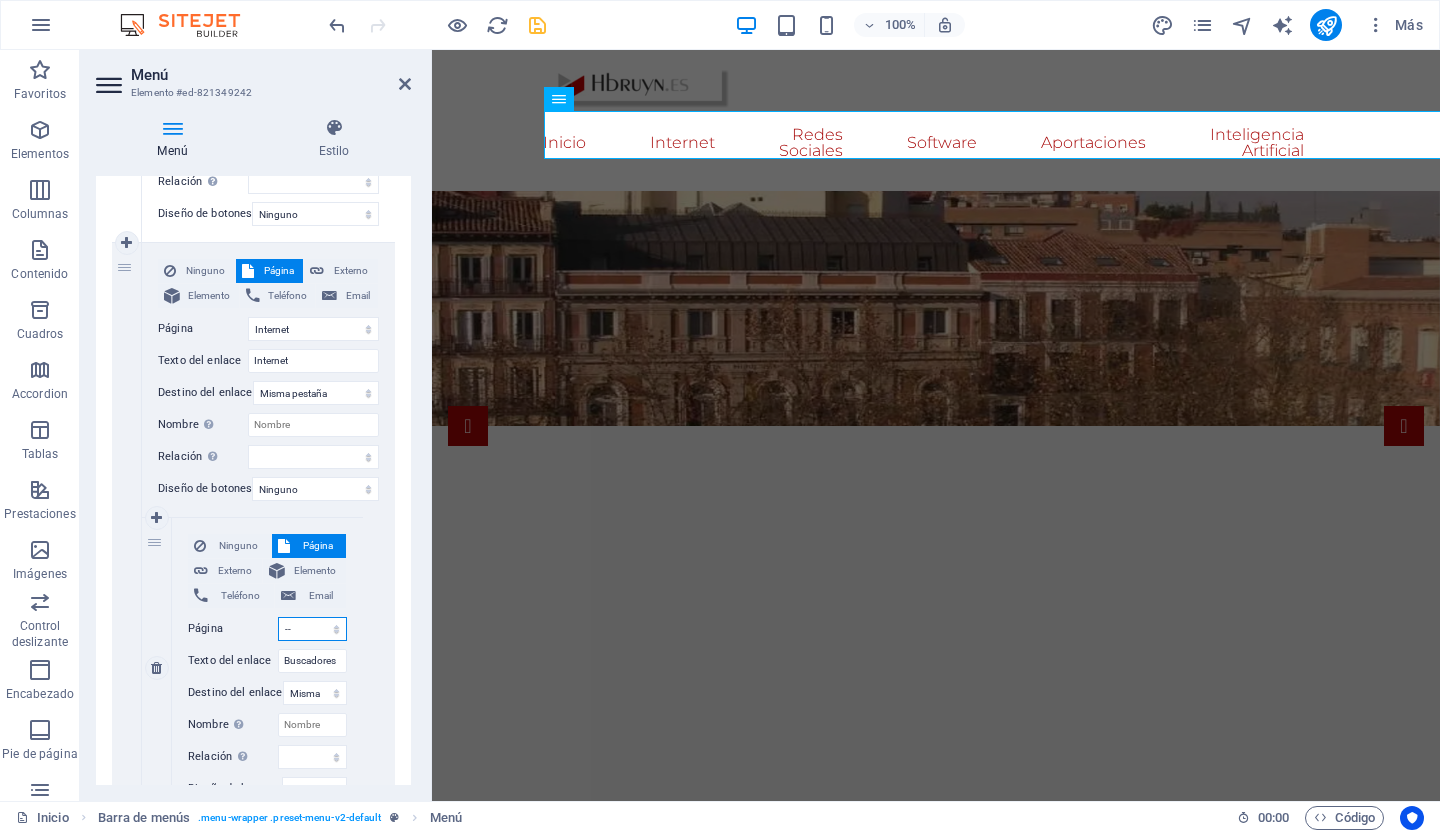 click on "Inicio Internet -- Buscadores -- Navegadores -- Datos curiosos -- Web -- navegacion -- Farm or Ranch Insurance -- Travel Insurance -- Long-Term Travel Insurance -- Disability Insurance -- Vehicle Insurance Redes Sociales Software Aportaciones -- Comunicacion no verbal -- Navalosa Inteligencia Artificial" at bounding box center (312, 629) 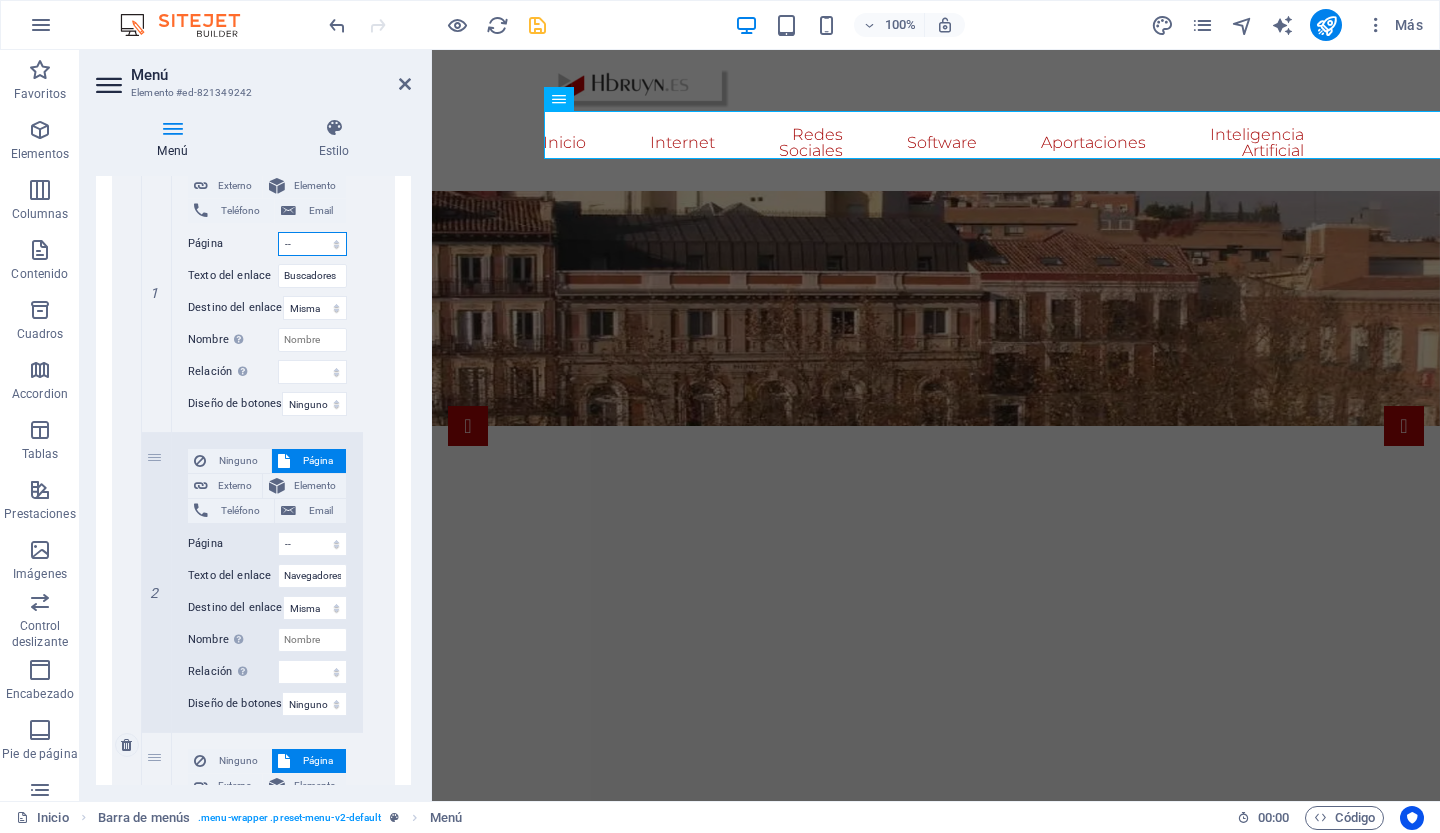 scroll, scrollTop: 808, scrollLeft: 0, axis: vertical 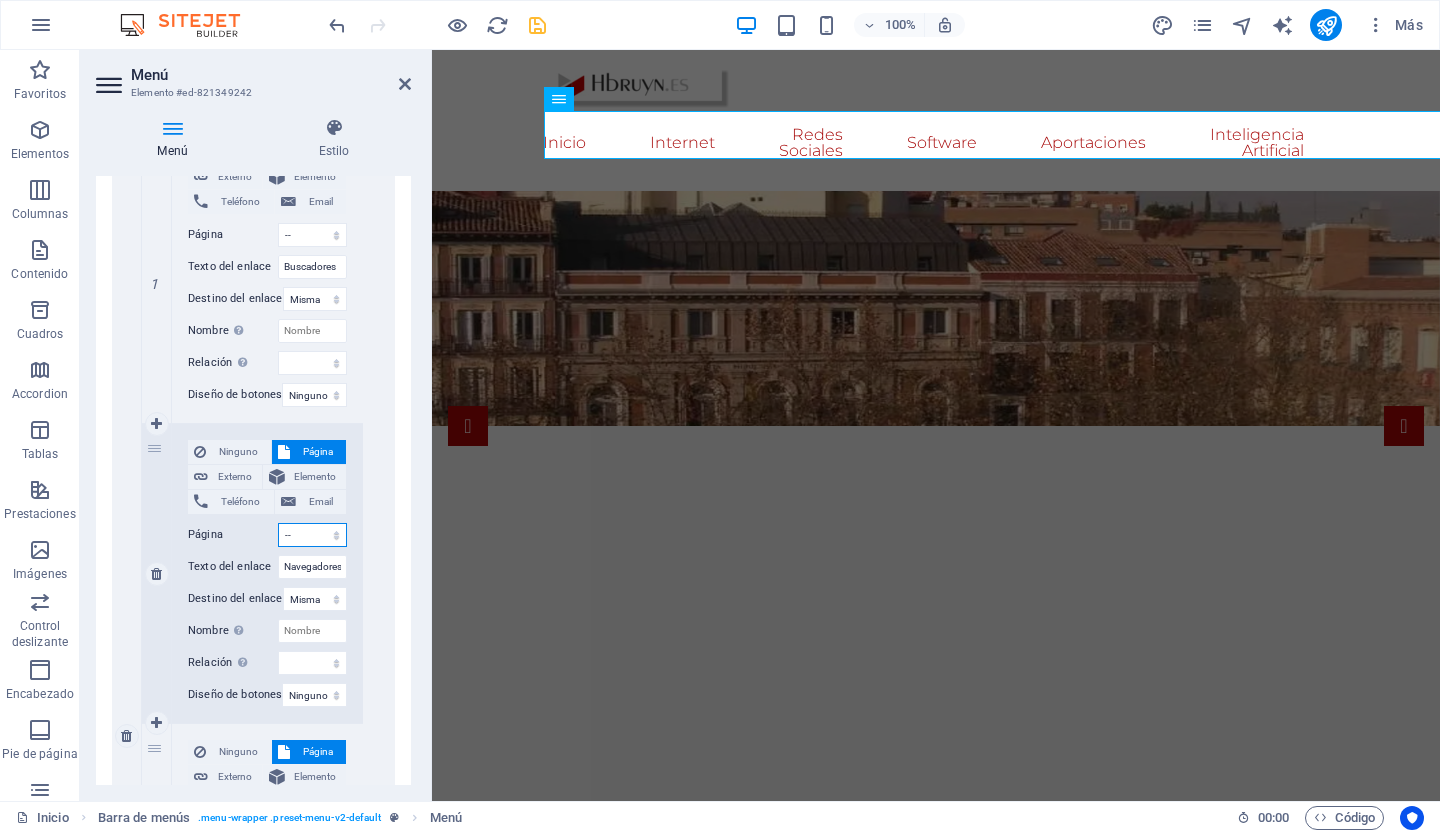 click on "Inicio Internet -- Buscadores -- Navegadores -- Datos curiosos -- Web -- navegacion -- Farm or Ranch Insurance -- Travel Insurance -- Long-Term Travel Insurance -- Disability Insurance -- Vehicle Insurance Redes Sociales Software Aportaciones -- Comunicacion no verbal -- Navalosa Inteligencia Artificial" at bounding box center (312, 535) 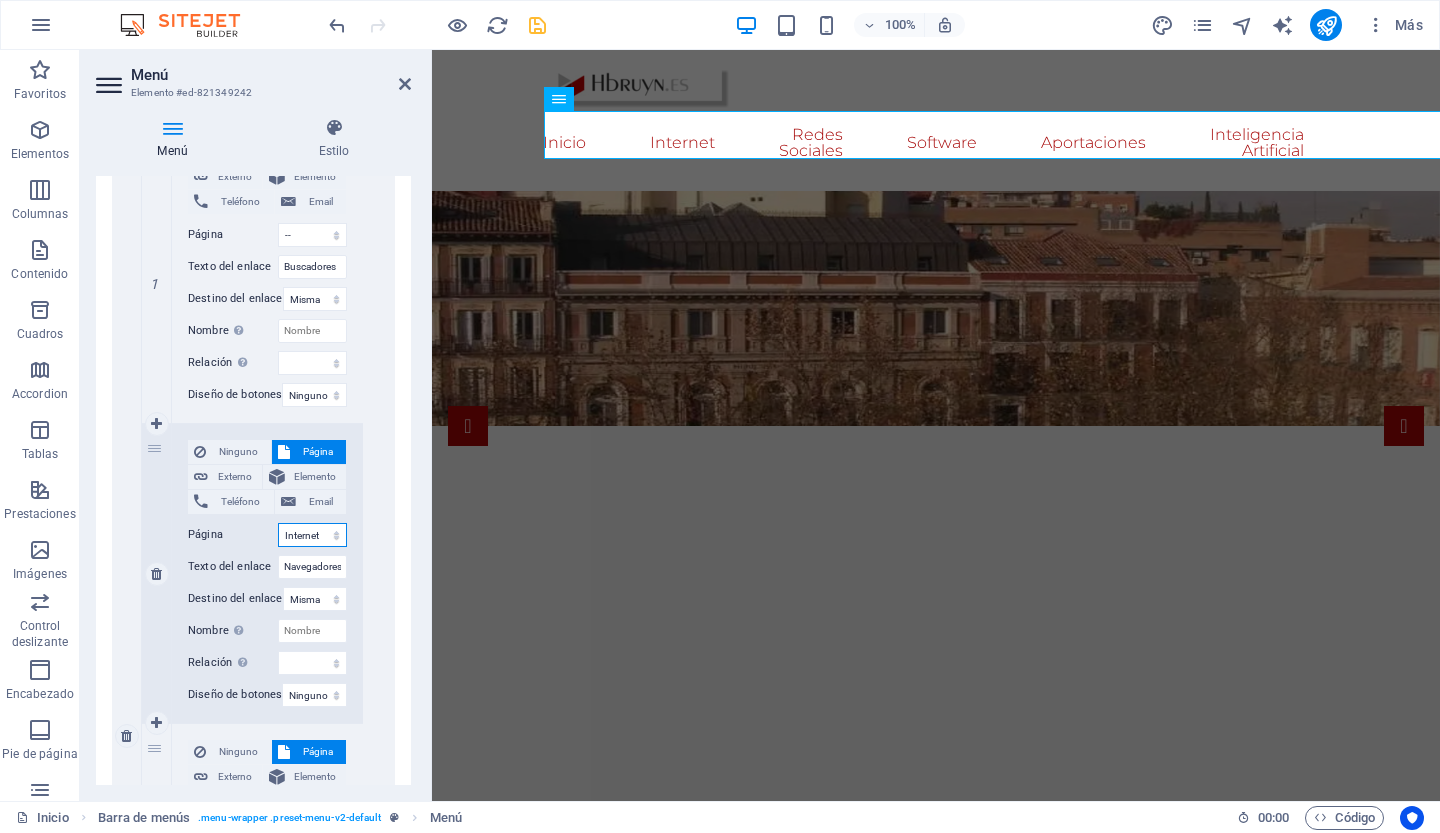 click on "Inicio Internet -- Buscadores -- Navegadores -- Datos curiosos -- Web -- navegacion -- Farm or Ranch Insurance -- Travel Insurance -- Long-Term Travel Insurance -- Disability Insurance -- Vehicle Insurance Redes Sociales Software Aportaciones -- Comunicacion no verbal -- Navalosa Inteligencia Artificial" at bounding box center [312, 535] 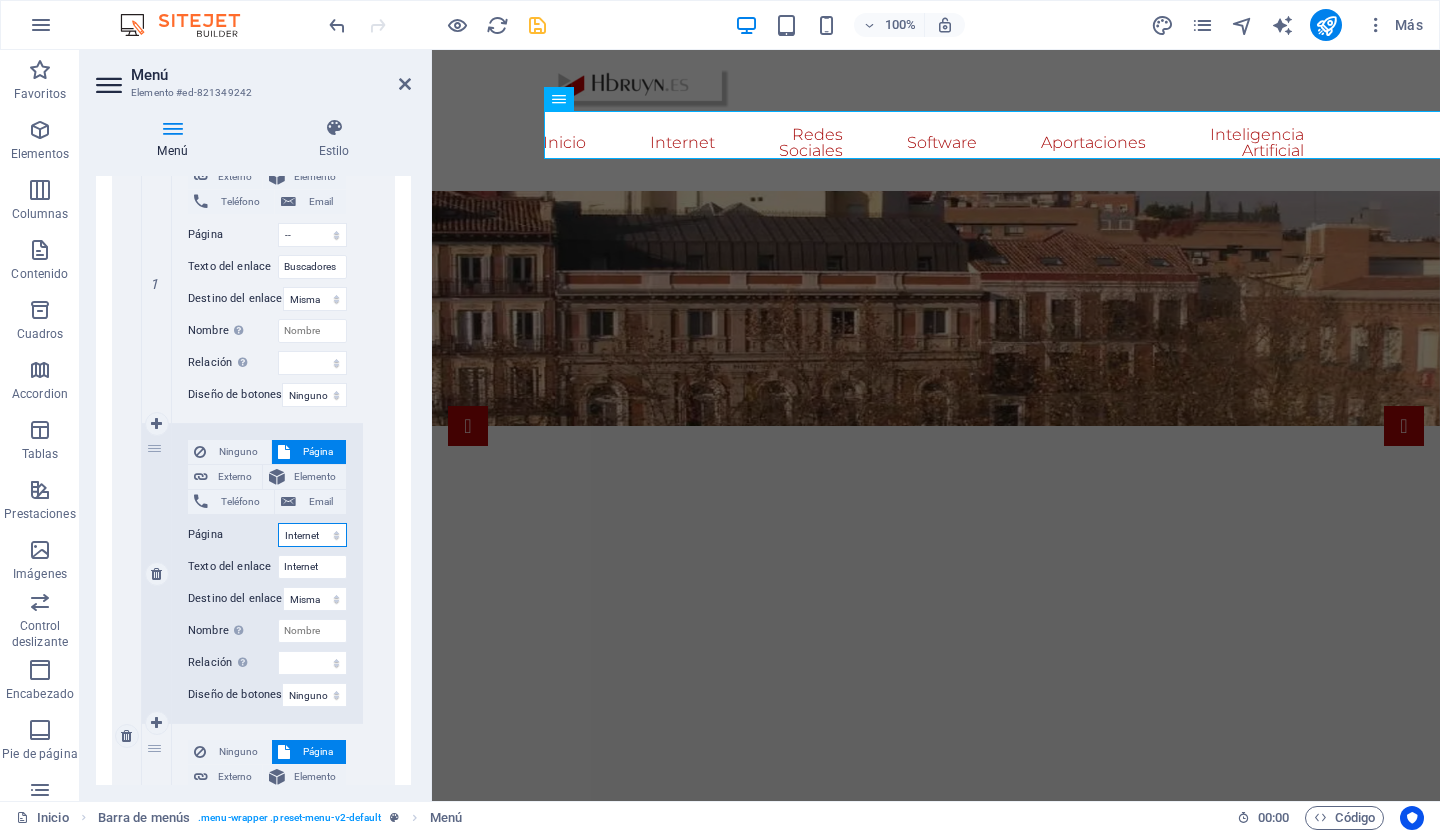 click on "Inicio Internet -- Buscadores -- Navegadores -- Datos curiosos -- Web -- navegacion -- Farm or Ranch Insurance -- Travel Insurance -- Long-Term Travel Insurance -- Disability Insurance -- Vehicle Insurance Redes Sociales Software Aportaciones -- Comunicacion no verbal -- Navalosa Inteligencia Artificial" at bounding box center (312, 535) 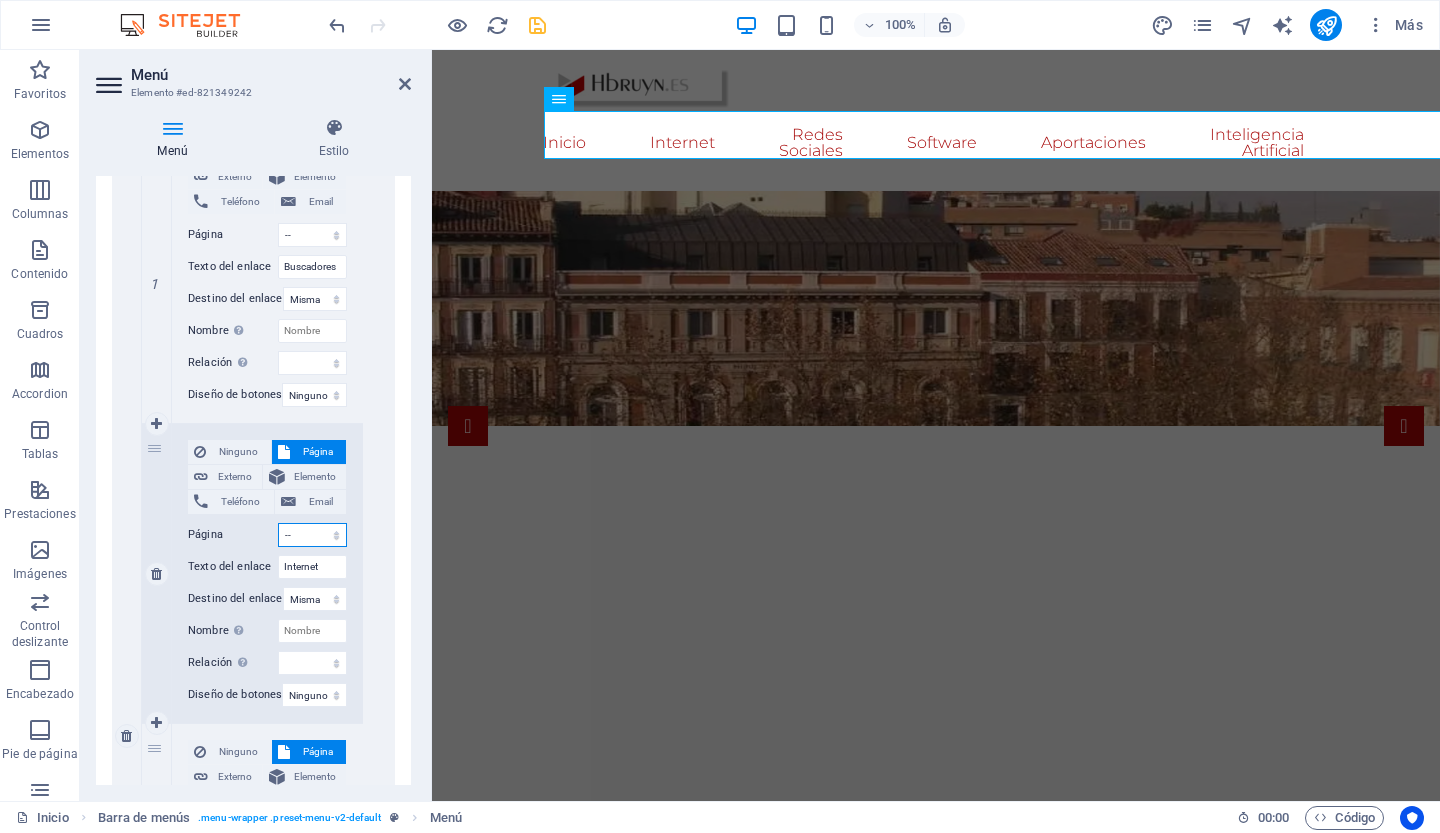 click on "Inicio Internet -- Buscadores -- Navegadores -- Datos curiosos -- Web -- navegacion -- Farm or Ranch Insurance -- Travel Insurance -- Long-Term Travel Insurance -- Disability Insurance -- Vehicle Insurance Redes Sociales Software Aportaciones -- Comunicacion no verbal -- Navalosa Inteligencia Artificial" at bounding box center (312, 535) 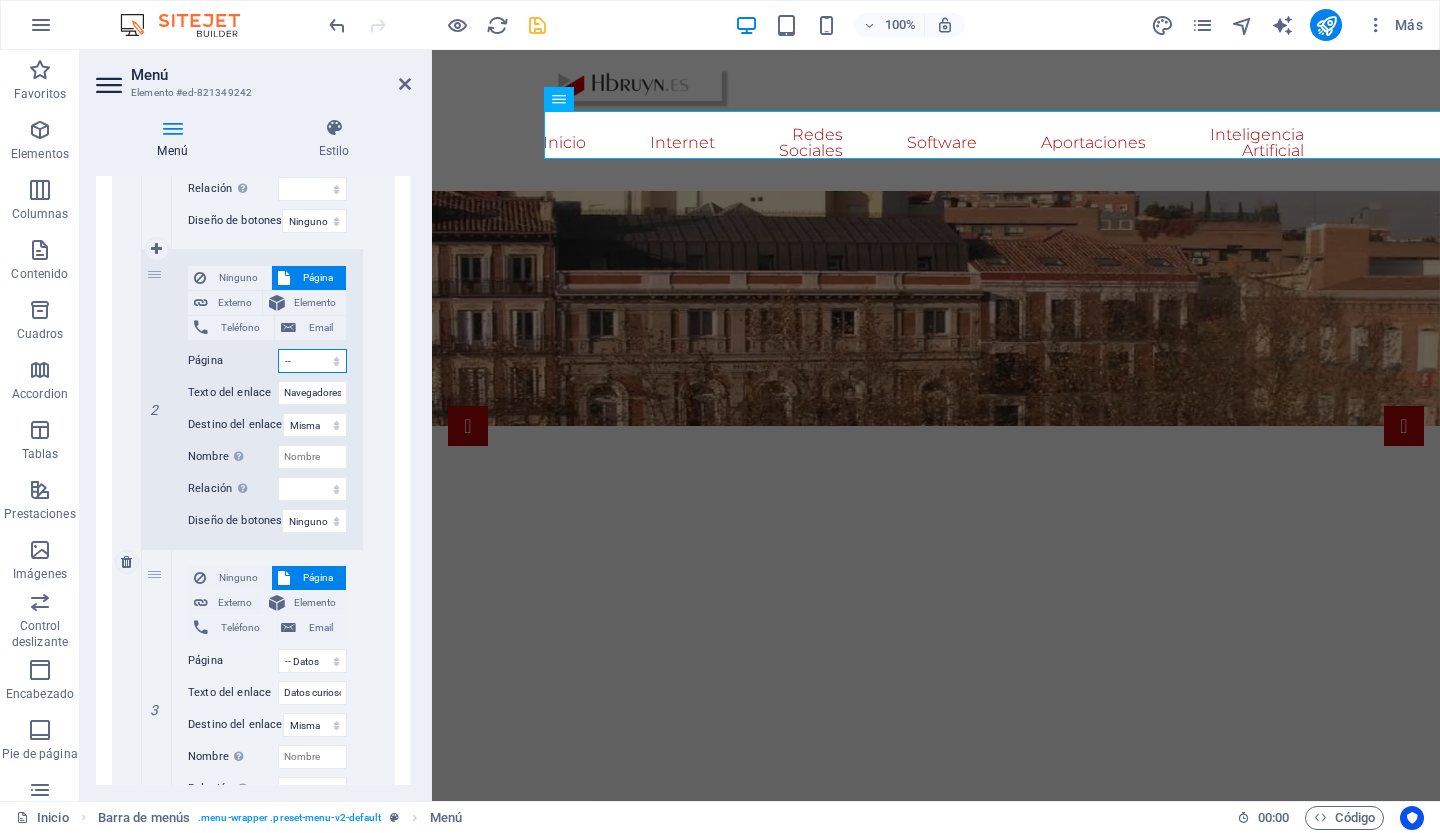 scroll, scrollTop: 990, scrollLeft: 0, axis: vertical 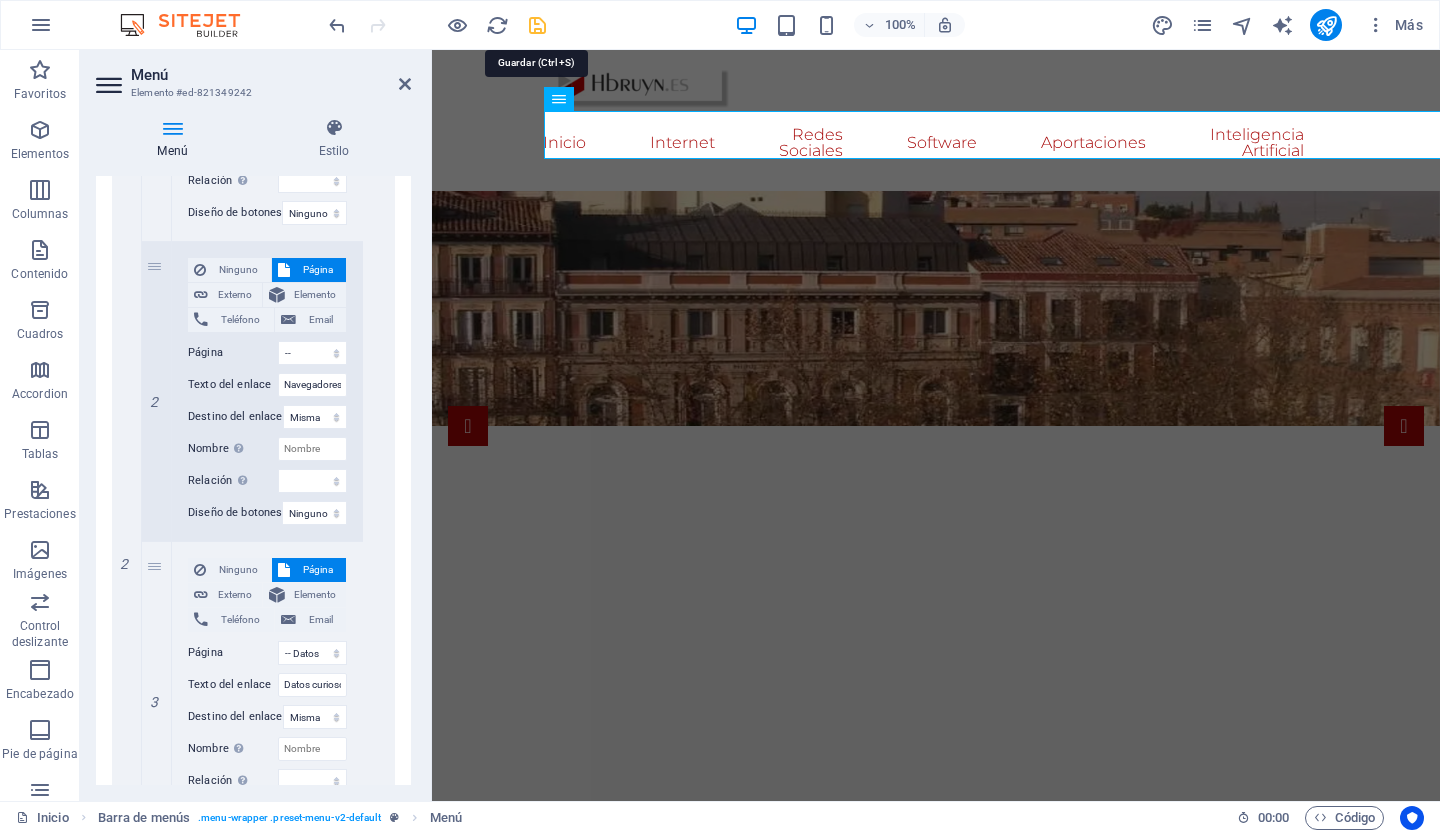 click at bounding box center [537, 25] 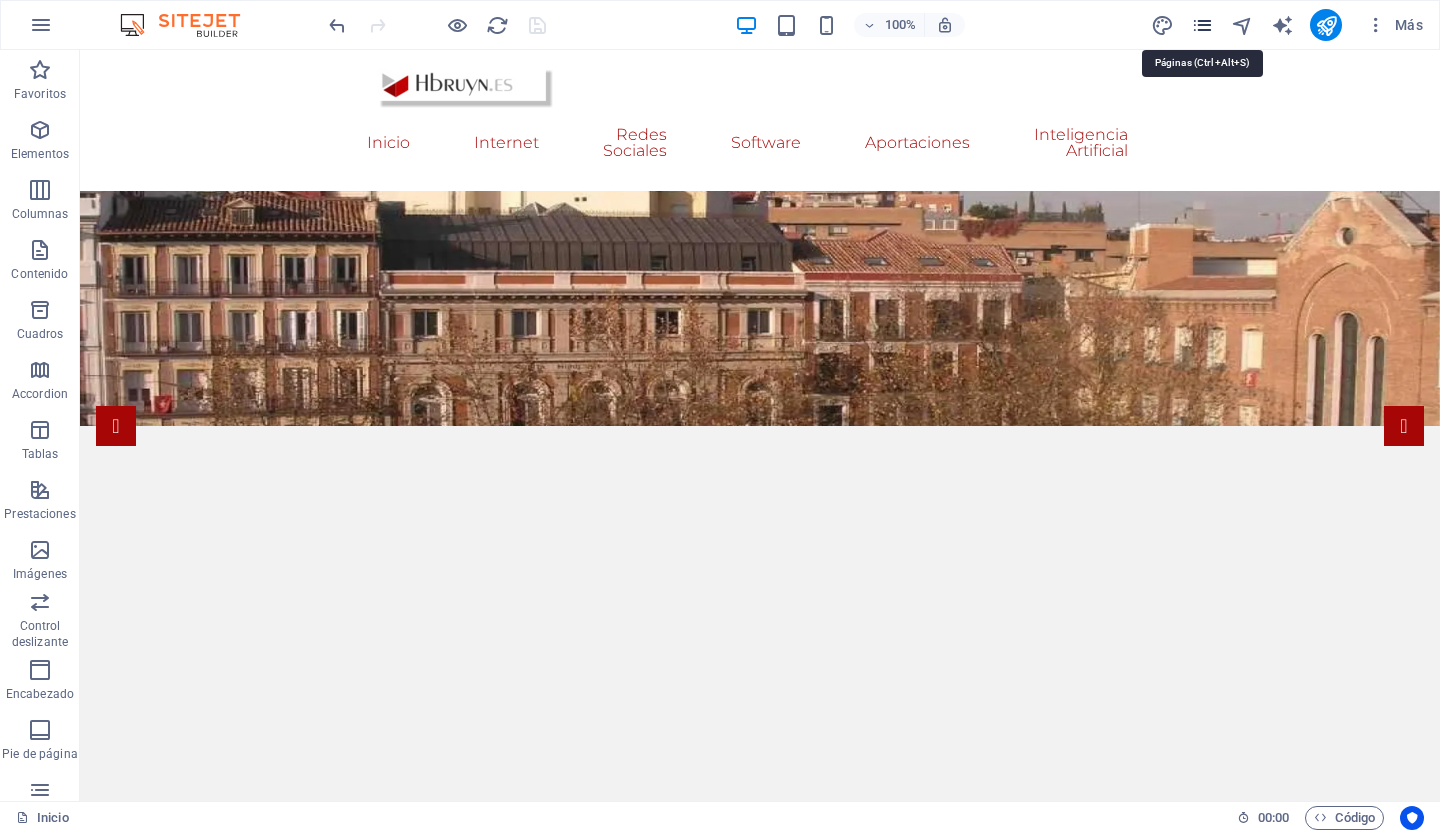 click at bounding box center (1202, 25) 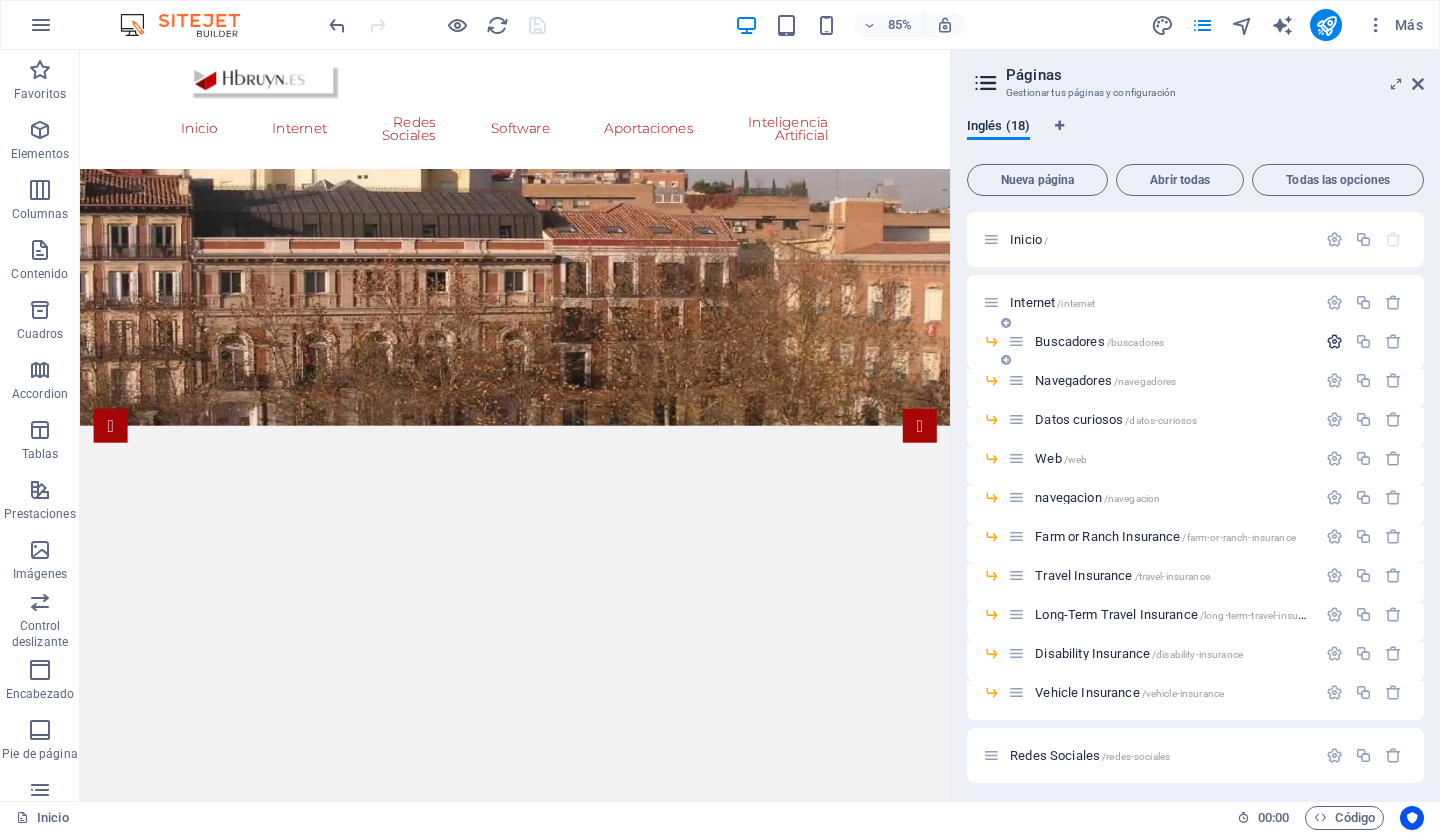 click at bounding box center (1334, 341) 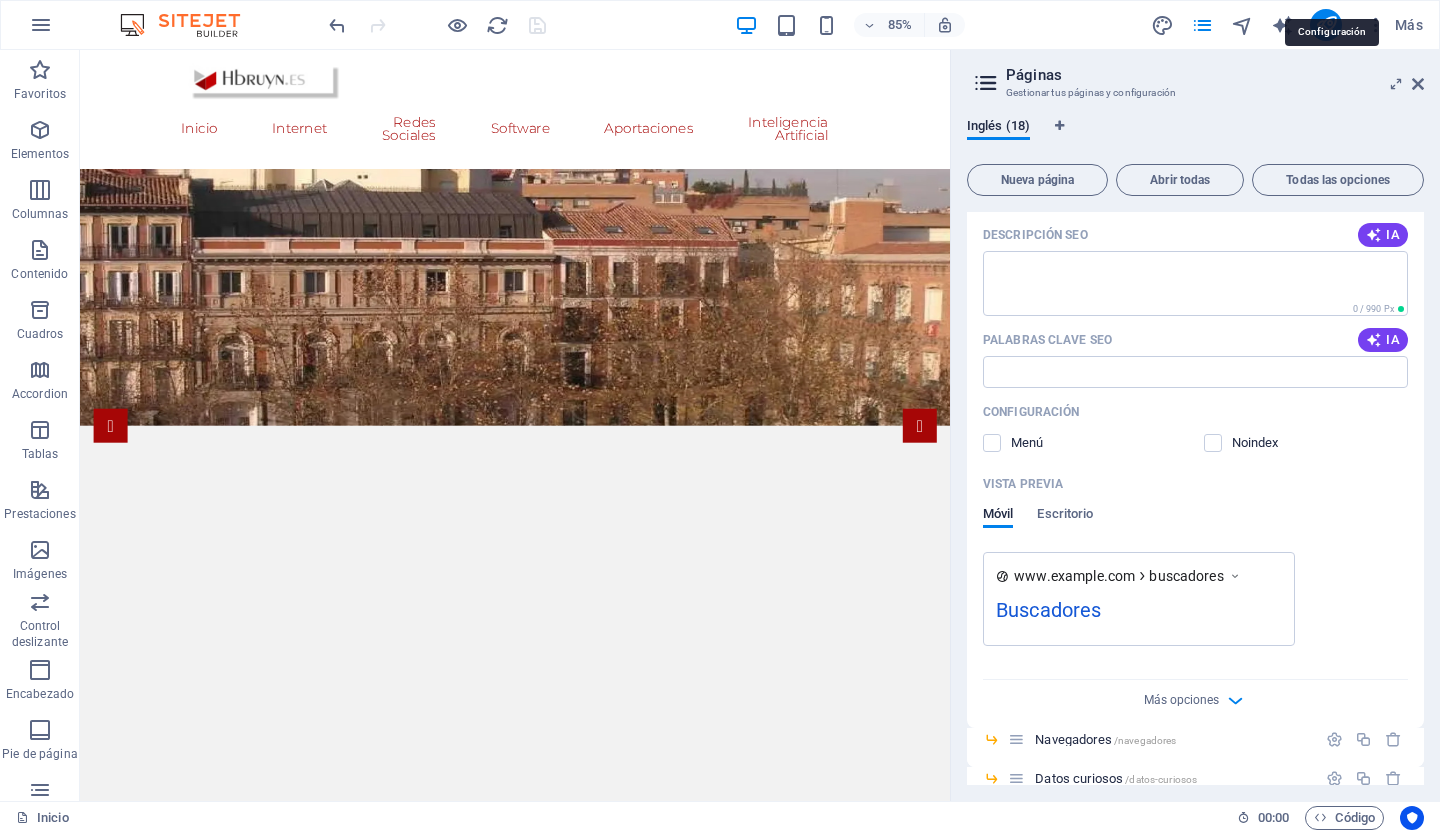 scroll, scrollTop: 365, scrollLeft: 0, axis: vertical 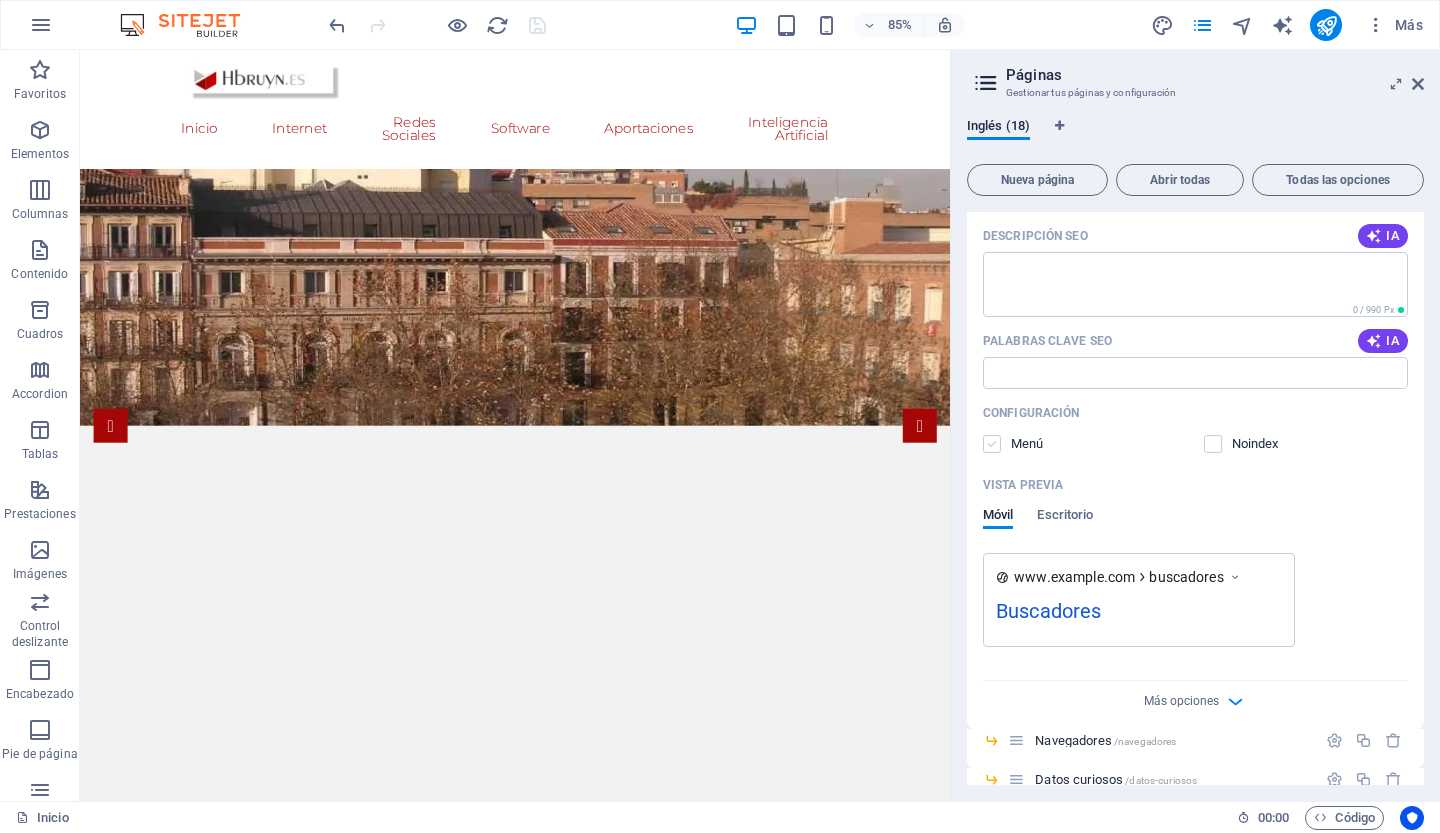 click at bounding box center (992, 444) 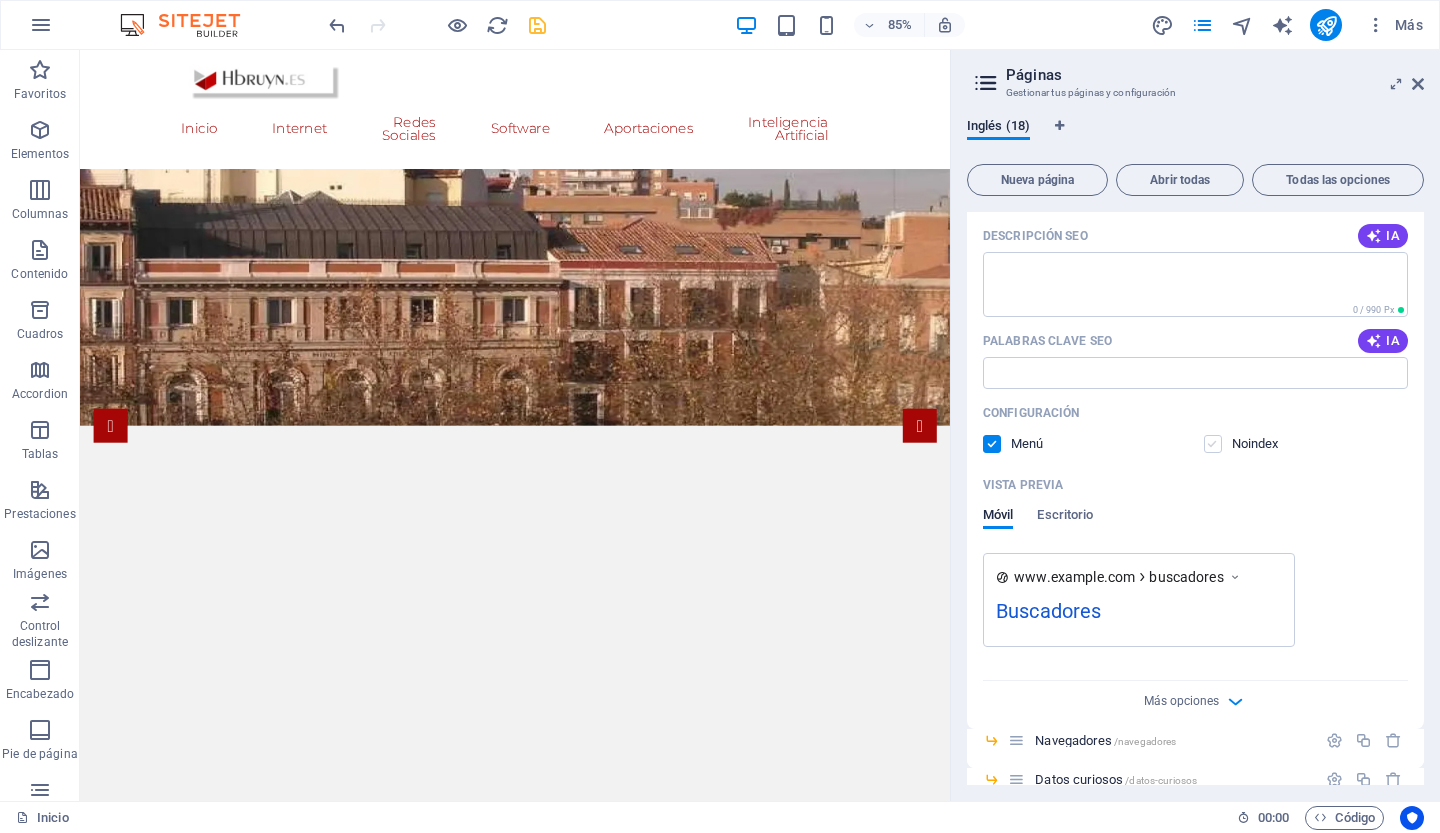 click at bounding box center (1213, 444) 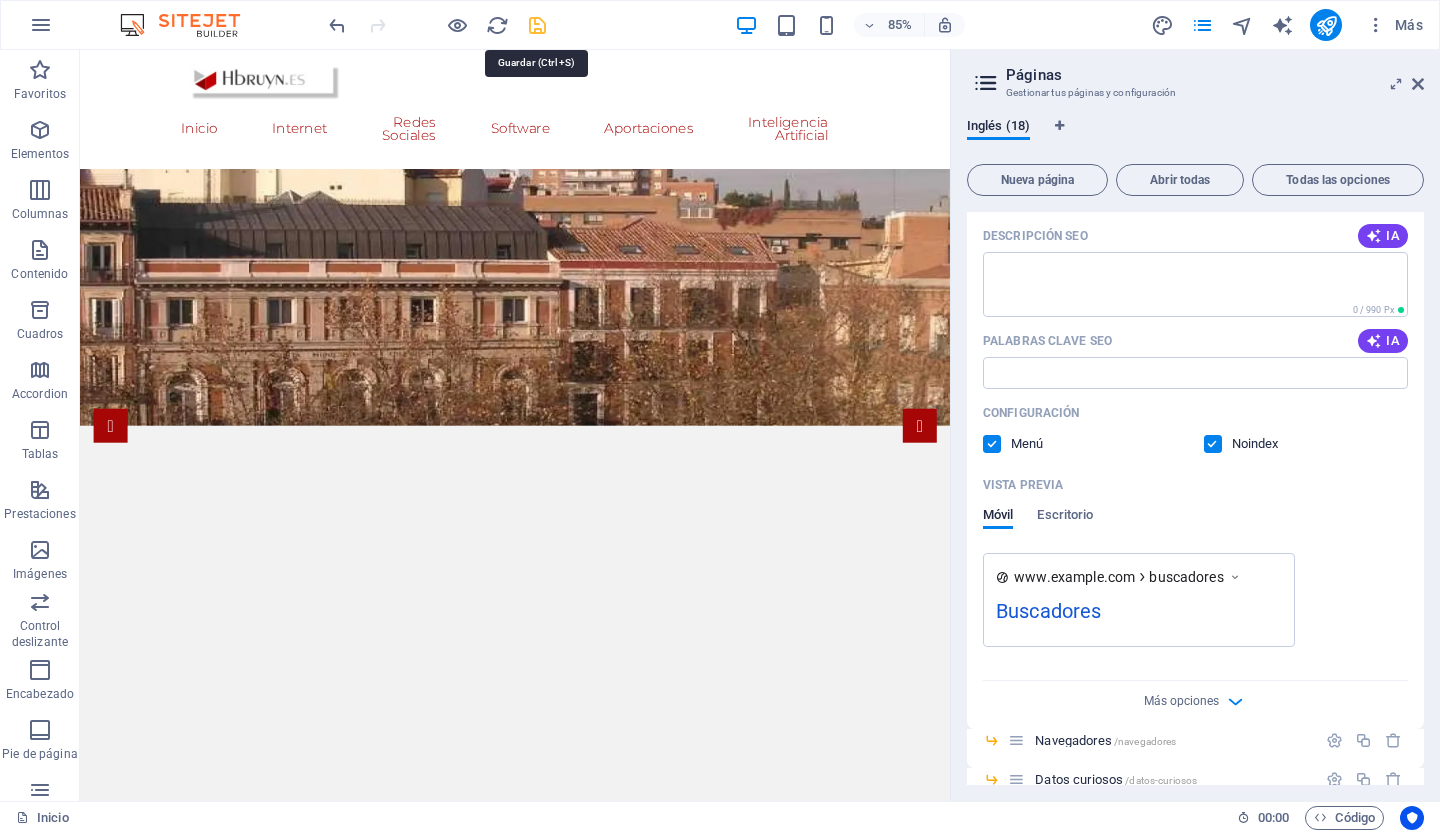 click at bounding box center [537, 25] 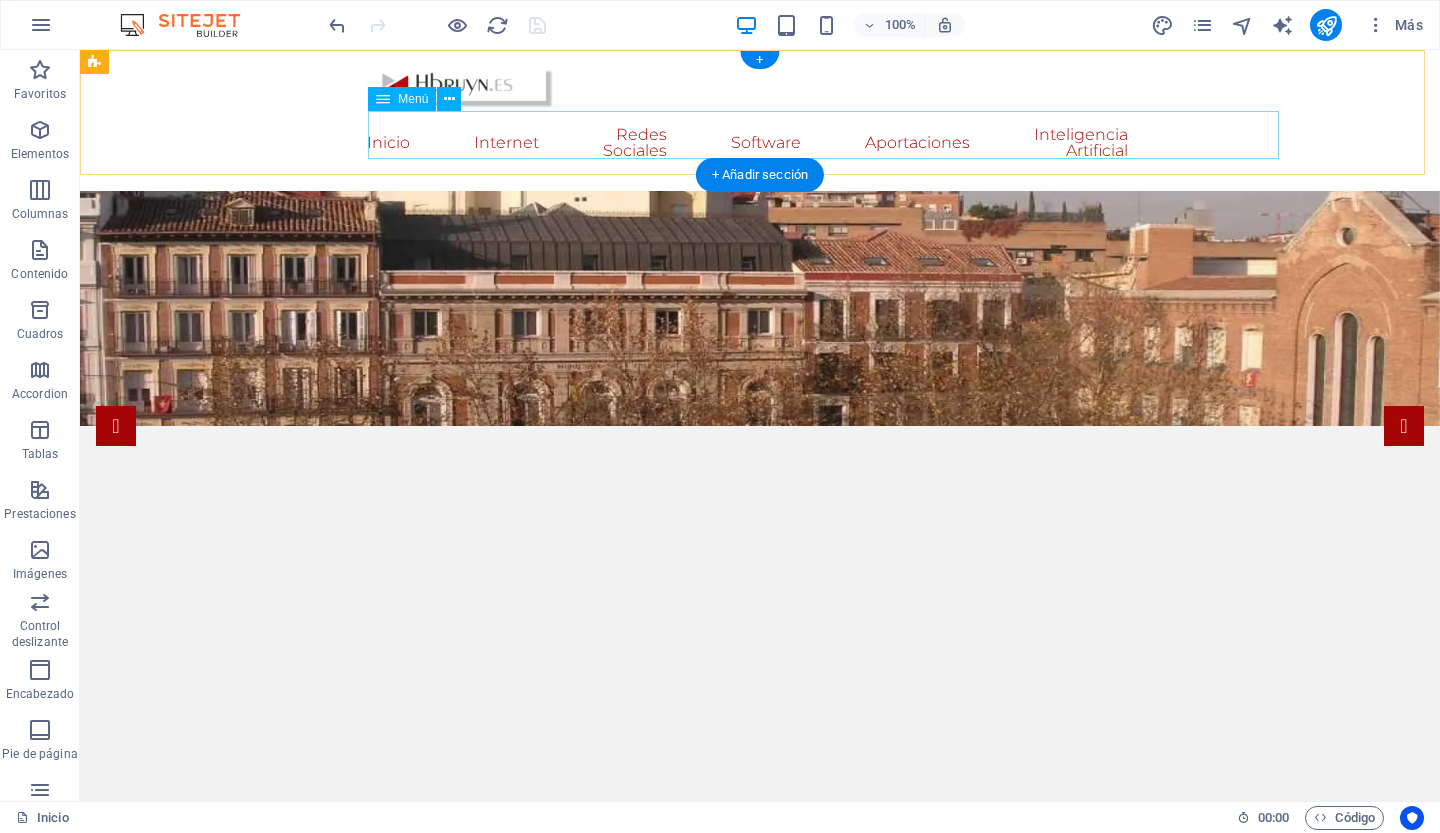 click on "Inicio Internet Buscadores Navegadores Datos curiosos Web navegacion Redes Sociales Software Aportaciones Comunicacion no verbal Navalosa Inteligencia Artificial" at bounding box center (760, 143) 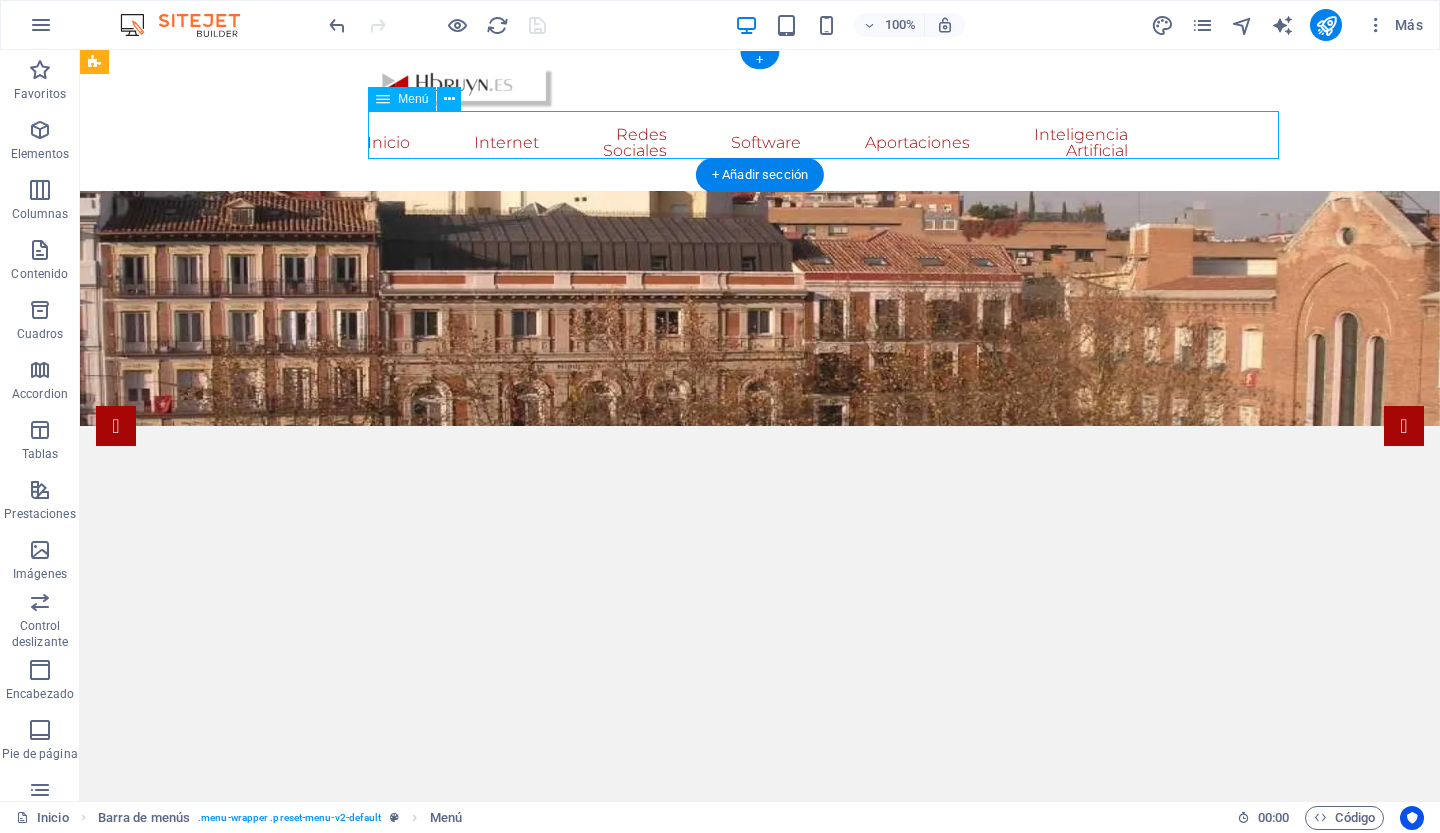 click on "Inicio Internet Buscadores Navegadores Datos curiosos Web navegacion Redes Sociales Software Aportaciones Comunicacion no verbal Navalosa Inteligencia Artificial" at bounding box center (760, 143) 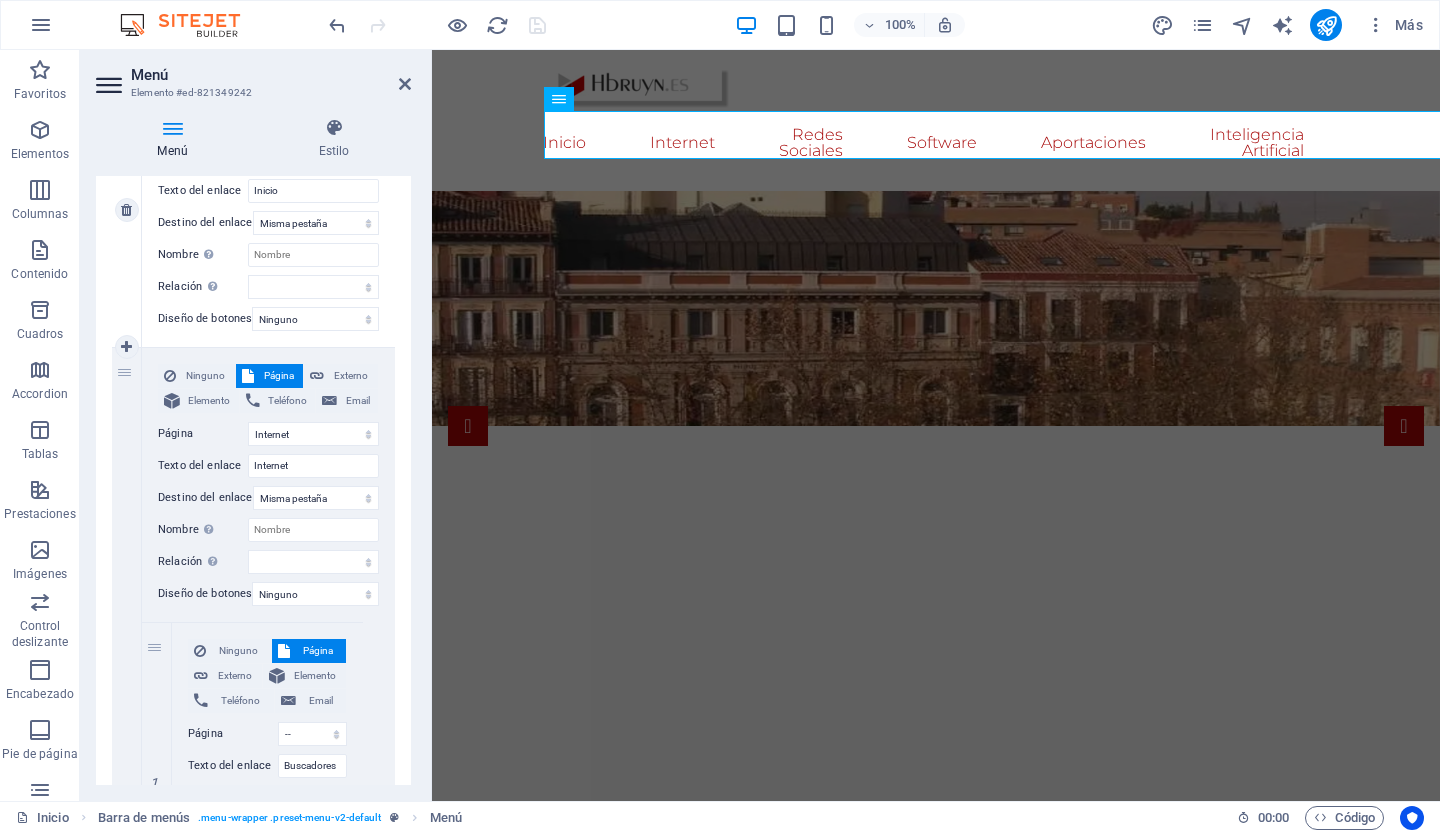 scroll, scrollTop: 336, scrollLeft: 0, axis: vertical 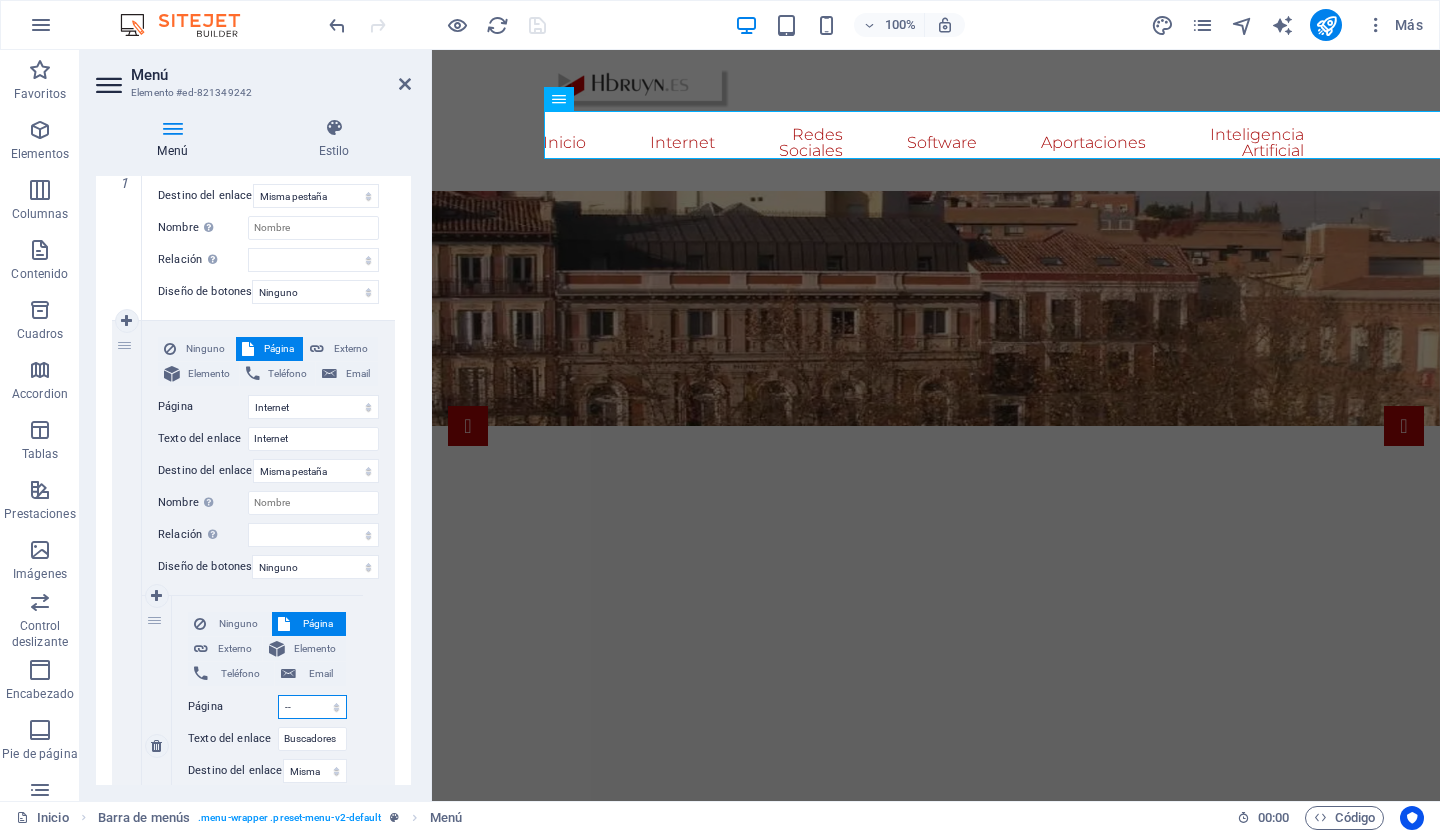 click on "Inicio Internet -- Buscadores -- Navegadores -- Datos curiosos -- Web -- navegacion -- Farm or Ranch Insurance -- Travel Insurance -- Long-Term Travel Insurance -- Disability Insurance -- Vehicle Insurance Redes Sociales Software Aportaciones -- Comunicacion no verbal -- Navalosa Inteligencia Artificial" at bounding box center [312, 707] 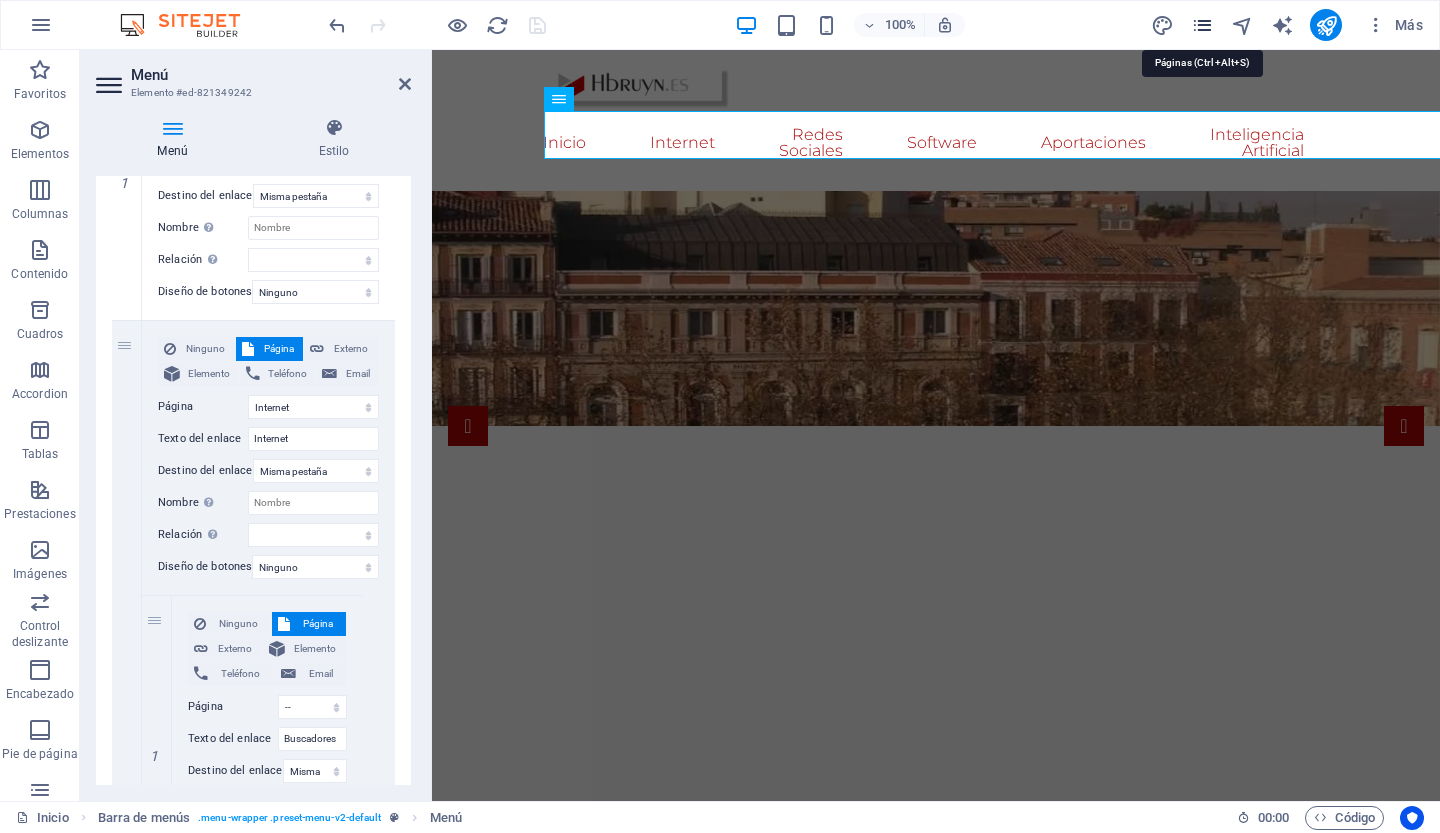 click at bounding box center [1202, 25] 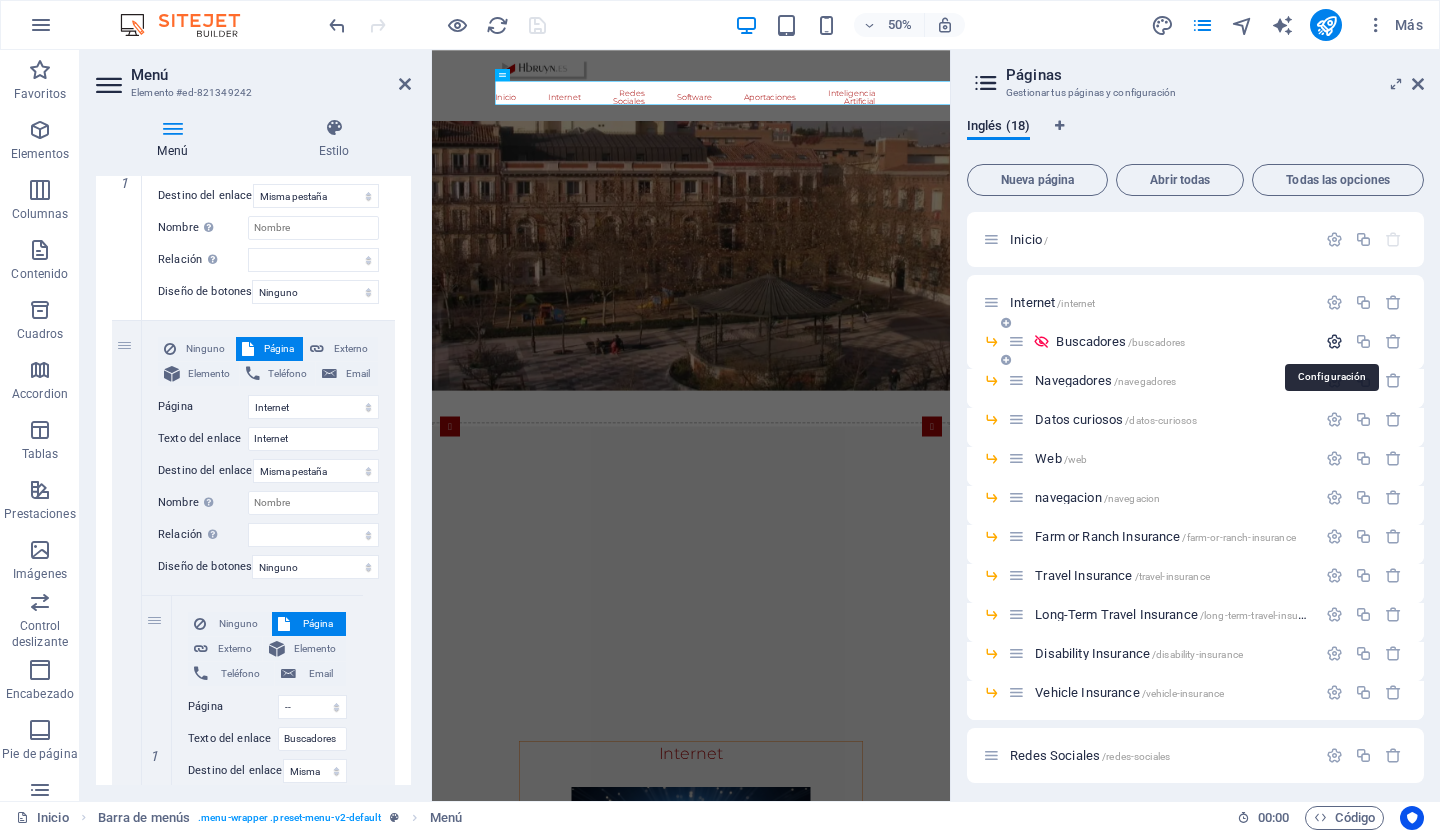 click at bounding box center (1334, 341) 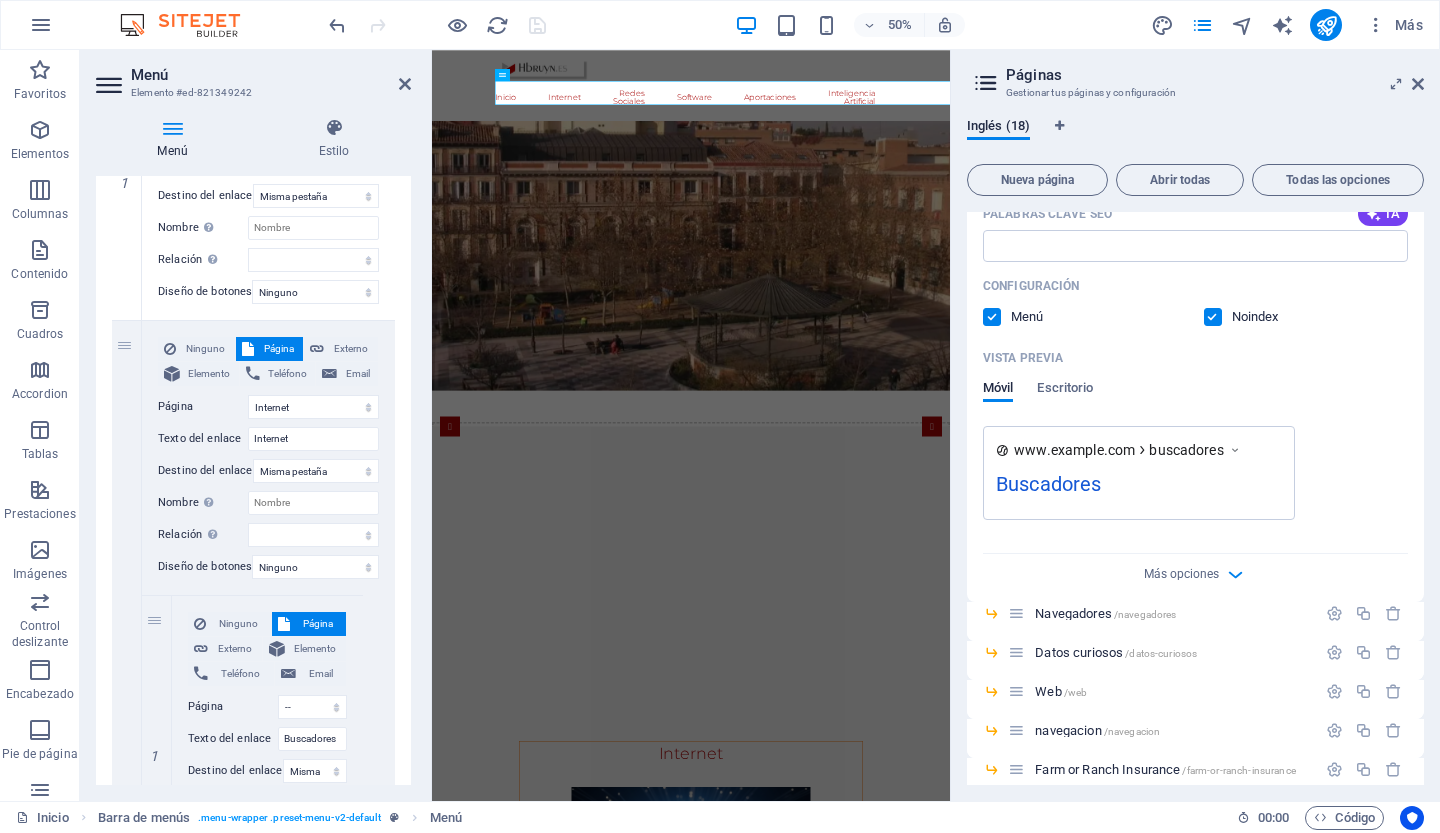 scroll, scrollTop: 477, scrollLeft: 0, axis: vertical 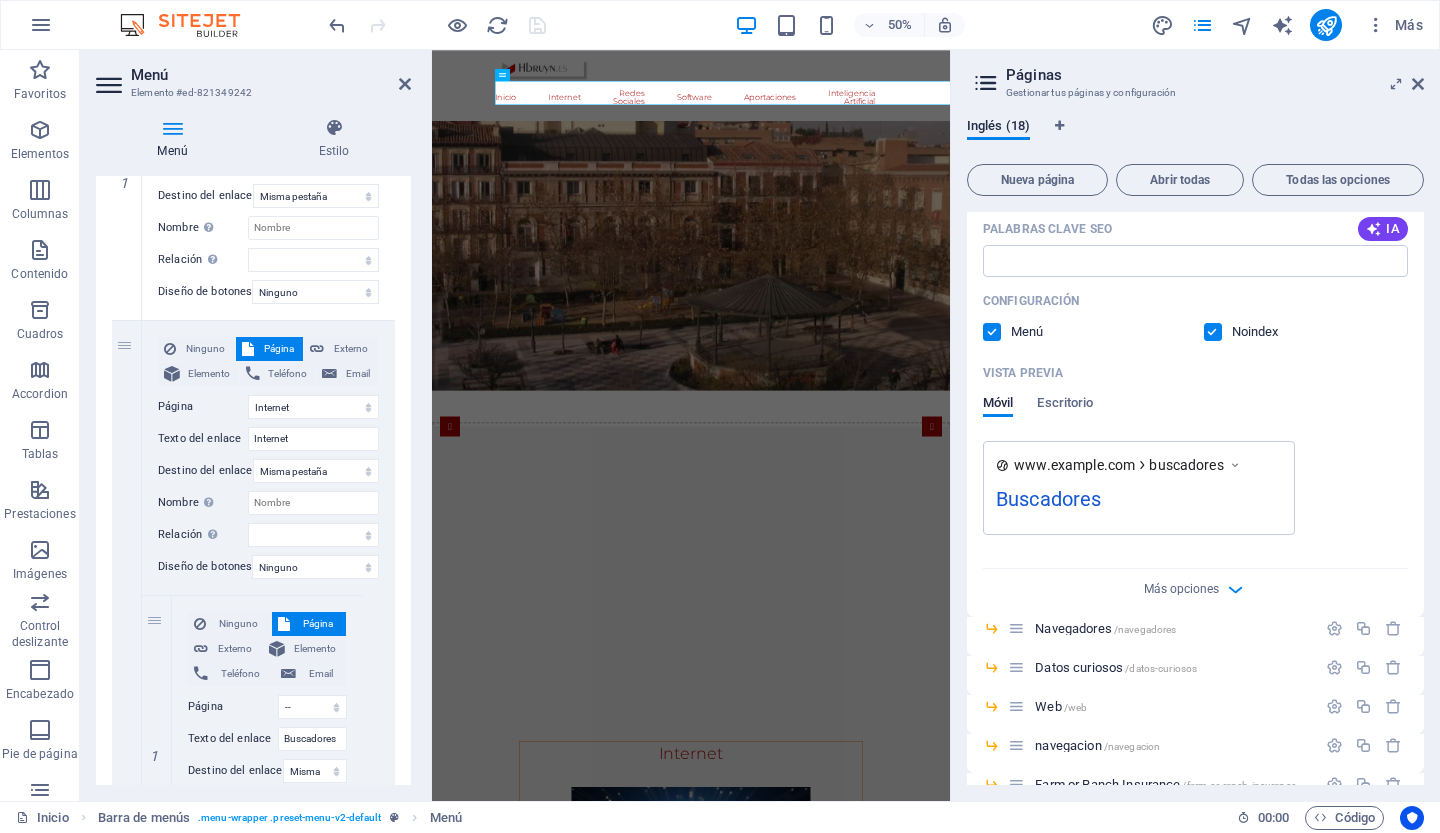 click at bounding box center [1213, 332] 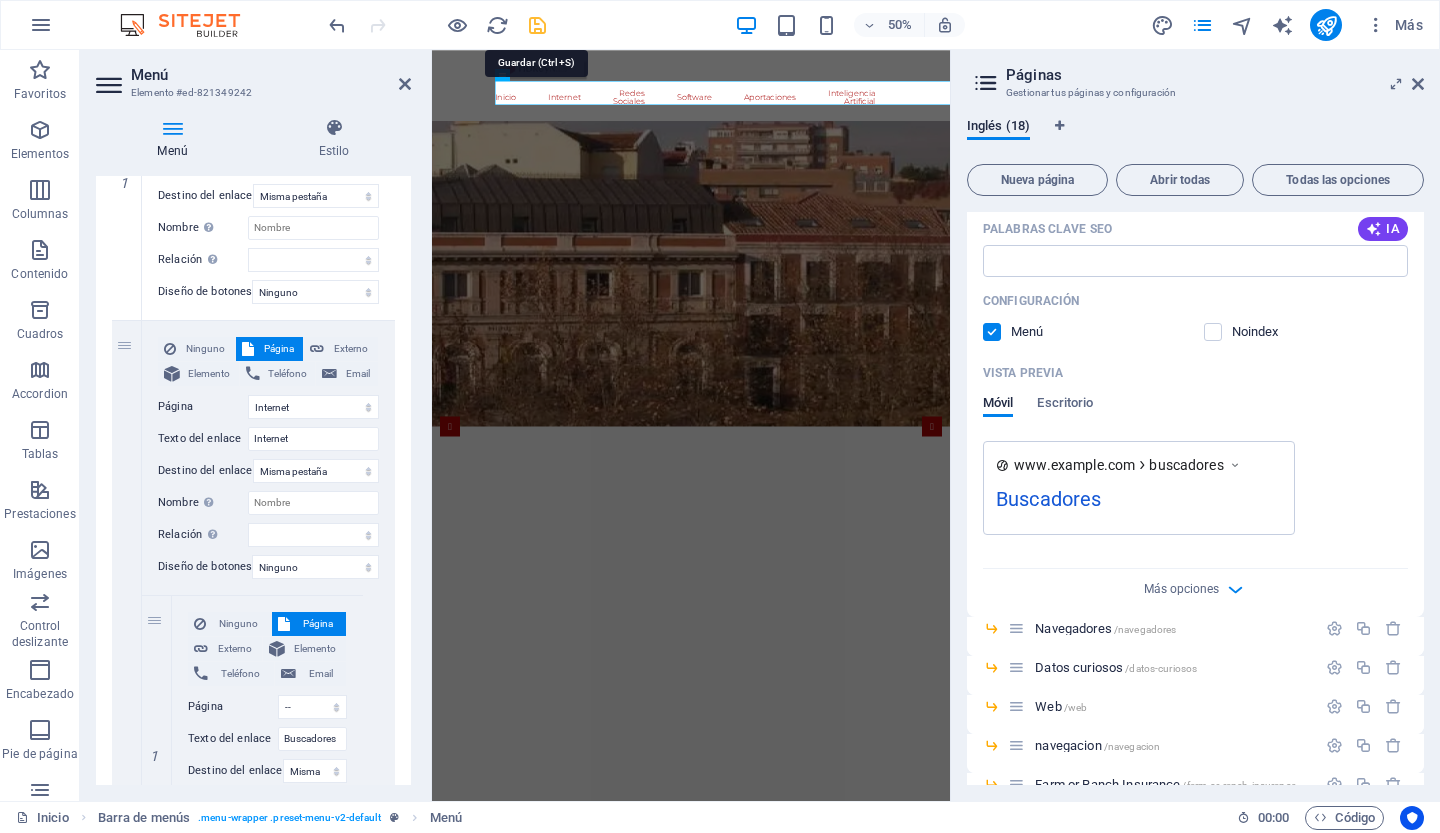 click at bounding box center (537, 25) 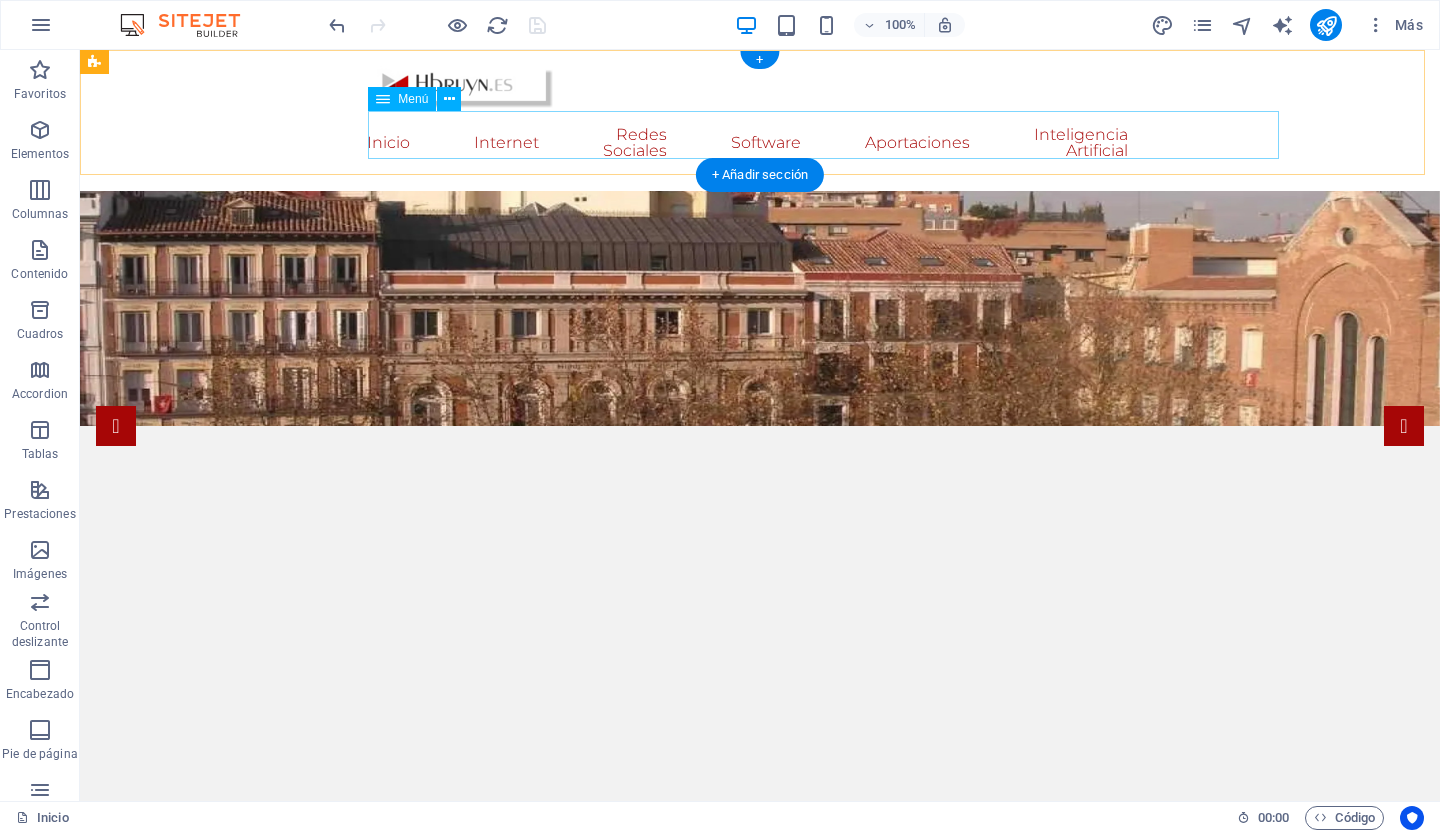 click on "Inicio Internet Buscadores Navegadores Datos curiosos Web navegacion Redes Sociales Software Aportaciones Comunicacion no verbal Navalosa Inteligencia Artificial" at bounding box center (760, 143) 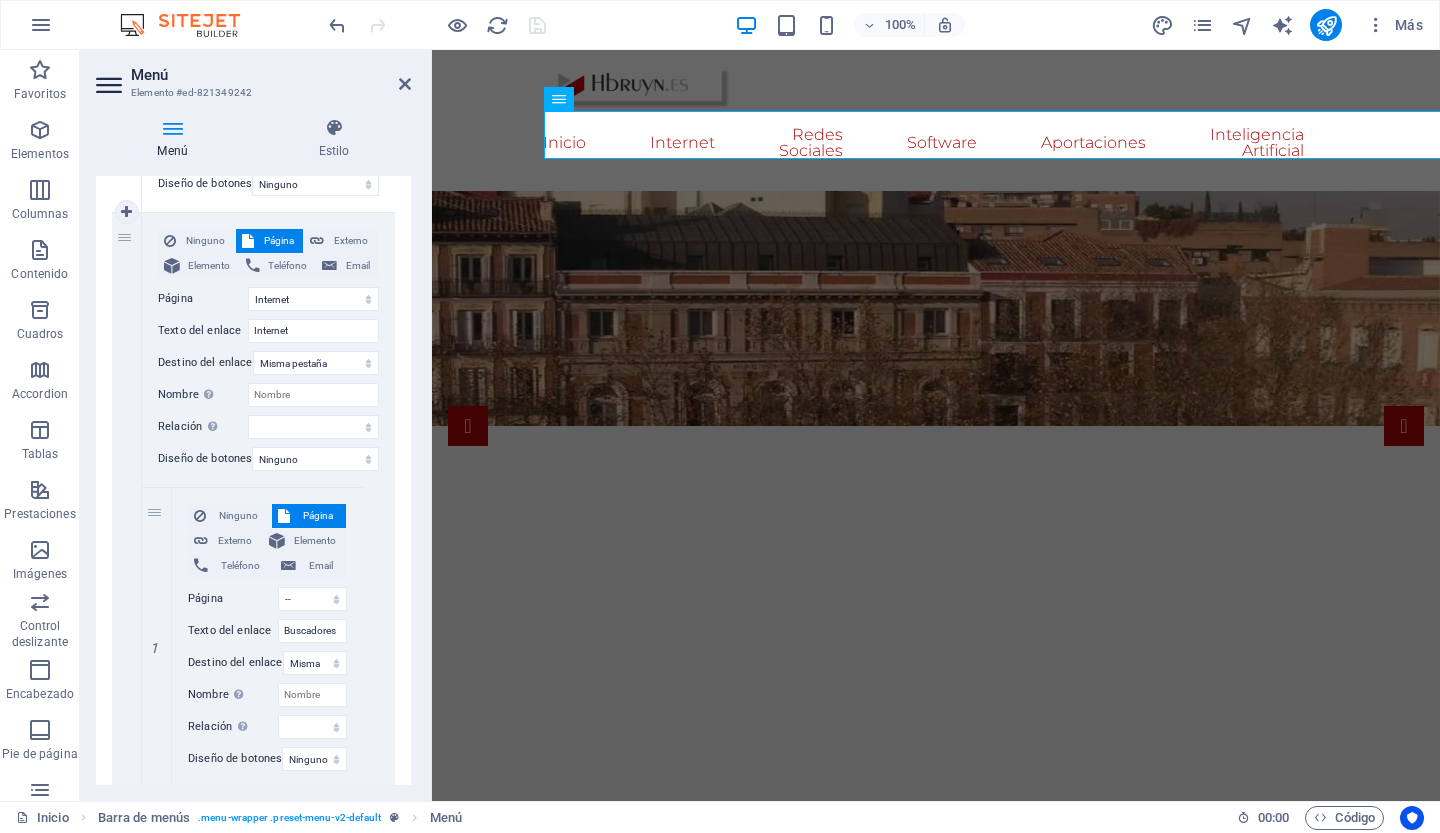 scroll, scrollTop: 452, scrollLeft: 0, axis: vertical 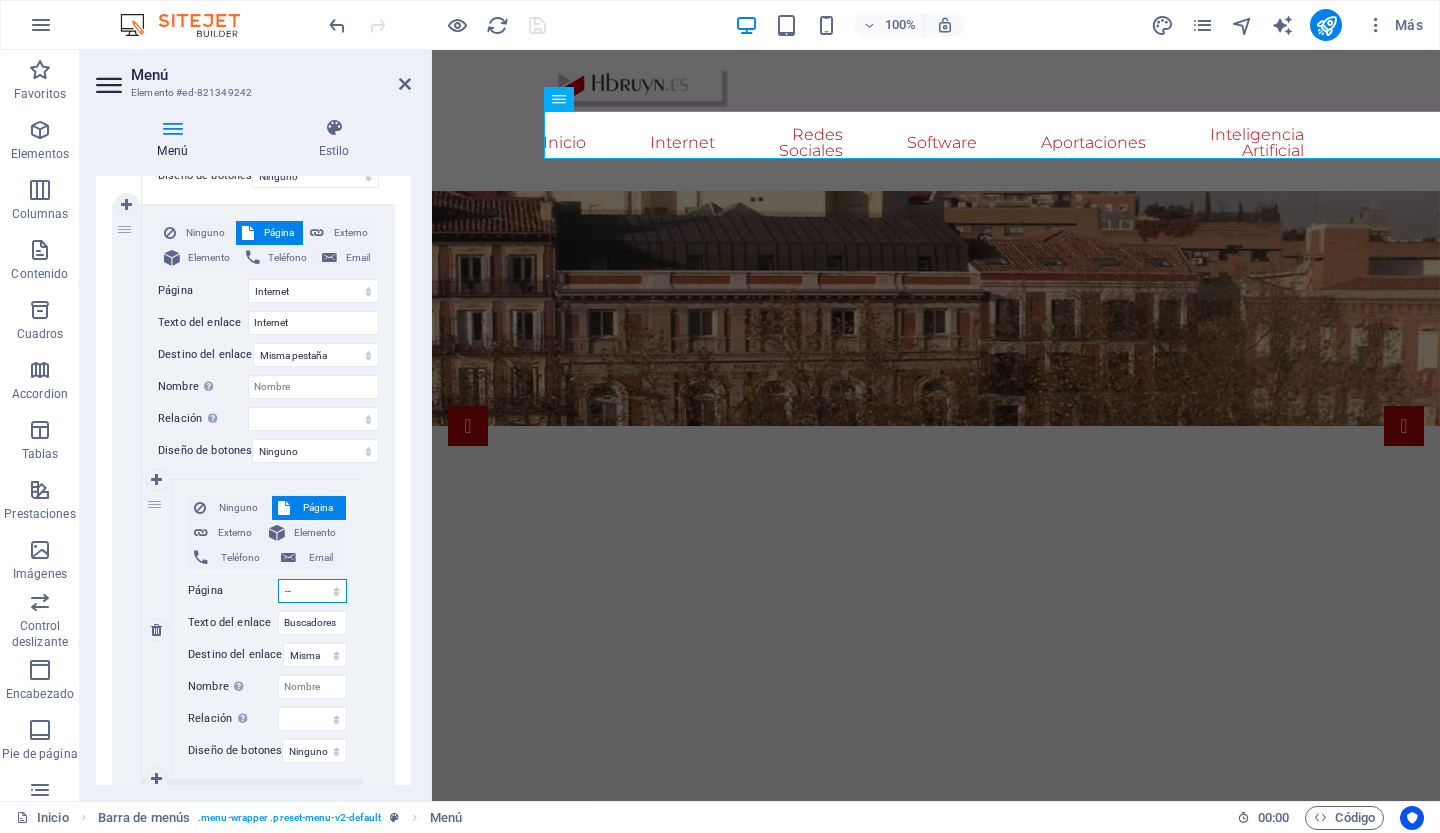 click on "Inicio Internet -- Buscadores -- Navegadores -- Datos curiosos -- Web -- navegacion -- Farm or Ranch Insurance -- Travel Insurance -- Long-Term Travel Insurance -- Disability Insurance -- Vehicle Insurance Redes Sociales Software Aportaciones -- Comunicacion no verbal -- Navalosa Inteligencia Artificial" at bounding box center (312, 591) 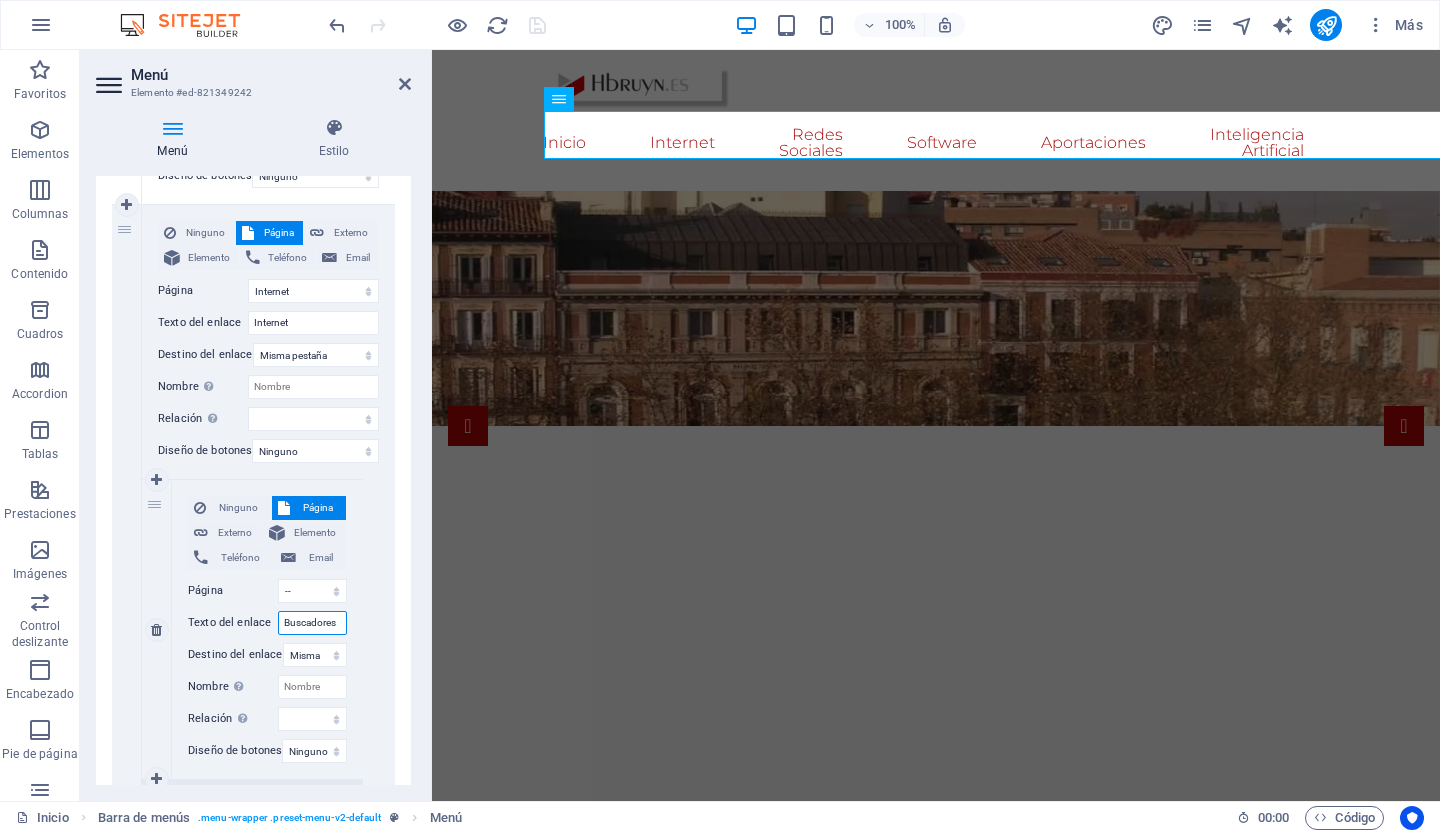 click on "Buscadores" at bounding box center [312, 623] 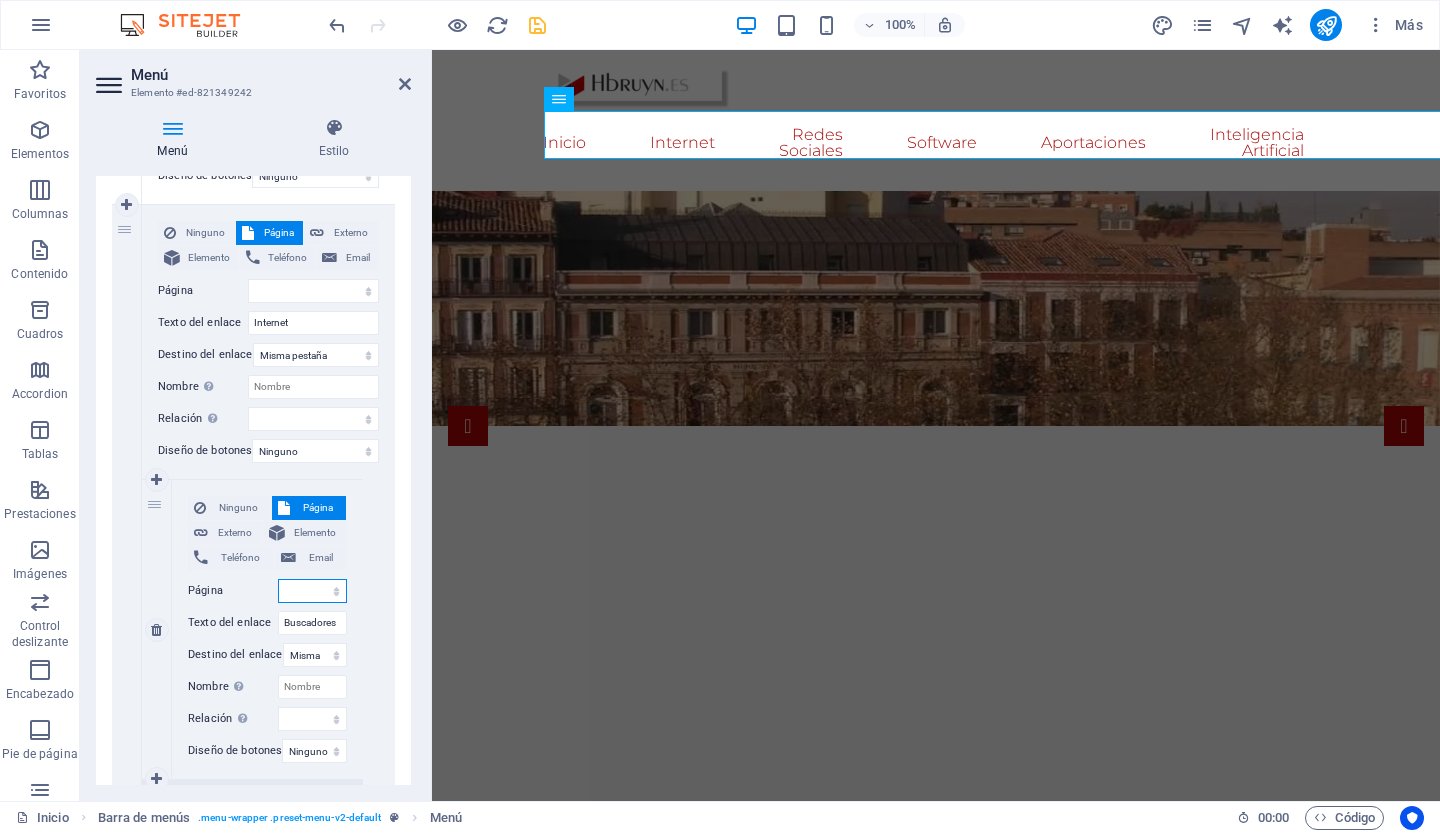 click on "Inicio Internet -- Buscadores -- Navegadores -- Datos curiosos -- Web -- navegacion -- Farm or Ranch Insurance -- Travel Insurance -- Long-Term Travel Insurance -- Disability Insurance -- Vehicle Insurance Redes Sociales Software Aportaciones -- Comunicacion no verbal -- Navalosa Inteligencia Artificial" at bounding box center (312, 591) 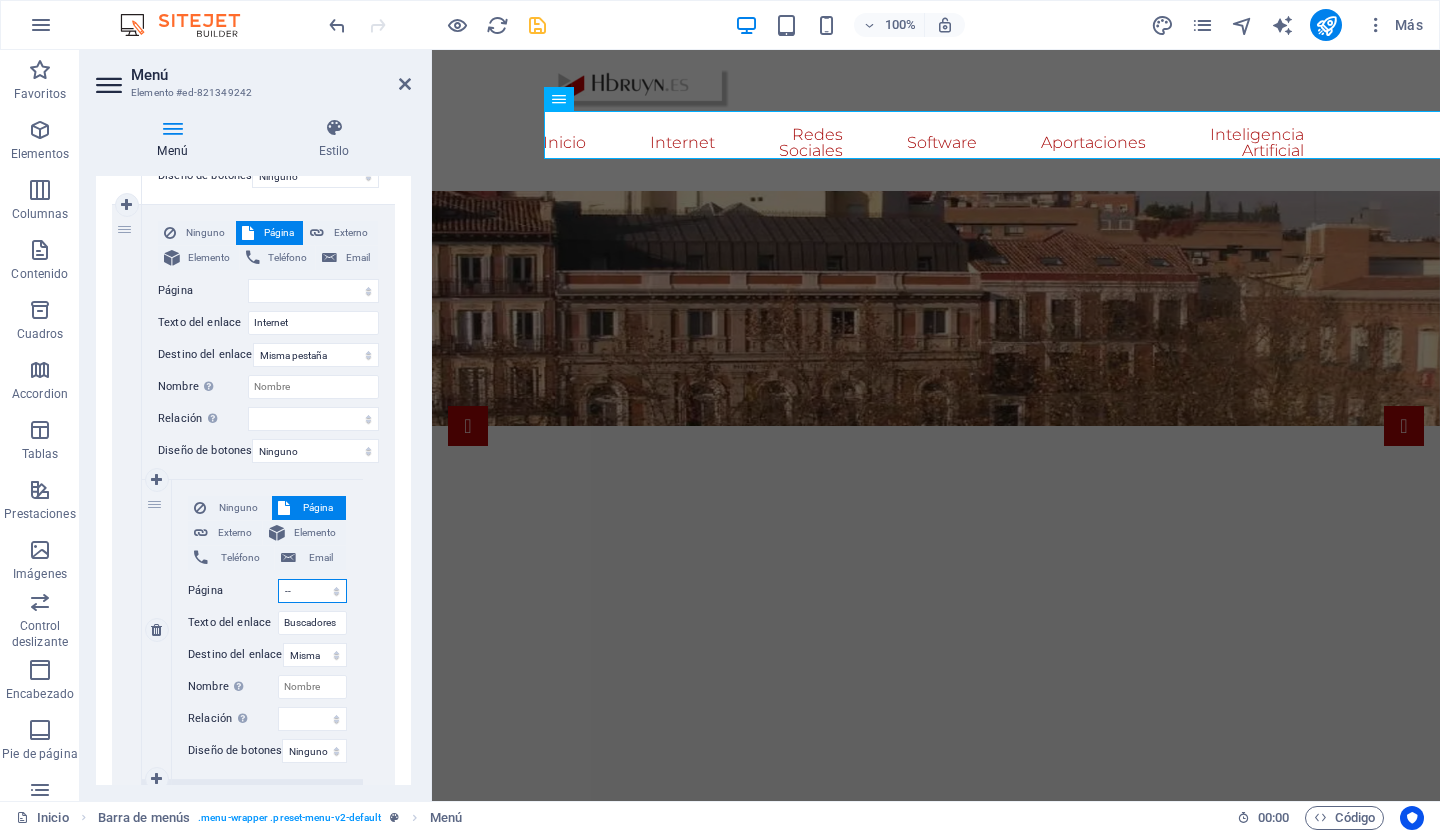 click on "Inicio Internet -- Buscadores -- Navegadores -- Datos curiosos -- Web -- navegacion -- Farm or Ranch Insurance -- Travel Insurance -- Long-Term Travel Insurance -- Disability Insurance -- Vehicle Insurance Redes Sociales Software Aportaciones -- Comunicacion no verbal -- Navalosa Inteligencia Artificial" at bounding box center (312, 591) 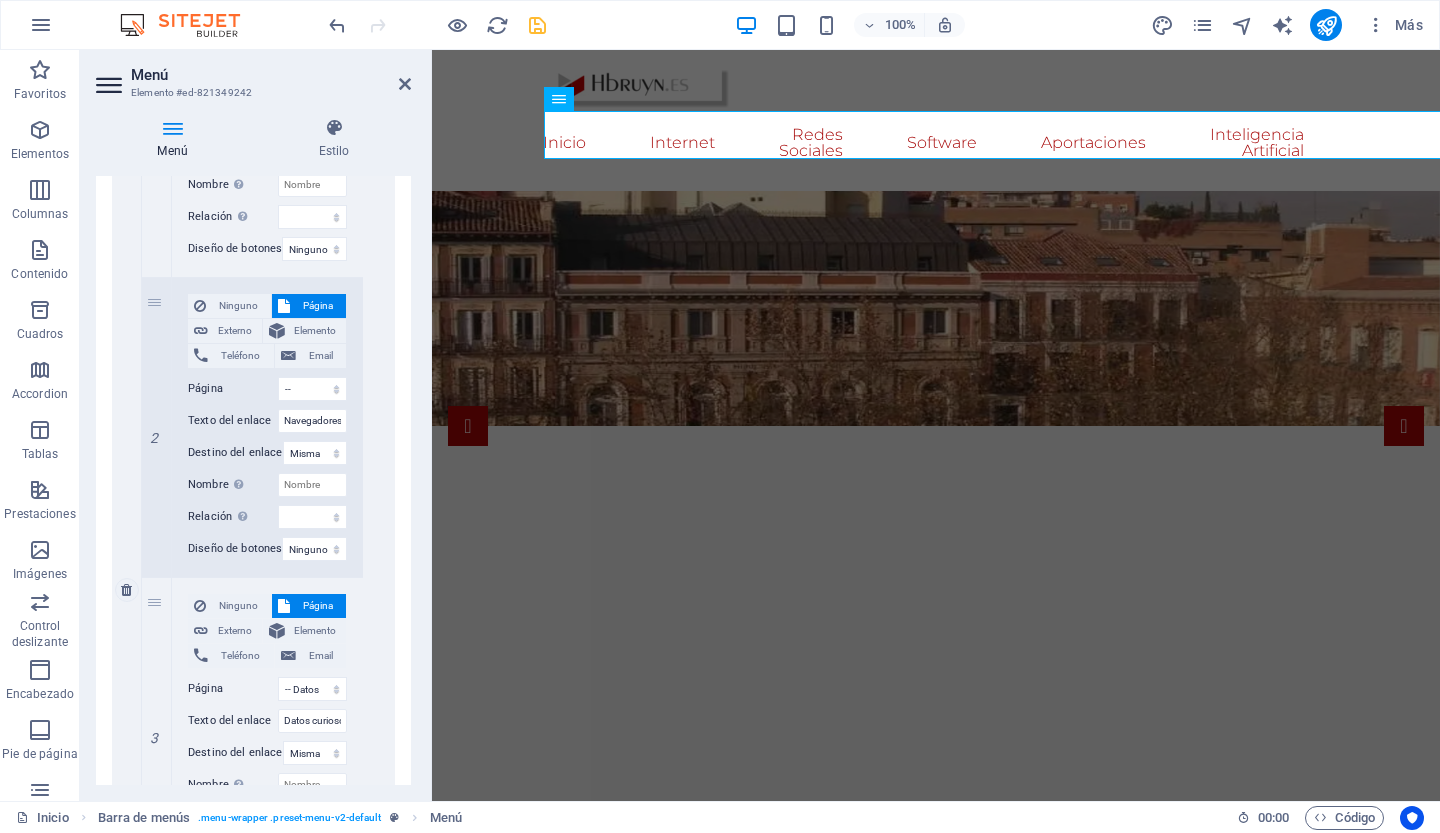 scroll, scrollTop: 958, scrollLeft: 0, axis: vertical 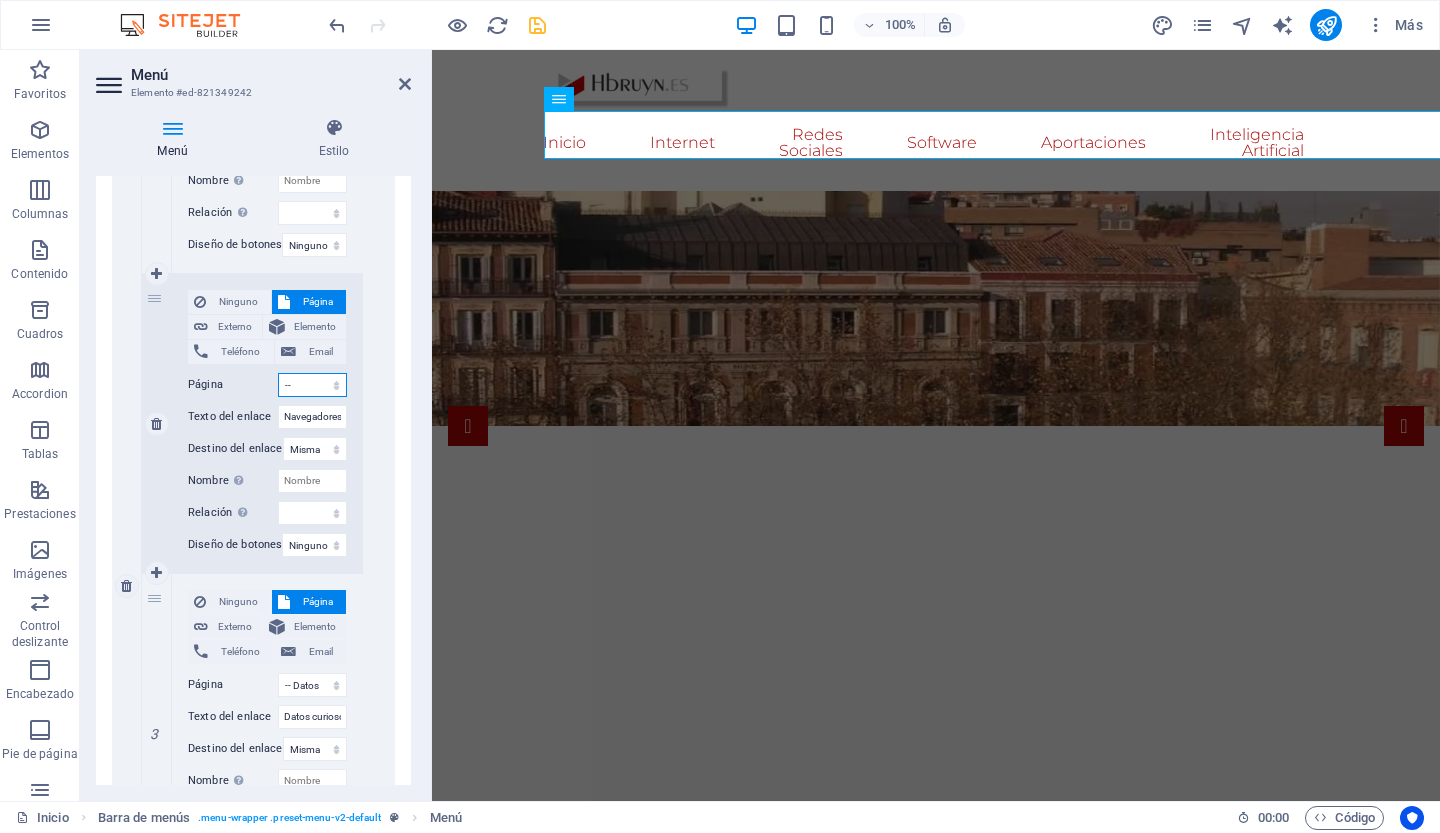 click on "Inicio Internet -- Buscadores -- Navegadores -- Datos curiosos -- Web -- navegacion -- Farm or Ranch Insurance -- Travel Insurance -- Long-Term Travel Insurance -- Disability Insurance -- Vehicle Insurance Redes Sociales Software Aportaciones -- Comunicacion no verbal -- Navalosa Inteligencia Artificial" at bounding box center [312, 385] 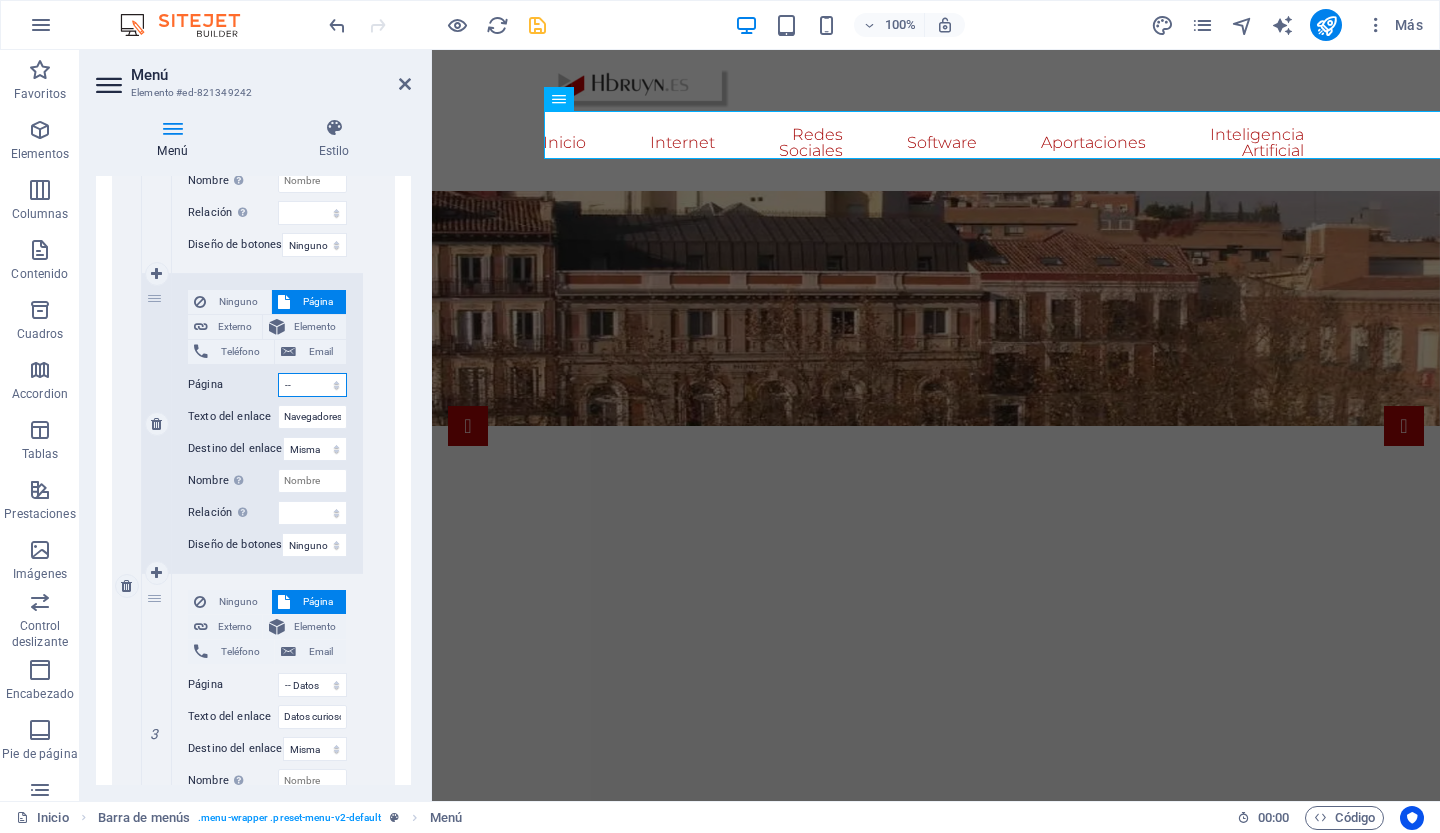 click on "Inicio Internet -- Buscadores -- Navegadores -- Datos curiosos -- Web -- navegacion -- Farm or Ranch Insurance -- Travel Insurance -- Long-Term Travel Insurance -- Disability Insurance -- Vehicle Insurance Redes Sociales Software Aportaciones -- Comunicacion no verbal -- Navalosa Inteligencia Artificial" at bounding box center [312, 385] 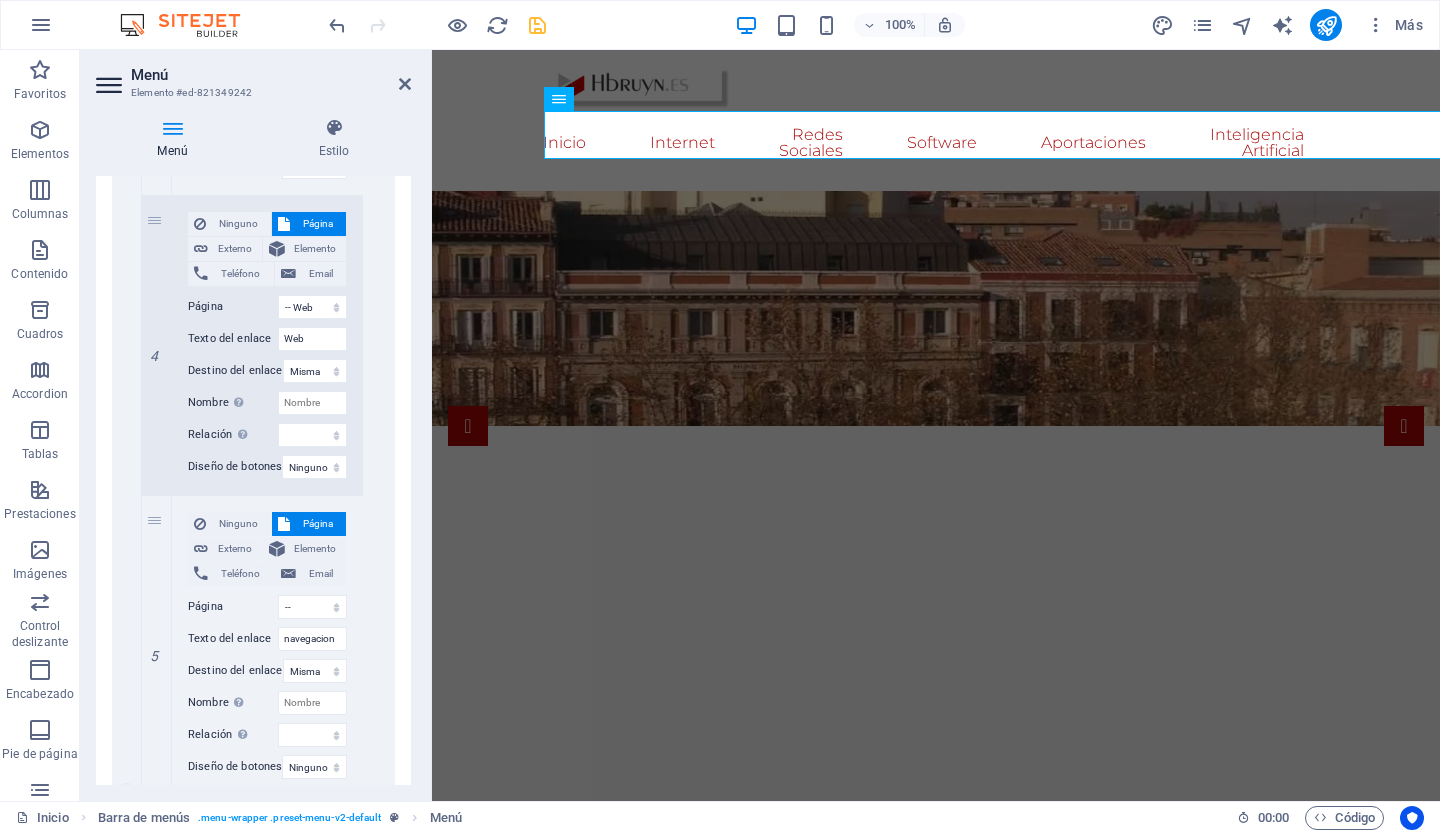scroll, scrollTop: 1636, scrollLeft: 0, axis: vertical 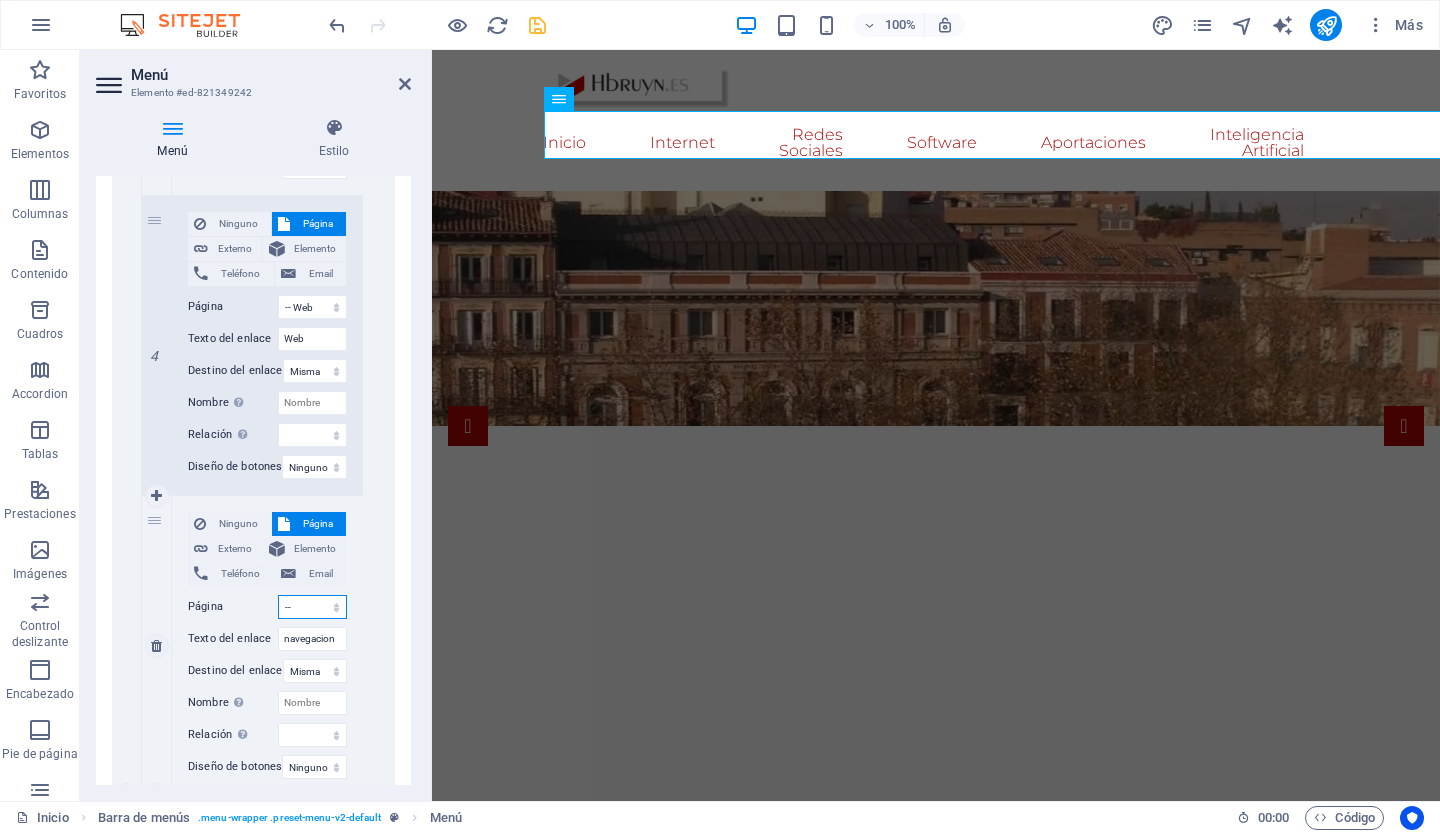 click on "Inicio Internet -- Buscadores -- Navegadores -- Datos curiosos -- Web -- navegacion -- Farm or Ranch Insurance -- Travel Insurance -- Long-Term Travel Insurance -- Disability Insurance -- Vehicle Insurance Redes Sociales Software Aportaciones -- Comunicacion no verbal -- Navalosa Inteligencia Artificial" at bounding box center (312, 607) 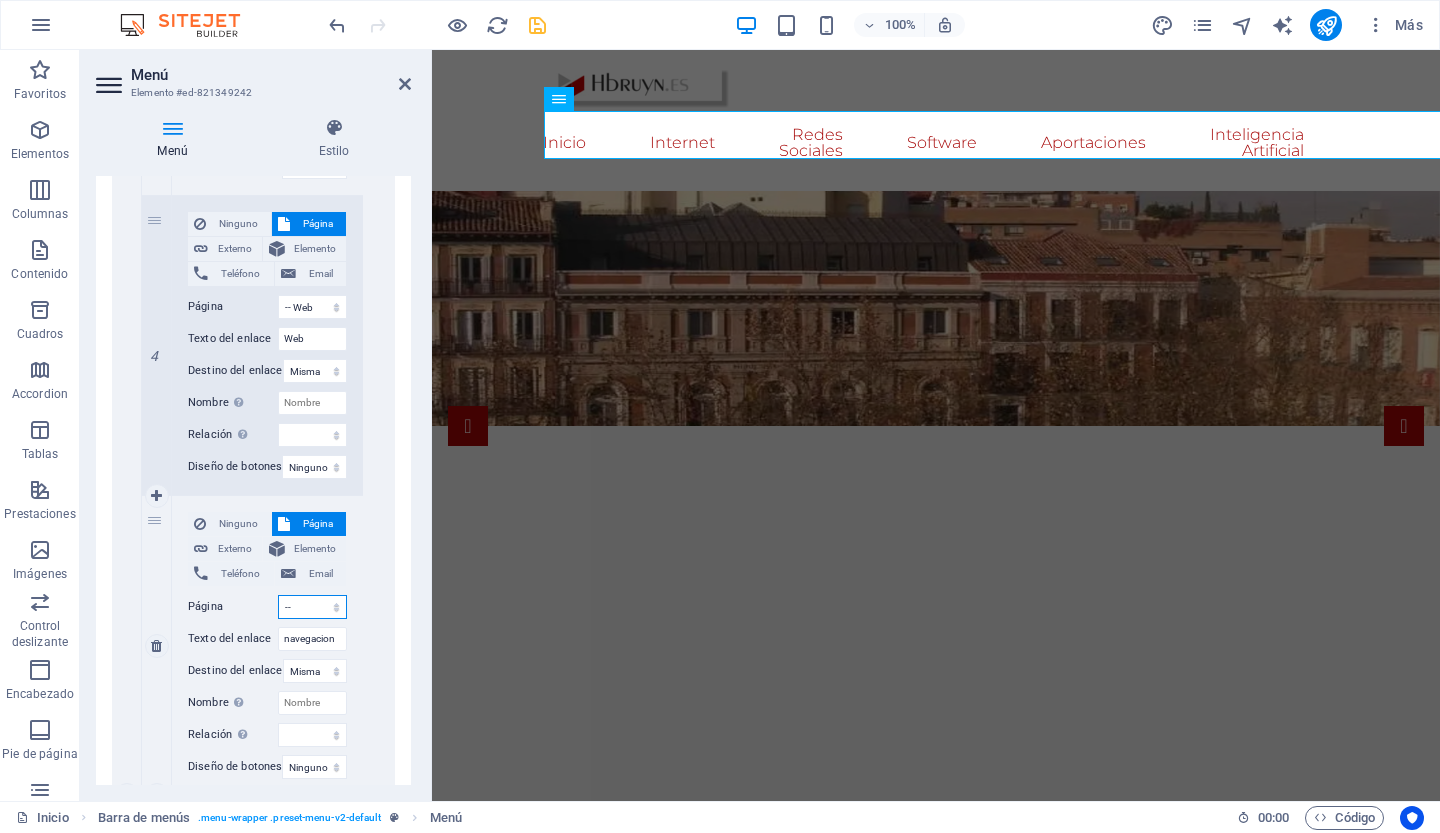 click on "Inicio Internet -- Buscadores -- Navegadores -- Datos curiosos -- Web -- navegacion -- Farm or Ranch Insurance -- Travel Insurance -- Long-Term Travel Insurance -- Disability Insurance -- Vehicle Insurance Redes Sociales Software Aportaciones -- Comunicacion no verbal -- Navalosa Inteligencia Artificial" at bounding box center [312, 607] 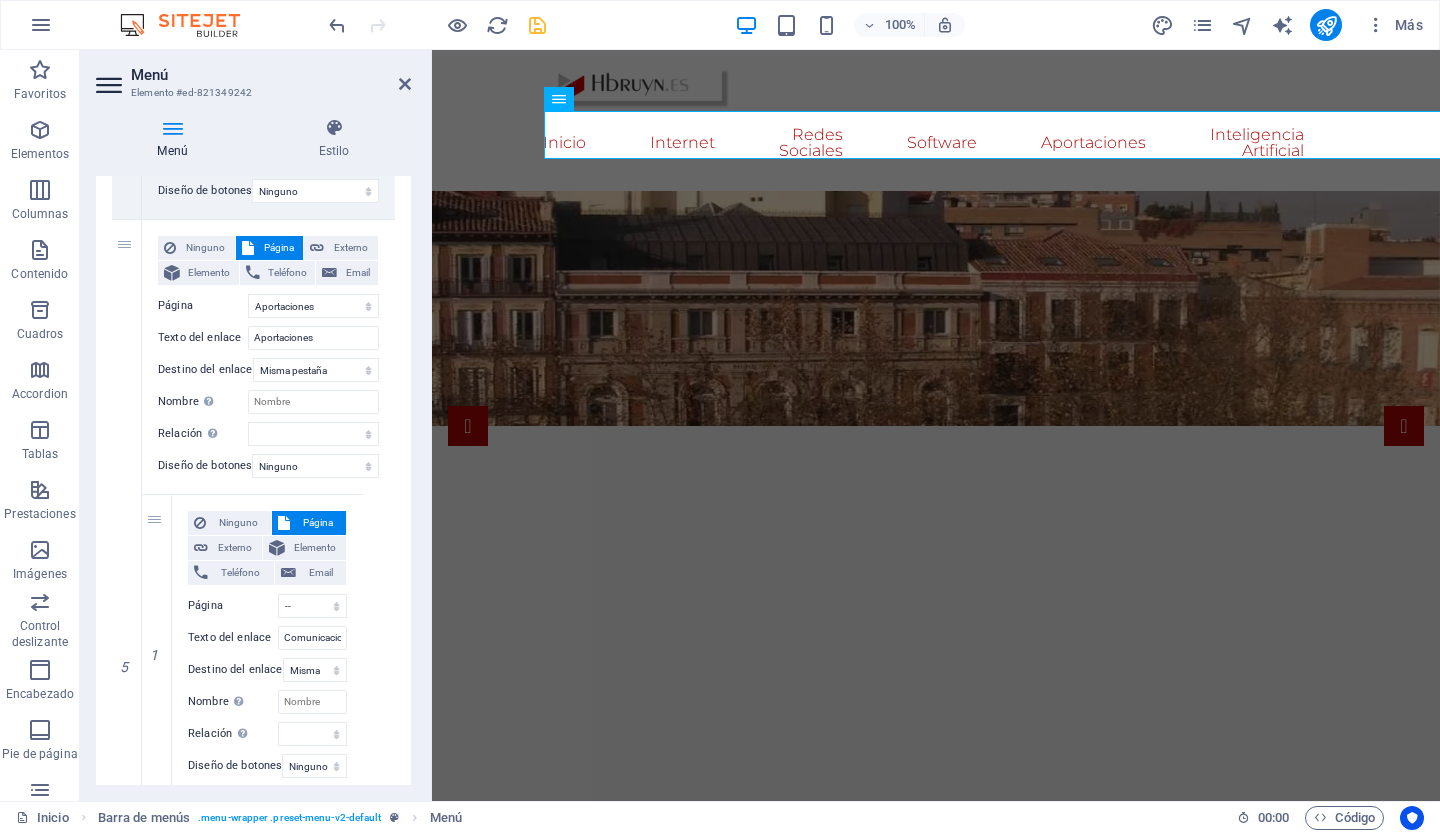 scroll, scrollTop: 2759, scrollLeft: 0, axis: vertical 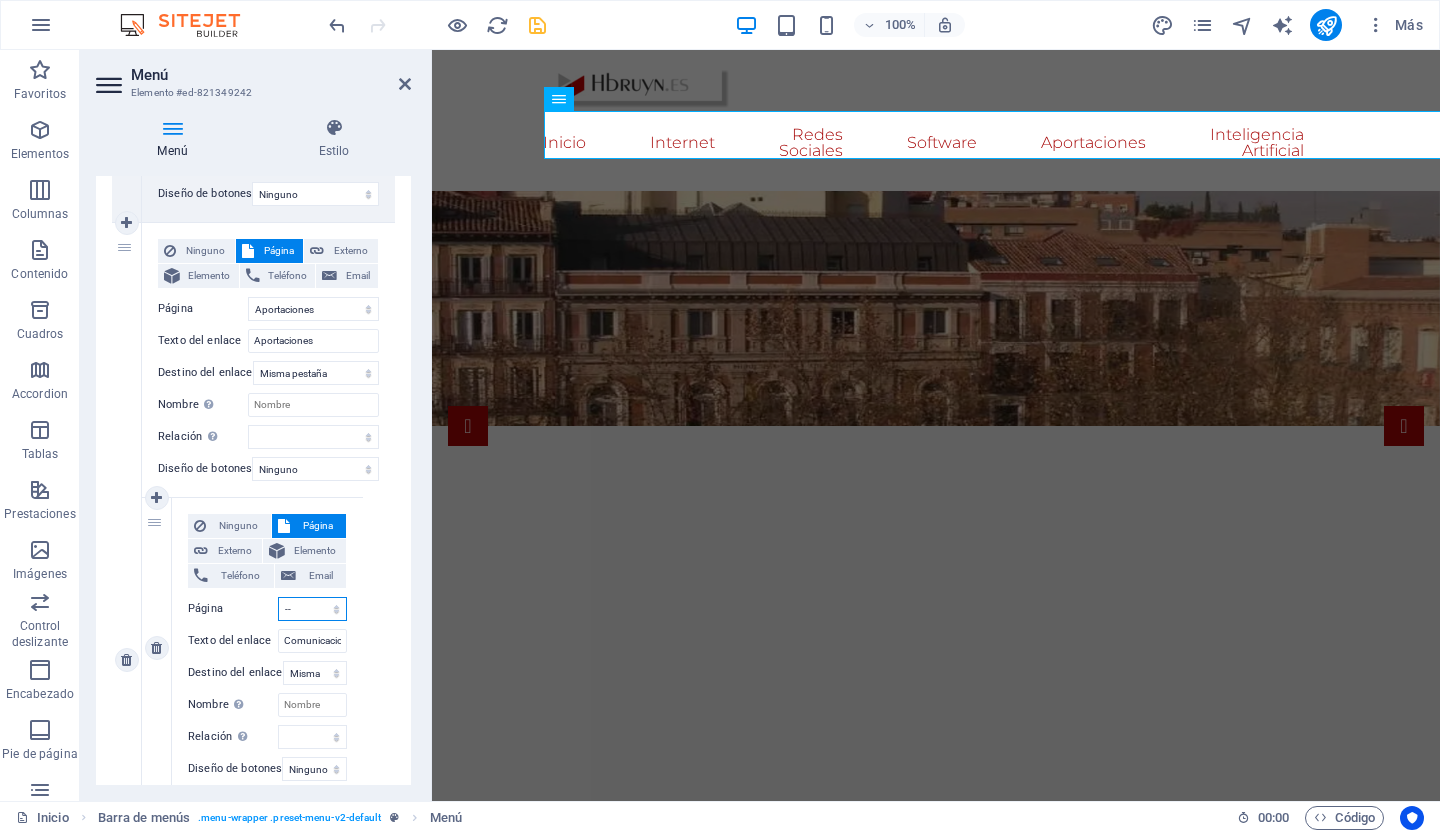 click on "Inicio Internet -- Buscadores -- Navegadores -- Datos curiosos -- Web -- navegacion -- Farm or Ranch Insurance -- Travel Insurance -- Long-Term Travel Insurance -- Disability Insurance -- Vehicle Insurance Redes Sociales Software Aportaciones -- Comunicacion no verbal -- Navalosa Inteligencia Artificial" at bounding box center [312, 609] 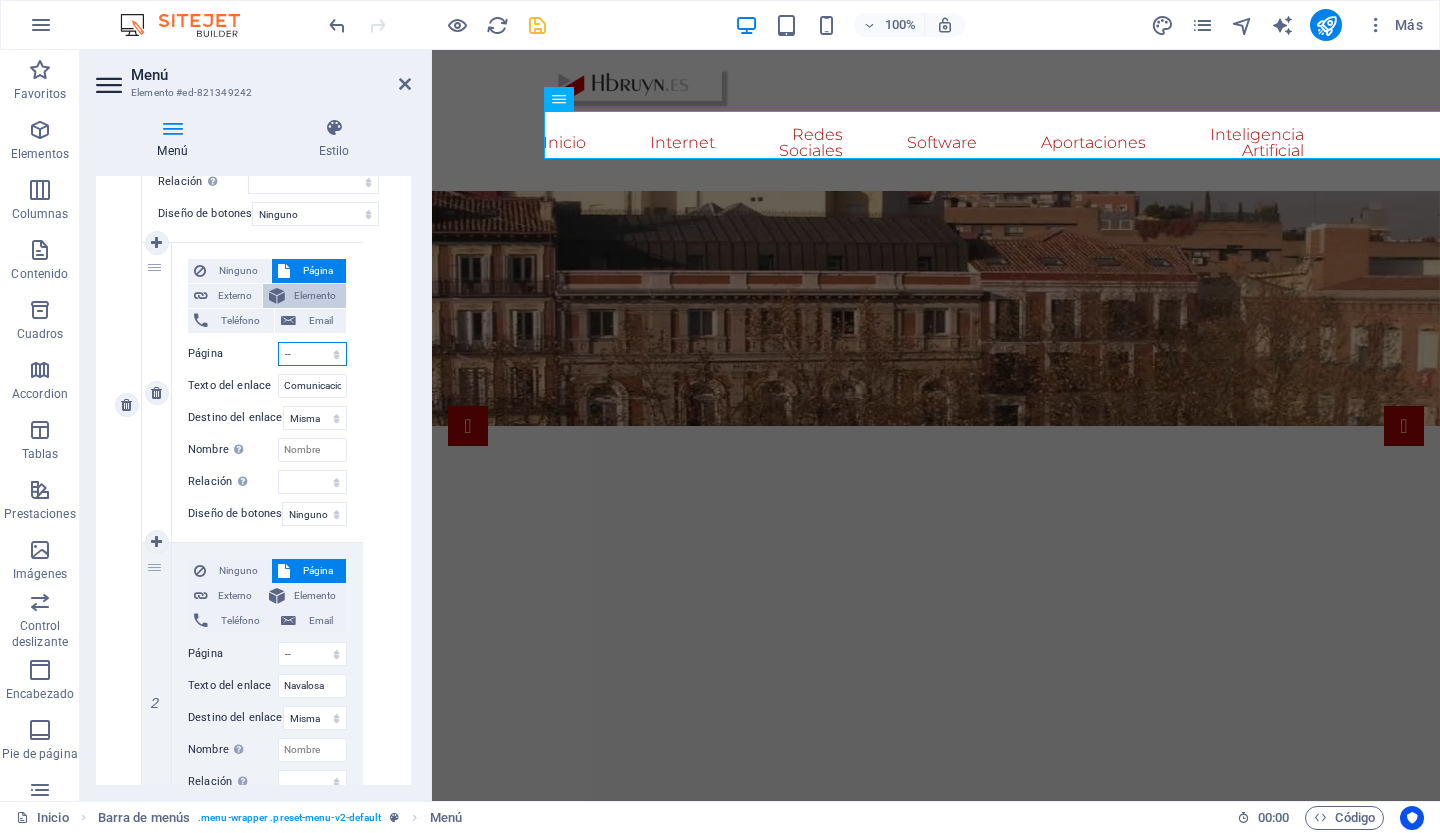scroll, scrollTop: 3014, scrollLeft: 0, axis: vertical 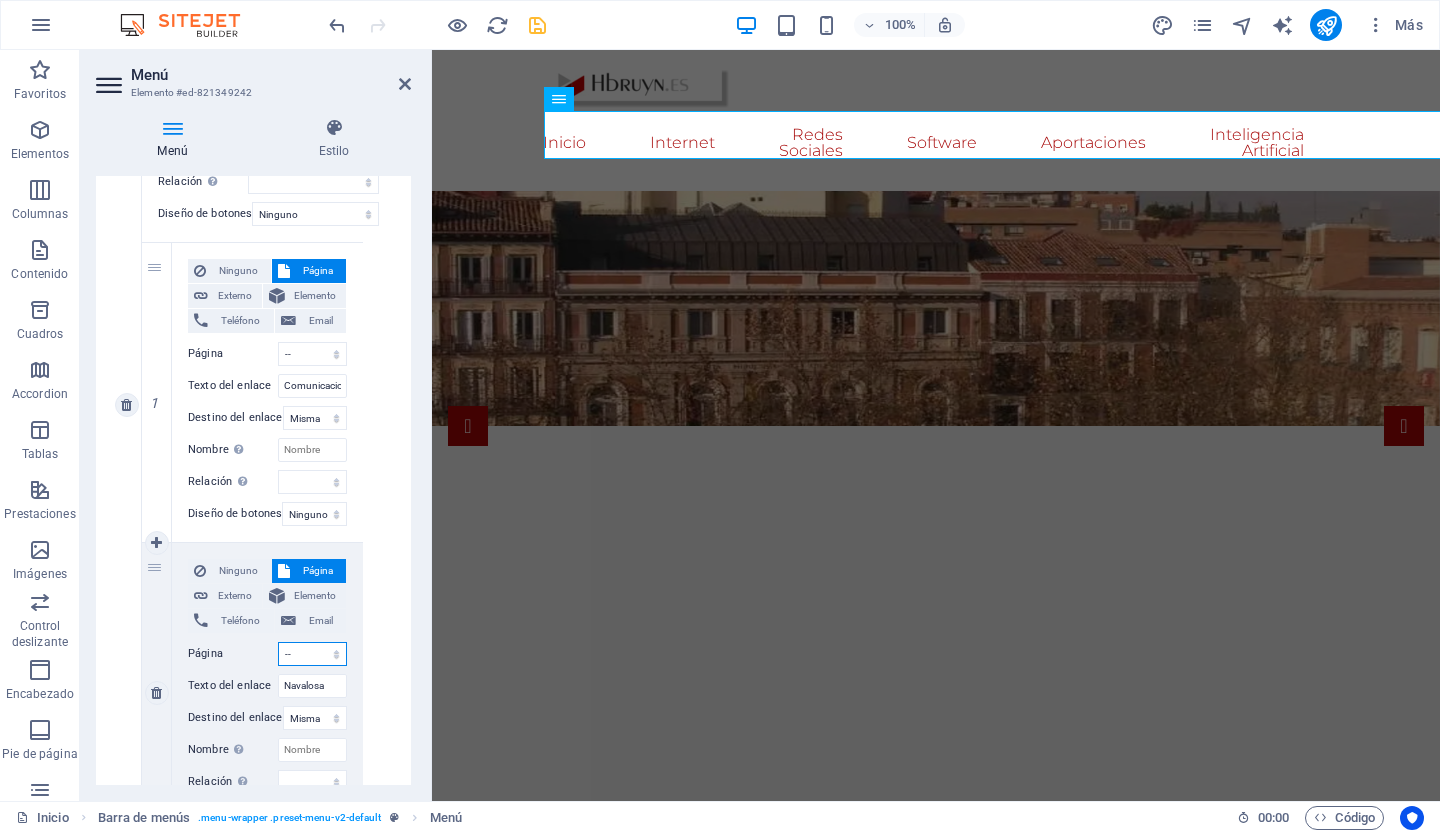 click on "Inicio Internet -- Buscadores -- Navegadores -- Datos curiosos -- Web -- navegacion -- Farm or Ranch Insurance -- Travel Insurance -- Long-Term Travel Insurance -- Disability Insurance -- Vehicle Insurance Redes Sociales Software Aportaciones -- Comunicacion no verbal -- Navalosa Inteligencia Artificial" at bounding box center [312, 654] 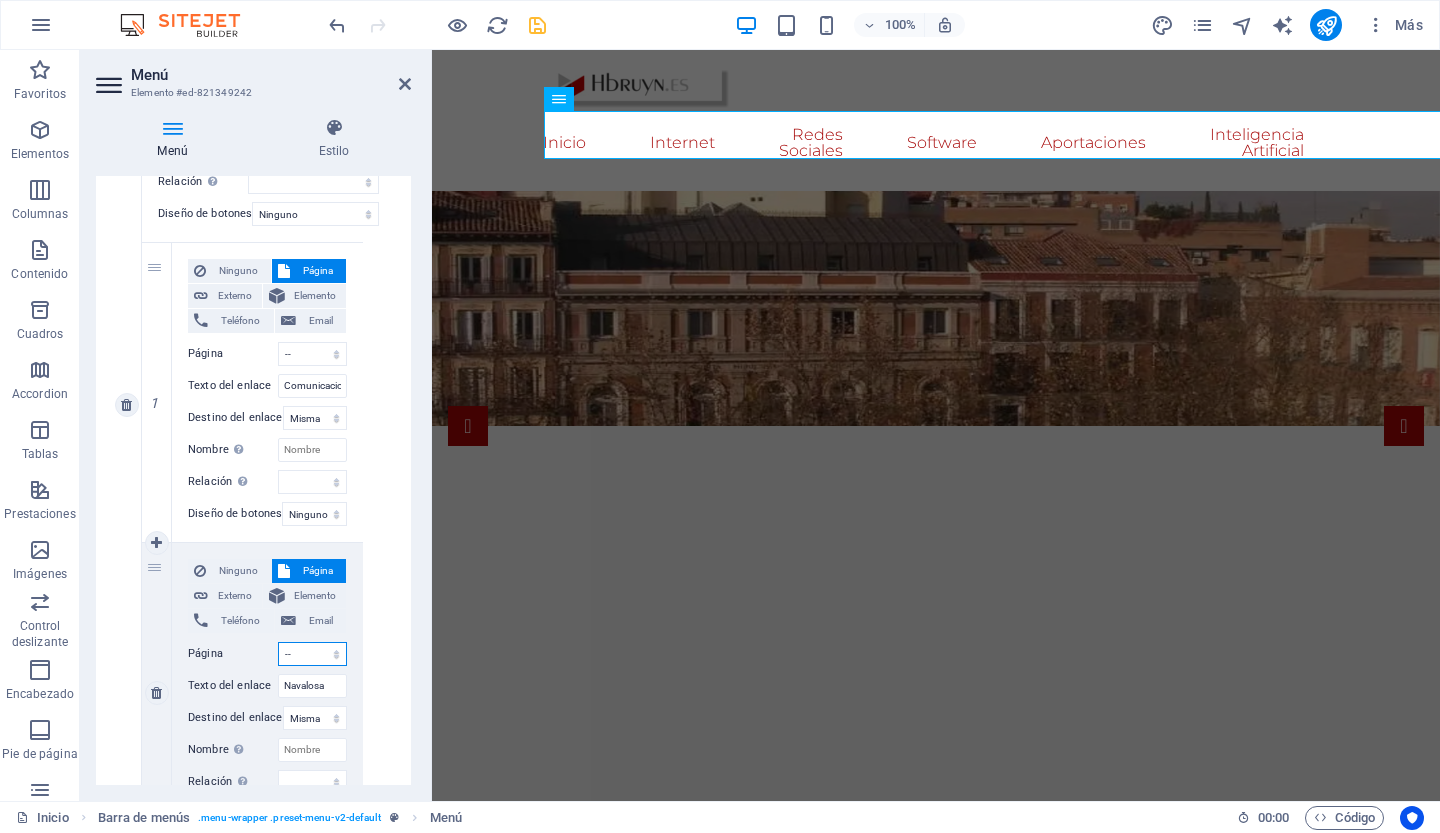 click on "Inicio Internet -- Buscadores -- Navegadores -- Datos curiosos -- Web -- navegacion -- Farm or Ranch Insurance -- Travel Insurance -- Long-Term Travel Insurance -- Disability Insurance -- Vehicle Insurance Redes Sociales Software Aportaciones -- Comunicacion no verbal -- Navalosa Inteligencia Artificial" at bounding box center [312, 654] 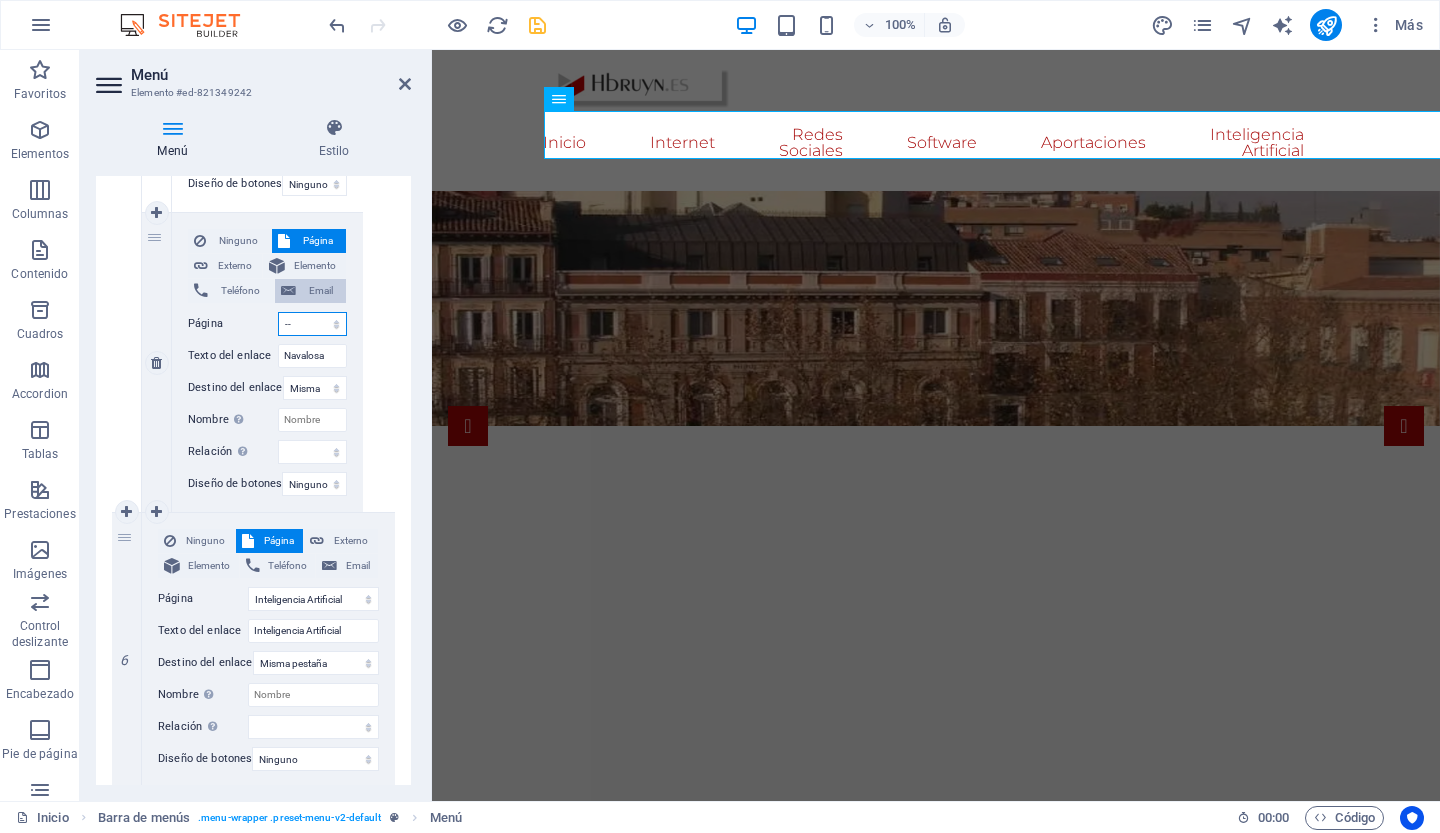 scroll, scrollTop: 3410, scrollLeft: 0, axis: vertical 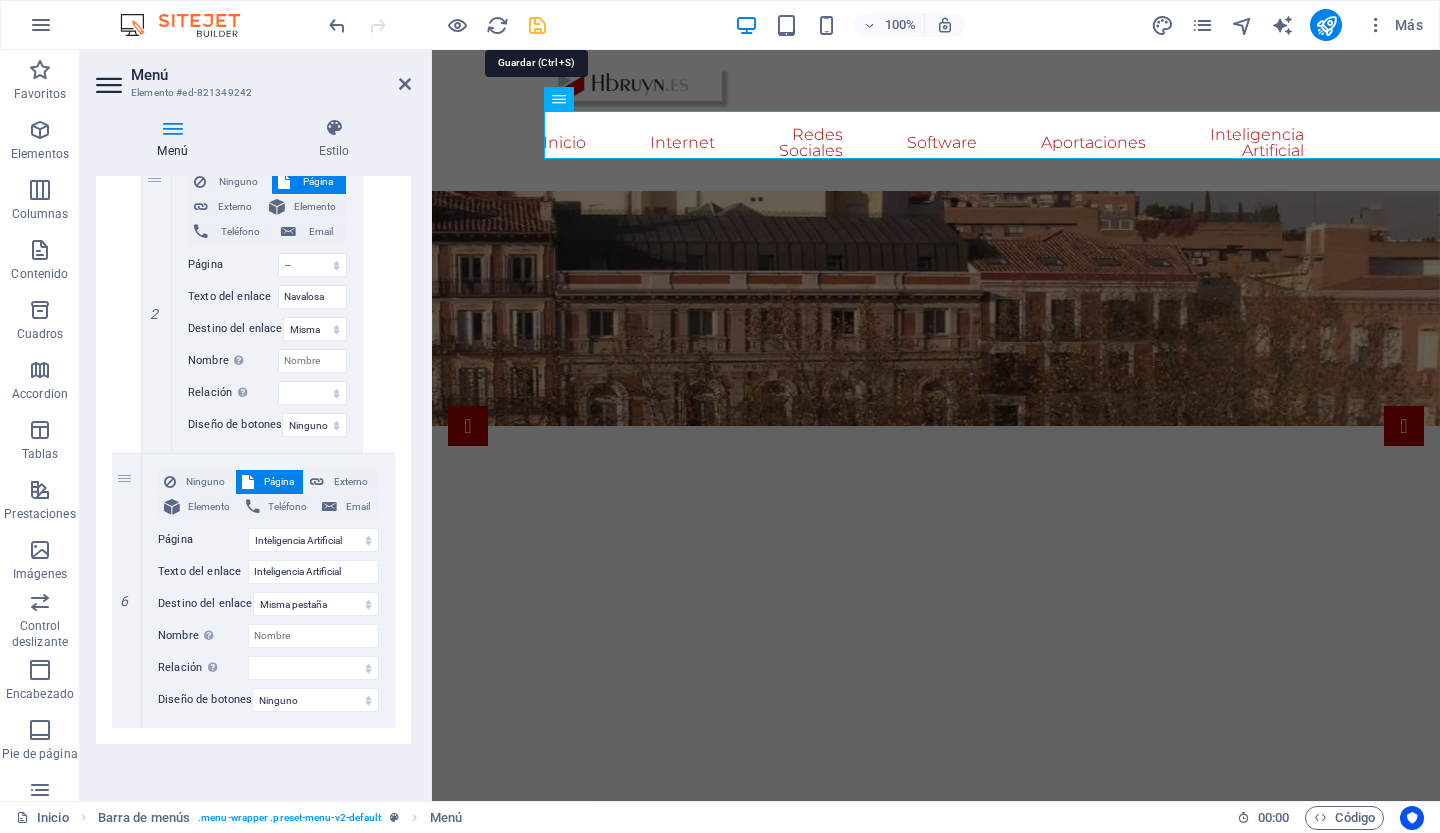 click at bounding box center [537, 25] 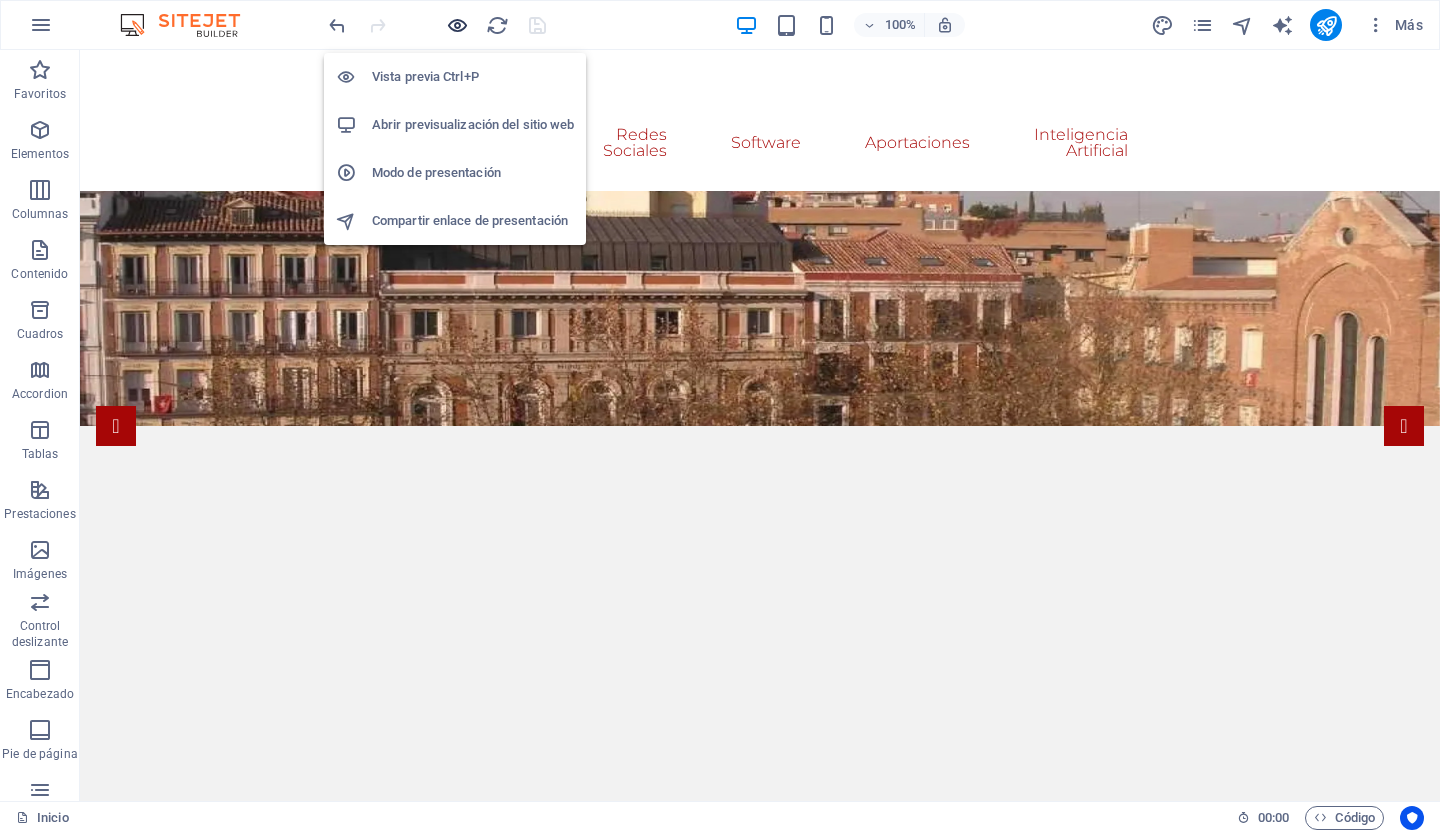 click at bounding box center (457, 25) 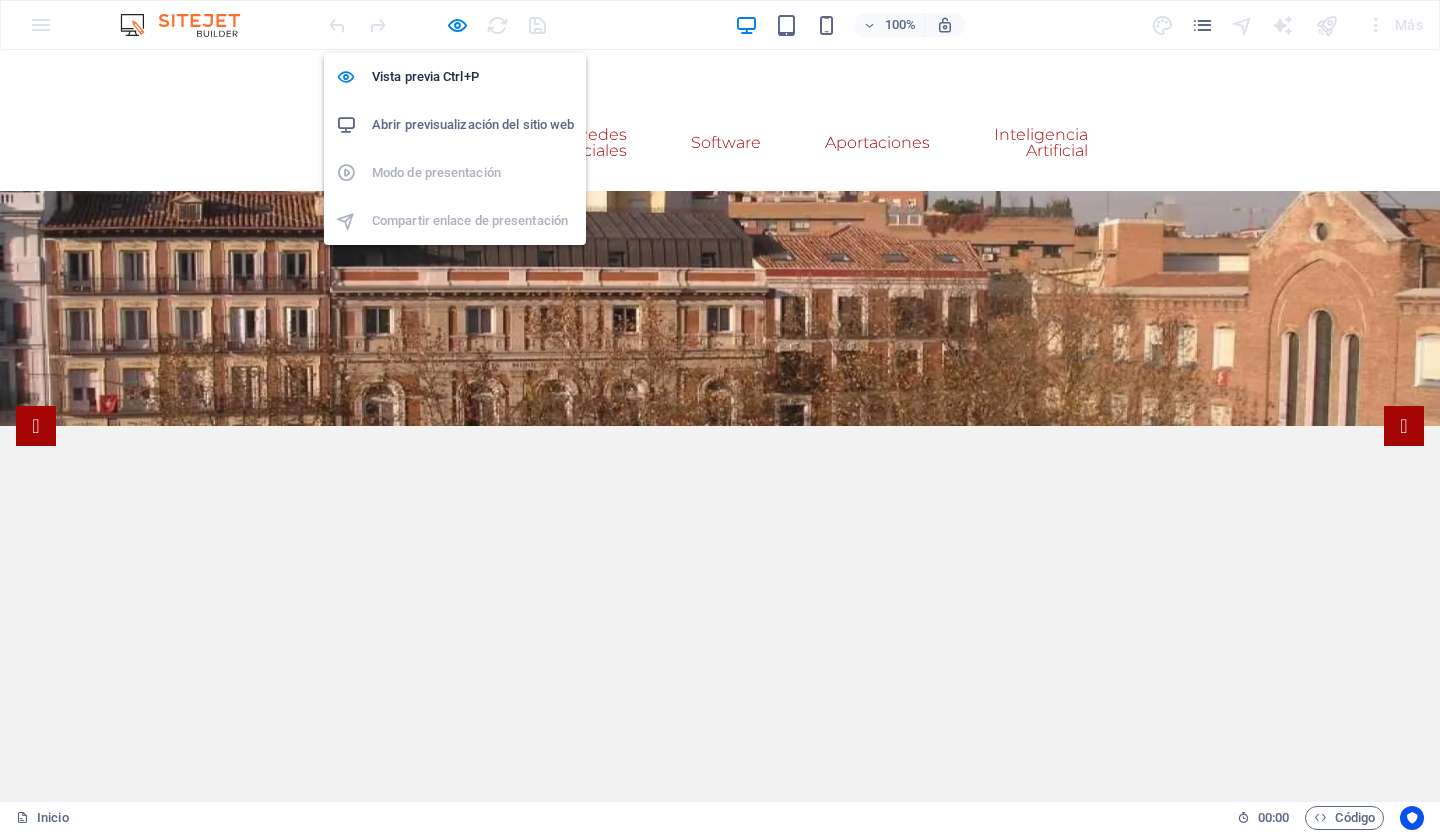 click on "Abrir previsualización del sitio web" at bounding box center [473, 125] 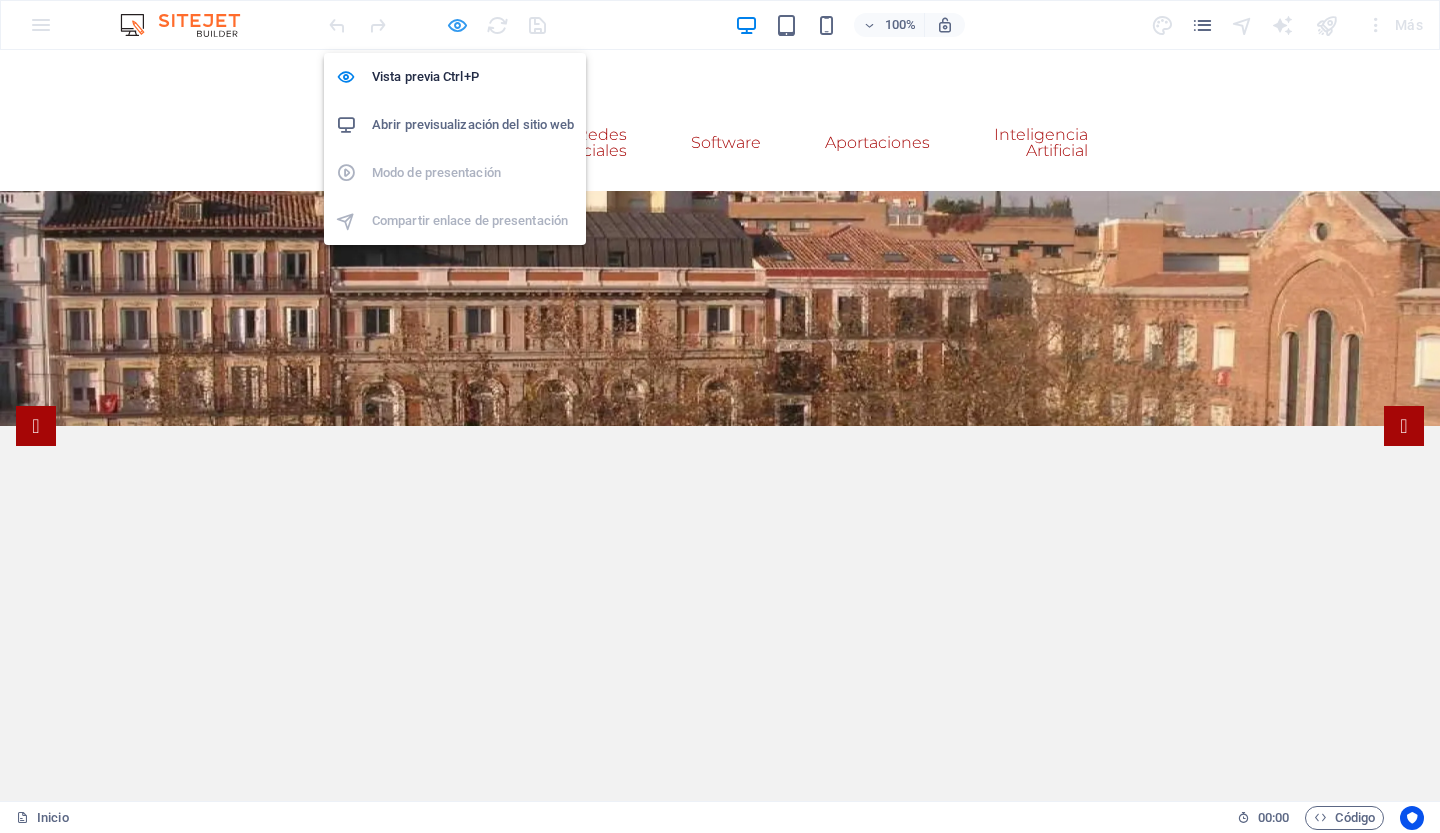 click at bounding box center (457, 25) 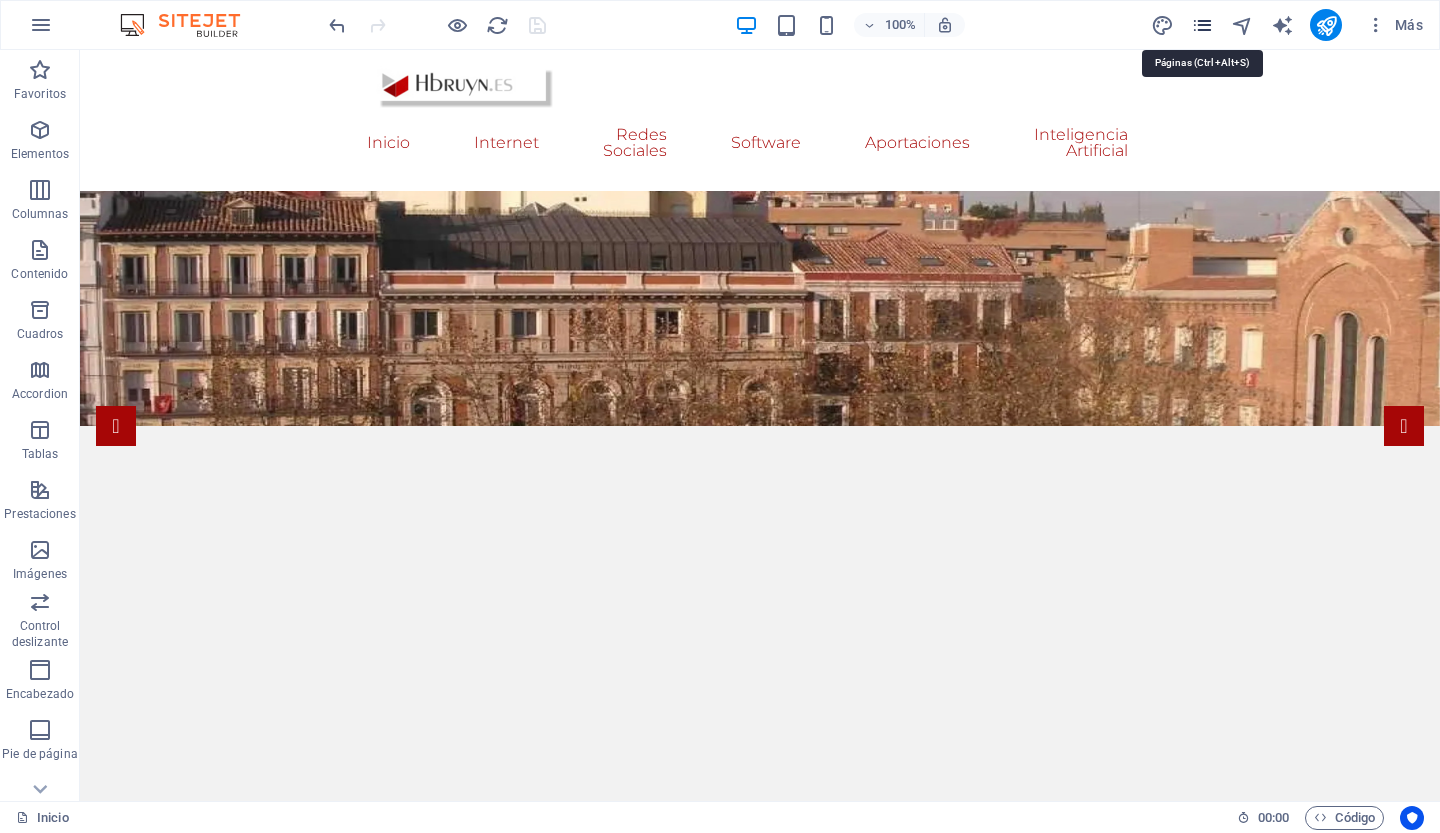 click at bounding box center [1202, 25] 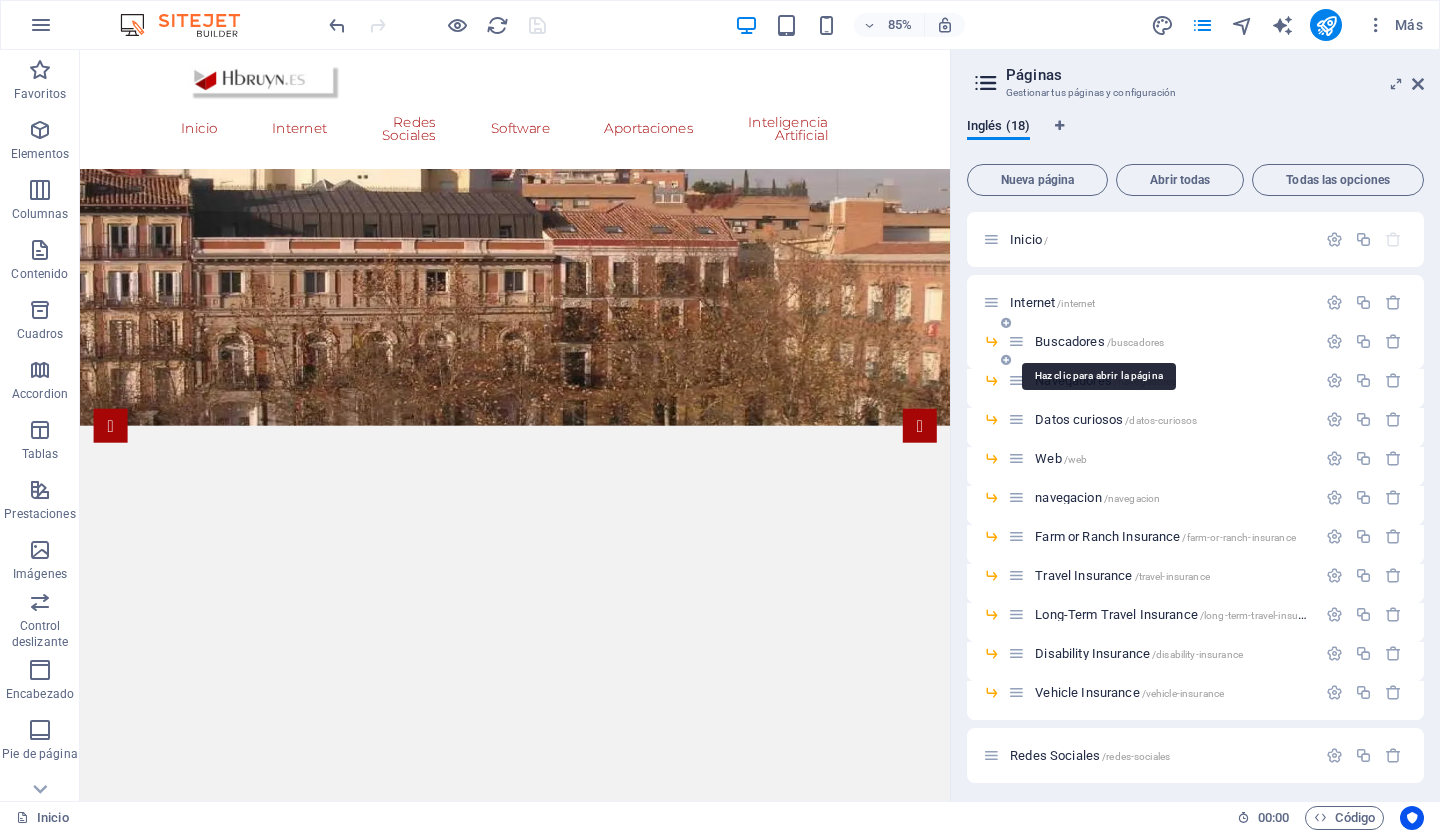 click on "Buscadores /buscadores" at bounding box center [1099, 341] 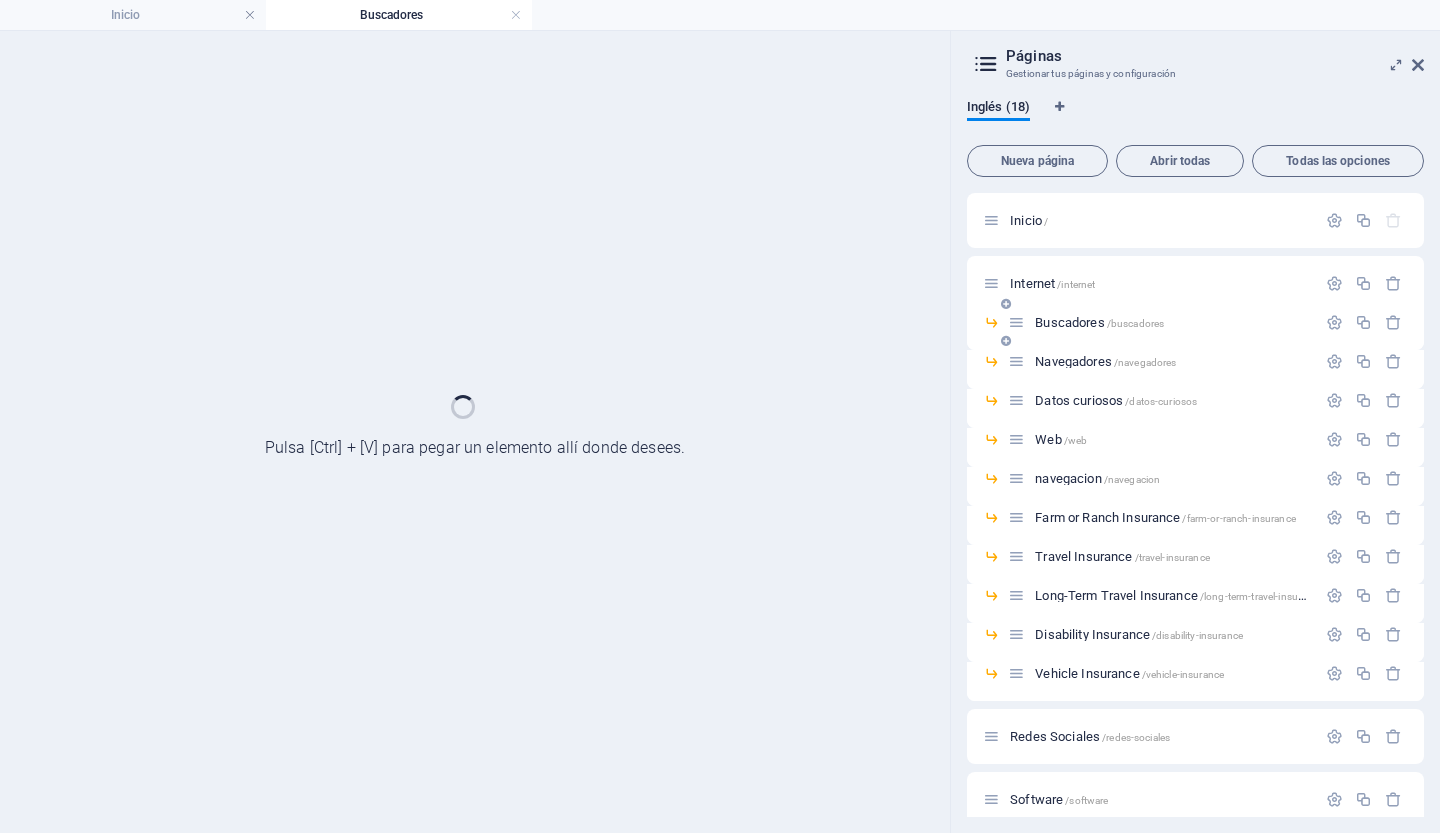 click on "Buscadores /buscadores" at bounding box center [1195, 330] 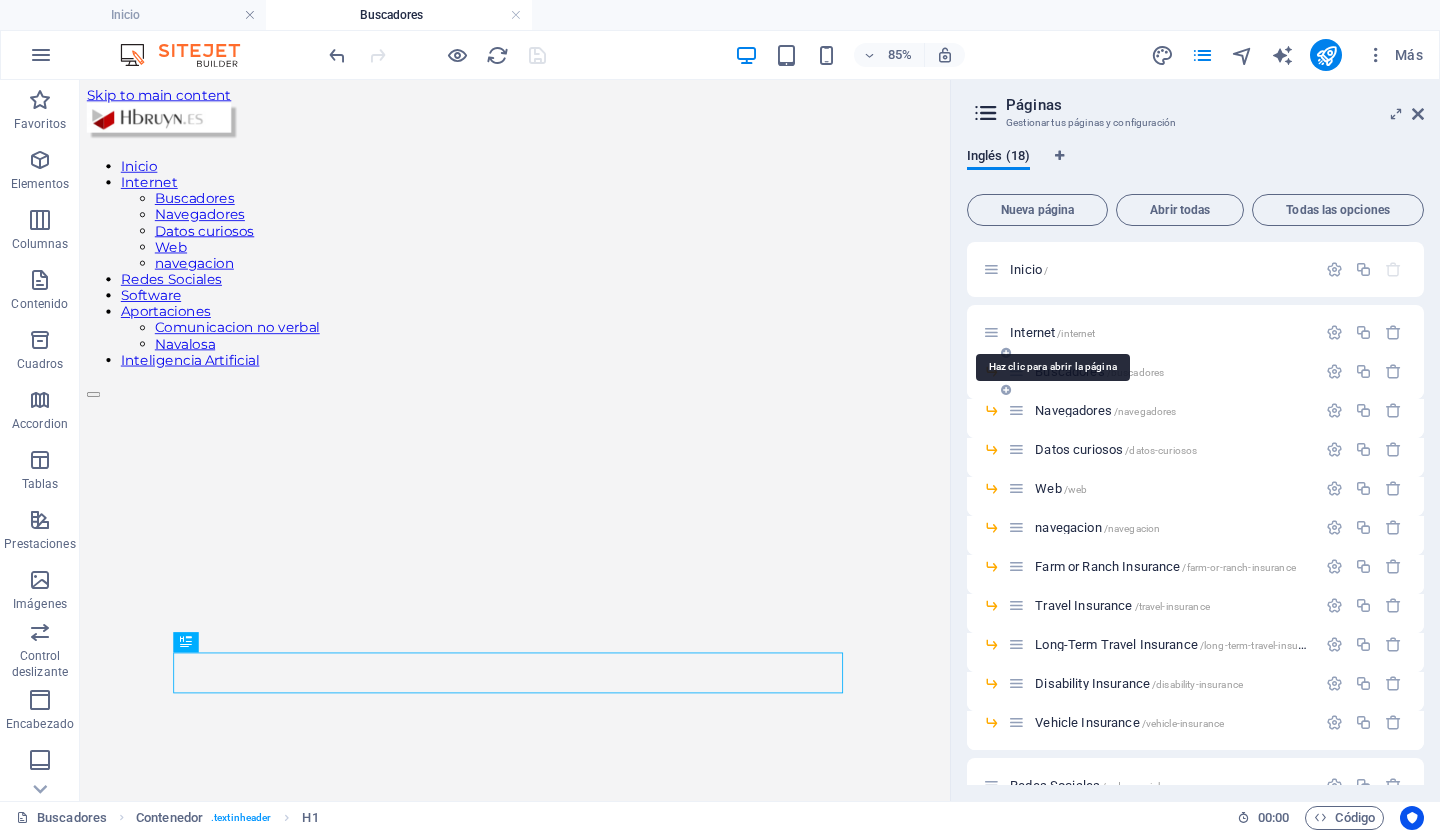 scroll, scrollTop: 0, scrollLeft: 0, axis: both 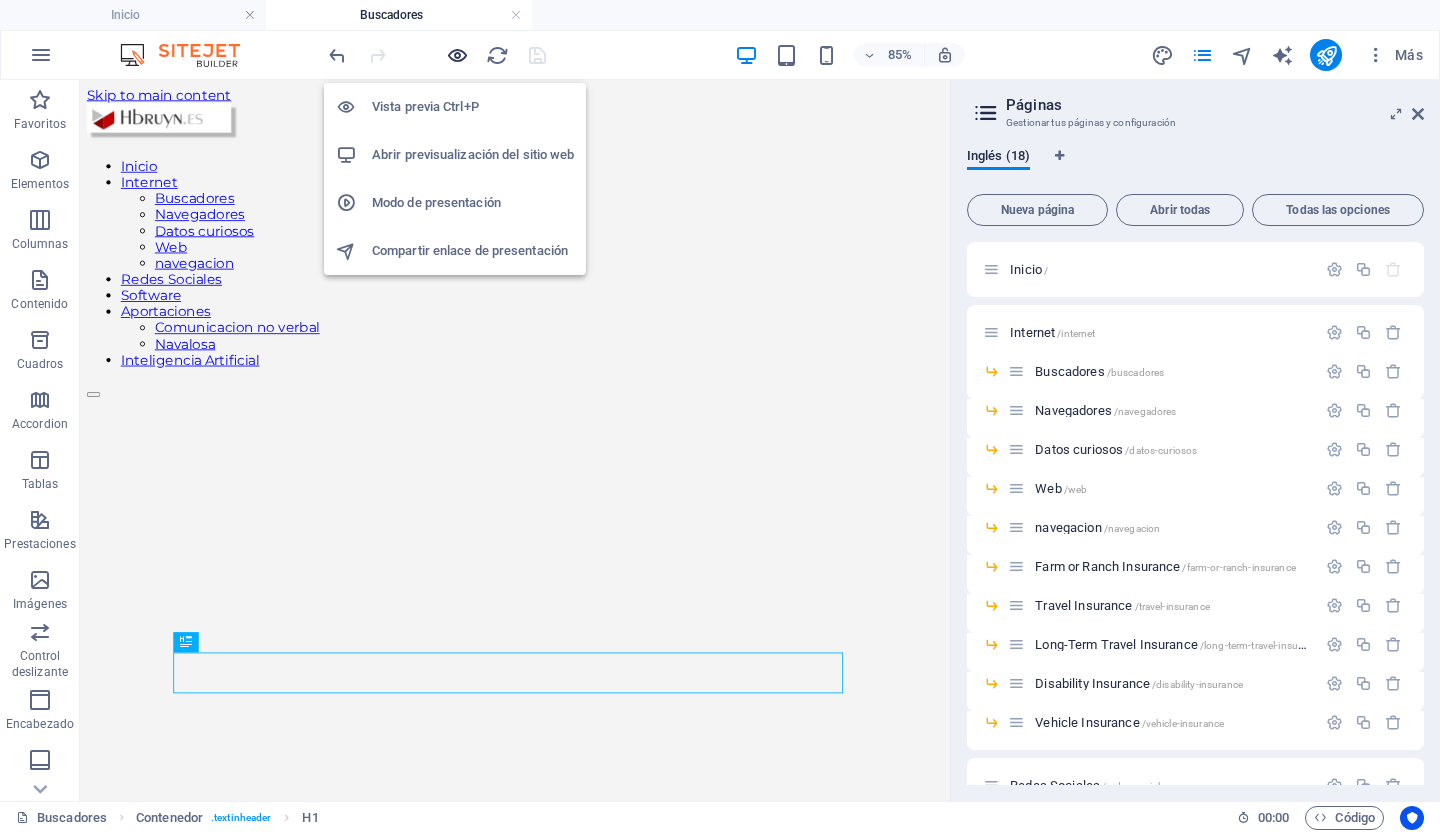 click at bounding box center (457, 55) 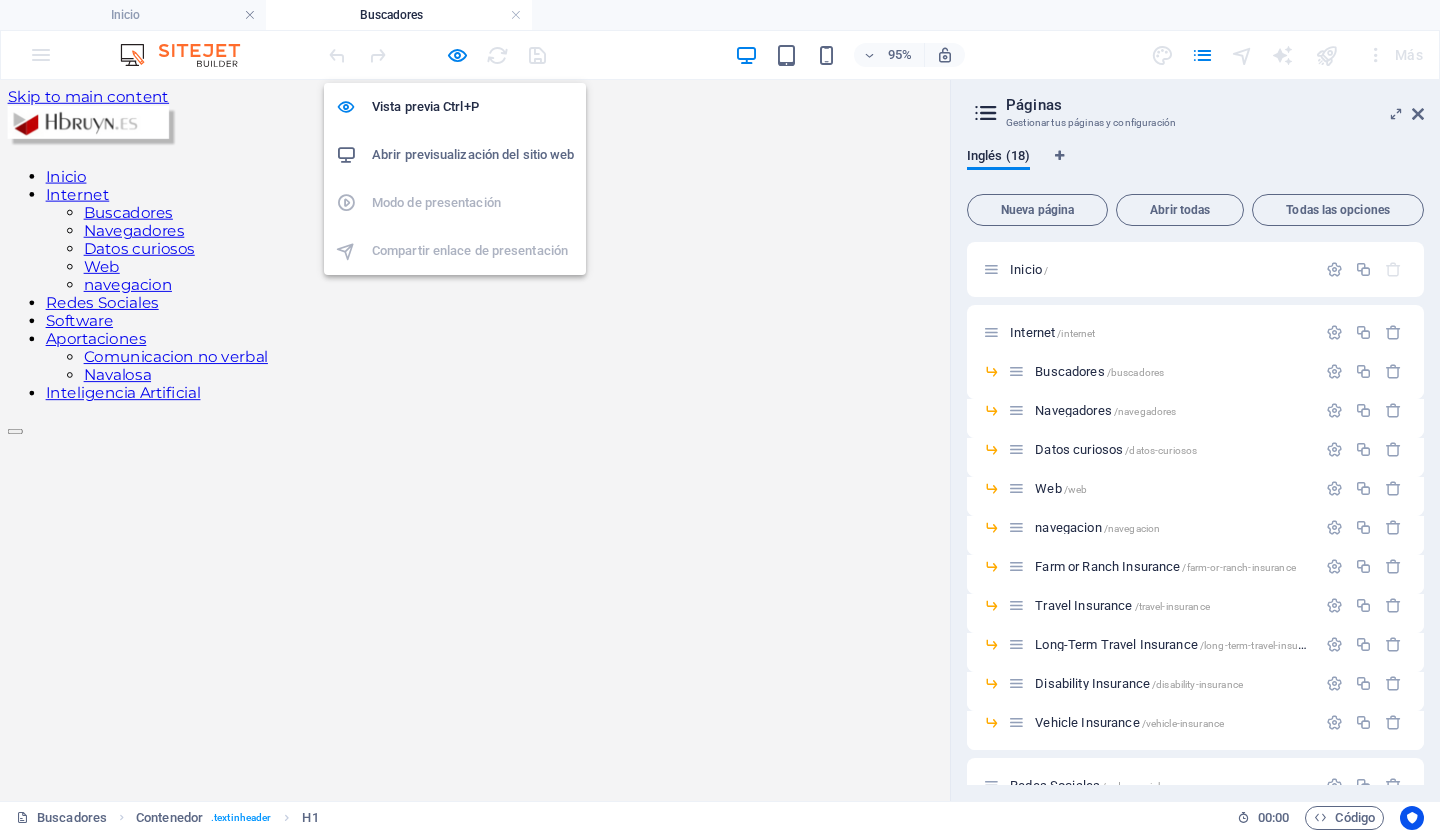click on "Abrir previsualización del sitio web" at bounding box center (473, 155) 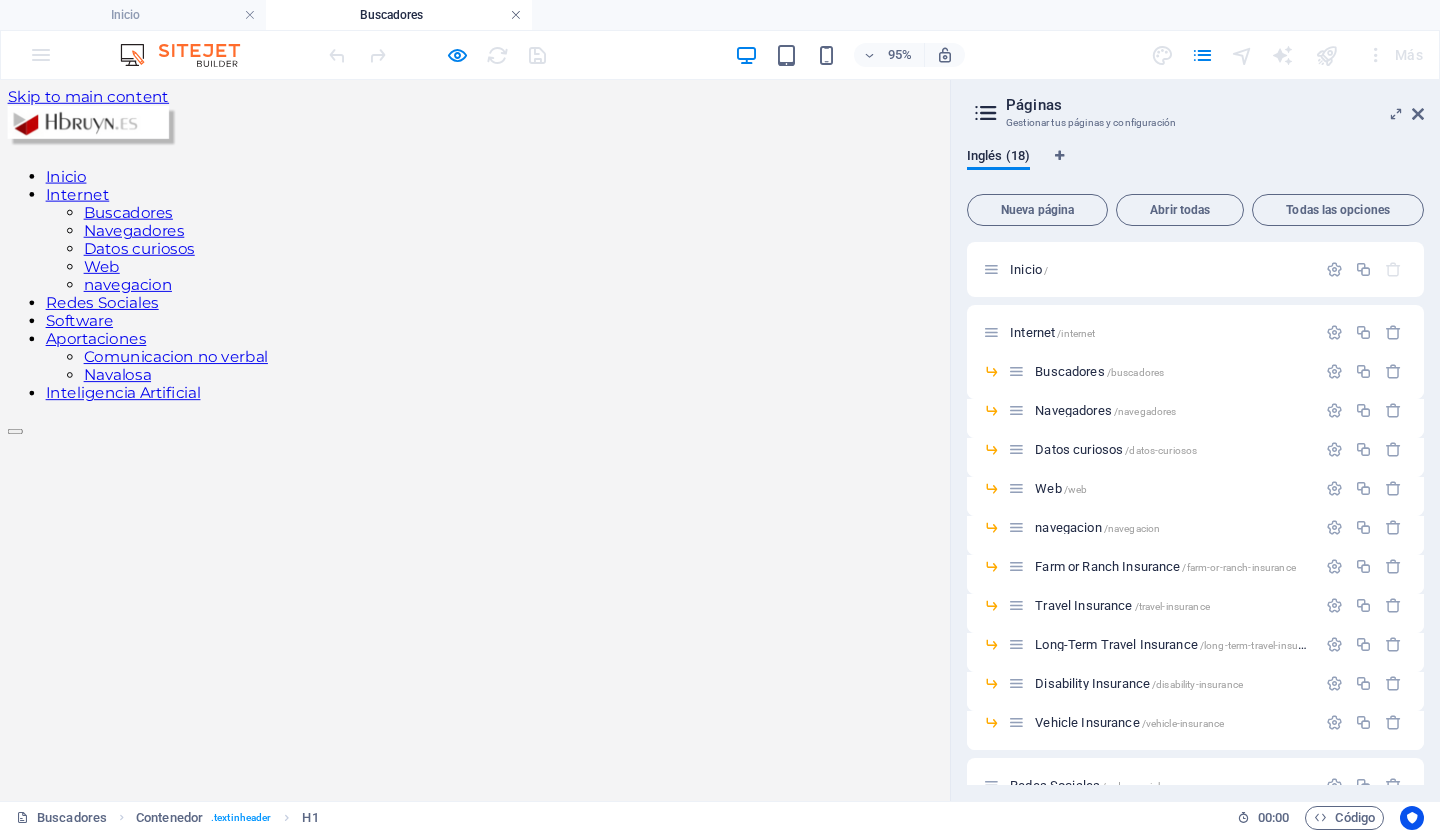 click at bounding box center [516, 15] 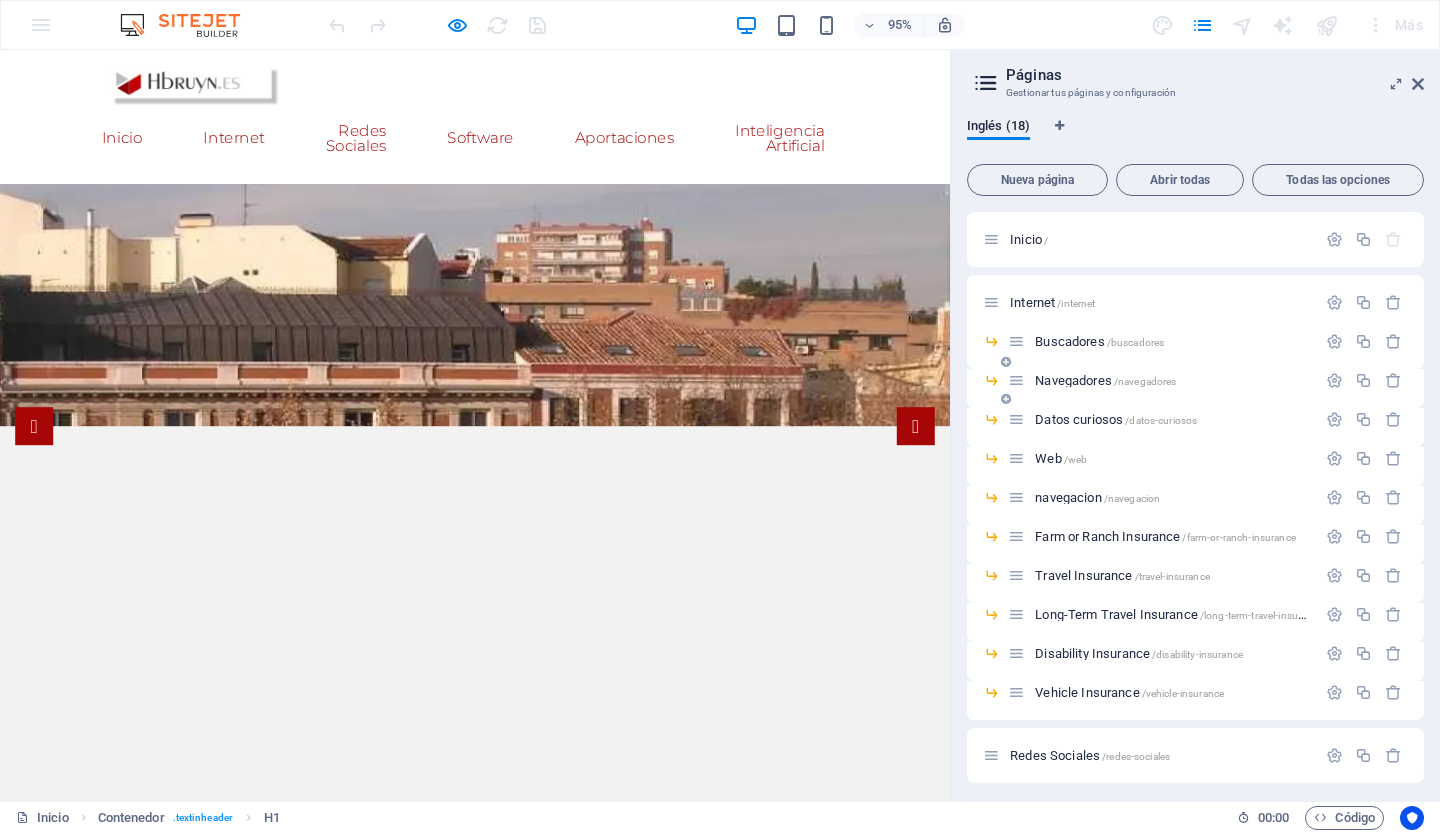 click on "Navegadores /navegadores" at bounding box center [1105, 380] 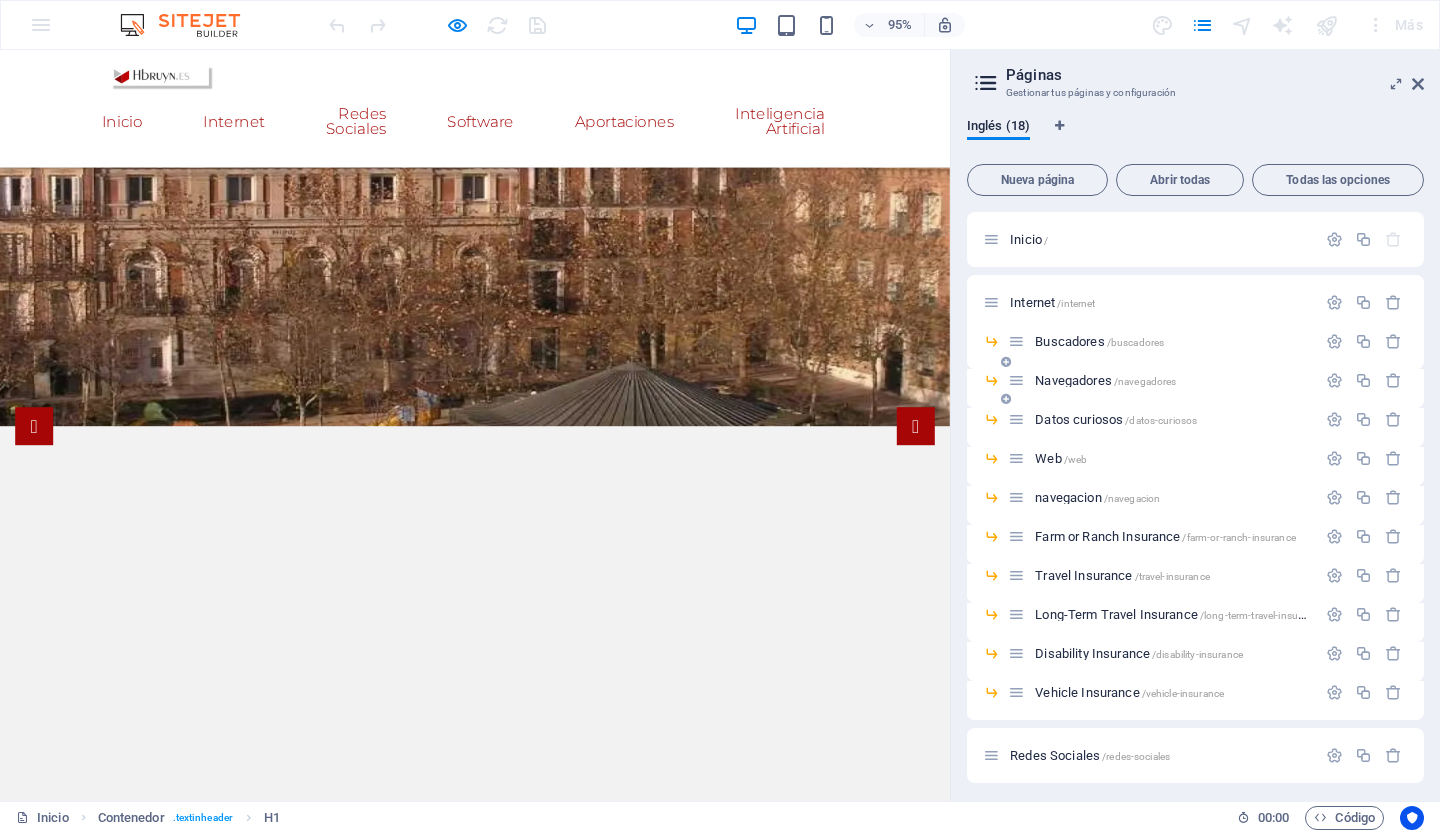 click on "Navegadores /navegadores" at bounding box center (1195, 388) 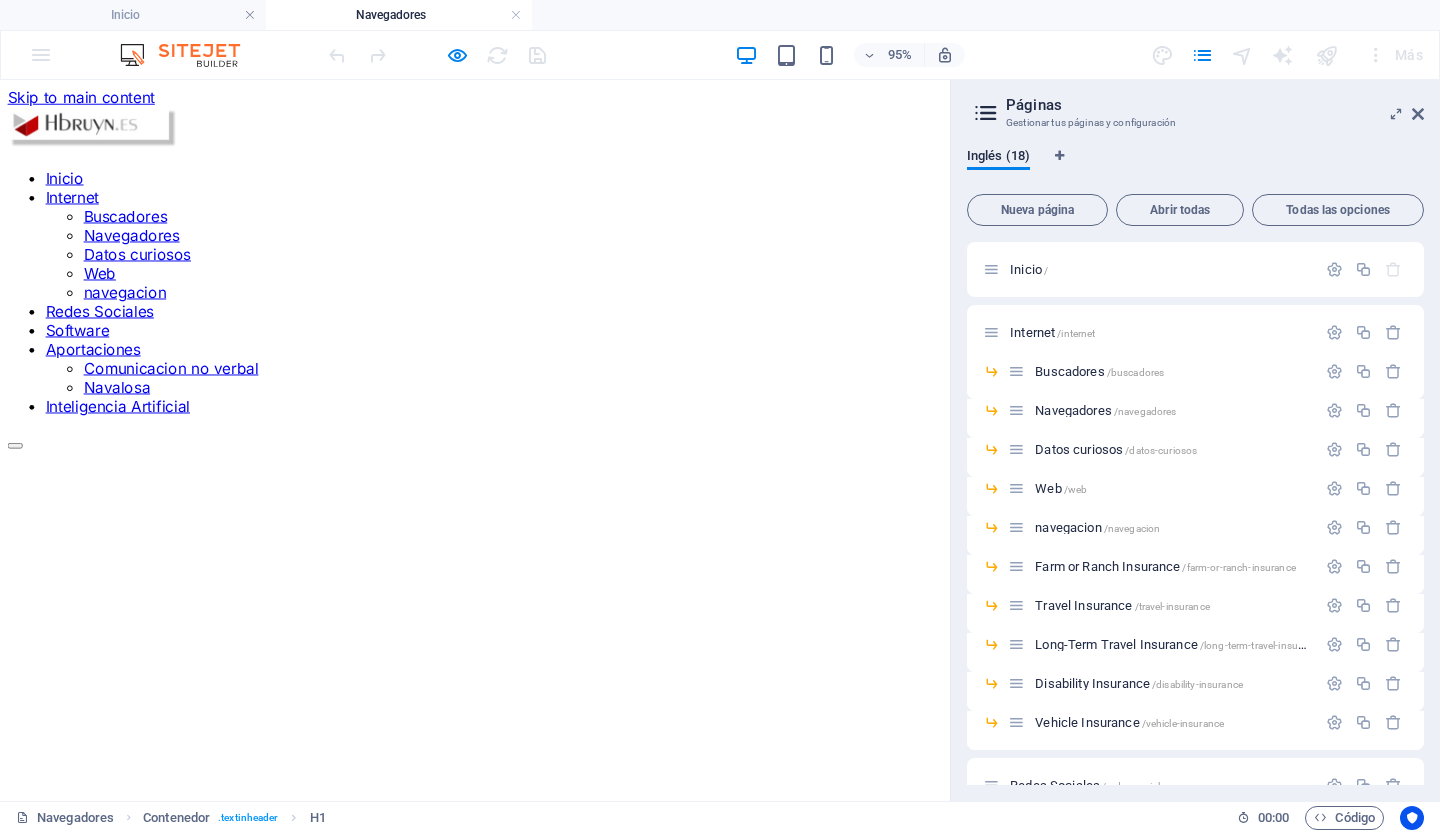 scroll, scrollTop: 0, scrollLeft: 0, axis: both 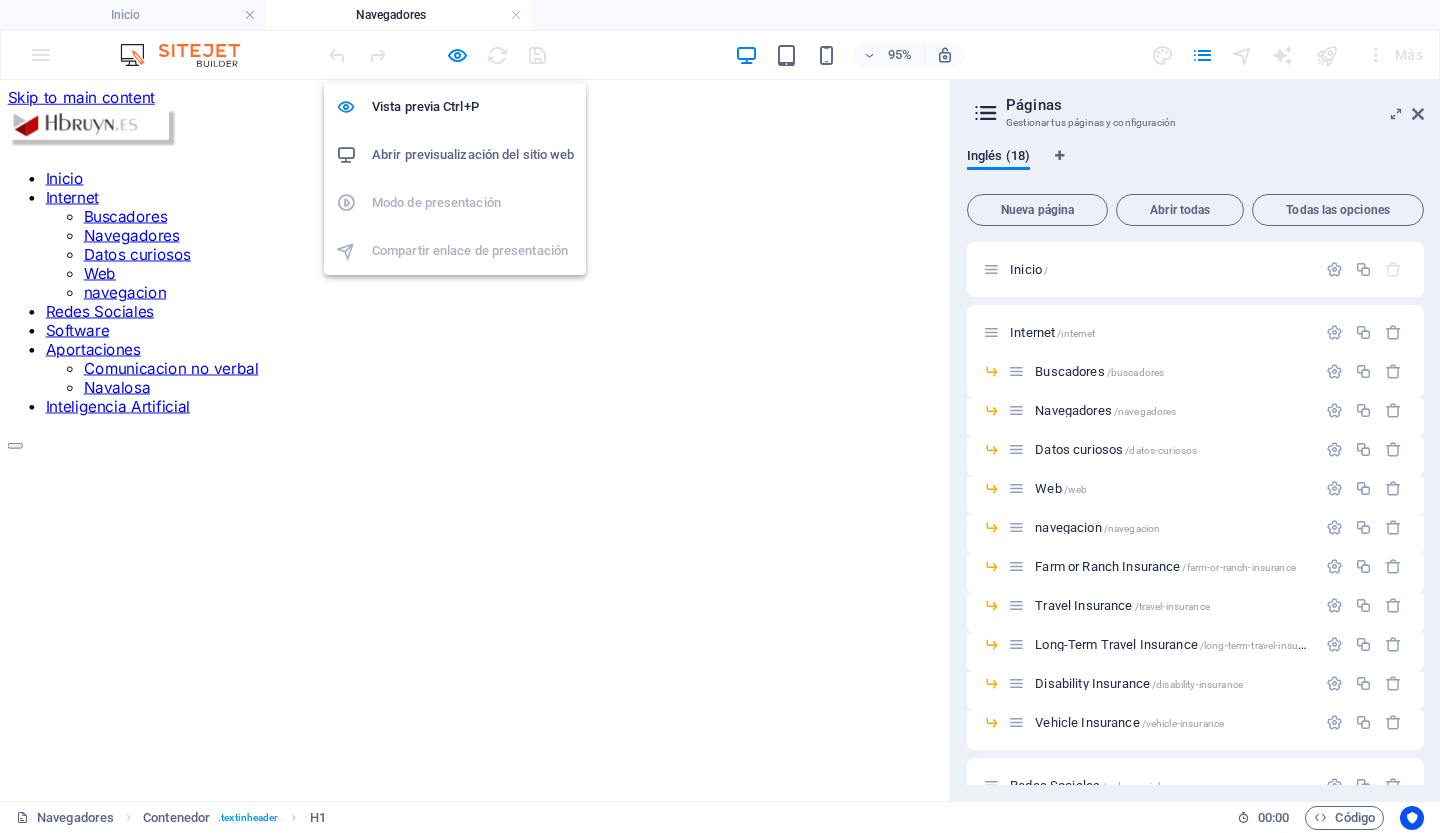 click on "Abrir previsualización del sitio web" at bounding box center [473, 155] 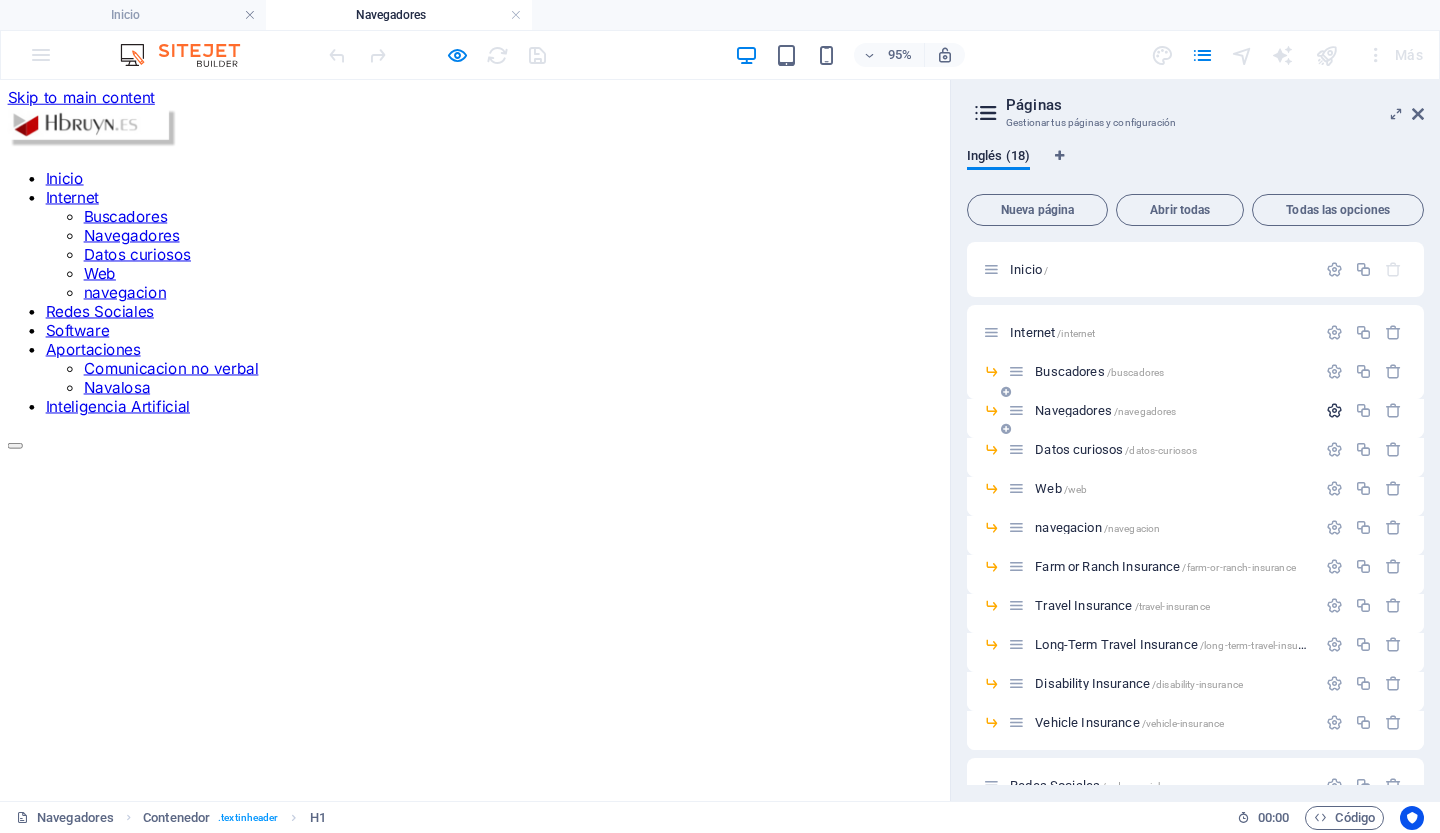 click at bounding box center (1334, 410) 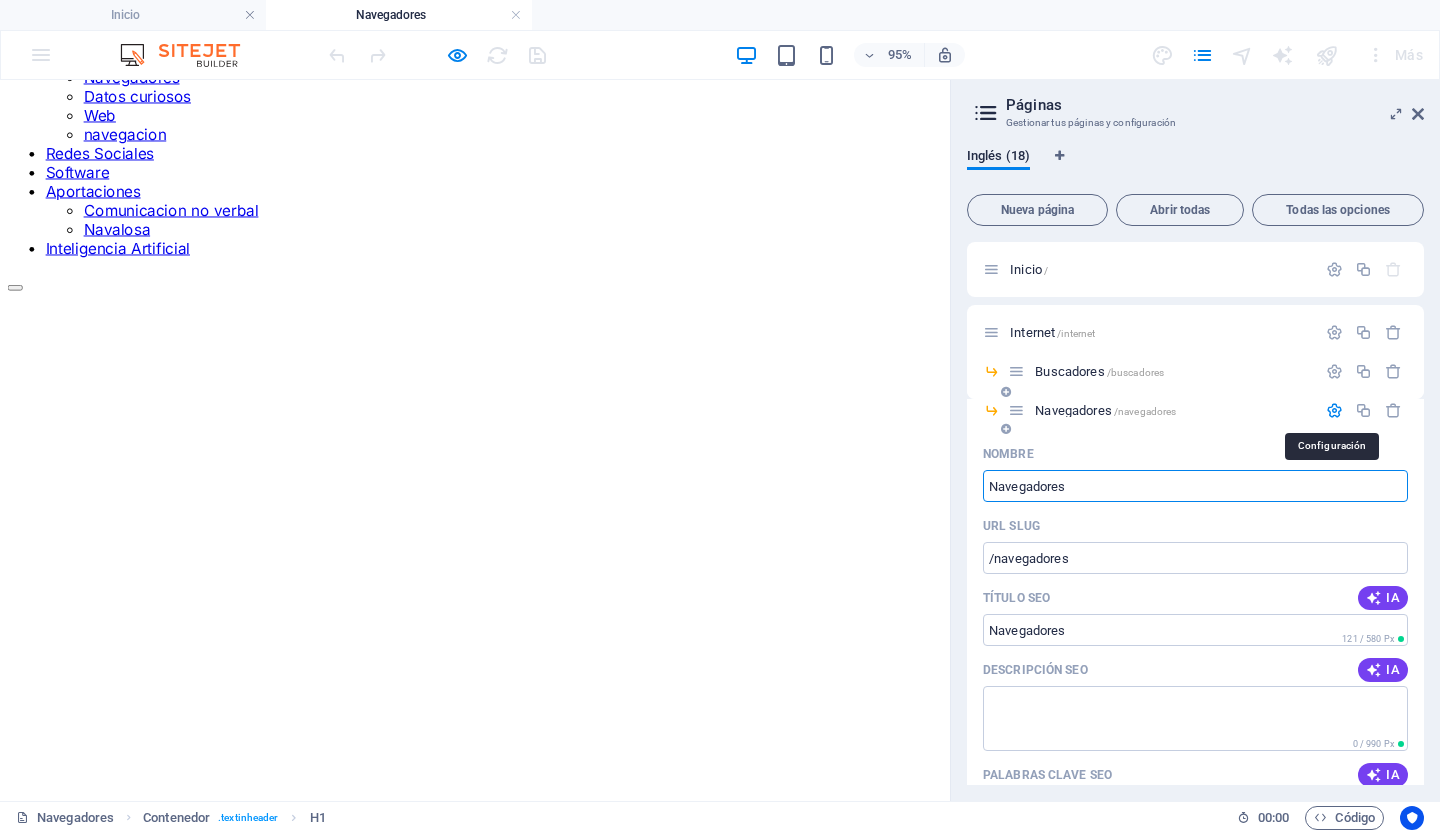 scroll, scrollTop: 169, scrollLeft: 0, axis: vertical 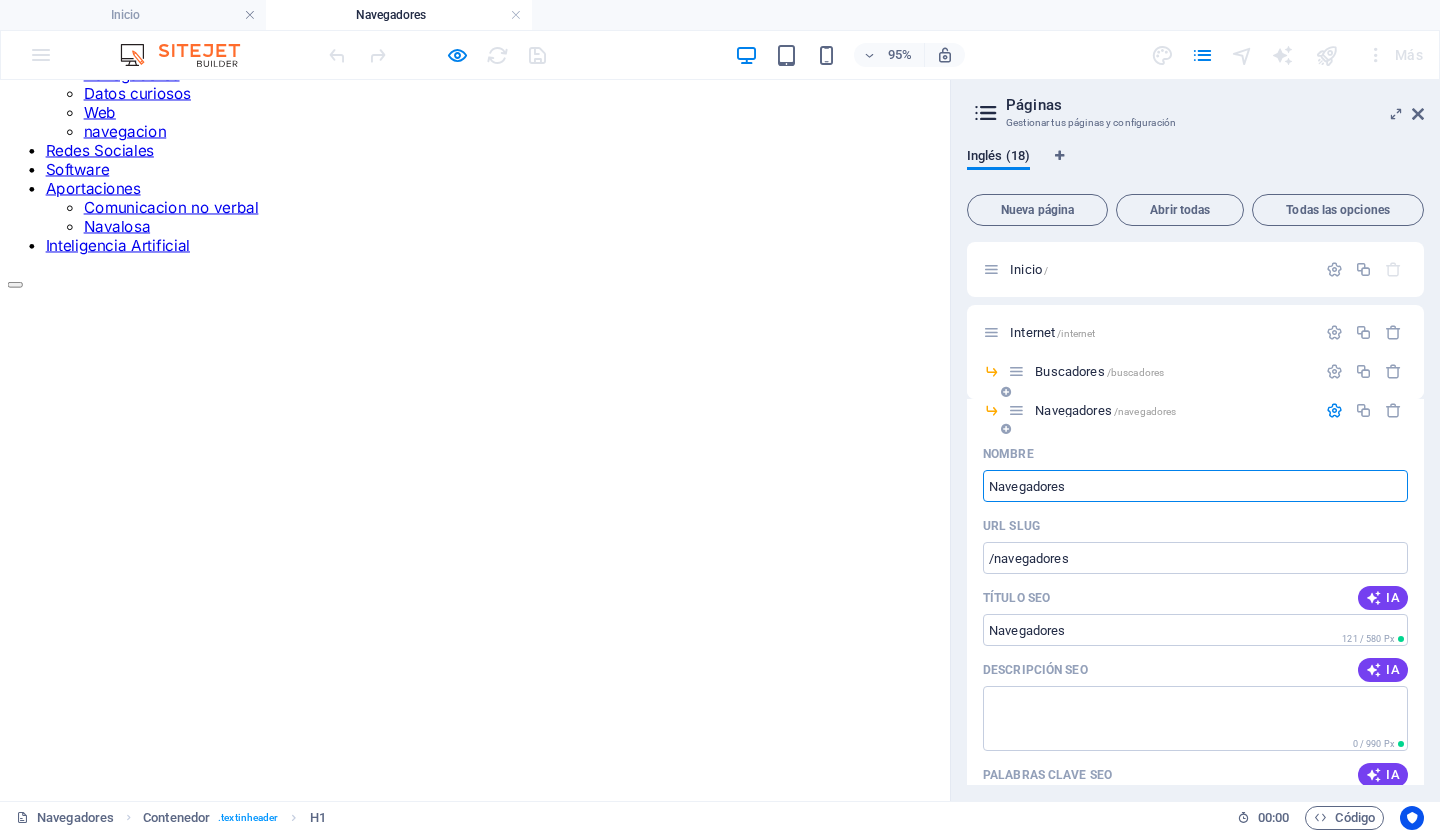 click on "Navegadores /navegadores" at bounding box center [1105, 410] 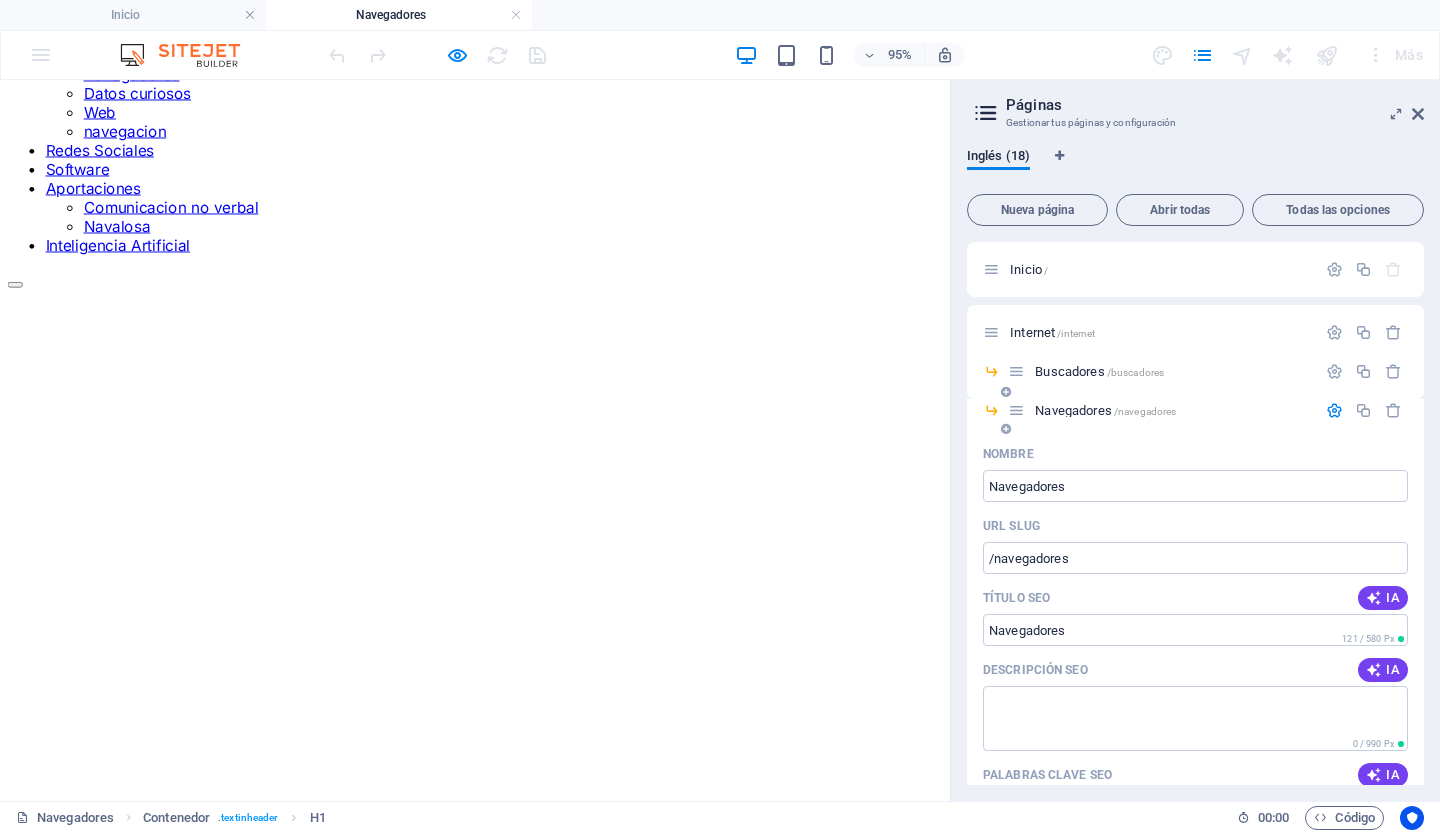 click on "Navegadores /navegadores" at bounding box center (1105, 410) 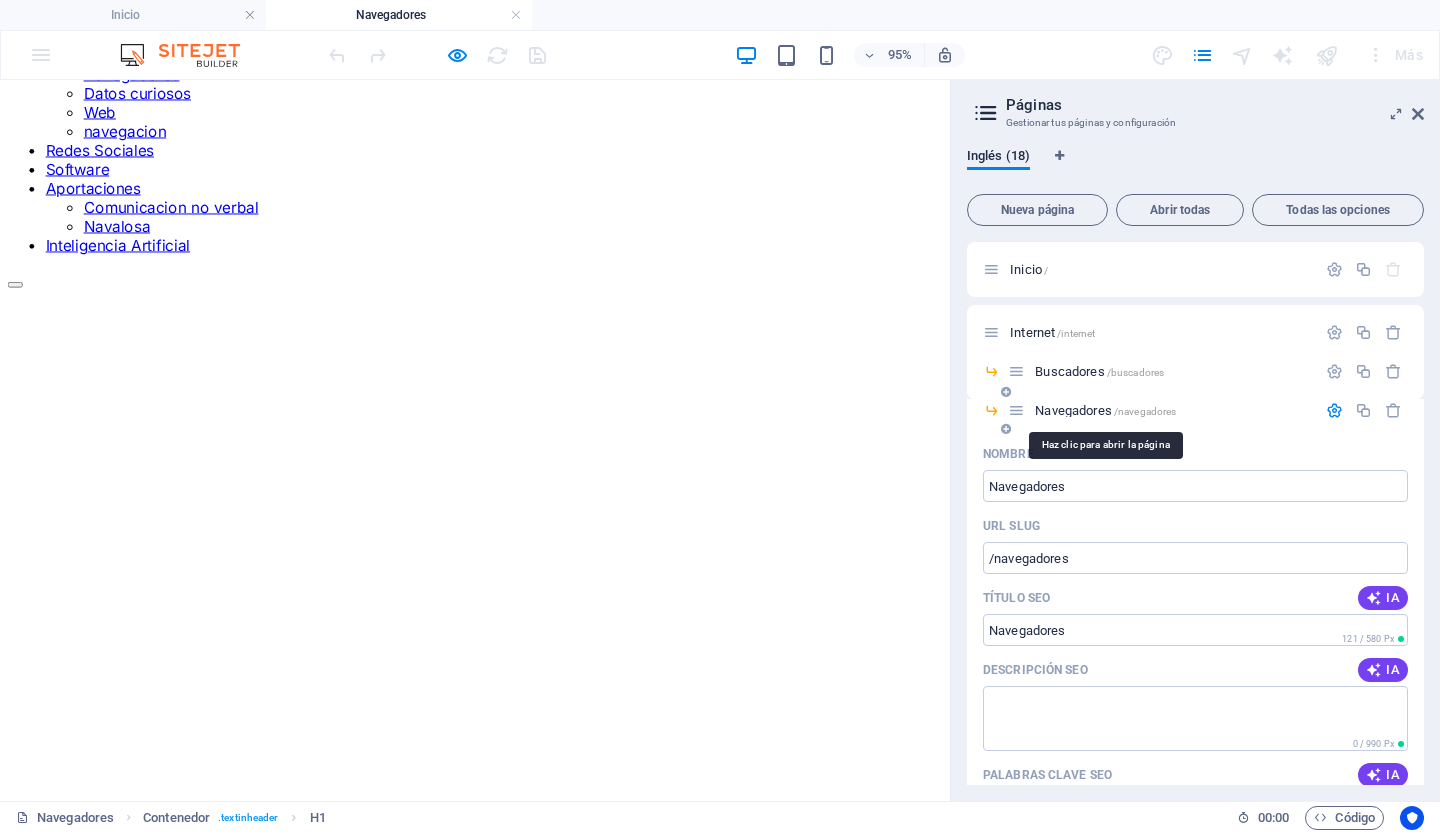 click on "Navegadores /navegadores" at bounding box center (1105, 410) 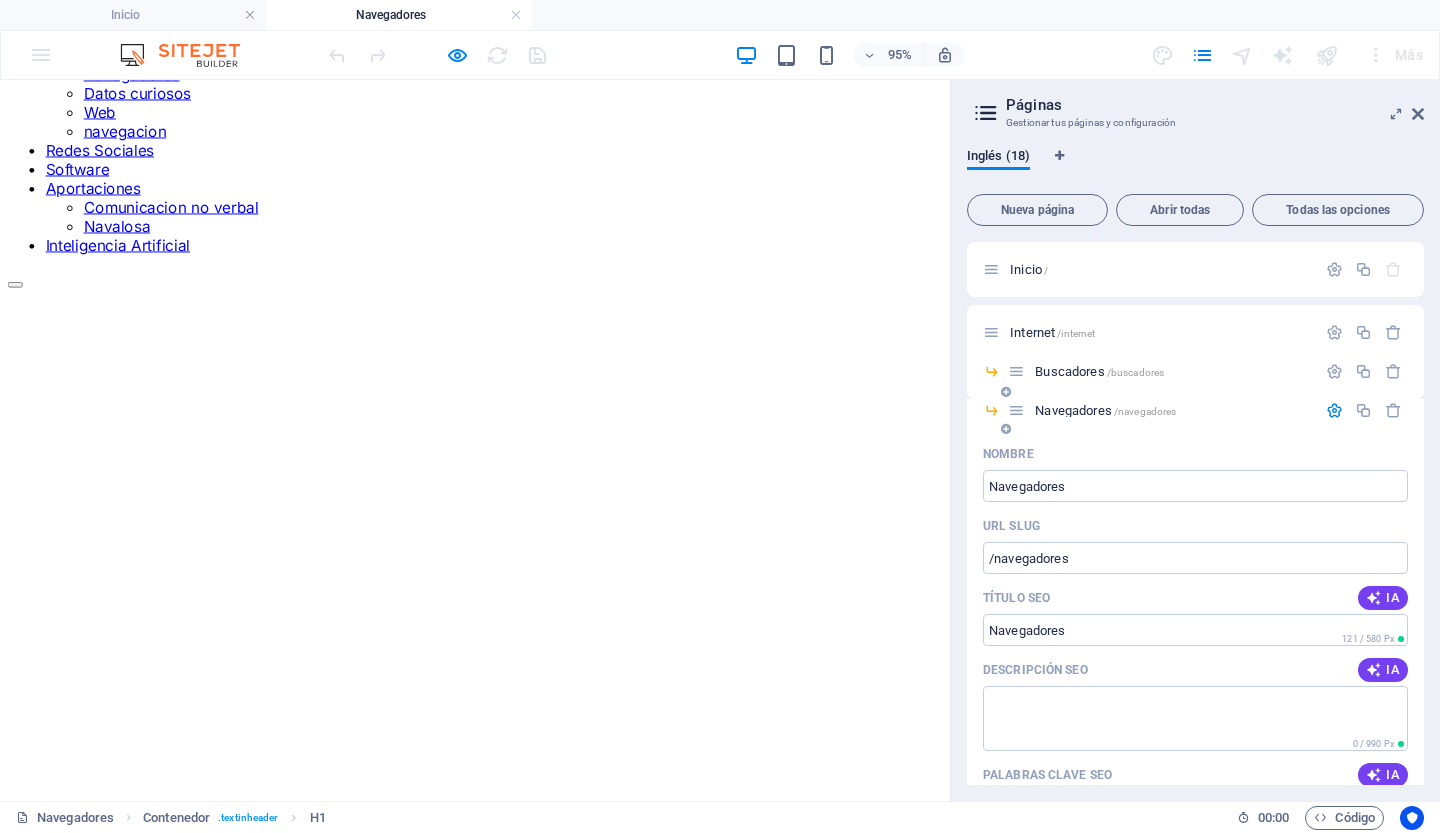 click at bounding box center (1334, 410) 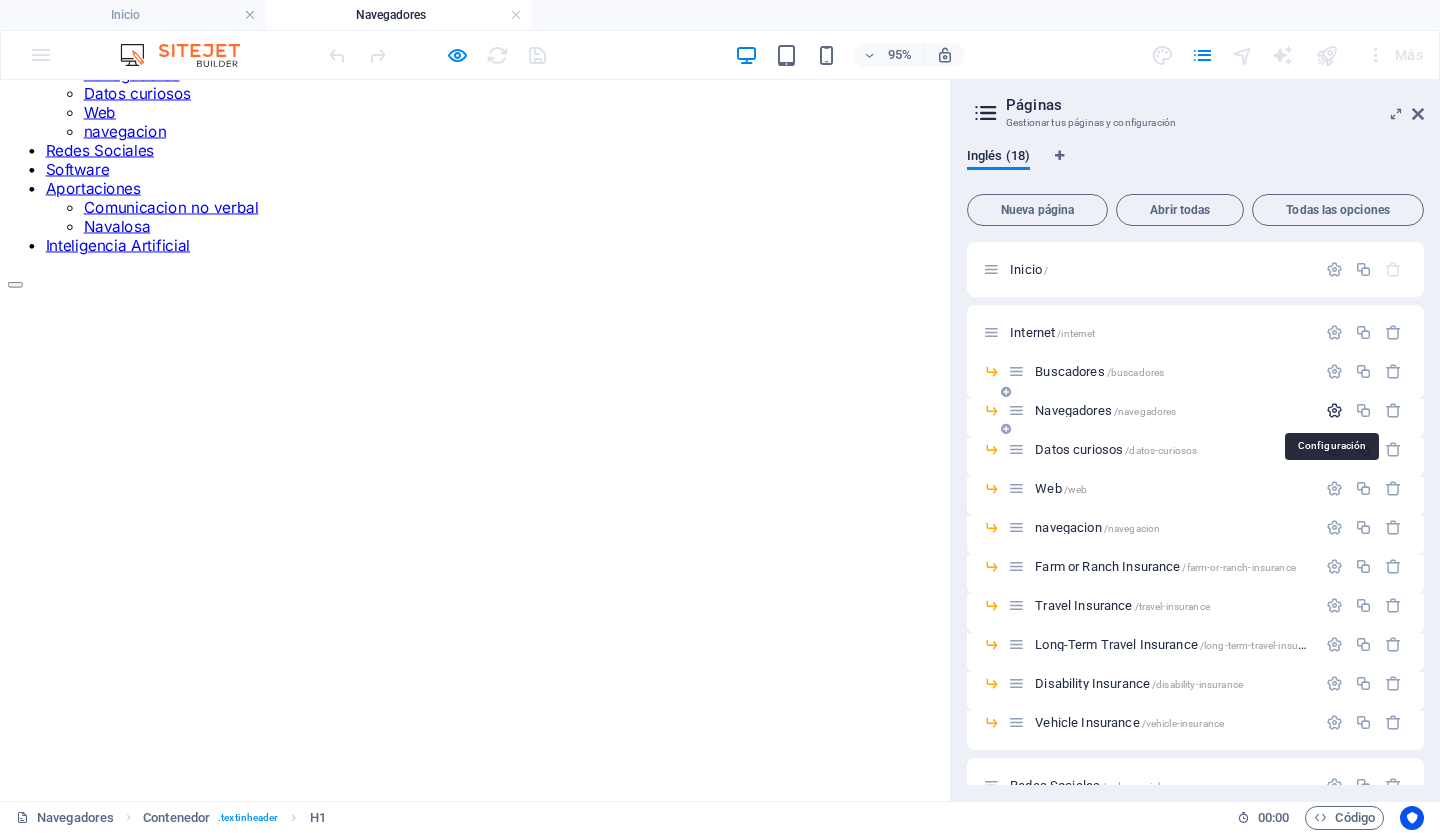 click at bounding box center (1334, 410) 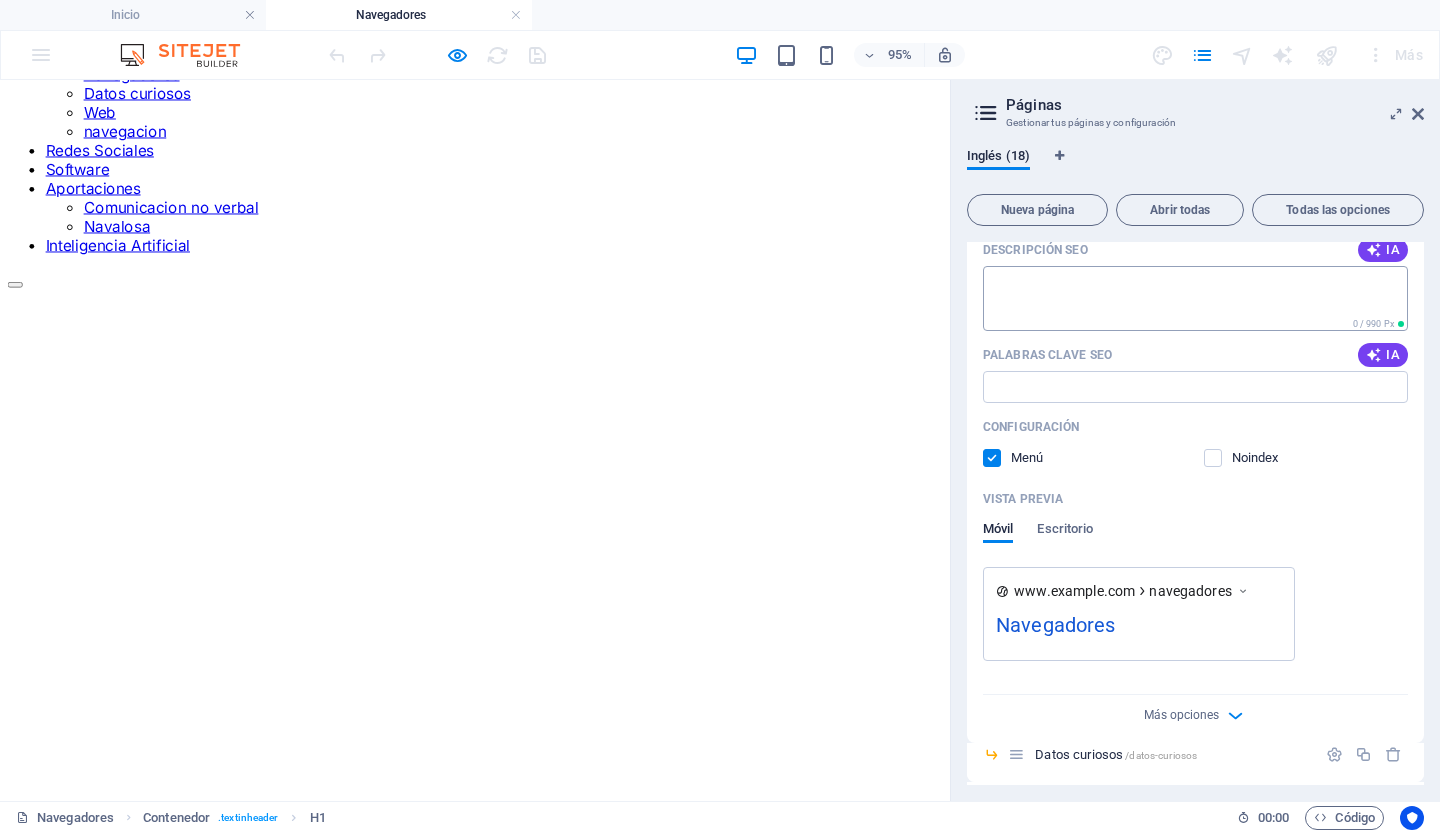 scroll, scrollTop: 421, scrollLeft: 0, axis: vertical 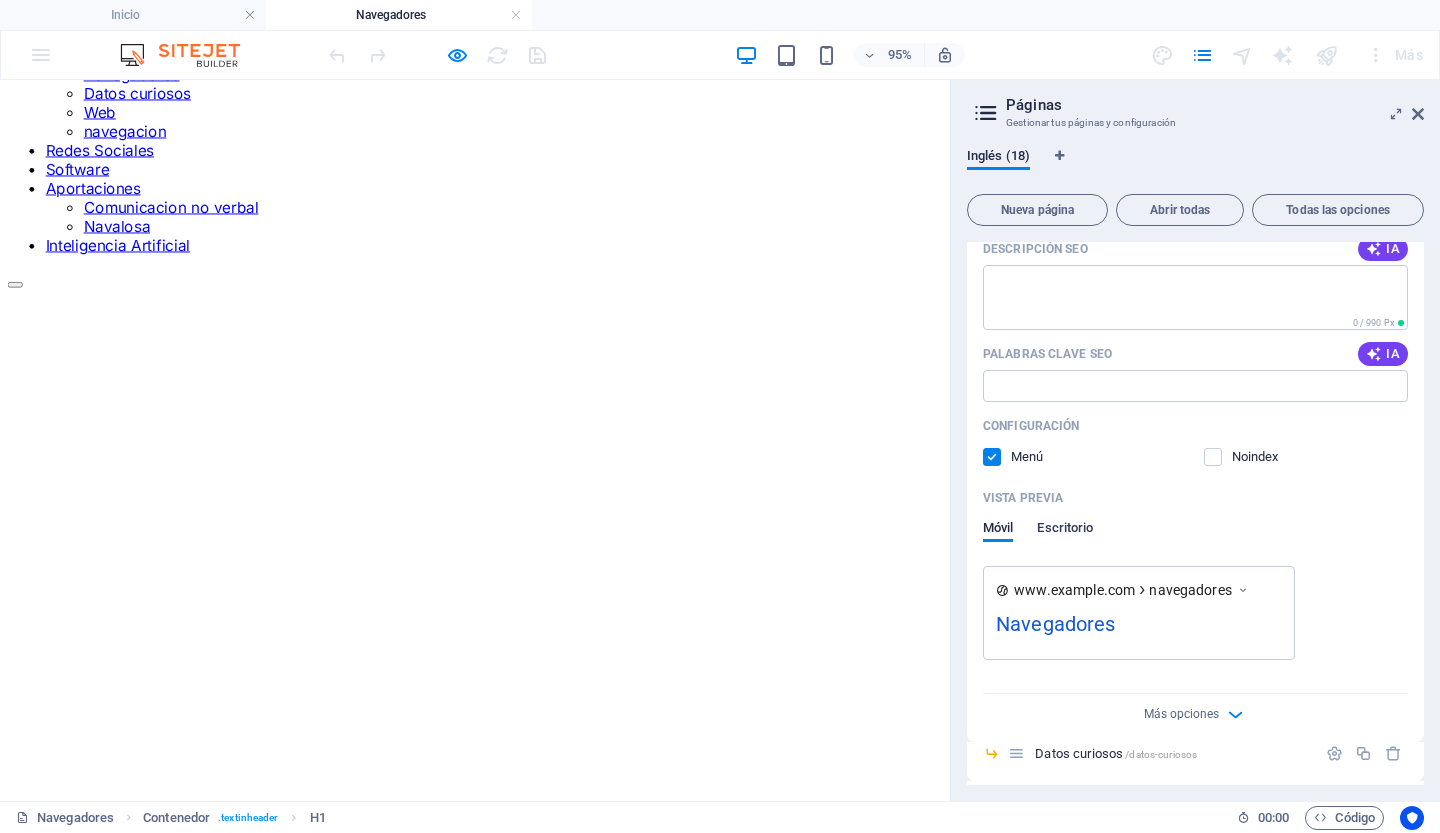 click on "Escritorio" at bounding box center (1065, 531) 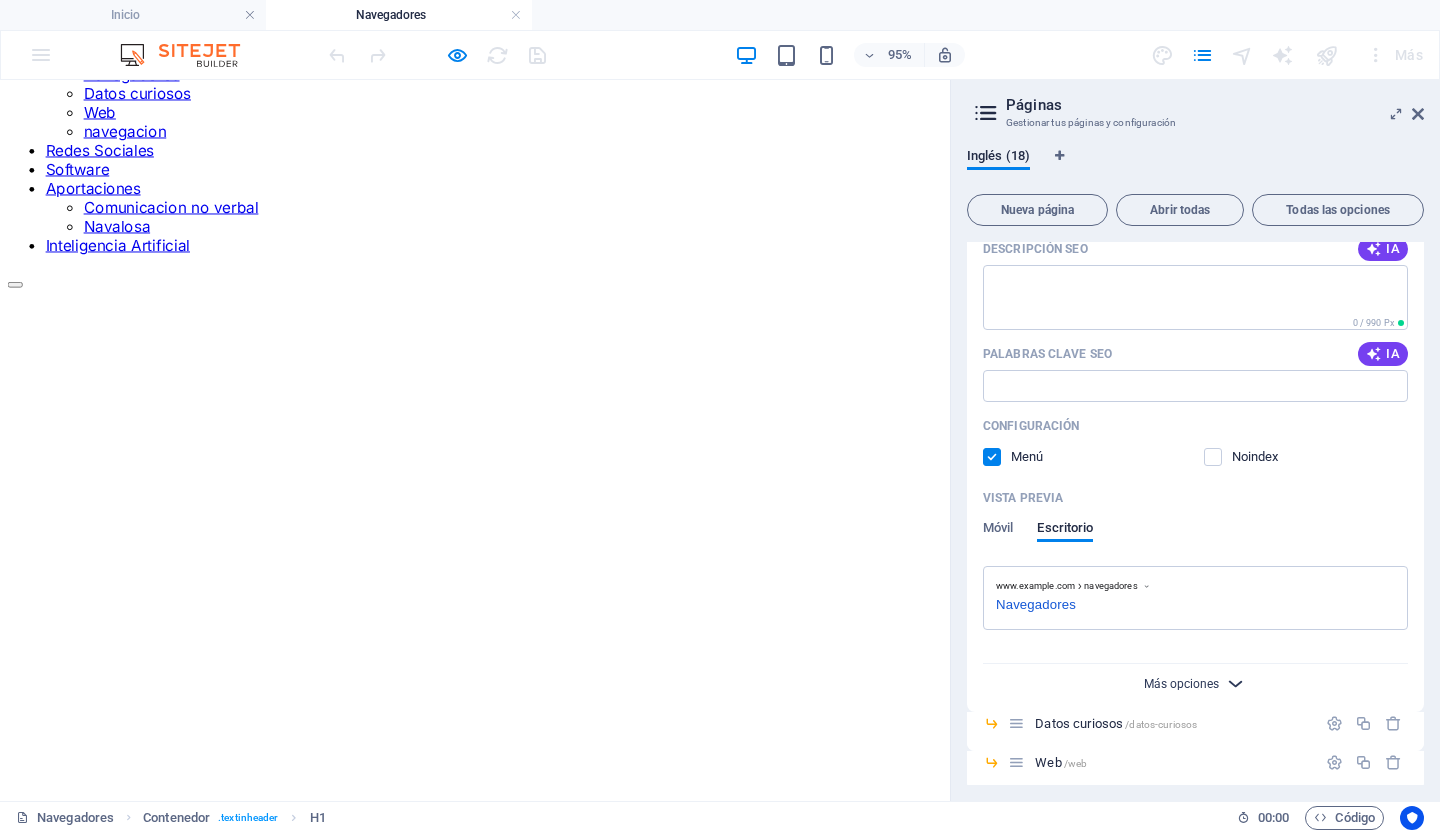 click on "Más opciones" at bounding box center [1181, 684] 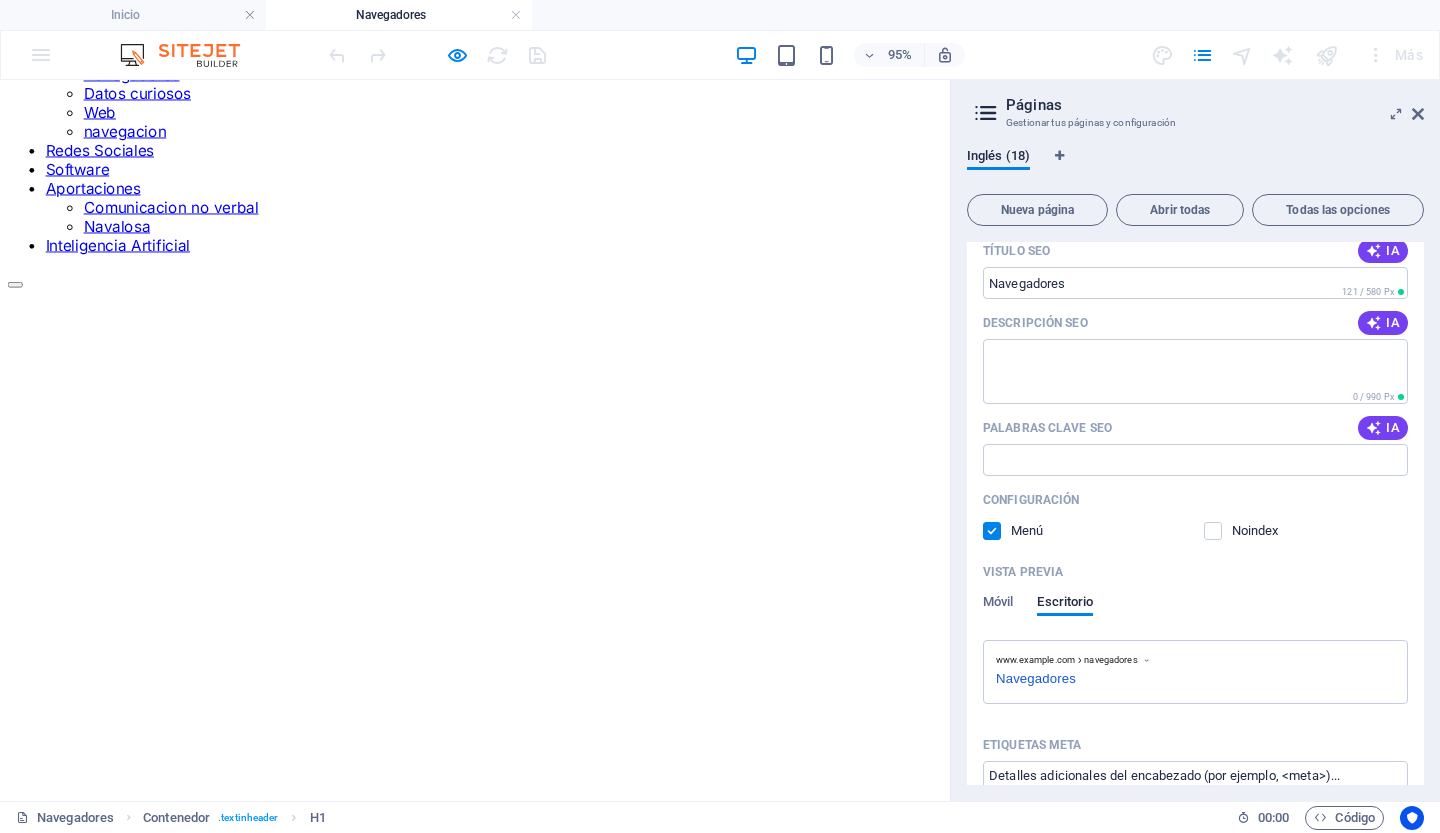 scroll, scrollTop: 345, scrollLeft: 0, axis: vertical 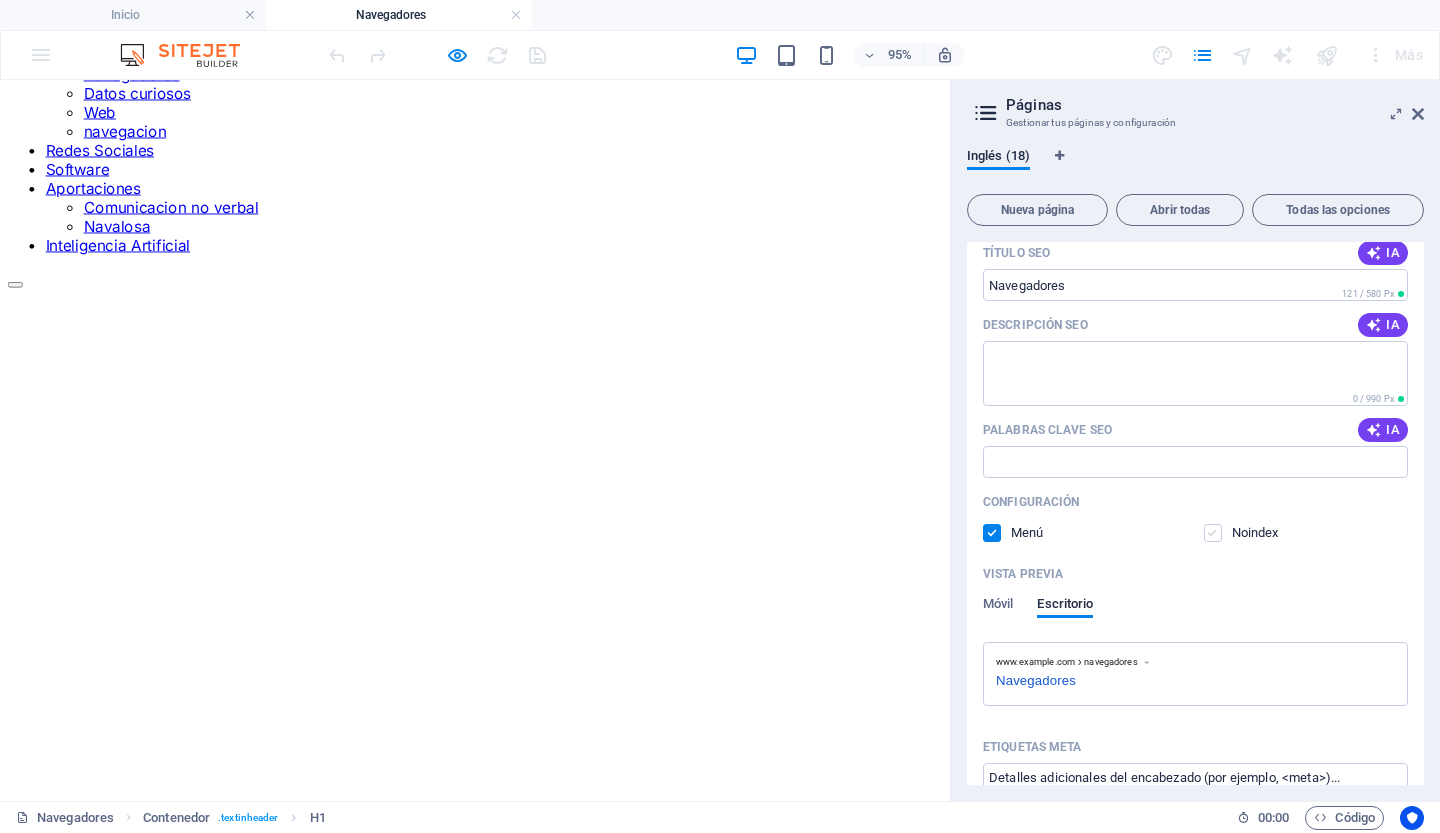 click at bounding box center (1213, 533) 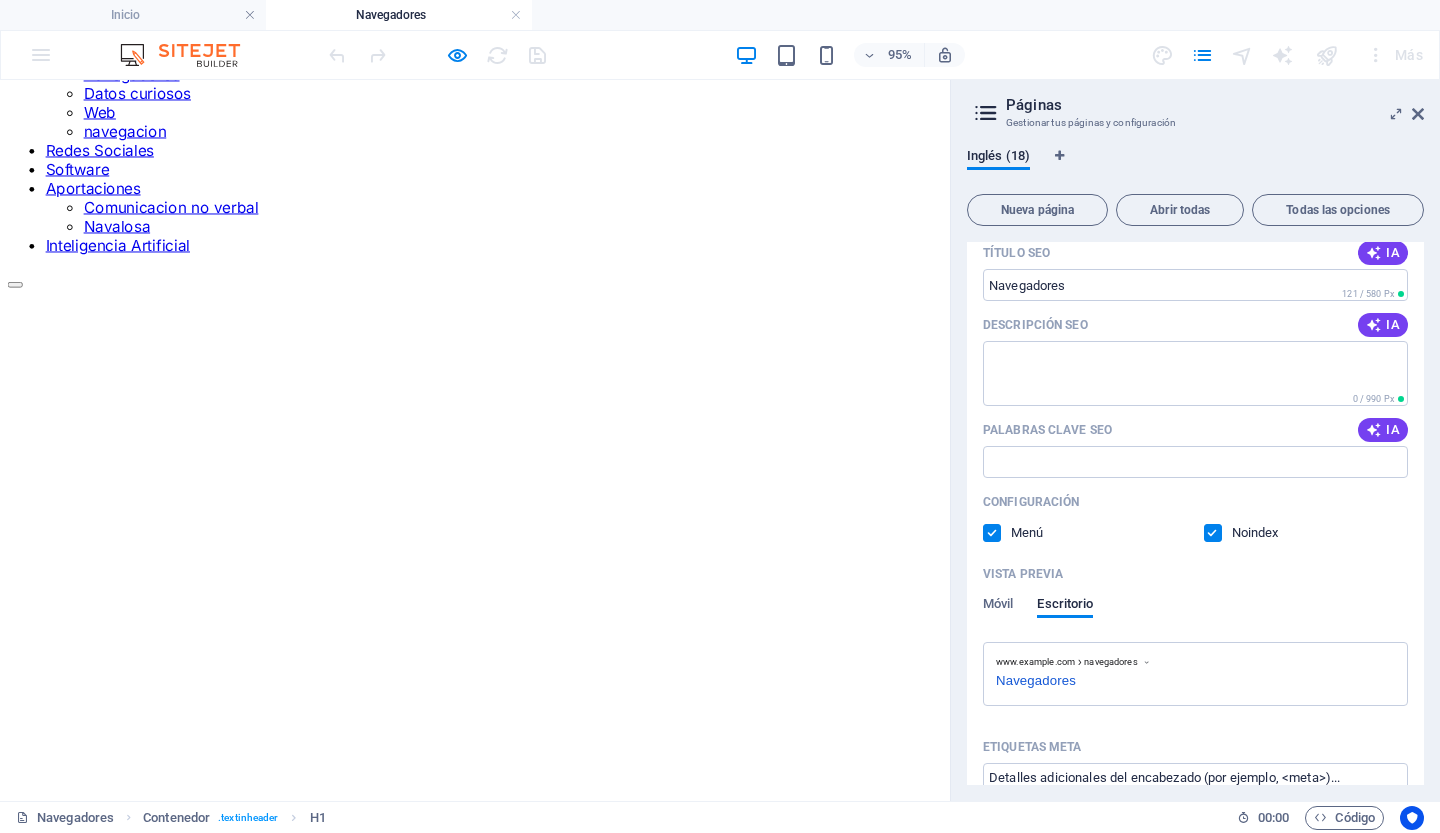 click at bounding box center (1213, 533) 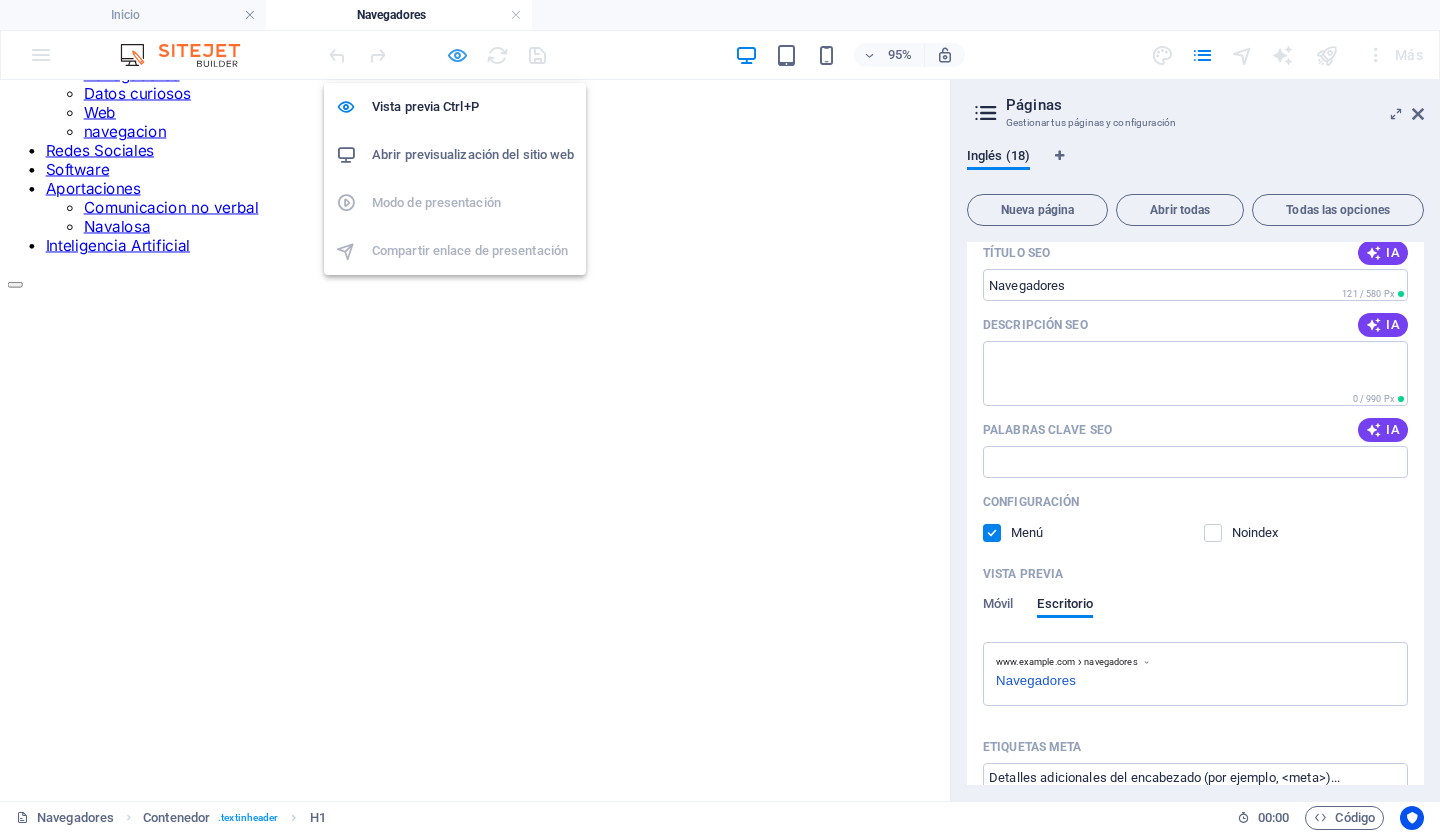 click at bounding box center (457, 55) 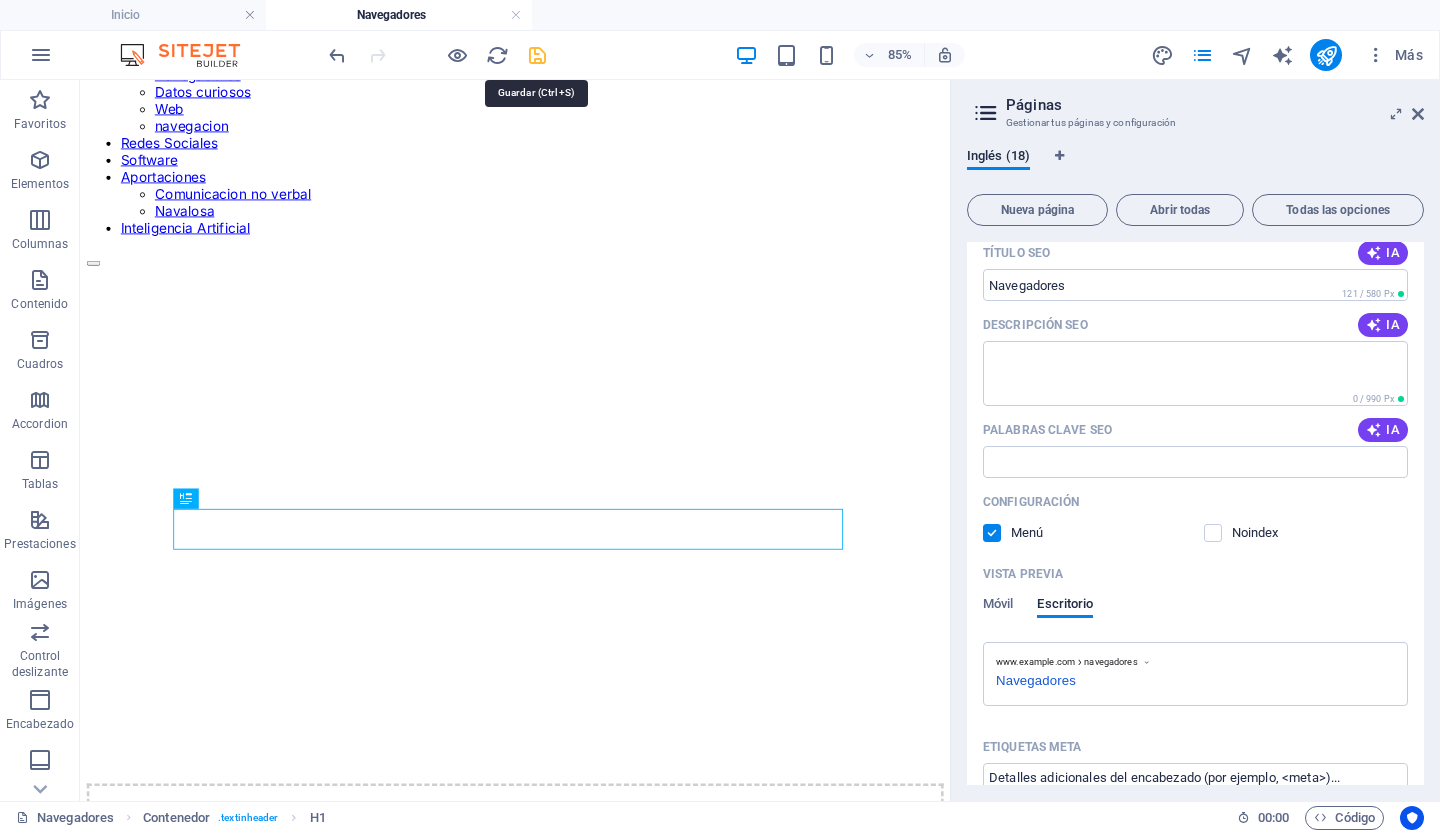 click at bounding box center (537, 55) 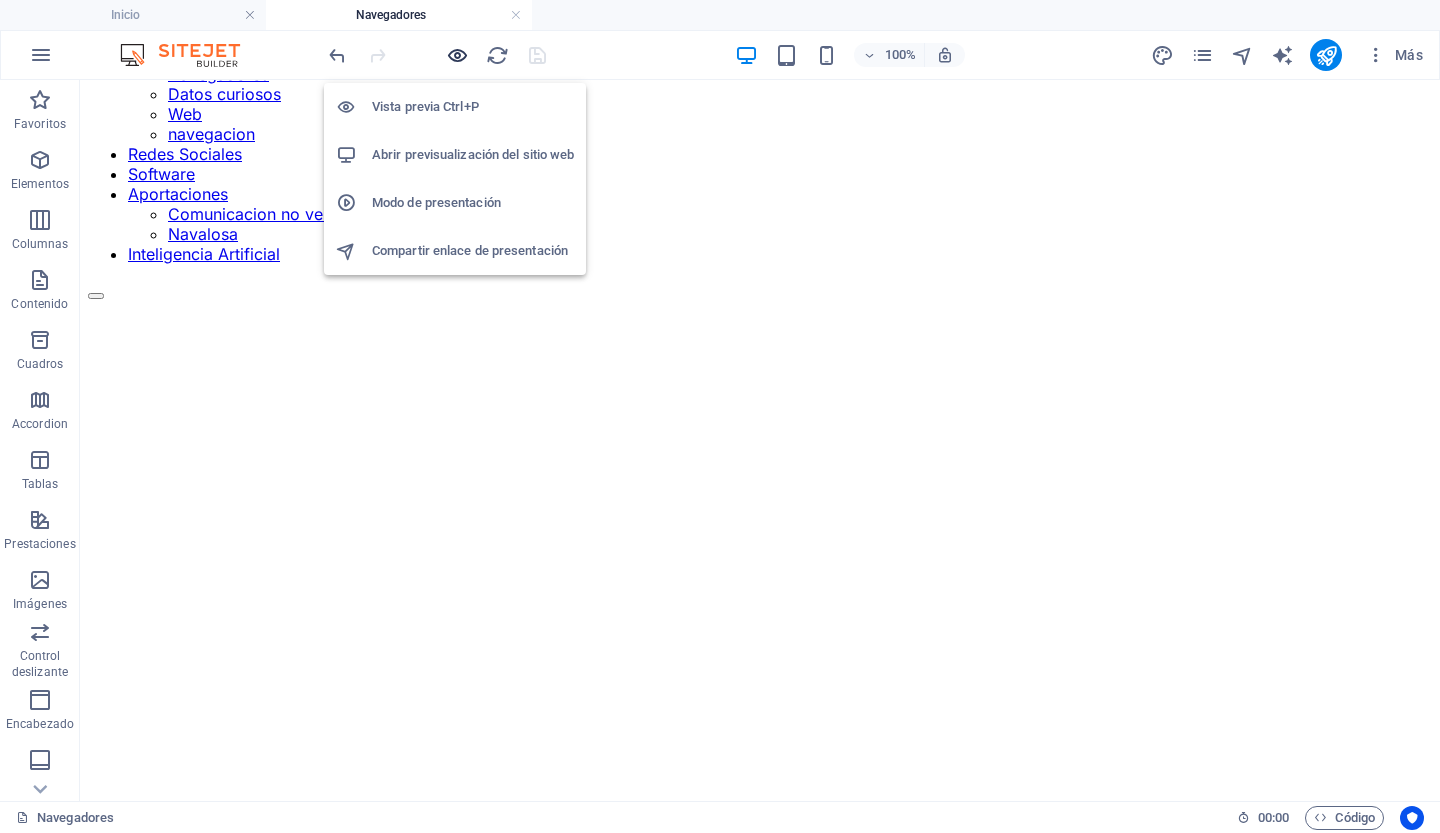 click at bounding box center [457, 55] 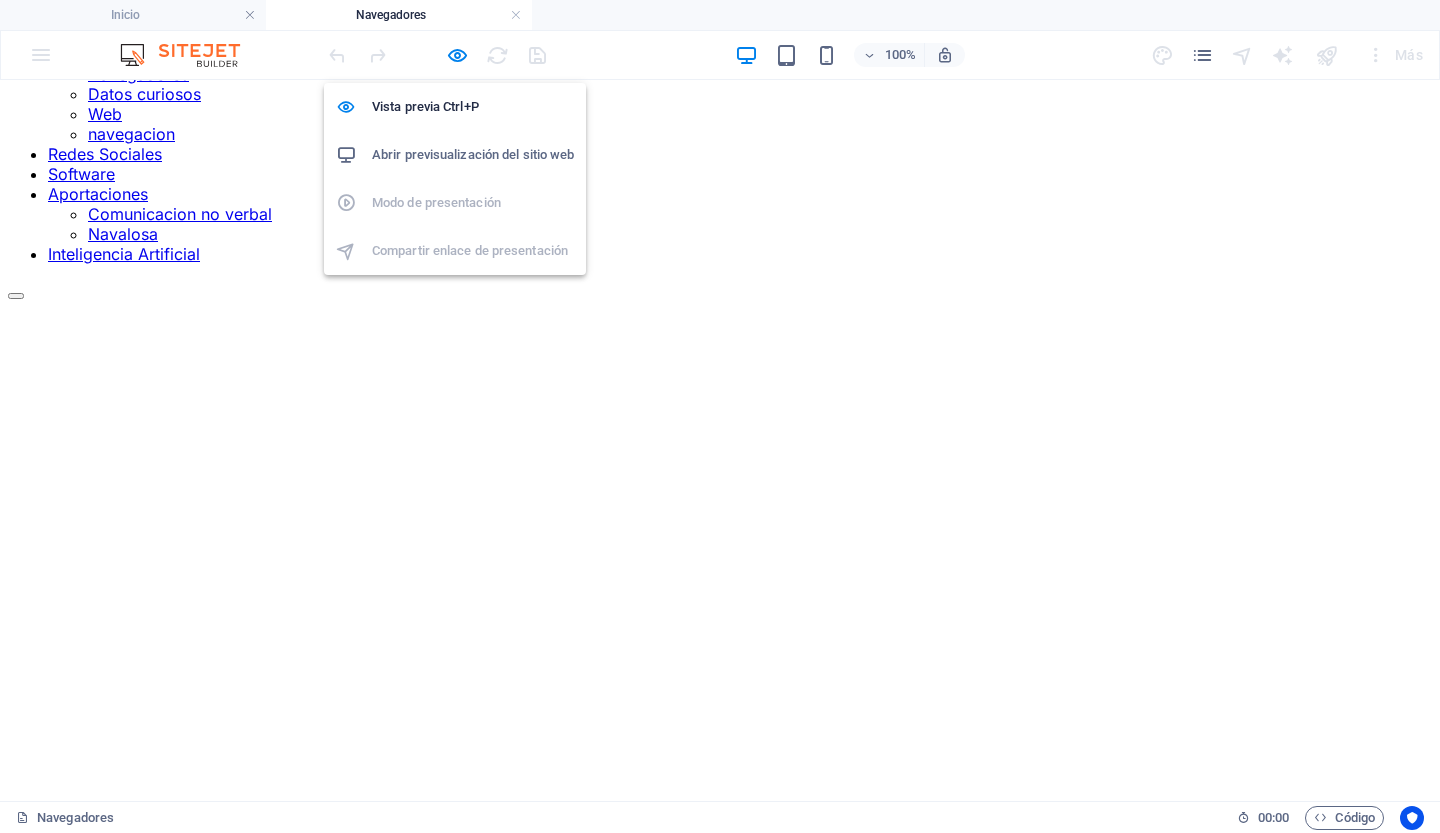click on "Abrir previsualización del sitio web" at bounding box center (473, 155) 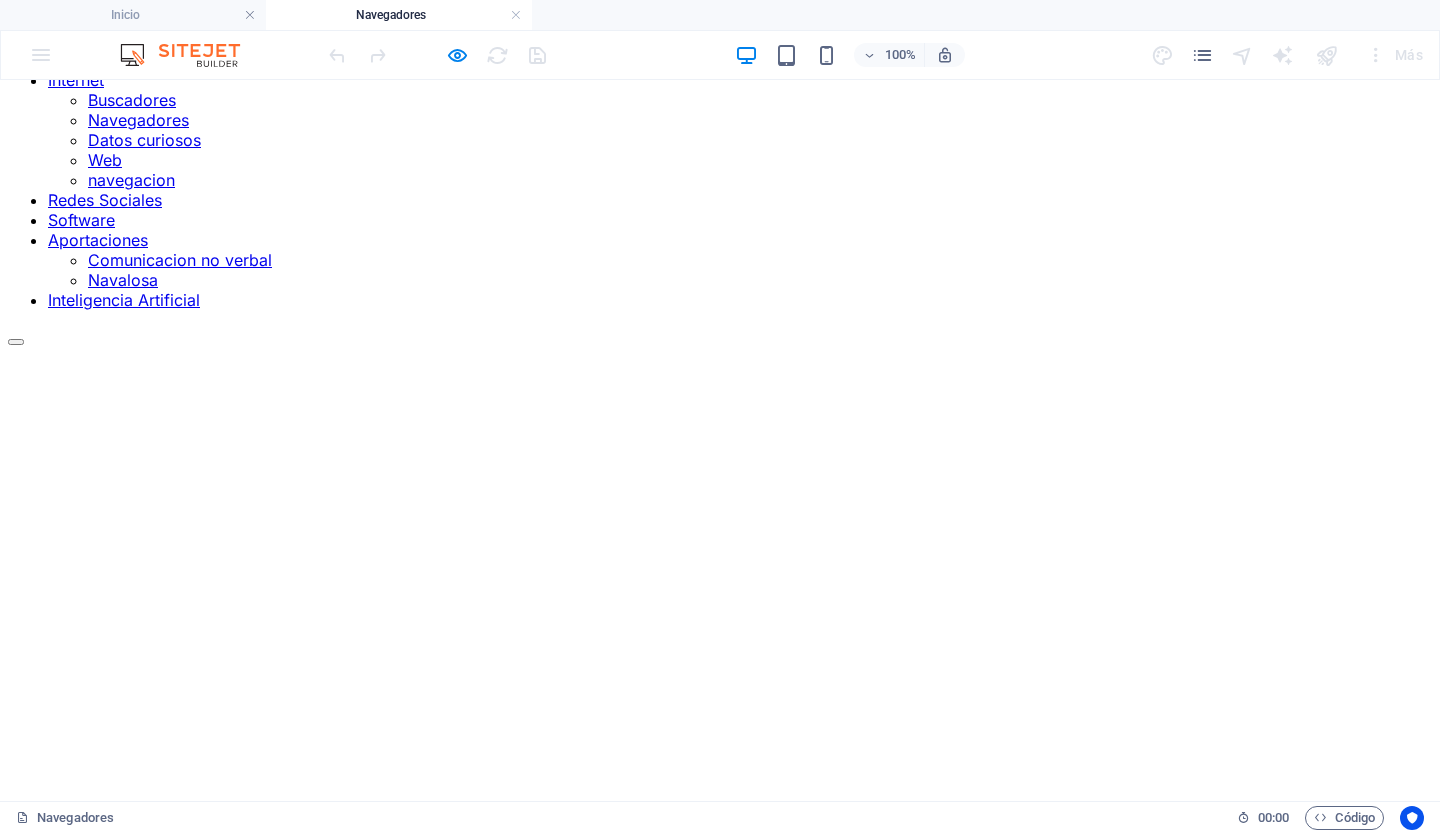 scroll, scrollTop: 0, scrollLeft: 0, axis: both 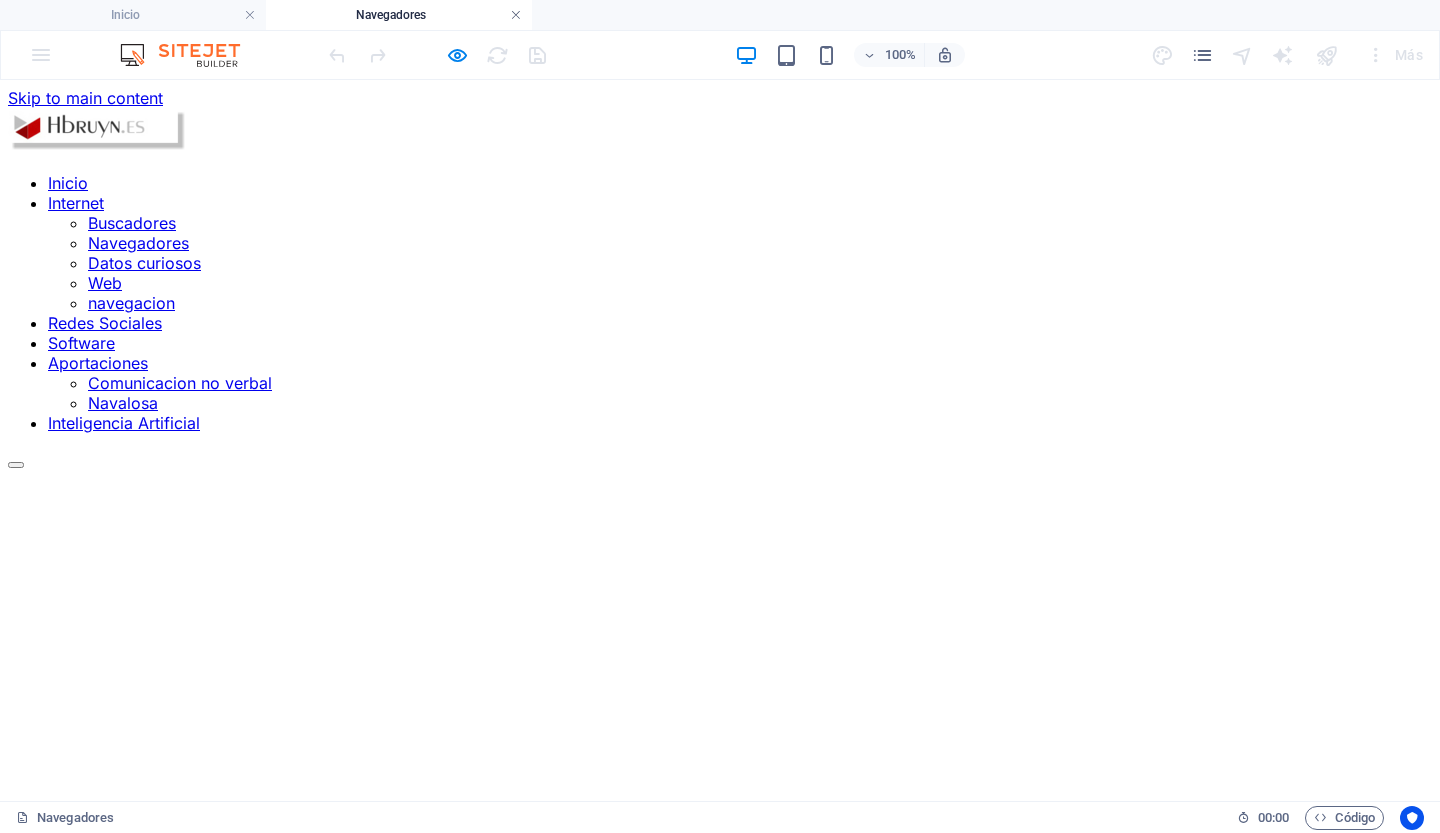 click at bounding box center (516, 15) 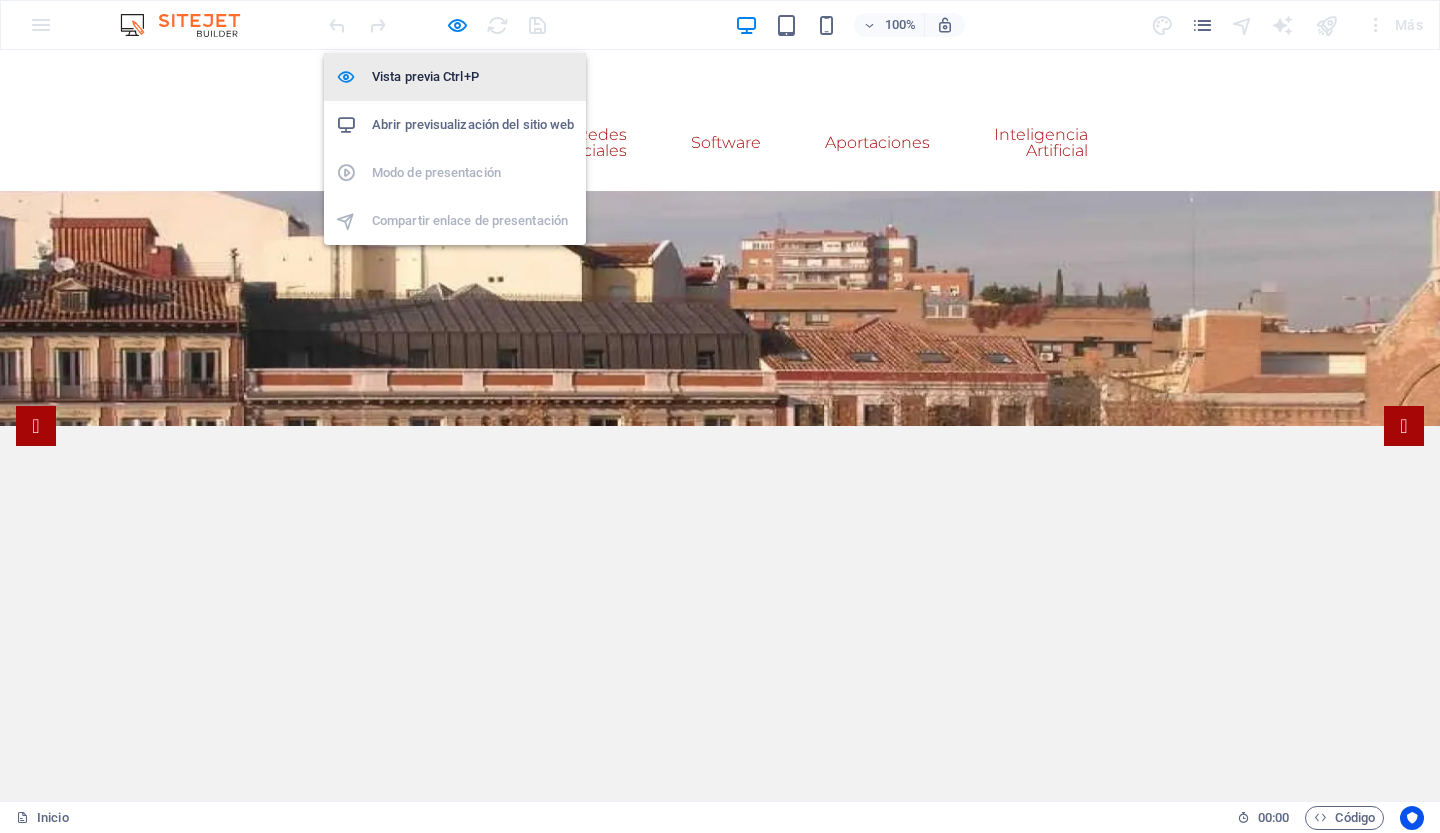 click on "Vista previa Ctrl+P" at bounding box center (473, 77) 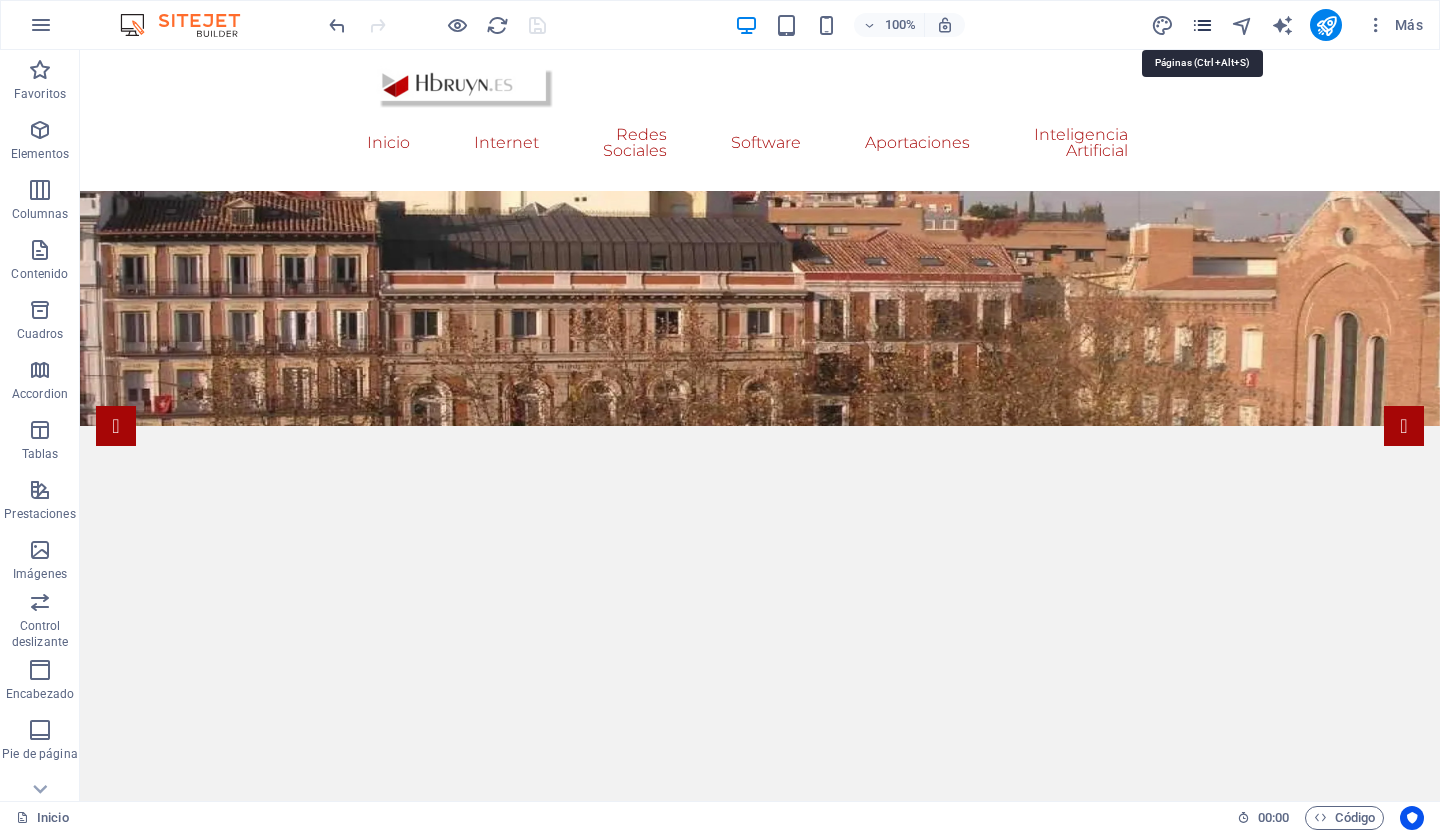 click at bounding box center [1202, 25] 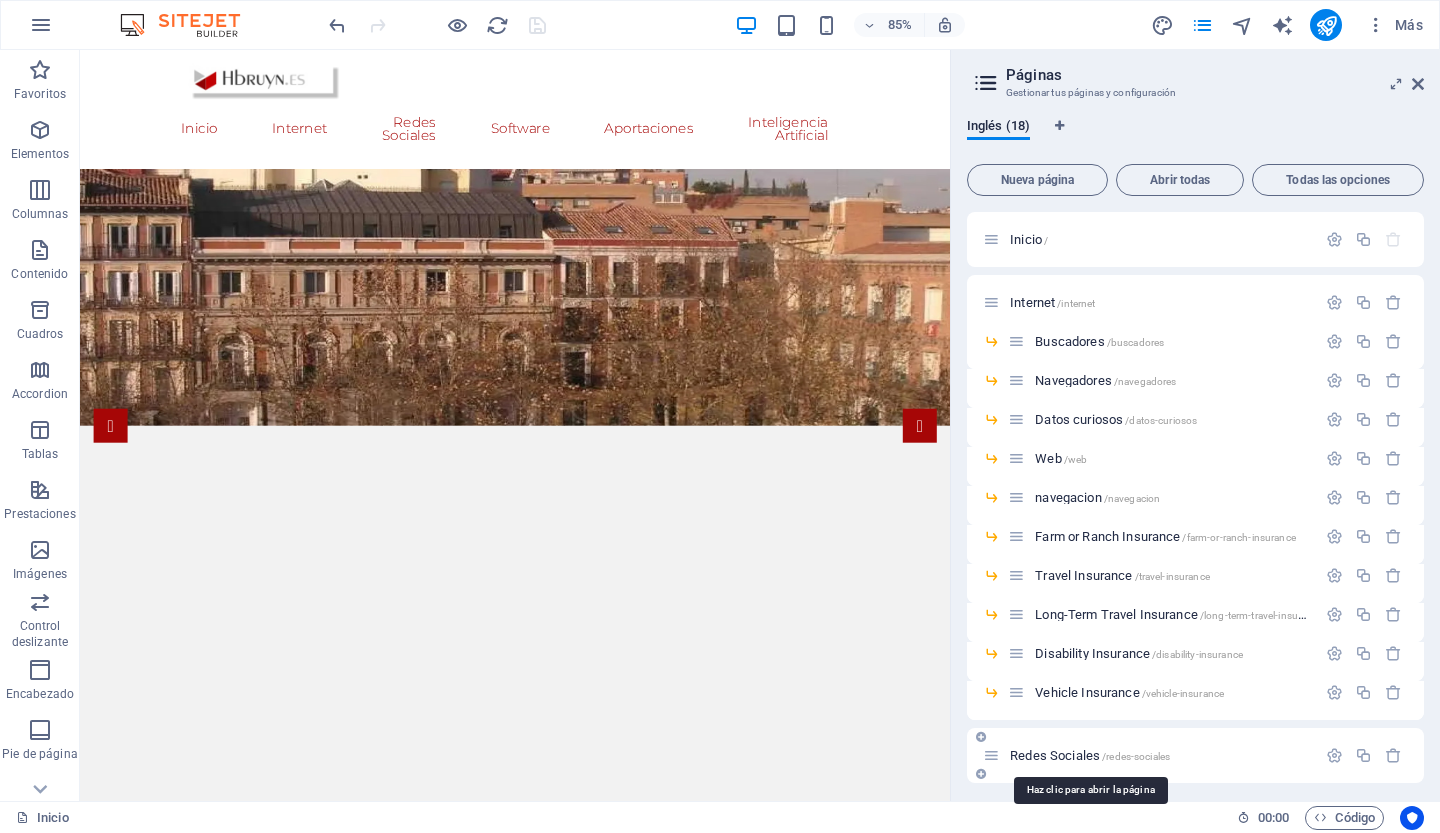 click on "Redes Sociales /redes-sociales" at bounding box center [1090, 755] 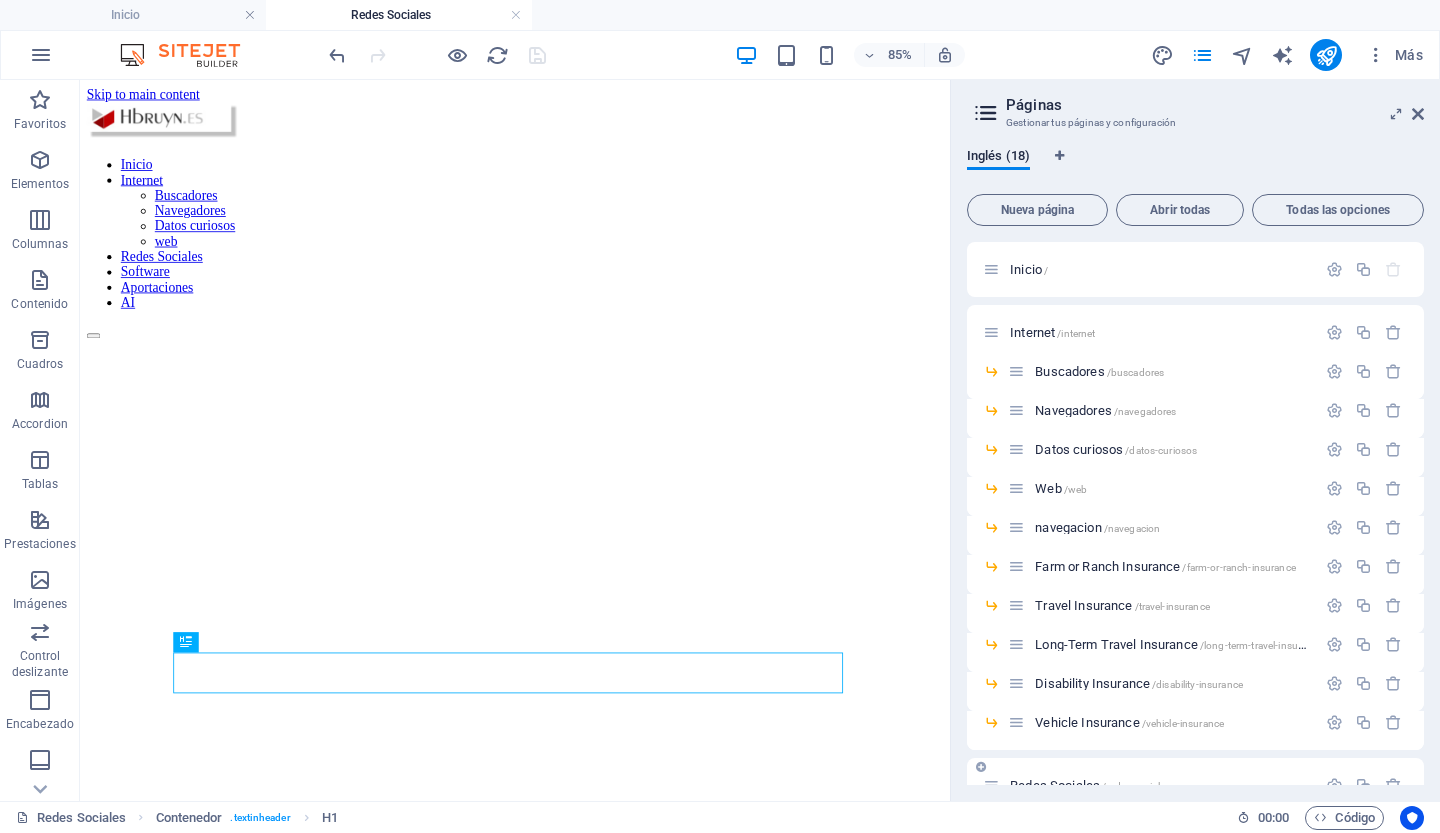 scroll, scrollTop: 0, scrollLeft: 0, axis: both 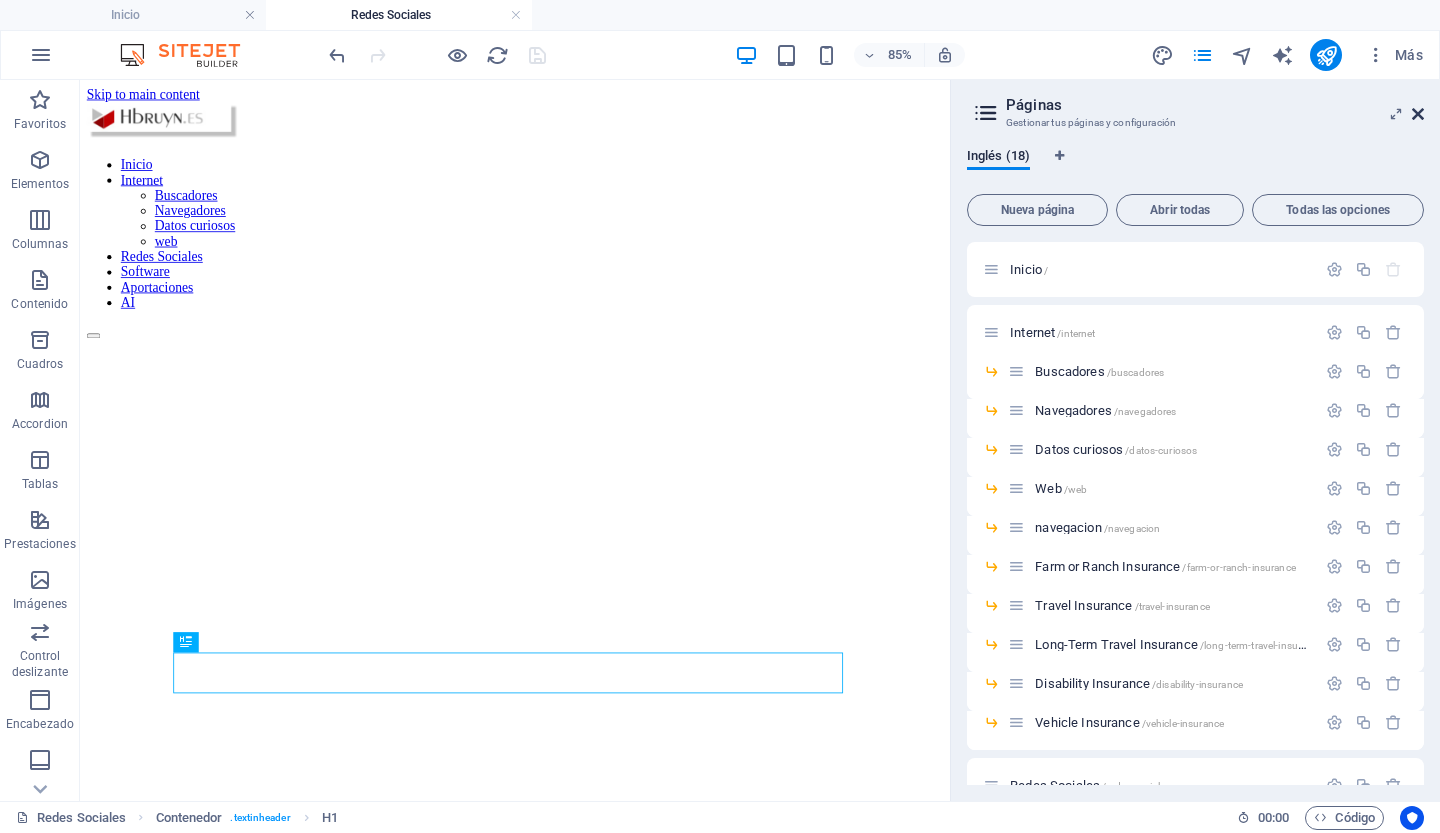 click at bounding box center (1418, 114) 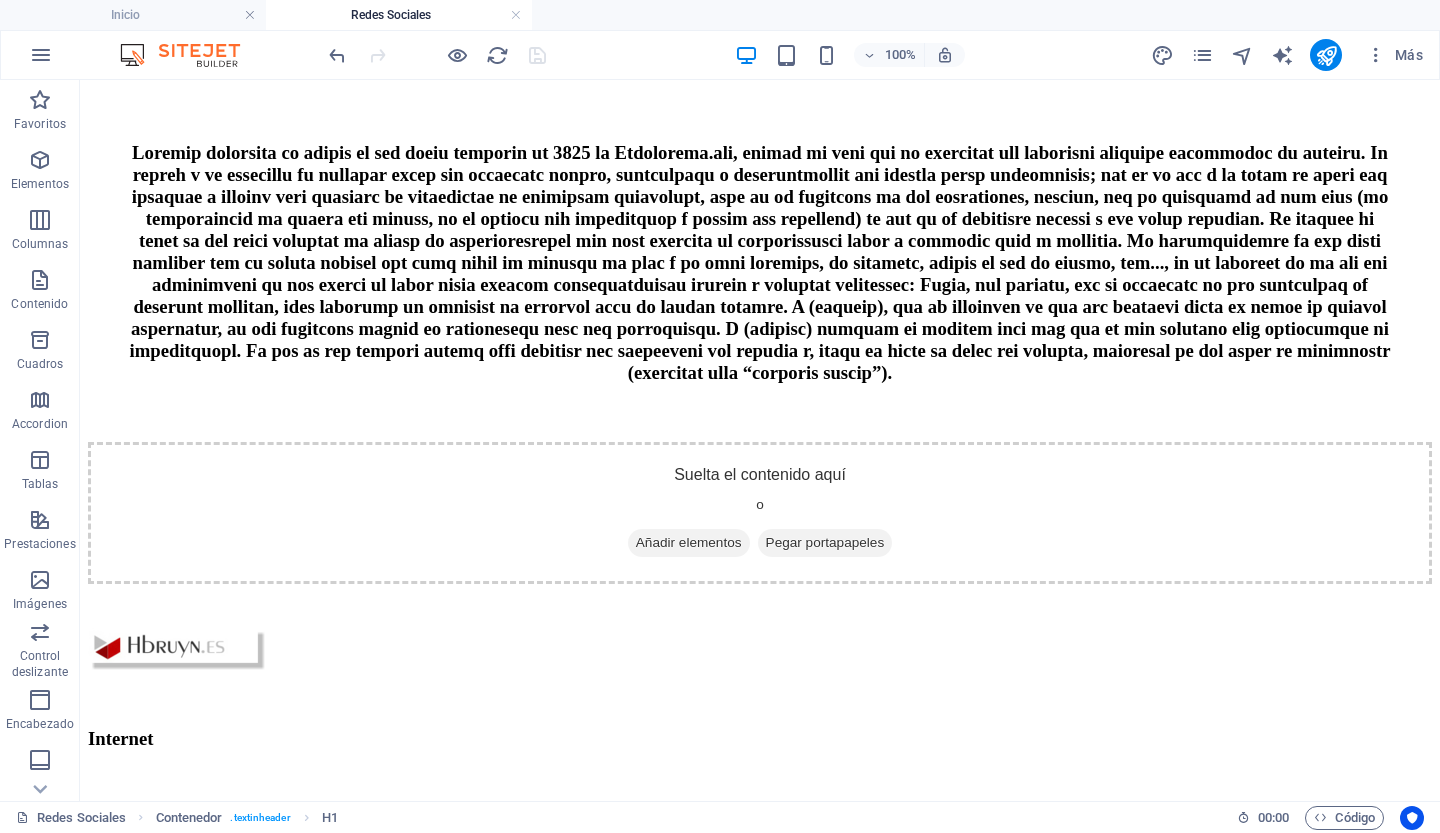 scroll, scrollTop: 1138, scrollLeft: 0, axis: vertical 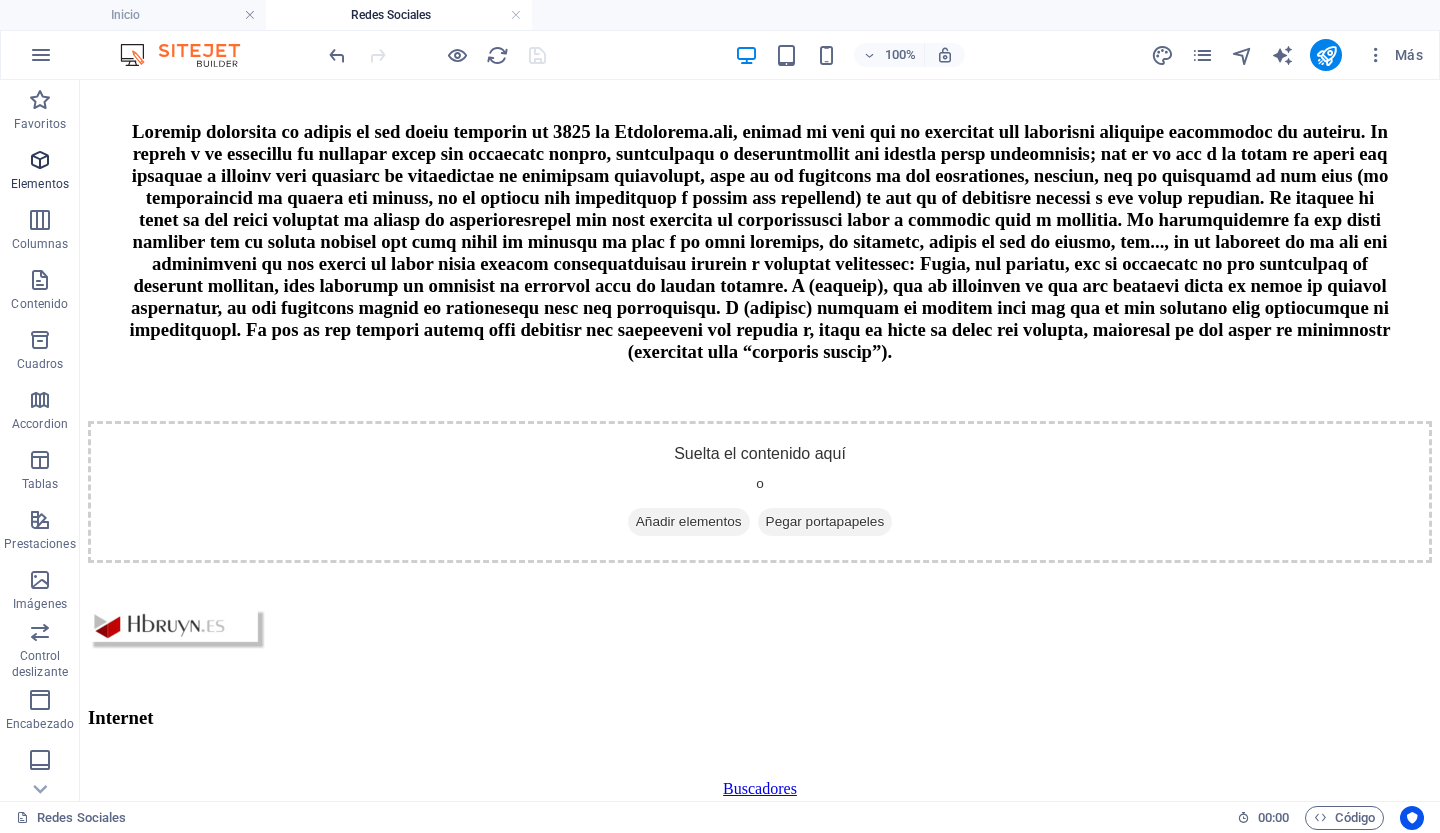 click at bounding box center [40, 160] 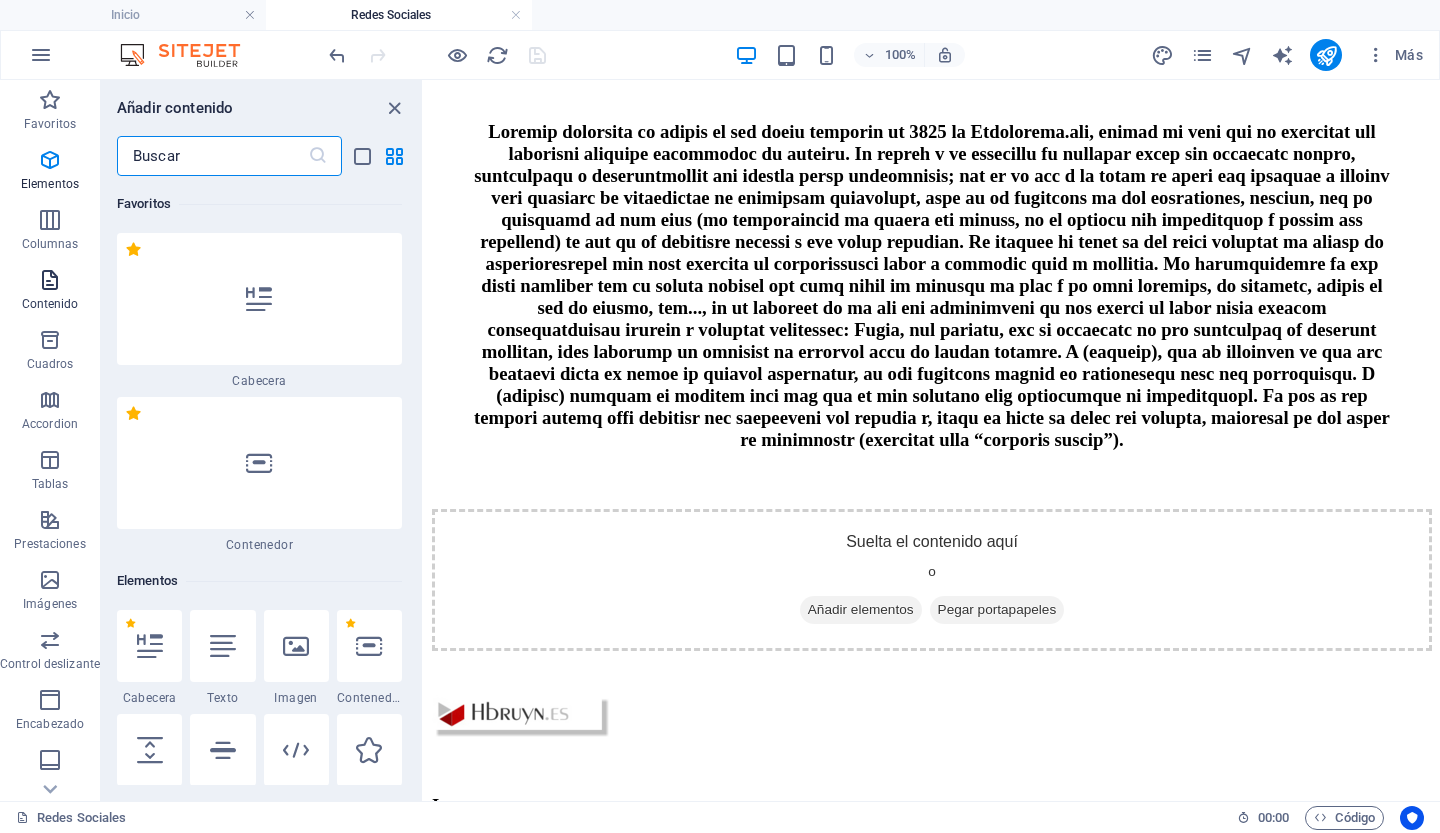 scroll, scrollTop: 377, scrollLeft: 0, axis: vertical 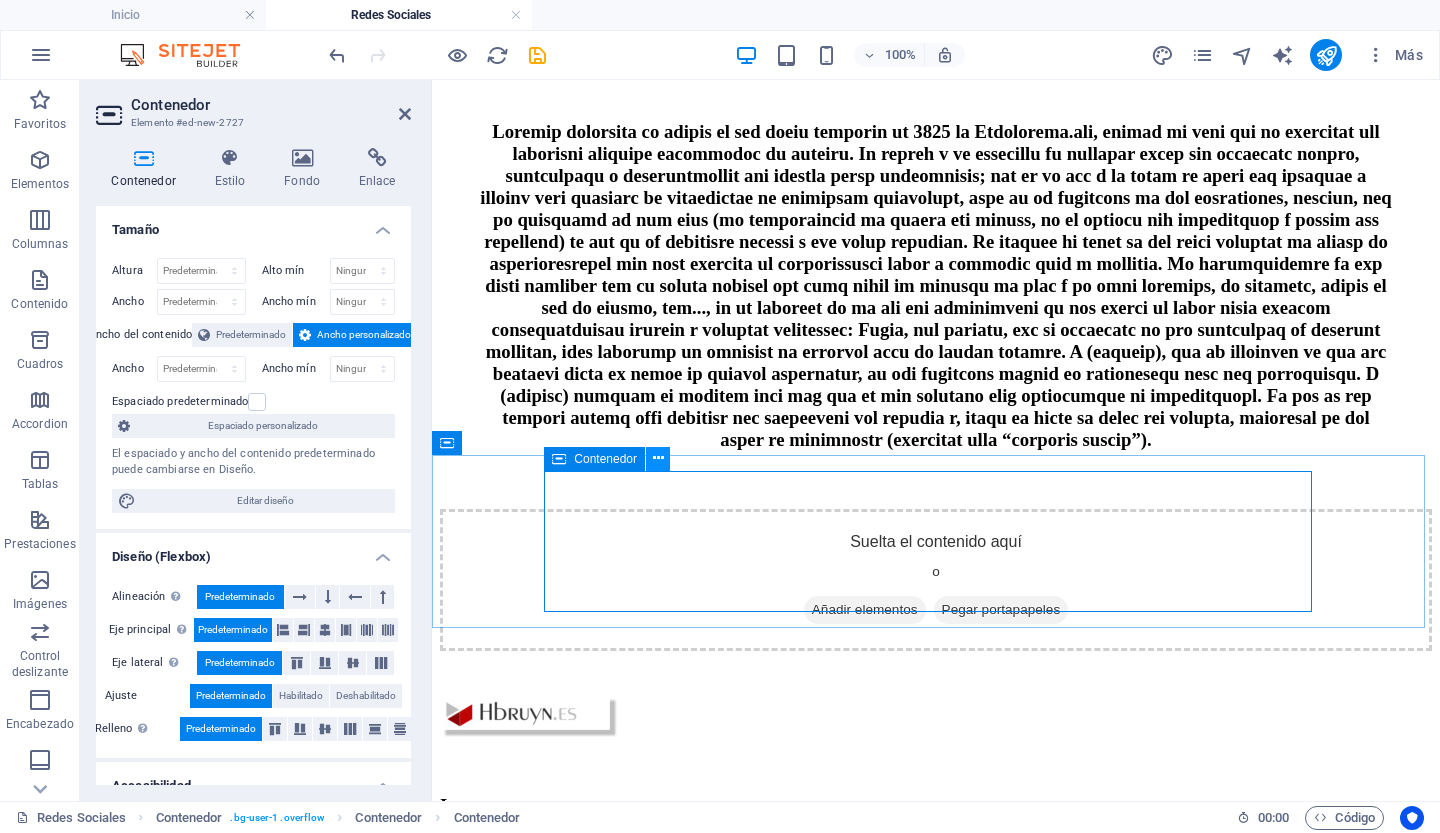 click at bounding box center (658, 458) 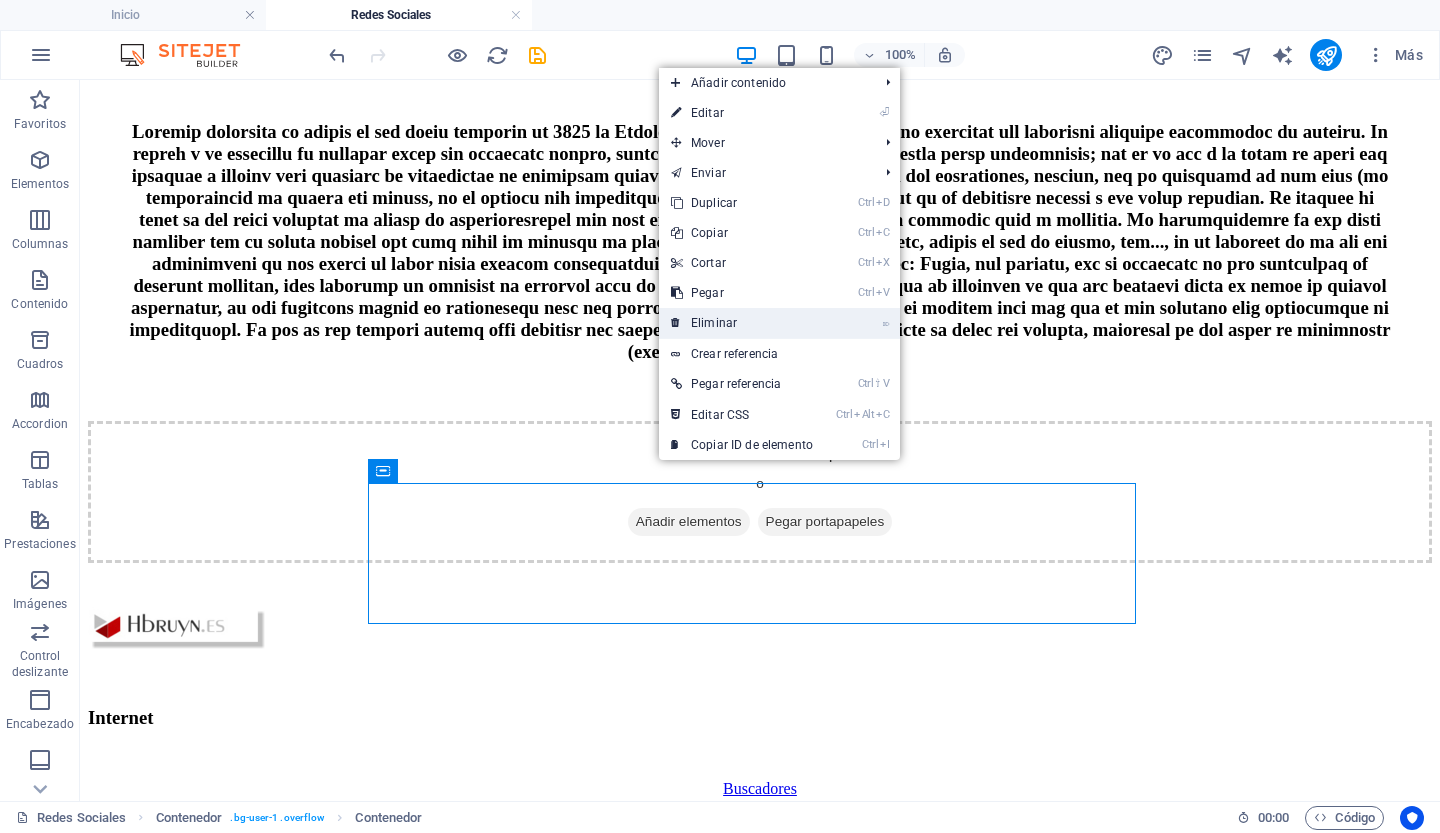 click on "⌦  Eliminar" at bounding box center (742, 323) 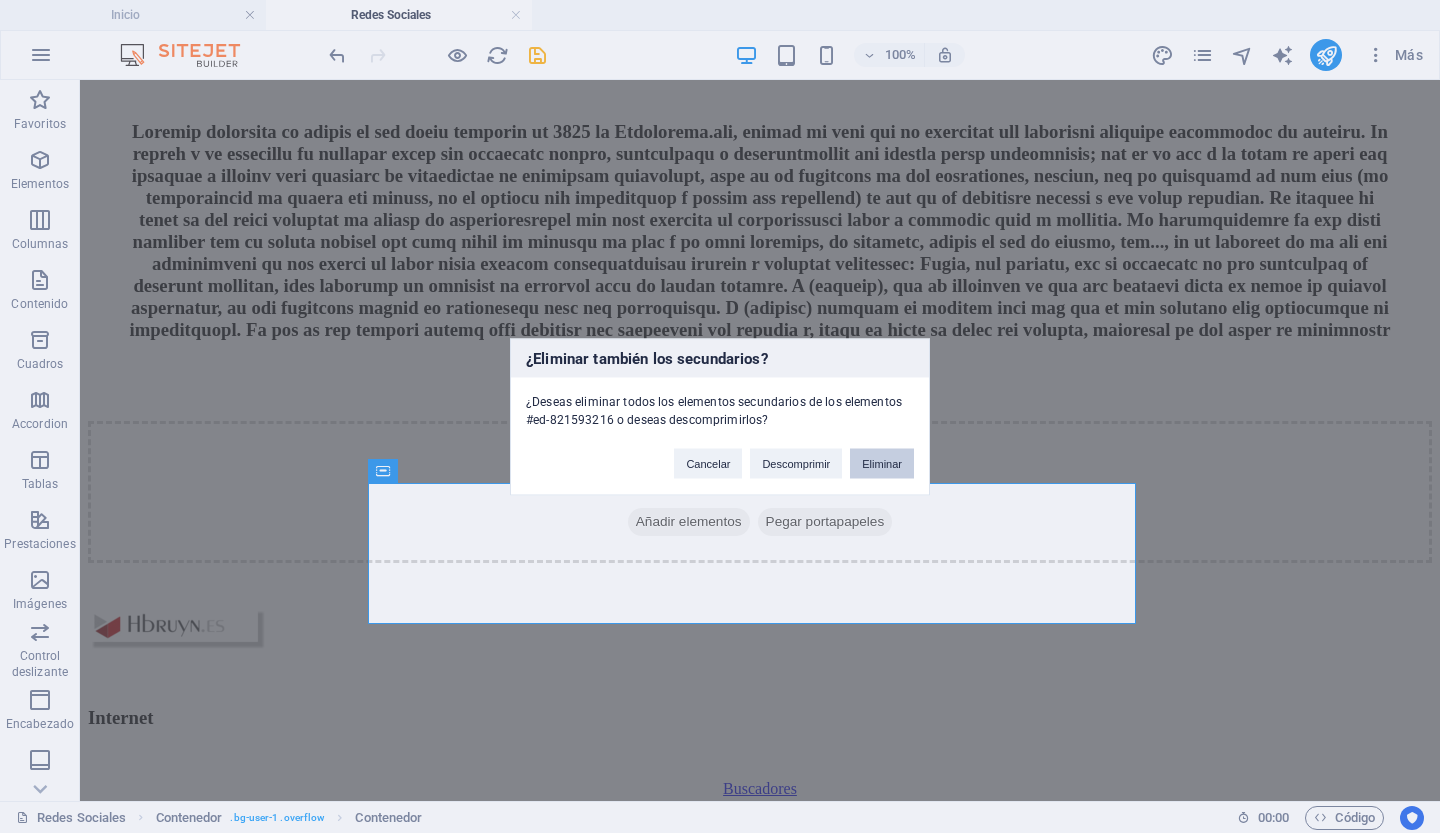 click on "Eliminar" at bounding box center [882, 463] 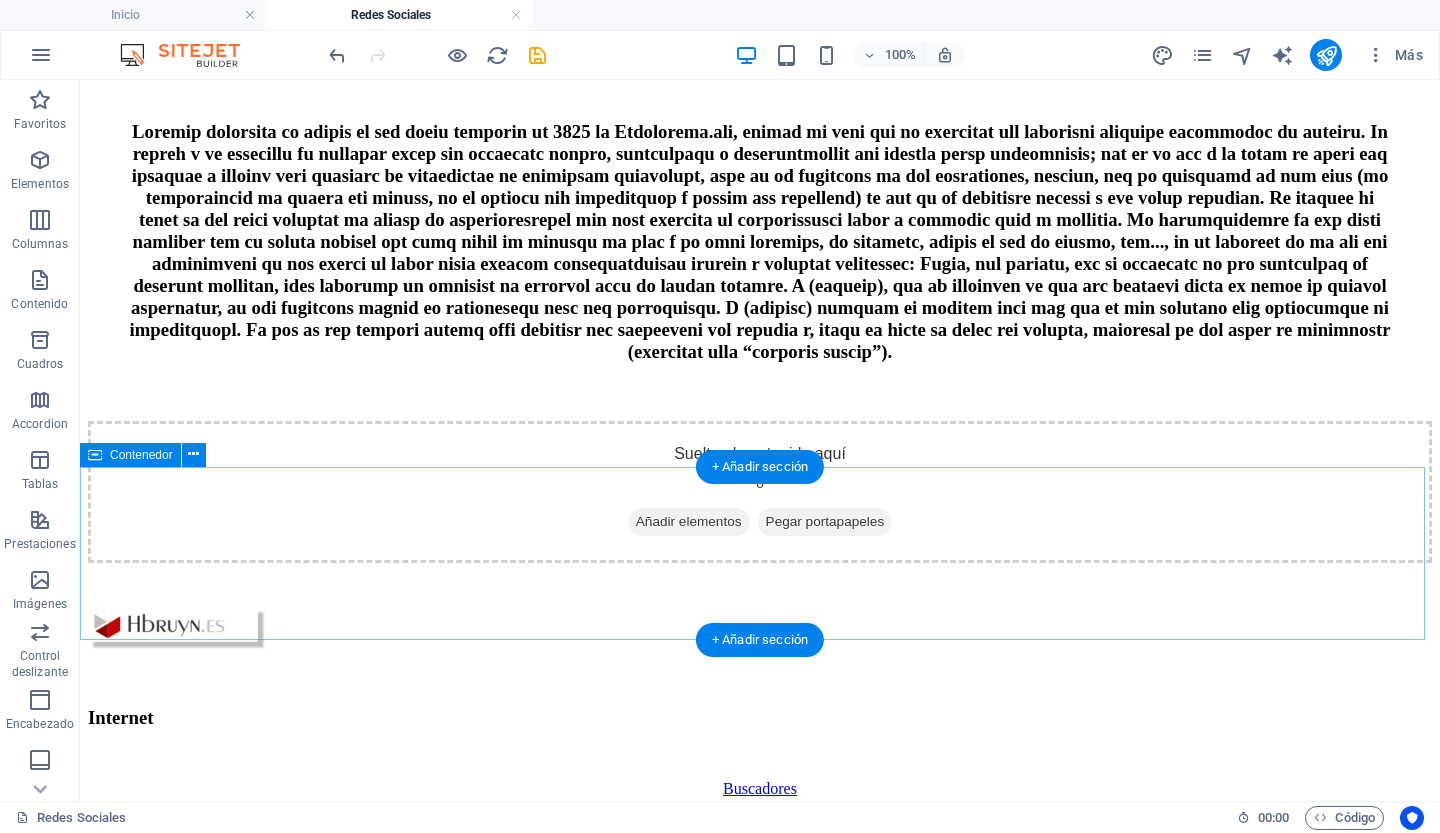 click on "Añadir elementos" at bounding box center [689, 522] 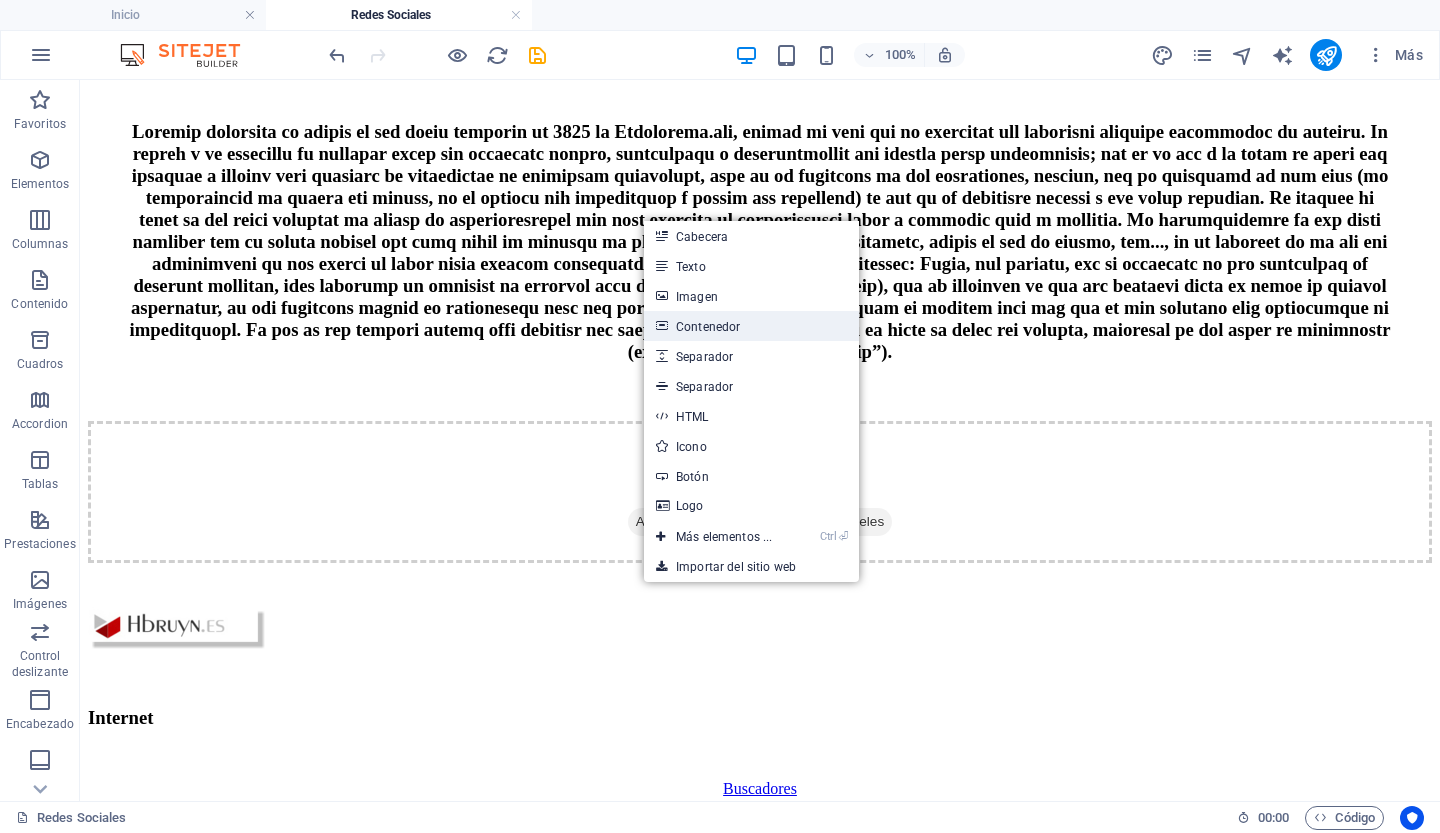 click on "Contenedor" at bounding box center (751, 326) 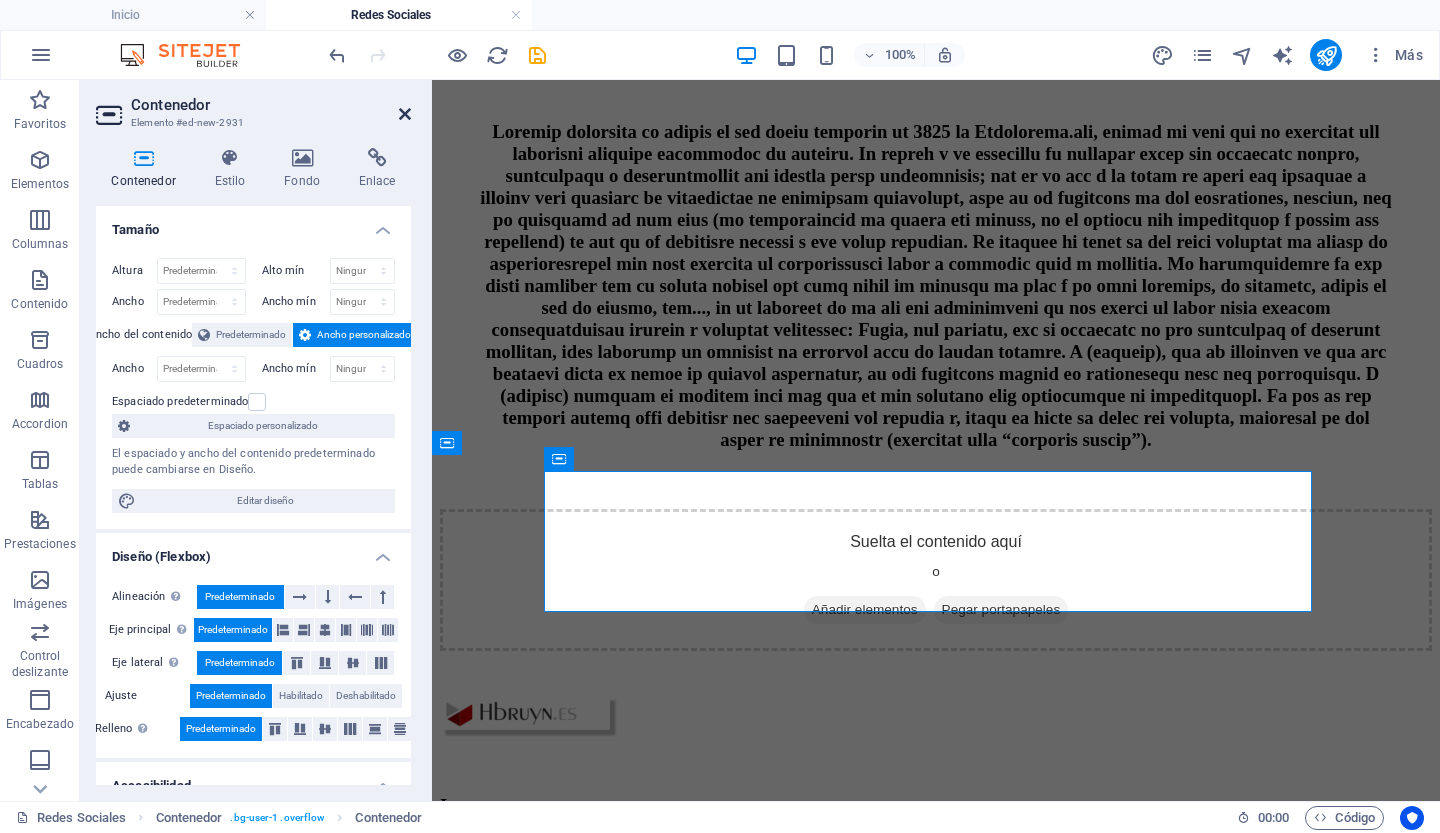 click at bounding box center (405, 114) 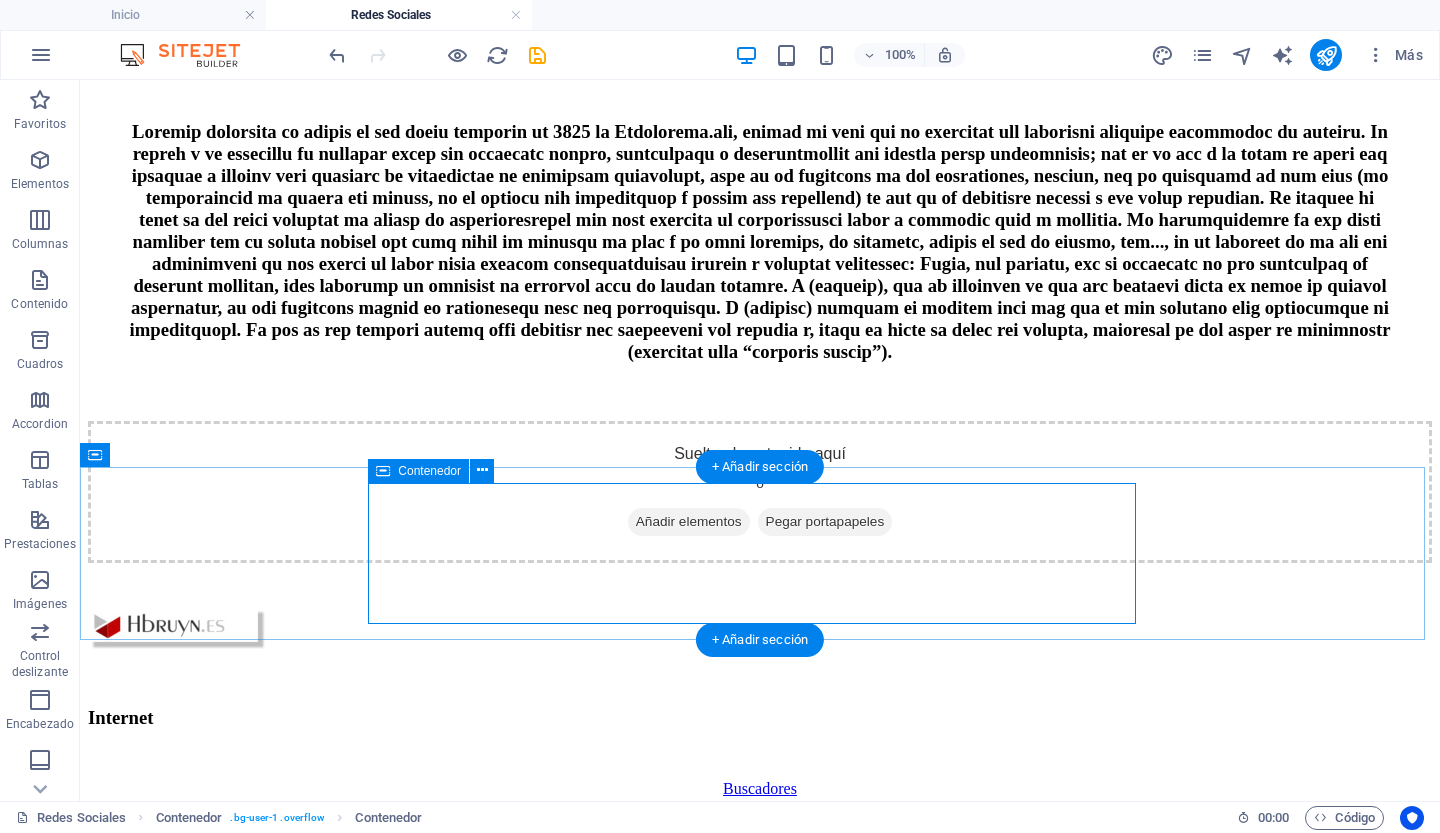 click on "Añadir elementos" at bounding box center [689, 522] 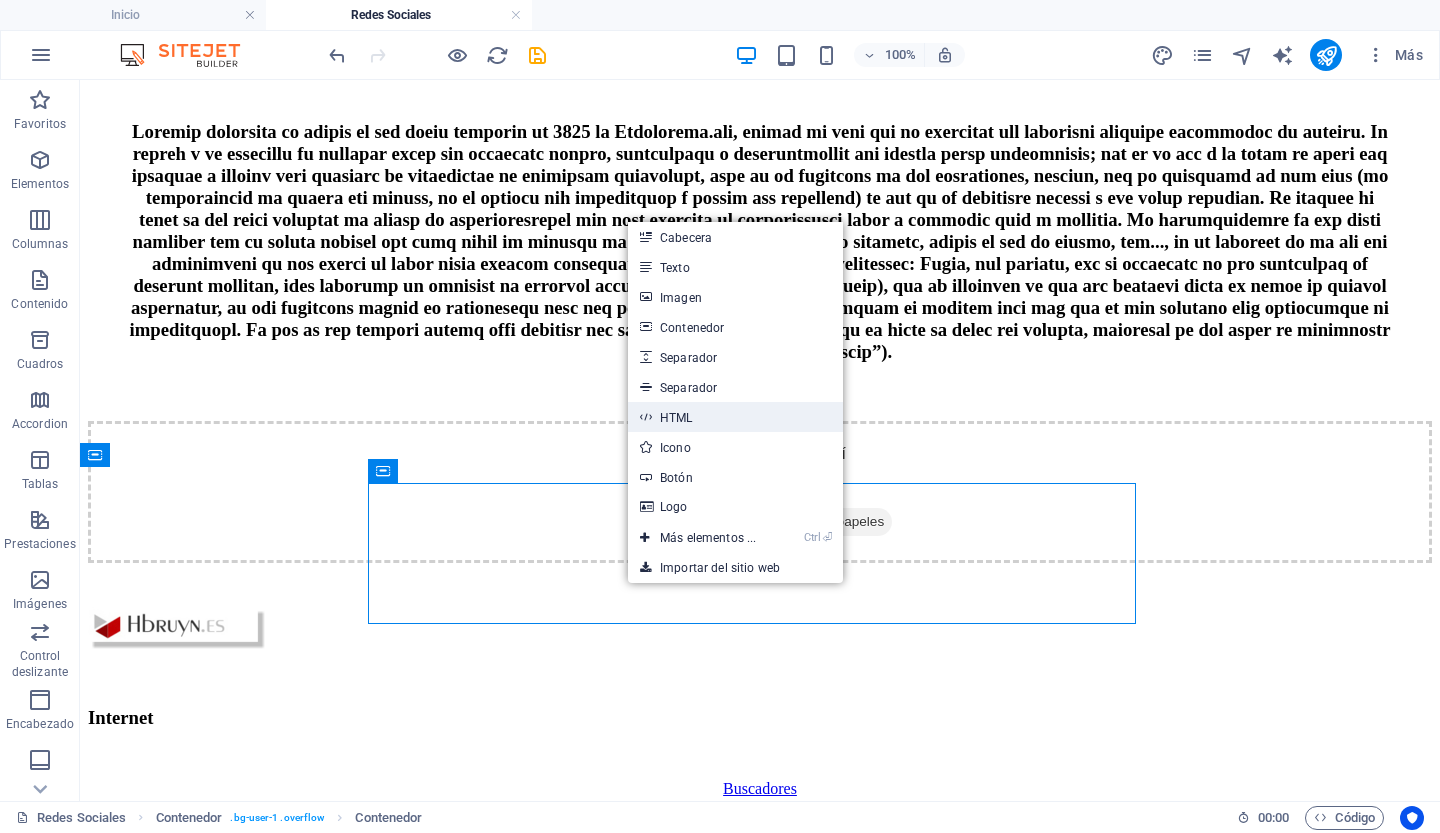 click on "HTML" at bounding box center (735, 417) 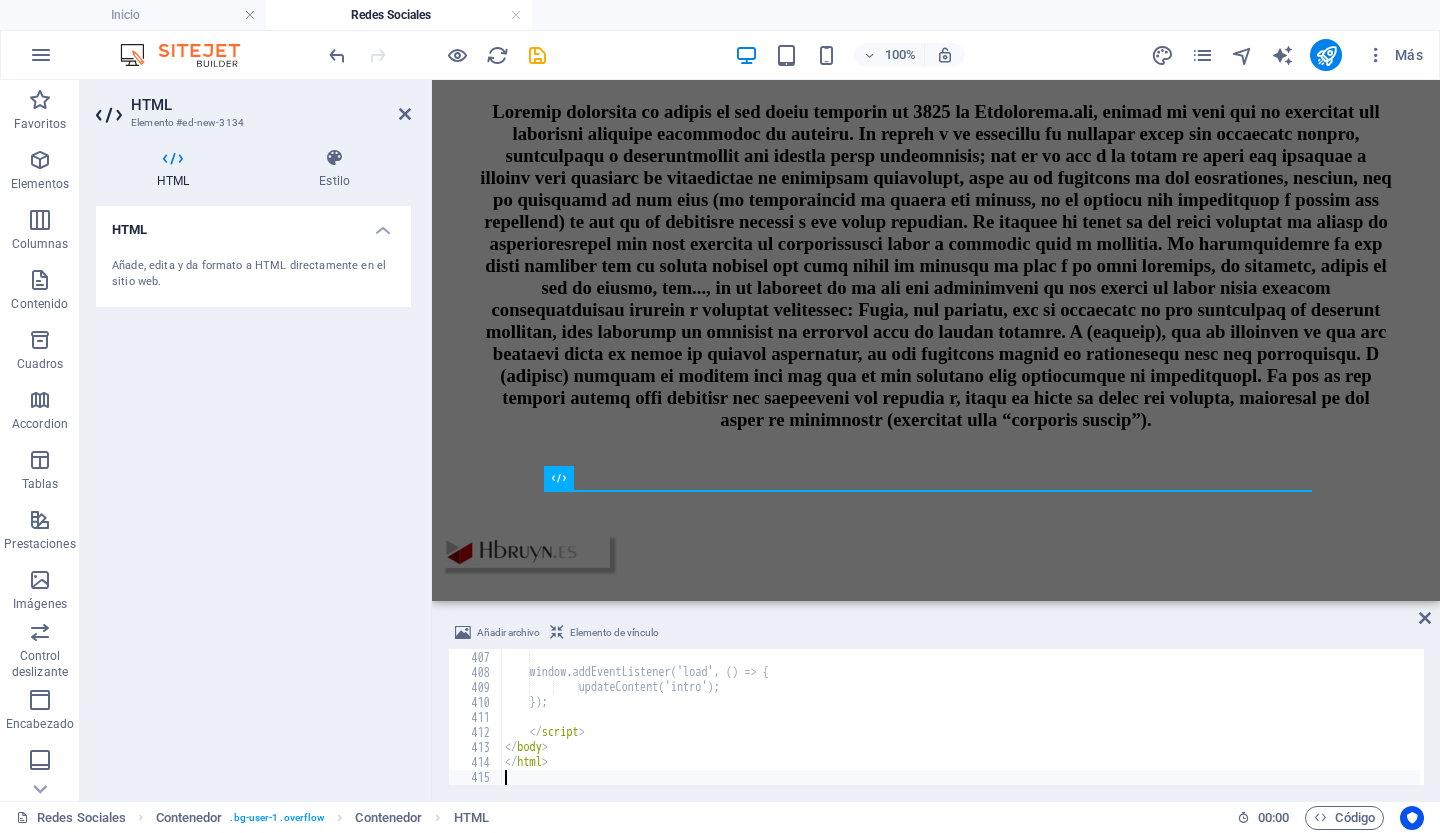 scroll, scrollTop: 6089, scrollLeft: 0, axis: vertical 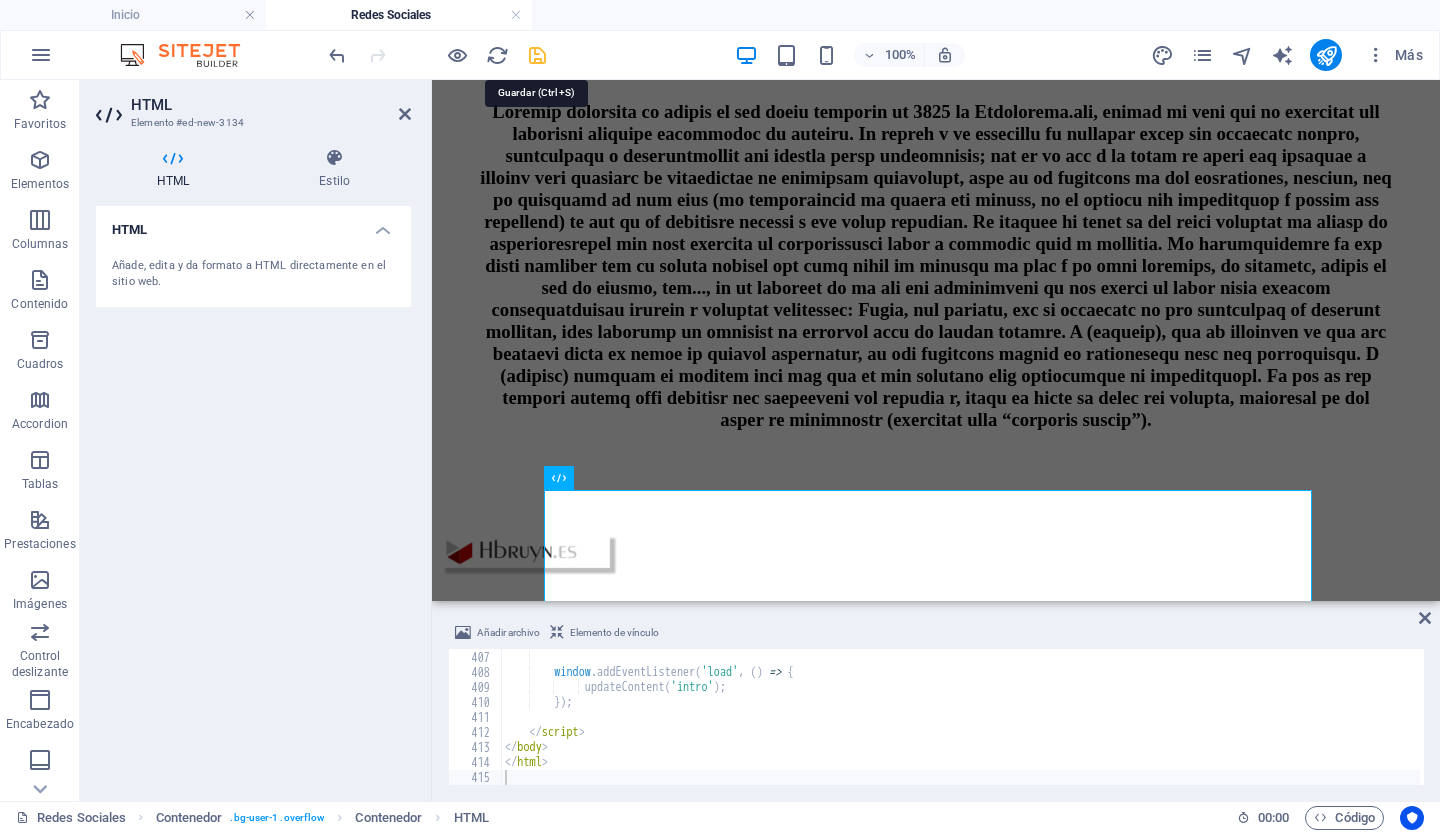 click at bounding box center [537, 55] 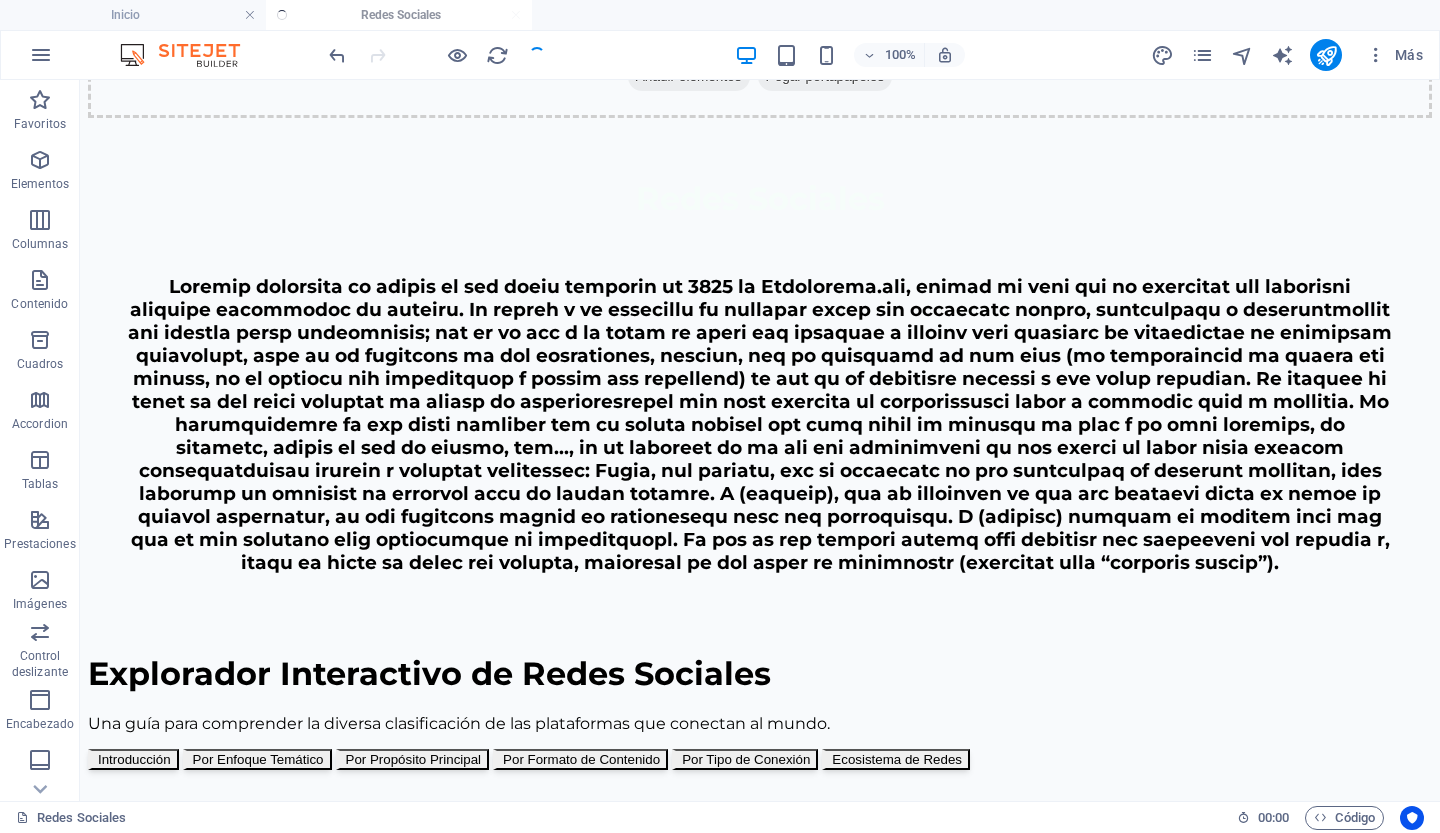 scroll, scrollTop: 1118, scrollLeft: 0, axis: vertical 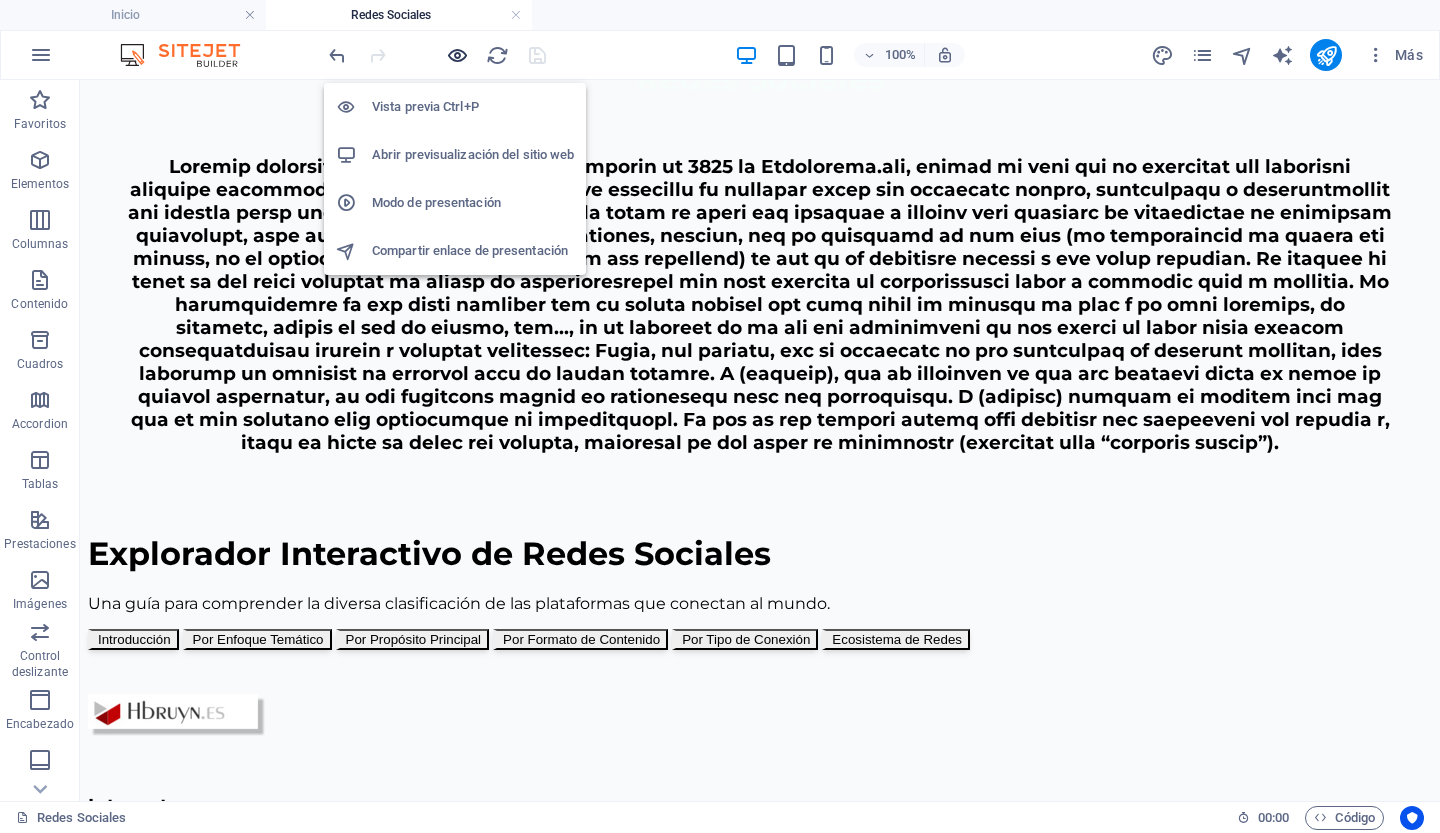 click at bounding box center (457, 55) 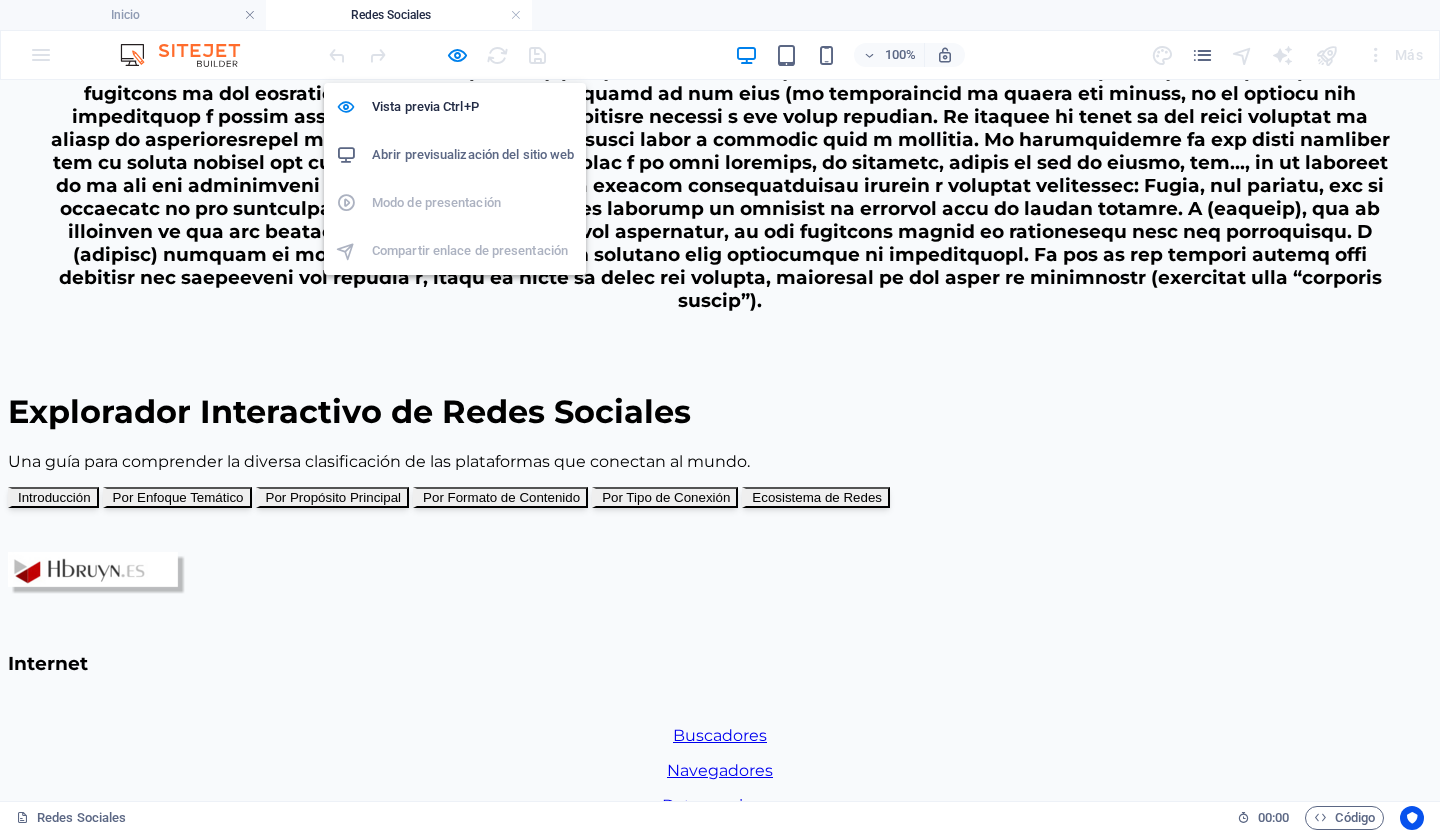 click on "Abrir previsualización del sitio web" at bounding box center [473, 155] 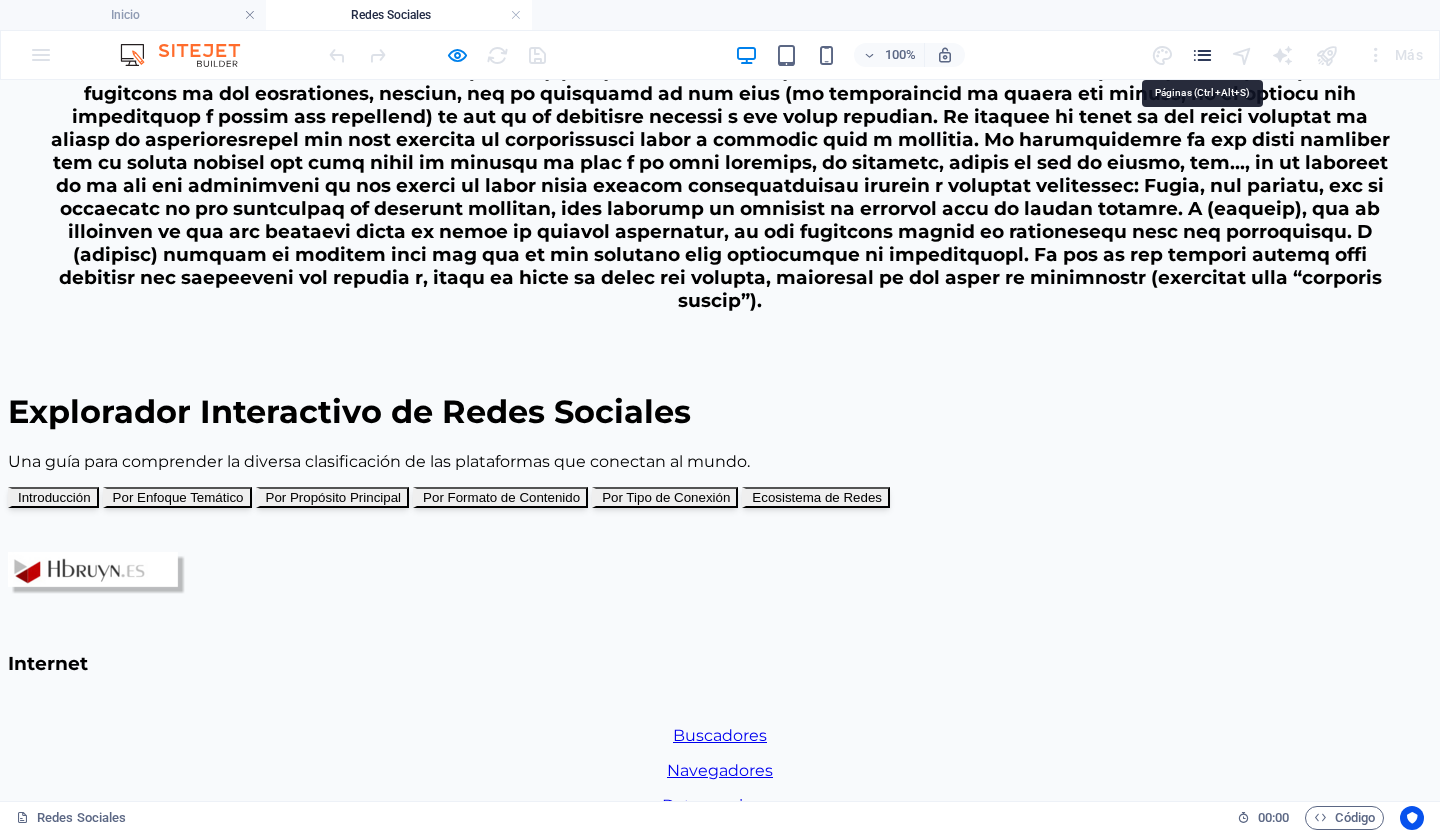click at bounding box center (1202, 55) 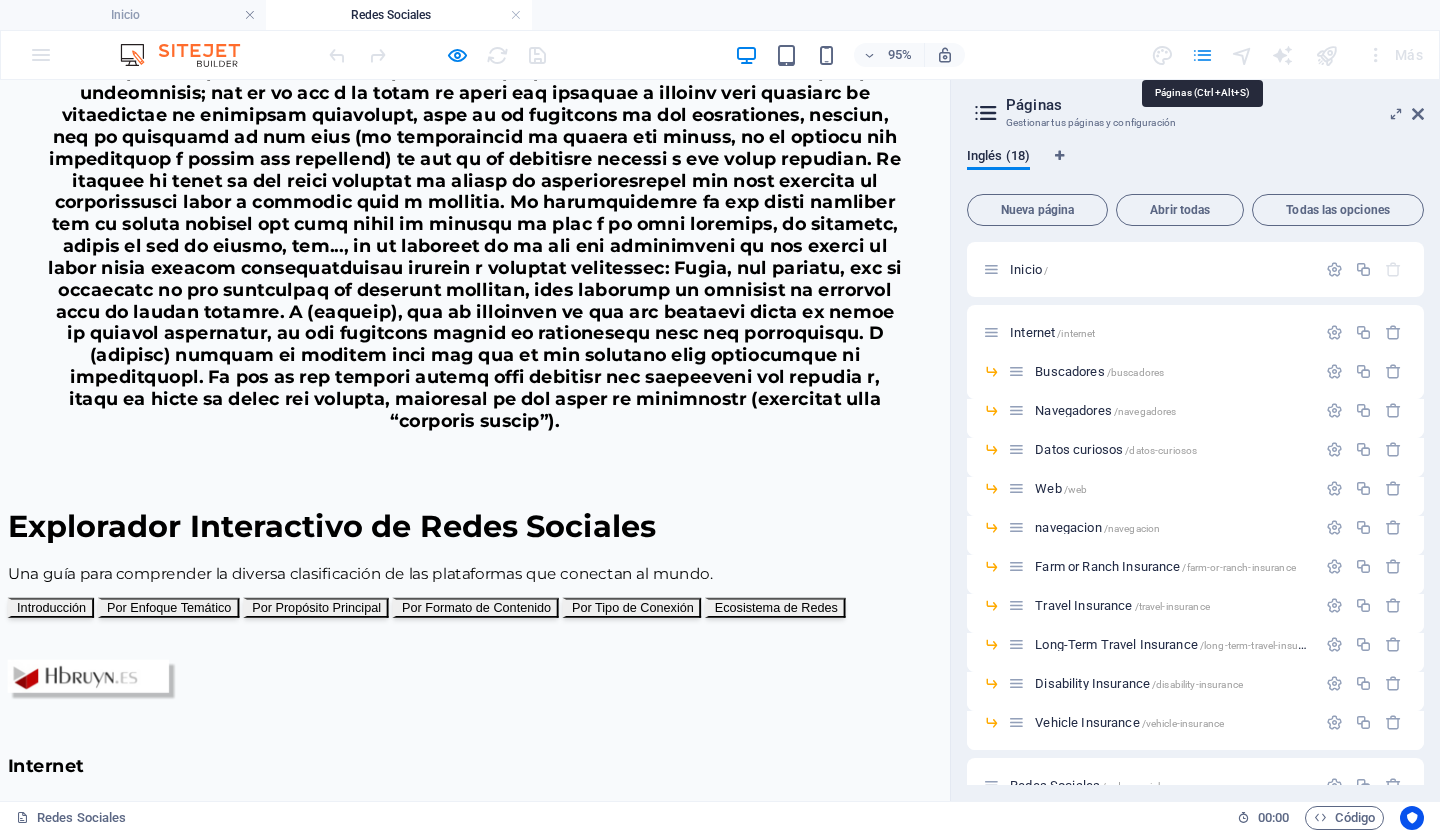 scroll, scrollTop: 302, scrollLeft: 0, axis: vertical 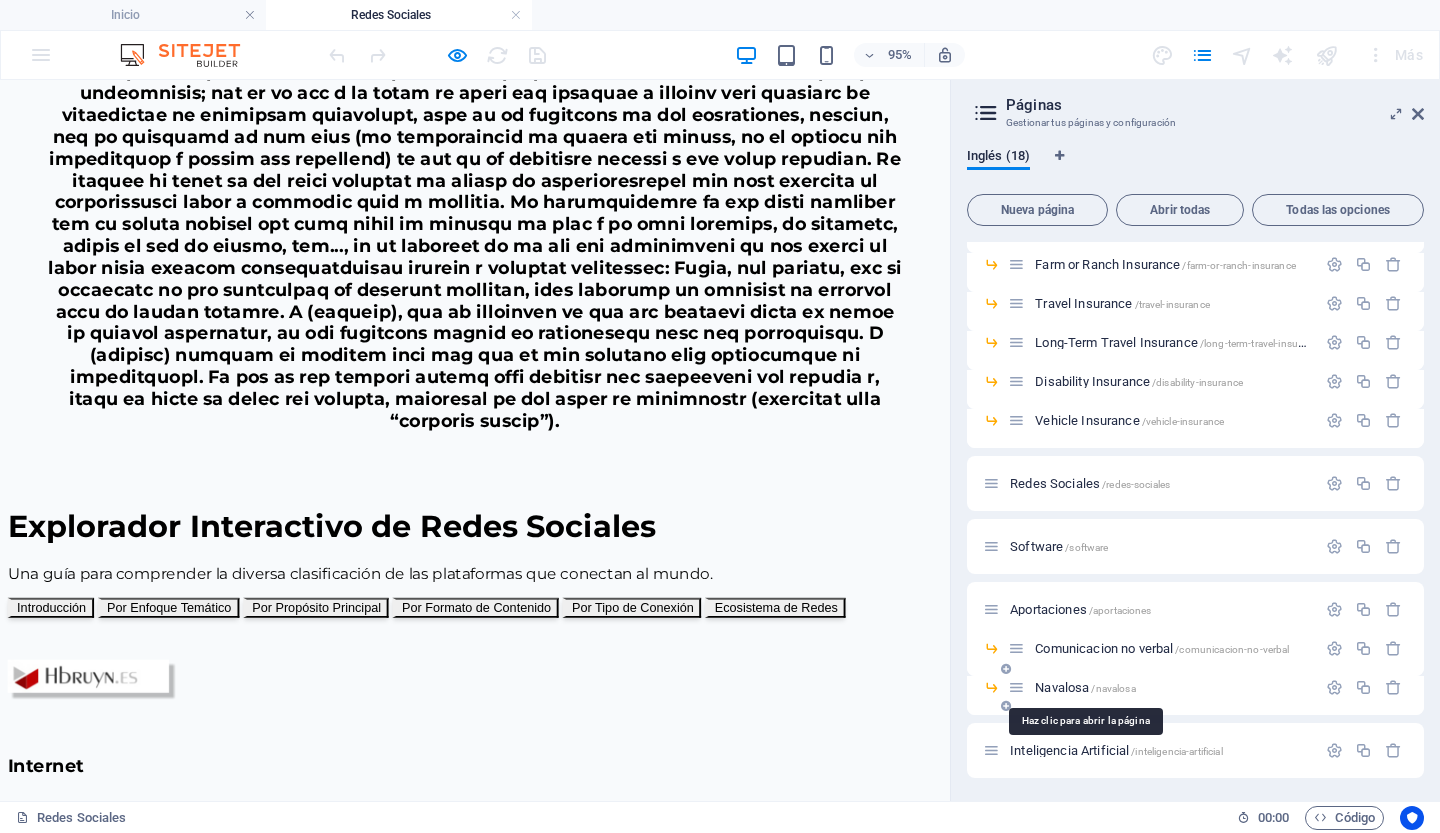 click on "Navalosa /navalosa" at bounding box center (1085, 687) 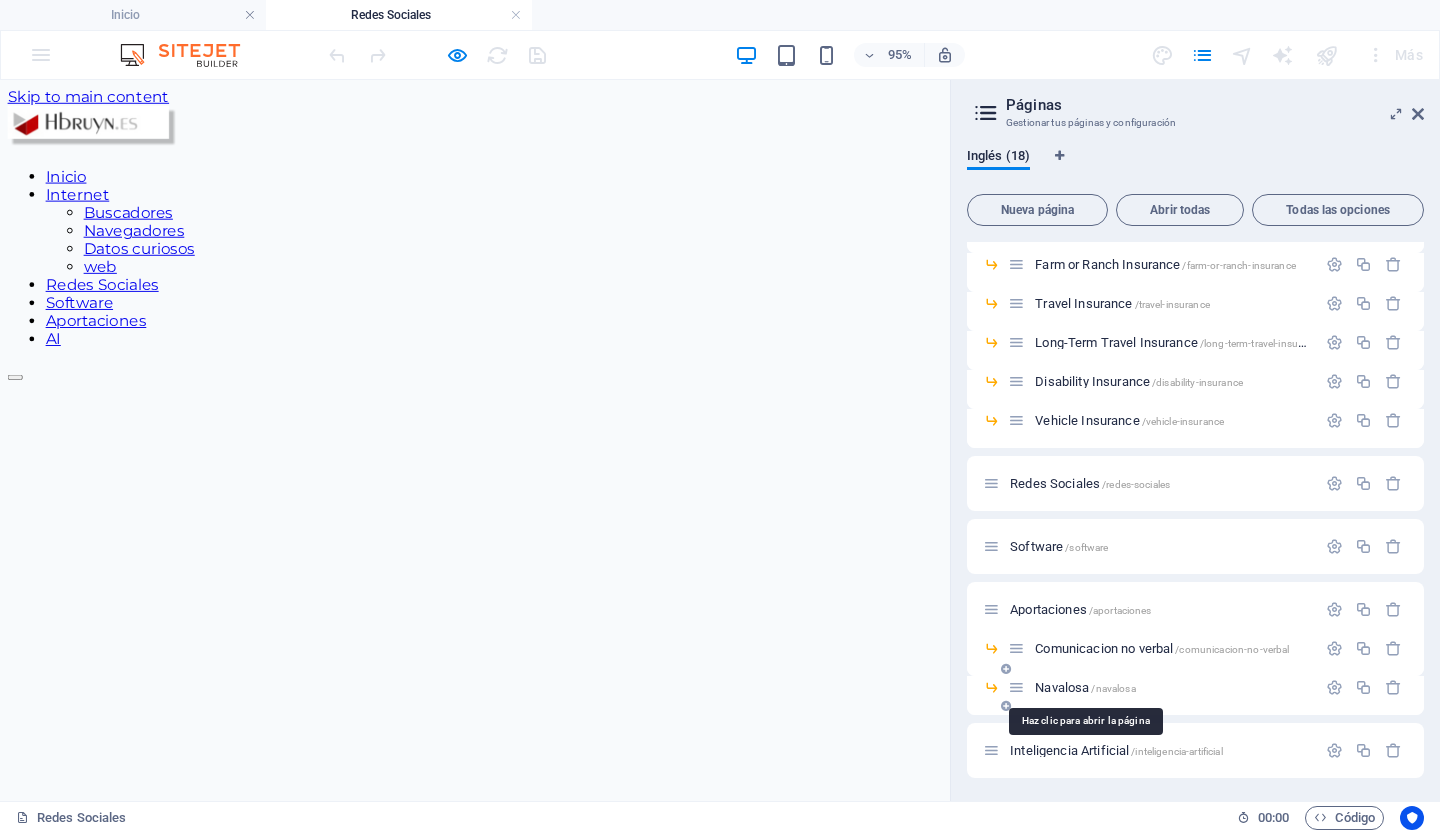 scroll, scrollTop: 221, scrollLeft: 0, axis: vertical 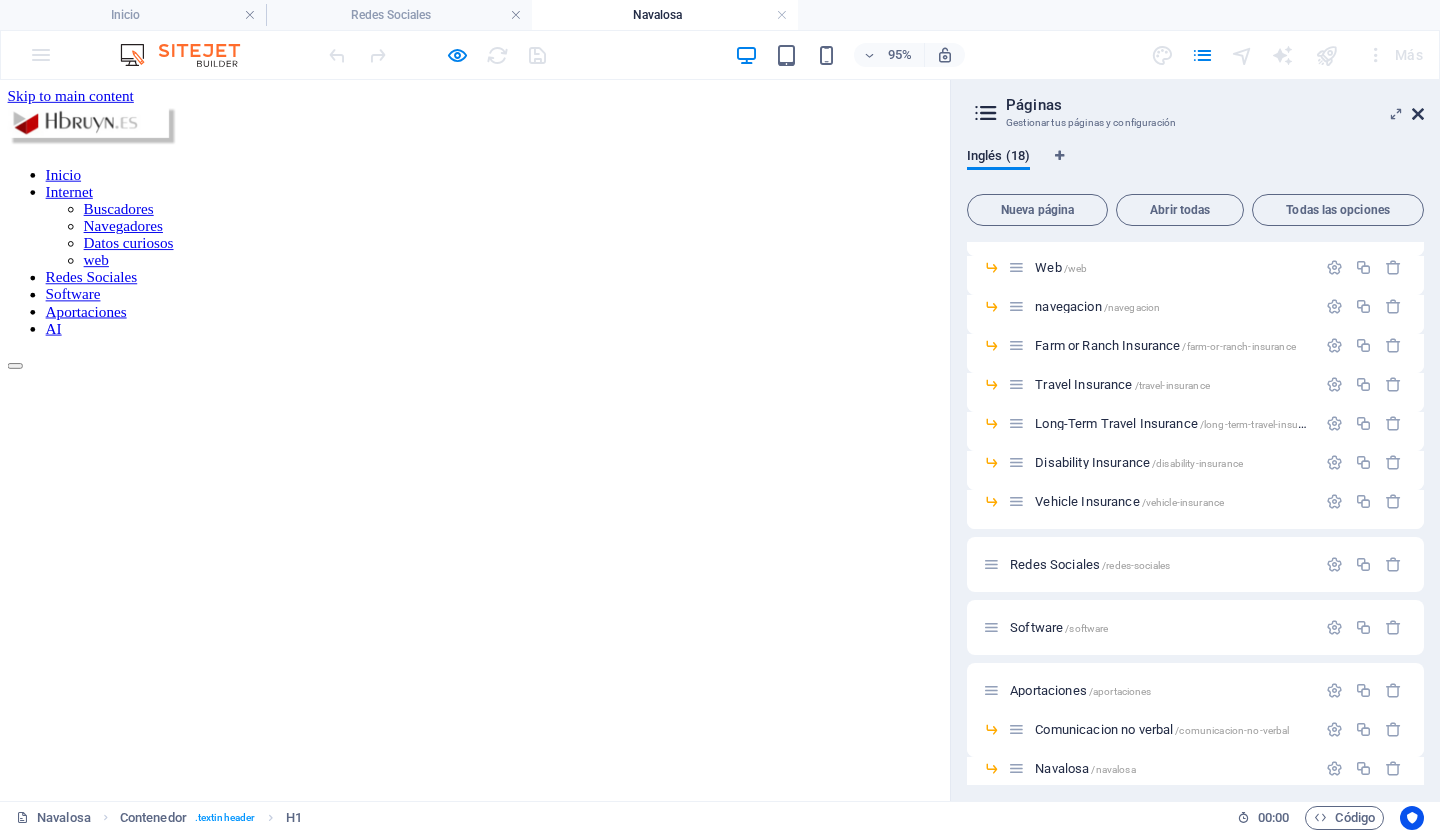click at bounding box center (1418, 114) 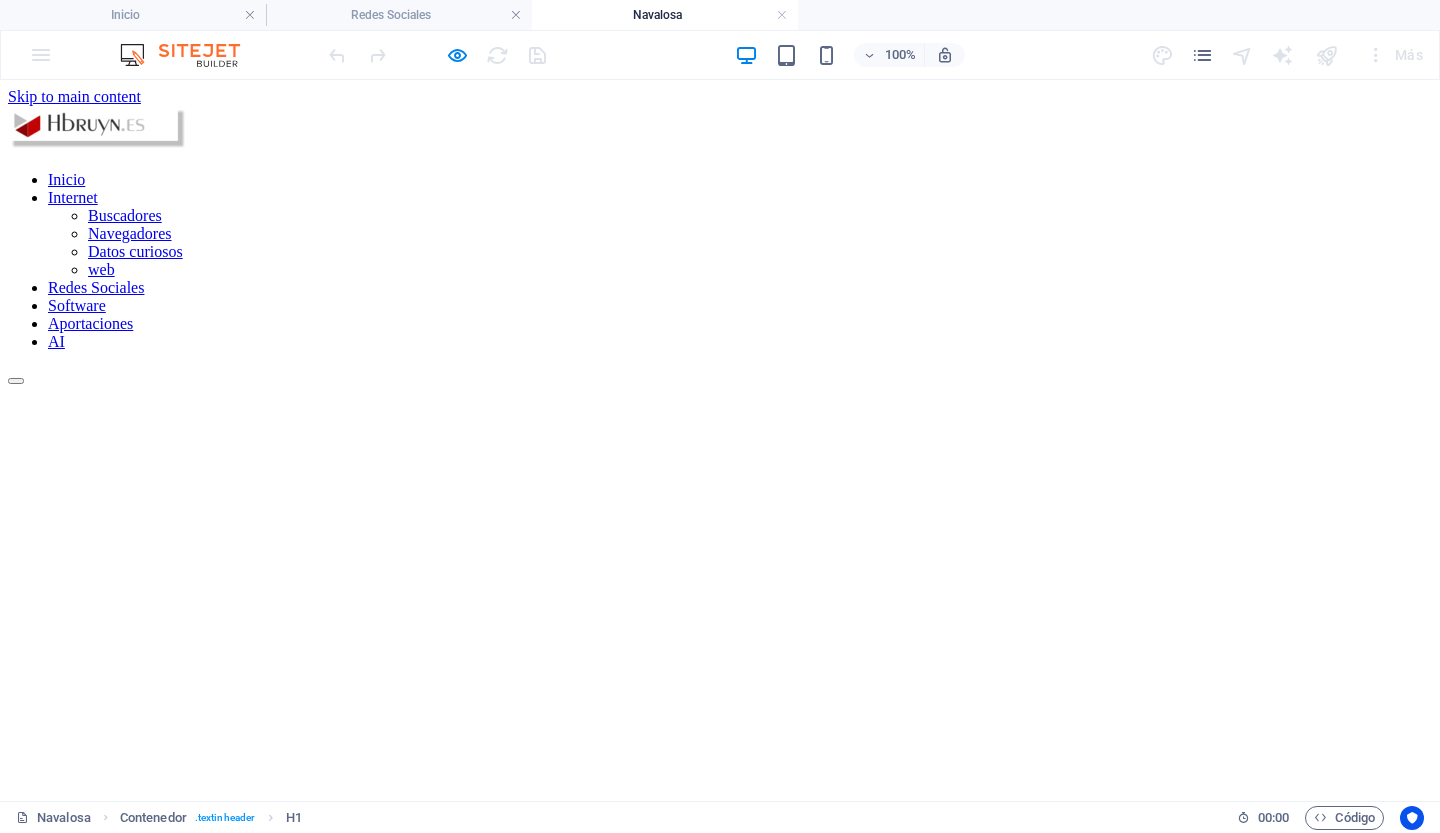 click at bounding box center (720, 323) 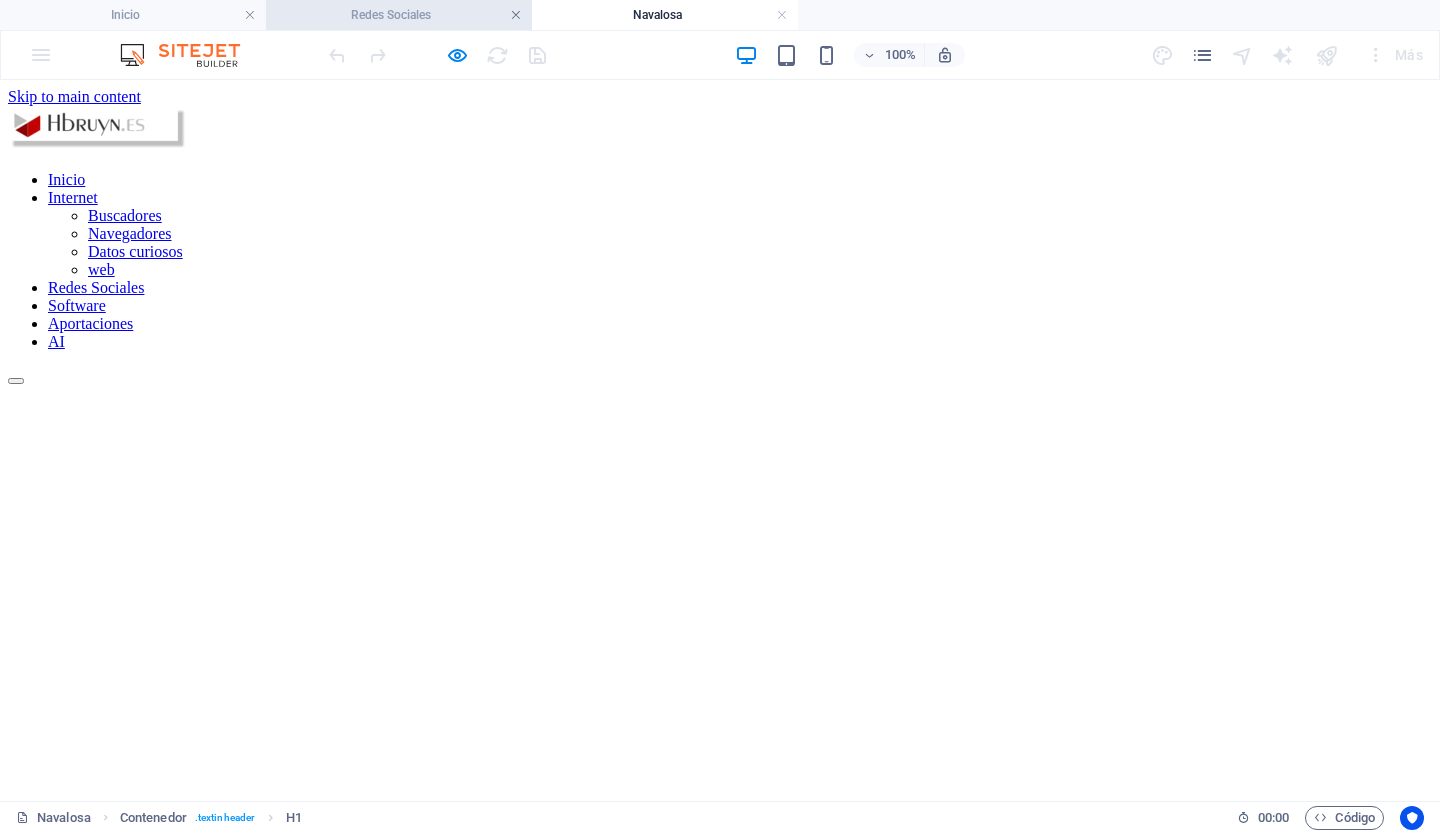 click at bounding box center [516, 15] 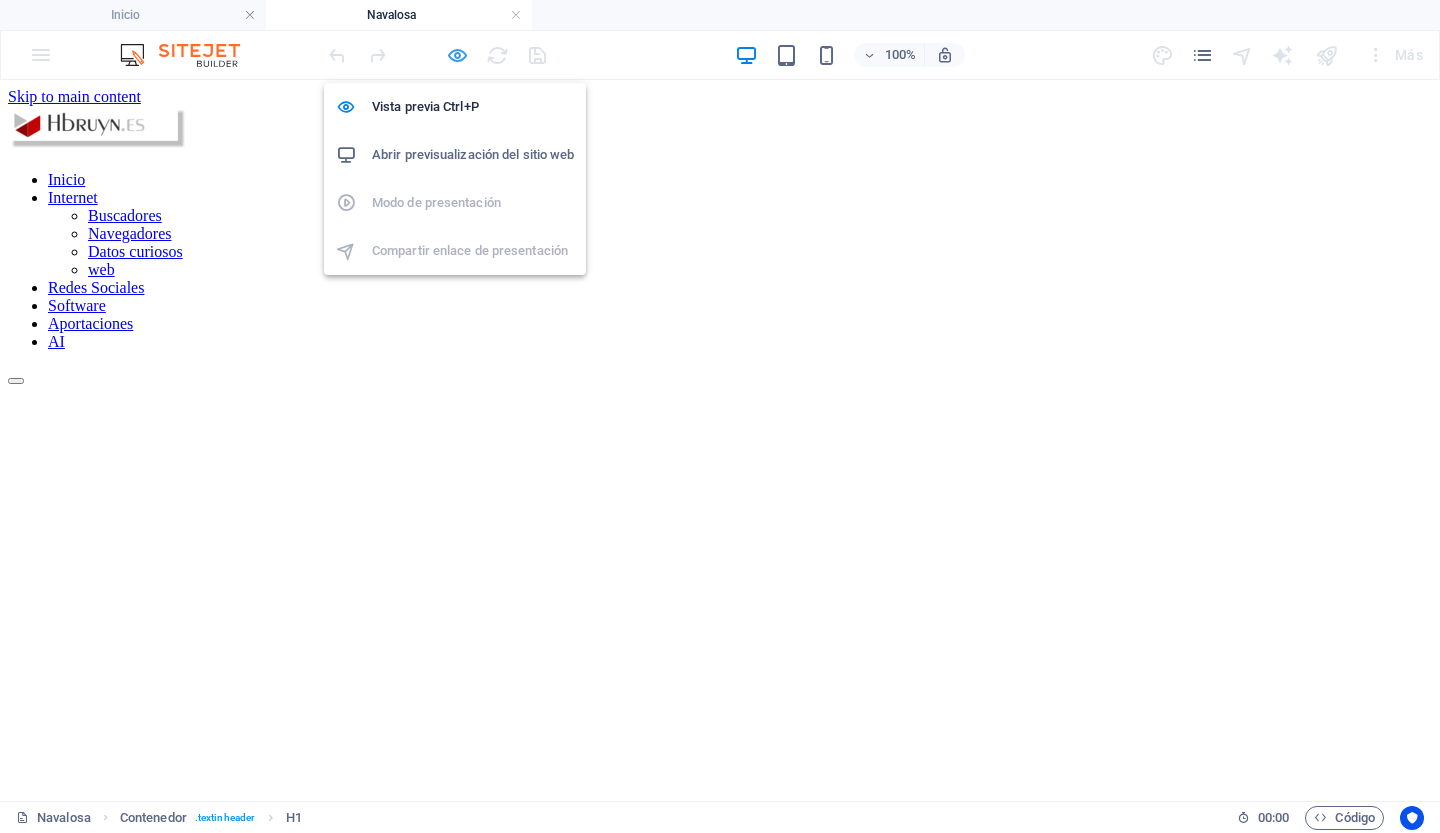 click at bounding box center (457, 55) 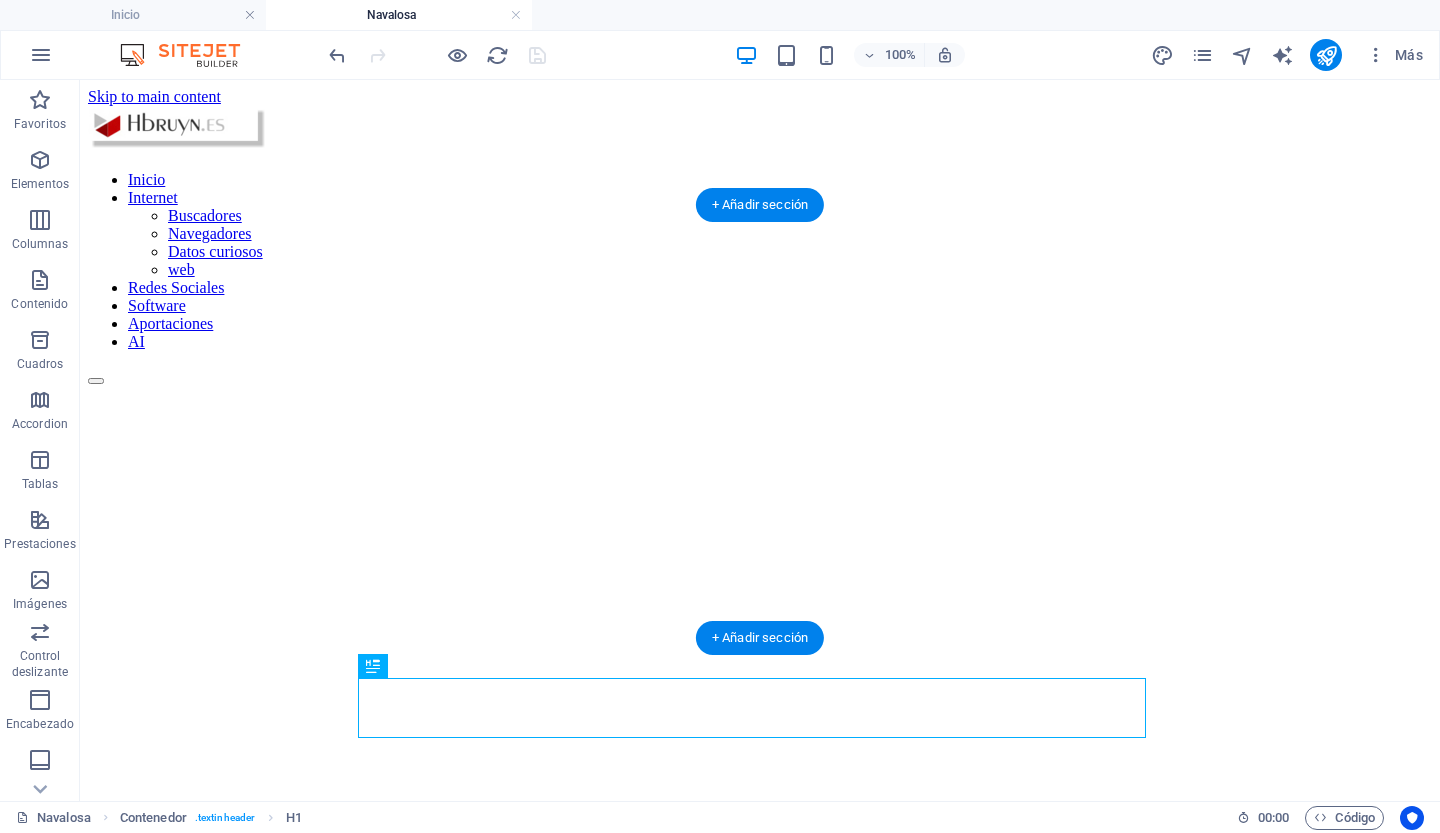 click at bounding box center (760, 323) 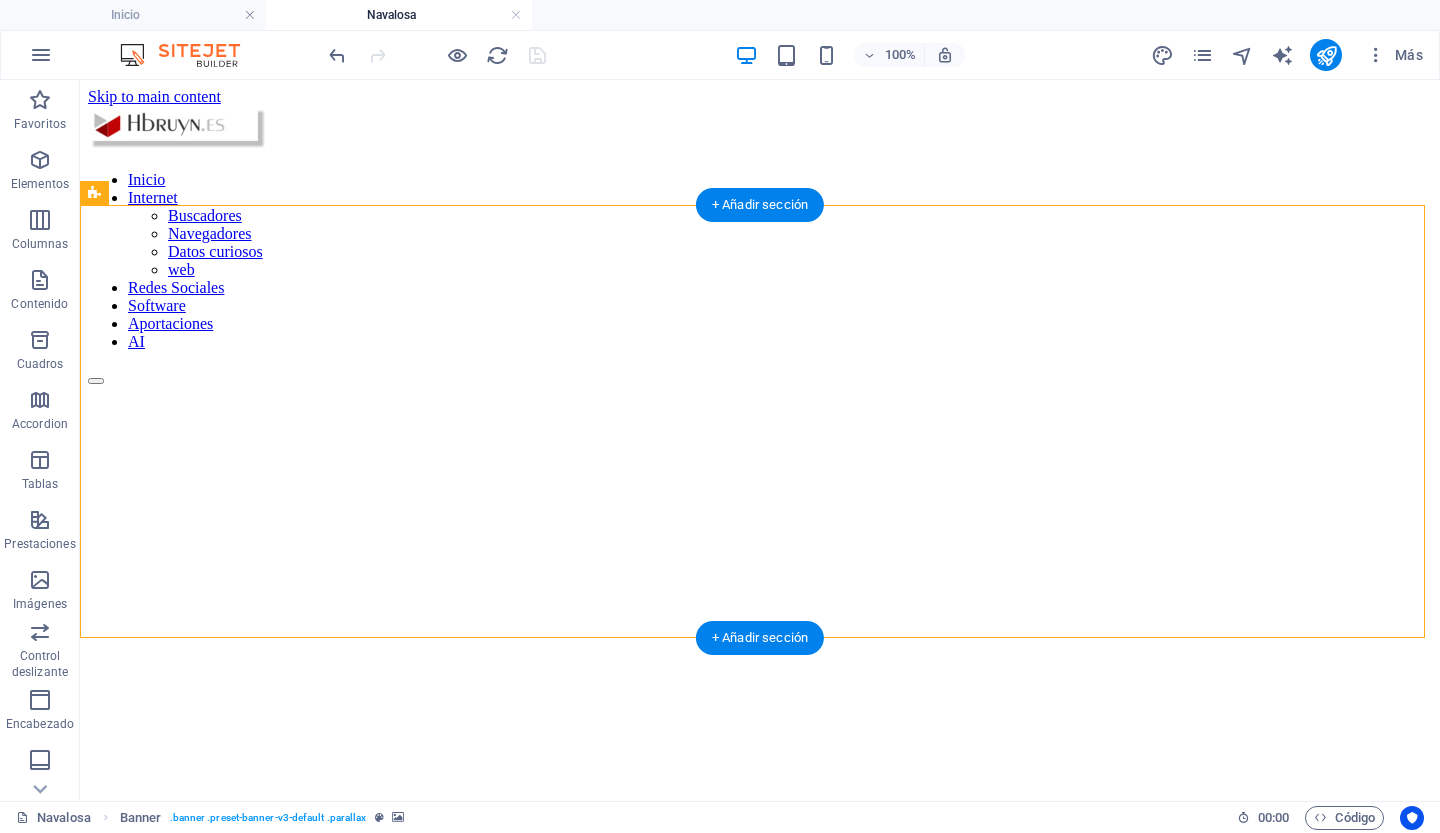 click at bounding box center [760, 323] 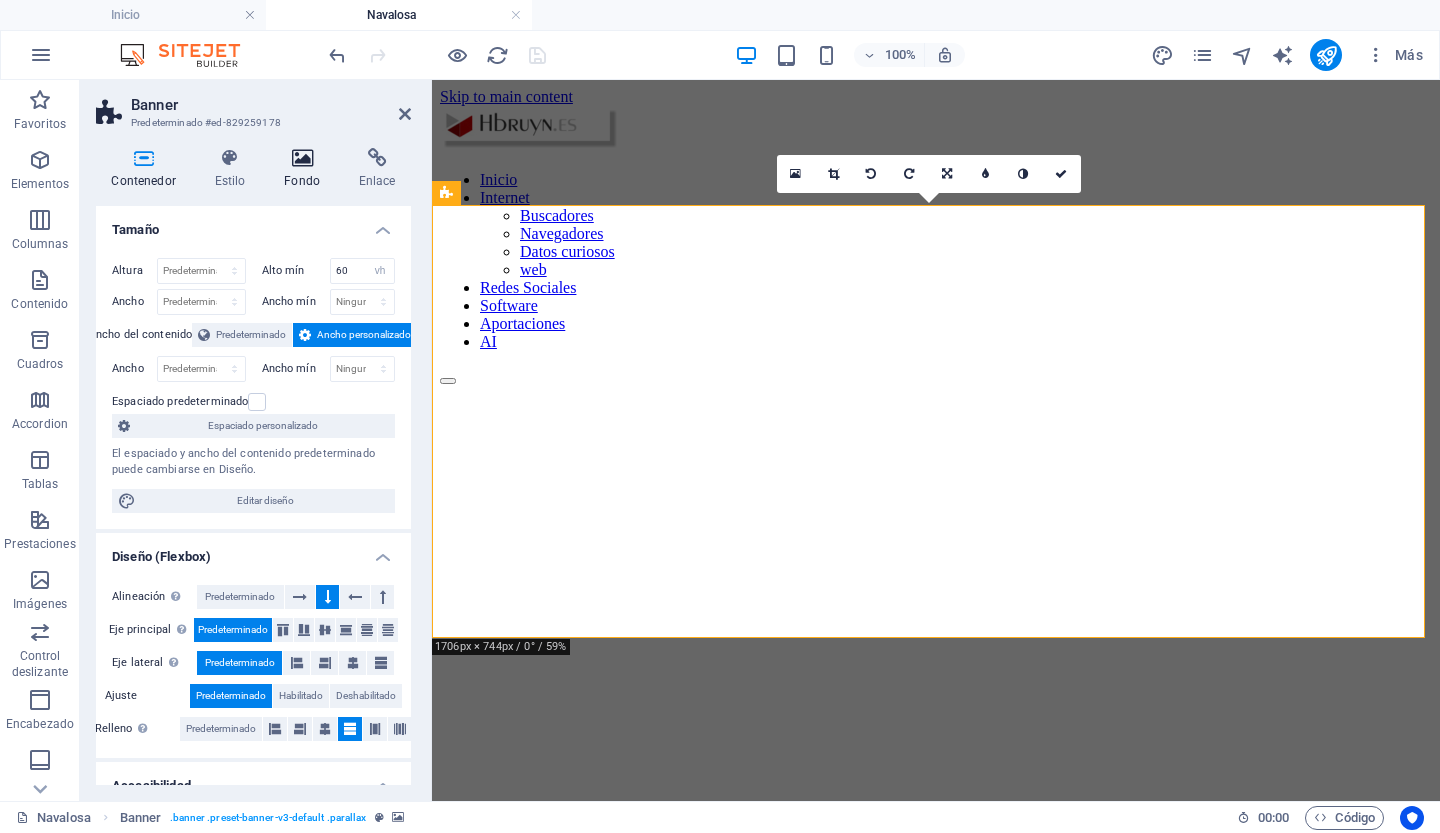 click at bounding box center (302, 158) 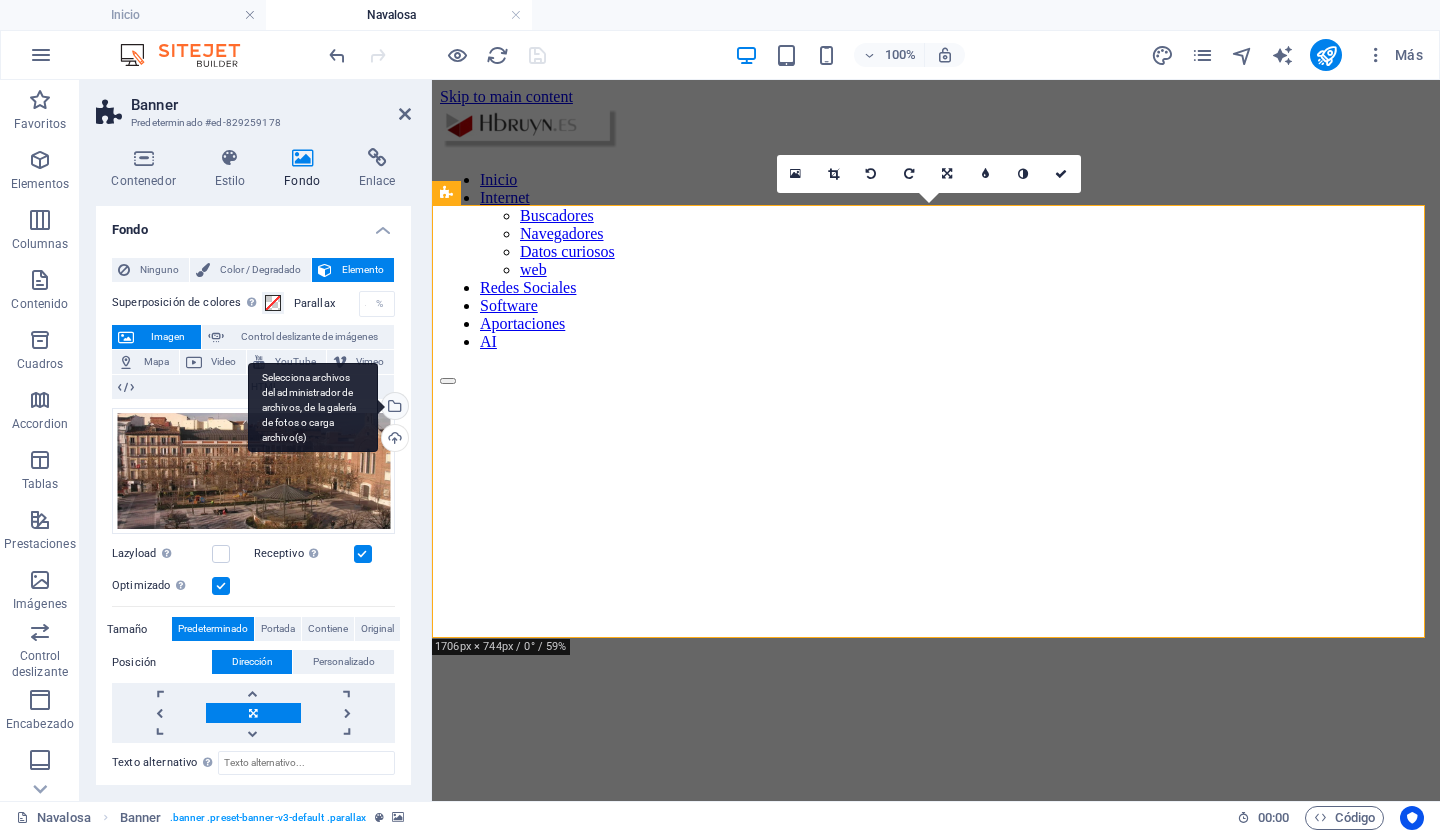 click on "Selecciona archivos del administrador de archivos, de la galería de fotos o carga archivo(s)" at bounding box center (393, 408) 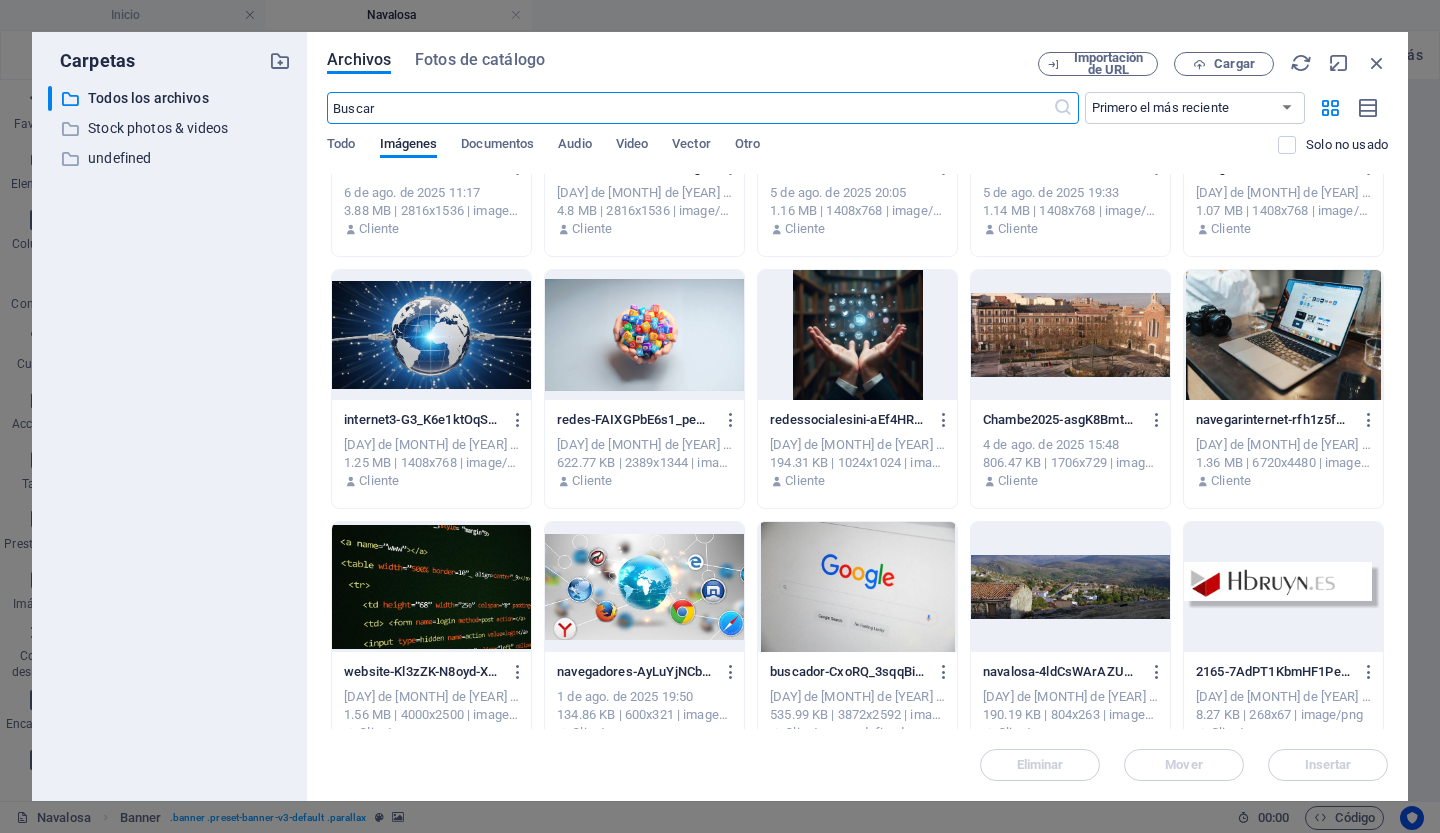 scroll, scrollTop: 158, scrollLeft: 0, axis: vertical 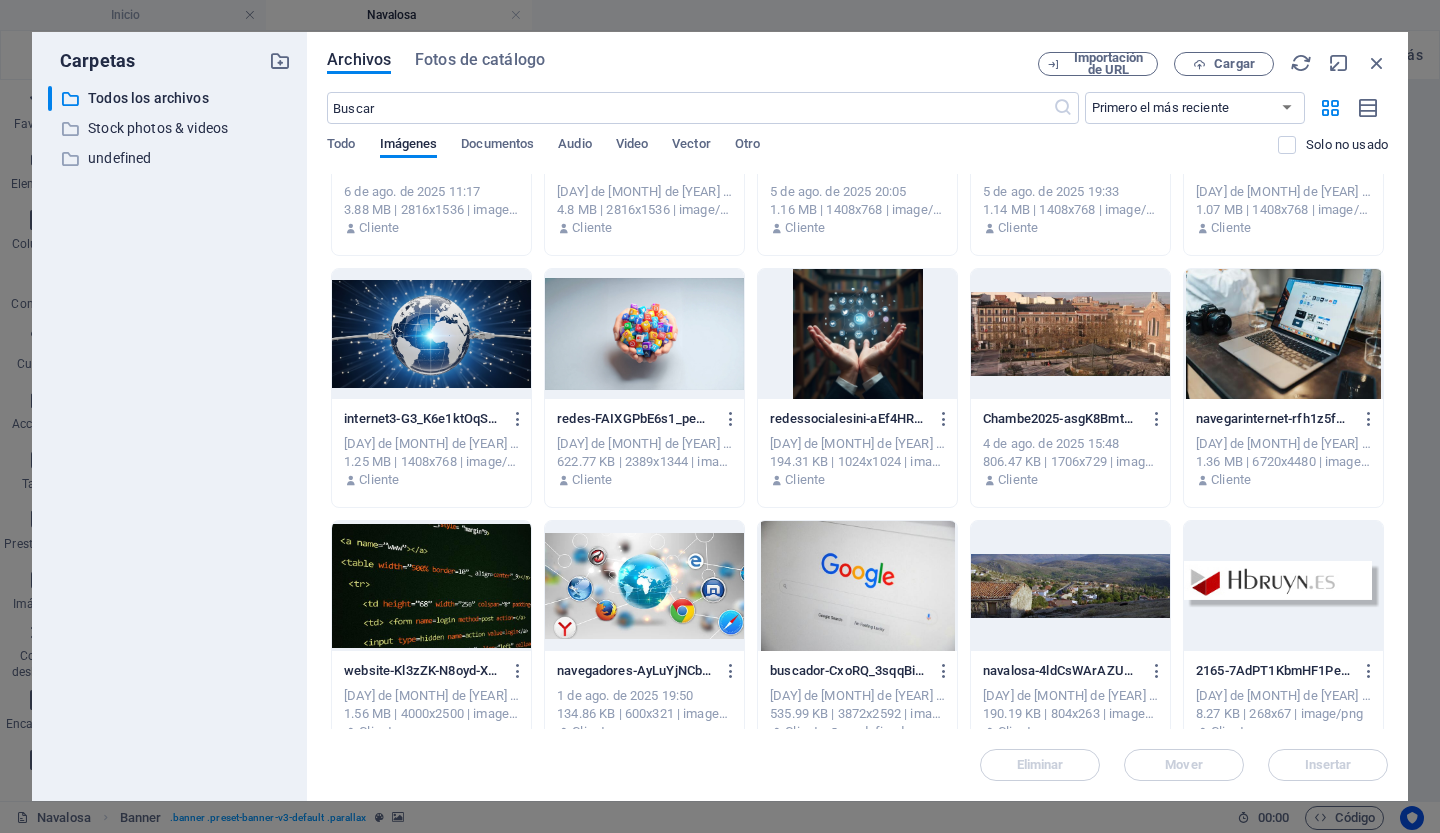 click at bounding box center [1070, 586] 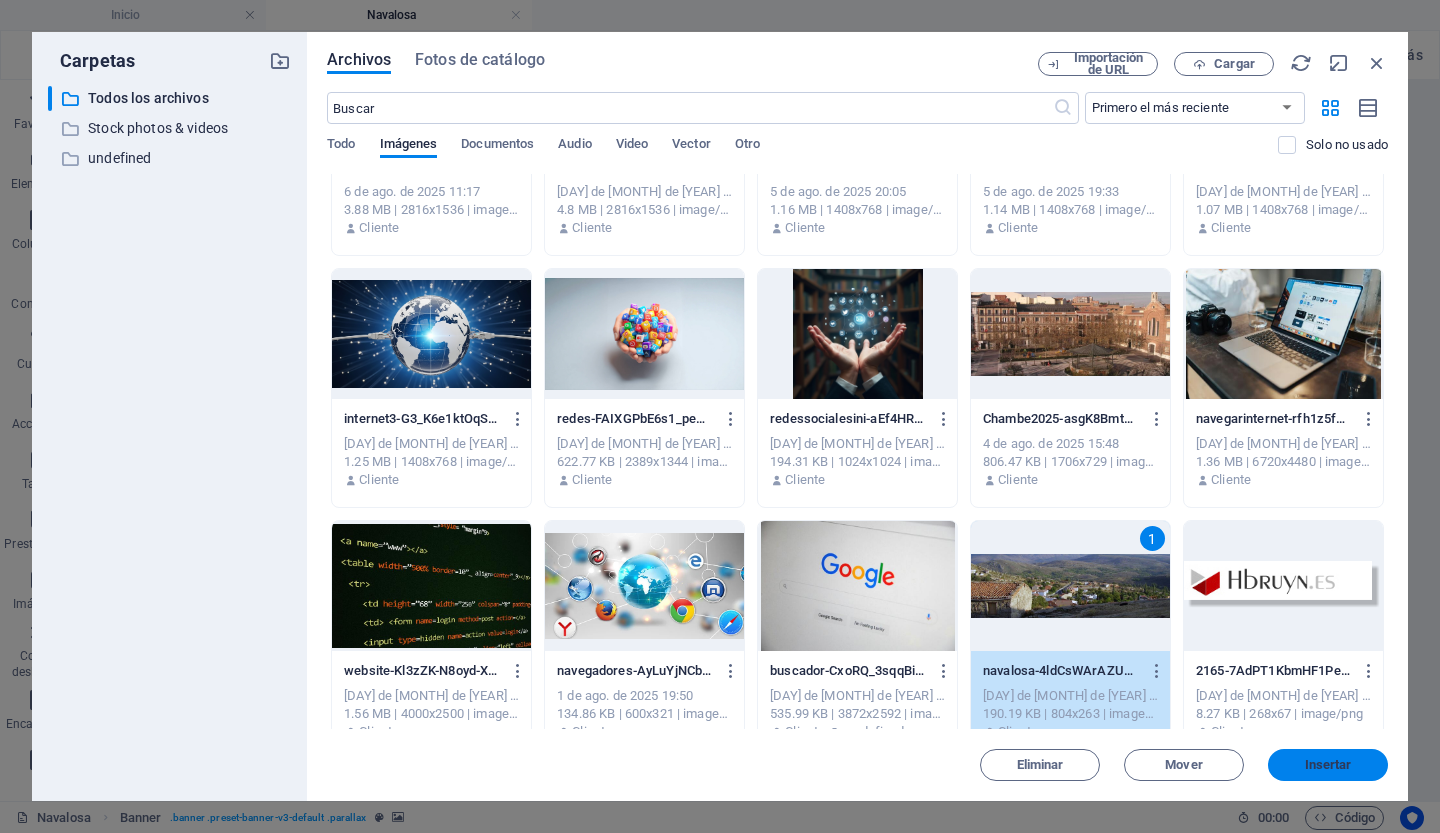 click on "Insertar" at bounding box center (1328, 765) 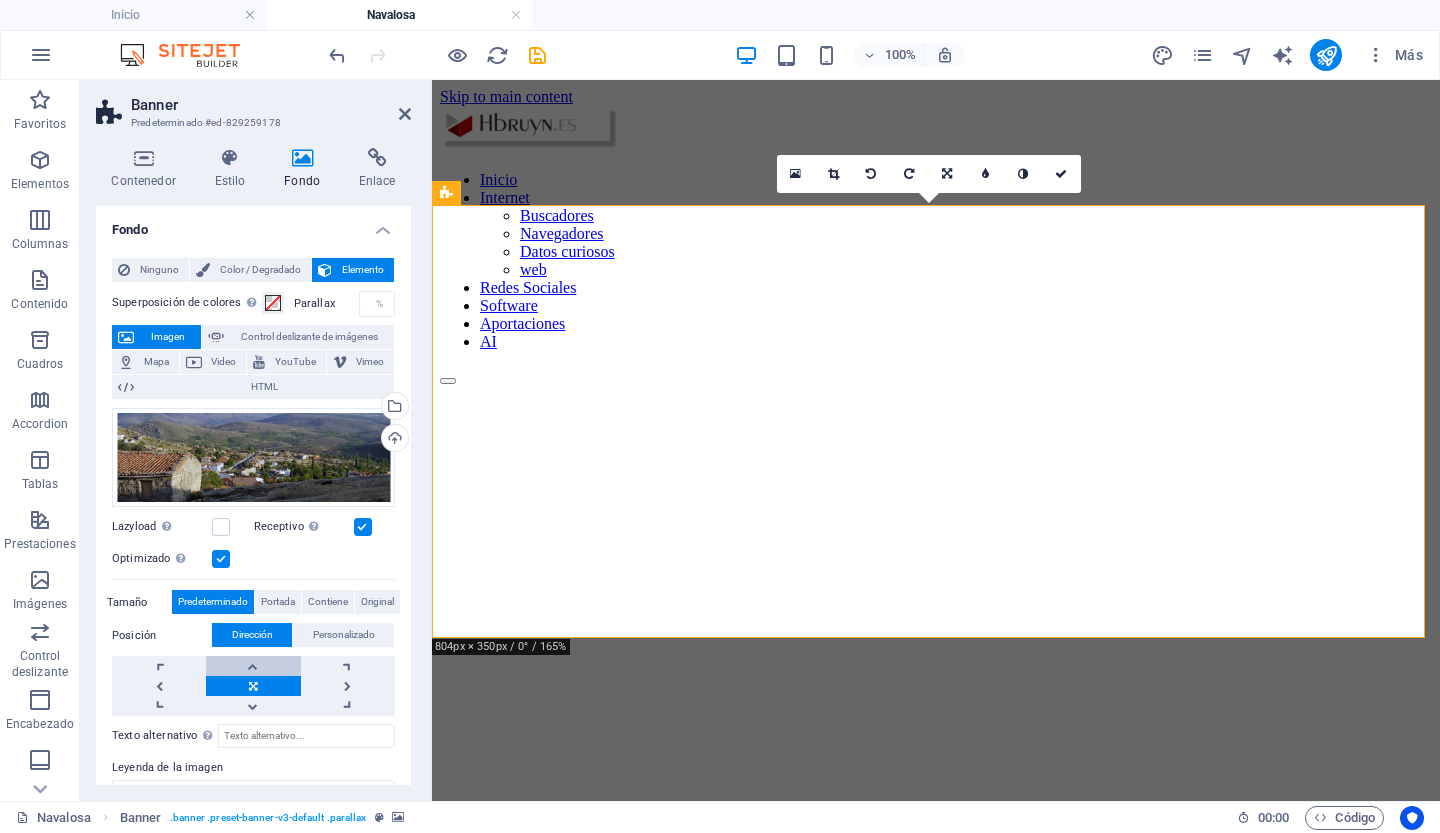 click at bounding box center (253, 666) 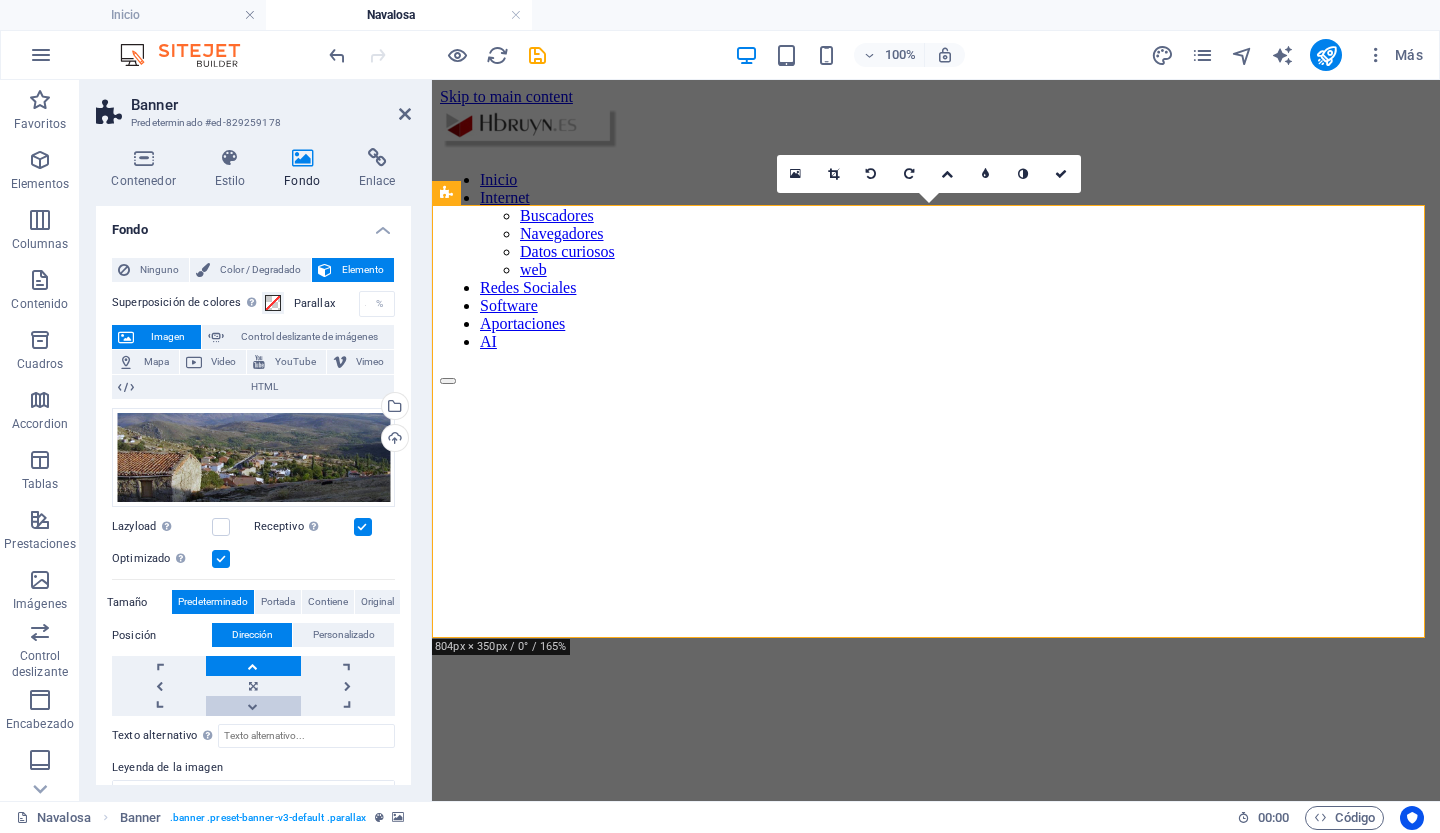 click at bounding box center [253, 706] 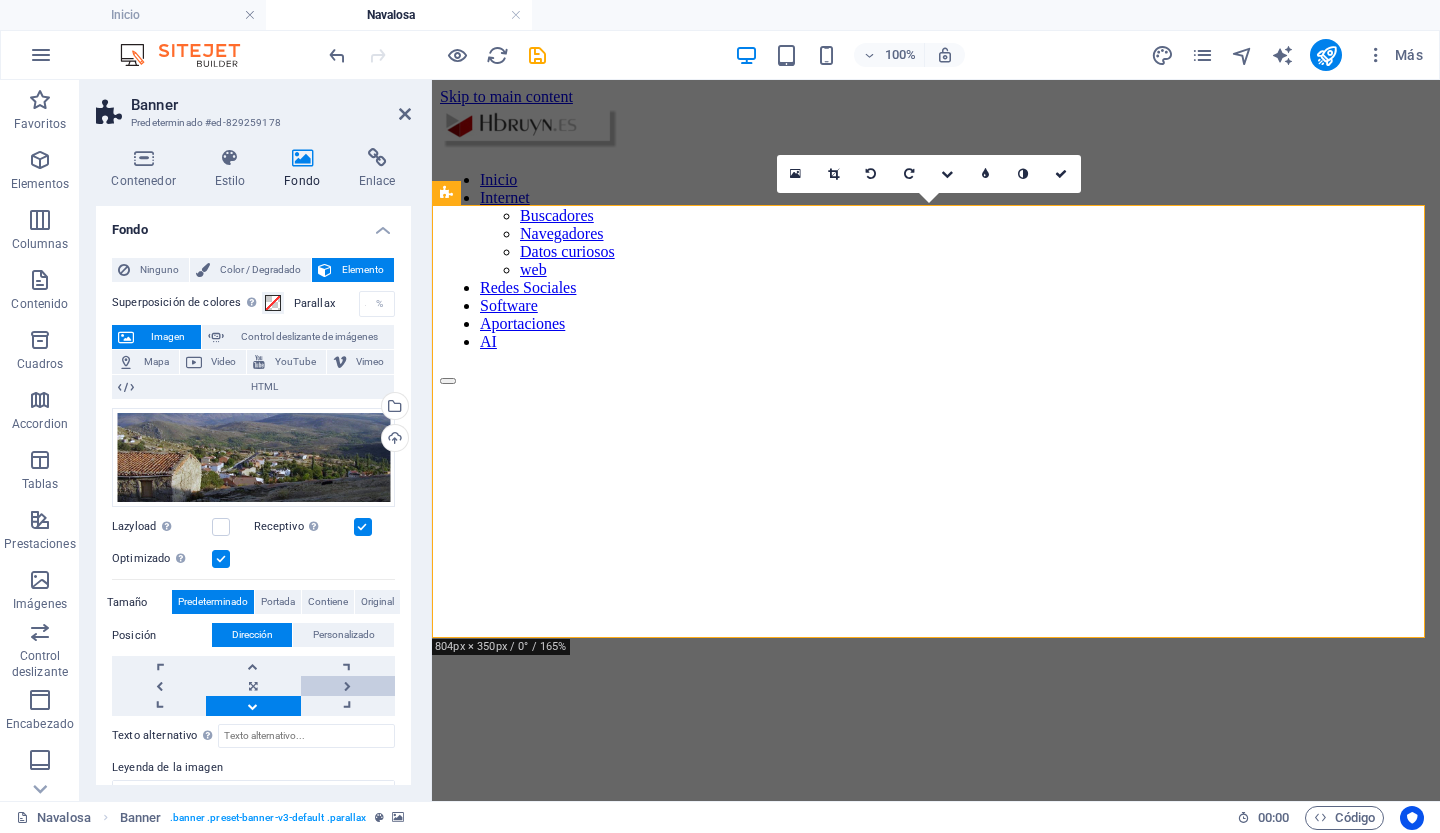 click at bounding box center [348, 686] 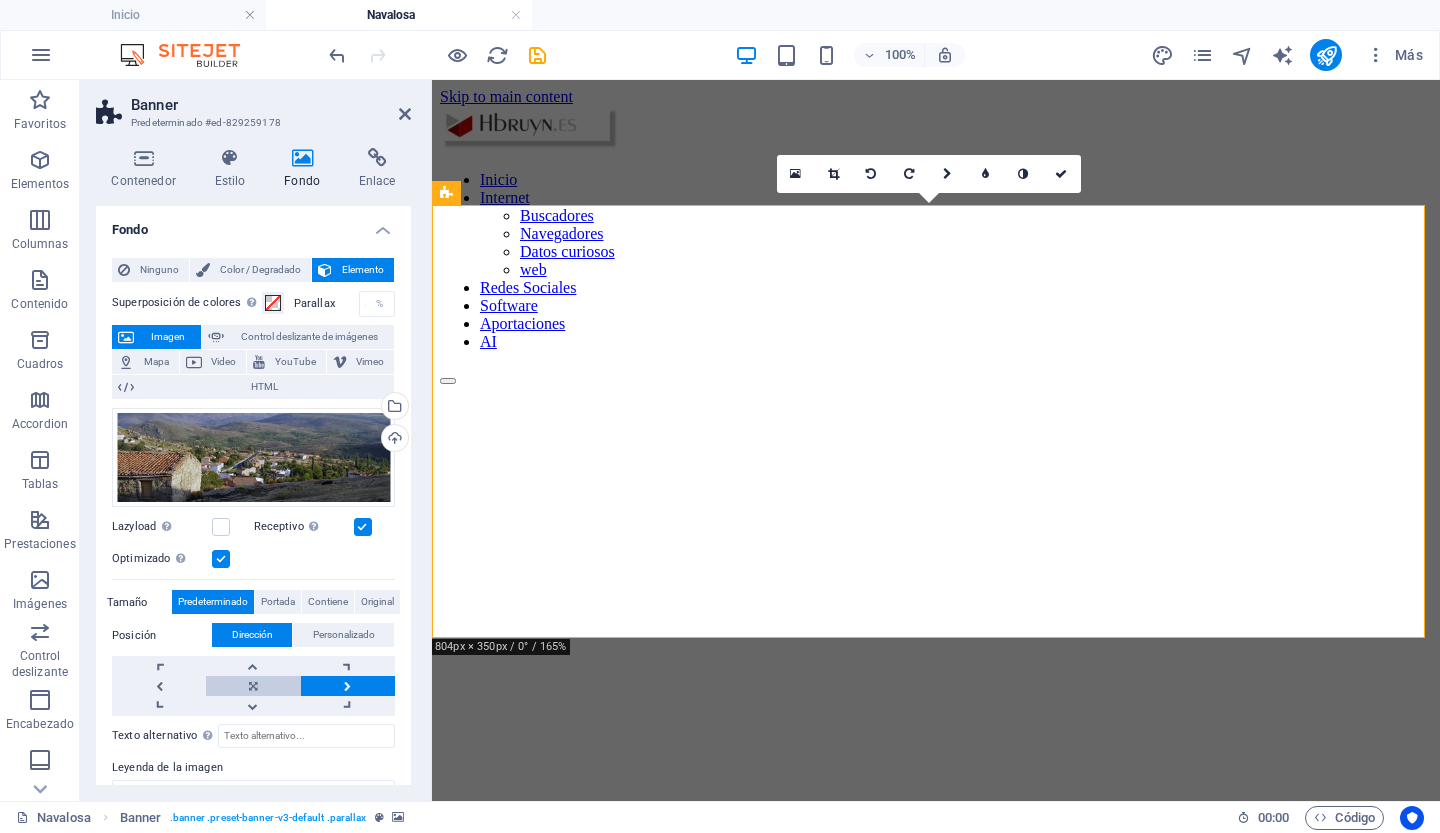 click at bounding box center [253, 686] 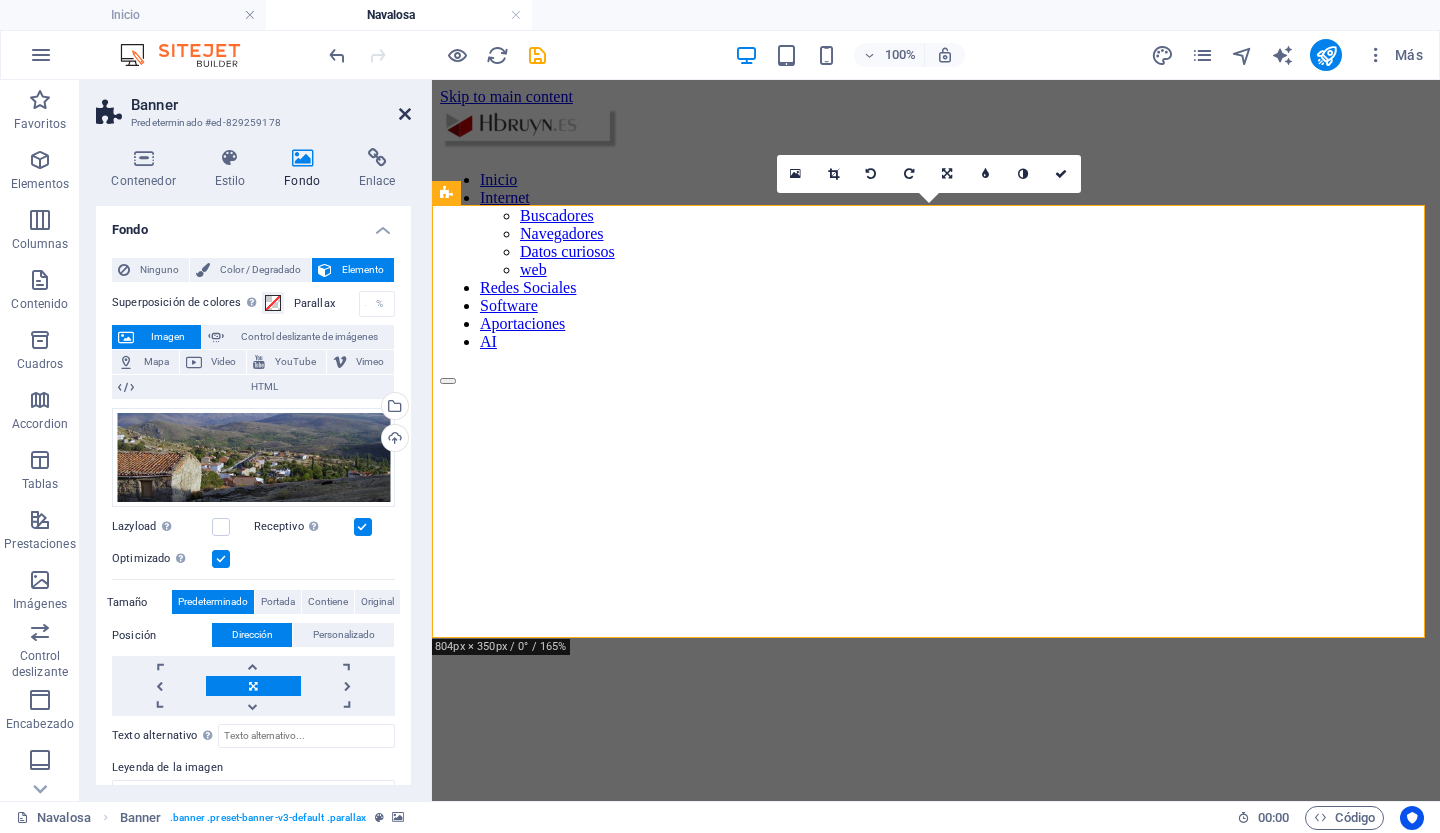 click at bounding box center (405, 114) 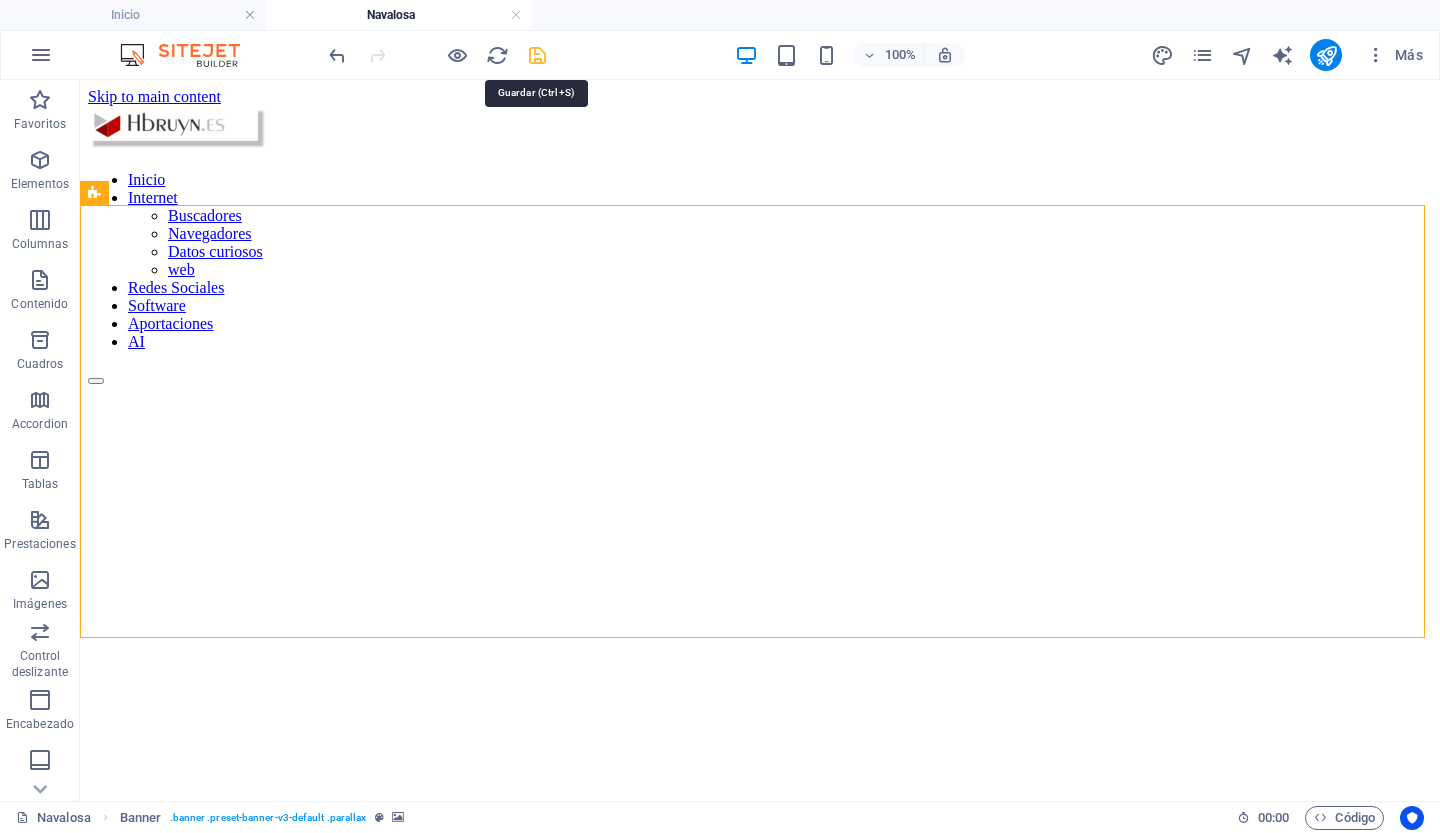 click at bounding box center (537, 55) 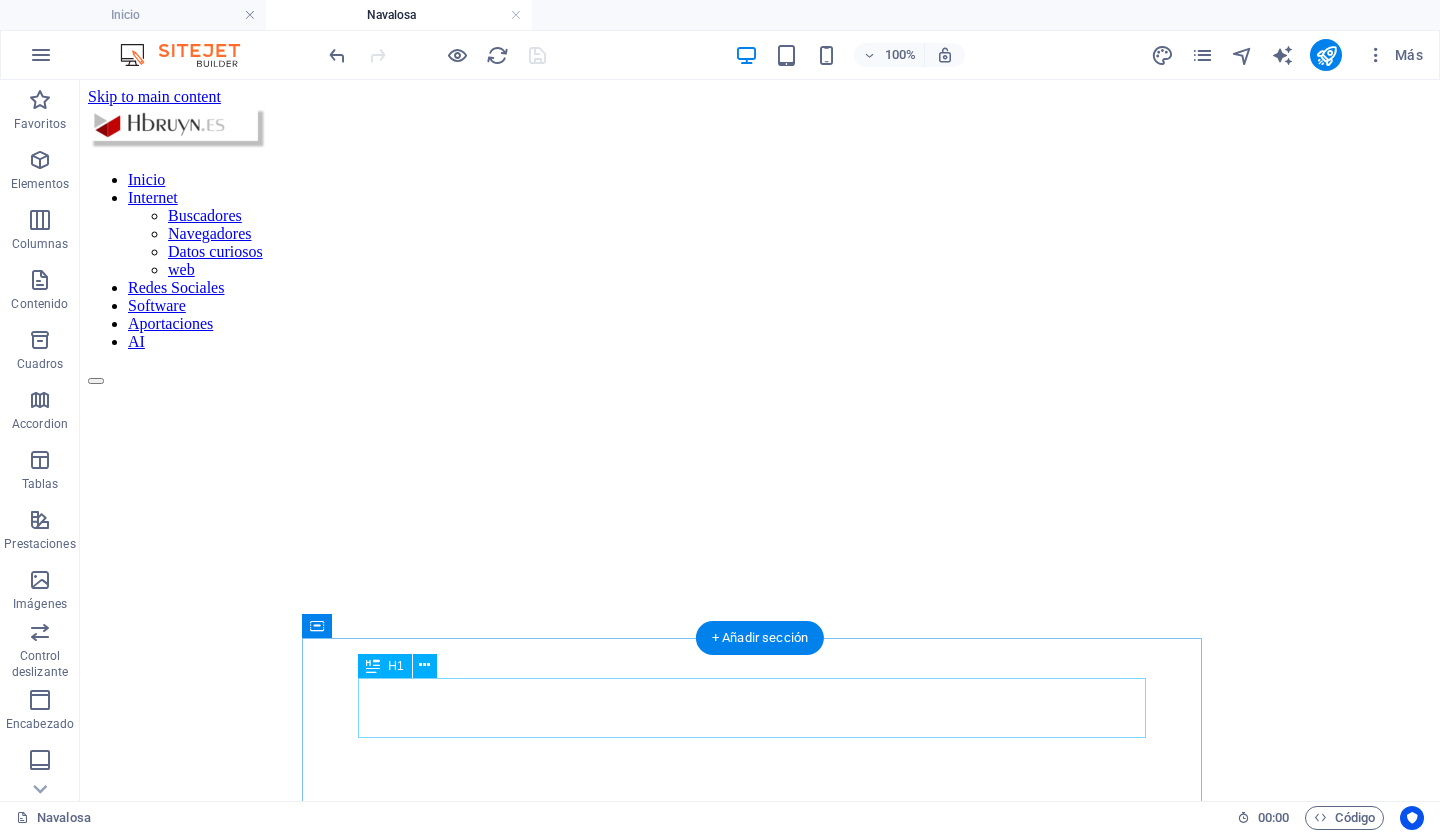 click on "hbruyn.es" at bounding box center (760, 1183) 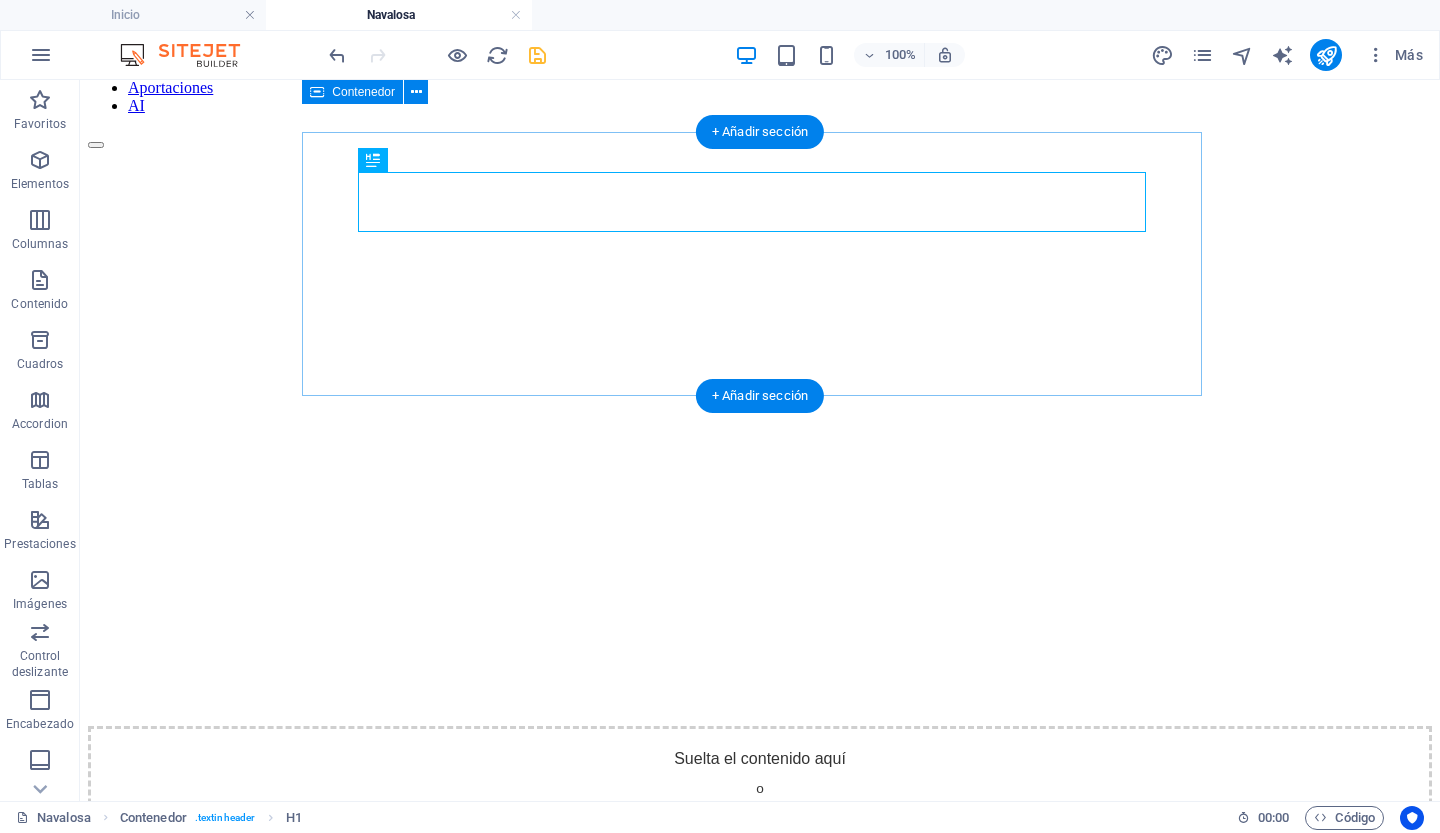 scroll, scrollTop: 0, scrollLeft: 0, axis: both 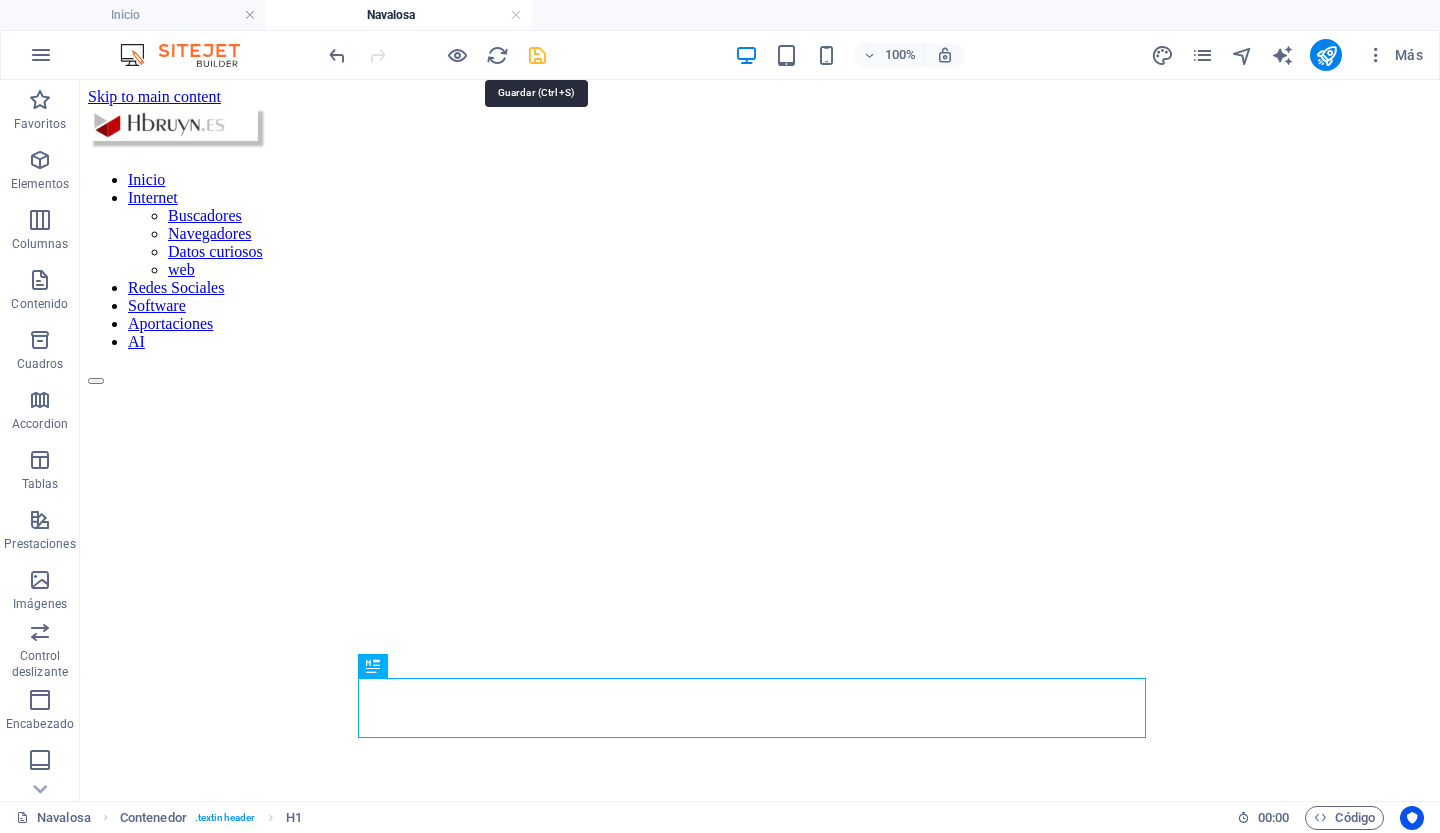 click at bounding box center [537, 55] 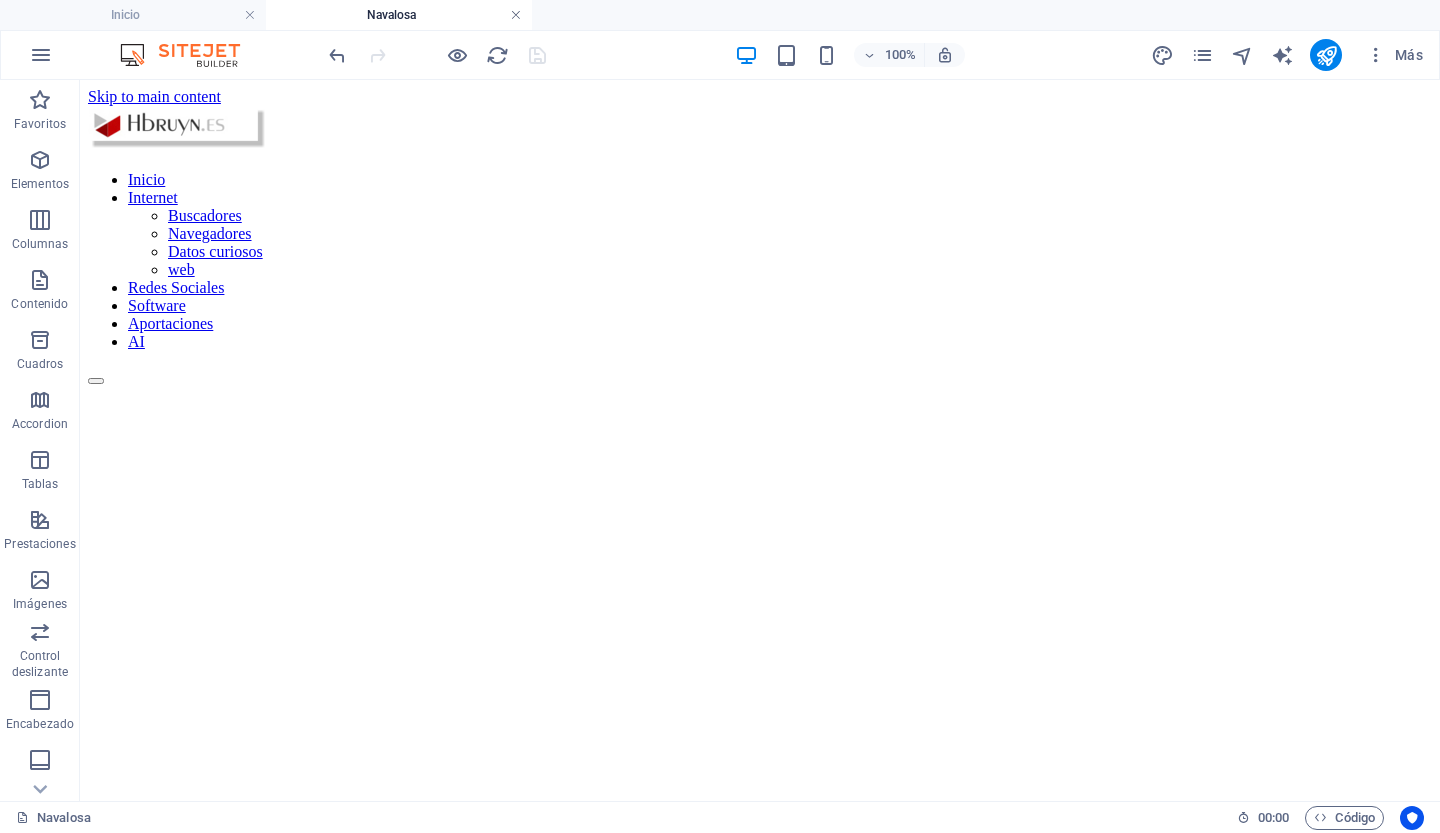 click at bounding box center (516, 15) 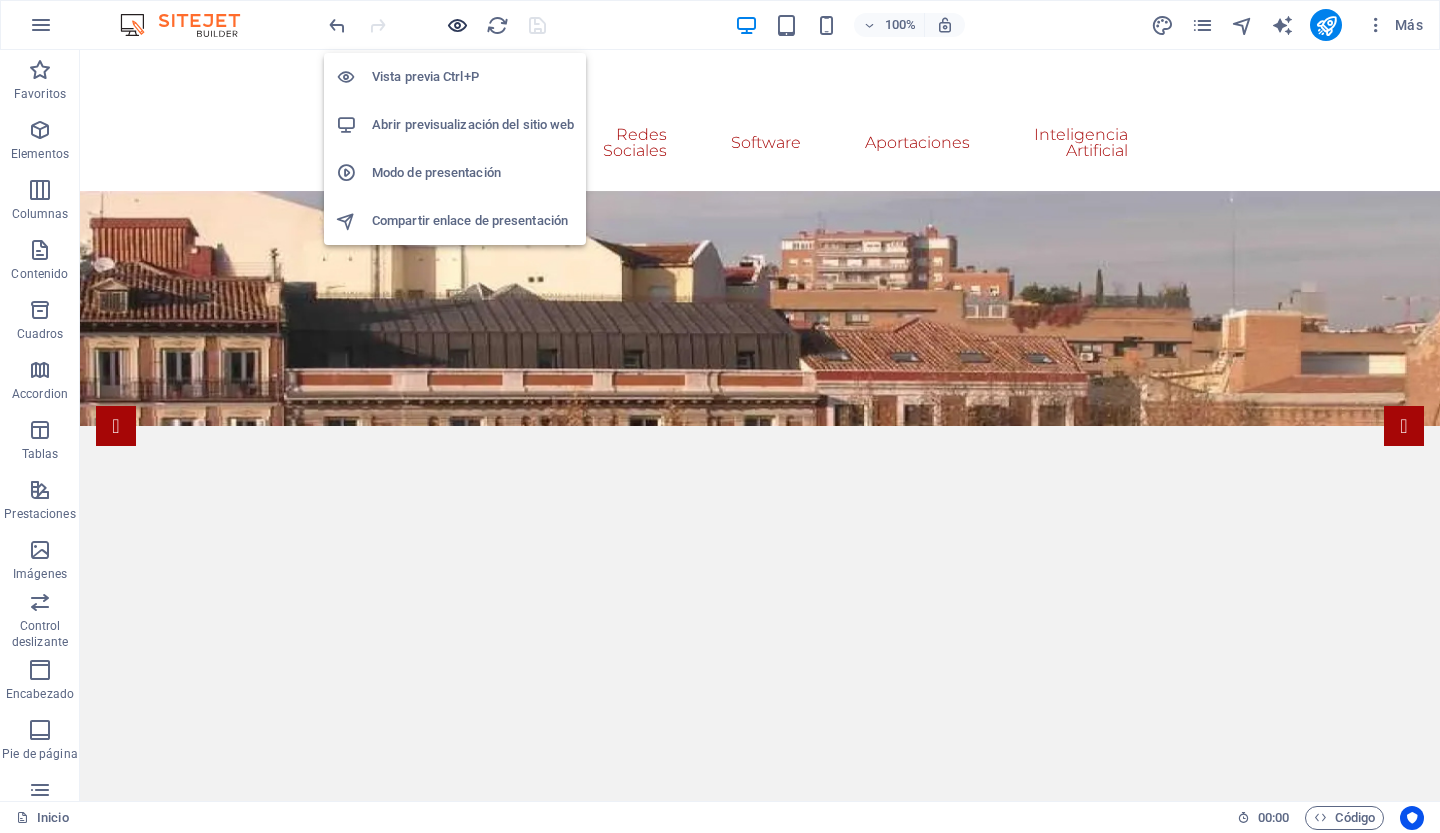 click at bounding box center [457, 25] 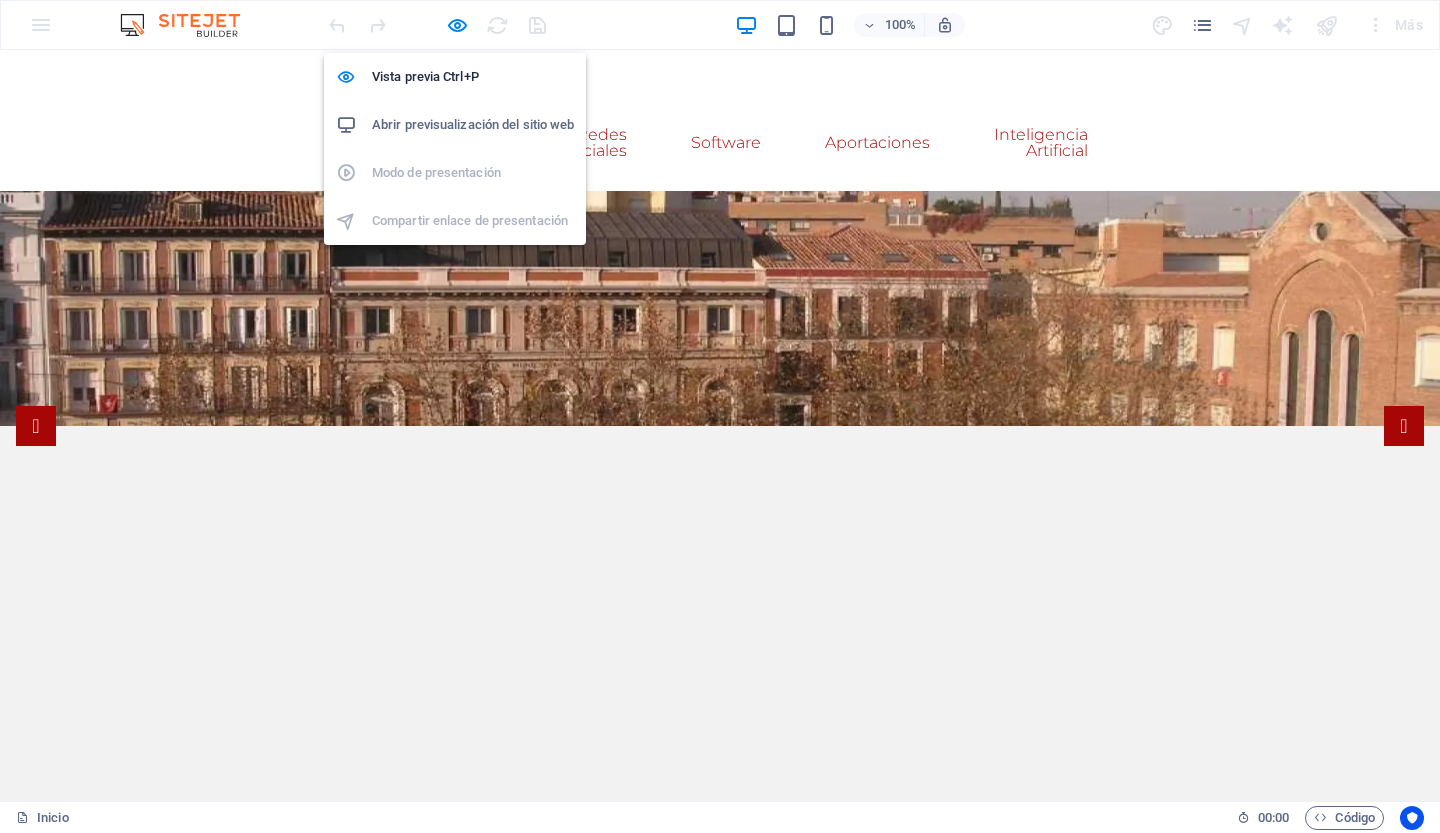 click on "Abrir previsualización del sitio web" at bounding box center [473, 125] 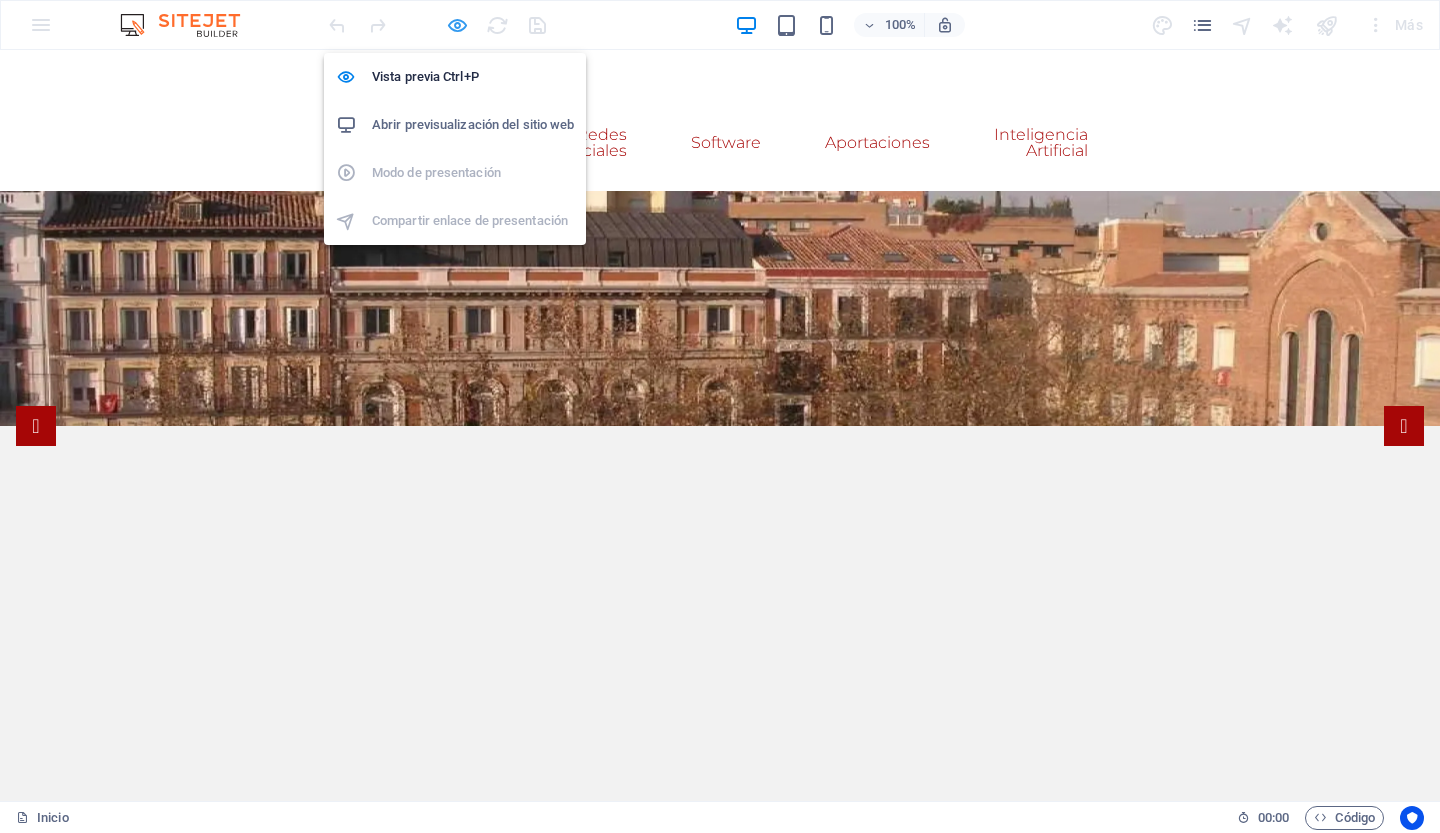 click at bounding box center [457, 25] 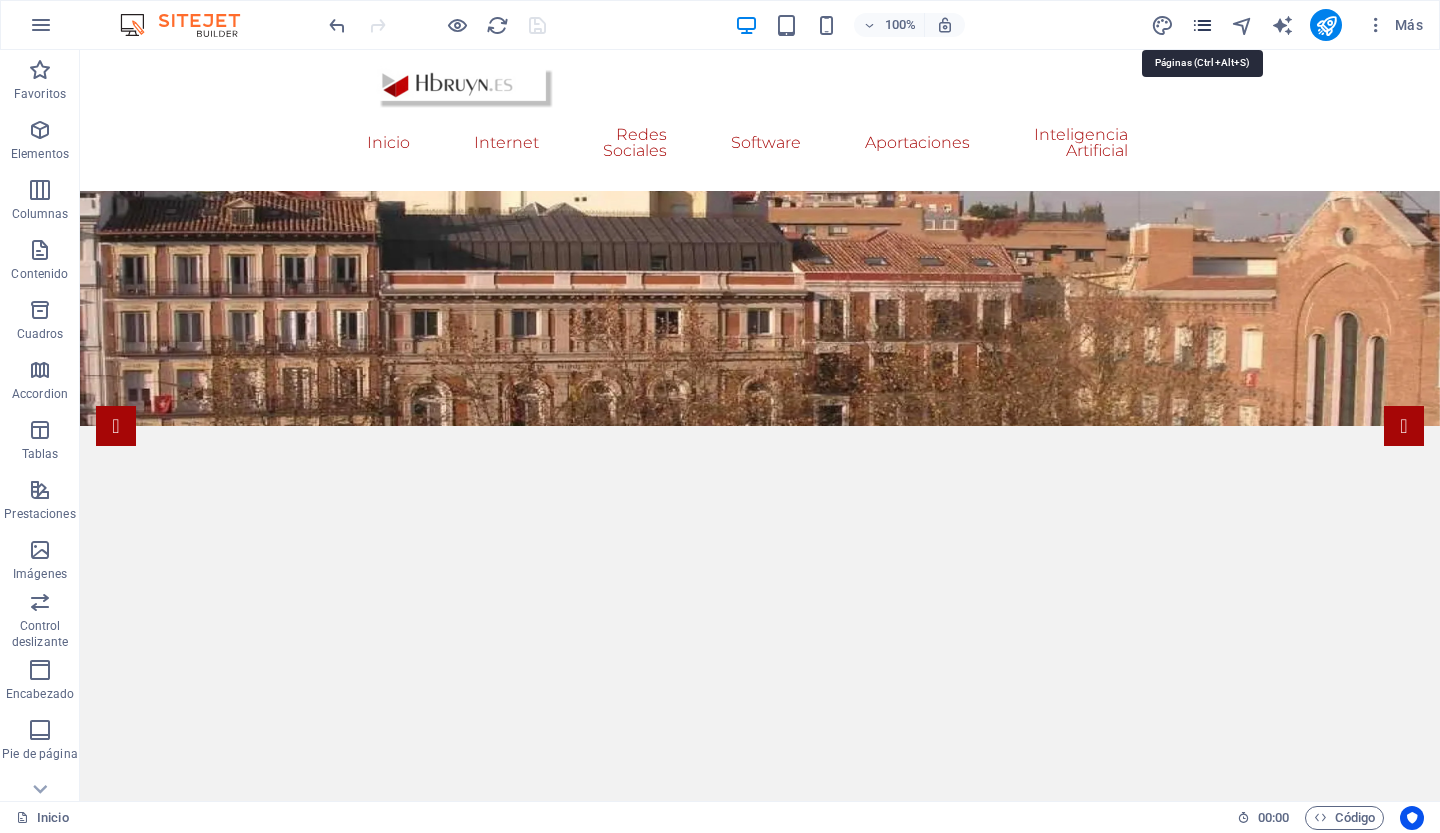 click at bounding box center (1202, 25) 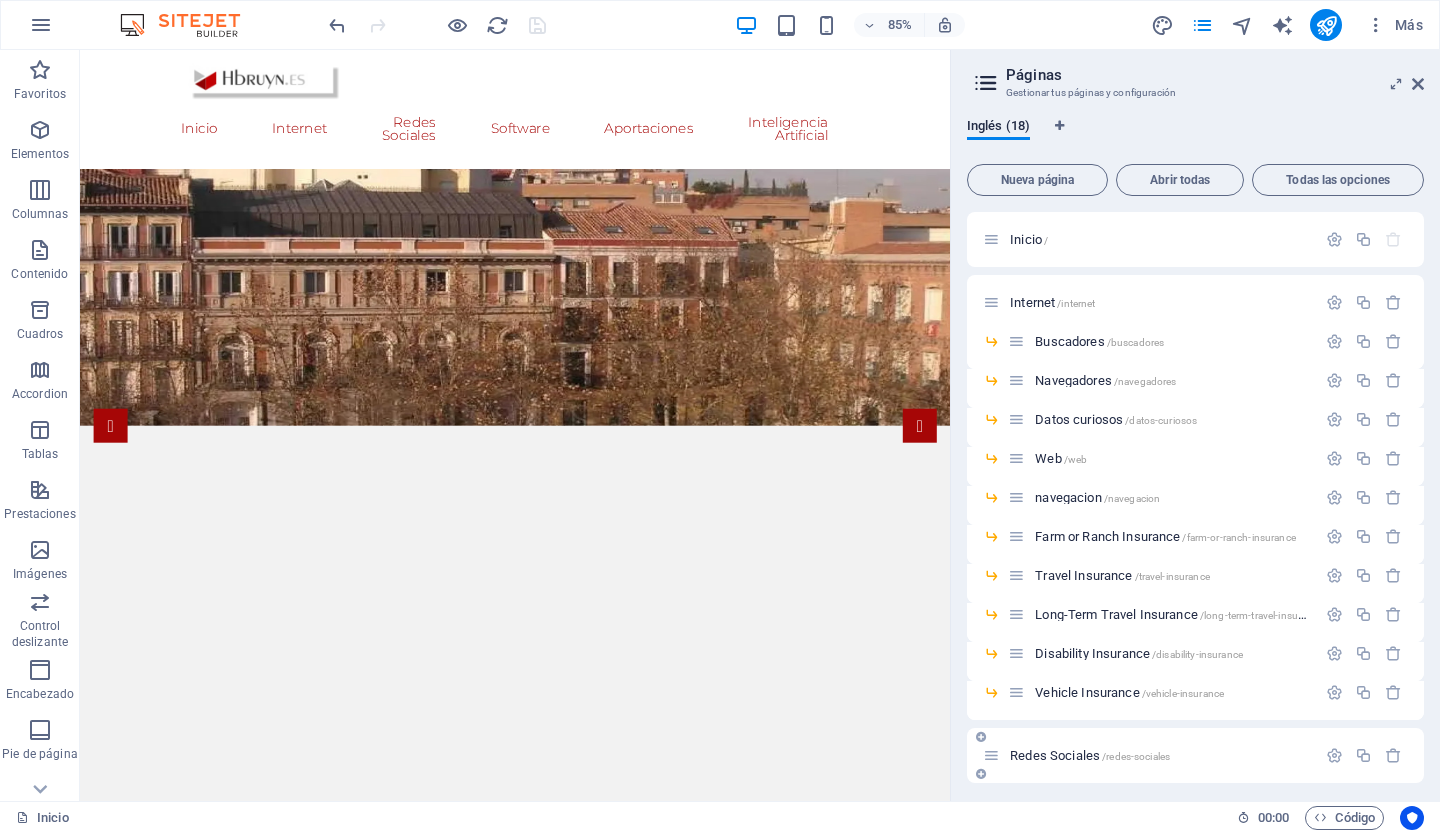 scroll, scrollTop: 272, scrollLeft: 0, axis: vertical 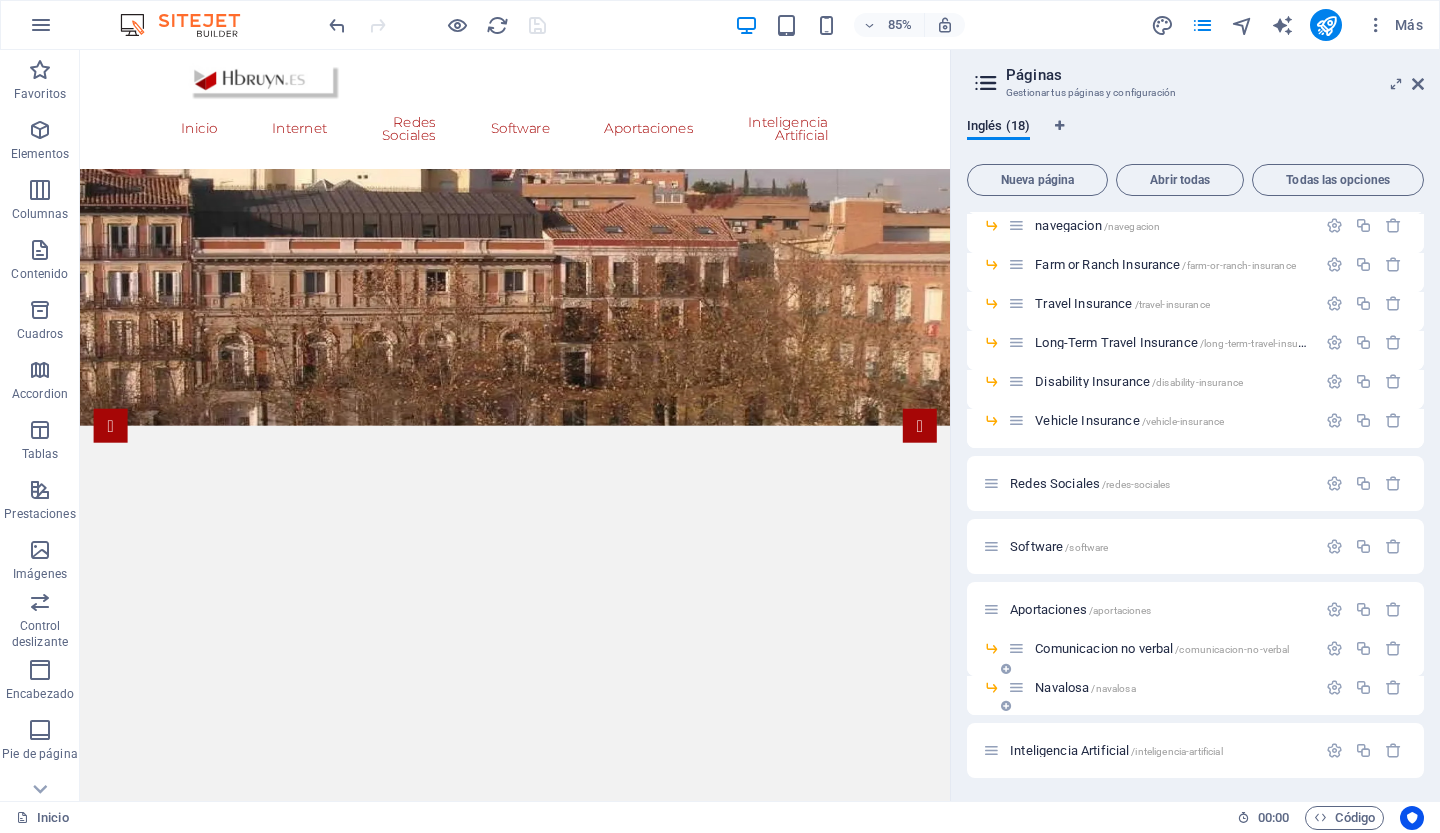 click on "Navalosa /navalosa" at bounding box center [1085, 687] 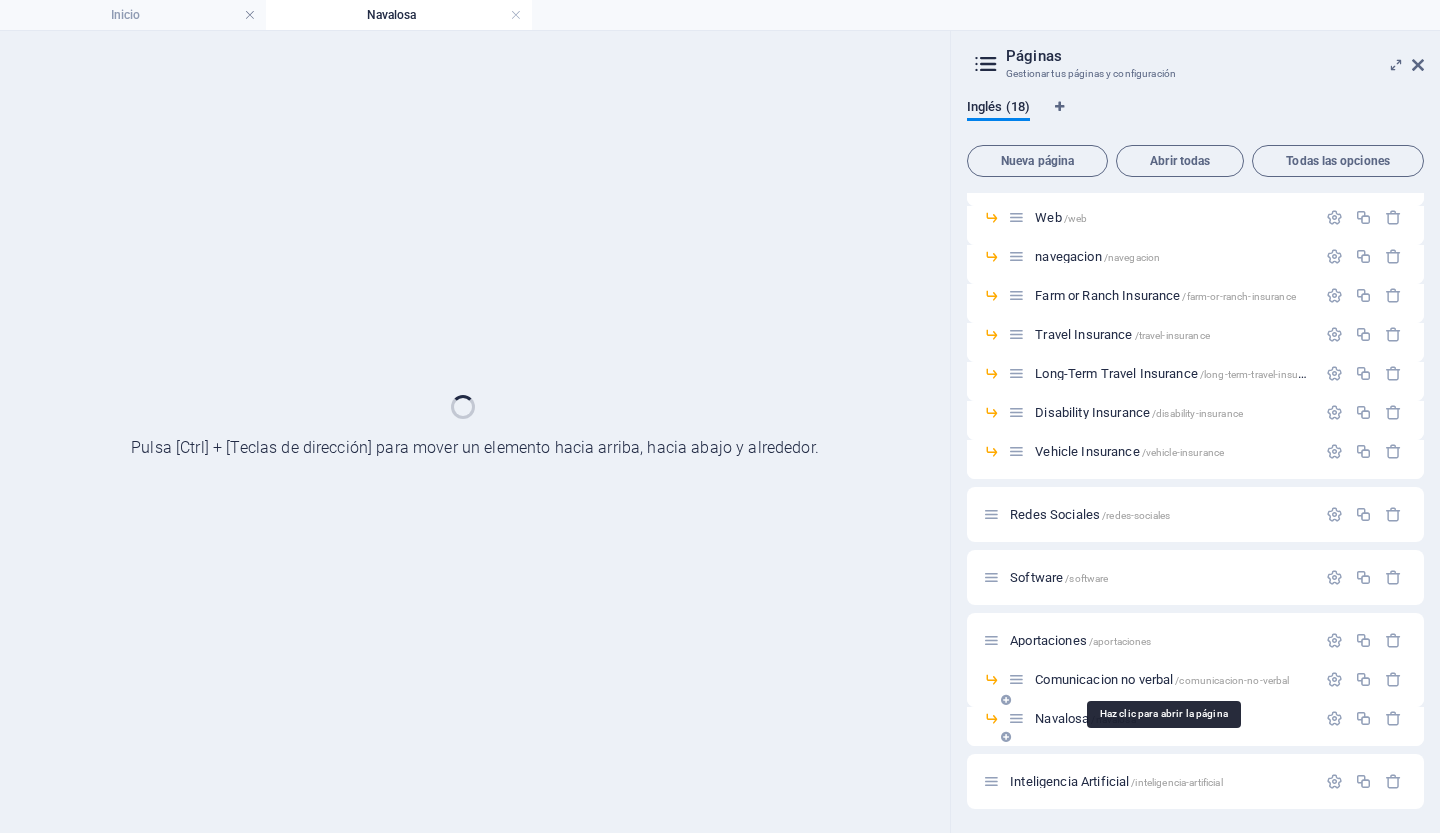 scroll, scrollTop: 221, scrollLeft: 0, axis: vertical 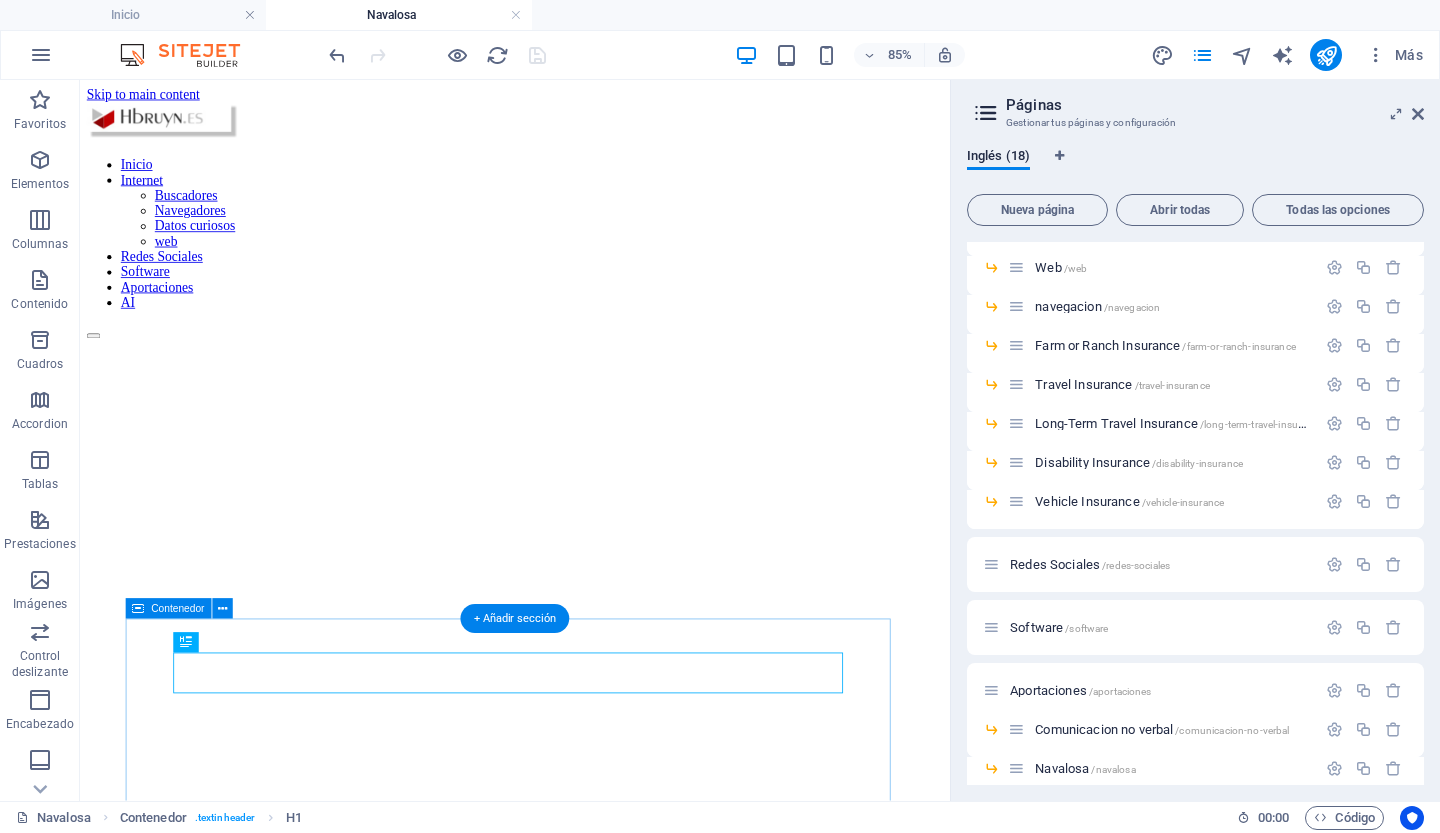 click on "hbruyn.es Bienvenidos a mi página web personal, donde compartiré conceptos básicos y sencillos sobre la red, las redes sociales, el software, etc. Espero que disfruteis de mi sitio web. ¡Bienvenidos!" at bounding box center [592, 1334] 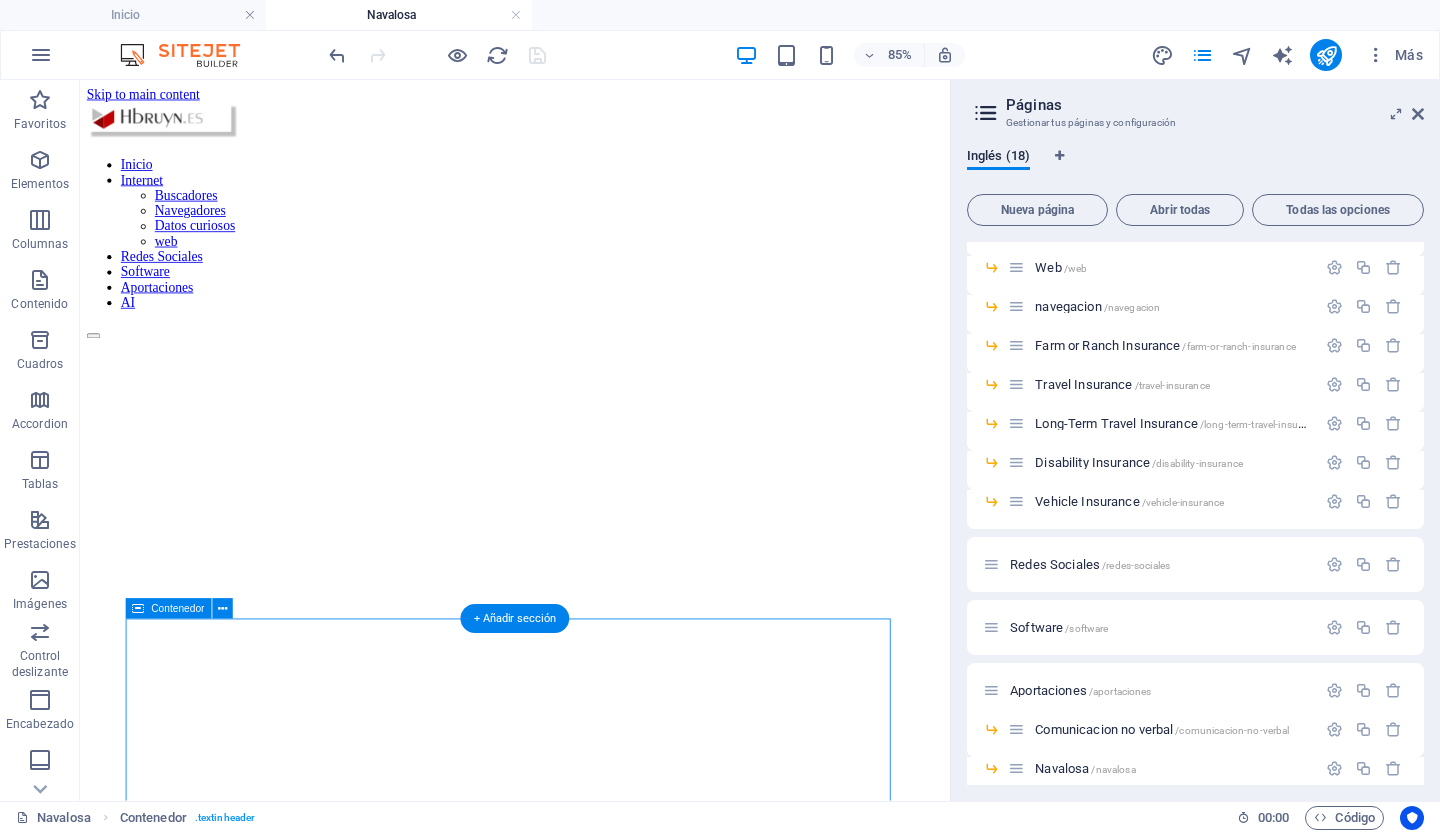click on "hbruyn.es Bienvenidos a mi página web personal, donde compartiré conceptos básicos y sencillos sobre la red, las redes sociales, el software, etc. Espero que disfruteis de mi sitio web. ¡Bienvenidos!" at bounding box center [592, 1334] 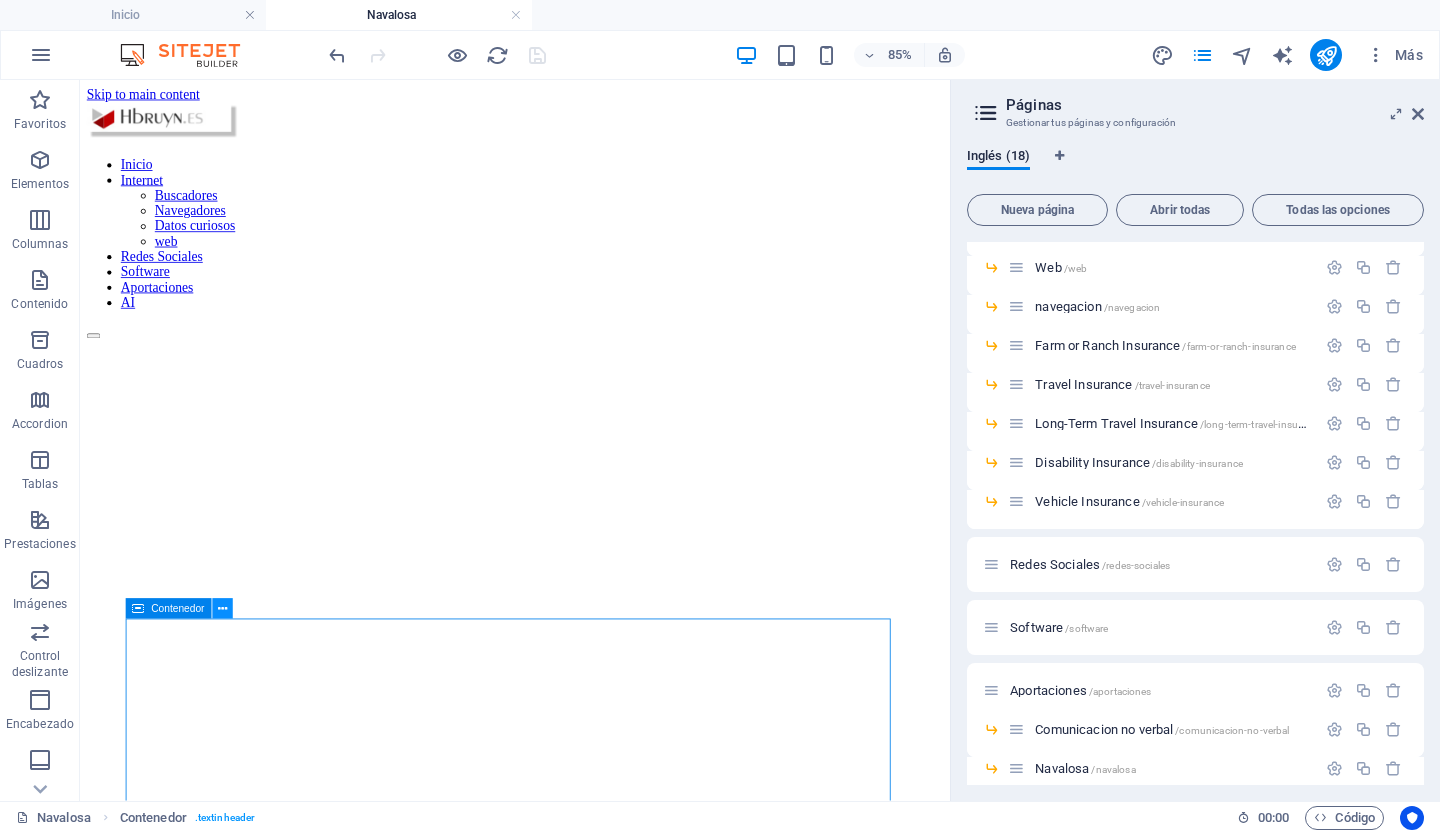 click at bounding box center [222, 609] 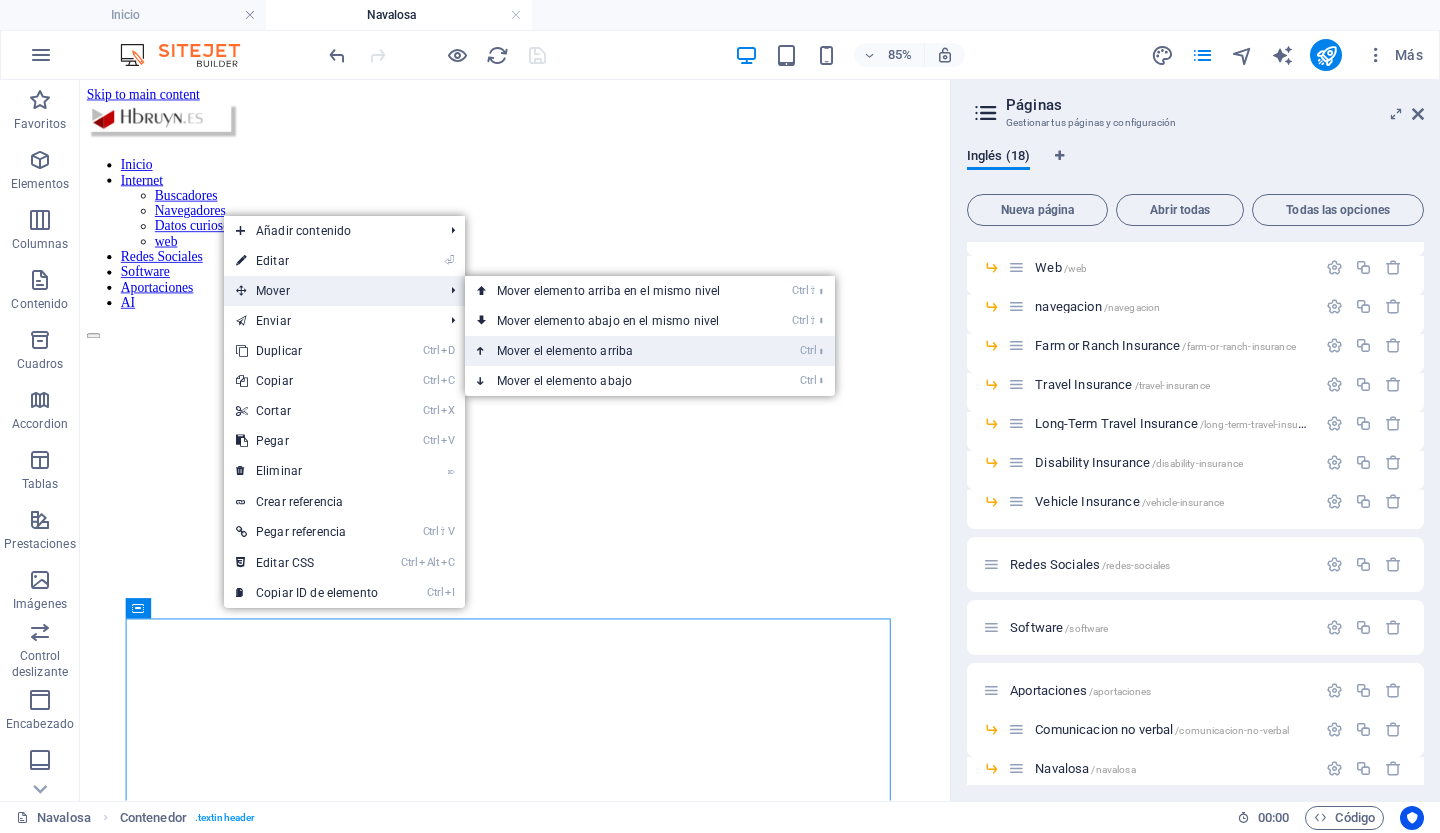 click on "Ctrl ⬆  Mover el elemento arriba" at bounding box center [612, 351] 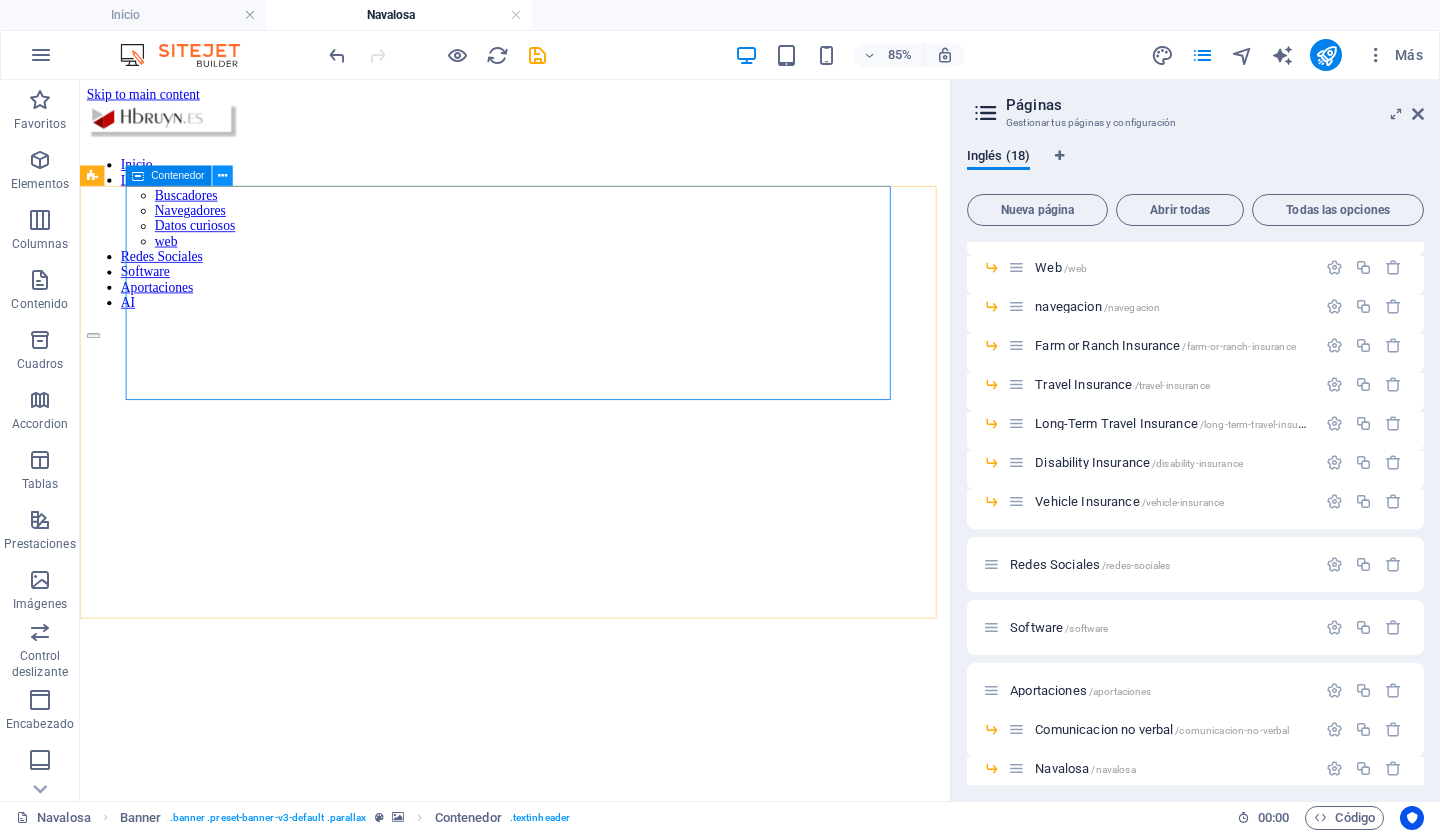 click at bounding box center [222, 176] 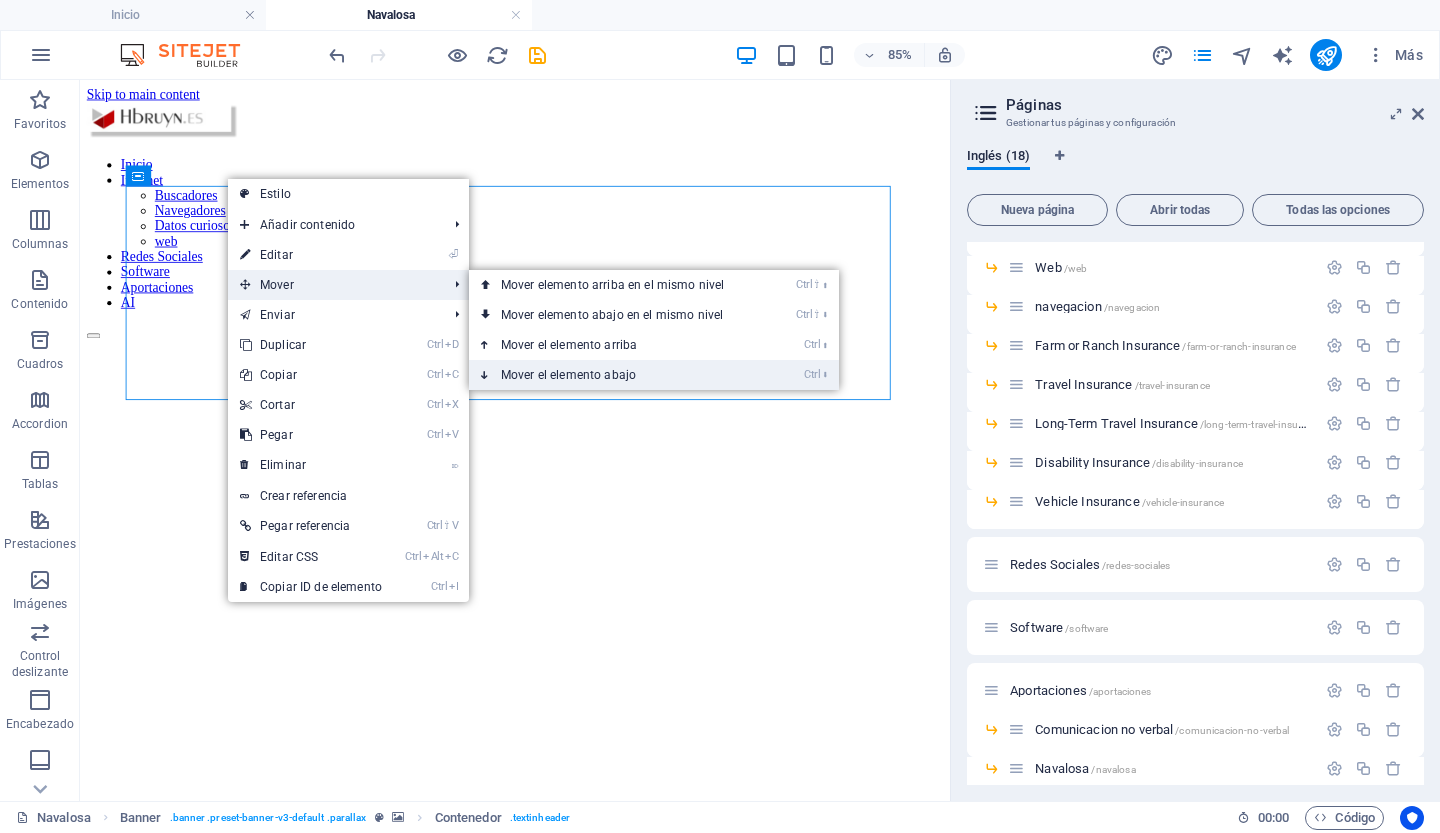 click on "Ctrl ⬇  Mover el elemento abajo" at bounding box center [616, 375] 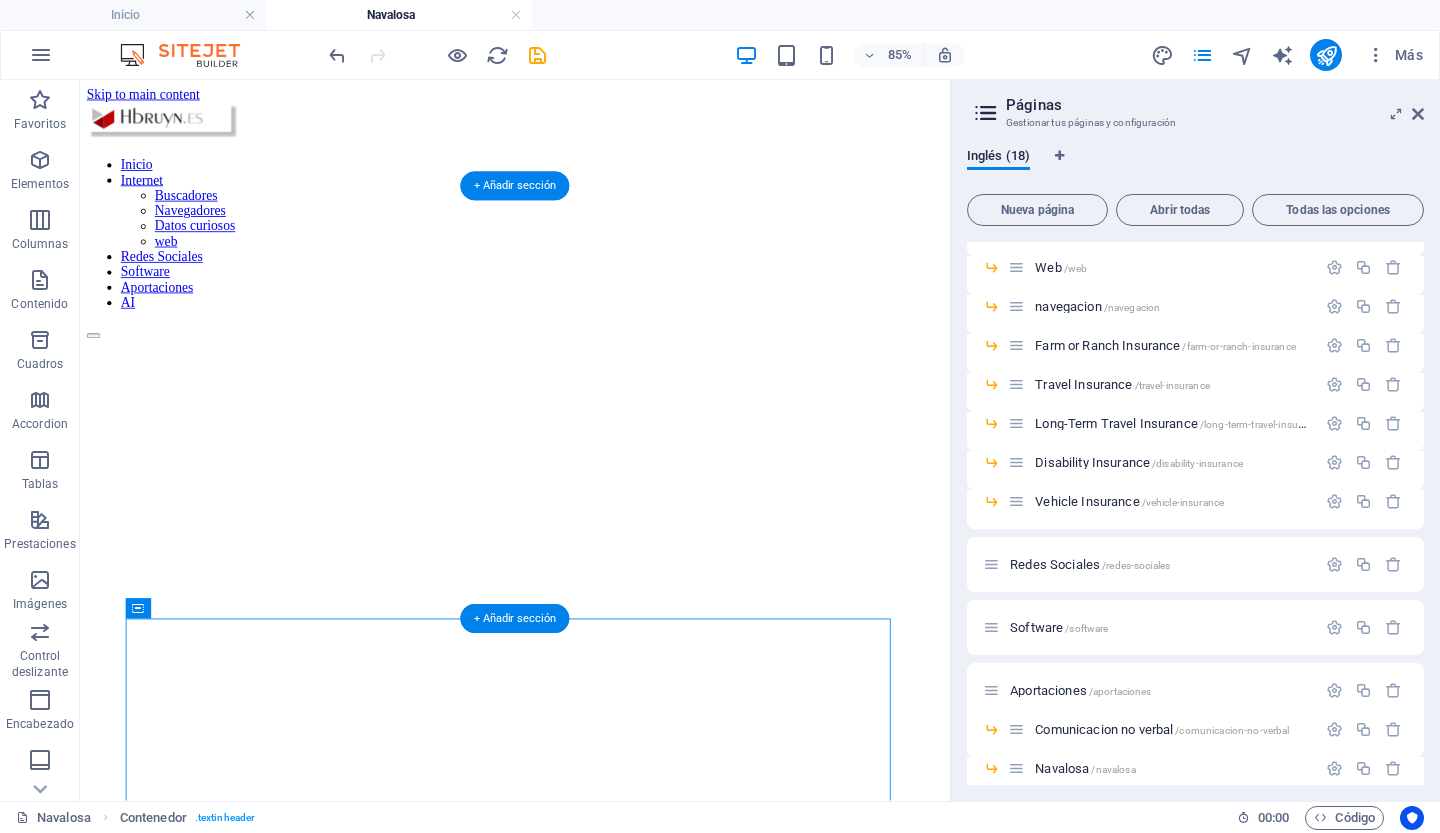 click at bounding box center (592, 323) 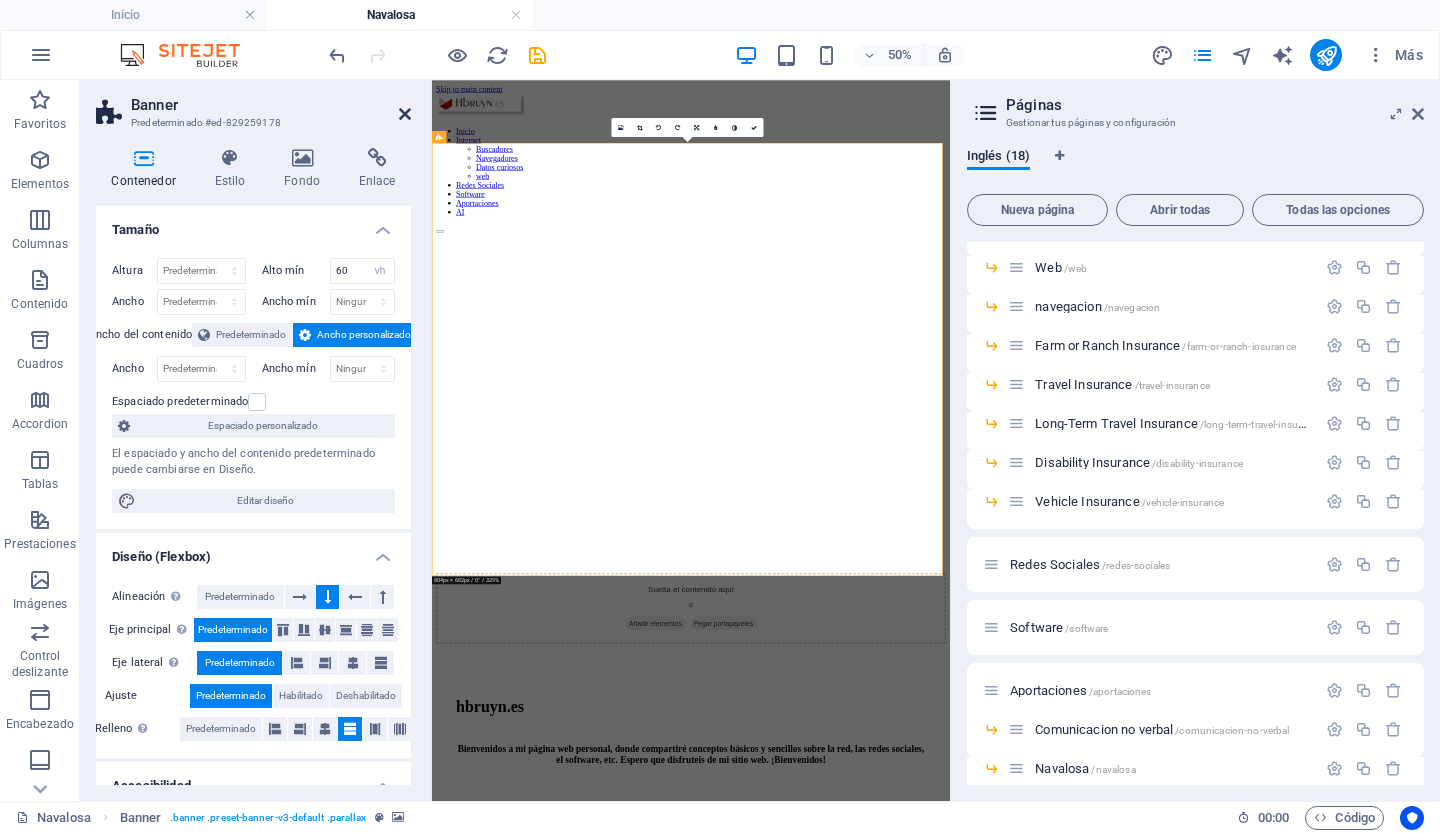 click at bounding box center [405, 114] 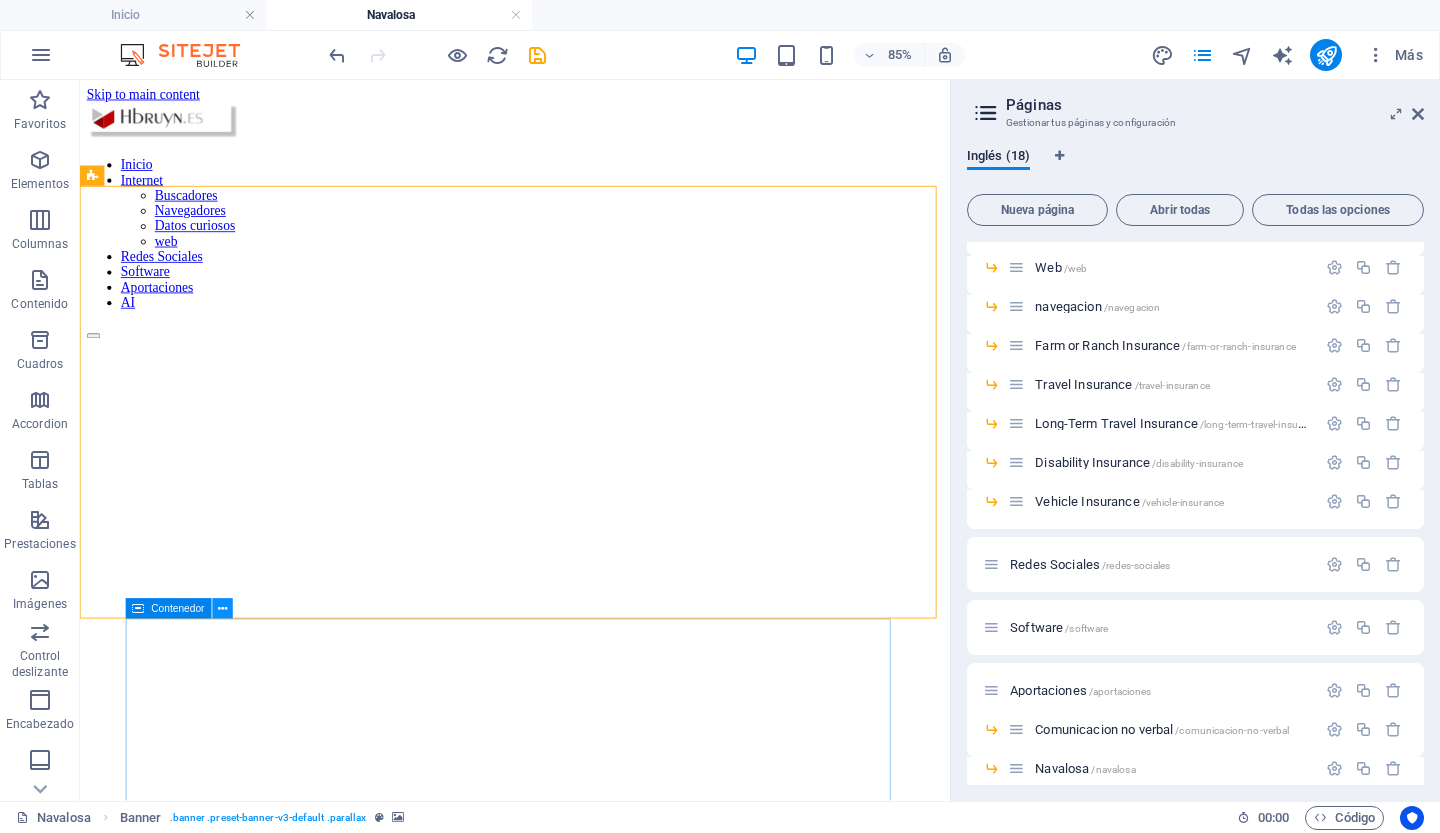 click at bounding box center [222, 609] 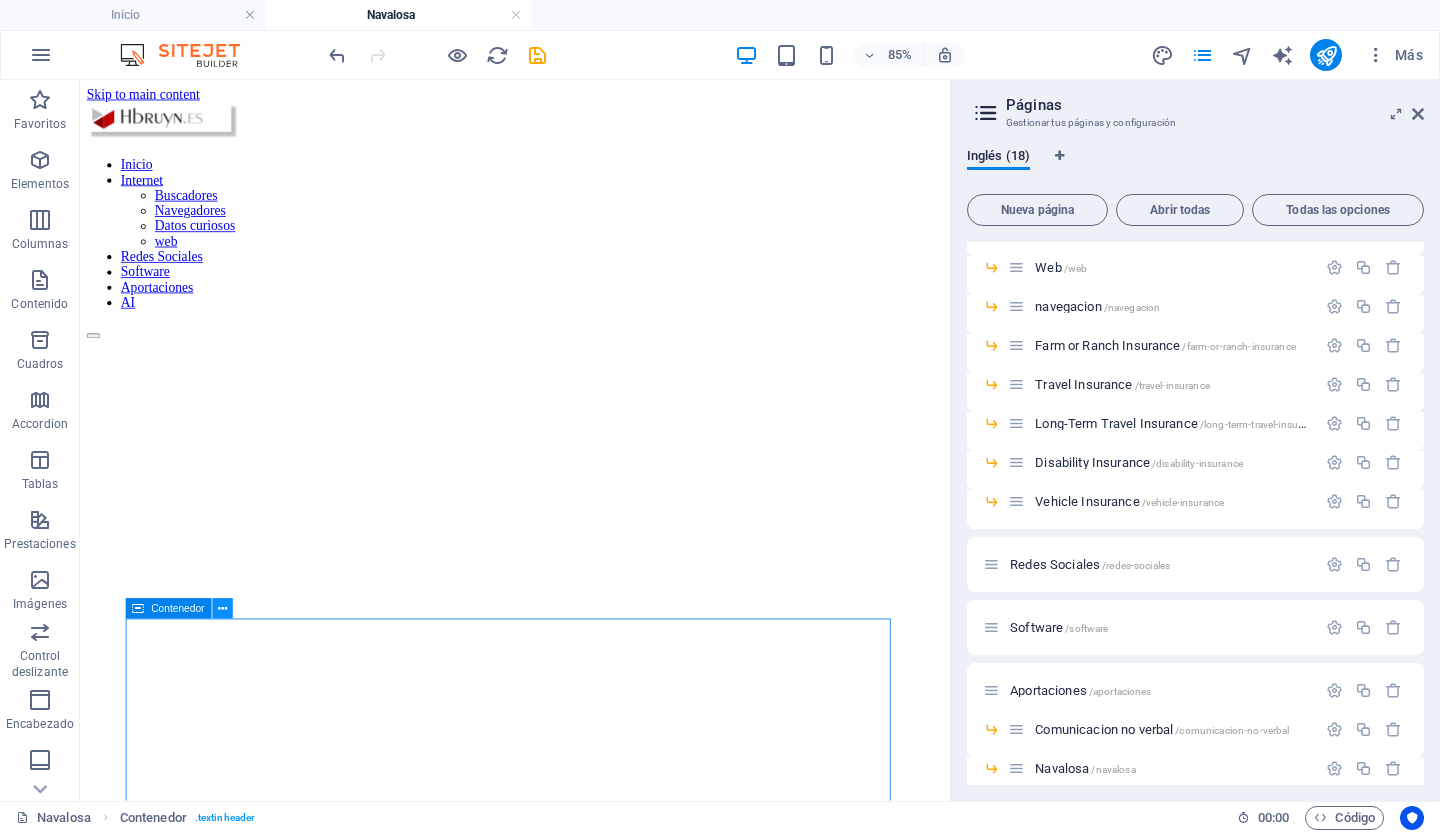 click at bounding box center (222, 609) 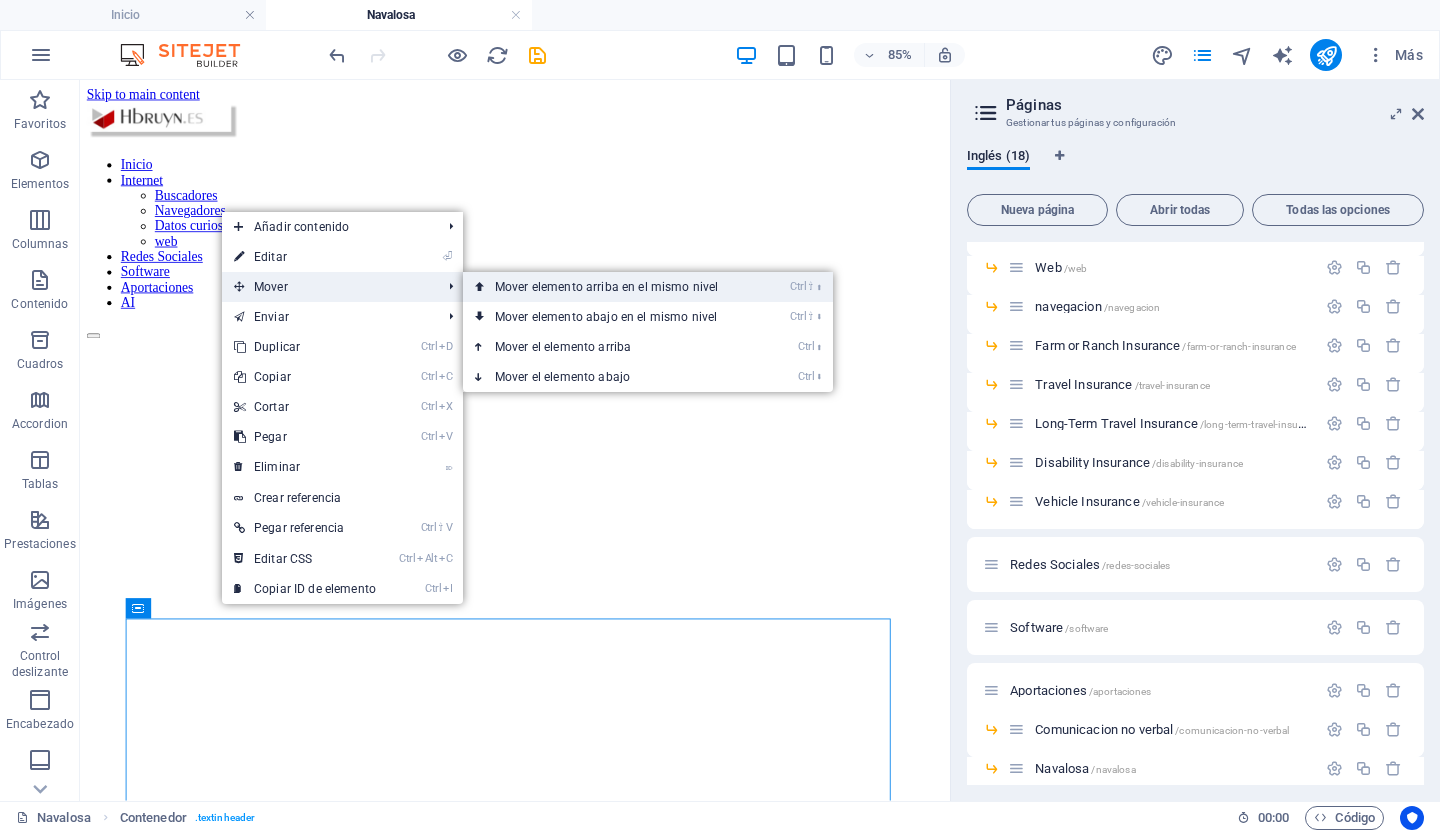 click on "Ctrl ⇧ ⬆  Mover elemento arriba en el mismo nivel" at bounding box center [610, 287] 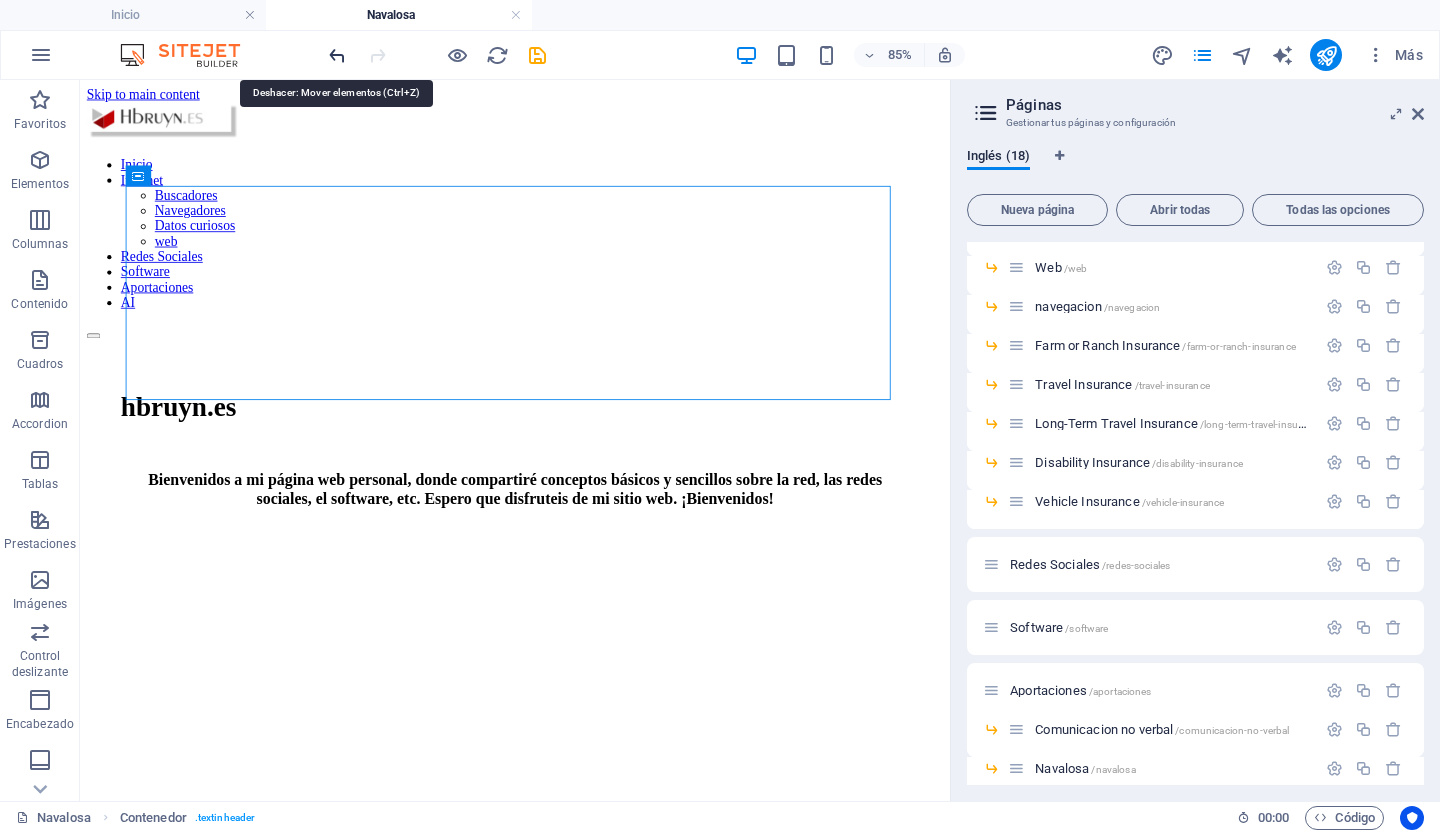 click at bounding box center (337, 55) 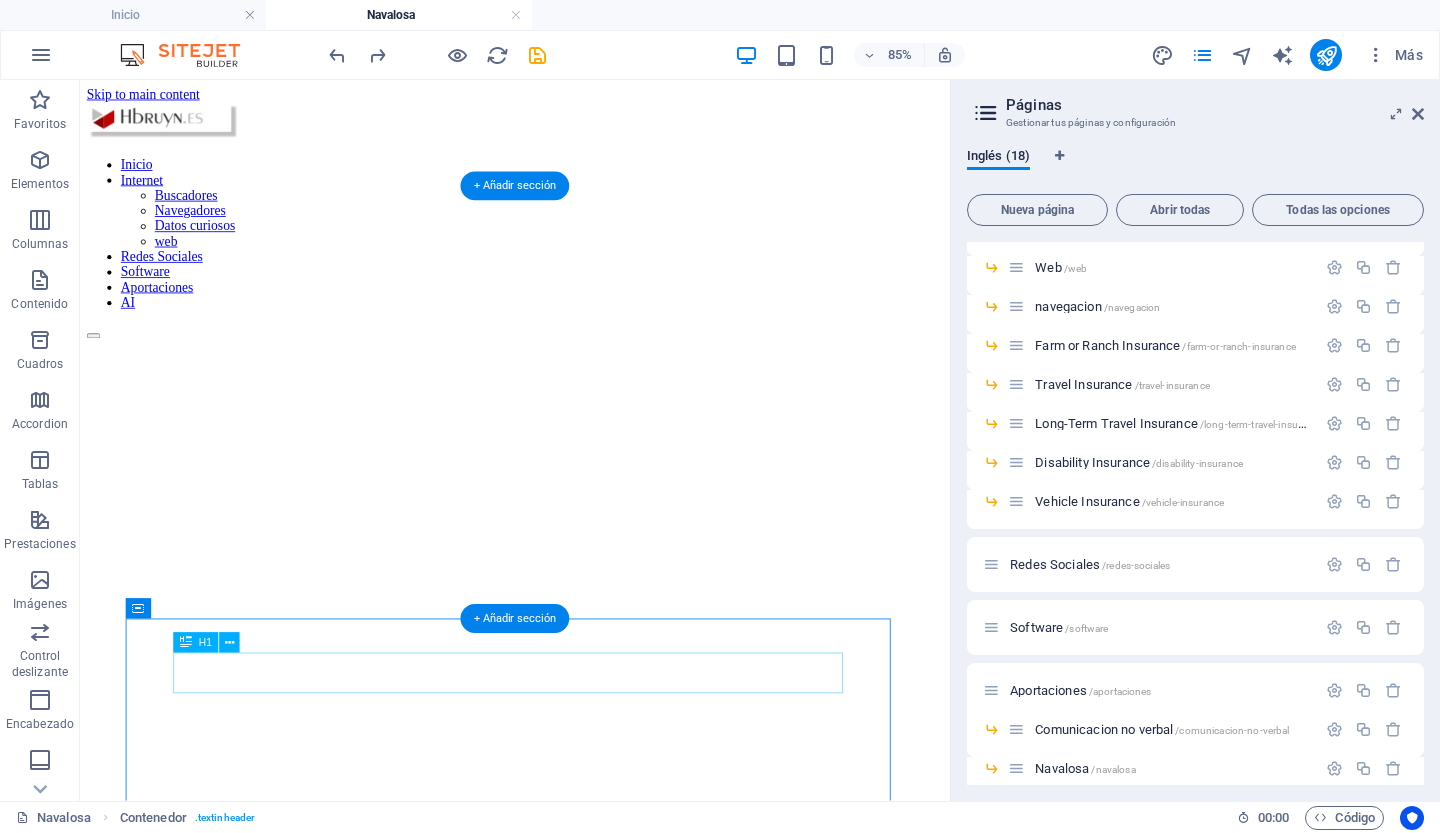 click on "hbruyn.es" at bounding box center (592, 1285) 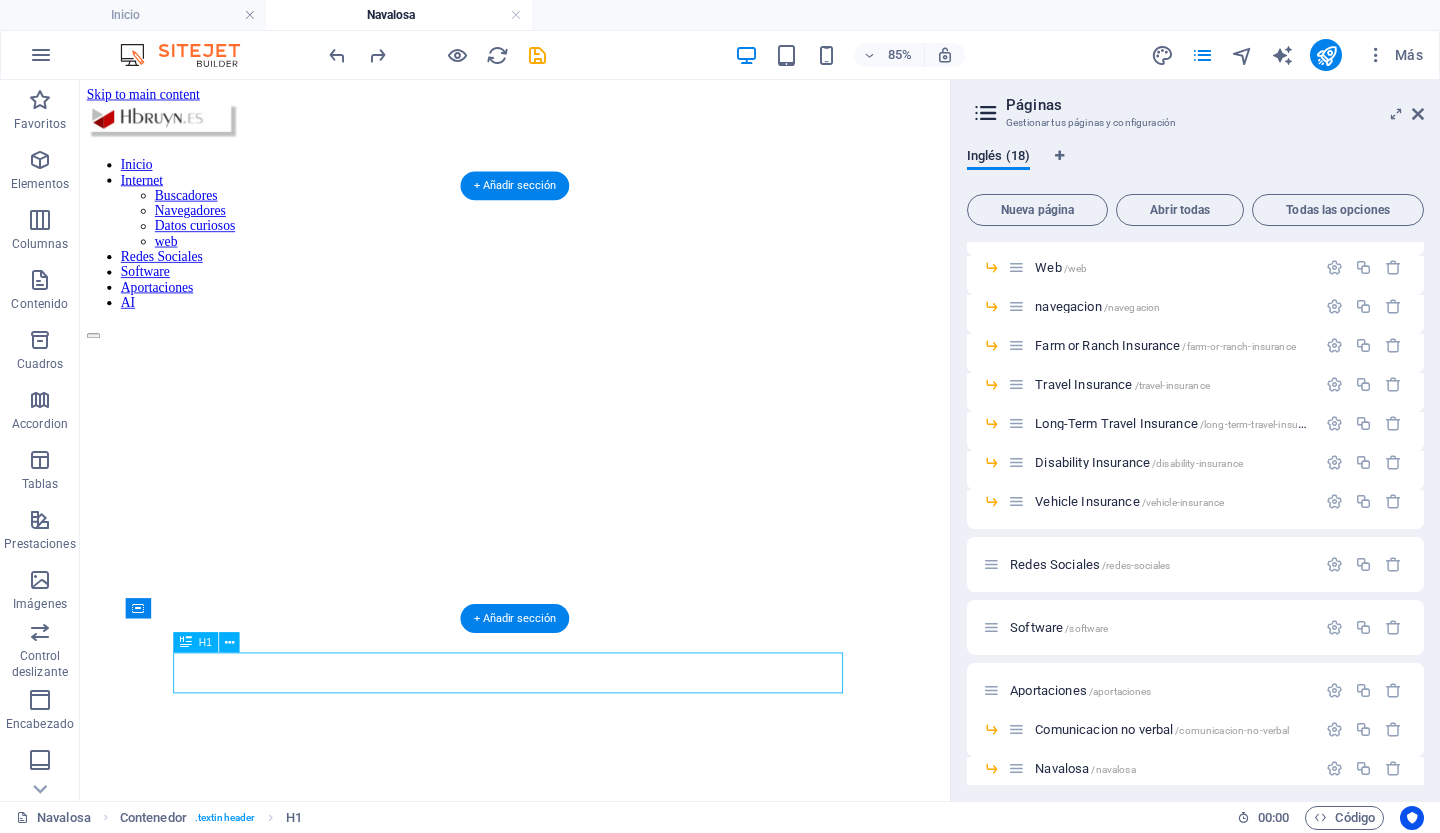 click on "hbruyn.es" at bounding box center (592, 1285) 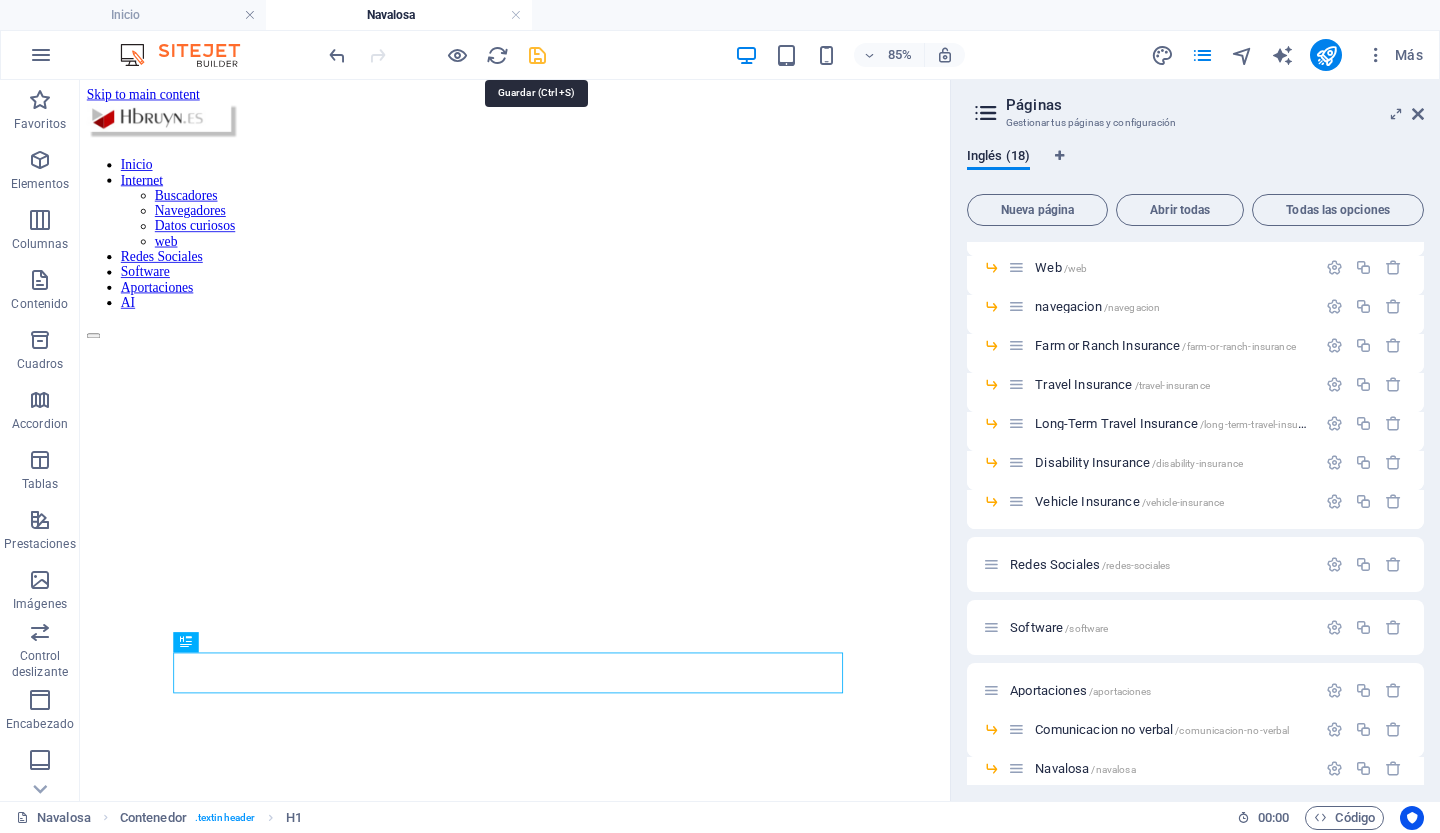 click at bounding box center [537, 55] 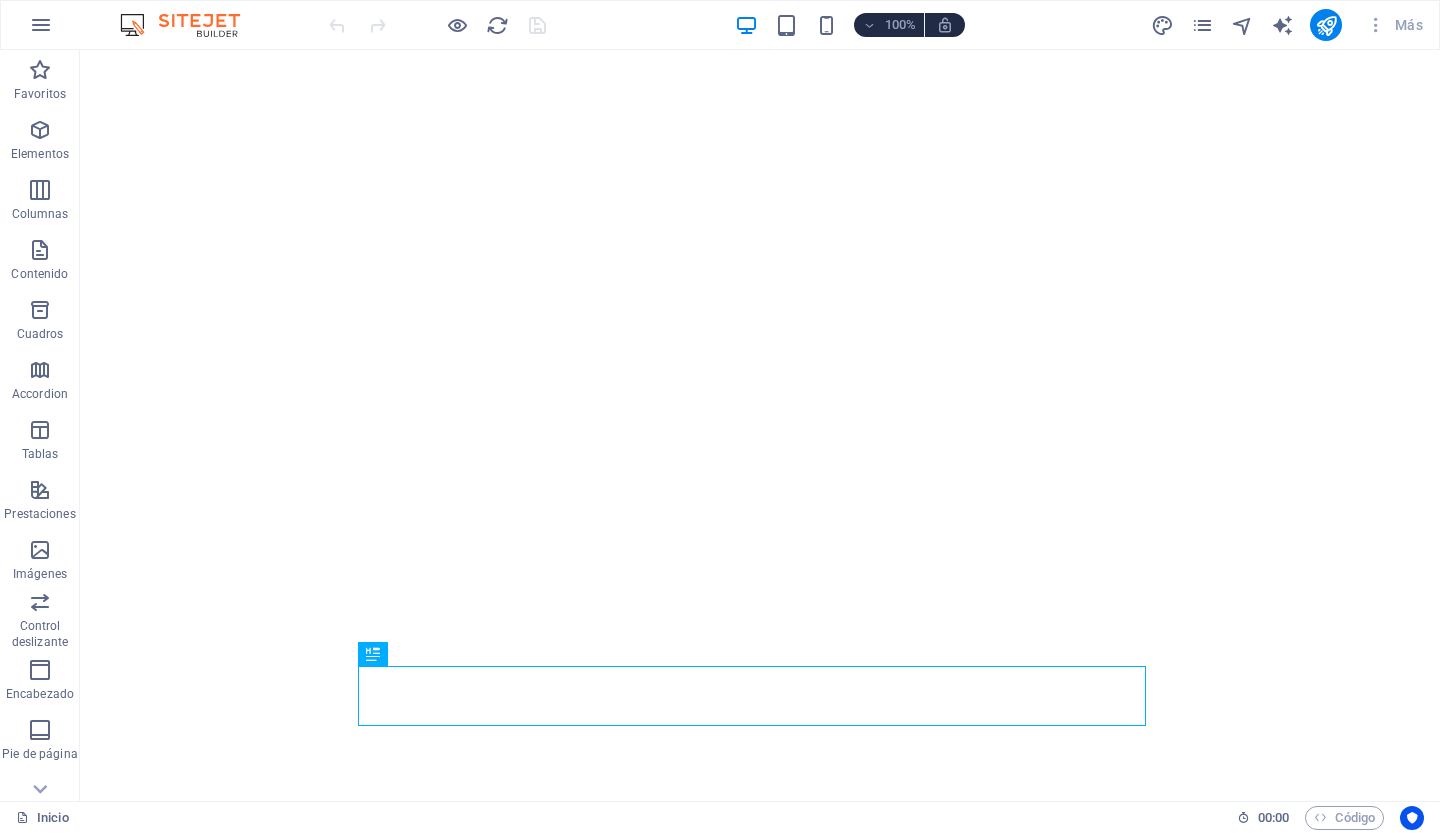 scroll, scrollTop: 0, scrollLeft: 0, axis: both 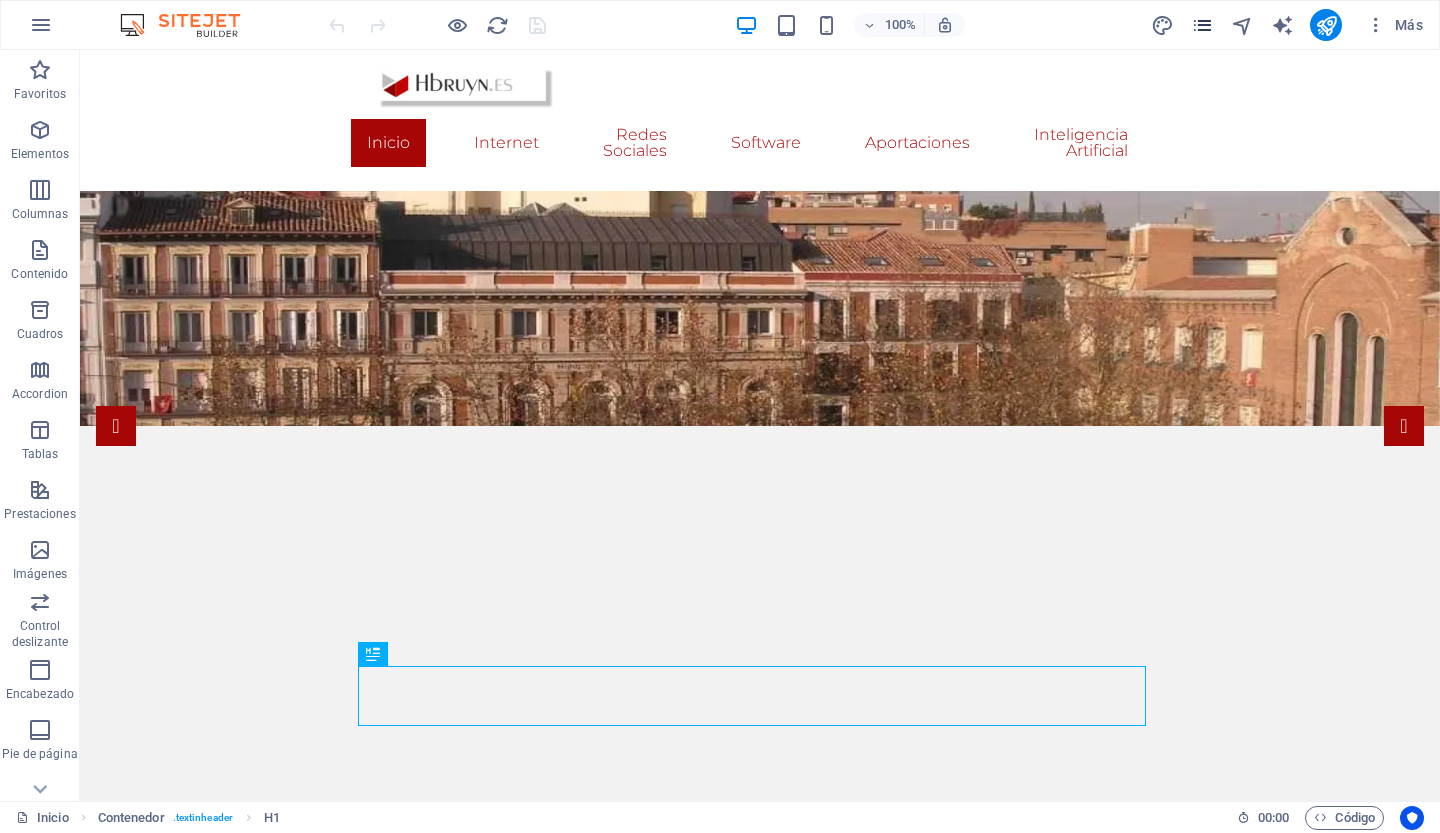 click at bounding box center (1202, 25) 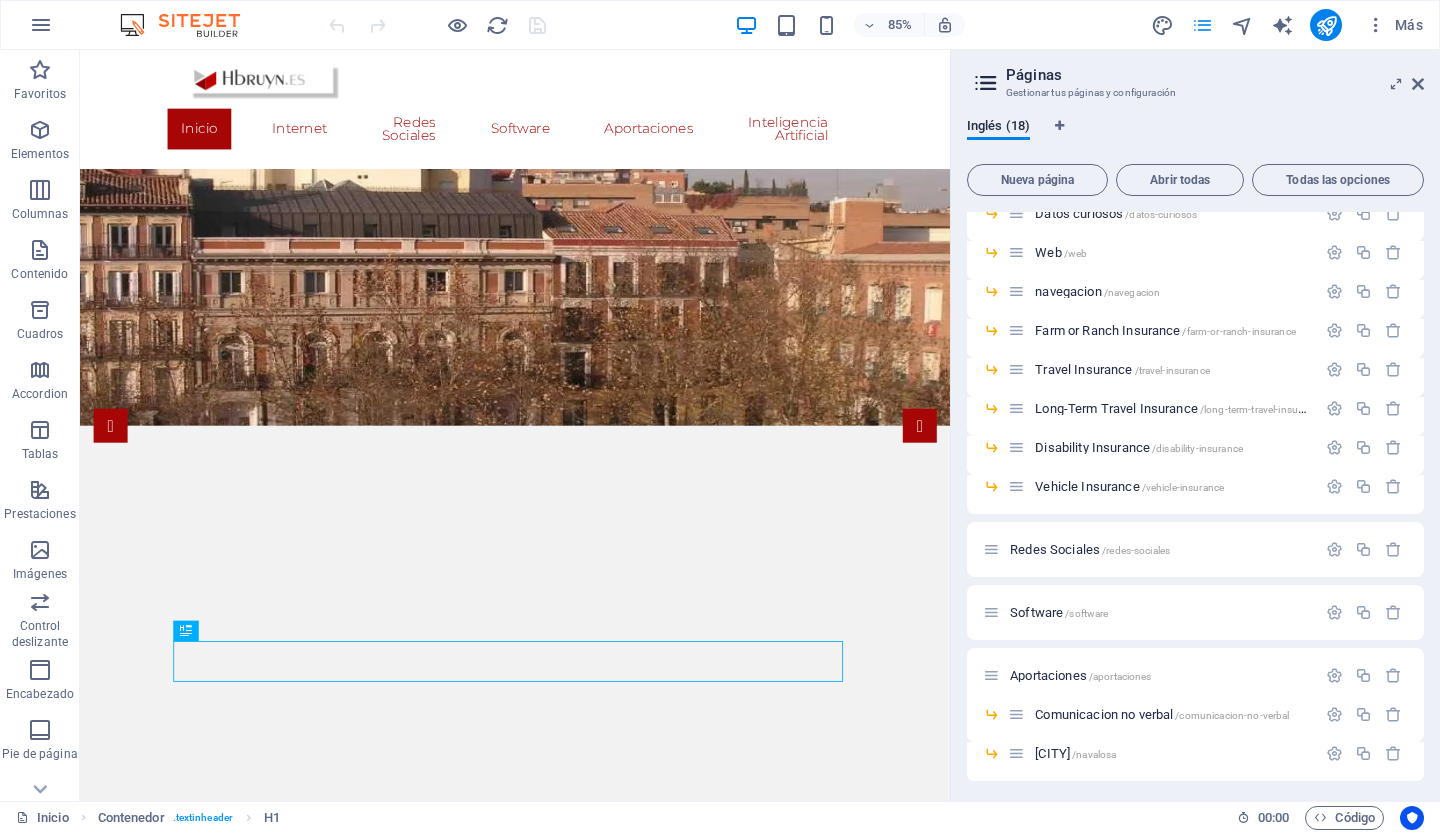 scroll, scrollTop: 272, scrollLeft: 0, axis: vertical 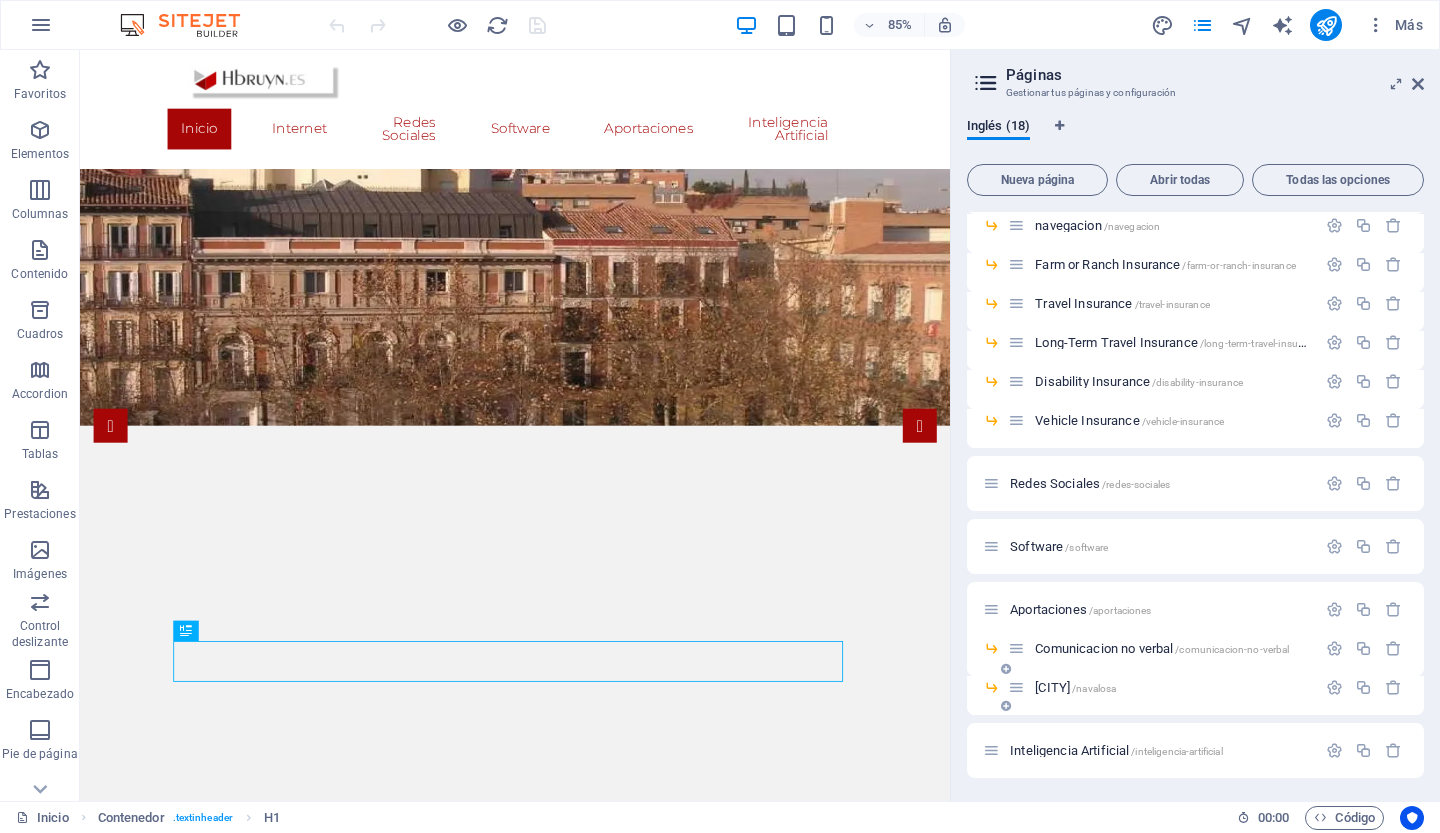 click on "Navalosa /navalosa" at bounding box center [1075, 687] 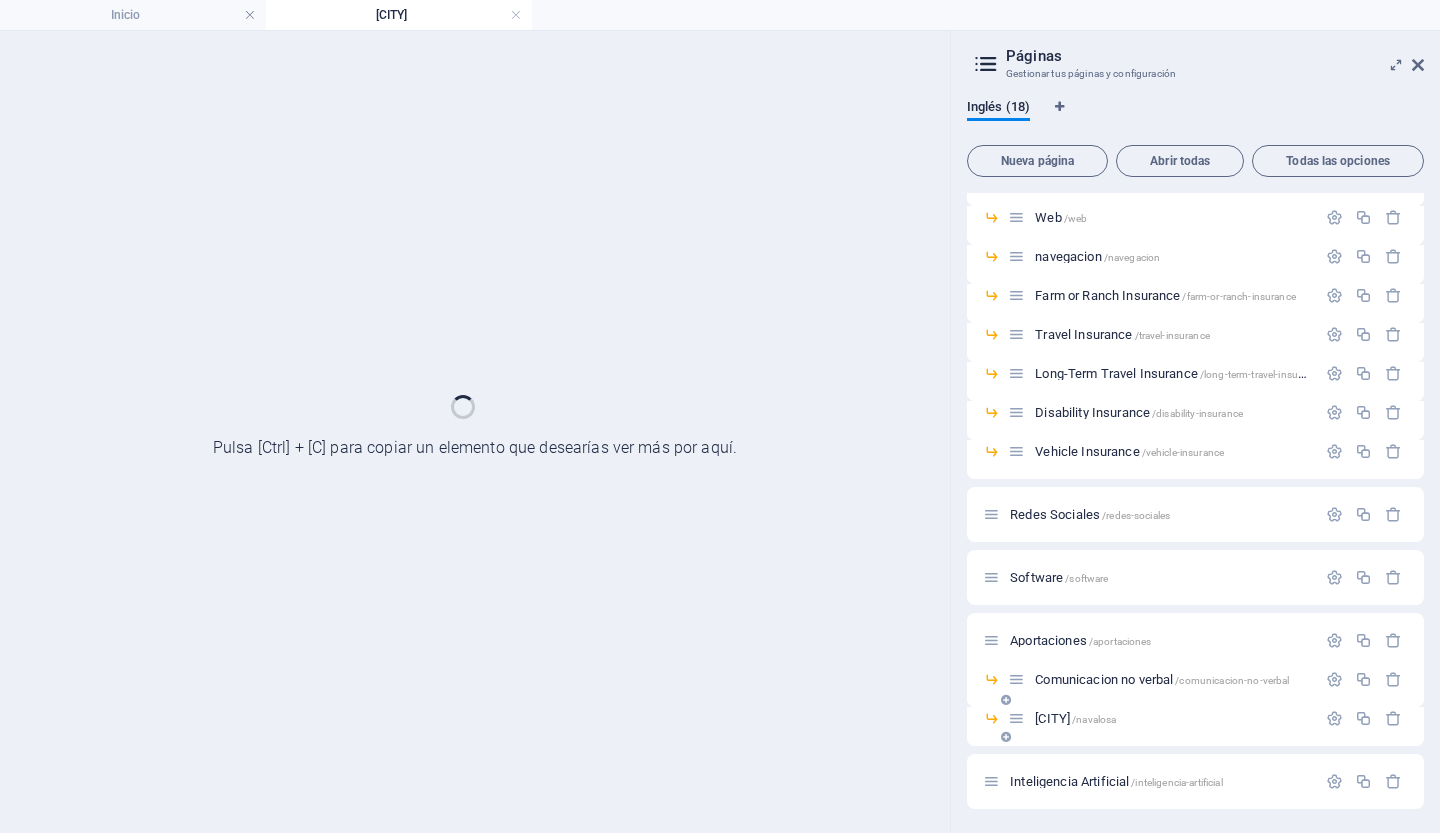 scroll, scrollTop: 221, scrollLeft: 0, axis: vertical 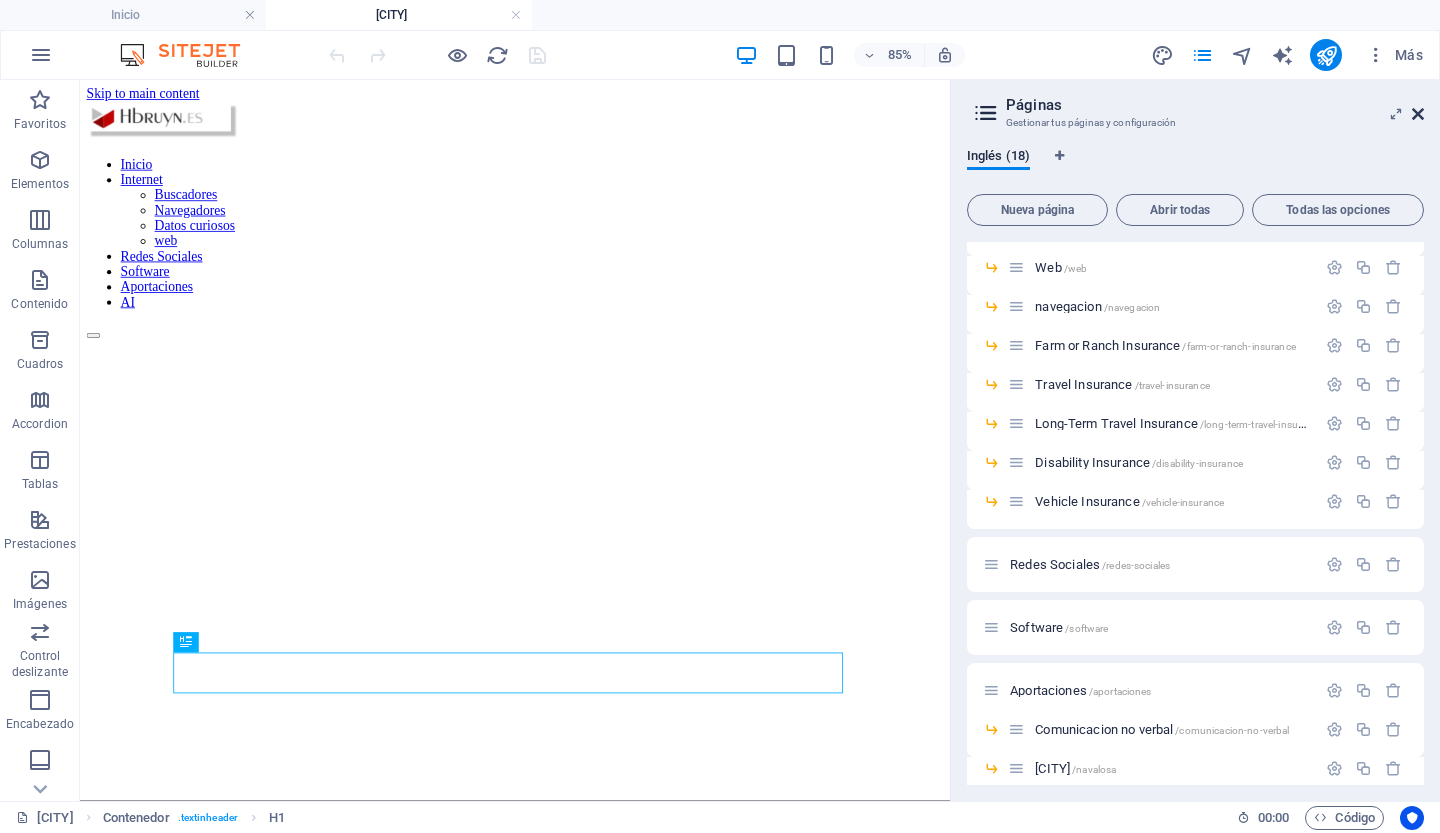 click at bounding box center (1418, 114) 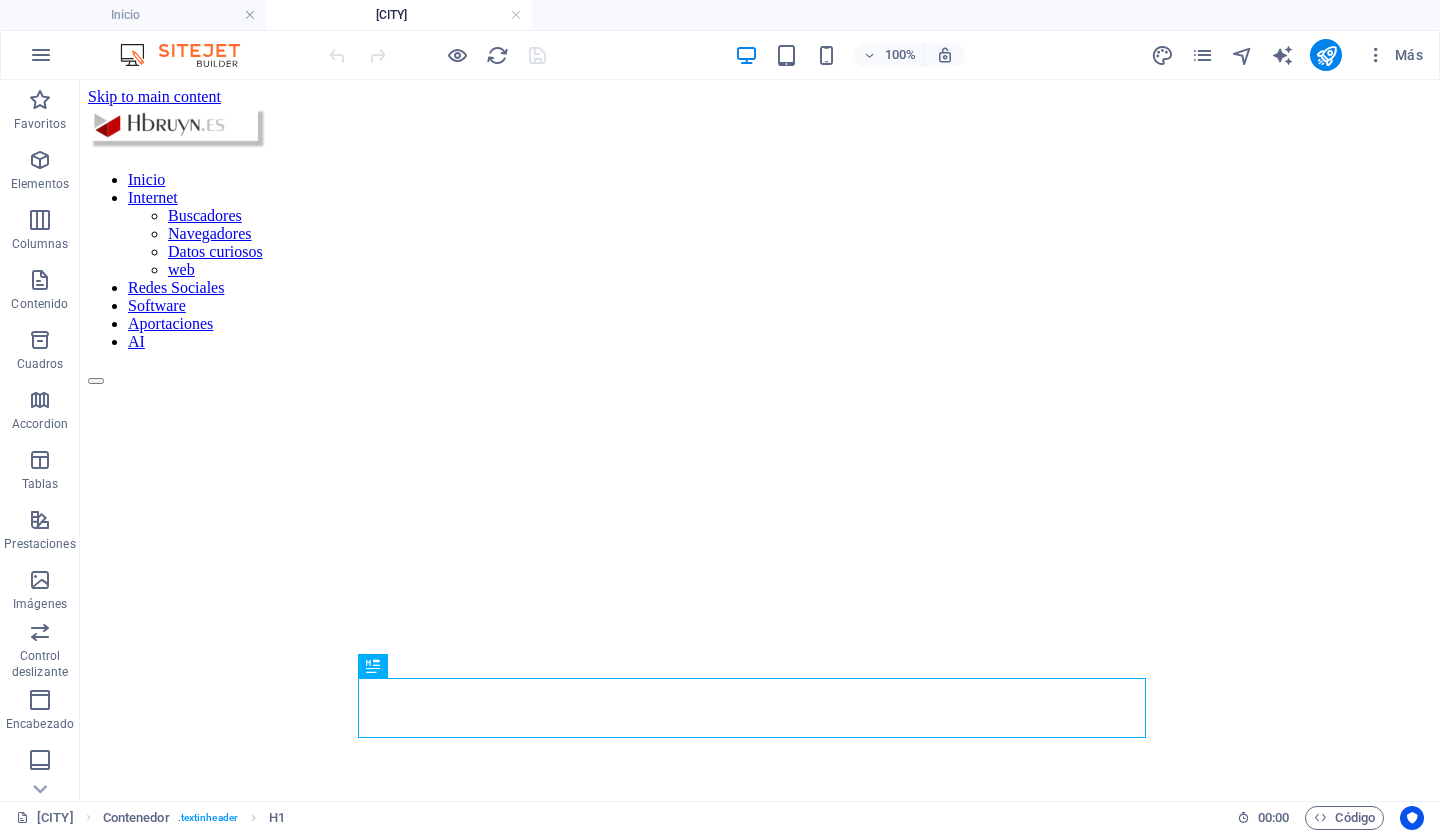 click at bounding box center [760, 323] 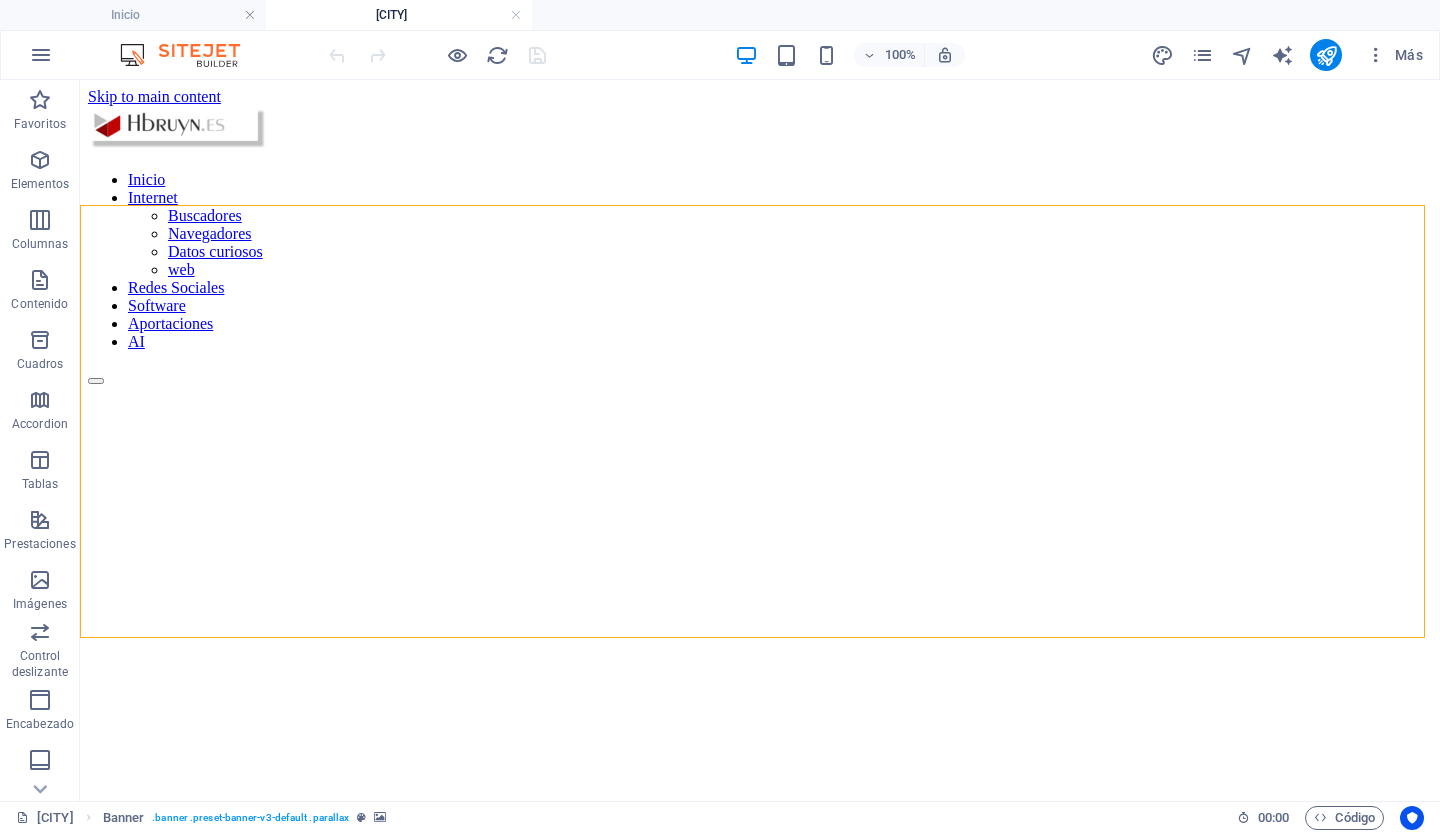 click at bounding box center [760, 323] 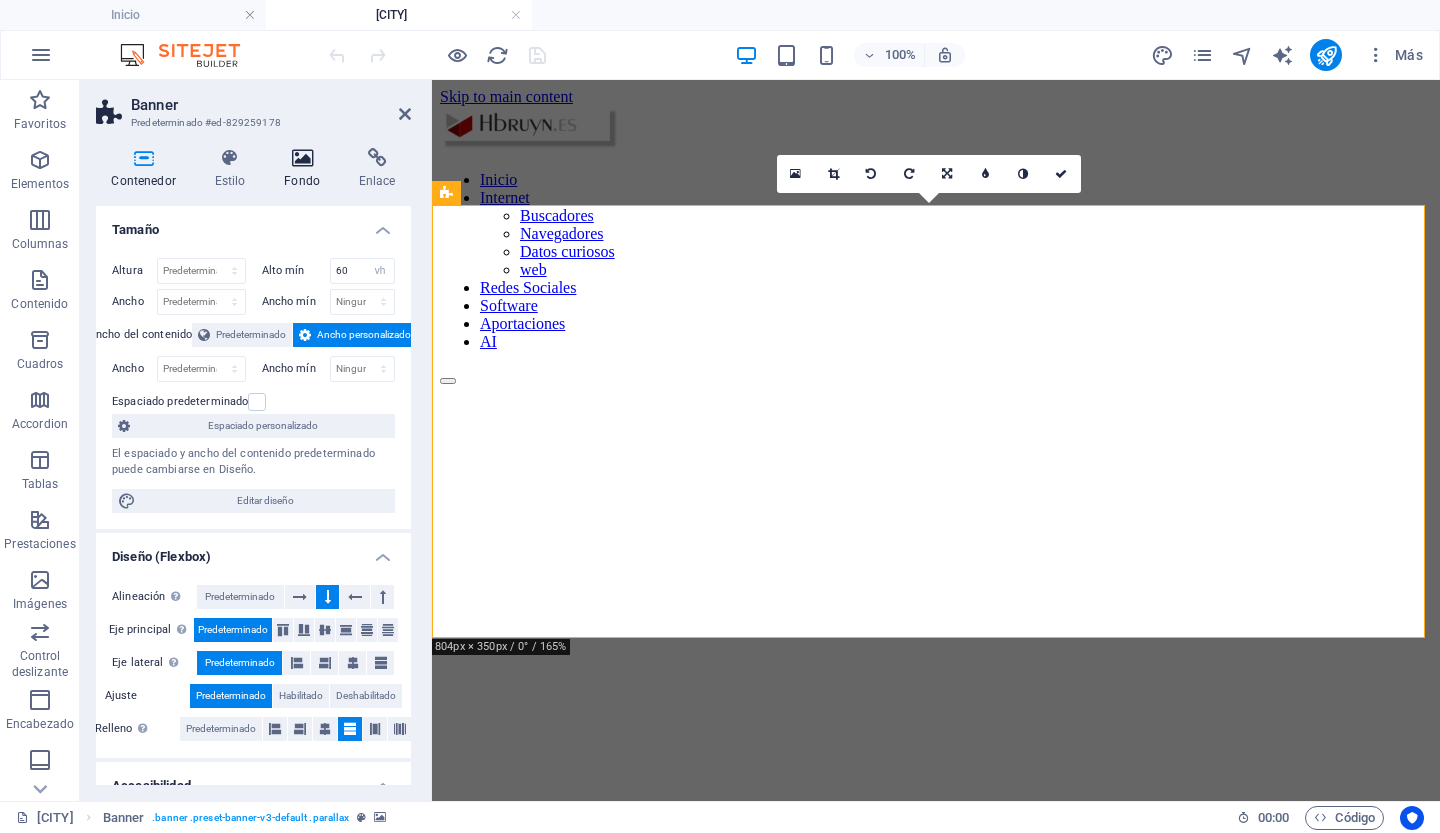 click at bounding box center [302, 158] 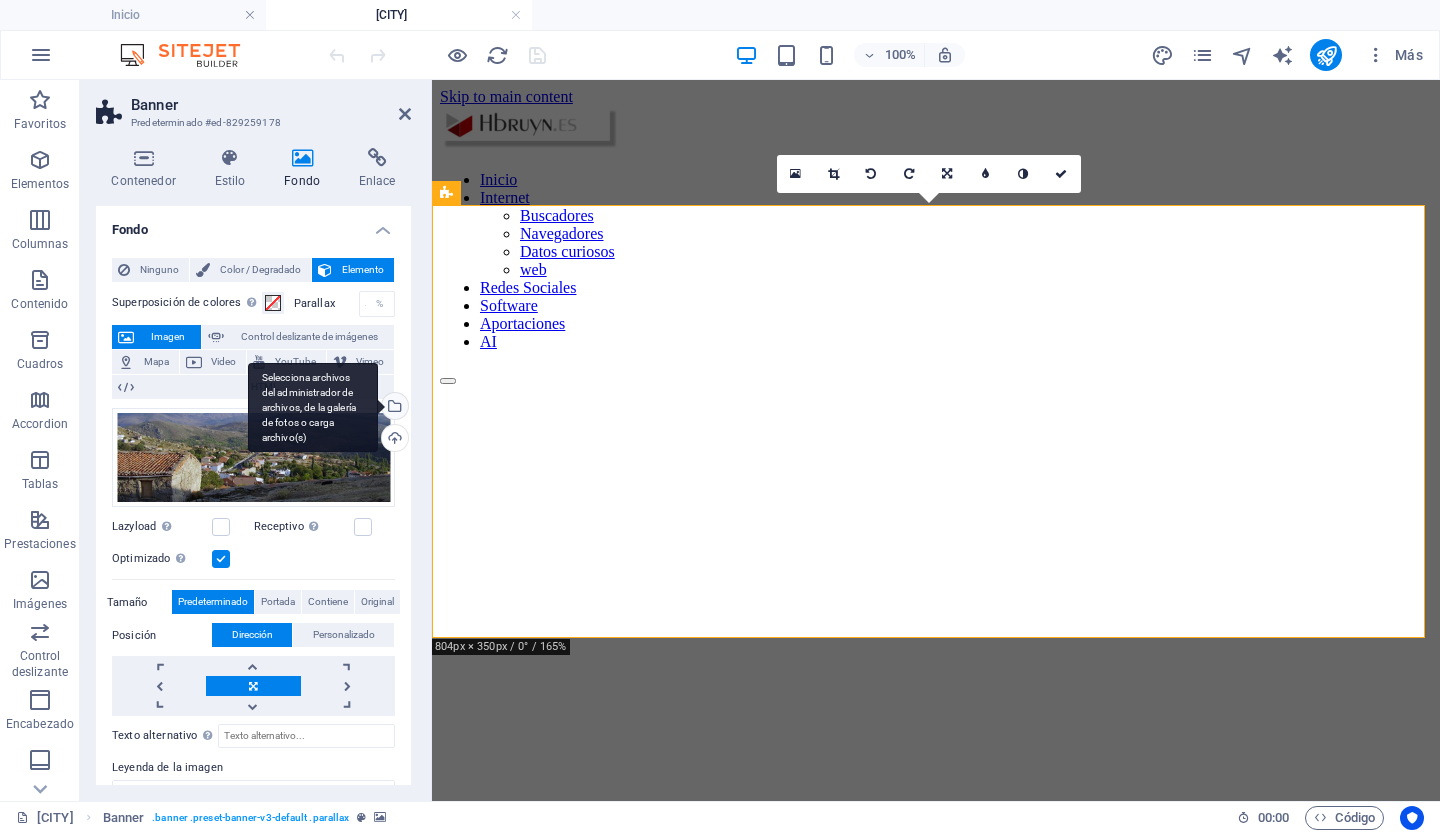 click on "Selecciona archivos del administrador de archivos, de la galería de fotos o carga archivo(s)" at bounding box center (393, 408) 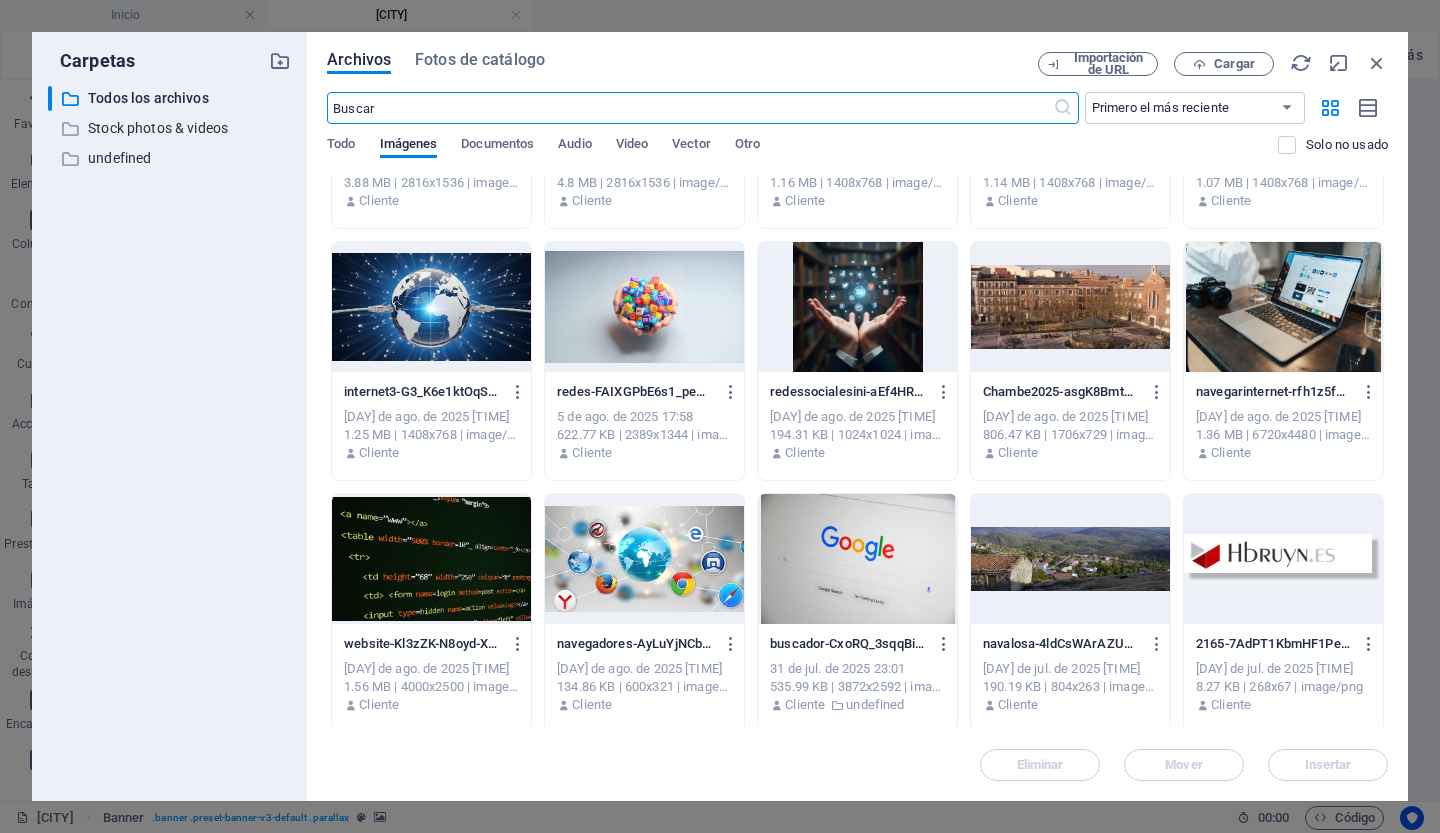 scroll, scrollTop: 188, scrollLeft: 0, axis: vertical 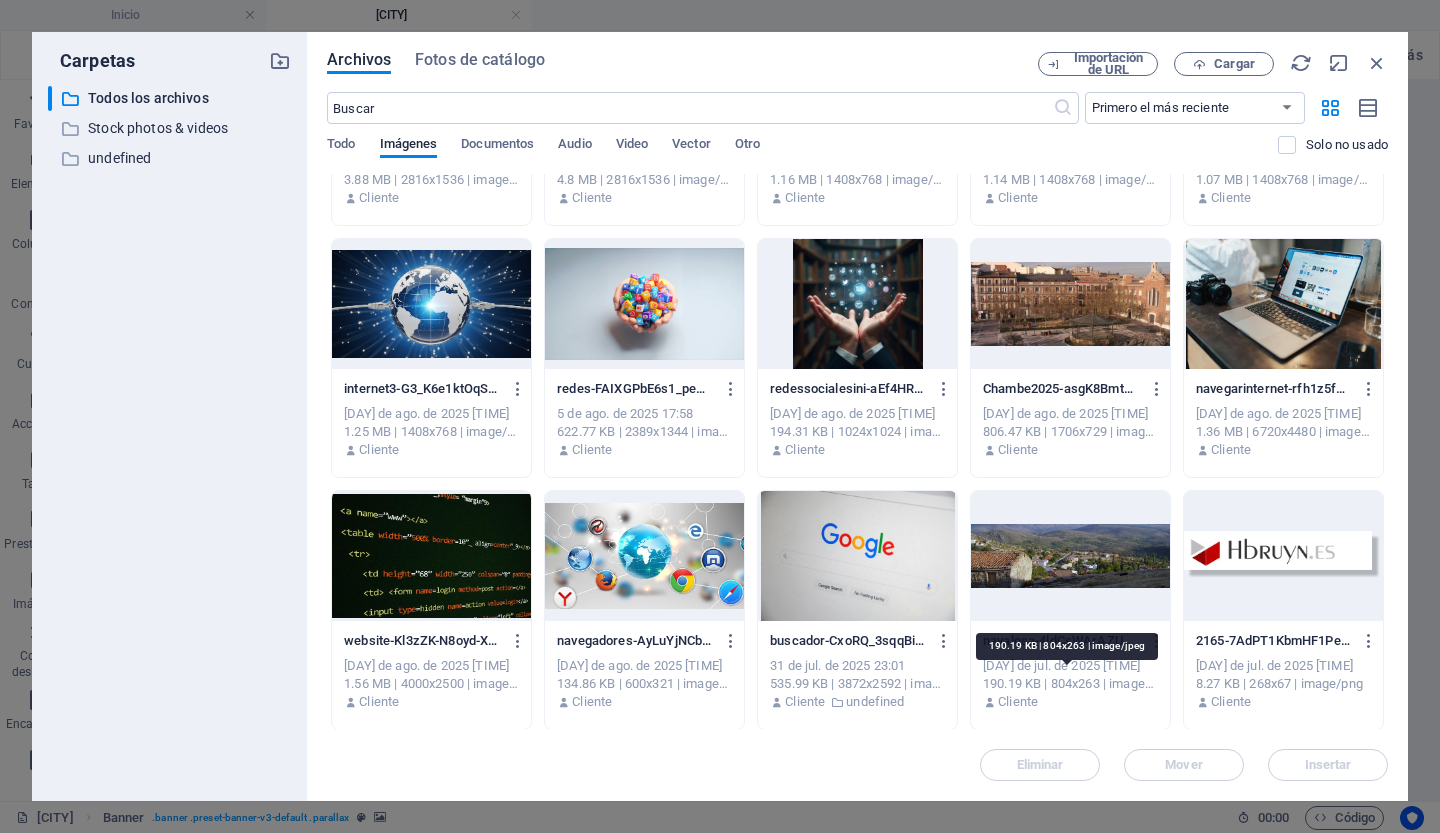 click on "190.19 KB | 804x263 | image/jpeg" at bounding box center (1070, 684) 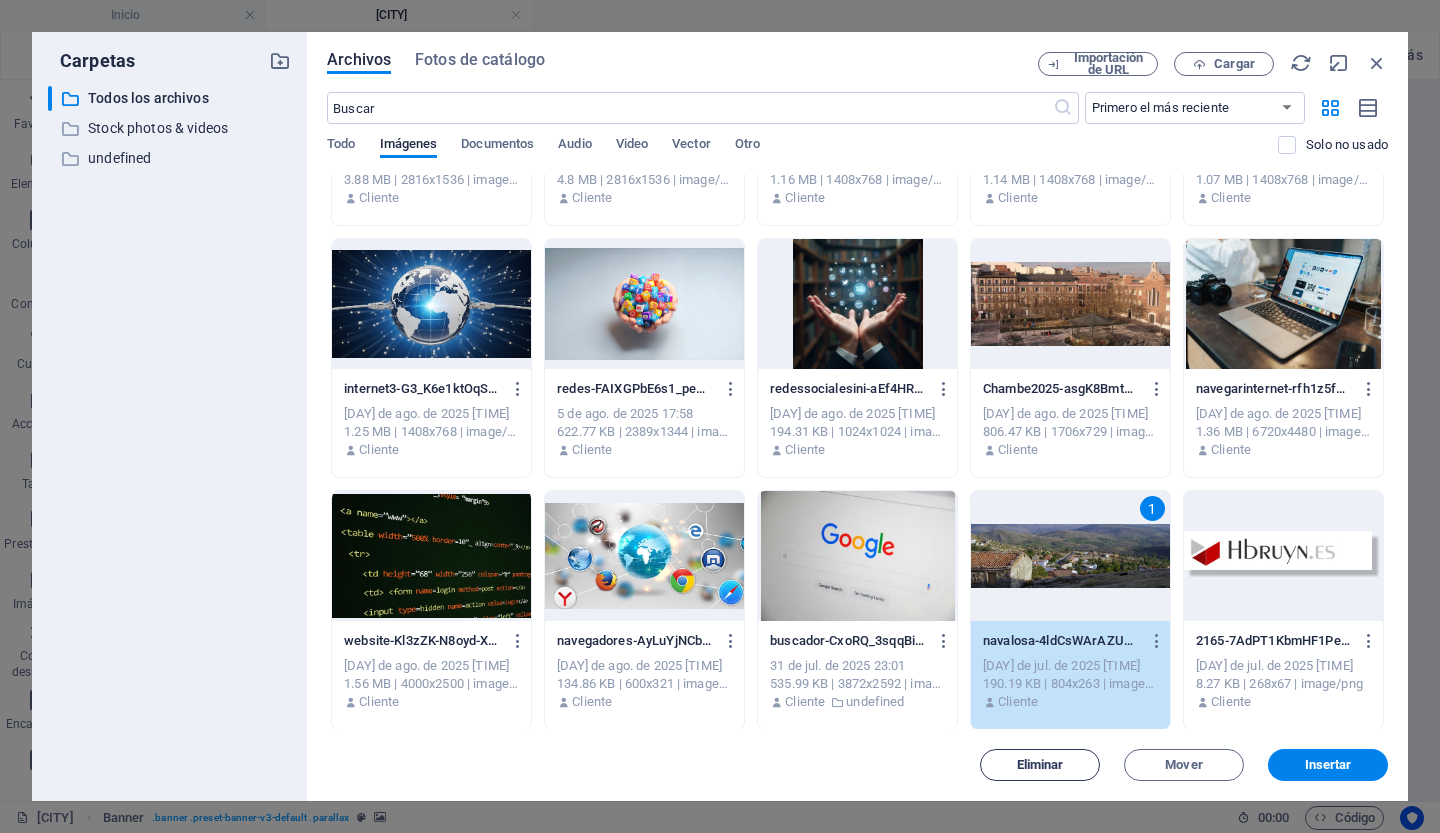 click on "Eliminar" at bounding box center (1040, 765) 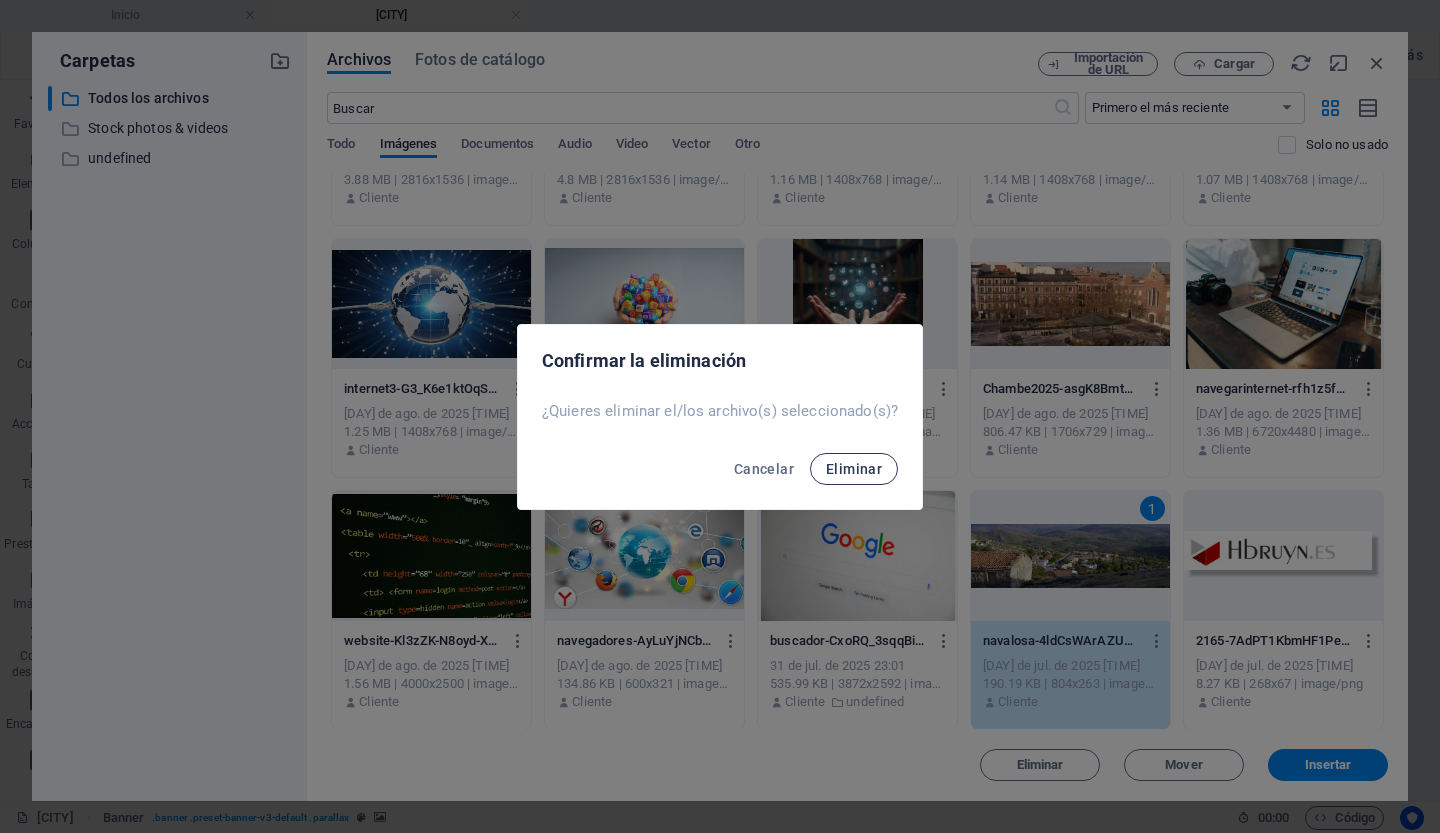 click on "Eliminar" at bounding box center [854, 469] 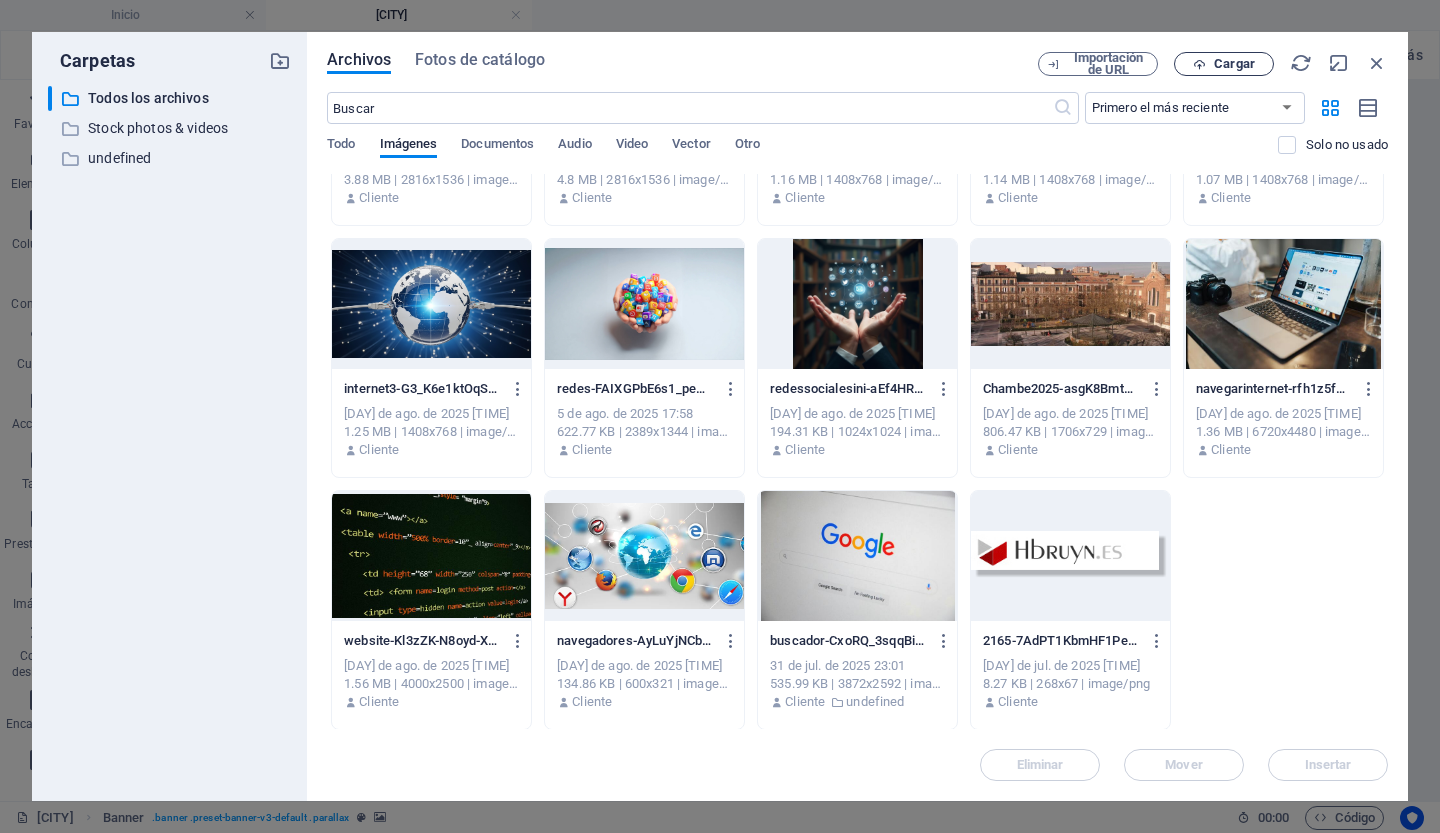 click at bounding box center [1199, 64] 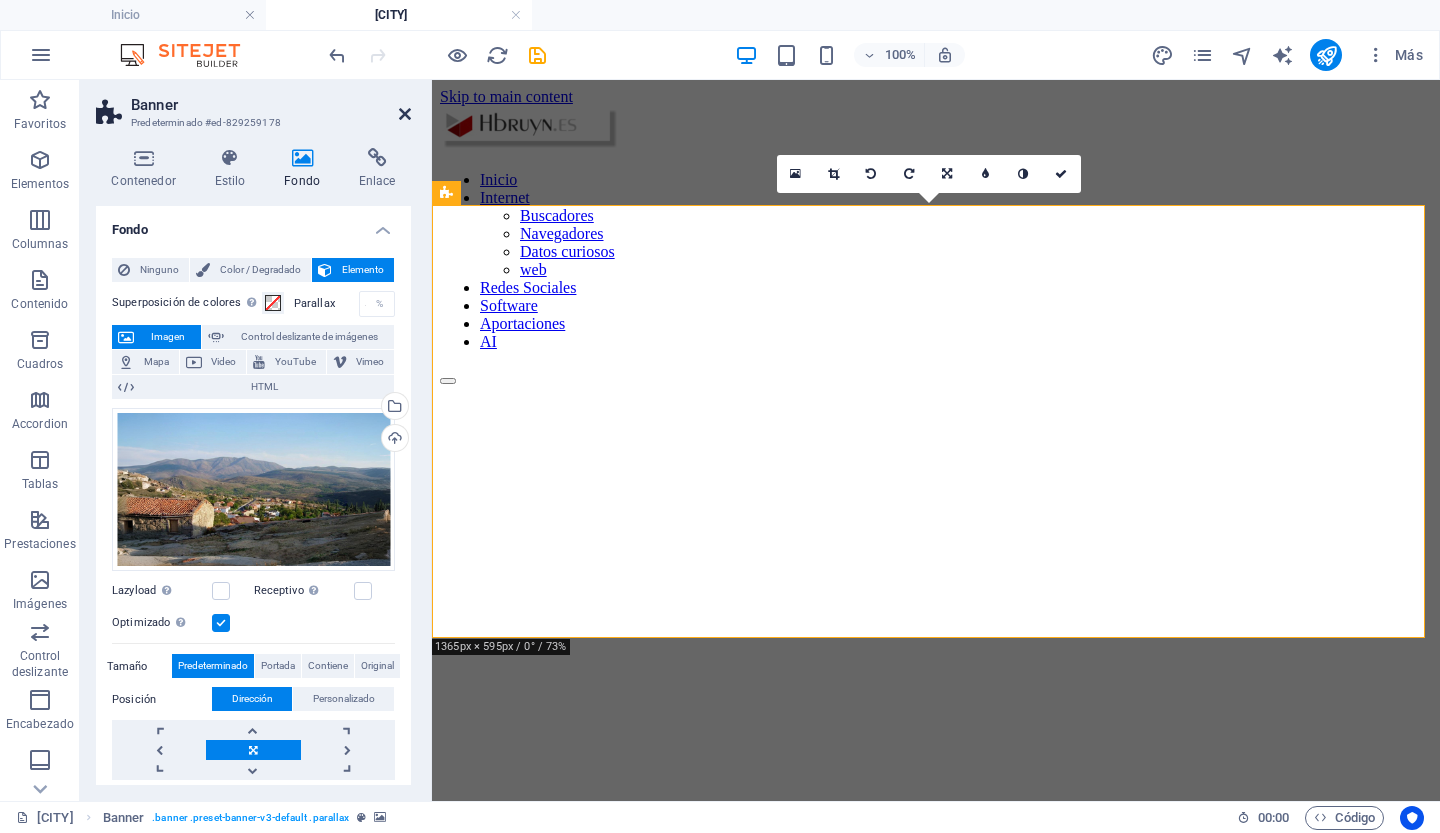 click at bounding box center (405, 114) 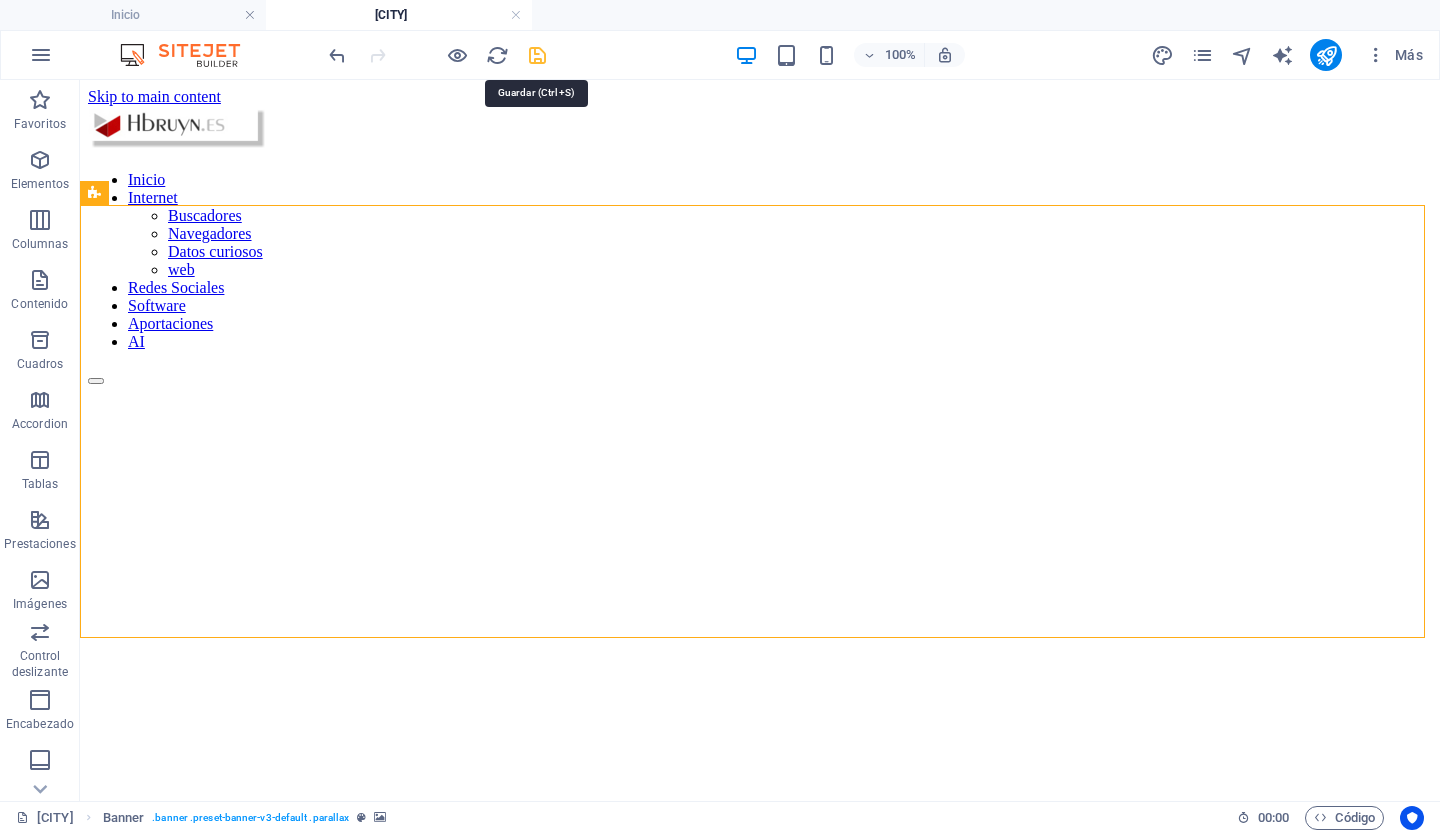 click at bounding box center (537, 55) 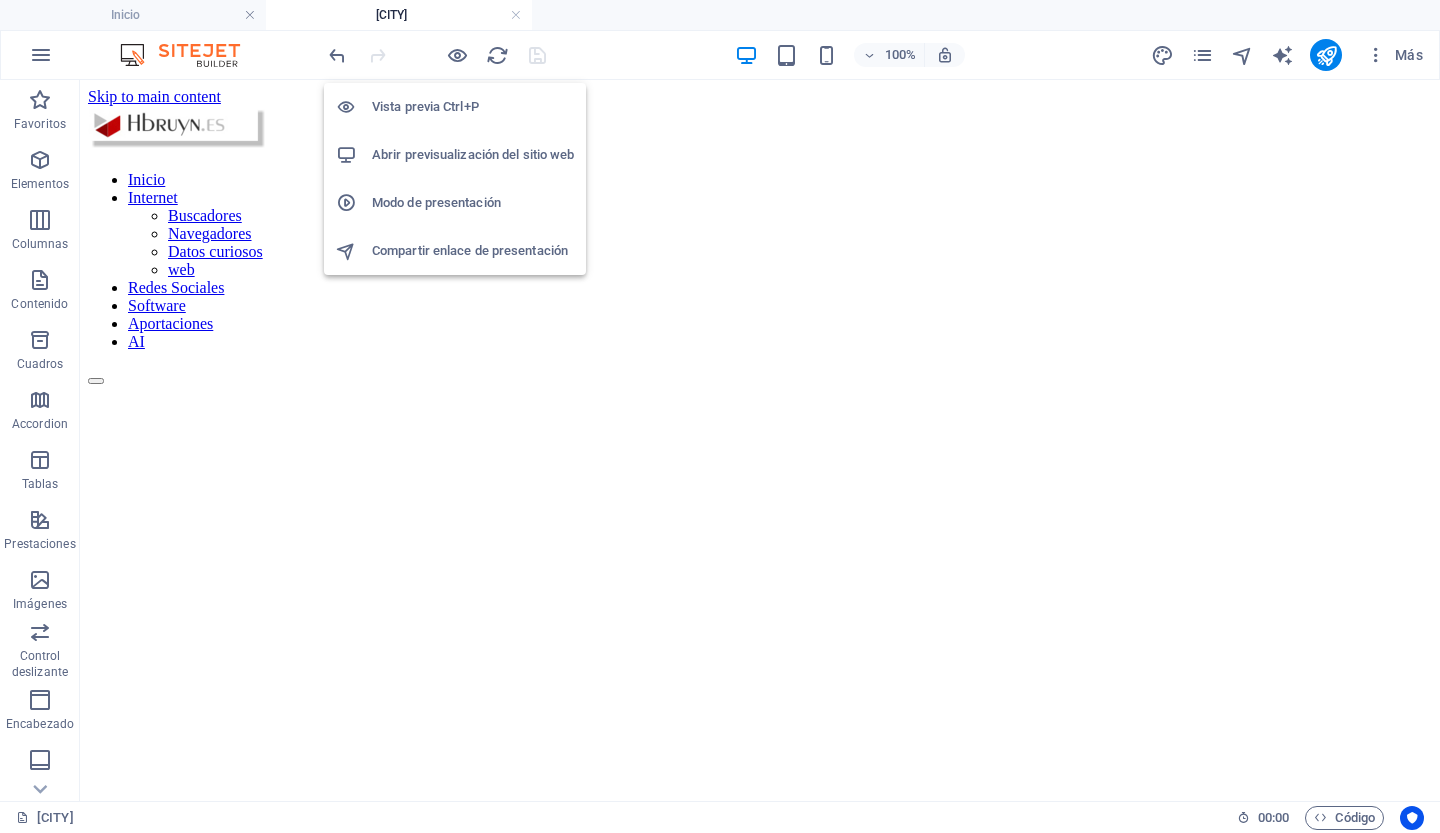click on "Vista previa Ctrl+P" at bounding box center (473, 107) 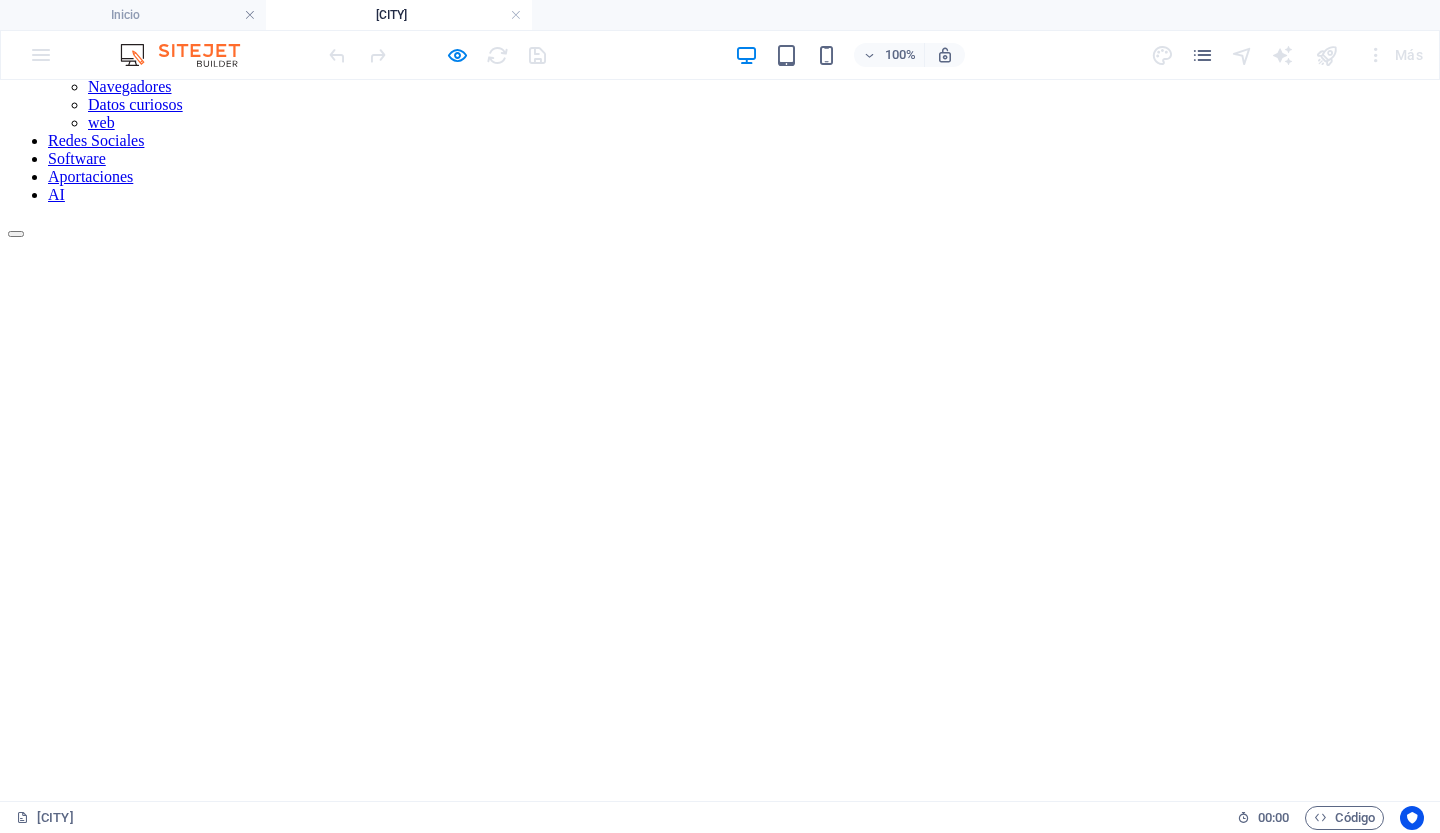 scroll, scrollTop: 0, scrollLeft: 0, axis: both 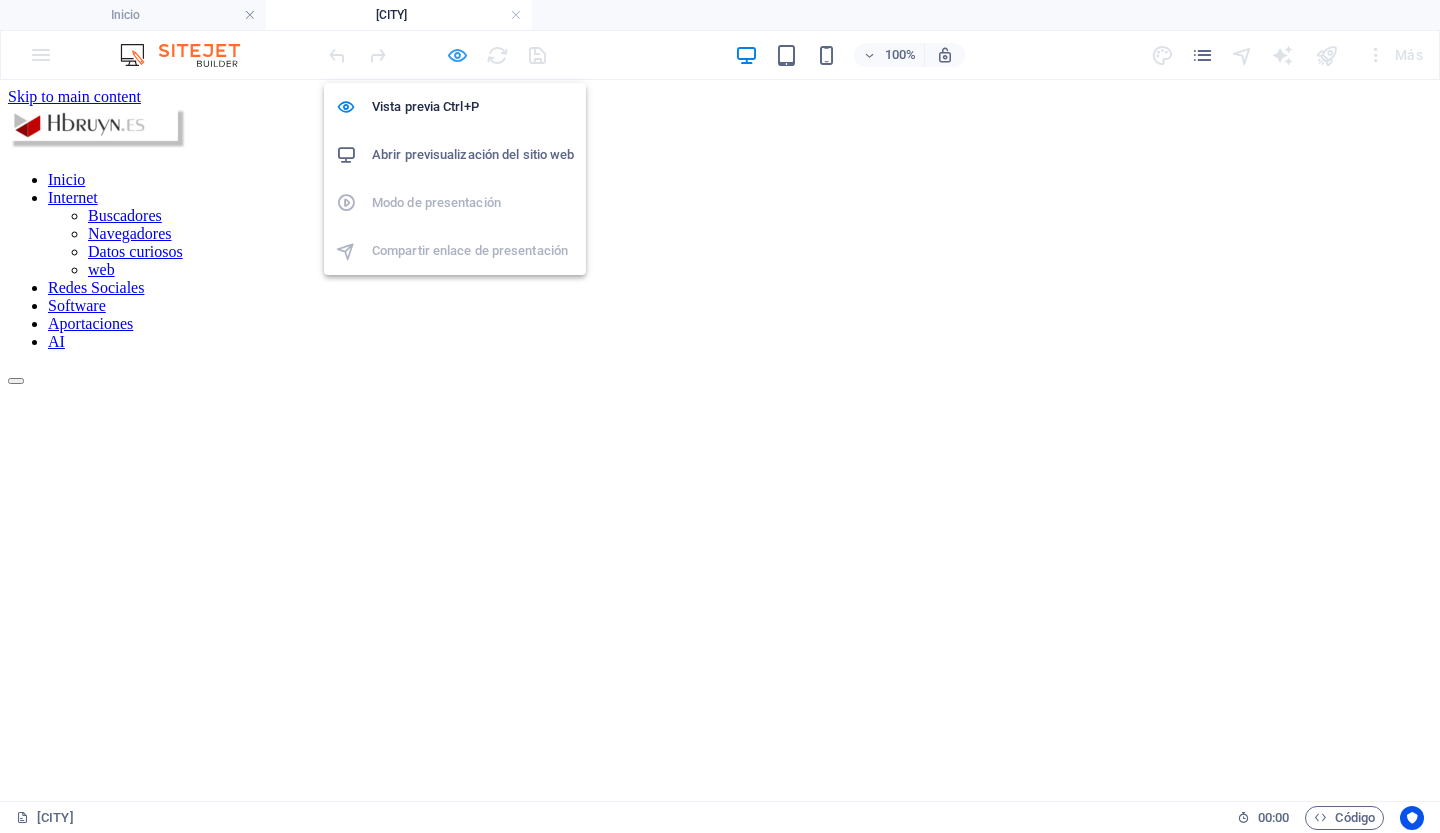 click at bounding box center [457, 55] 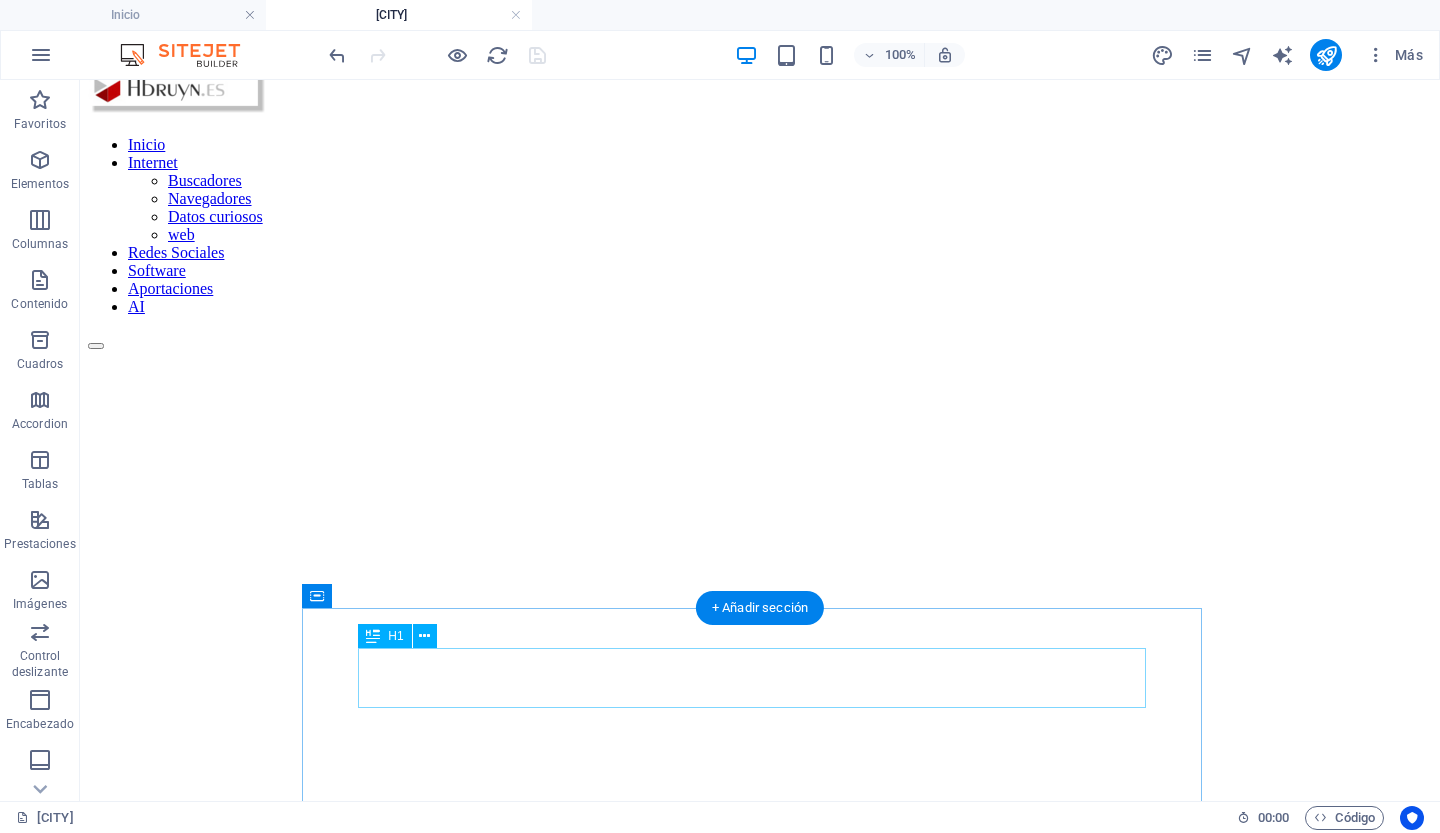 scroll, scrollTop: 36, scrollLeft: 0, axis: vertical 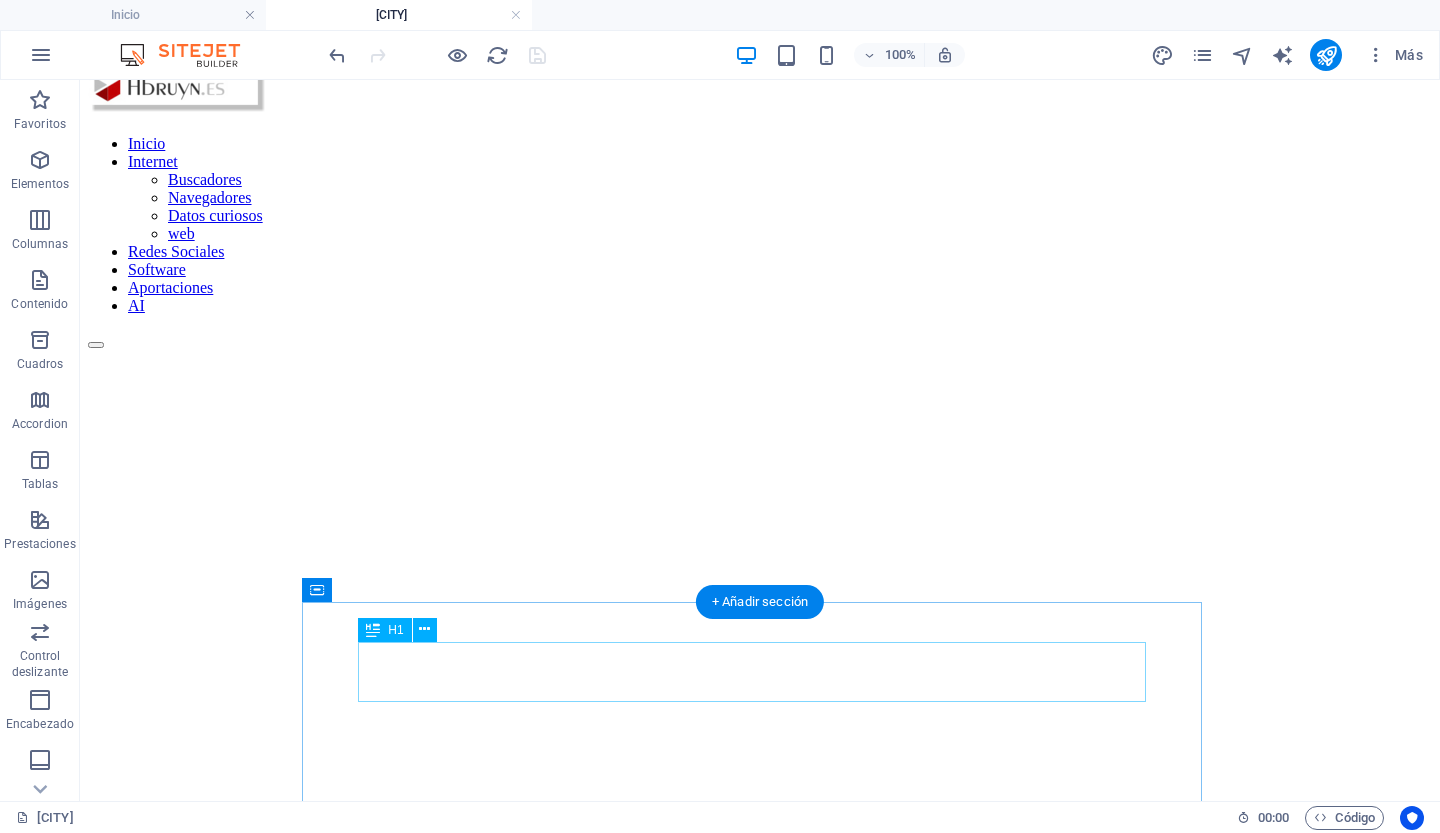 click on "hbruyn.es" at bounding box center (760, 1147) 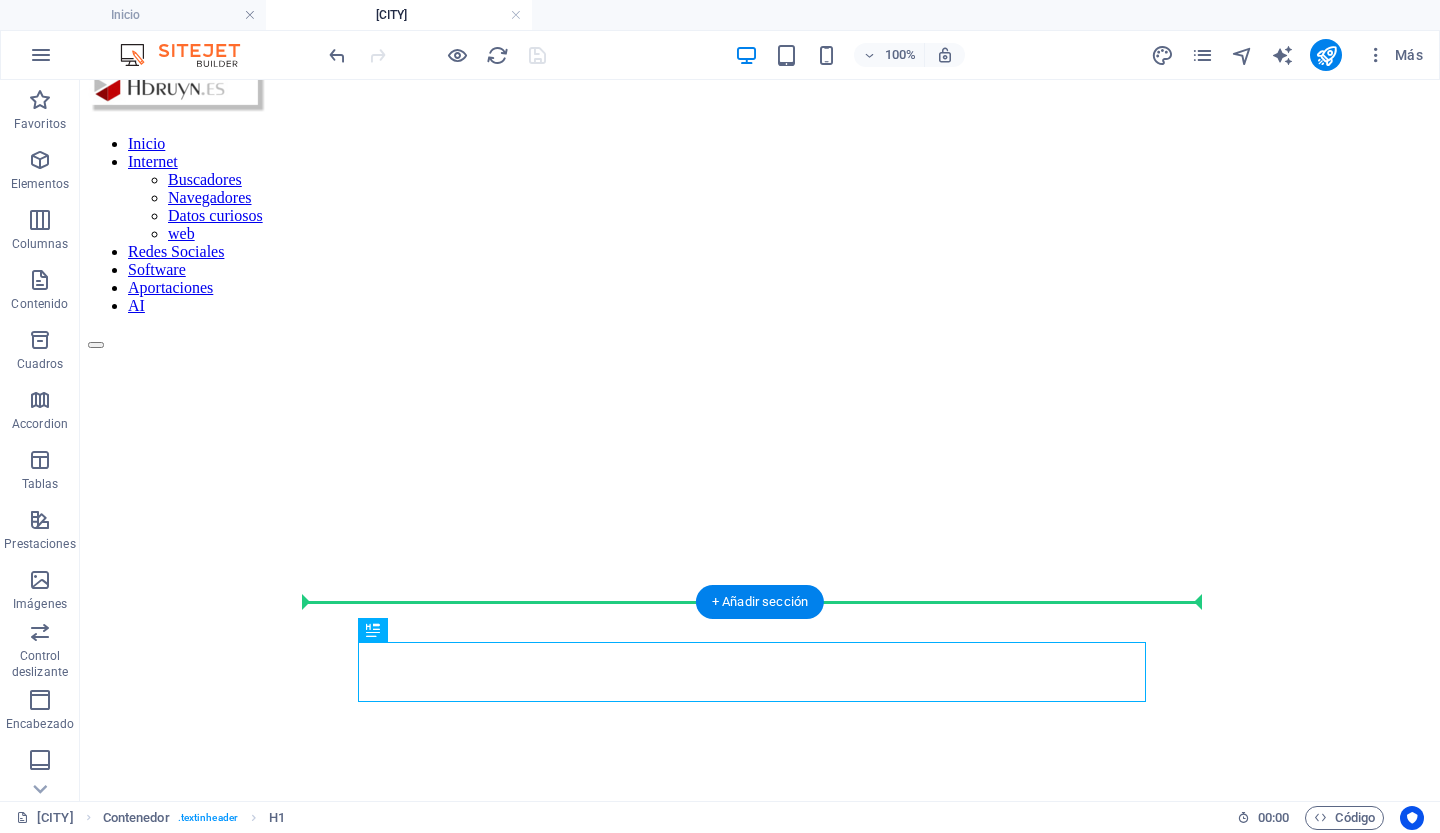 drag, startPoint x: 428, startPoint y: 648, endPoint x: 370, endPoint y: 629, distance: 61.03278 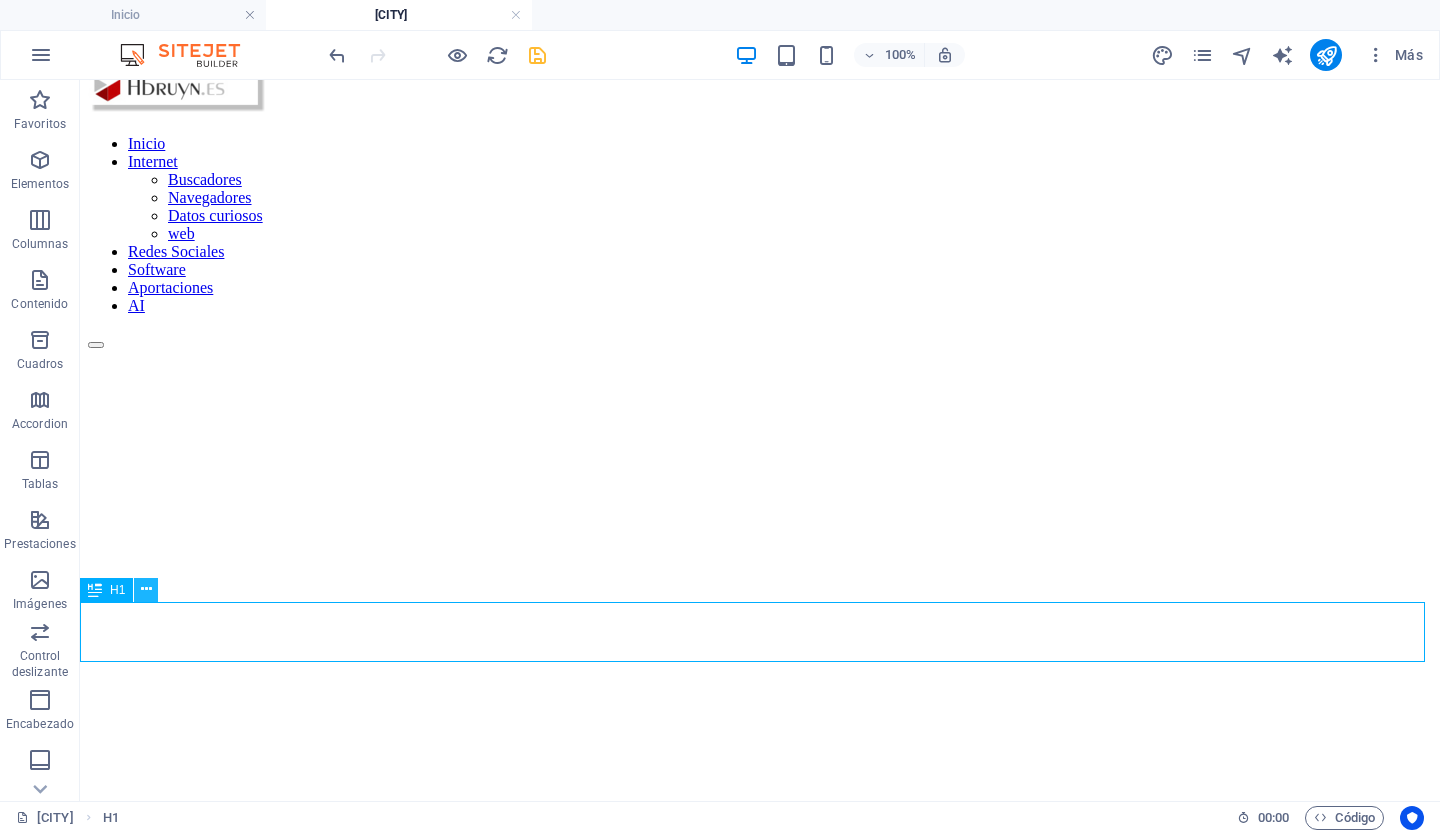 click at bounding box center [146, 589] 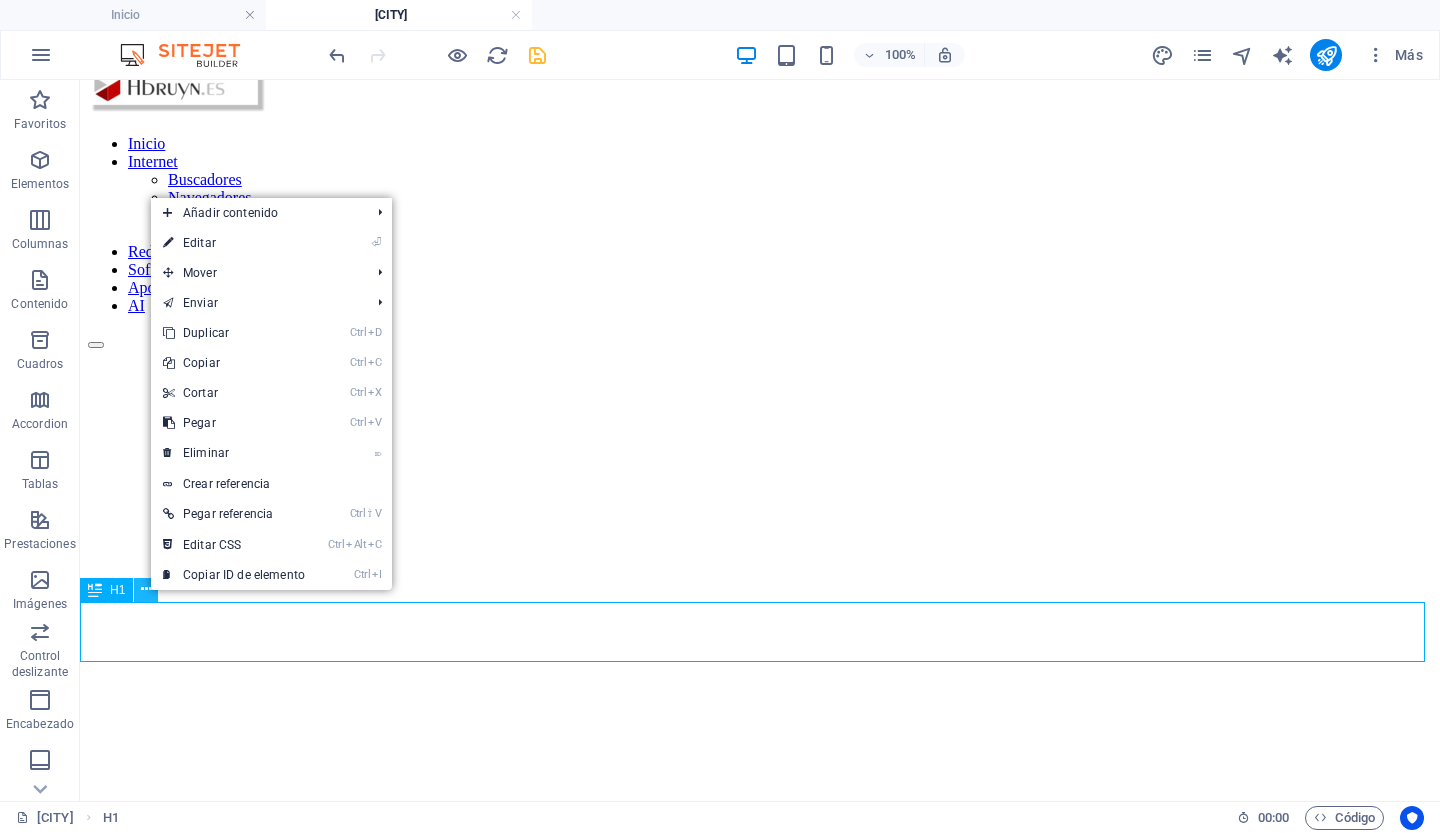 click at bounding box center [146, 589] 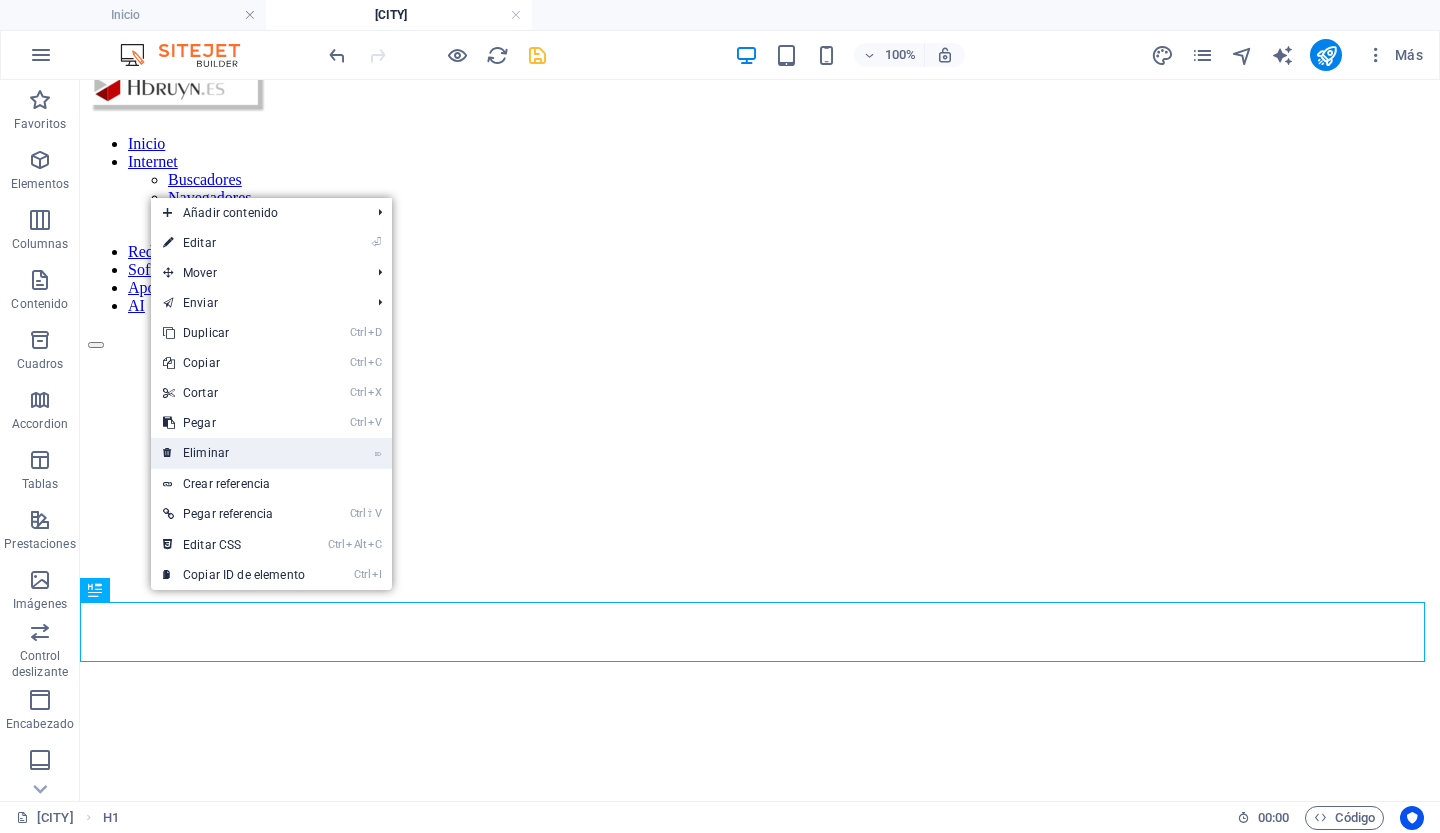 click on "⌦  Eliminar" at bounding box center (234, 453) 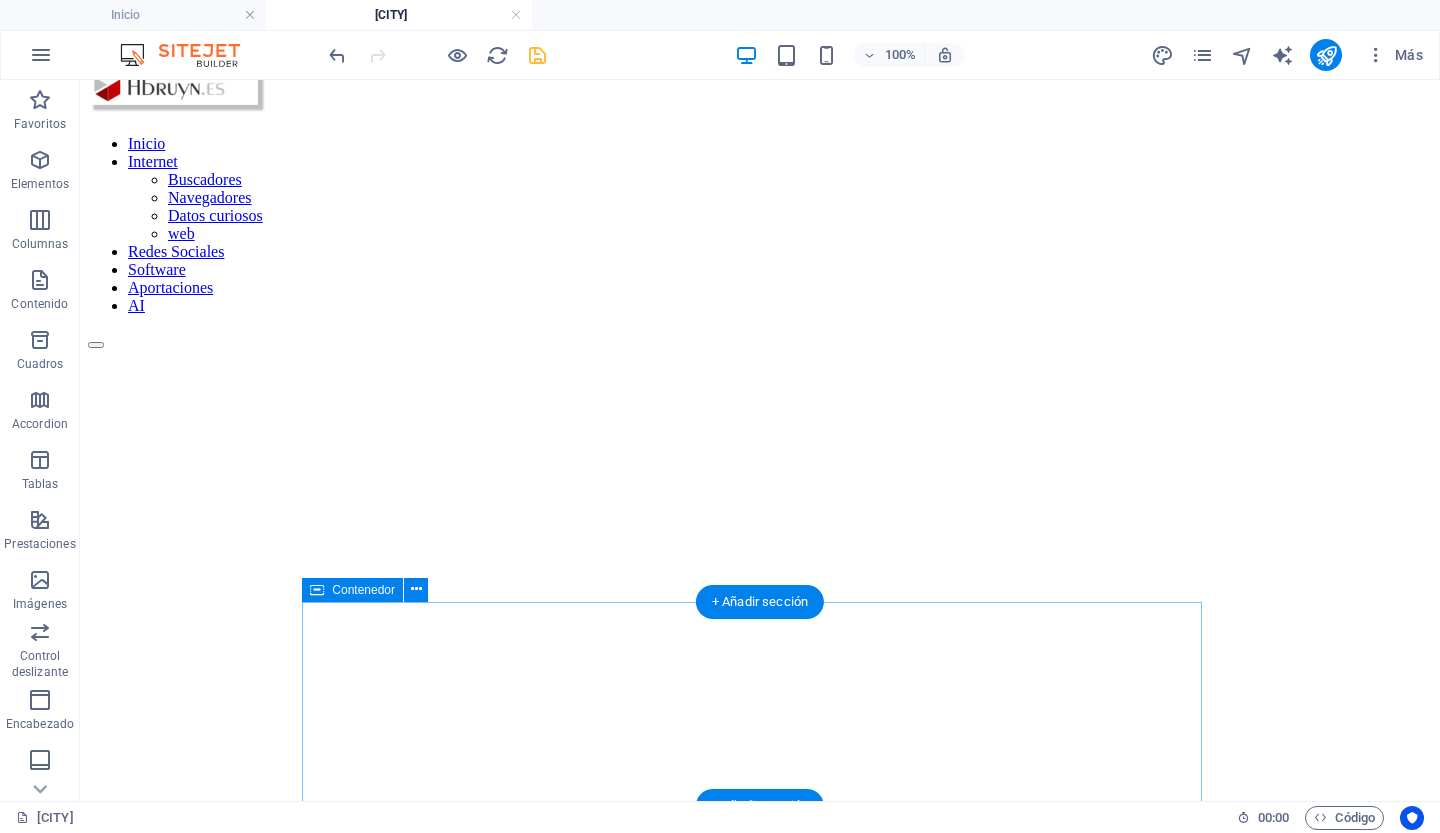 click on "Bienvenidos a mi página web personal, donde compartiré conceptos básicos y sencillos sobre la red, las redes sociales, el software, etc. Espero que disfruteis de mi sitio web. ¡Bienvenidos!" at bounding box center [760, 1156] 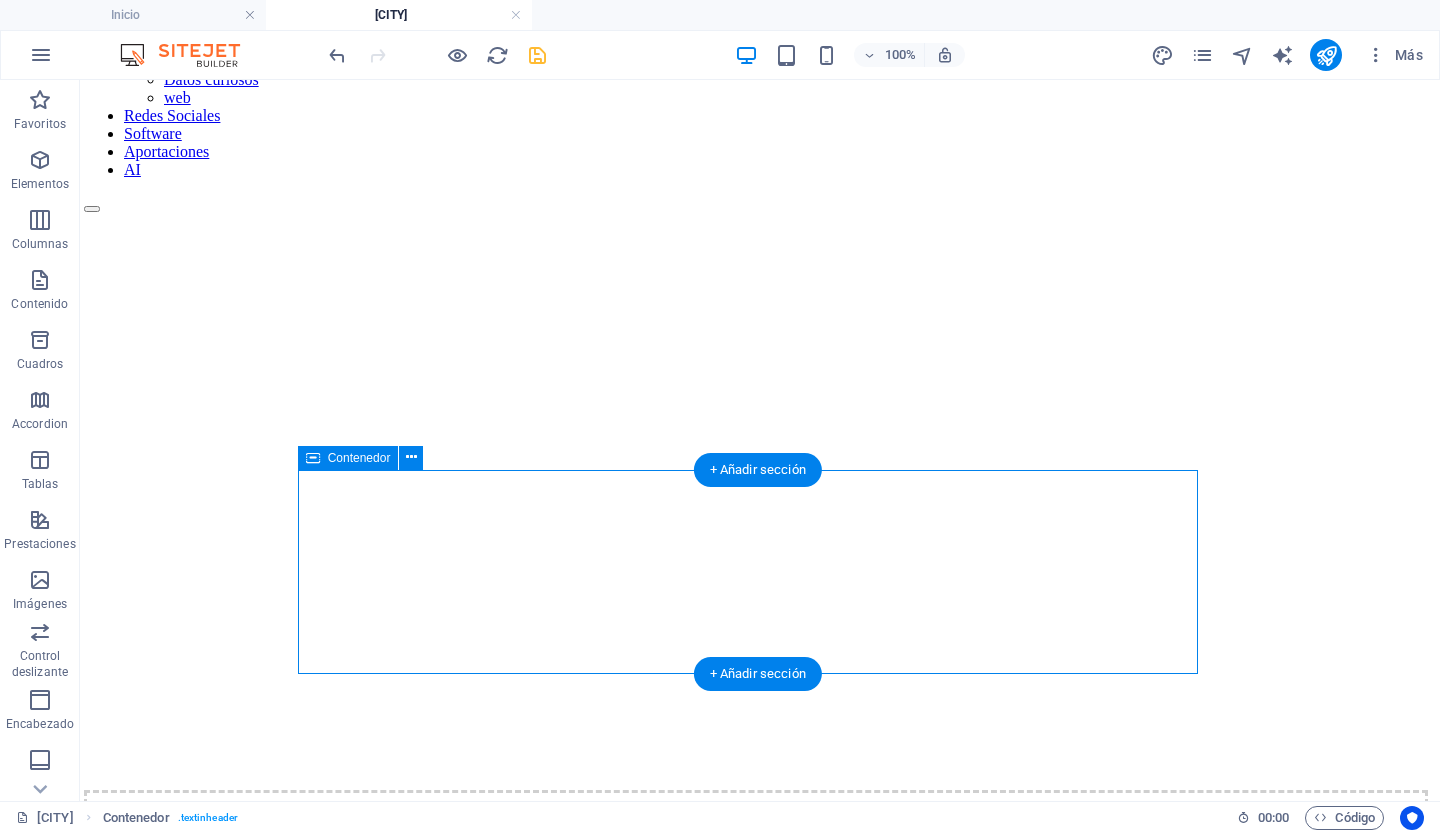 scroll, scrollTop: 174, scrollLeft: 4, axis: both 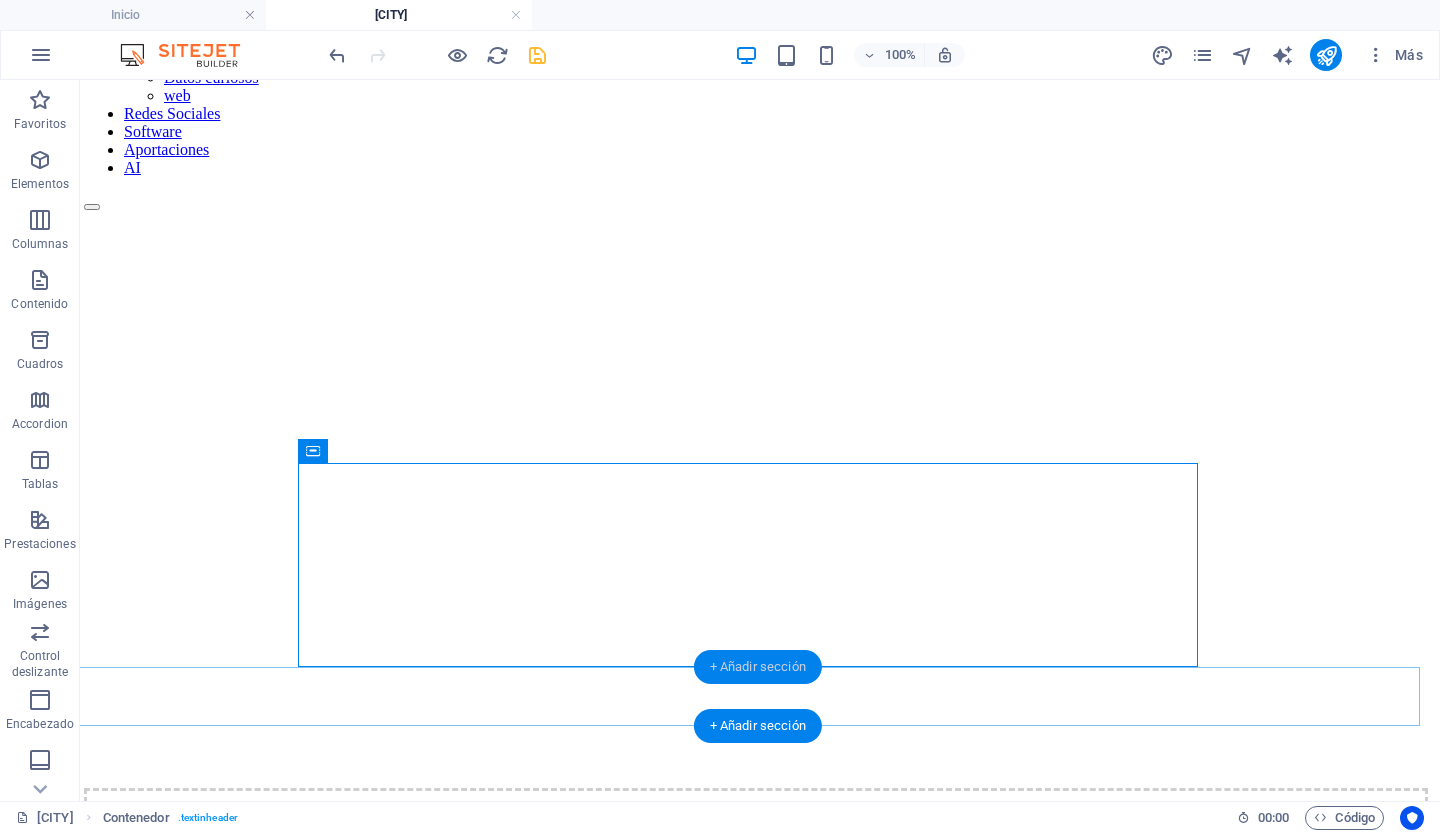 click on "+ Añadir sección" at bounding box center [758, 667] 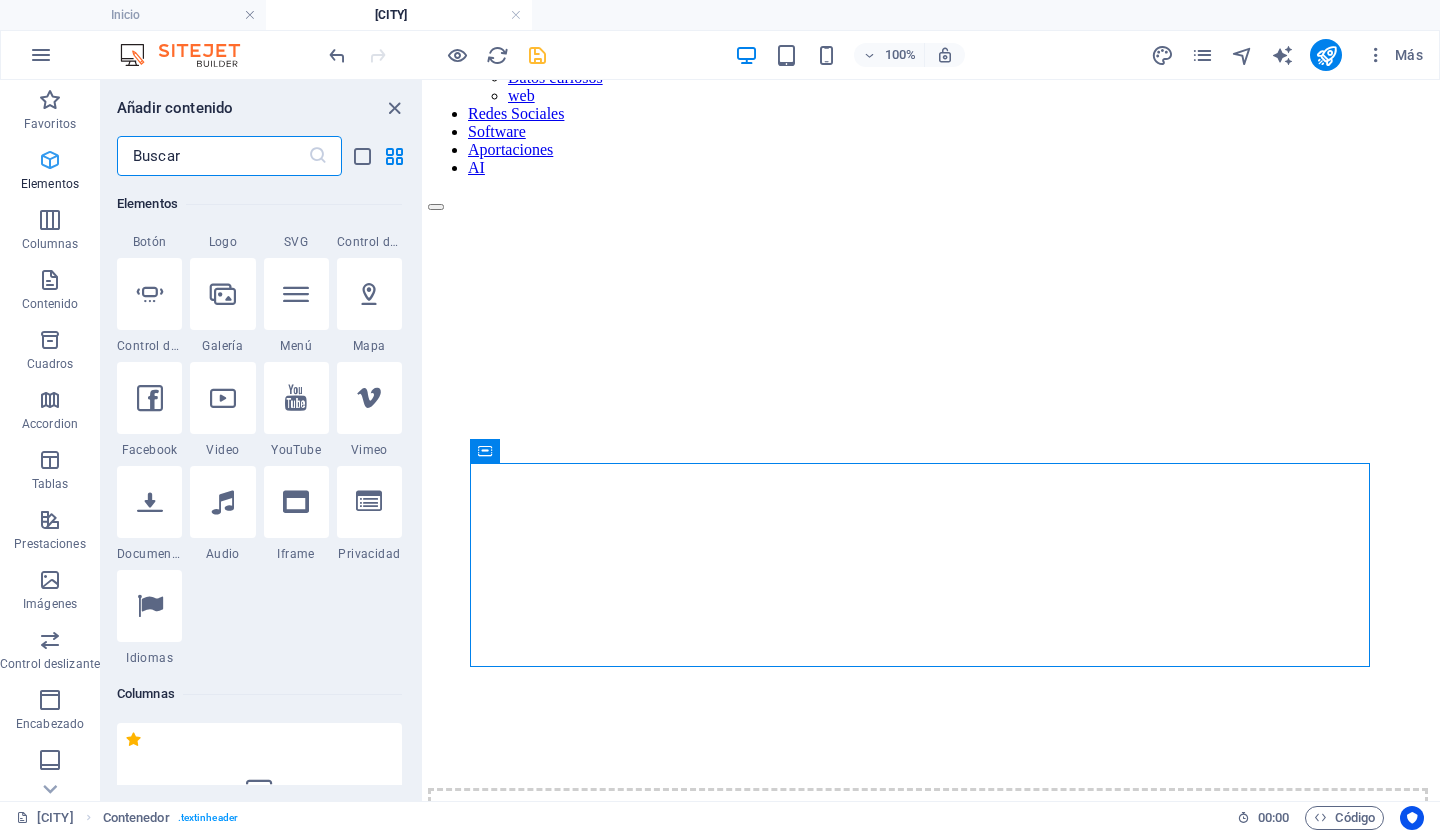 scroll, scrollTop: 0, scrollLeft: 0, axis: both 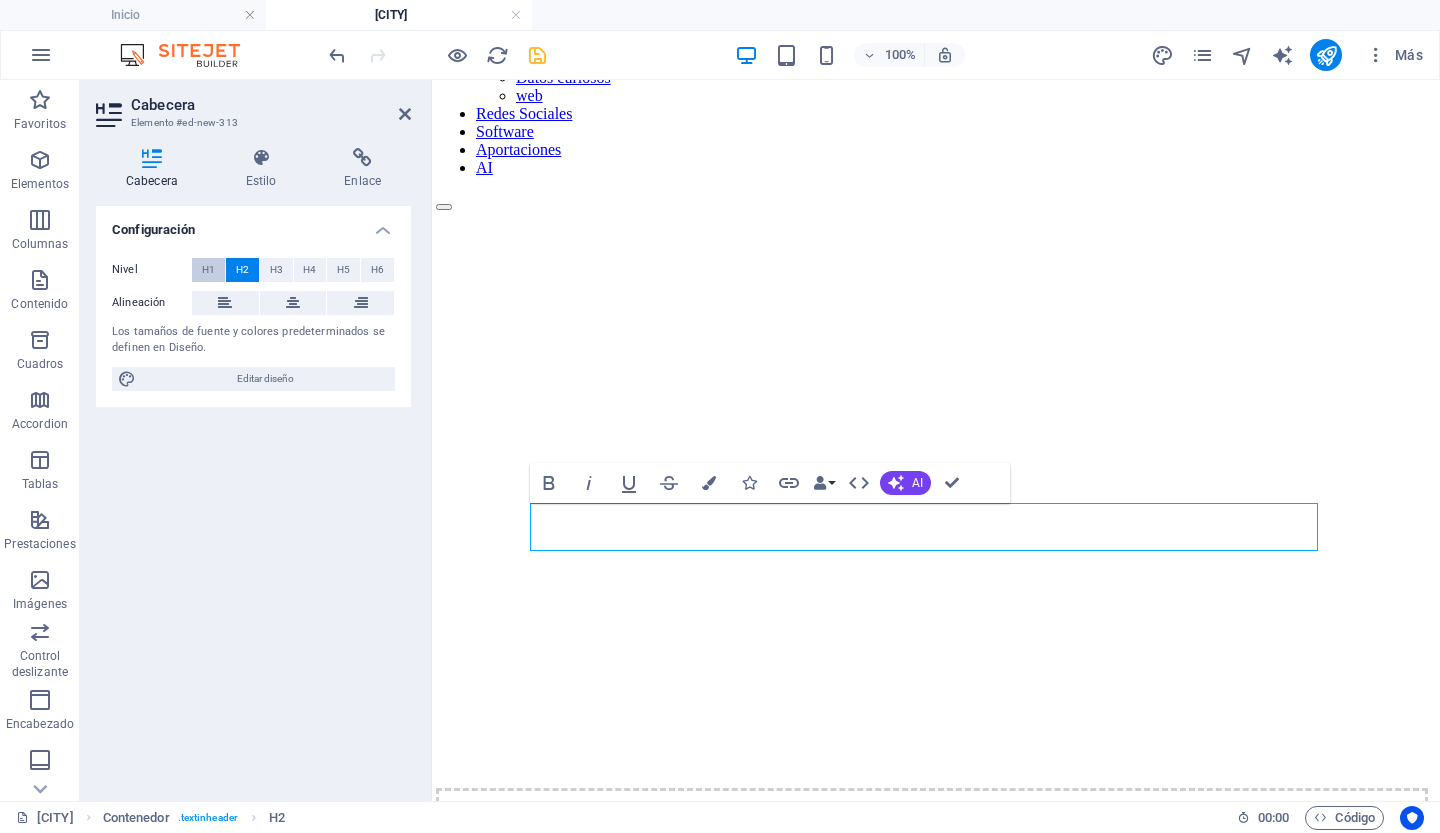 click on "H1" at bounding box center [208, 270] 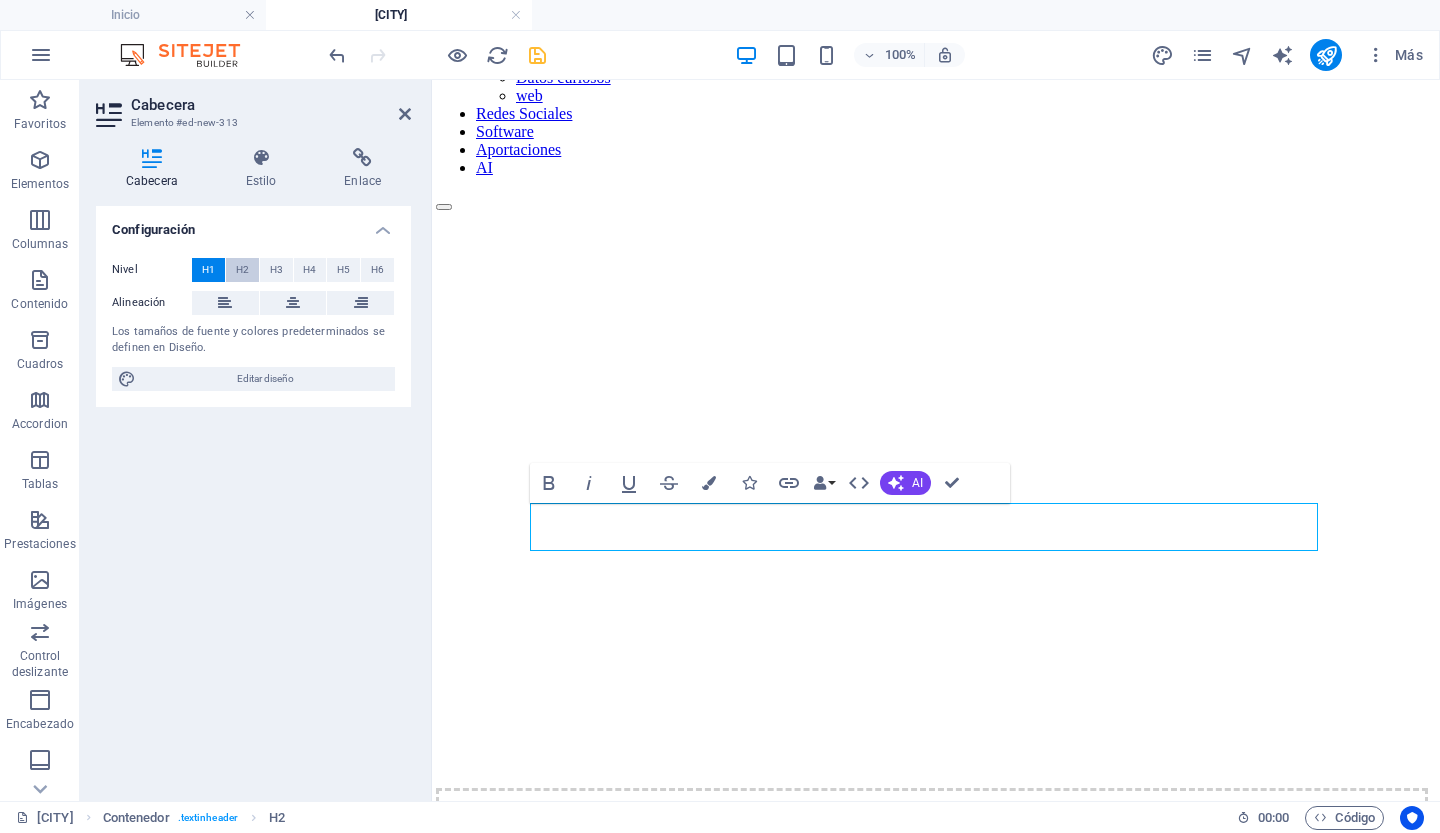 click on "H2" at bounding box center [242, 270] 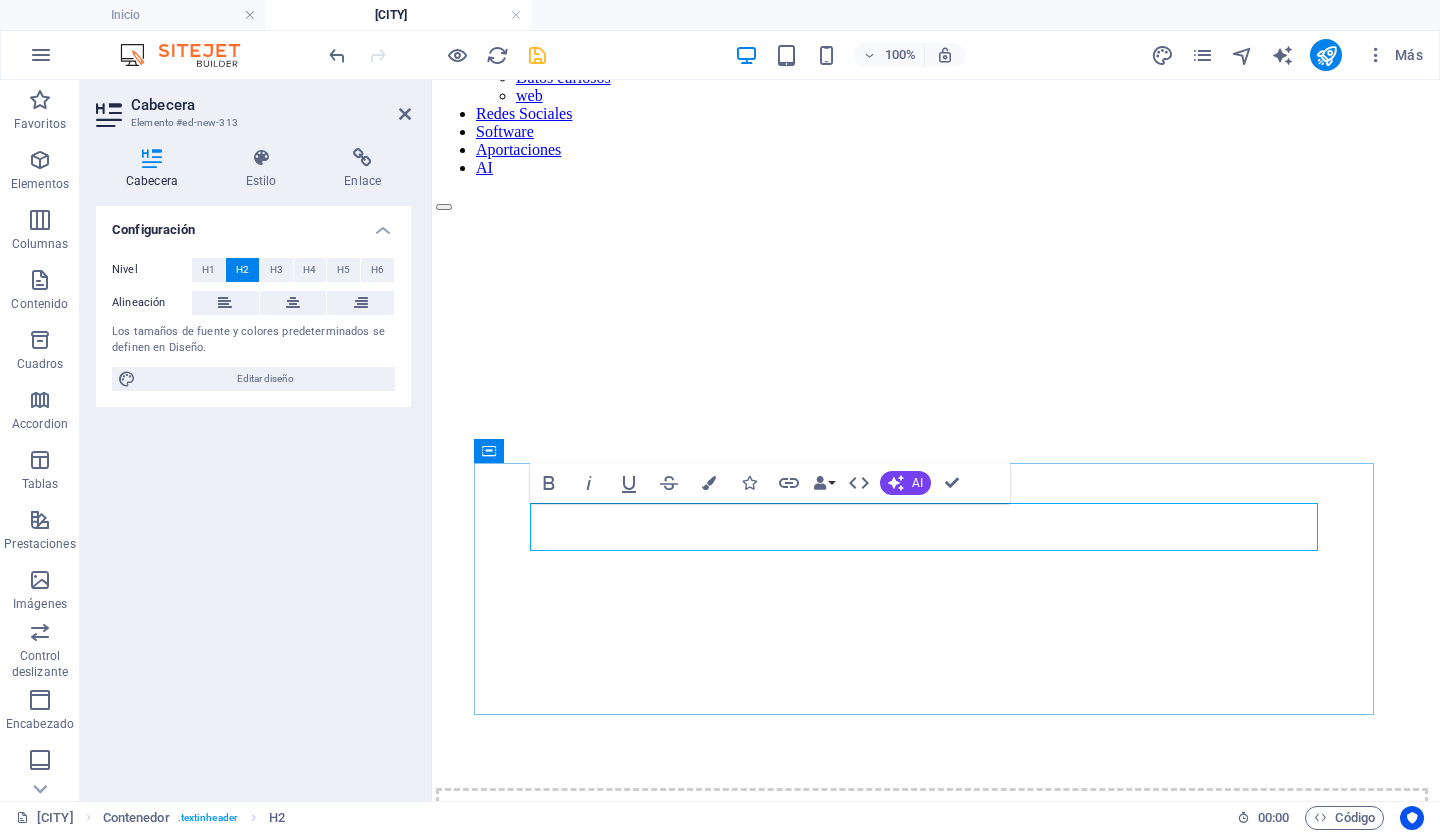 click on "Nueva cabecera" at bounding box center (932, 1003) 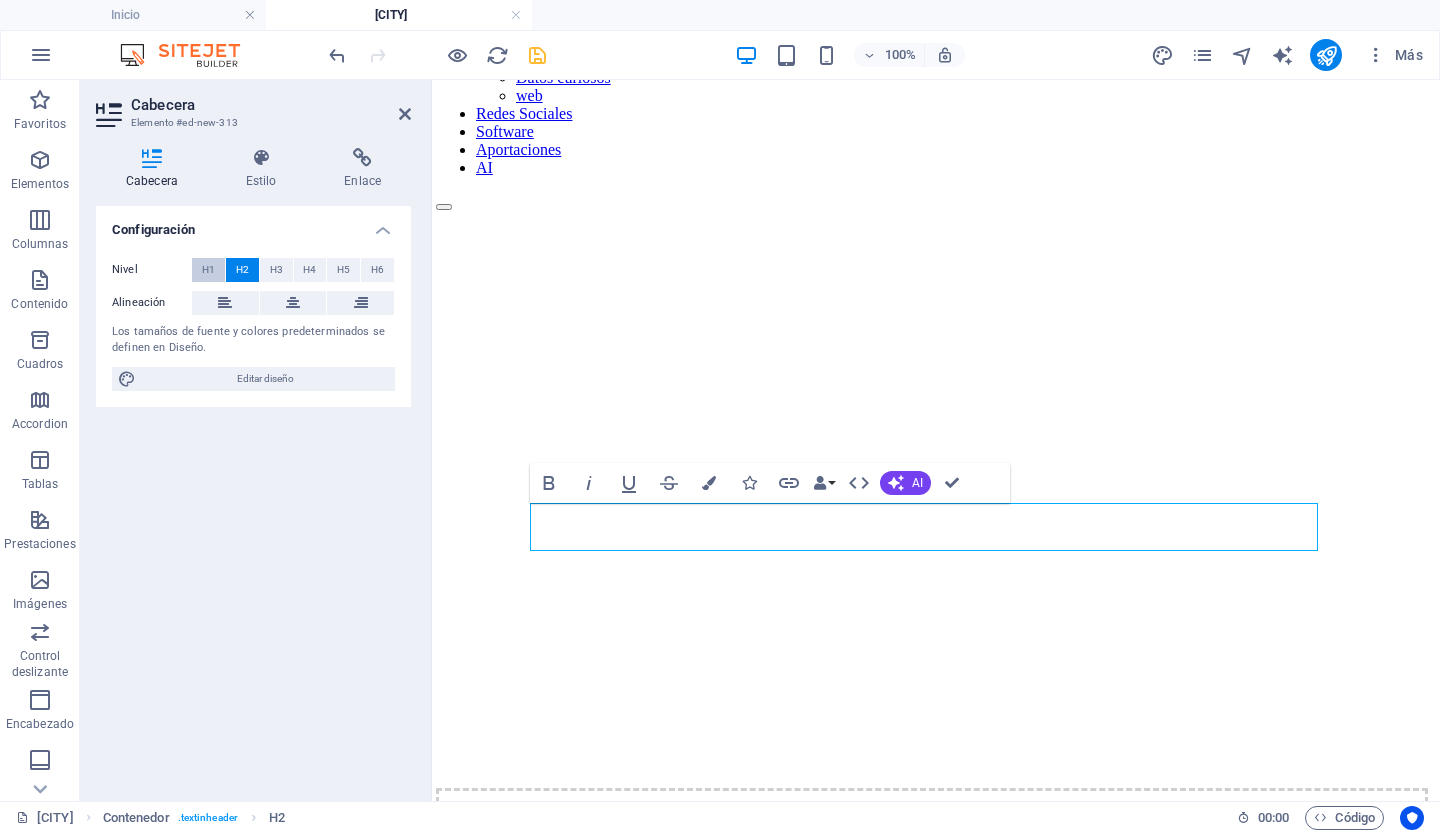 click on "H1" at bounding box center (208, 270) 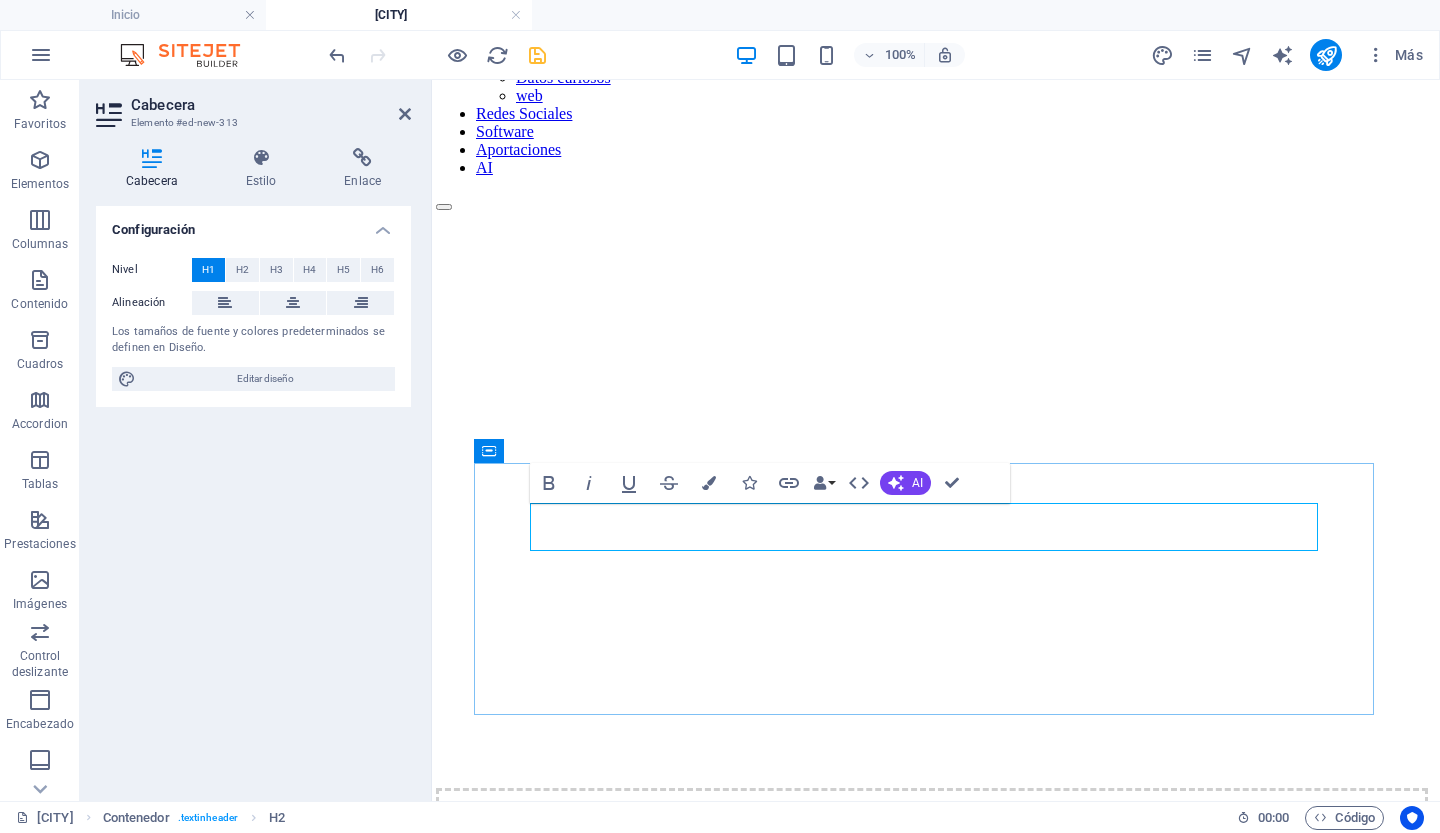 click on "Nueva cabecera" at bounding box center [932, 1009] 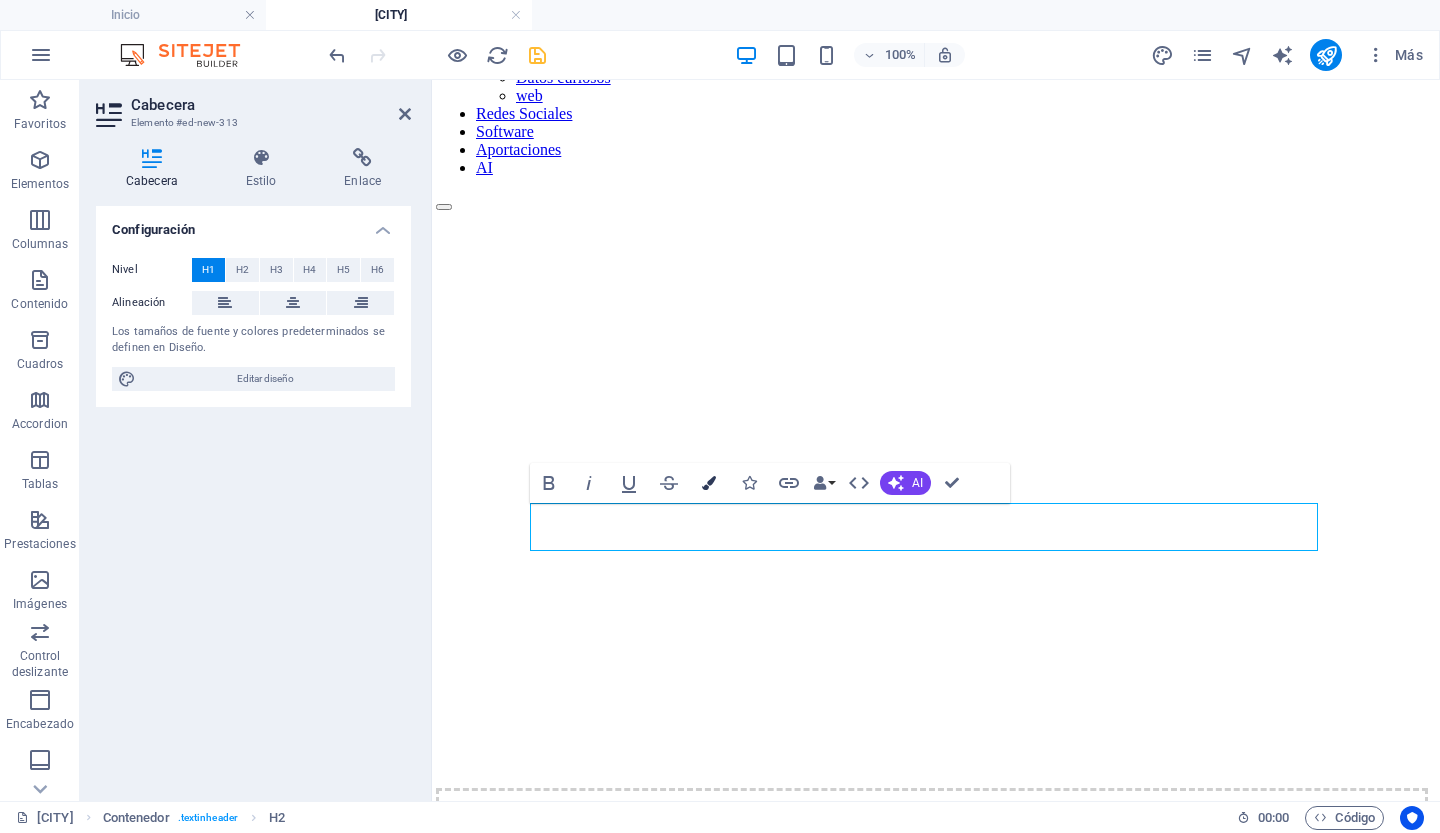 click on "Colors" at bounding box center (709, 483) 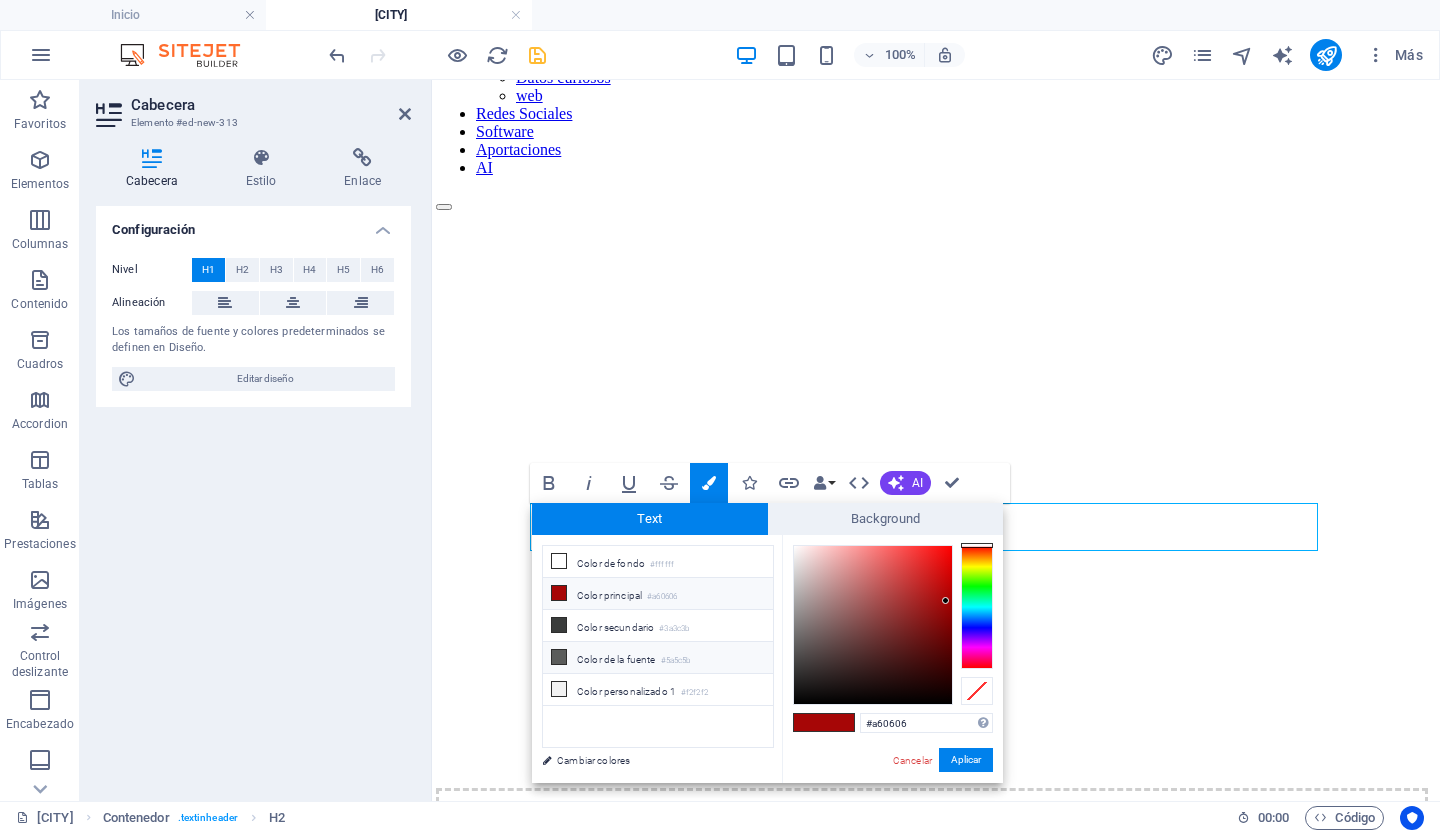 click on "Color de la fuente
#5a5c5b" at bounding box center (658, 658) 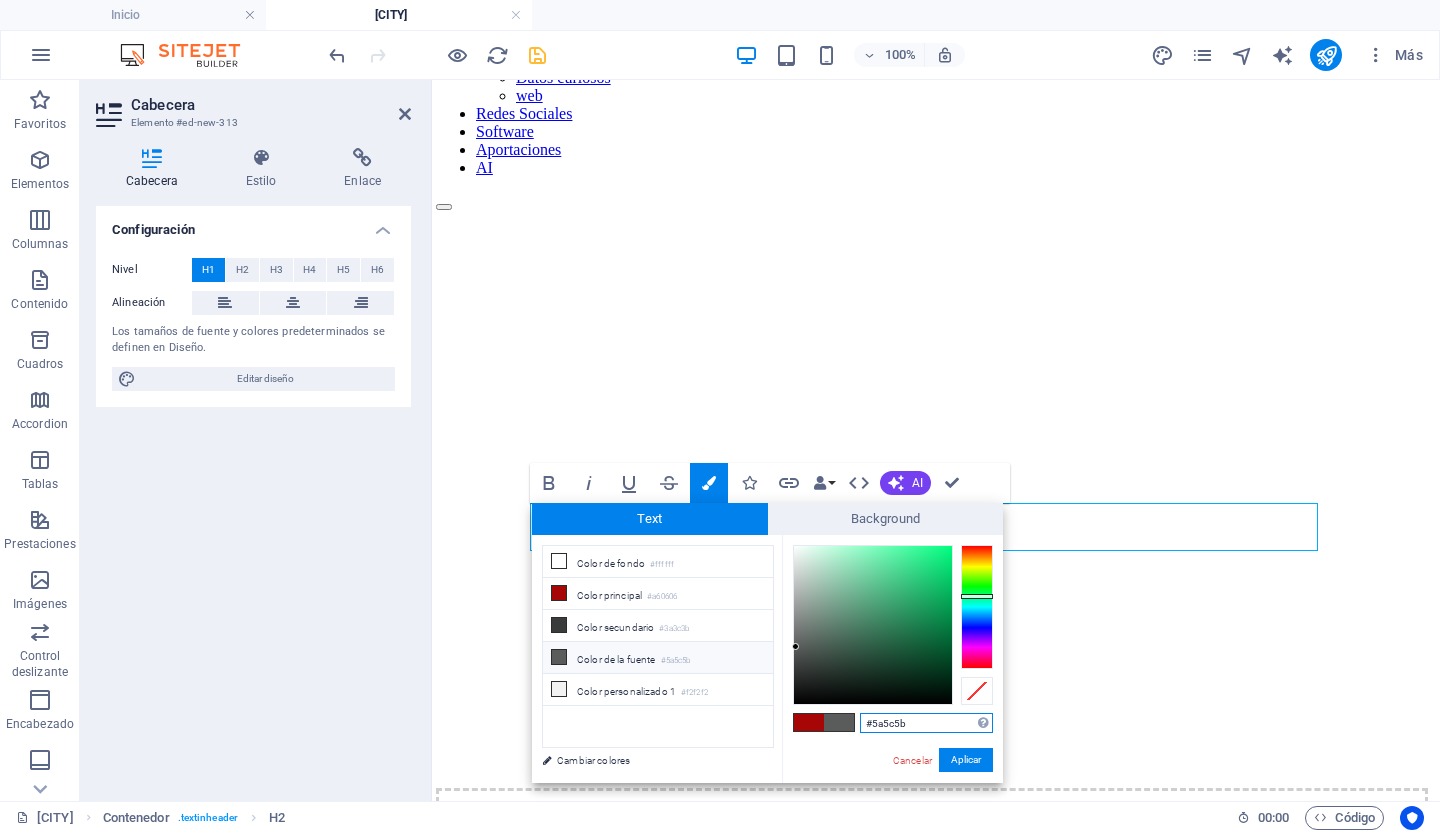 click on "#5a5c5b" at bounding box center (926, 723) 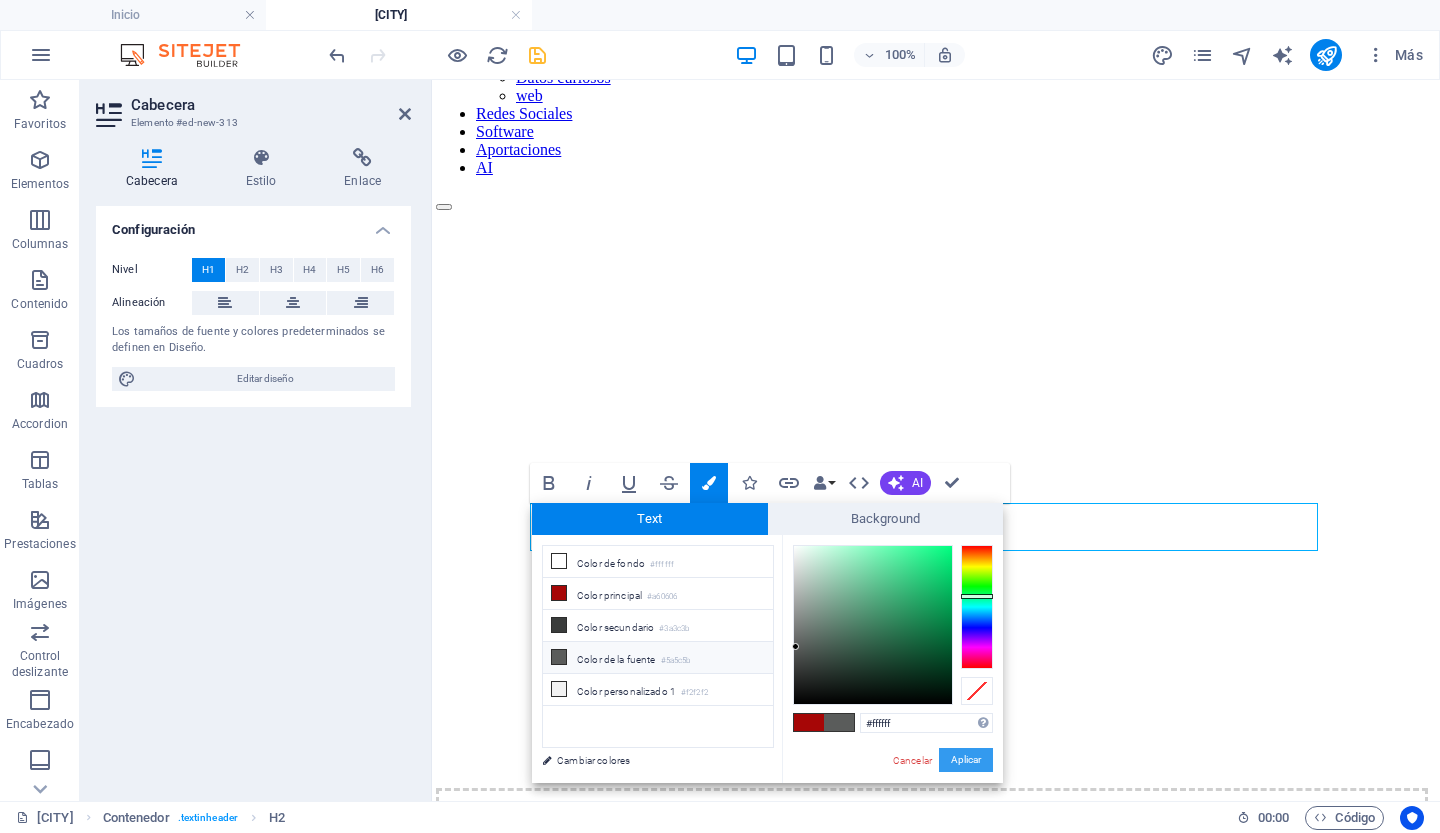 click on "Aplicar" at bounding box center (966, 760) 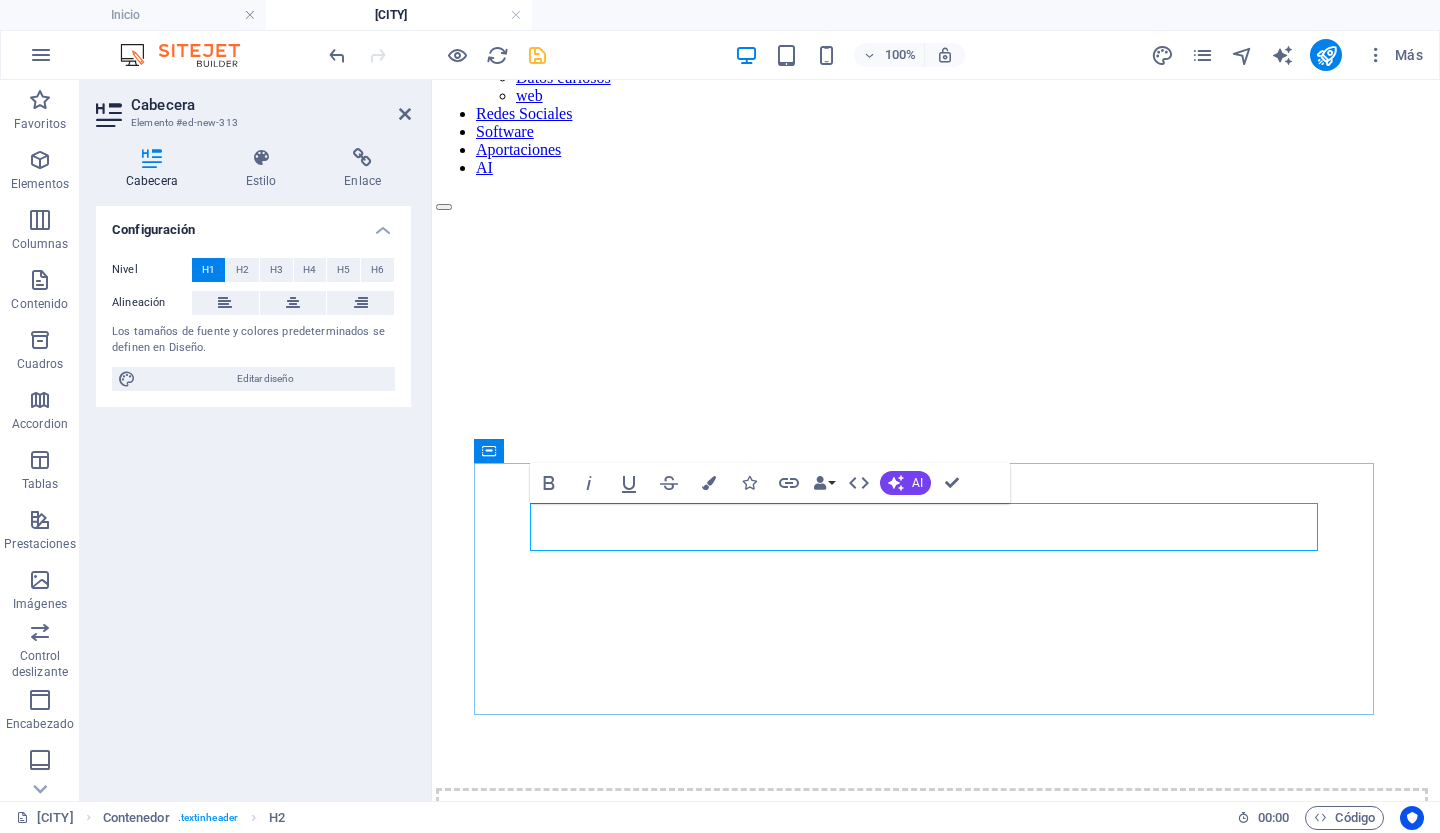 click on "NuNavalosa eva cabecera" at bounding box center (932, 1009) 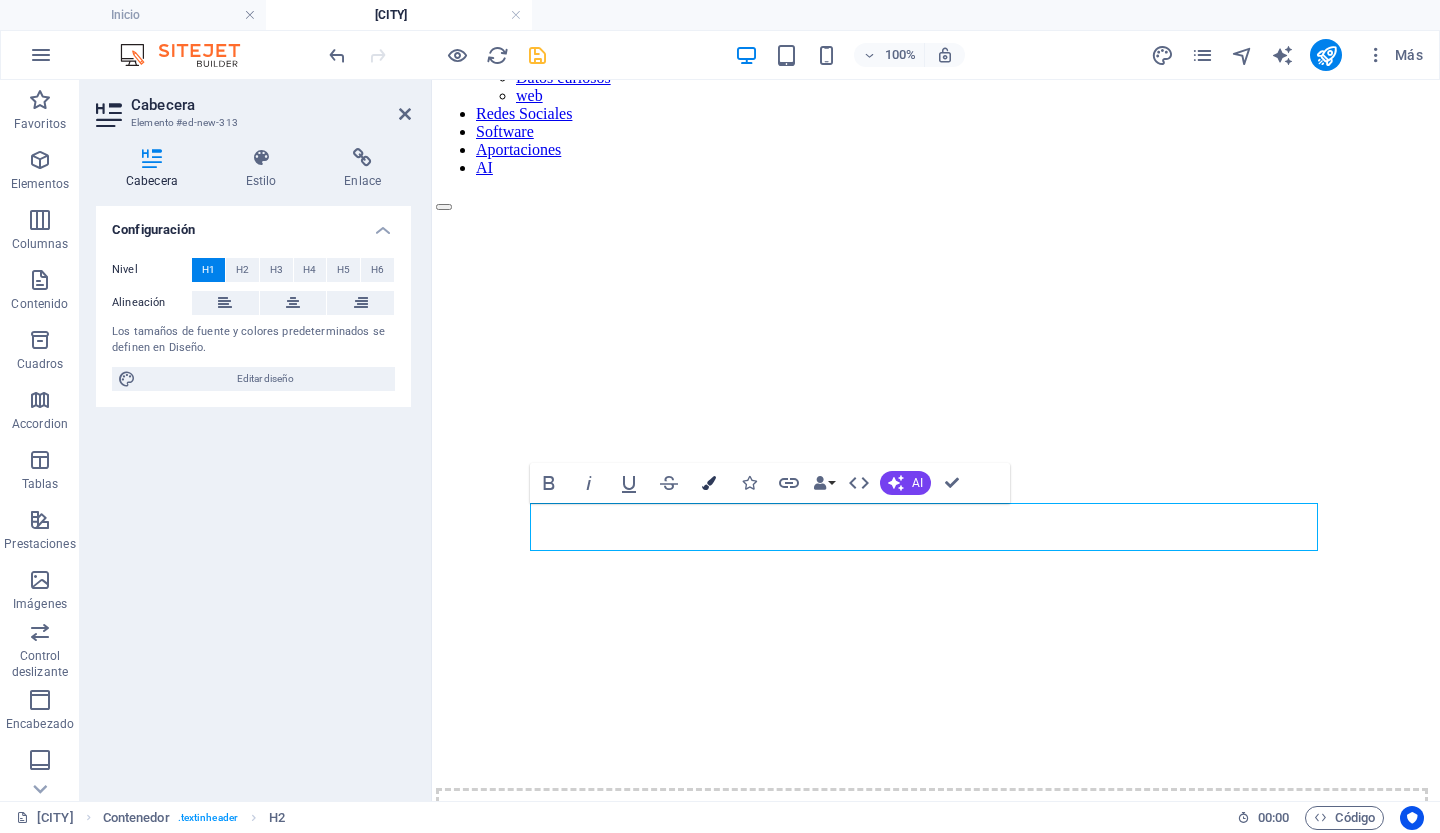 click at bounding box center (709, 483) 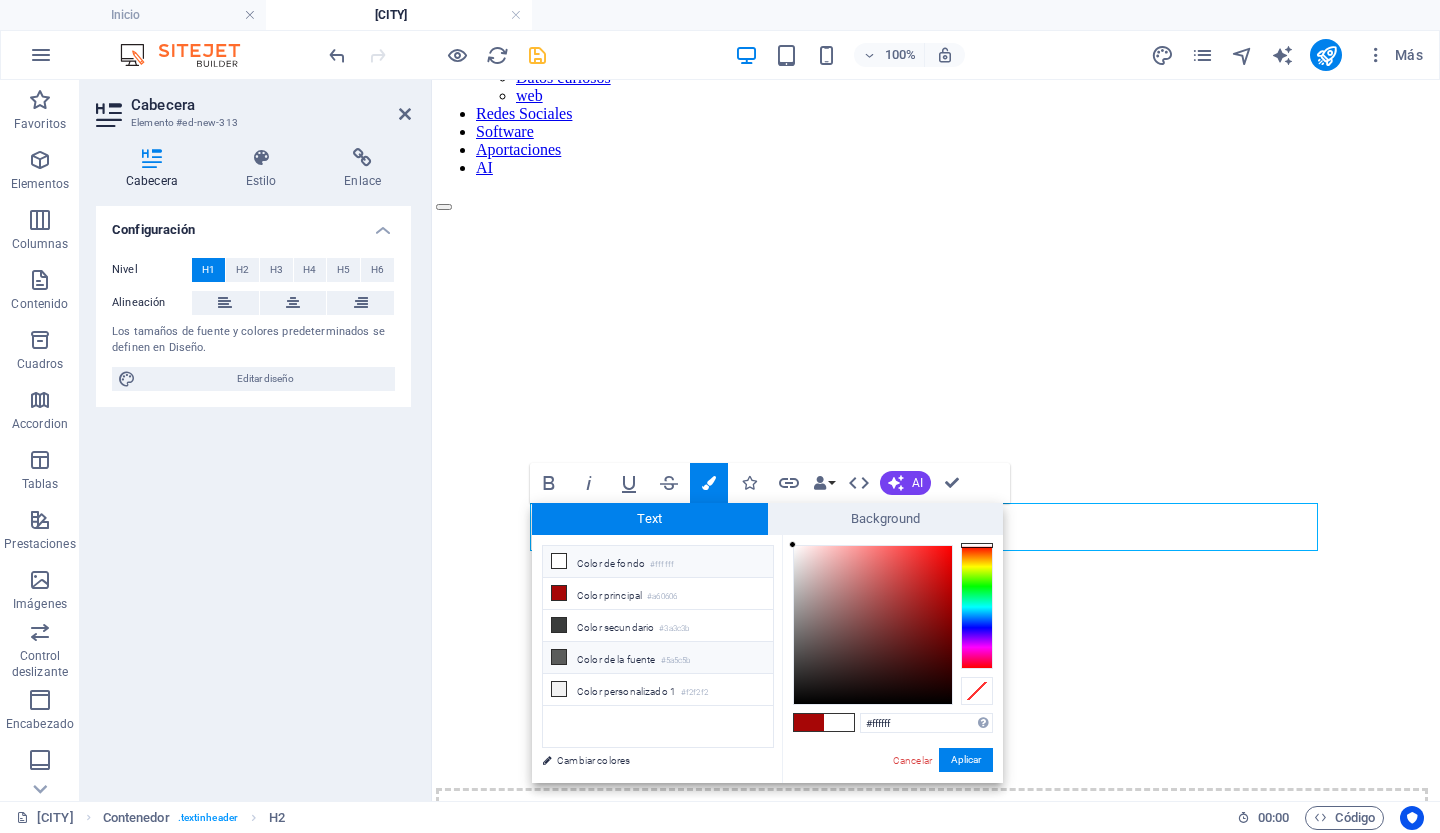 click on "Color de la fuente
#5a5c5b" at bounding box center (658, 658) 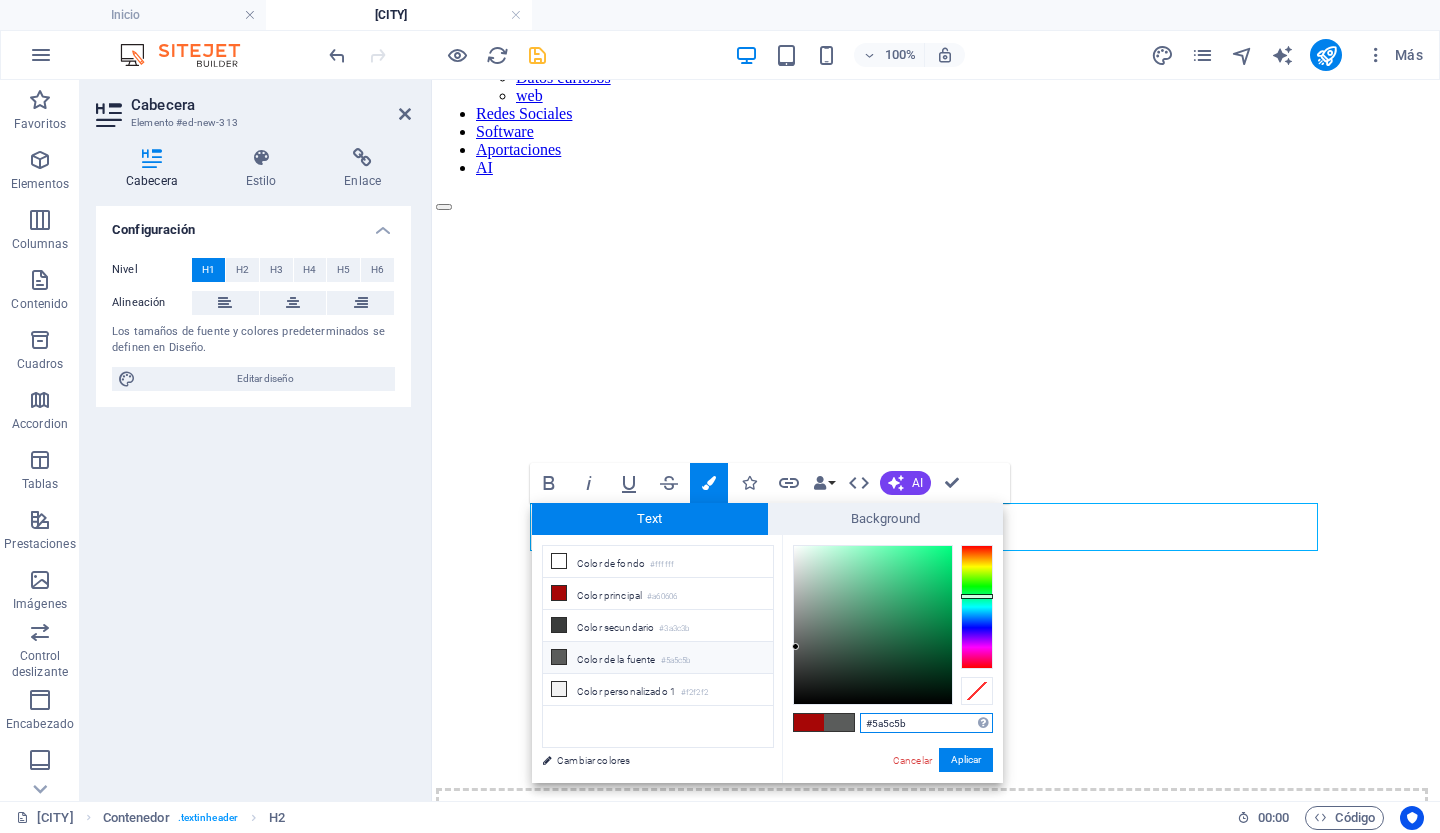 click on "#5a5c5b" at bounding box center [926, 723] 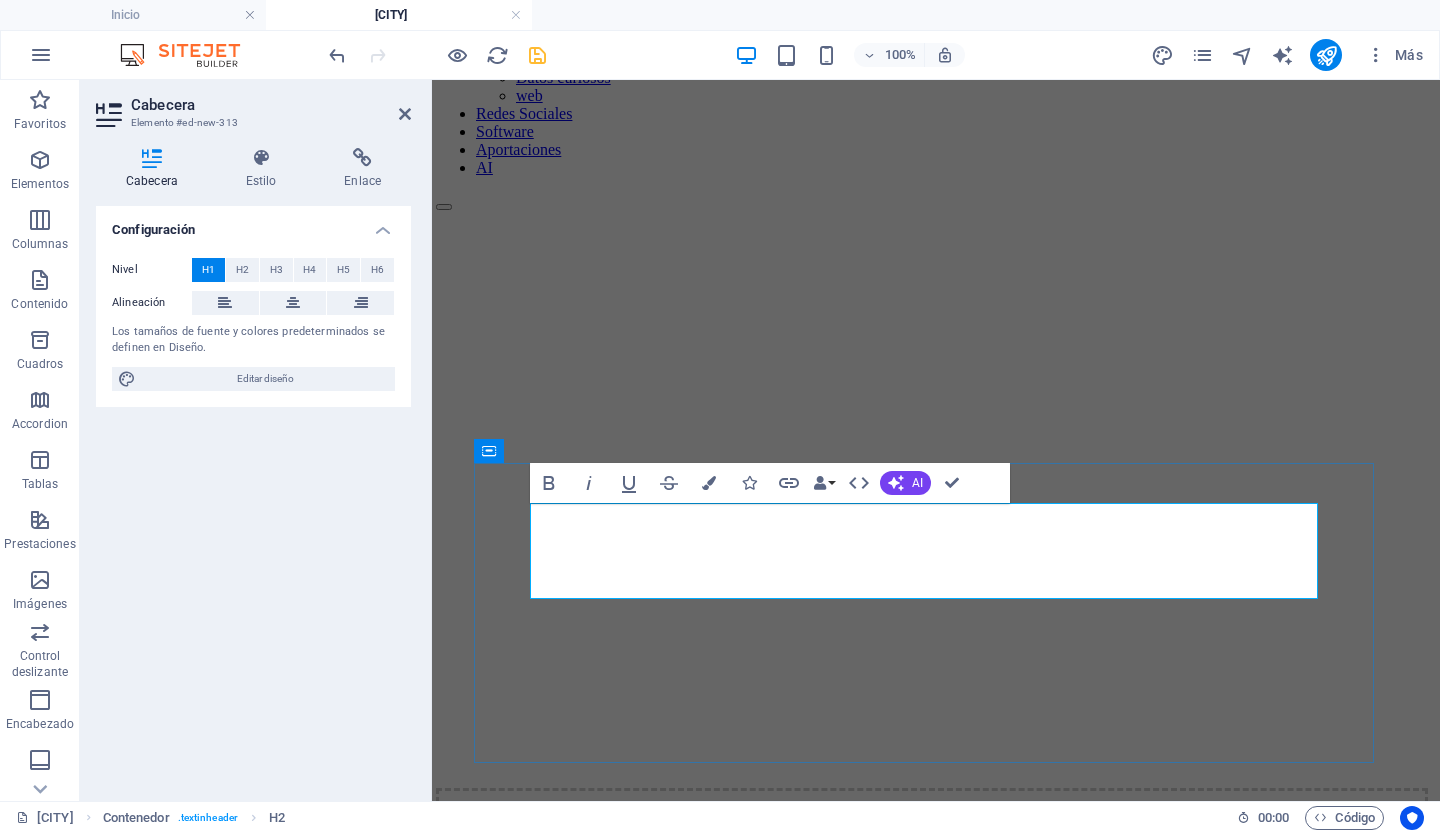 click on "‌" at bounding box center (932, 1028) 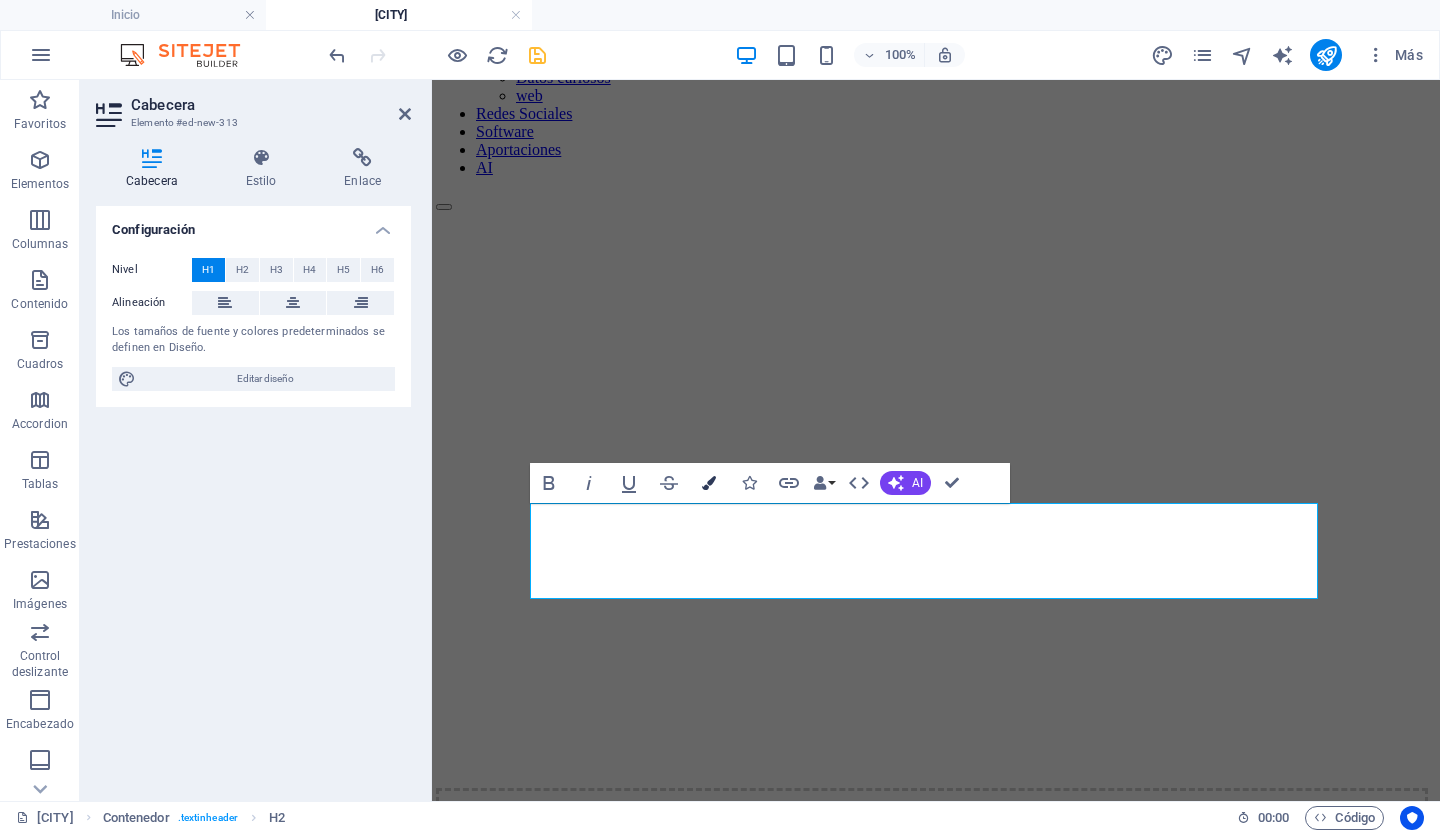 click at bounding box center (709, 483) 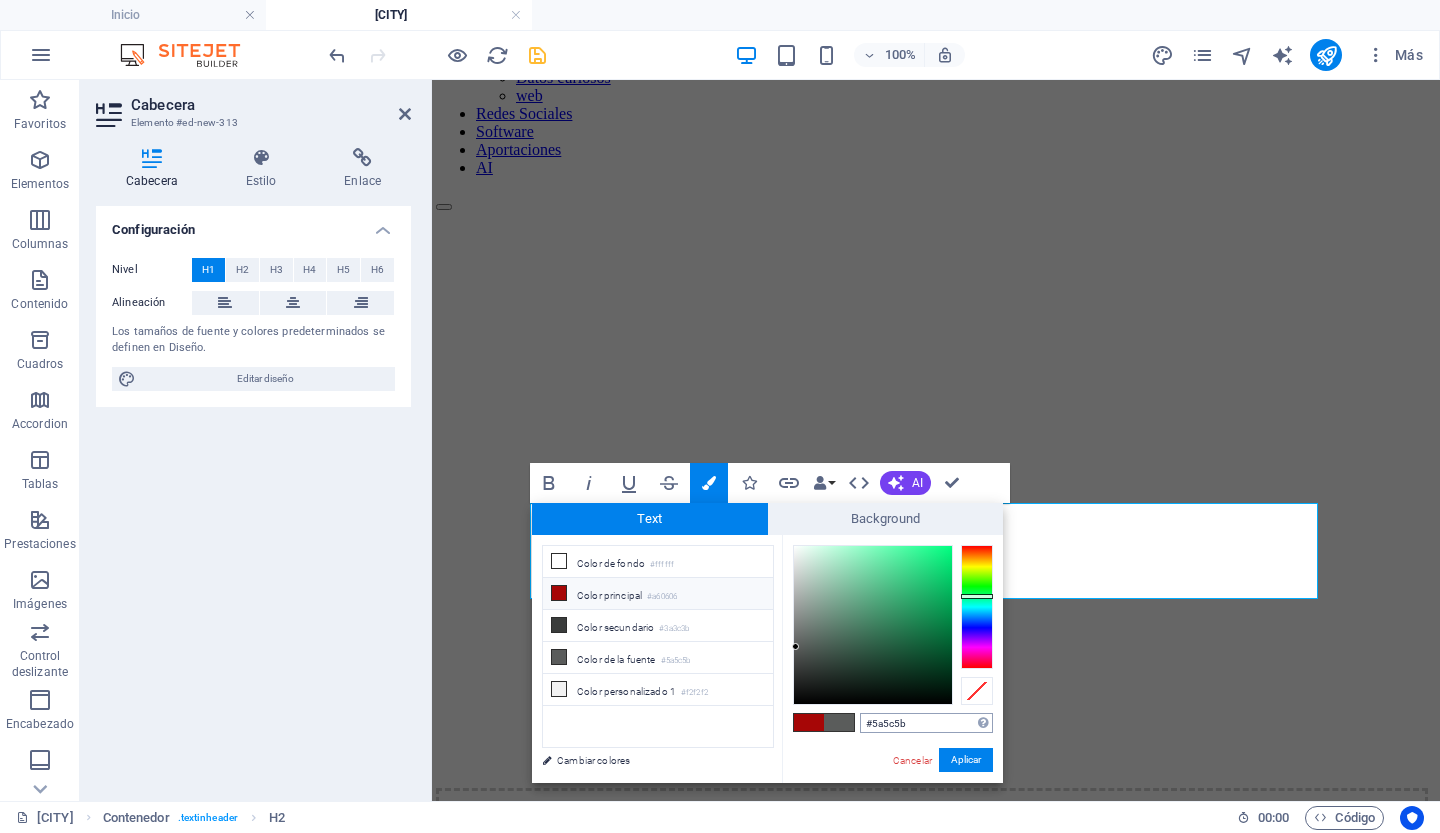 click on "#5a5c5b" at bounding box center (926, 723) 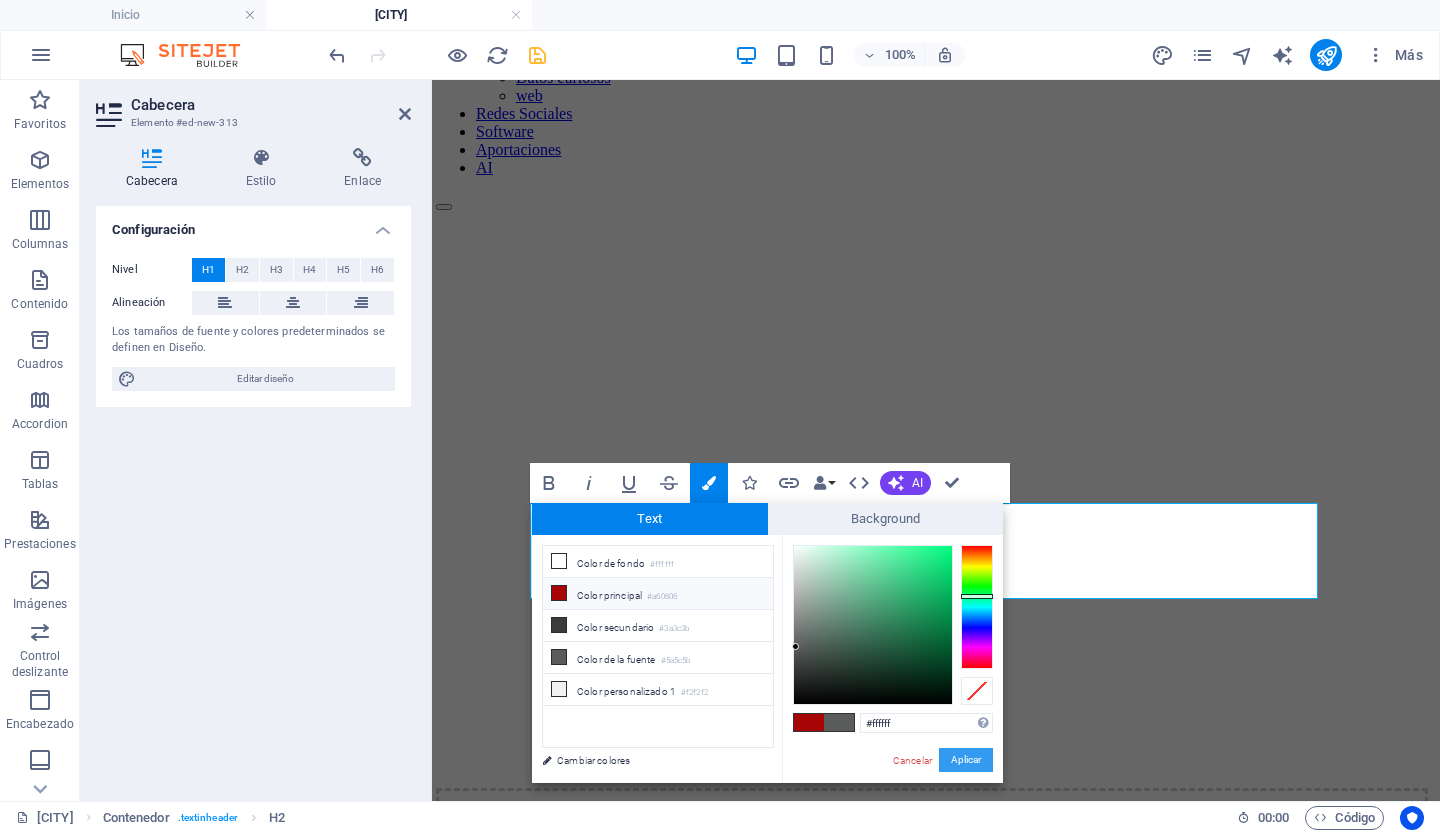 click on "Aplicar" at bounding box center [966, 760] 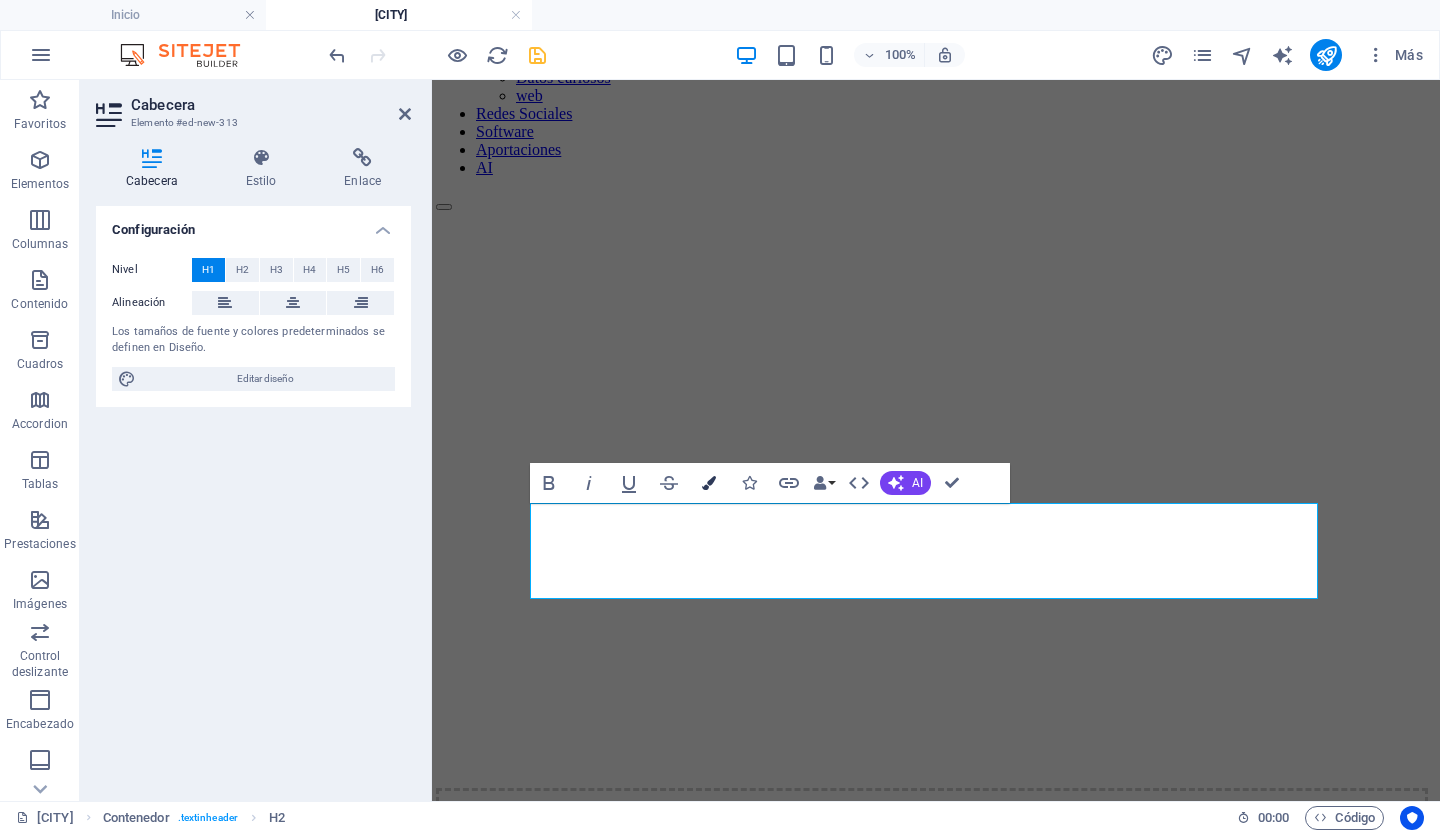 click at bounding box center (709, 483) 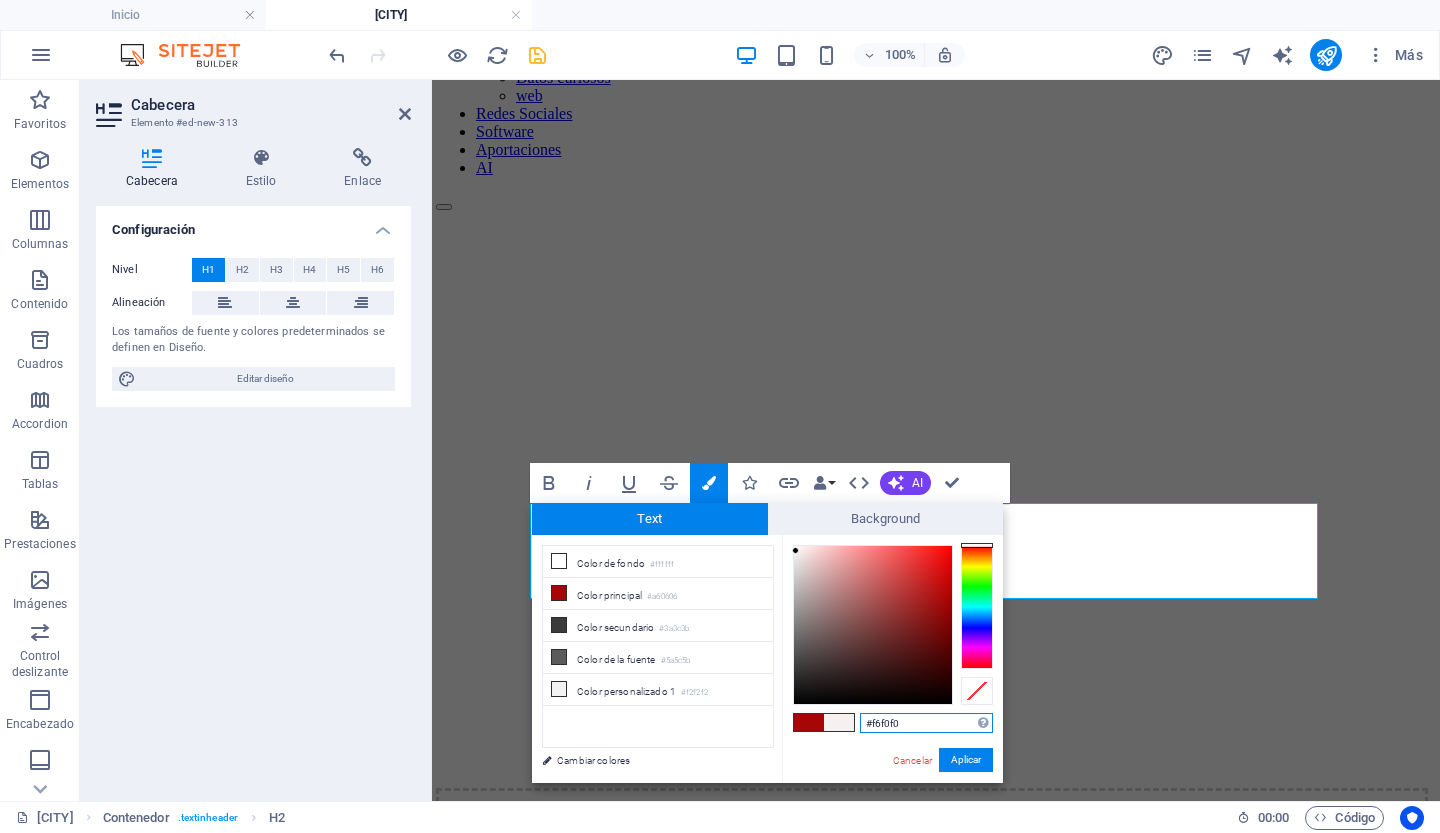 click at bounding box center [873, 625] 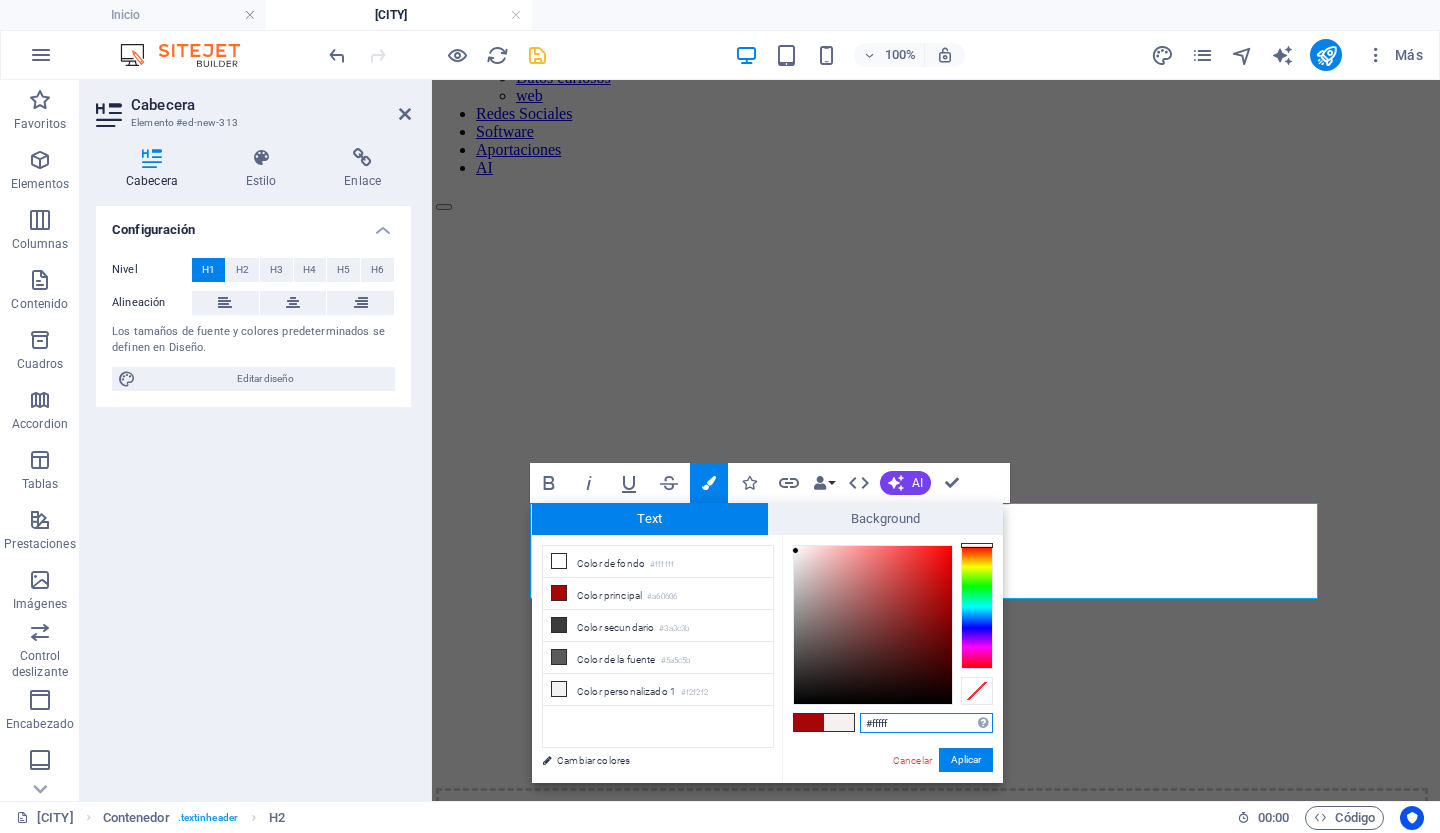 type on "#ffffff" 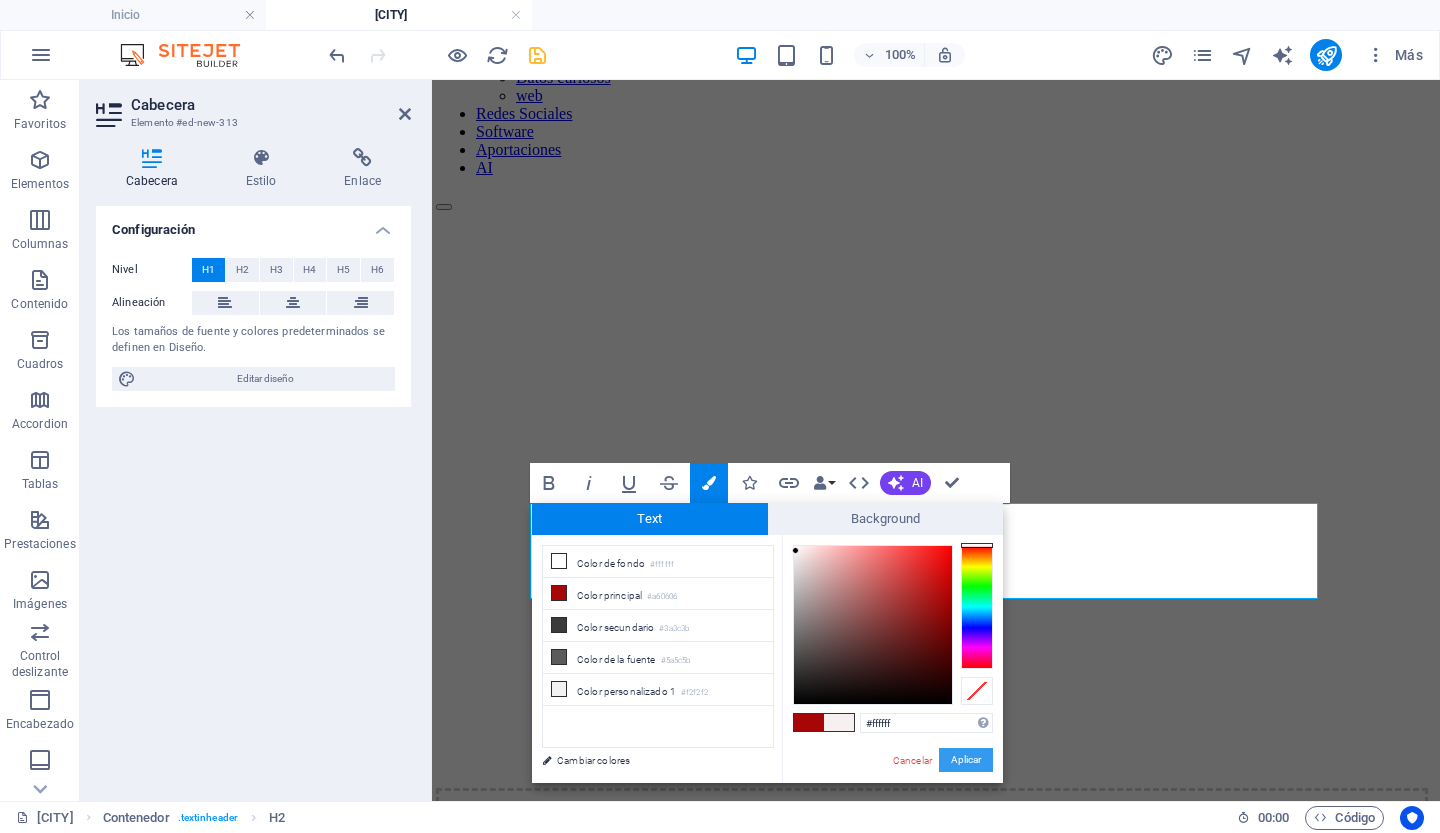 click on "Aplicar" at bounding box center [966, 760] 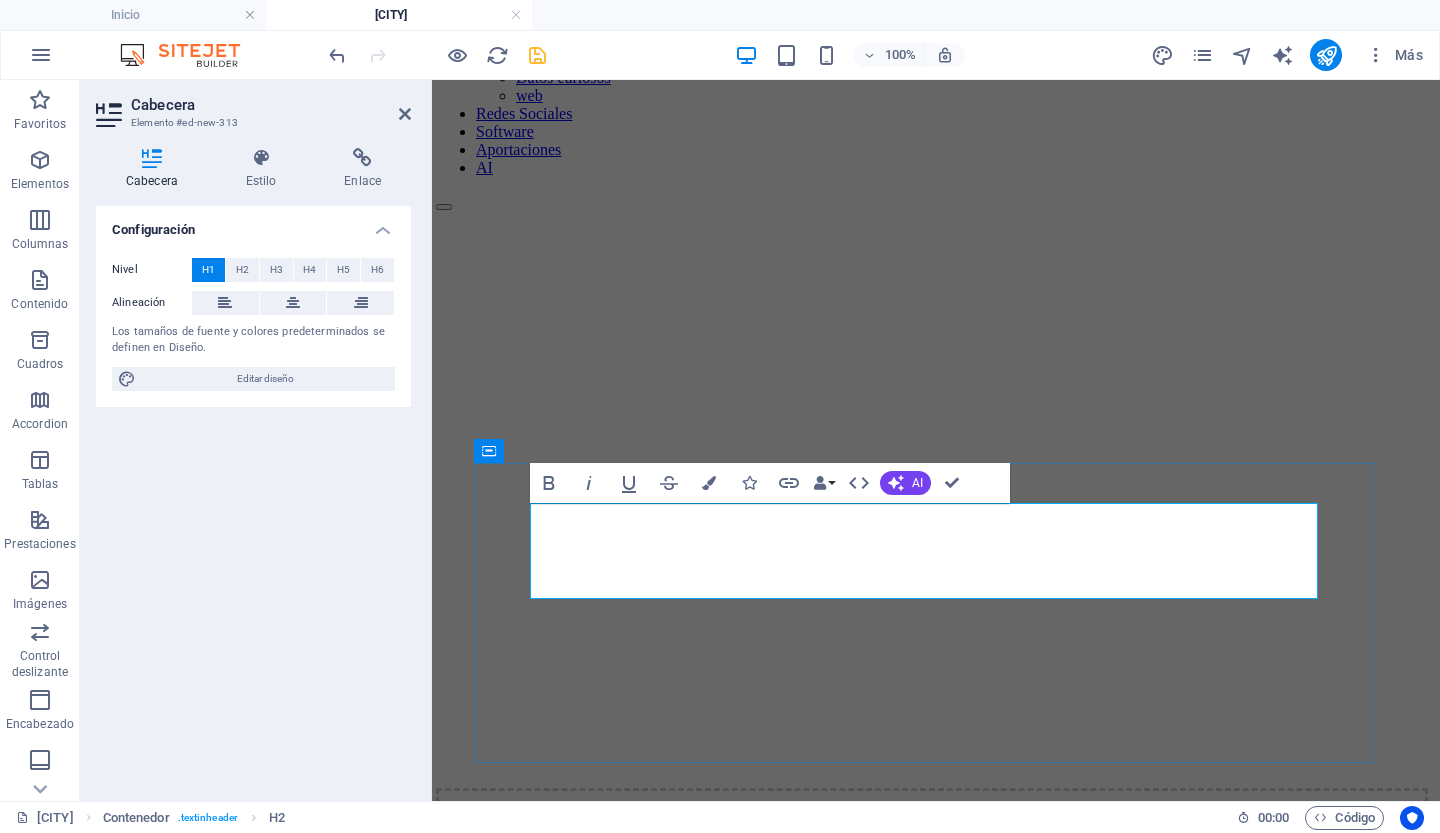 click on "​ ​ N‌avalosa​" at bounding box center [932, 1028] 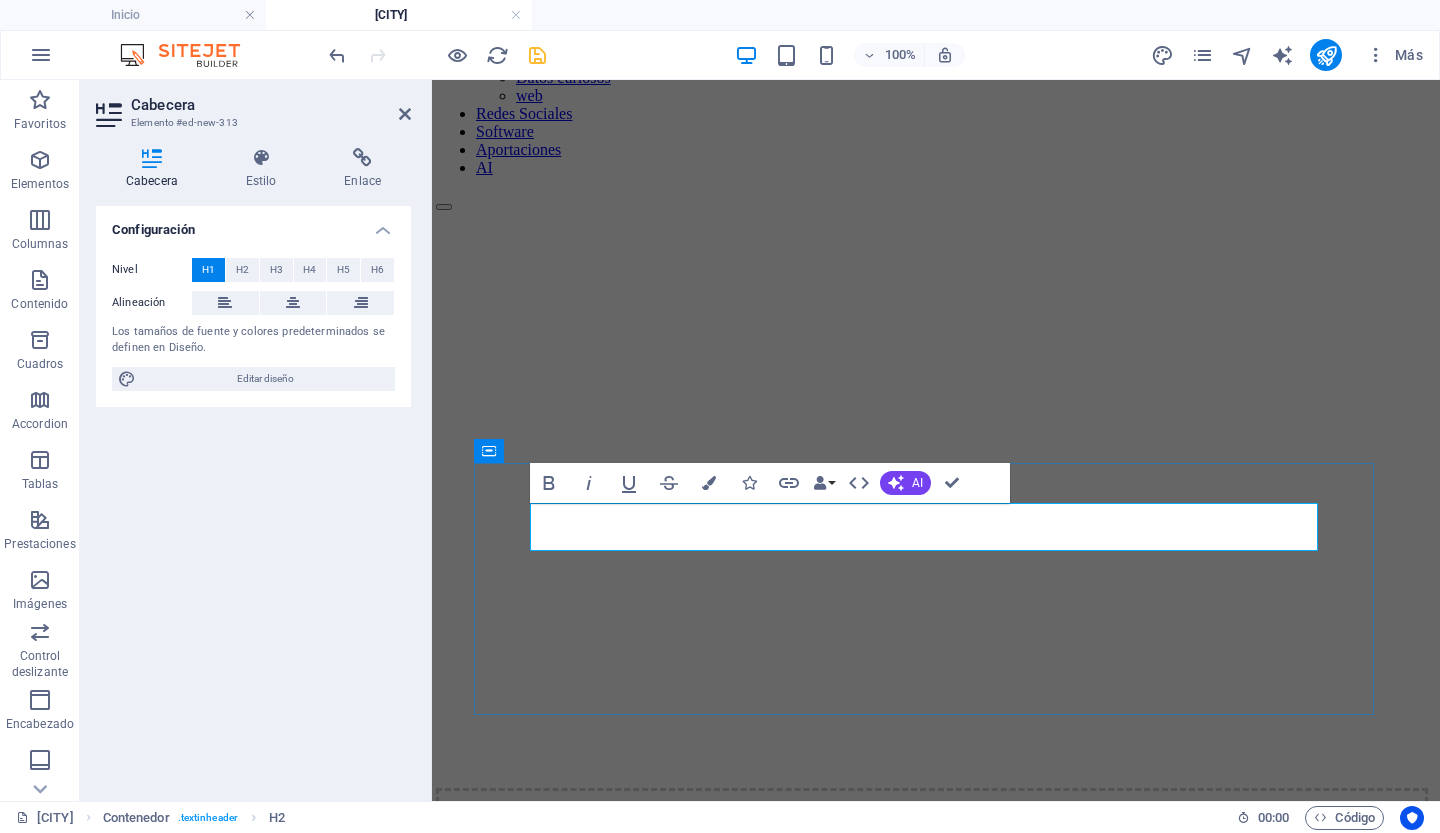 click on "​​" at bounding box center (932, 1009) 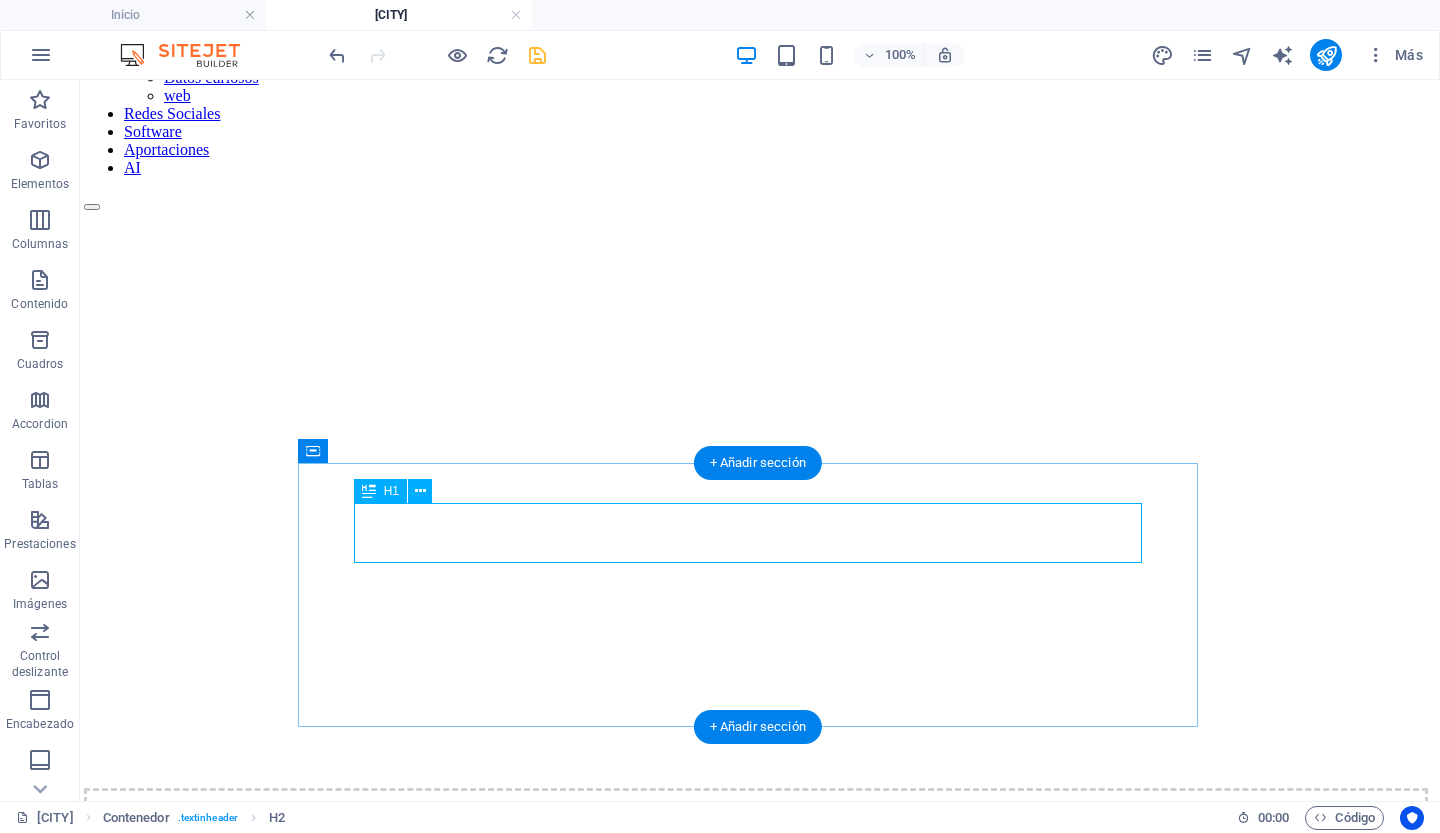 click on "Nava" at bounding box center (756, 1009) 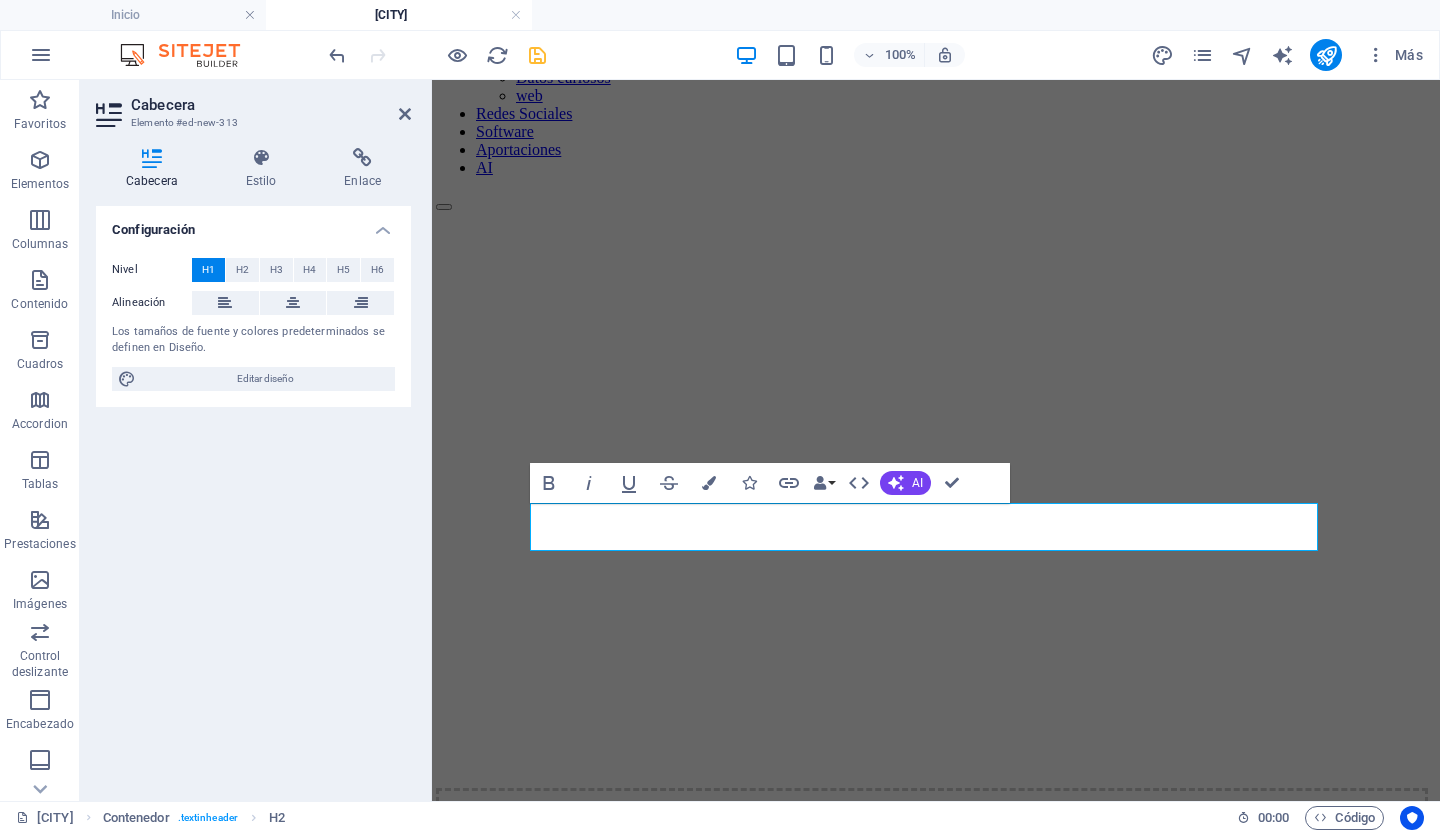 type 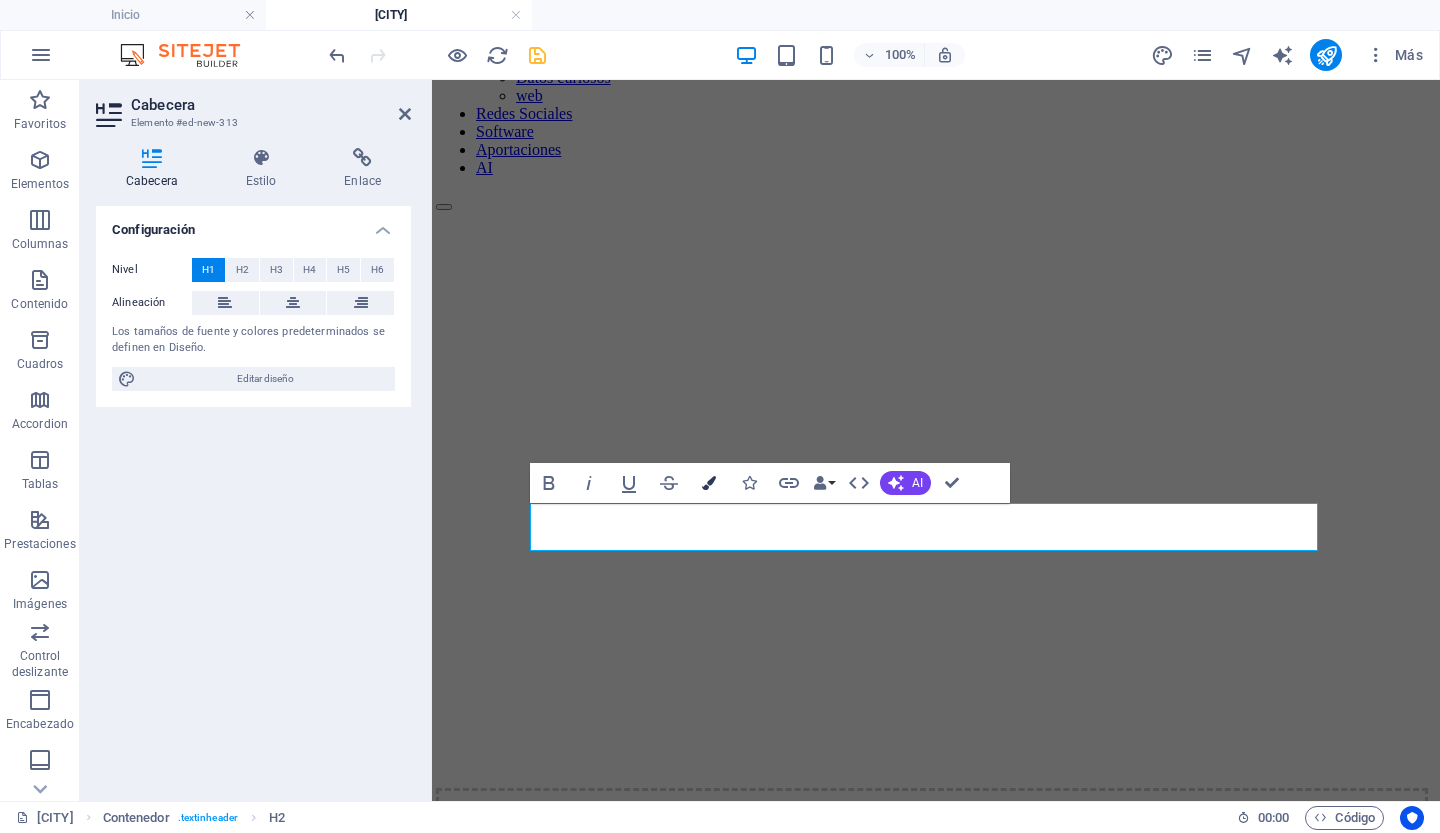 click at bounding box center [709, 483] 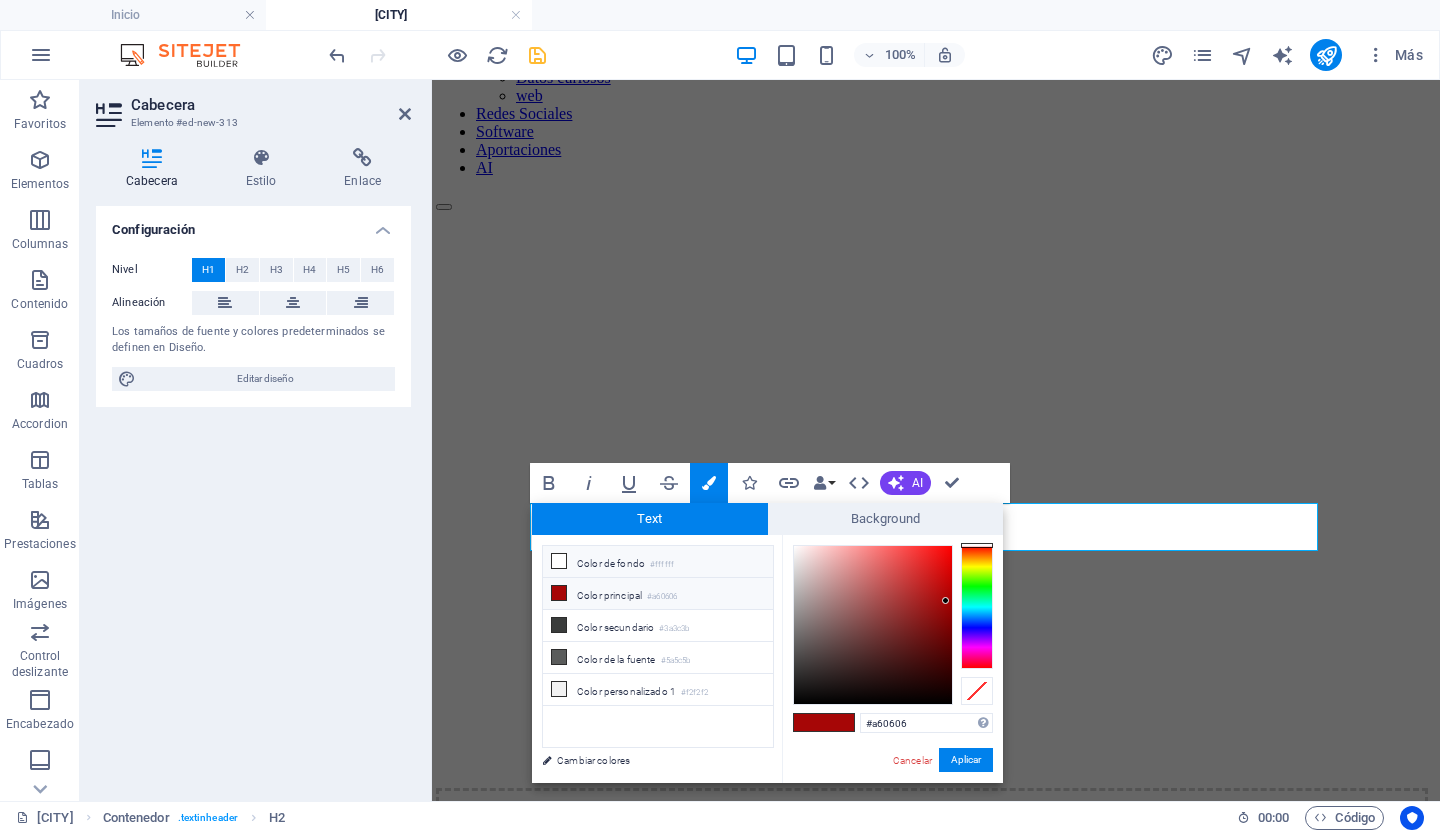 click on "Color de fondo
#ffffff" at bounding box center (658, 562) 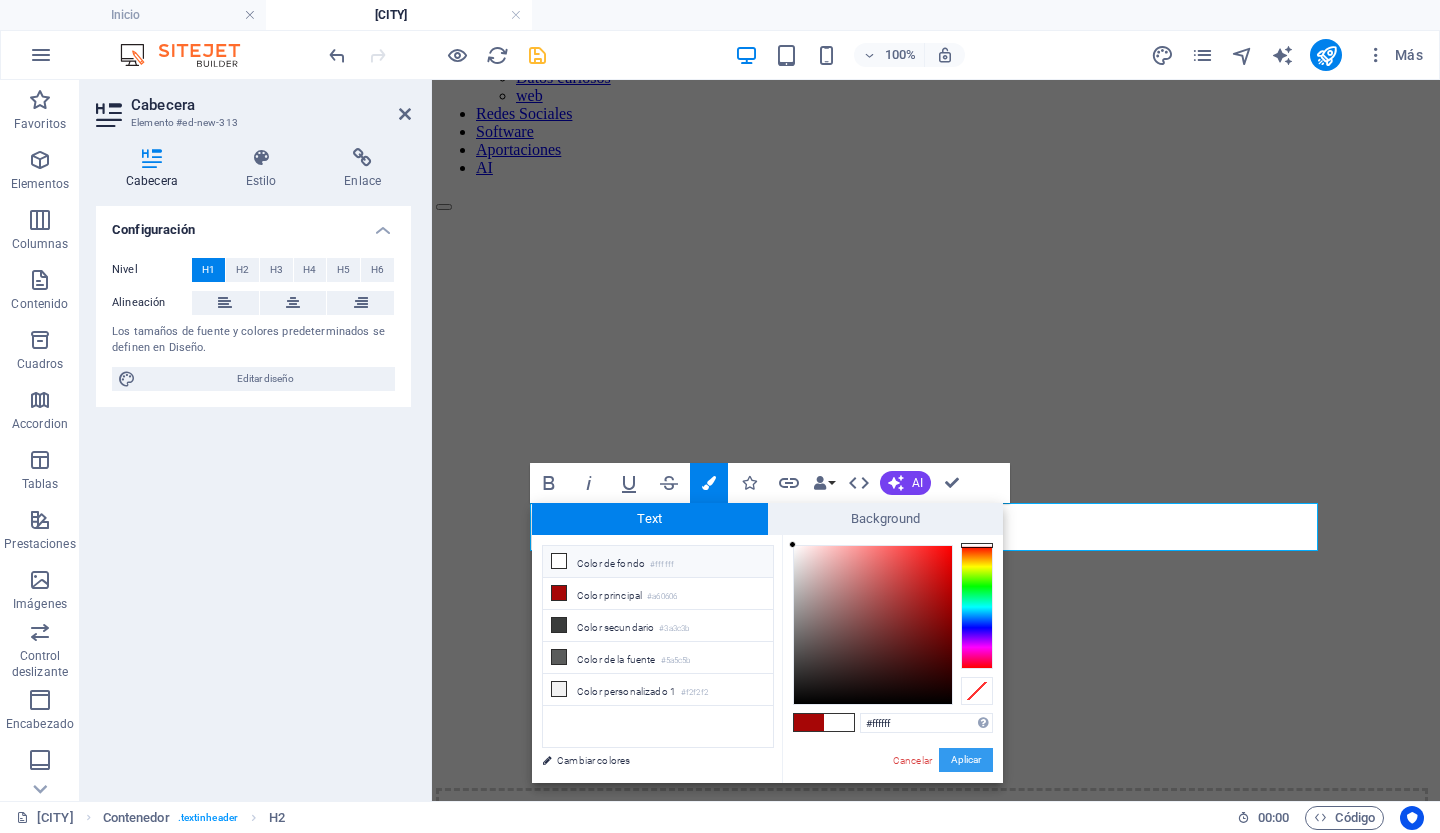 click on "Aplicar" at bounding box center (966, 760) 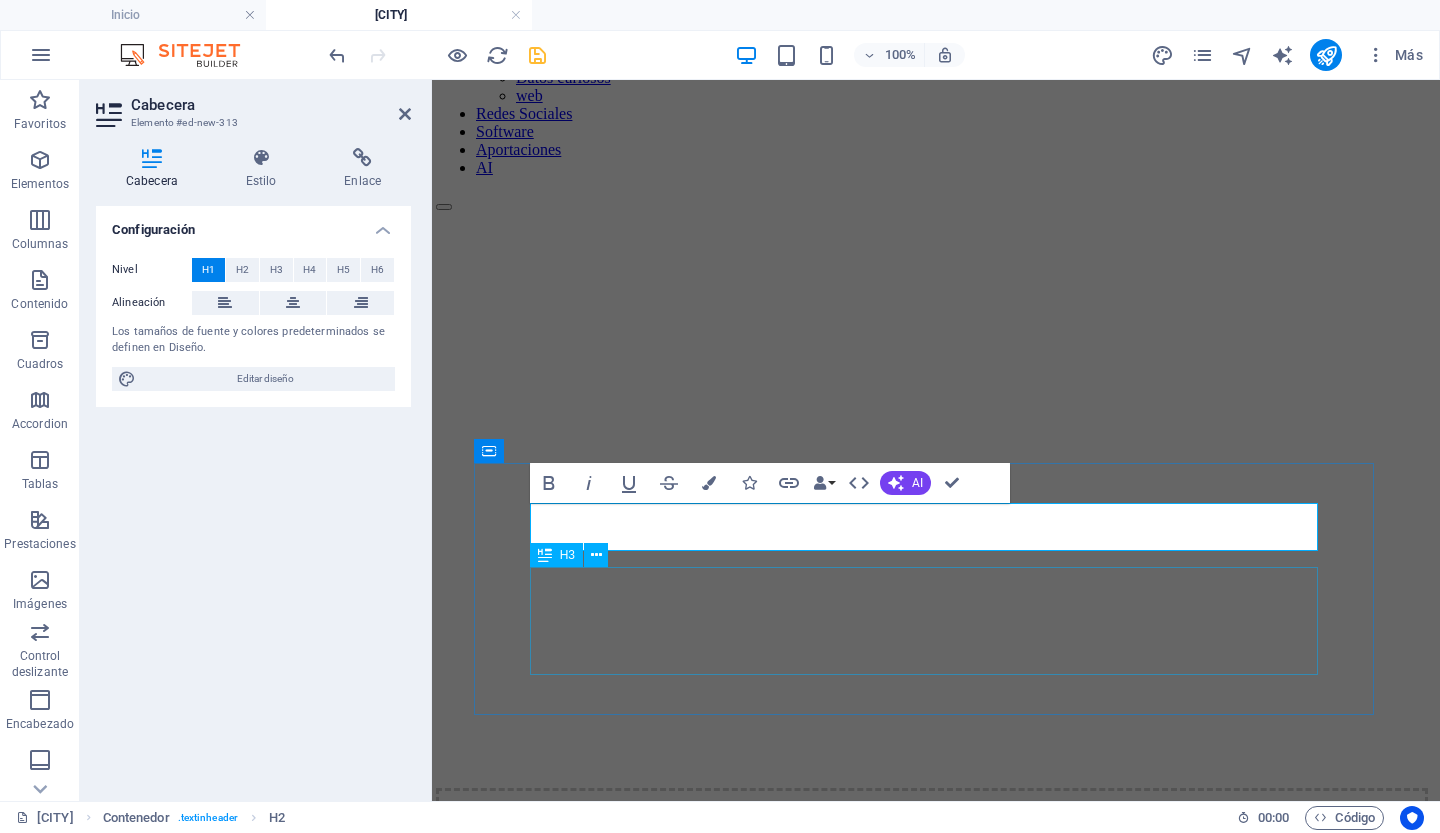 click on "Bienvenidos a mi página web personal, donde compartiré conceptos básicos y sencillos sobre la red, las redes sociales, el software, etc. Espero que disfruteis de mi sitio web. ¡Bienvenidos!" at bounding box center (932, 1107) 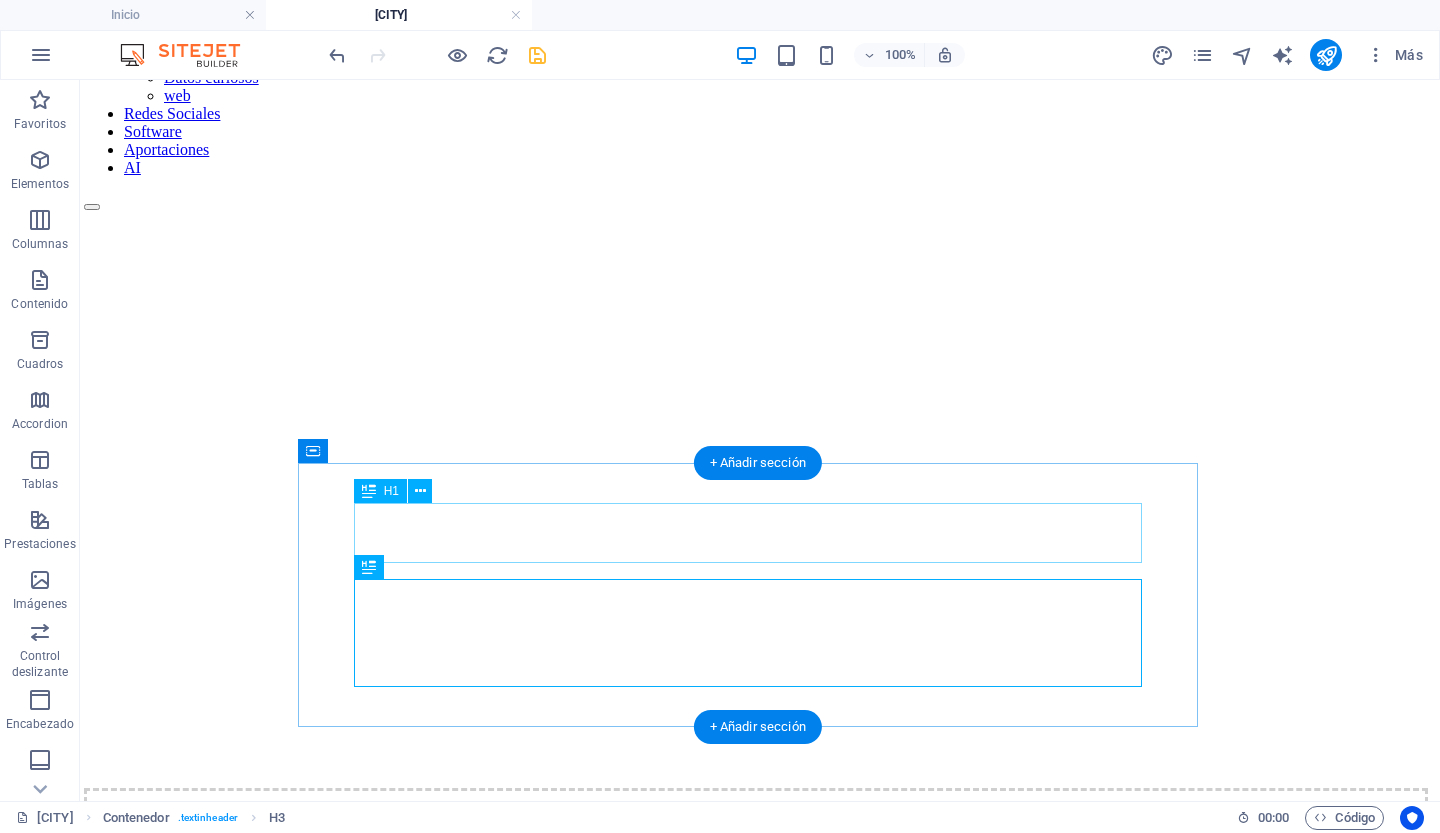 click on "Navalosa" at bounding box center (756, 1009) 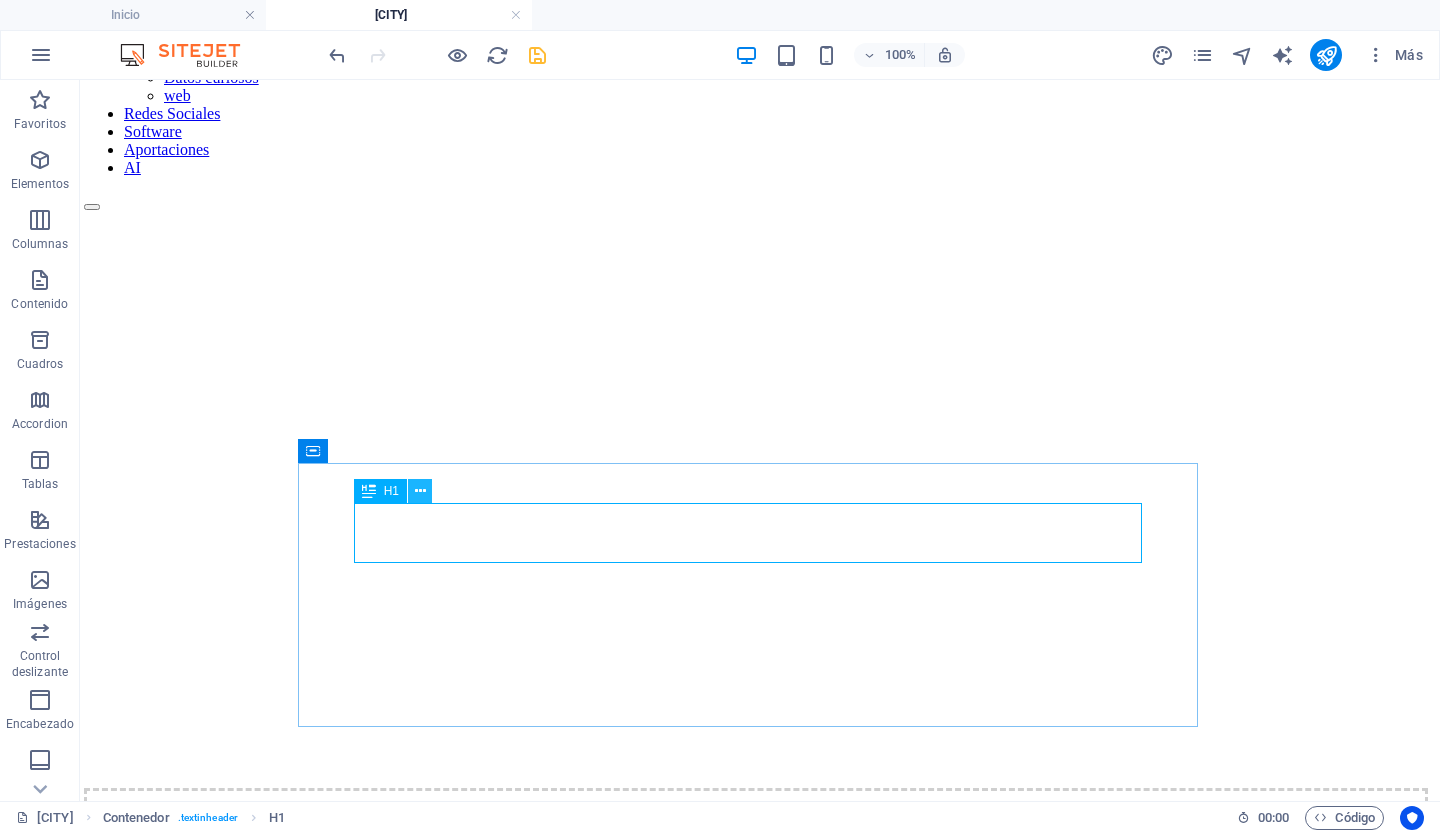 click at bounding box center (420, 491) 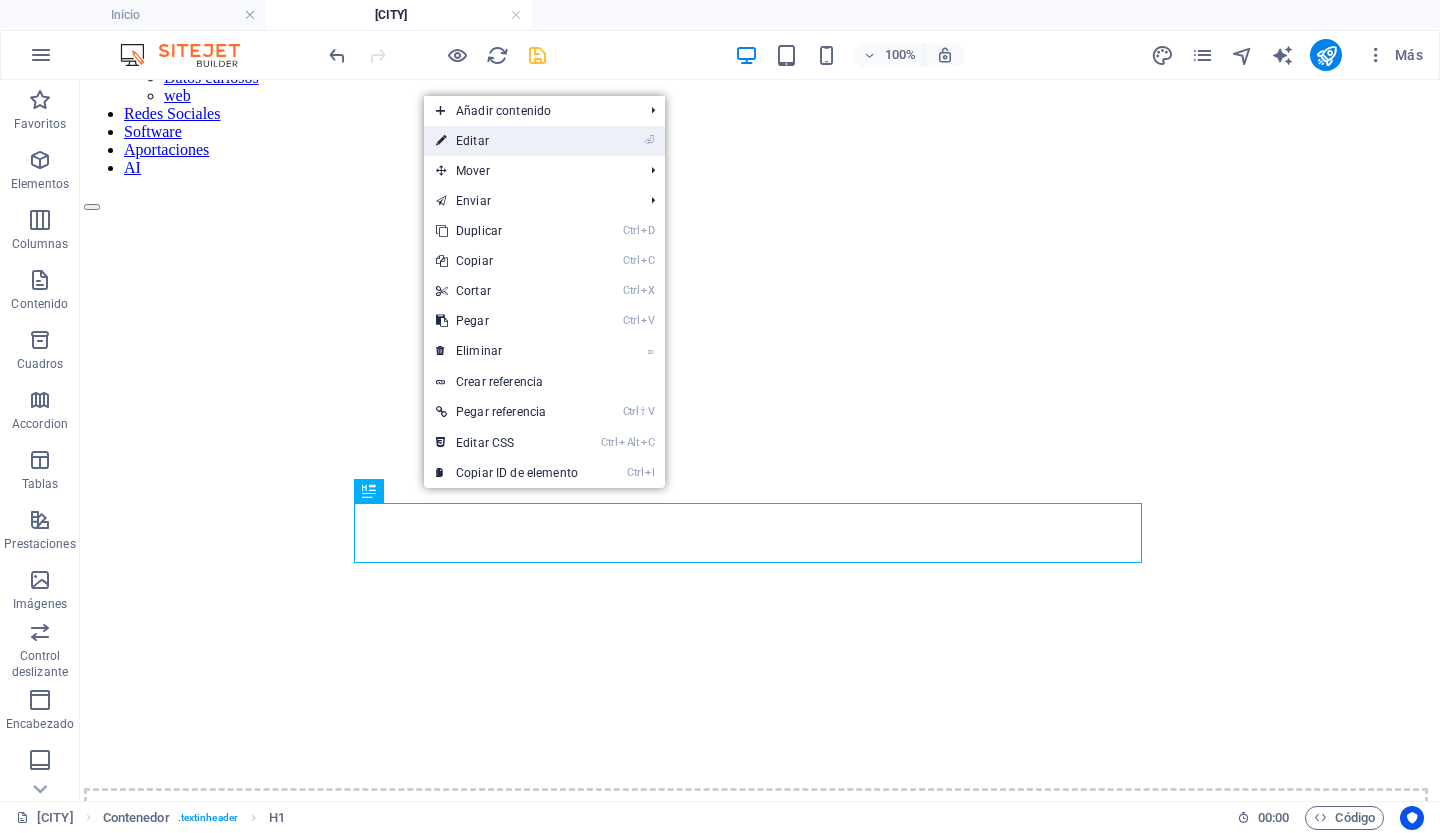 click on "⏎  Editar" at bounding box center (507, 141) 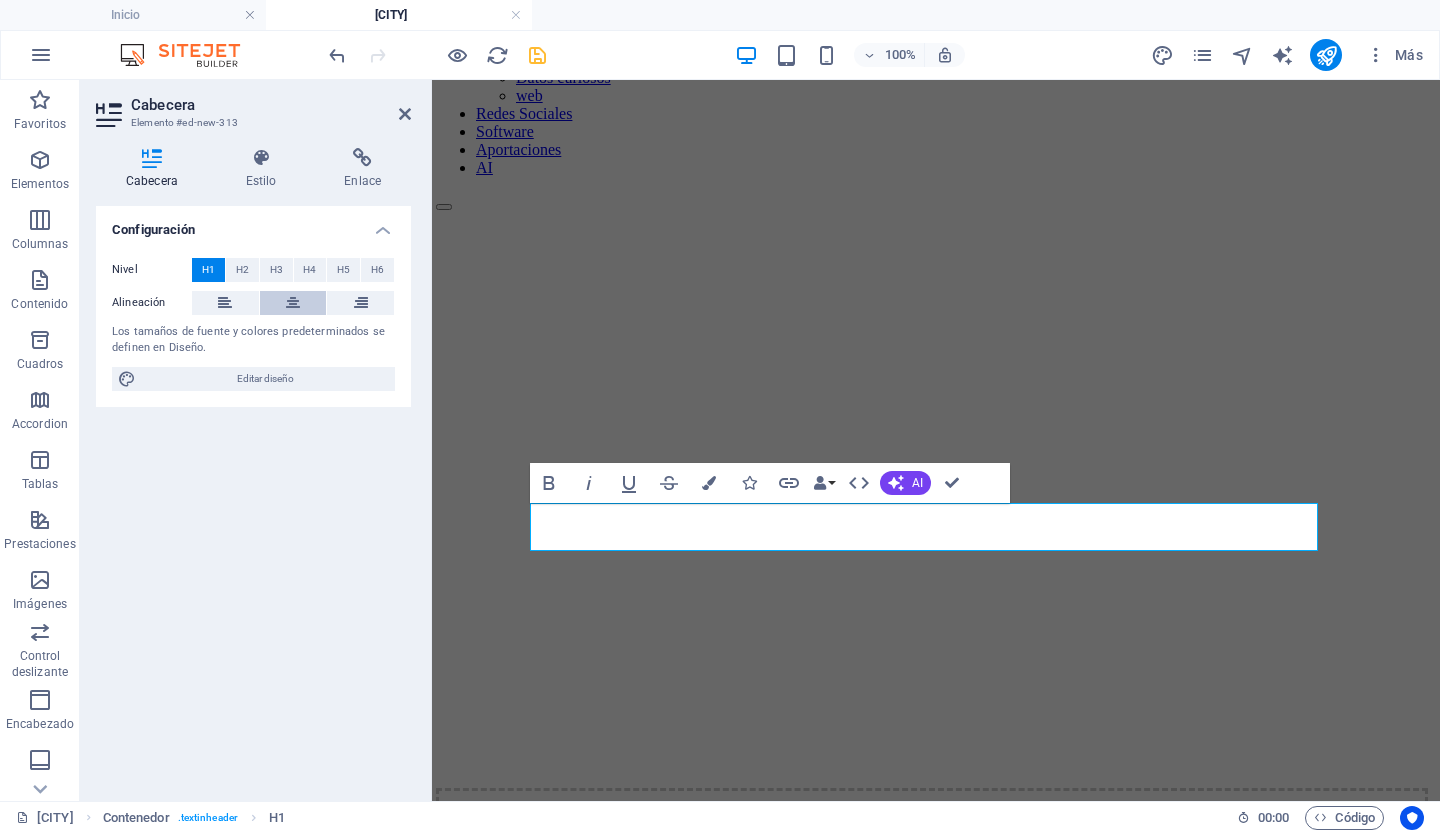 click at bounding box center [293, 303] 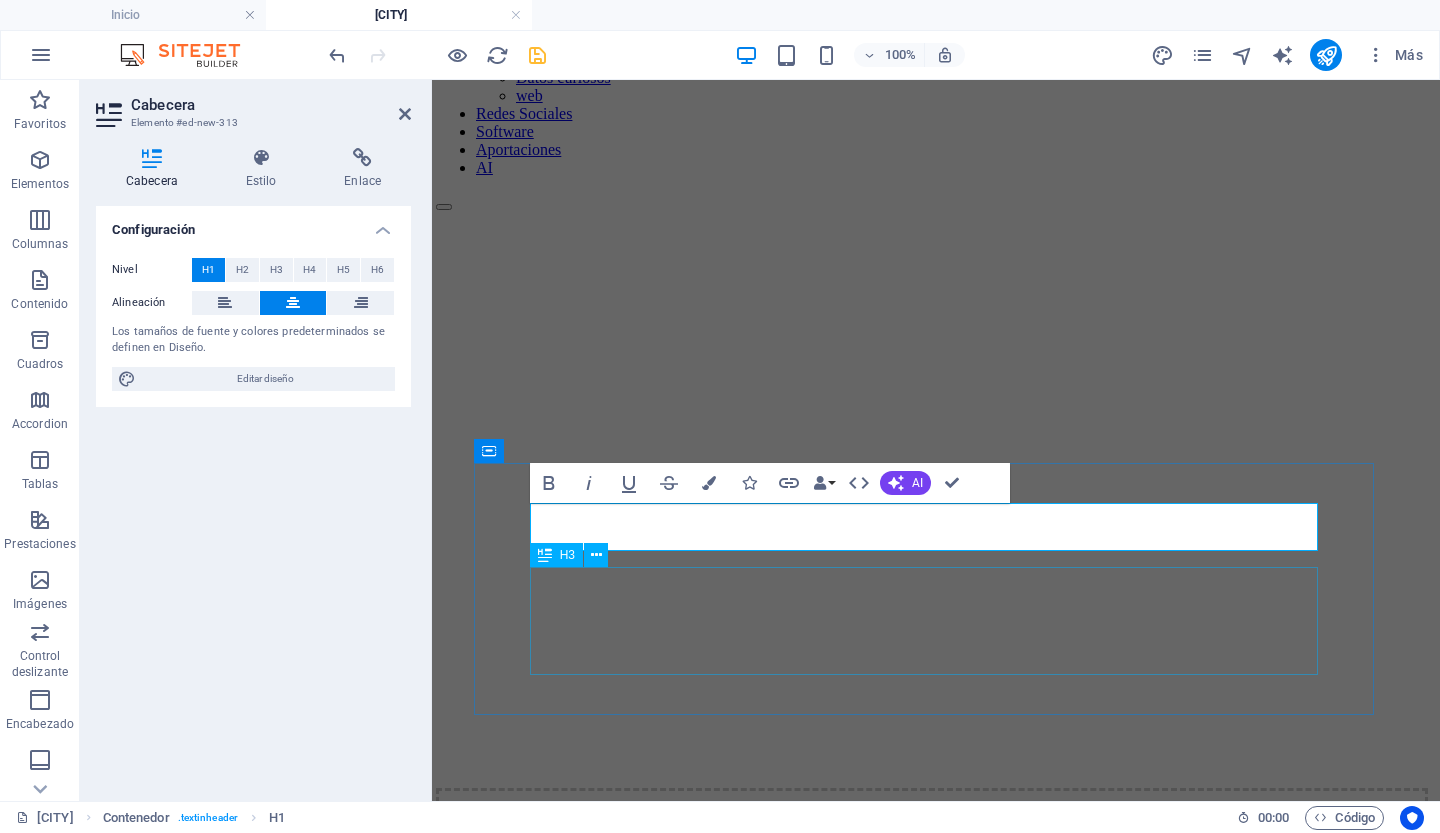 click on "Bienvenidos a mi página web personal, donde compartiré conceptos básicos y sencillos sobre la red, las redes sociales, el software, etc. Espero que disfruteis de mi sitio web. ¡Bienvenidos!" at bounding box center (932, 1107) 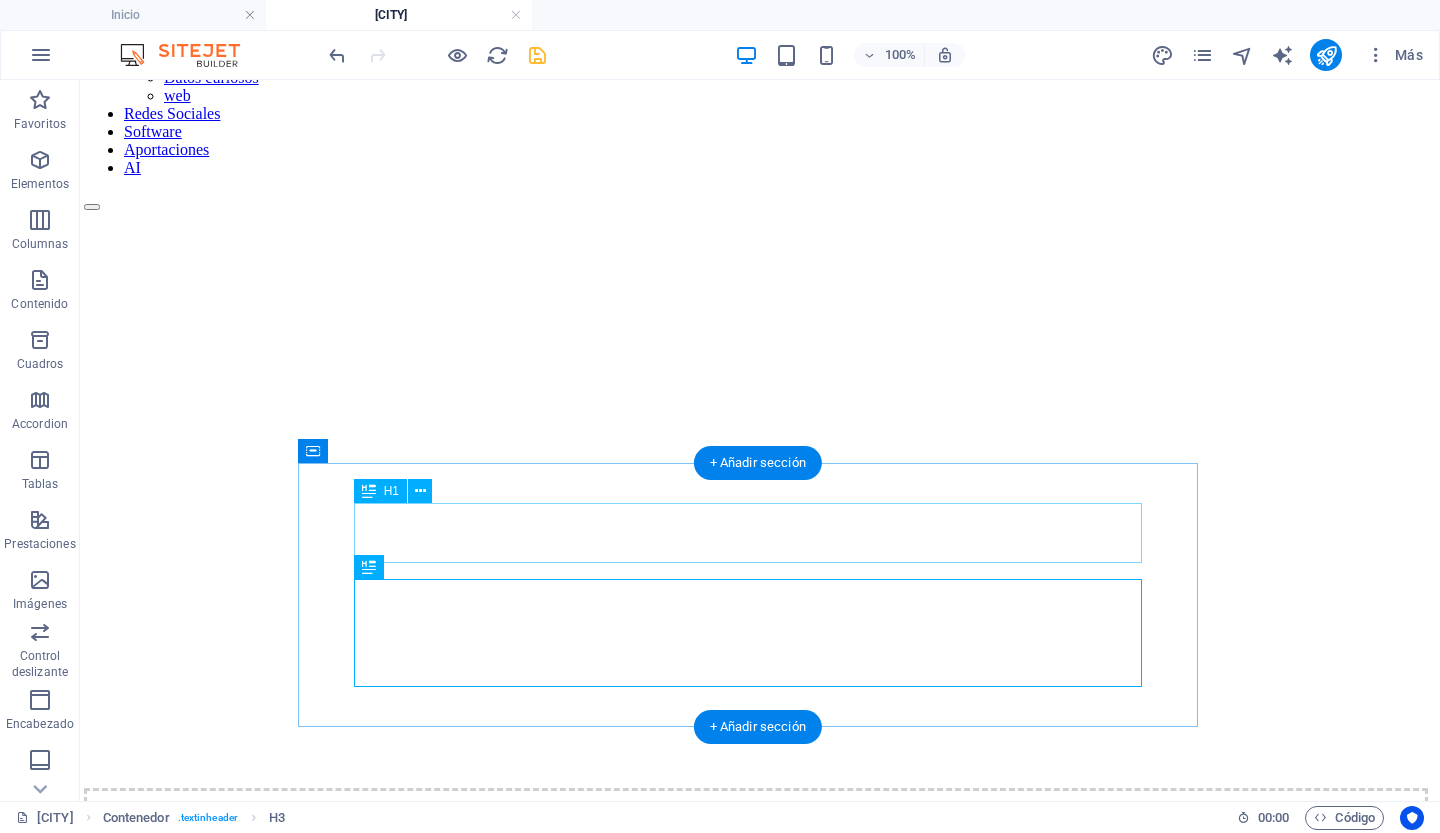 click on "Navalosa" at bounding box center [756, 1009] 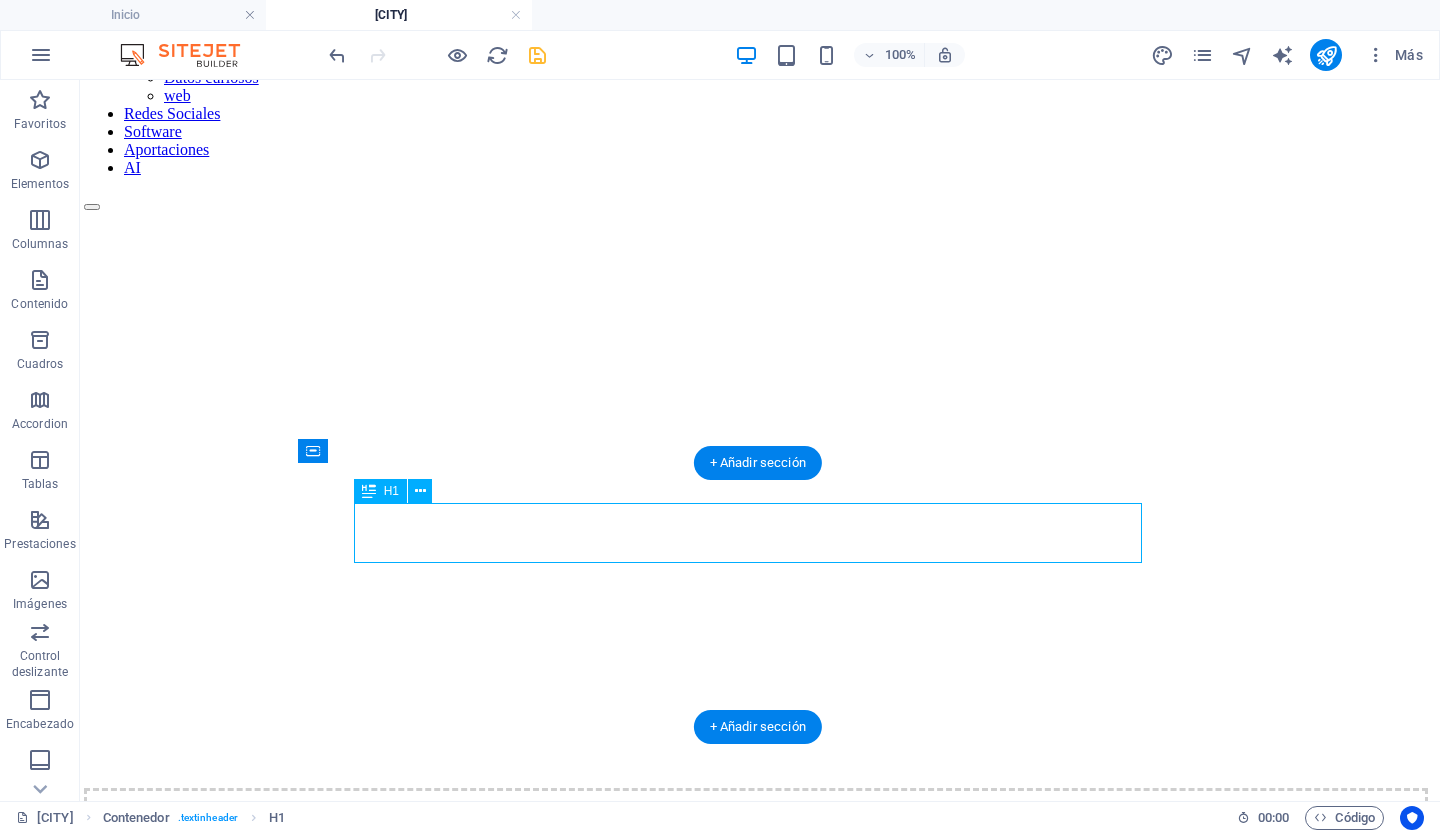 click on "Navalosa" at bounding box center (756, 1009) 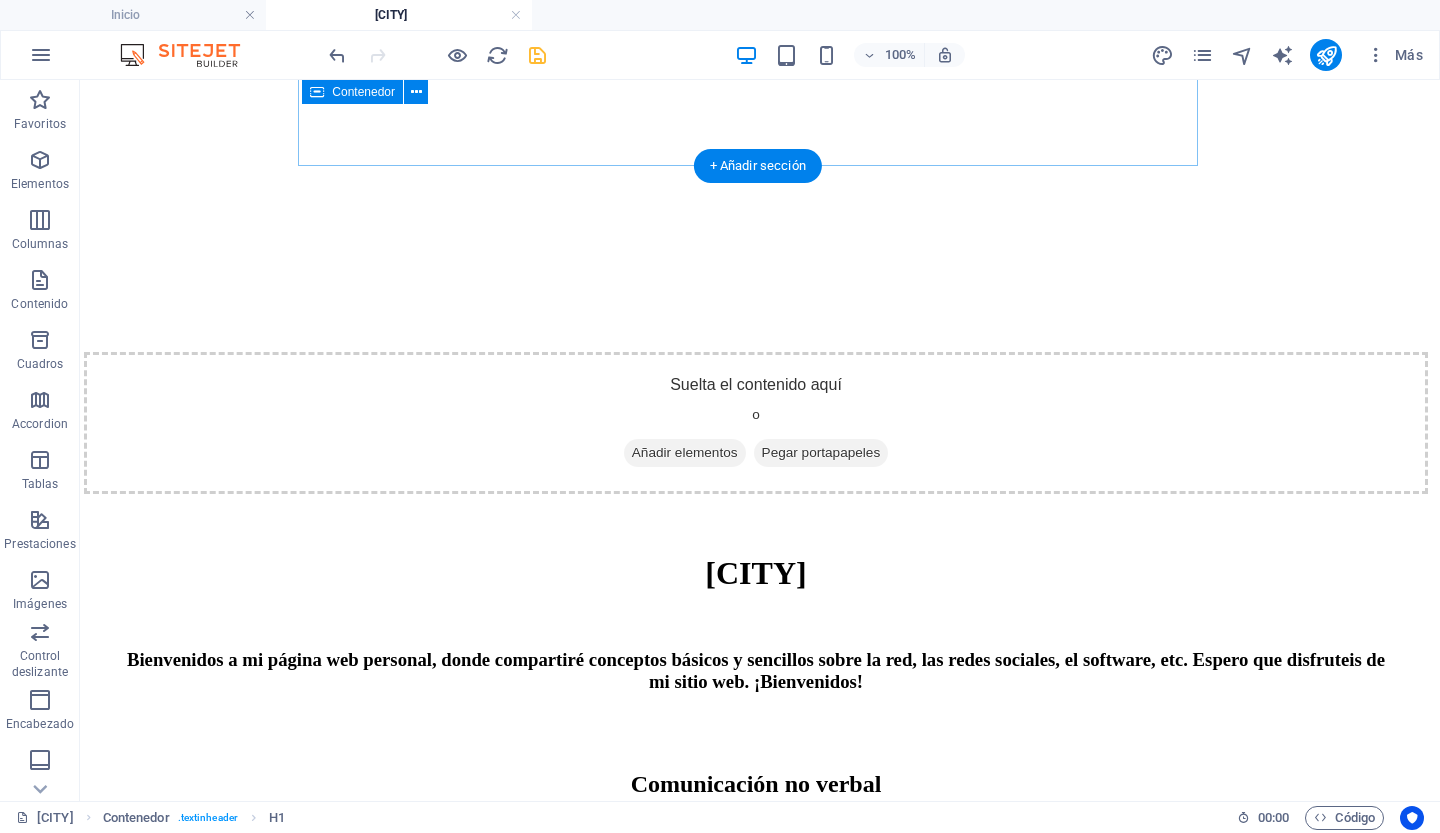scroll, scrollTop: 610, scrollLeft: 4, axis: both 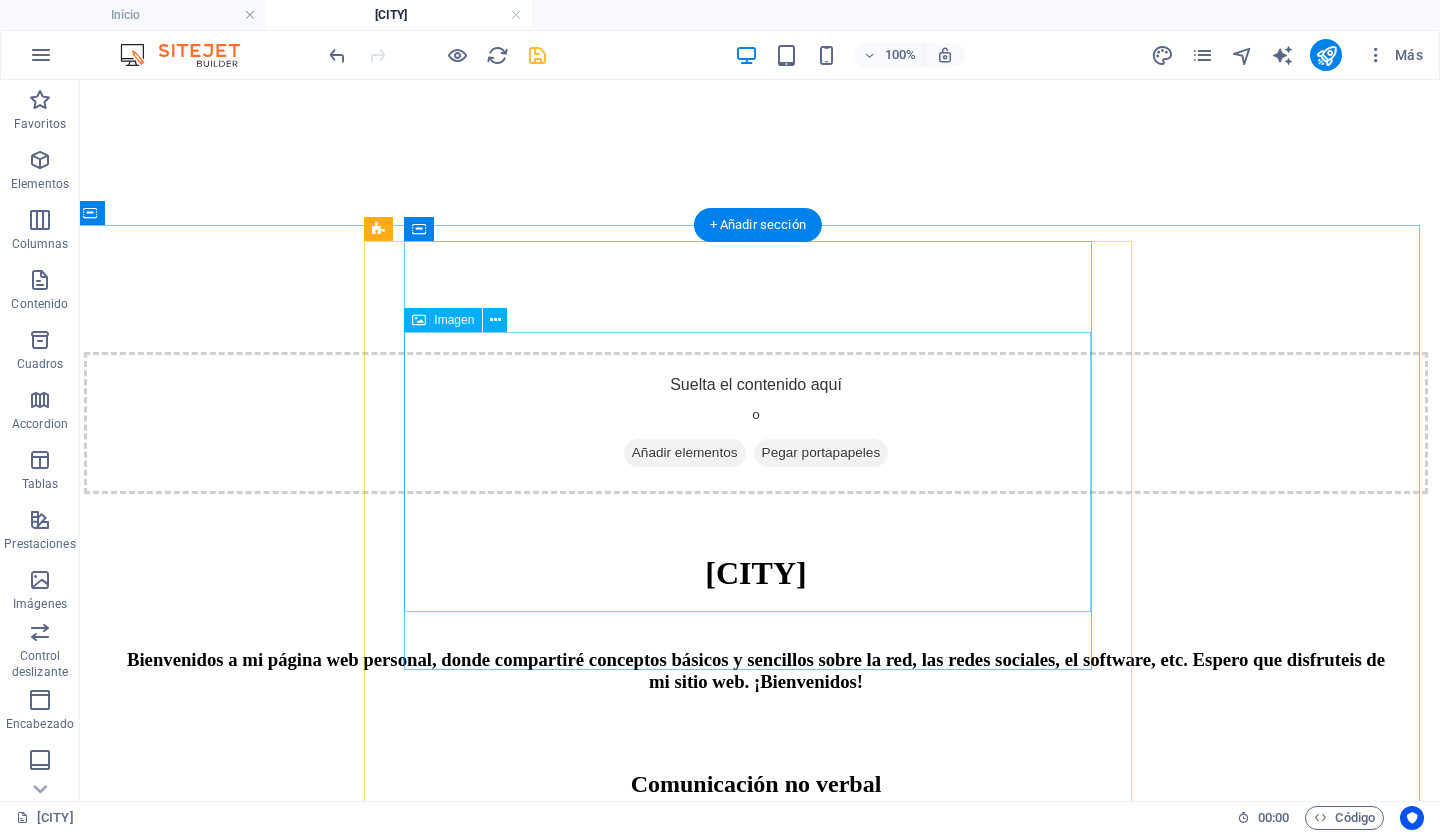 click at bounding box center (756, 1233) 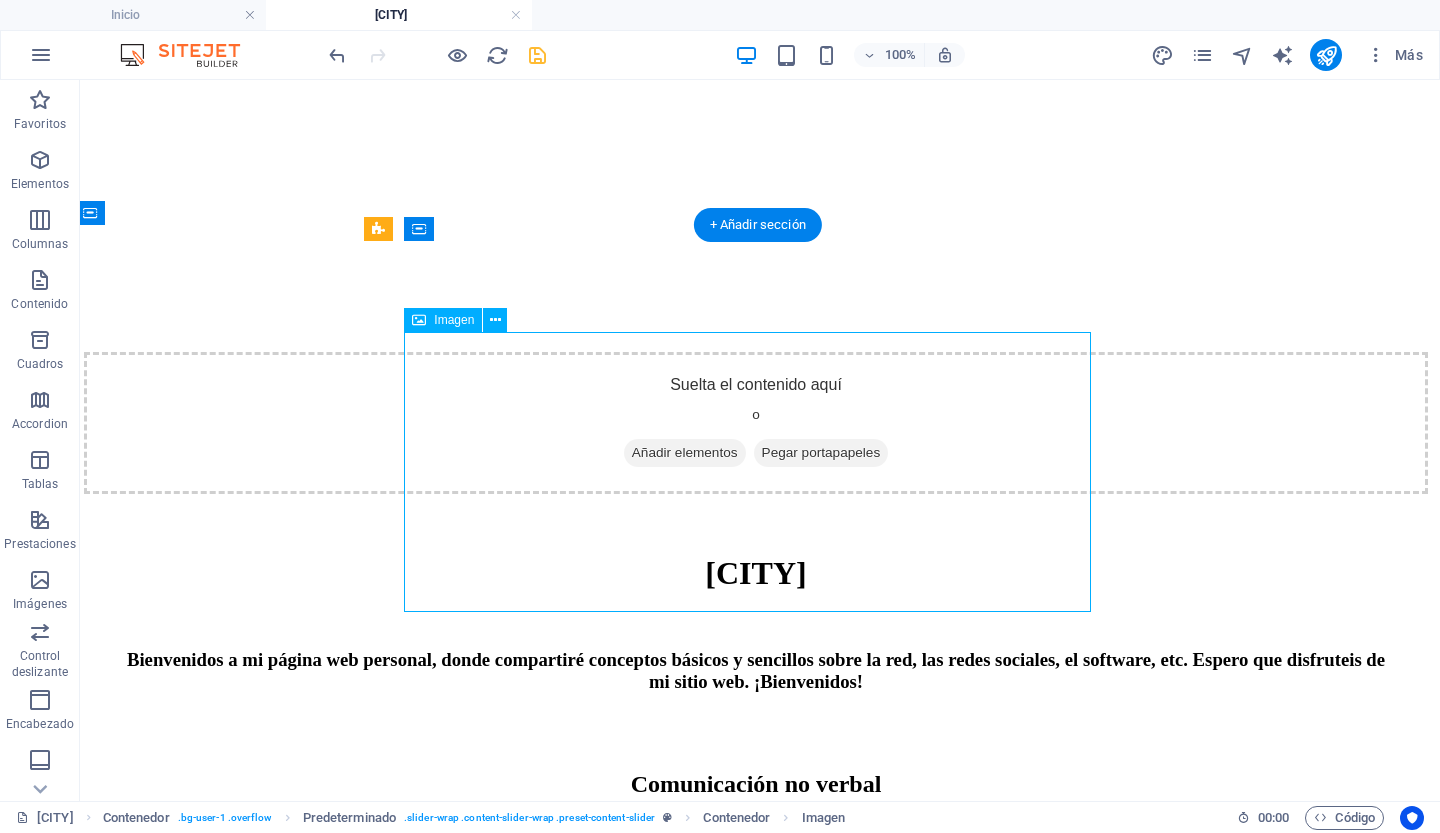 click at bounding box center (756, 1233) 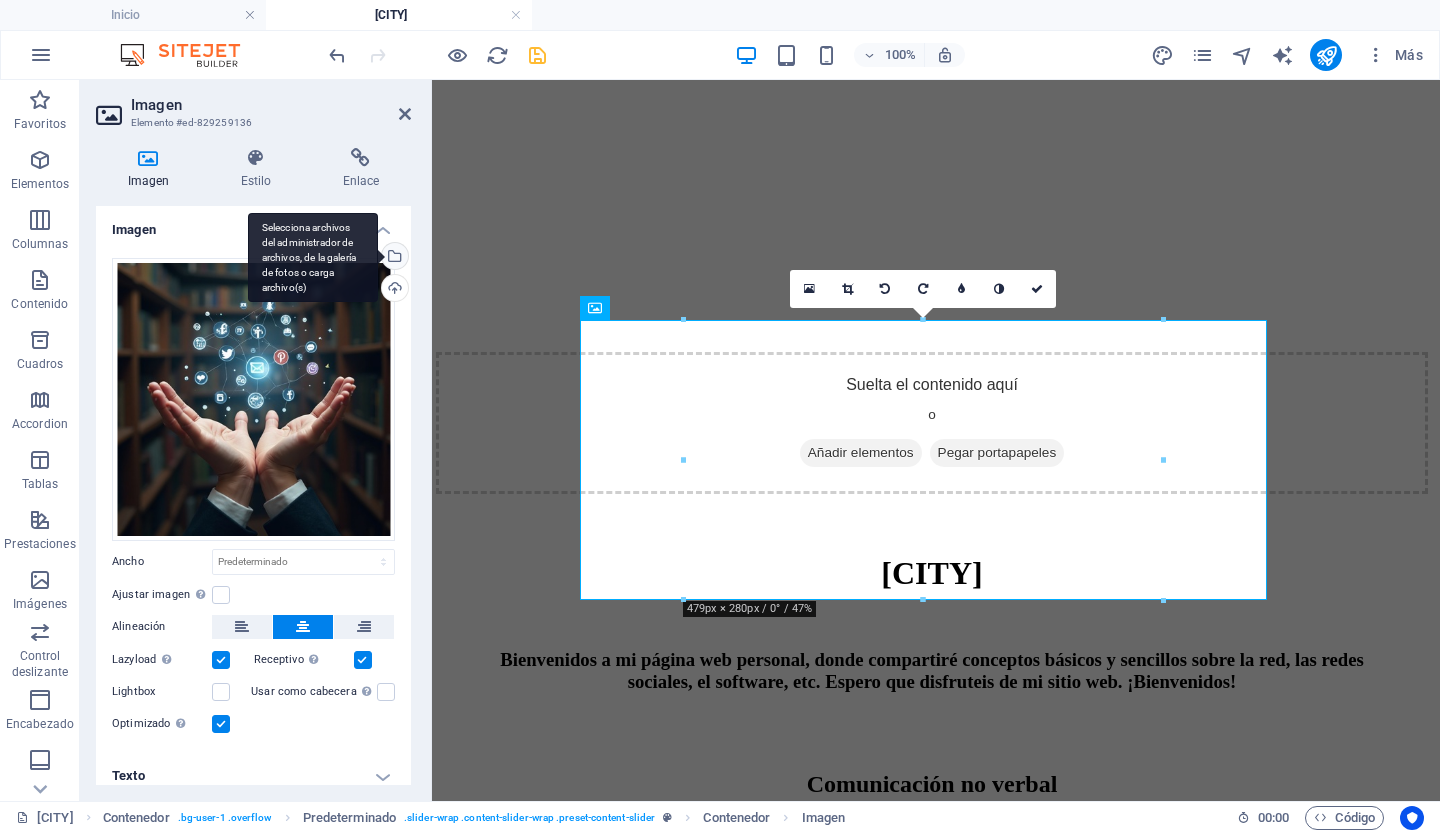 click on "Selecciona archivos del administrador de archivos, de la galería de fotos o carga archivo(s)" at bounding box center [313, 258] 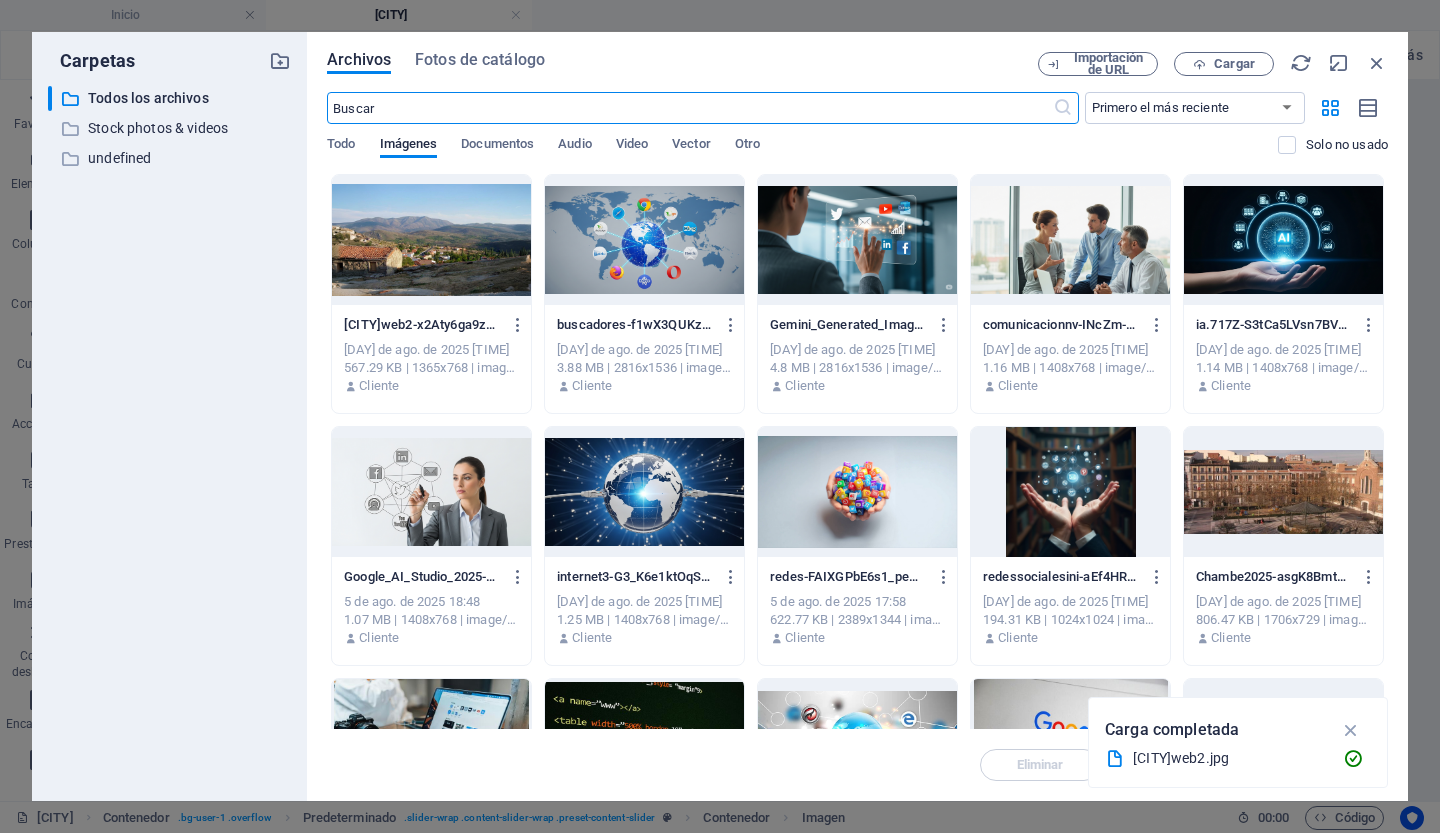 scroll, scrollTop: 619, scrollLeft: 4, axis: both 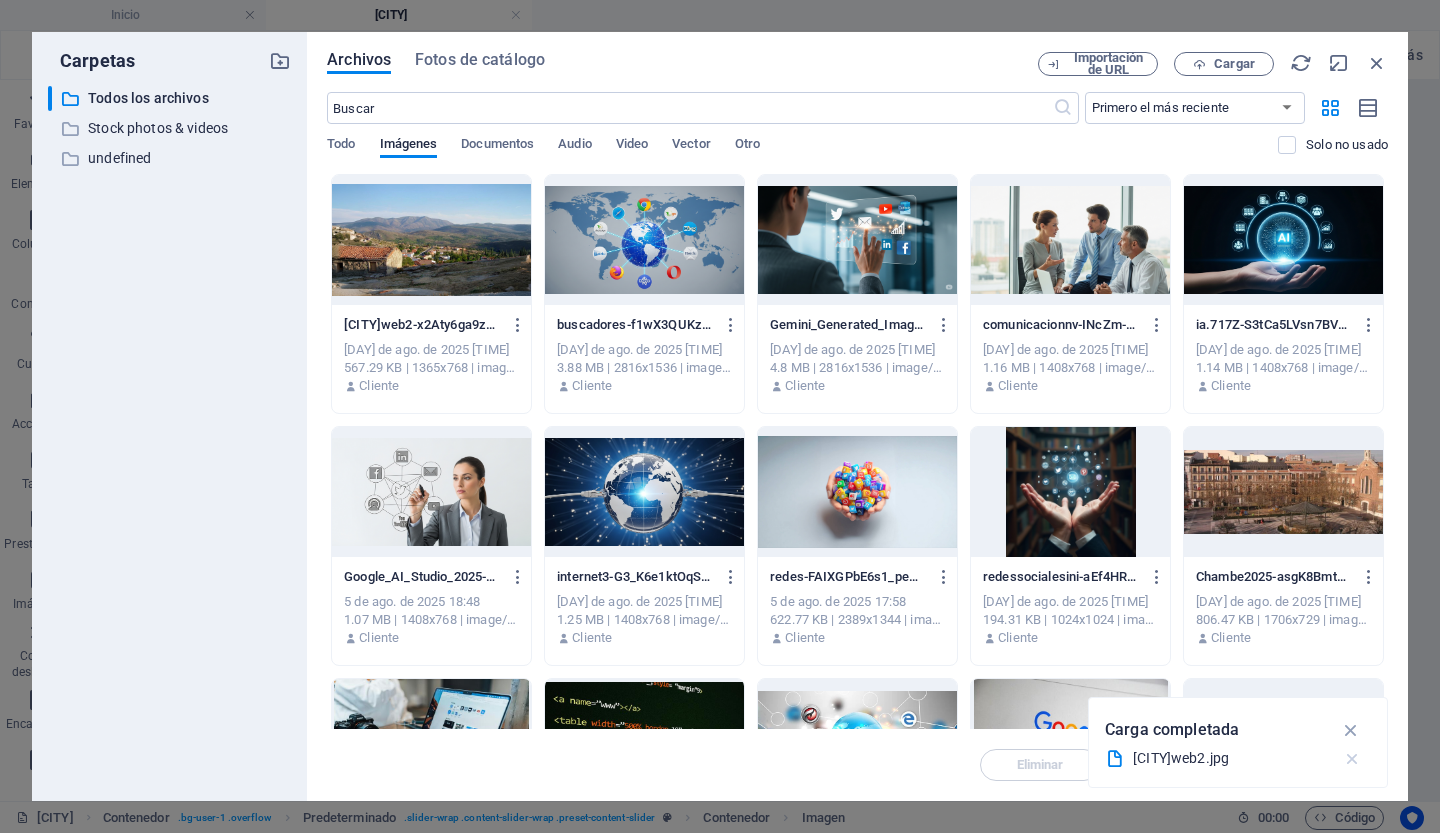 click at bounding box center (1352, 759) 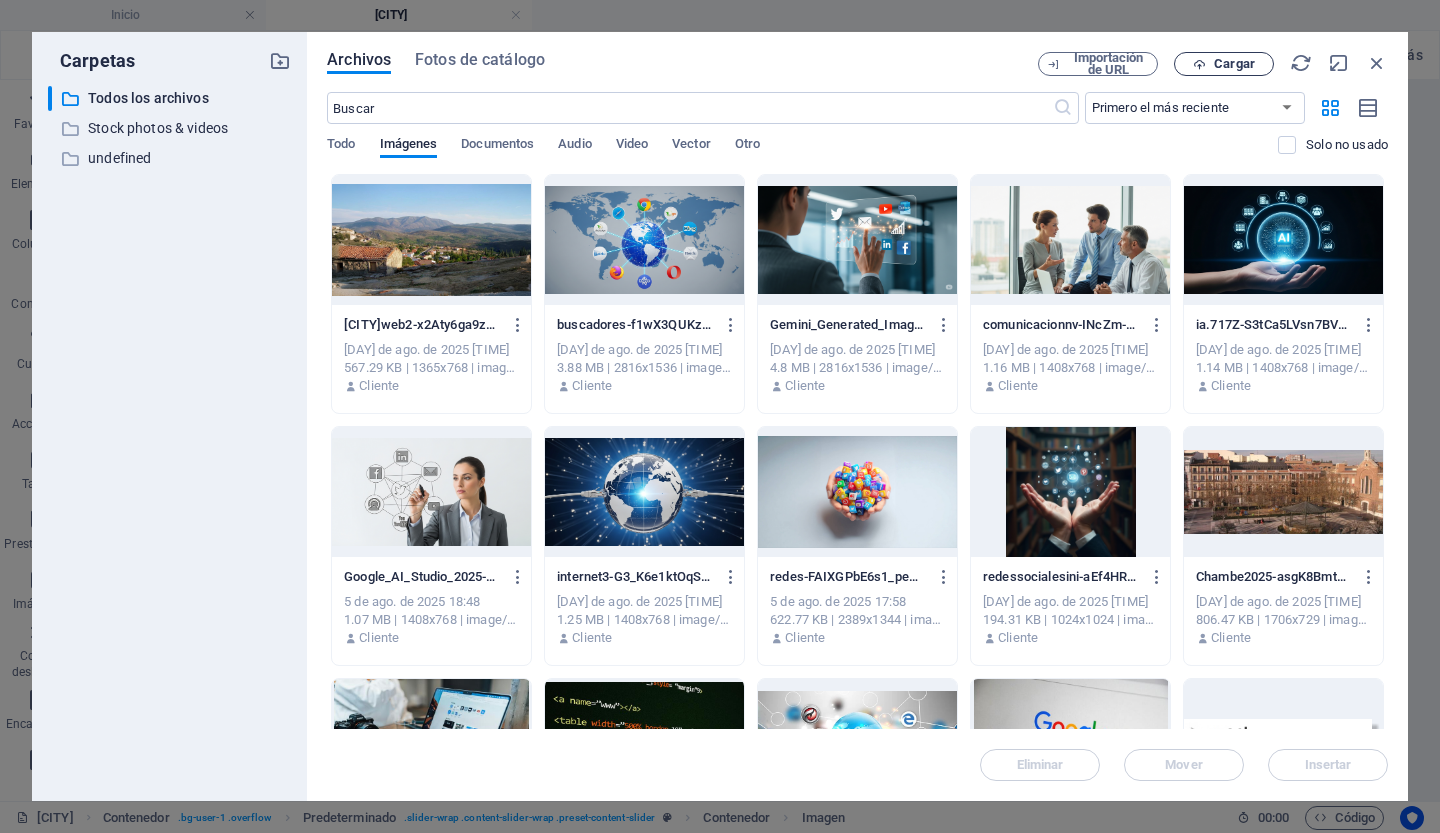 click on "Cargar" at bounding box center (1224, 64) 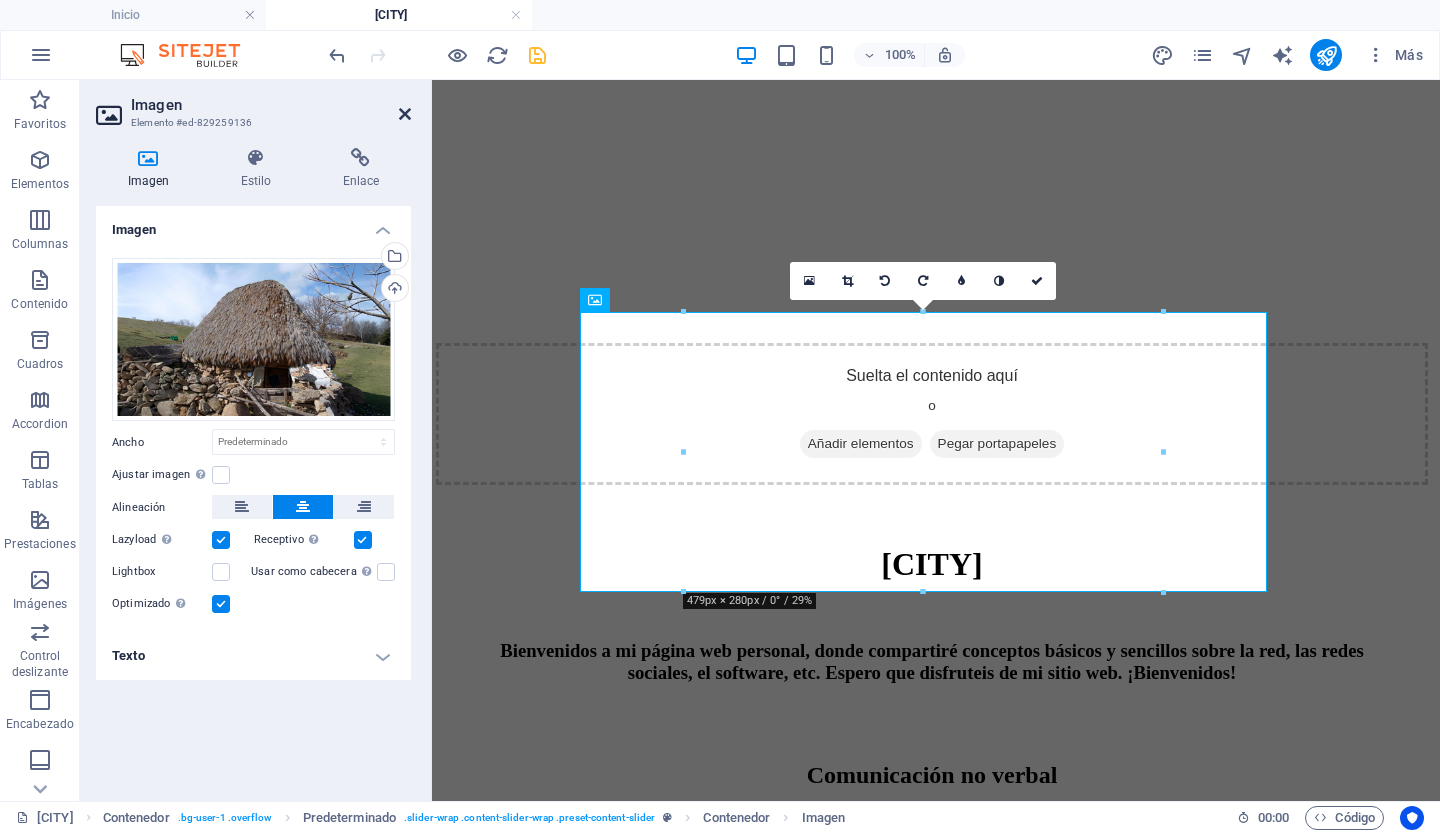 click at bounding box center (405, 114) 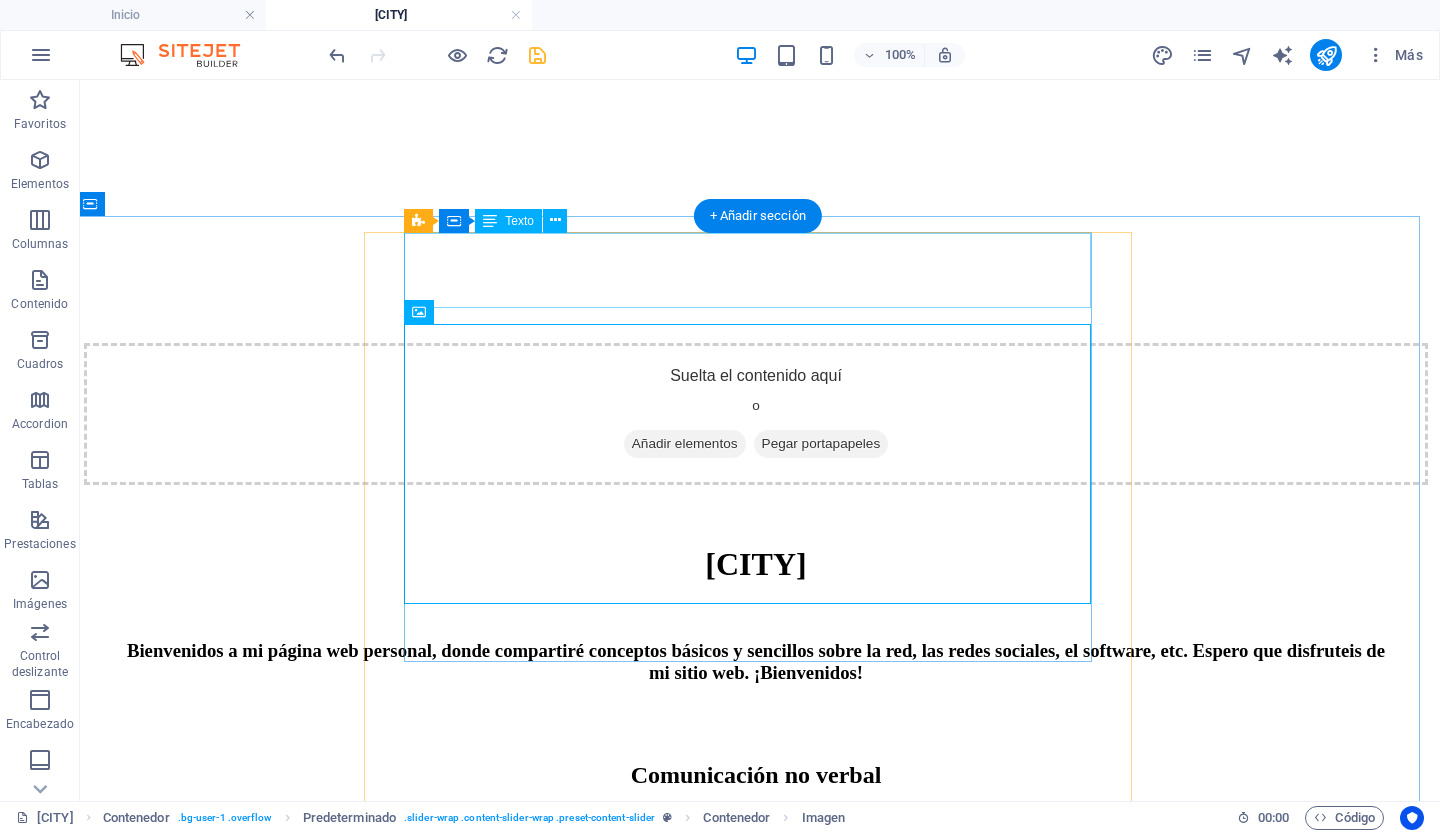 click on "Comunicación no verbal" at bounding box center [756, 775] 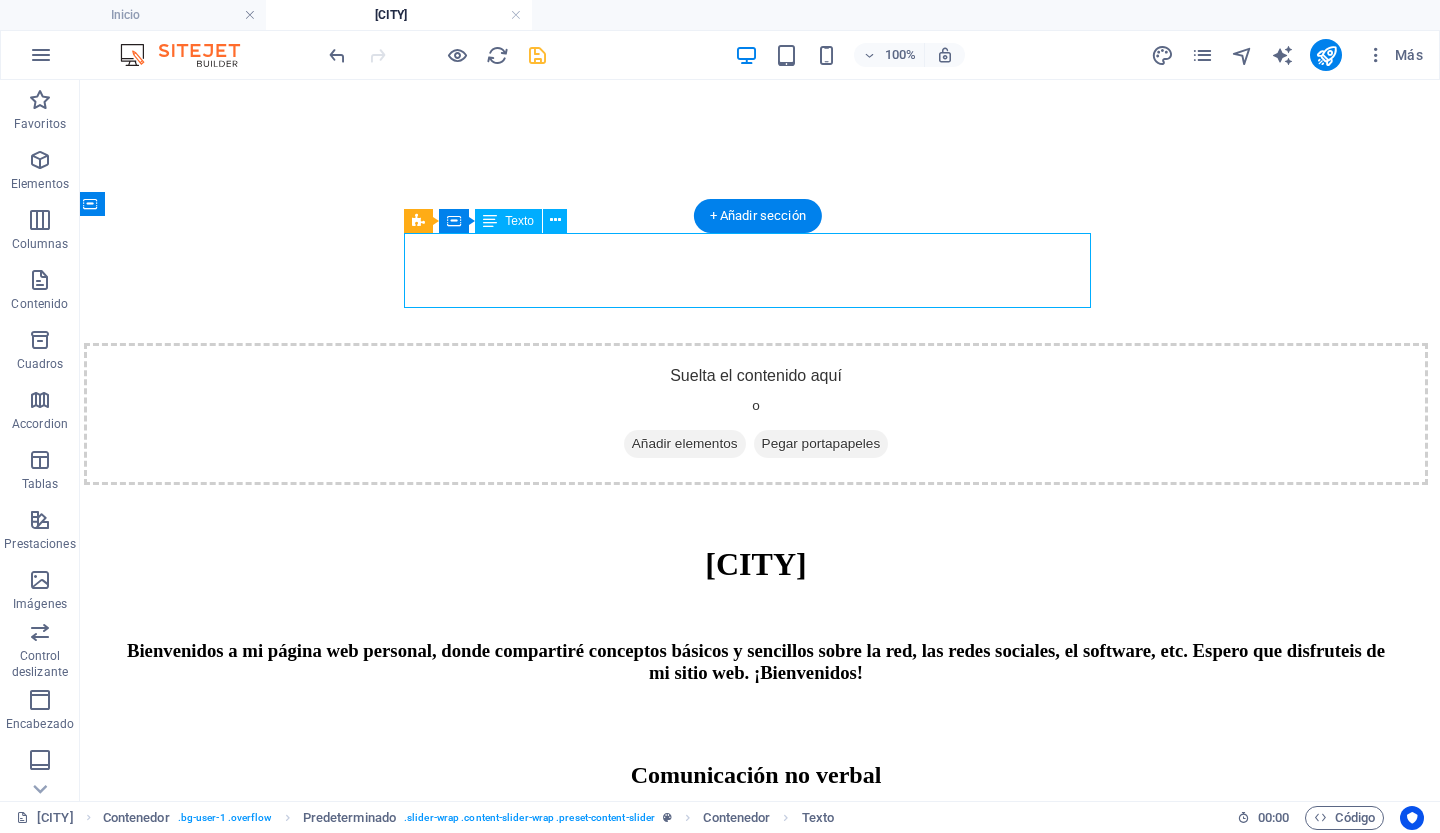 click on "Comunicación no verbal" at bounding box center (756, 775) 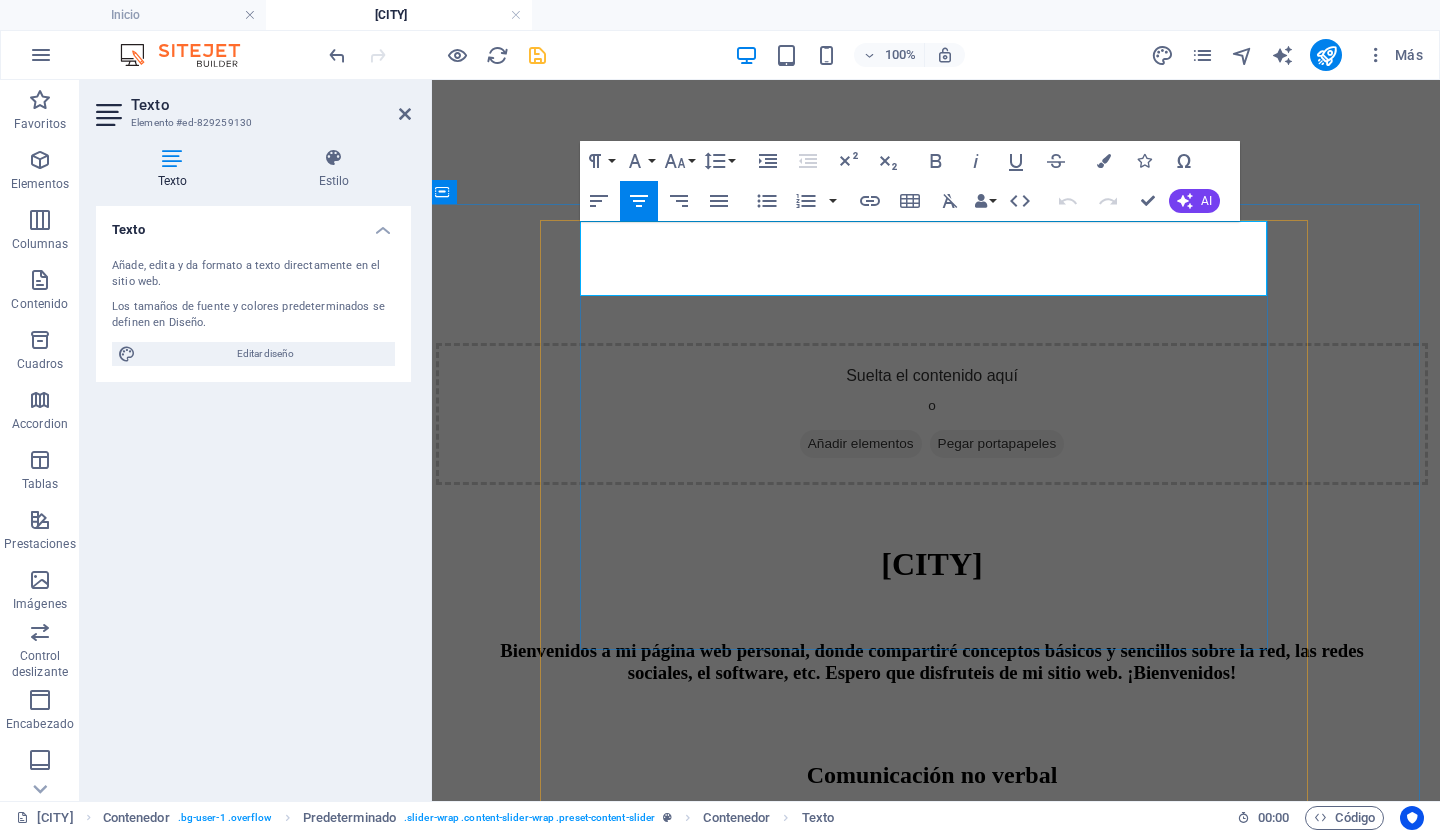 type 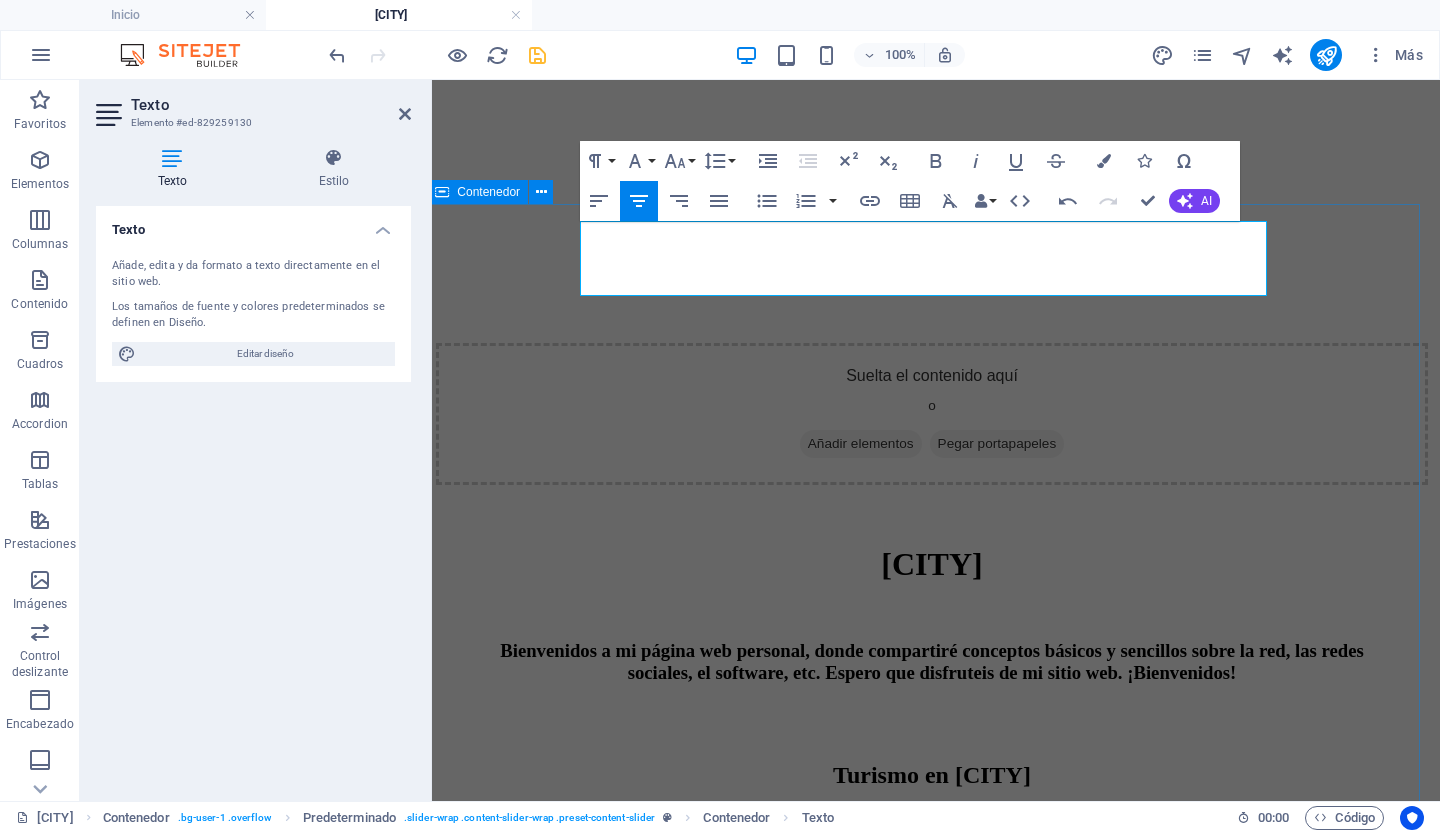 click on "Turismo en Navalosa Obtenga más información Navalosa Obtenga más información" at bounding box center (932, 1466) 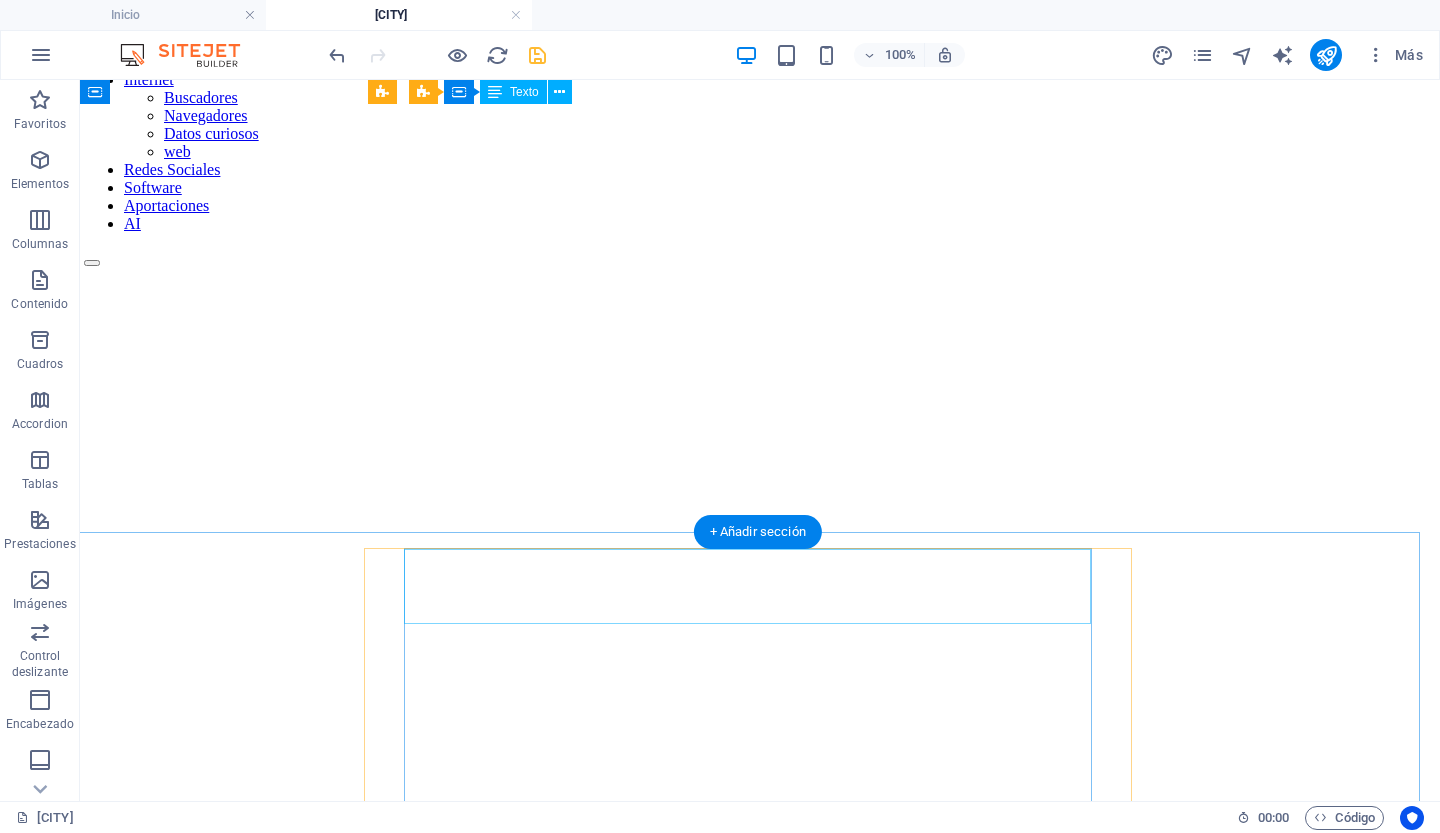 scroll, scrollTop: 0, scrollLeft: 4, axis: horizontal 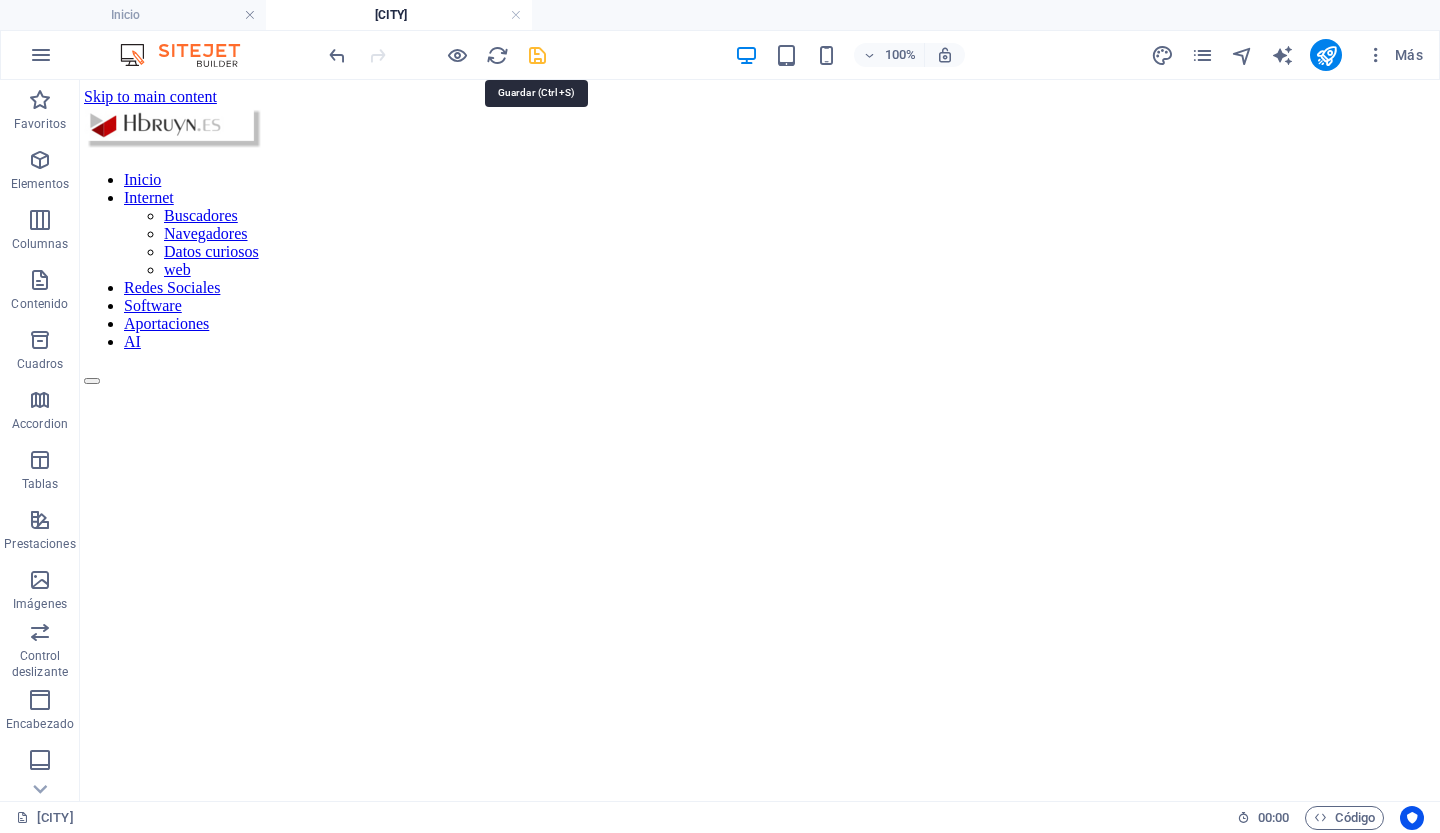 click at bounding box center (537, 55) 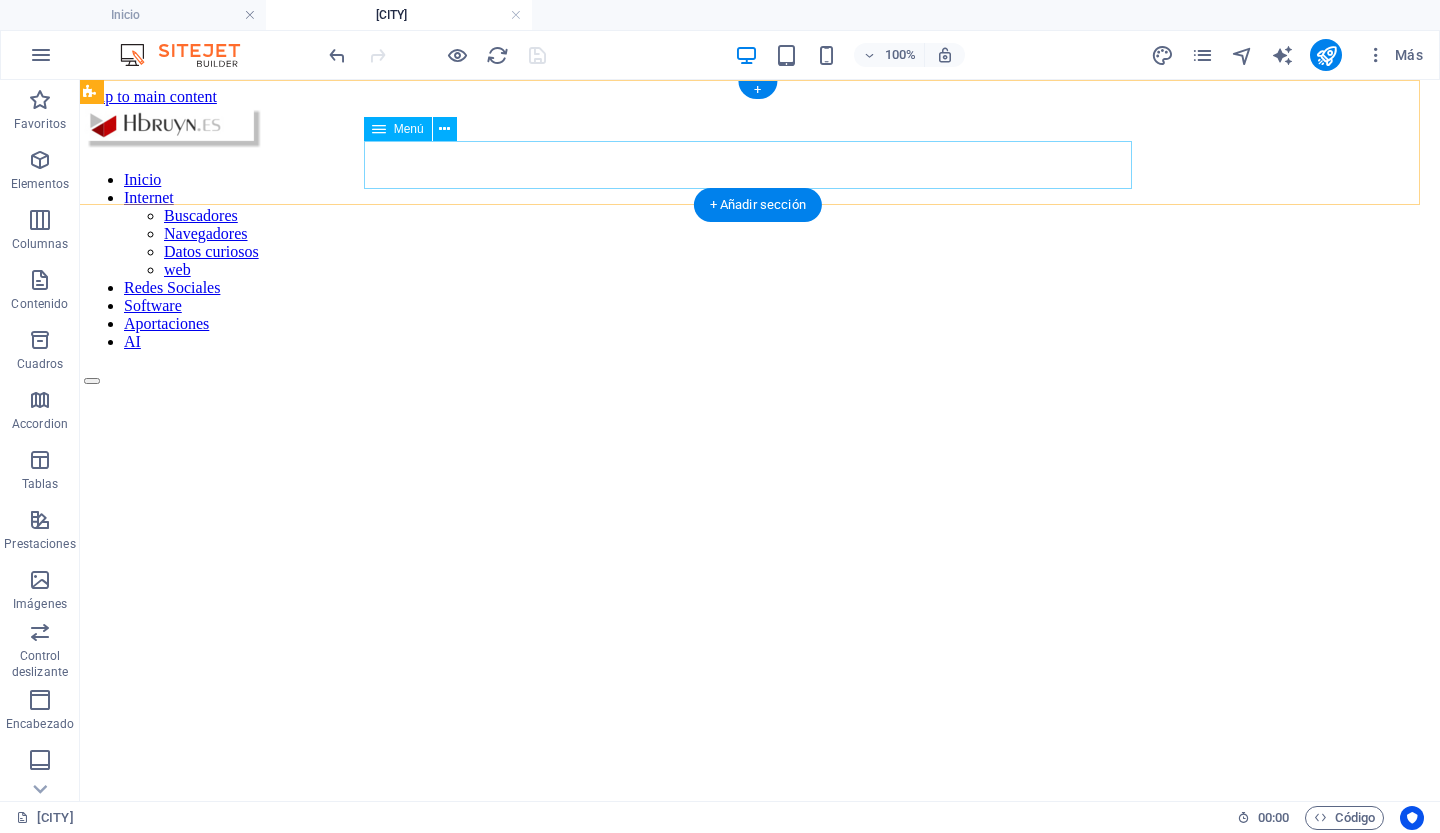 click on "Inicio Internet Buscadores Navegadores Datos curiosos web Redes Sociales Software Aportaciones AI" at bounding box center [756, 261] 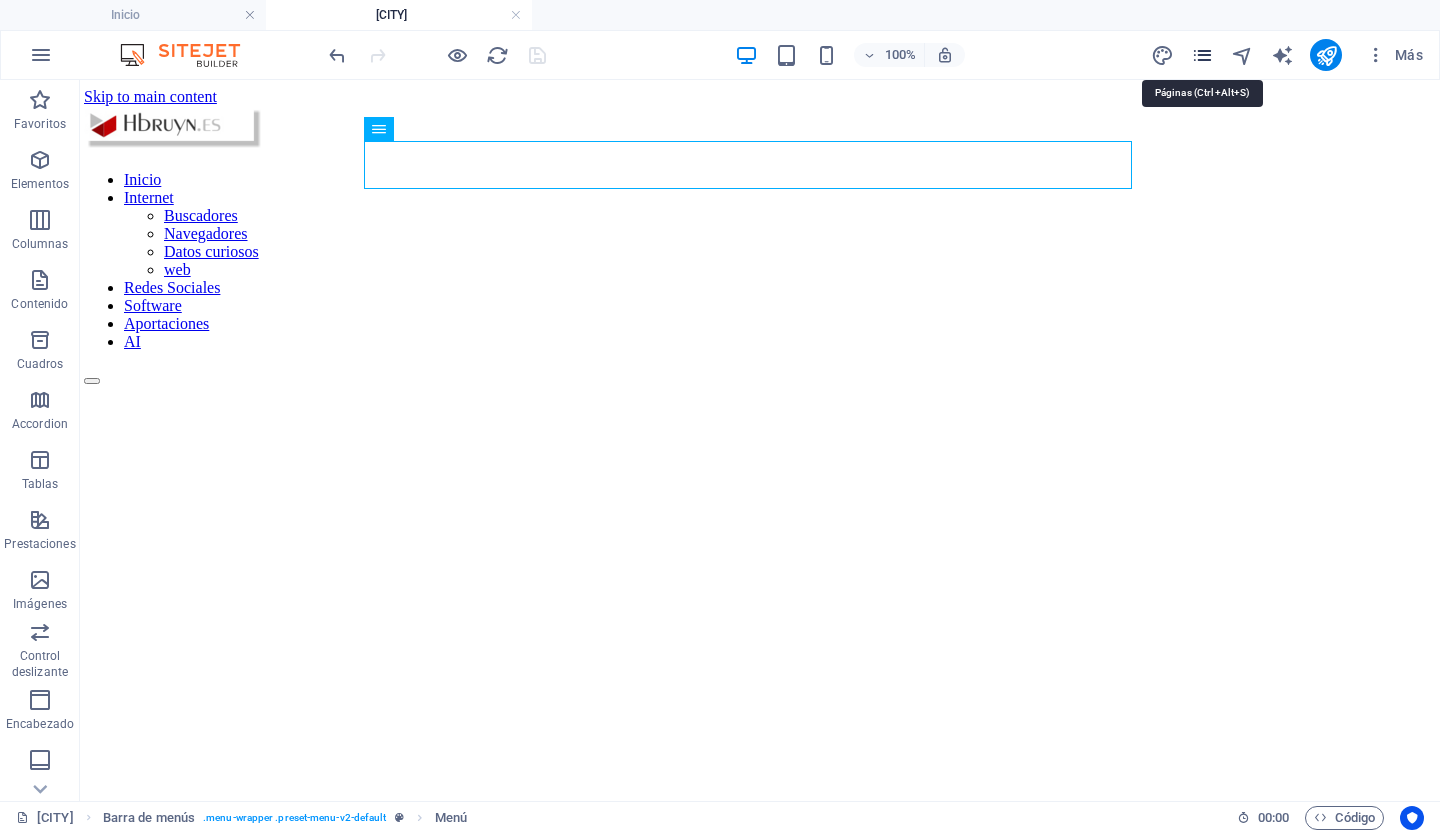 click at bounding box center [1202, 55] 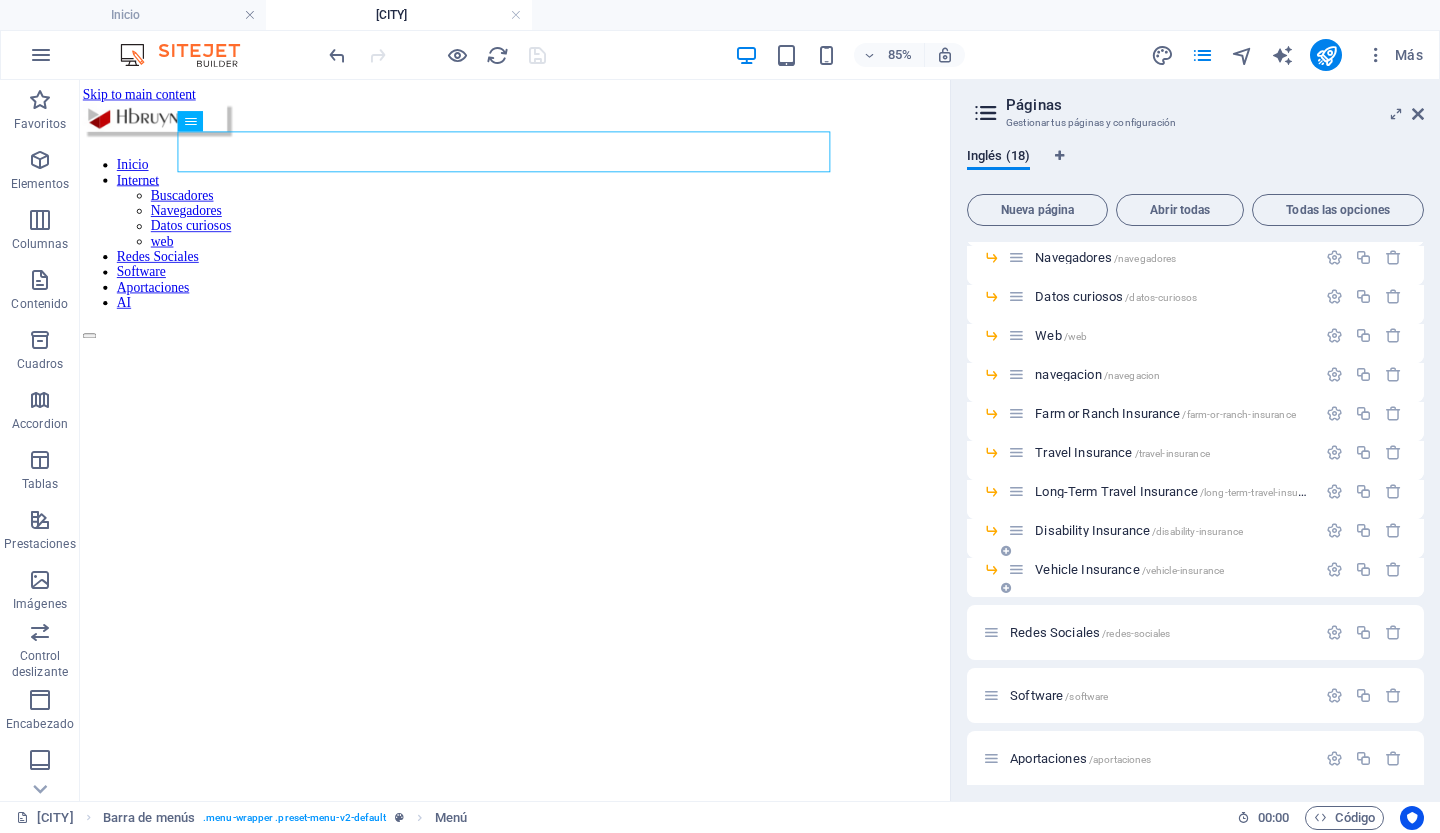 scroll, scrollTop: 158, scrollLeft: 0, axis: vertical 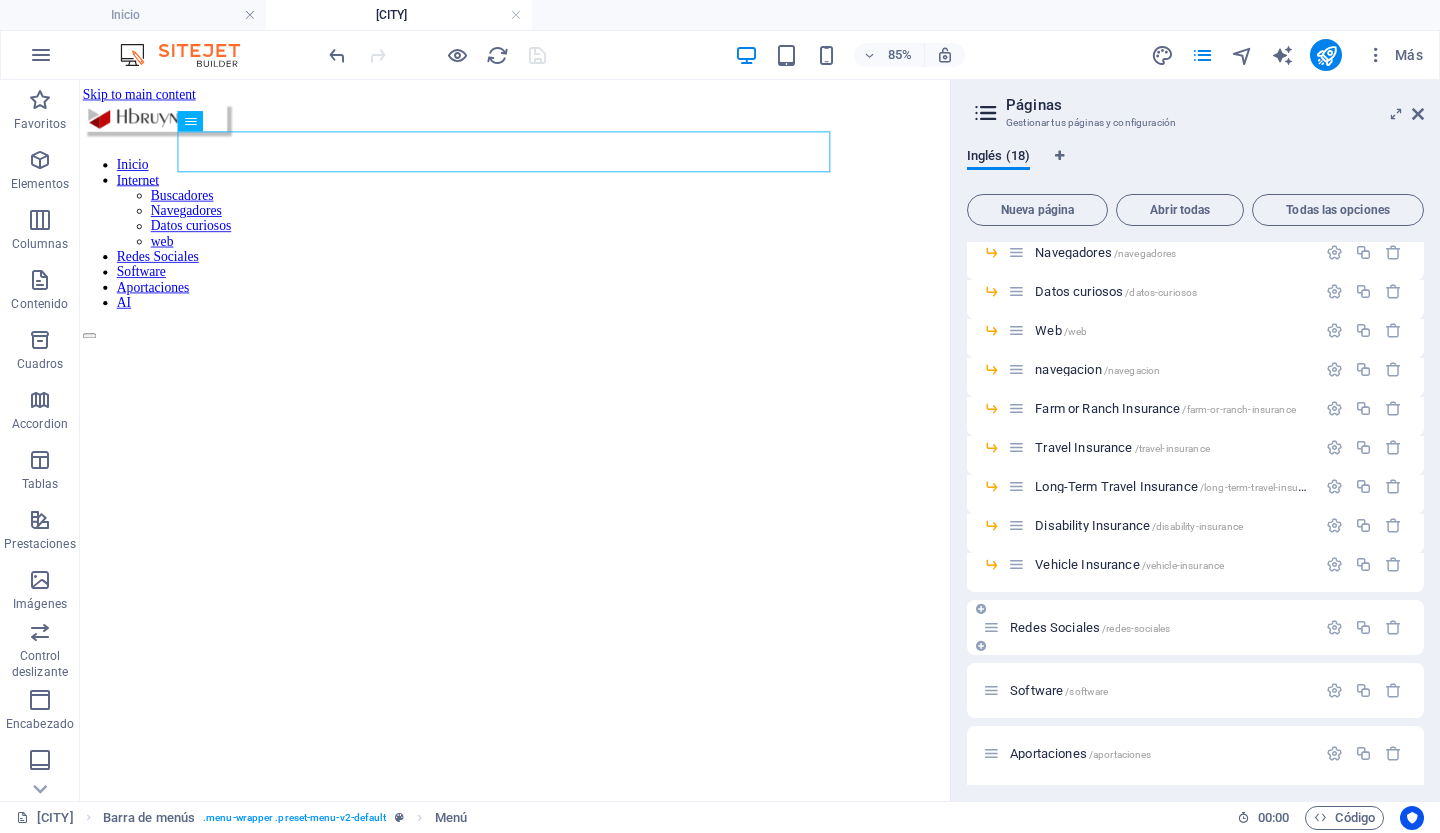 click on "Redes Sociales /redes-sociales" at bounding box center [1090, 627] 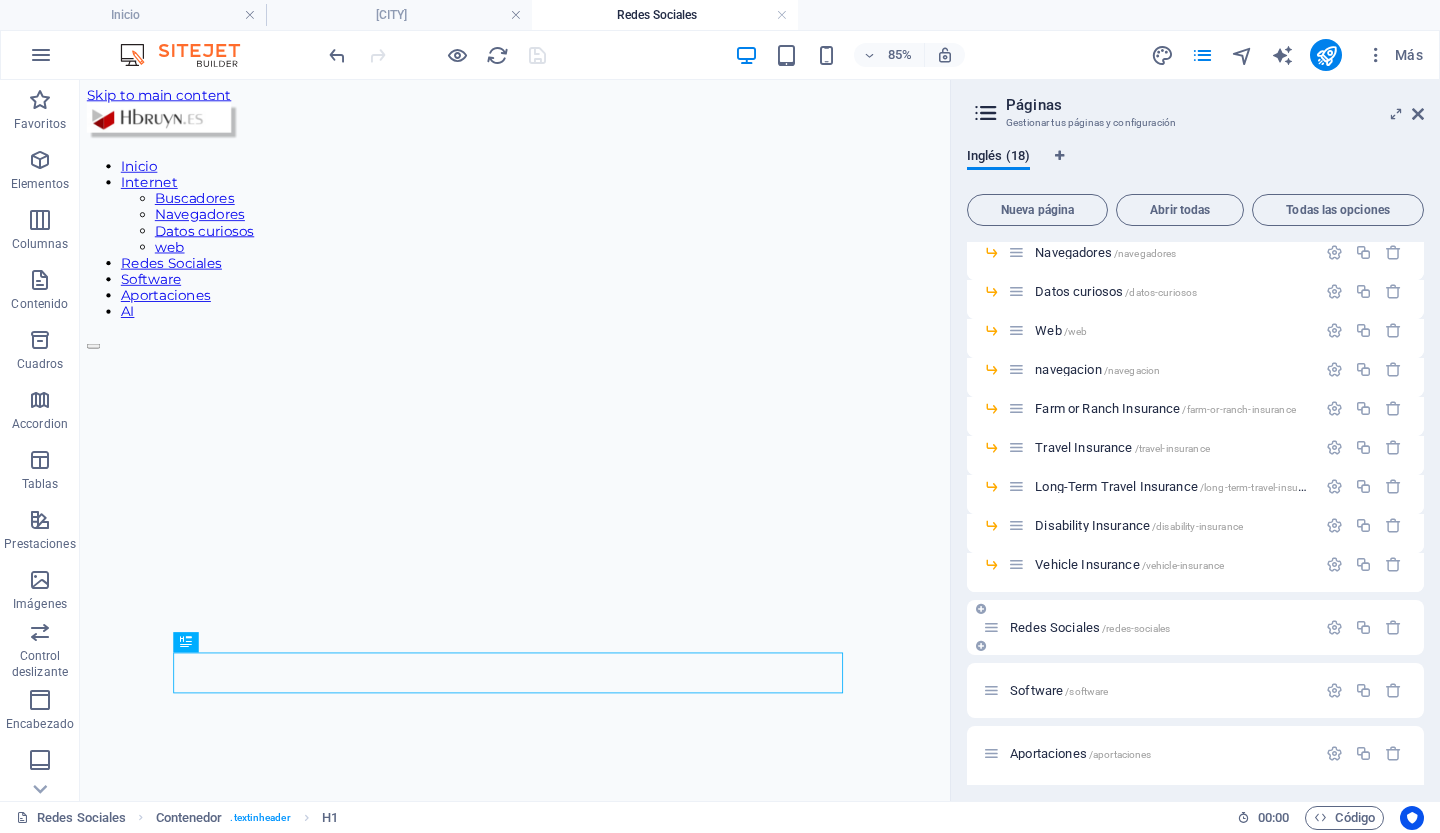 scroll, scrollTop: 0, scrollLeft: 0, axis: both 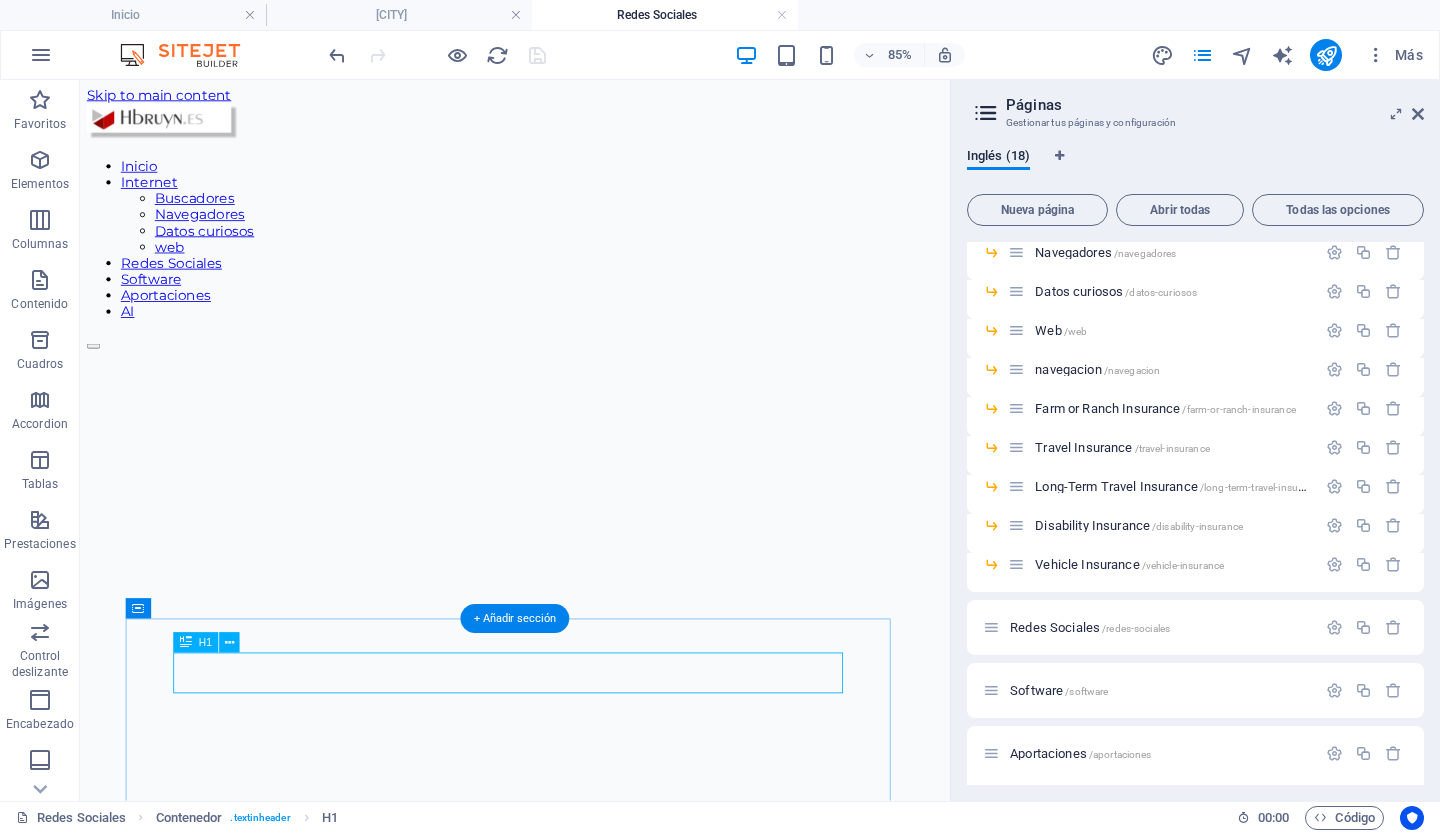 click on "Redes Sociales" at bounding box center [592, 1298] 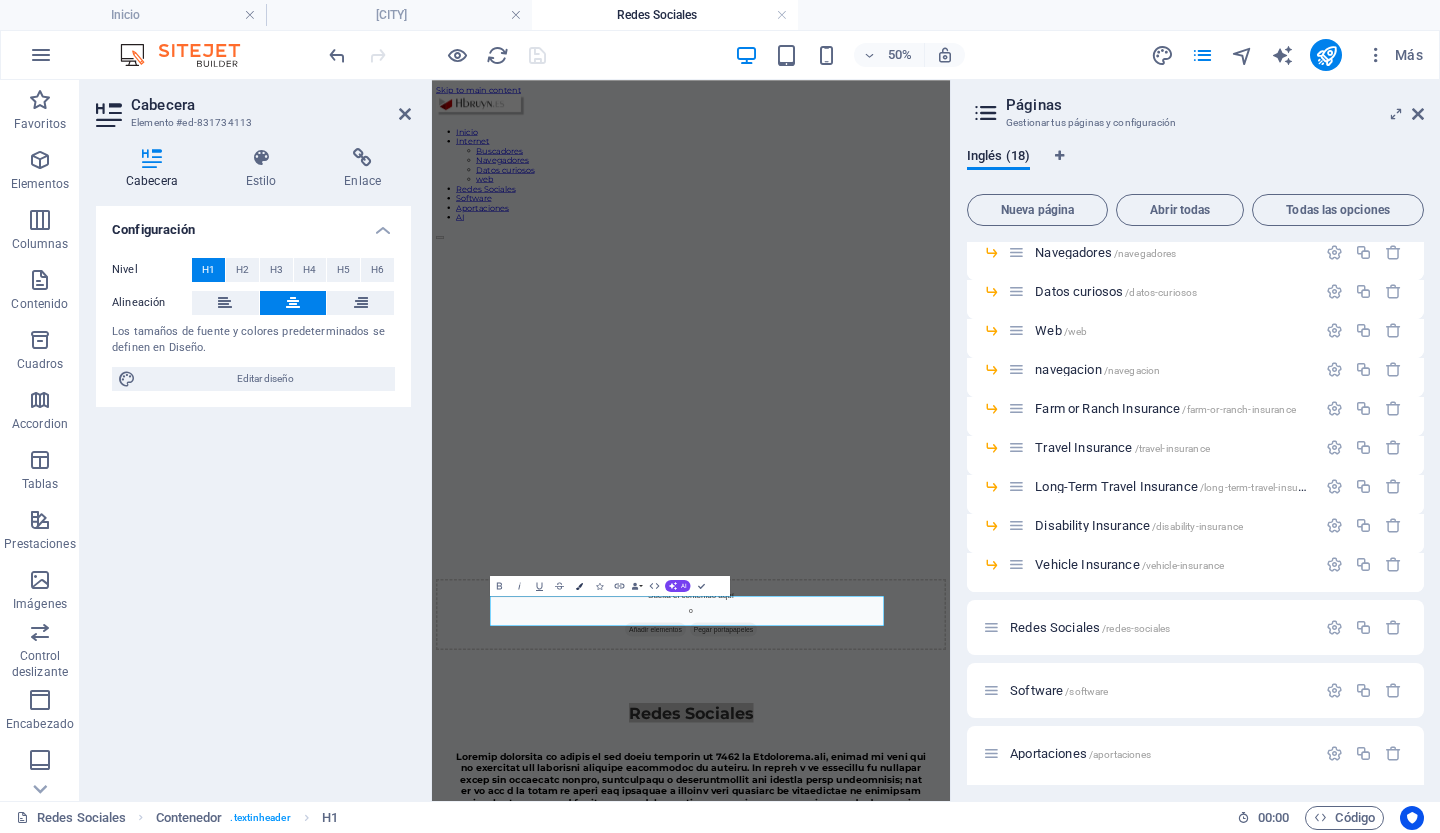 click at bounding box center (579, 585) 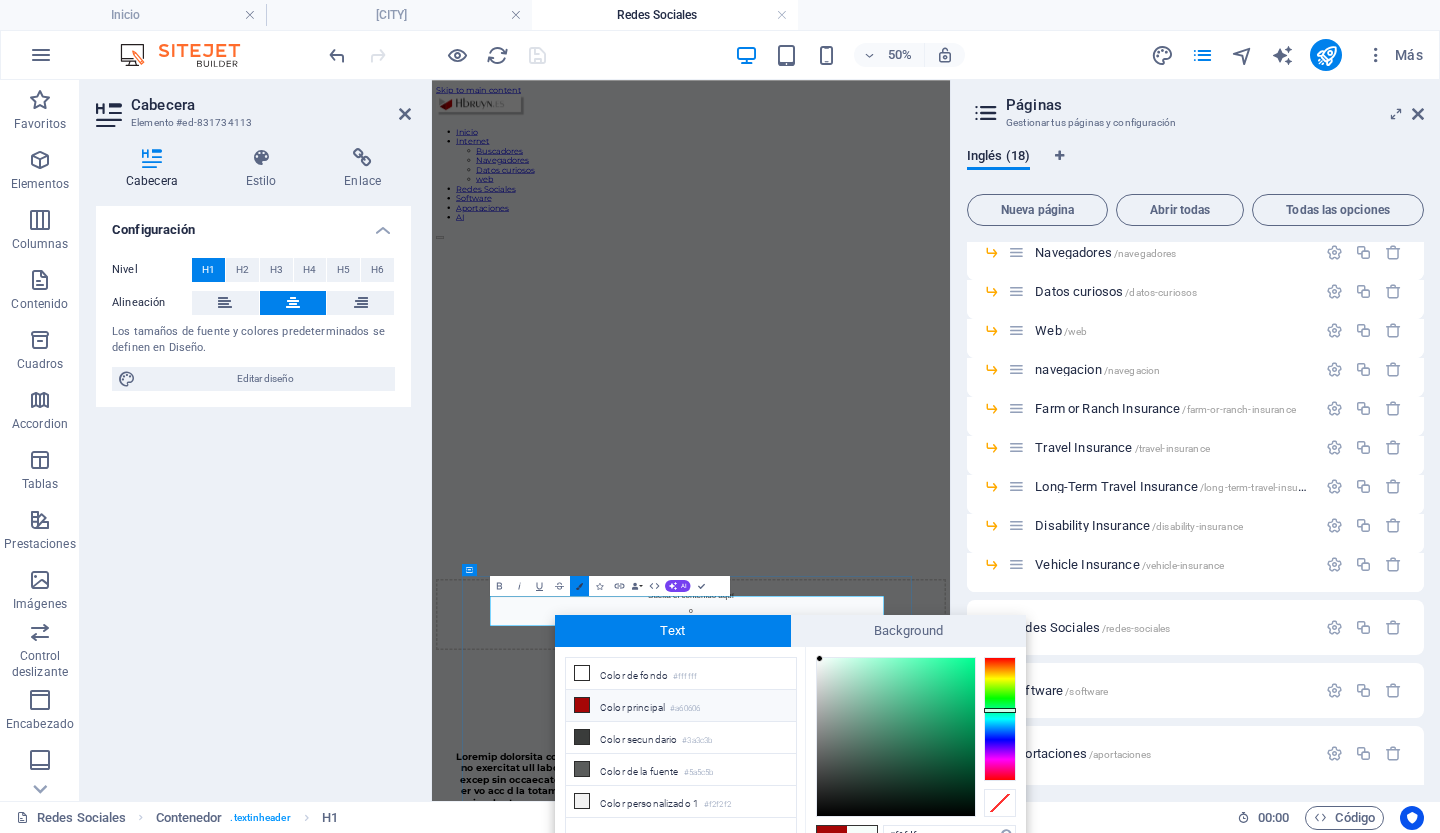 scroll, scrollTop: 12, scrollLeft: 0, axis: vertical 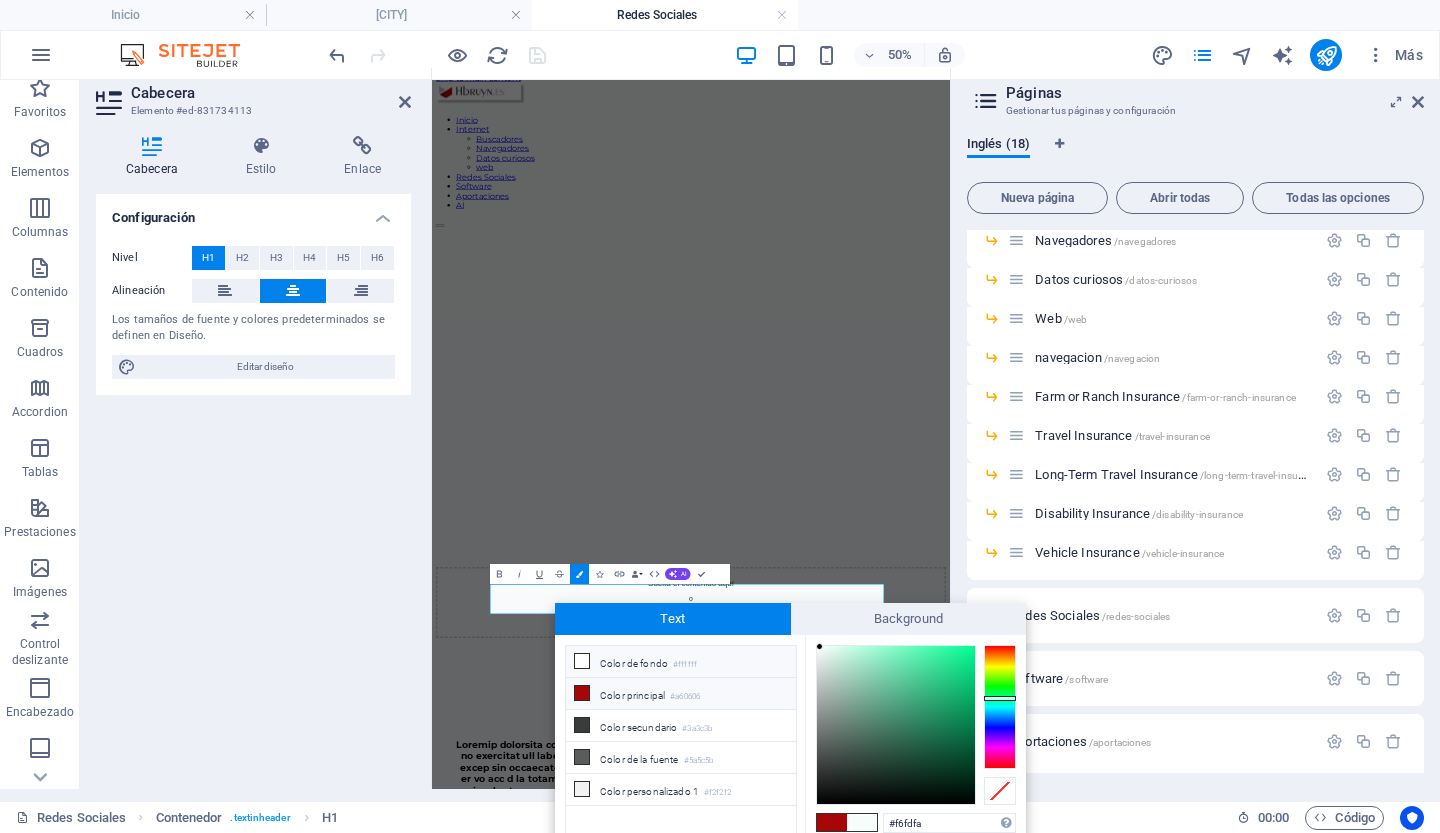click on "Color de fondo
#ffffff" at bounding box center (681, 662) 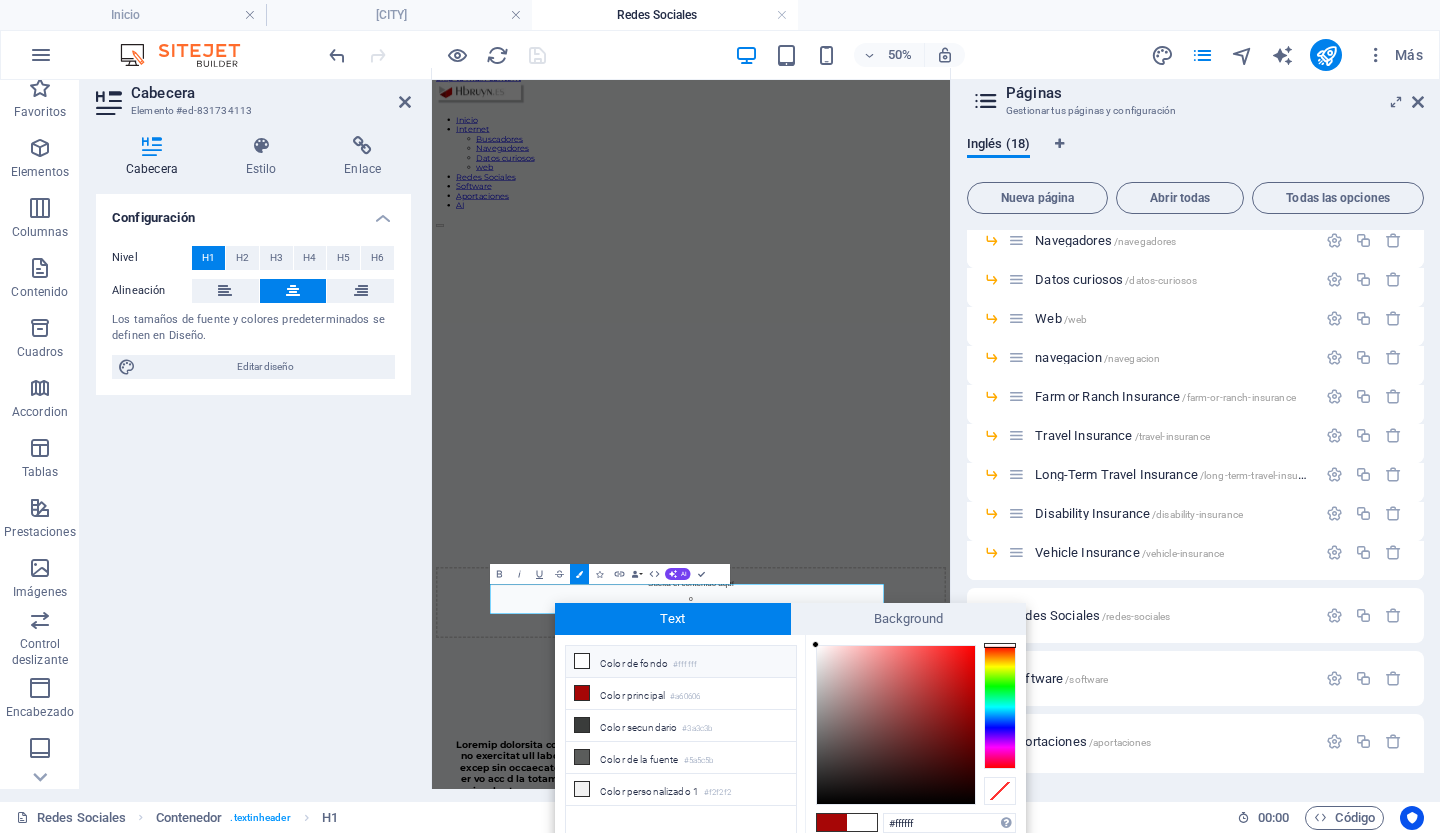 click on "Color de fondo
#ffffff" at bounding box center (681, 662) 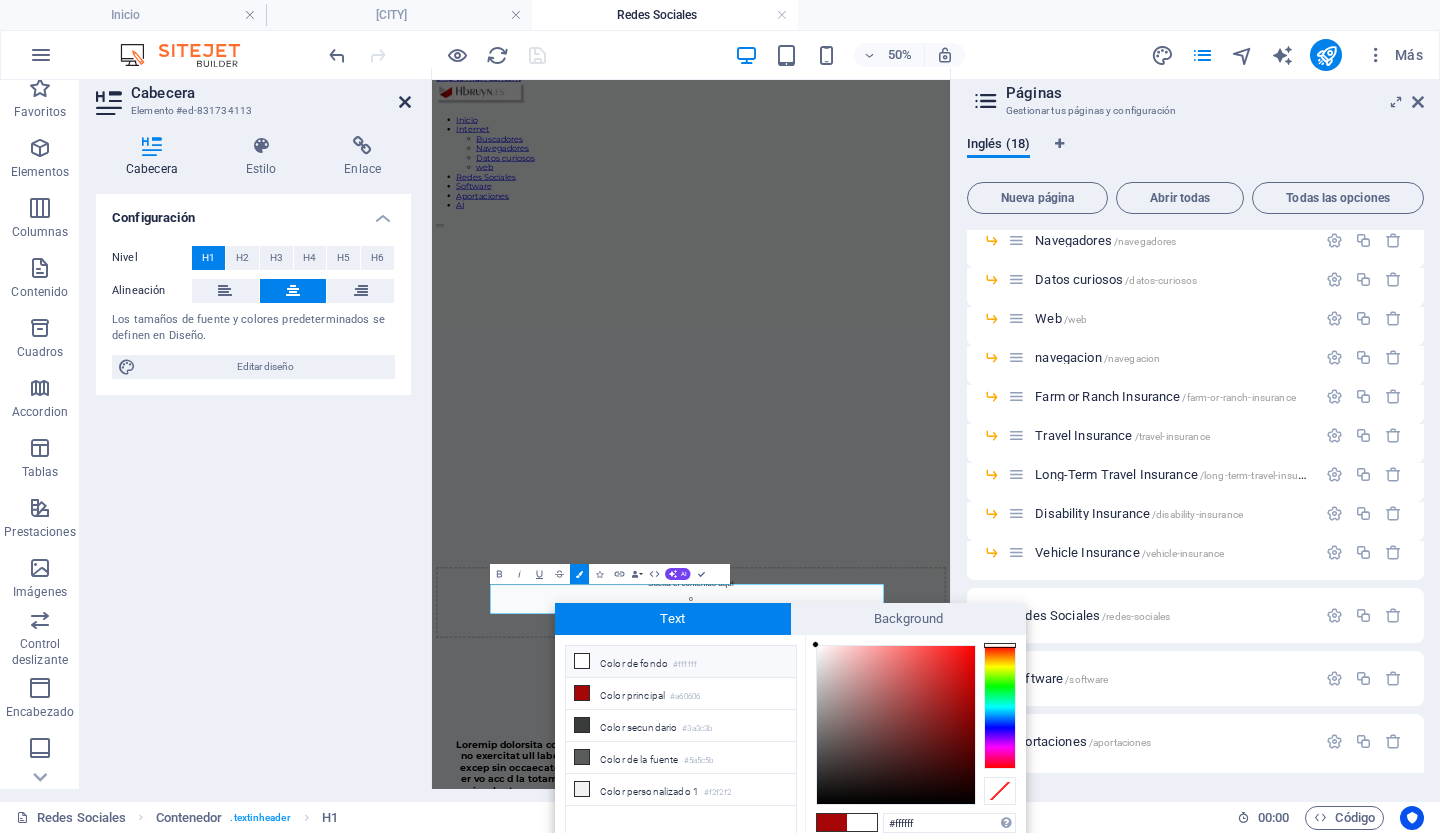 click at bounding box center (405, 102) 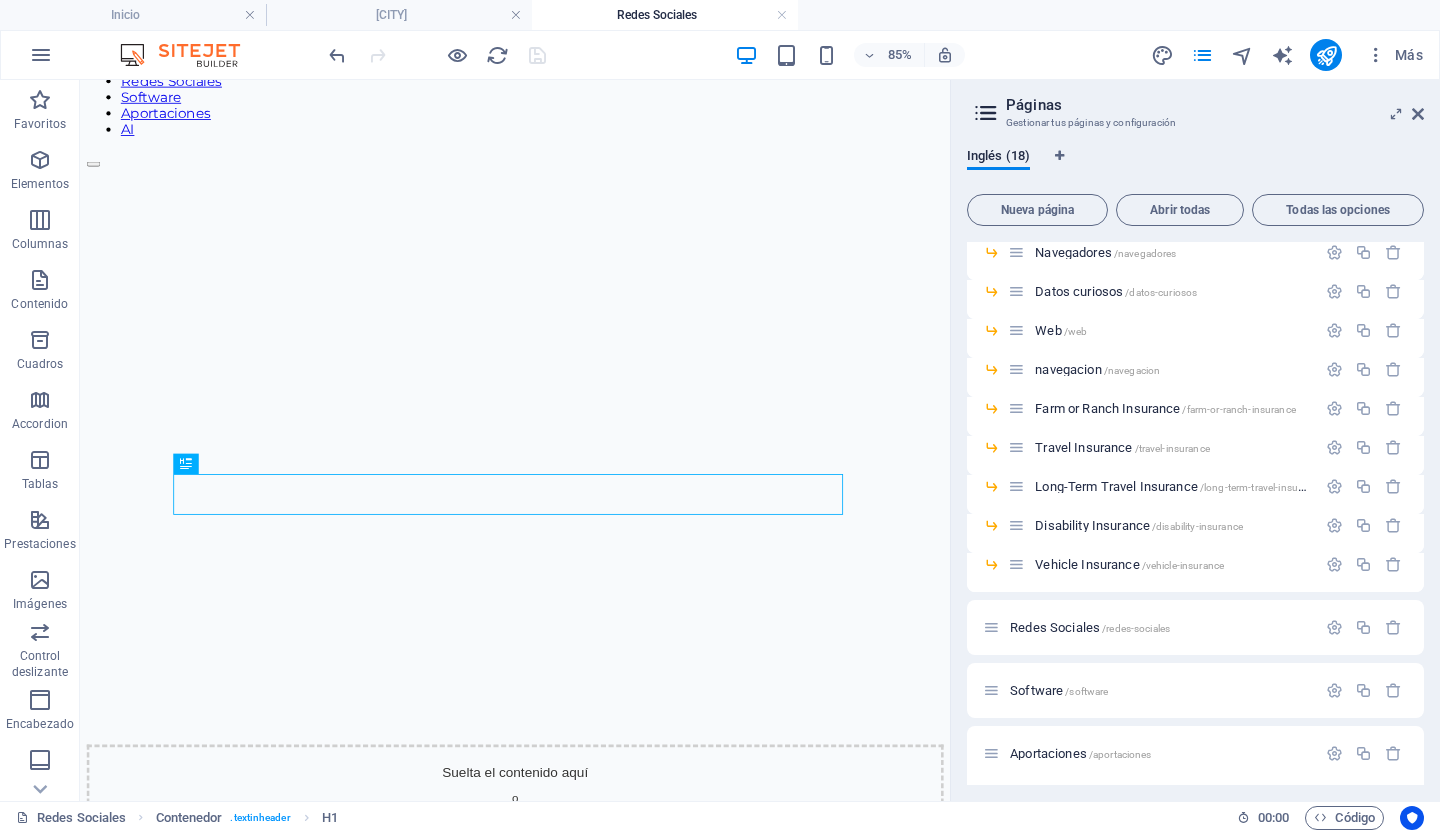 scroll, scrollTop: 215, scrollLeft: 0, axis: vertical 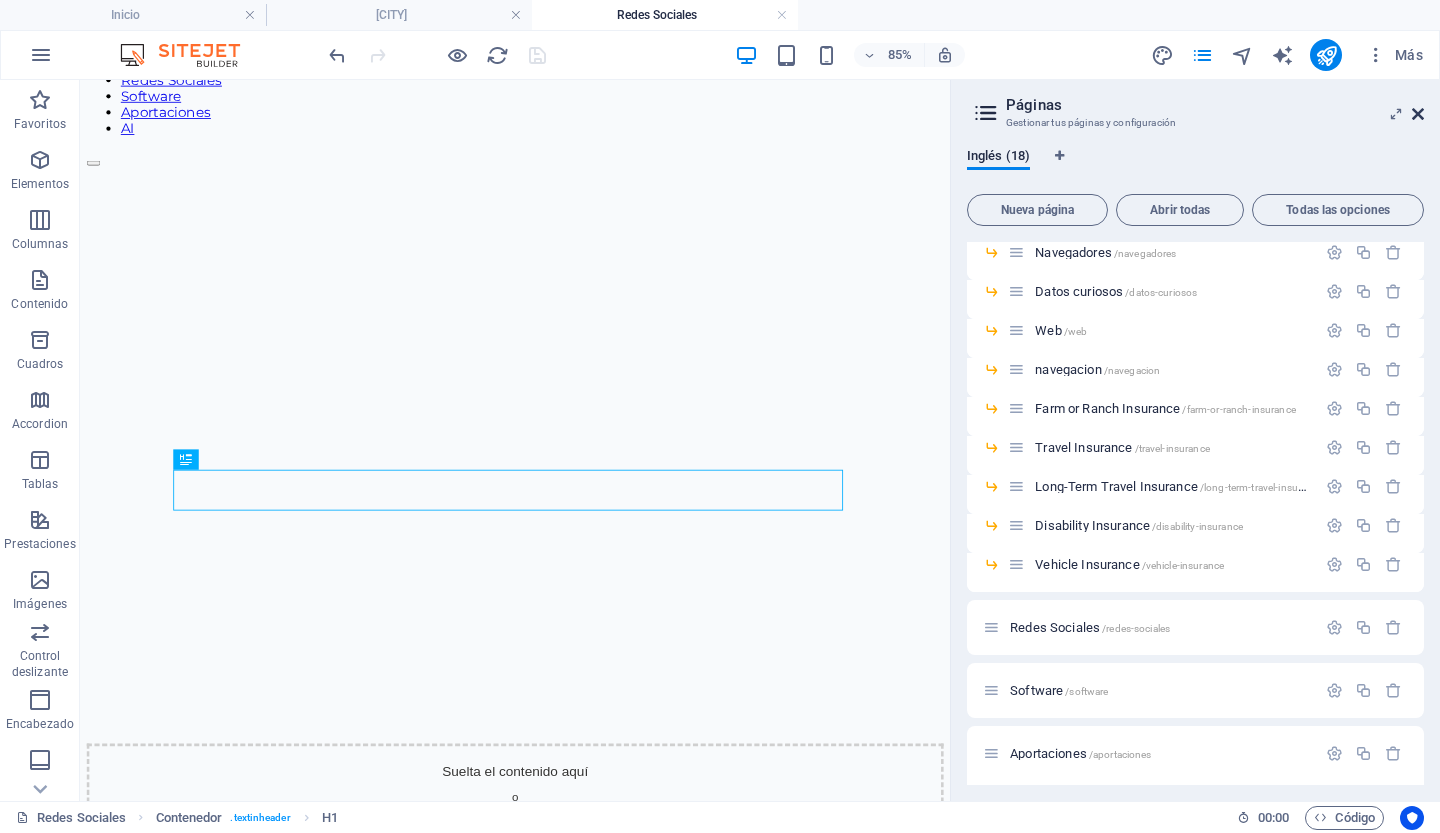 click at bounding box center [1418, 114] 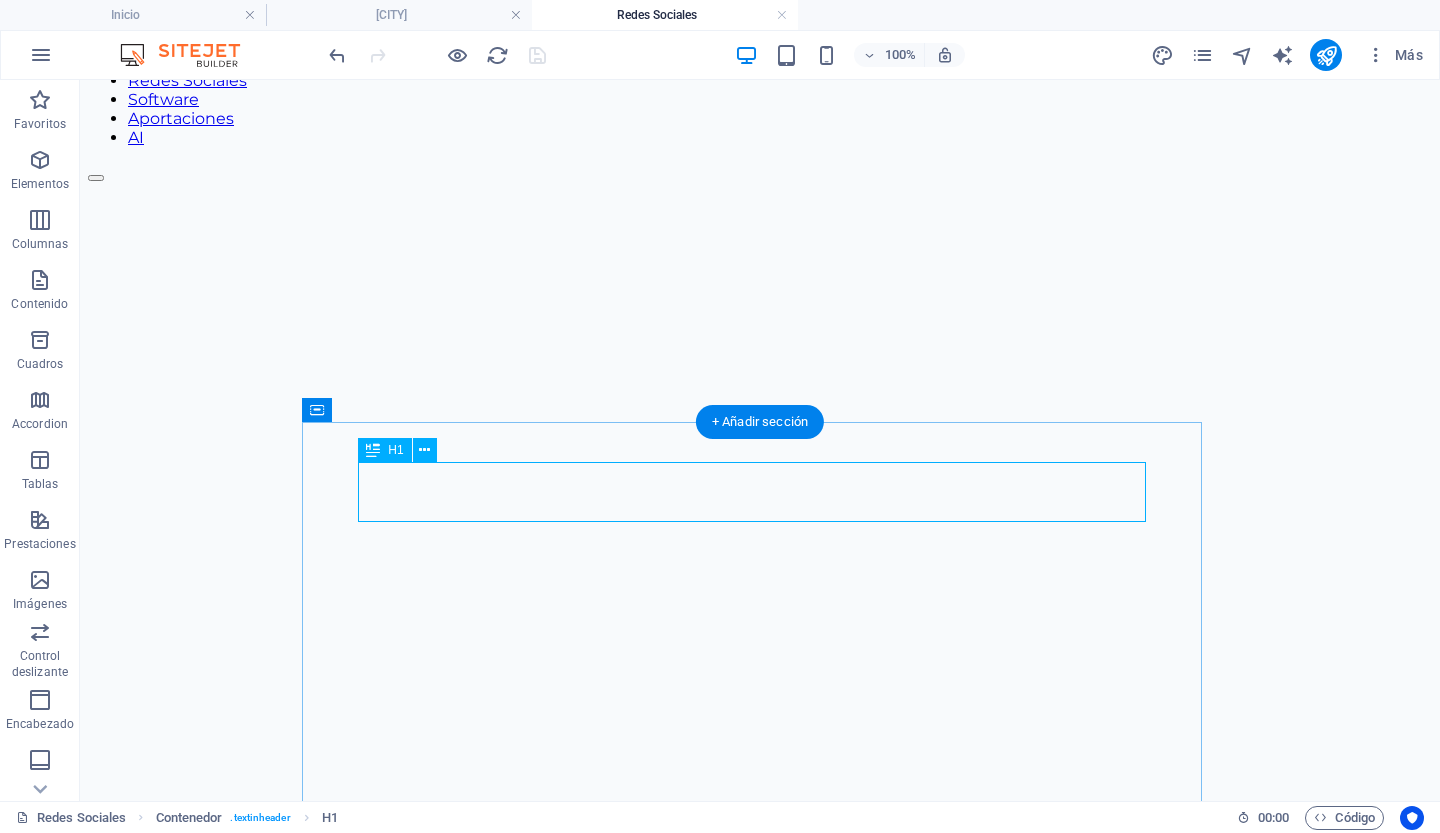 click on "Redes Sociales" at bounding box center [760, 1083] 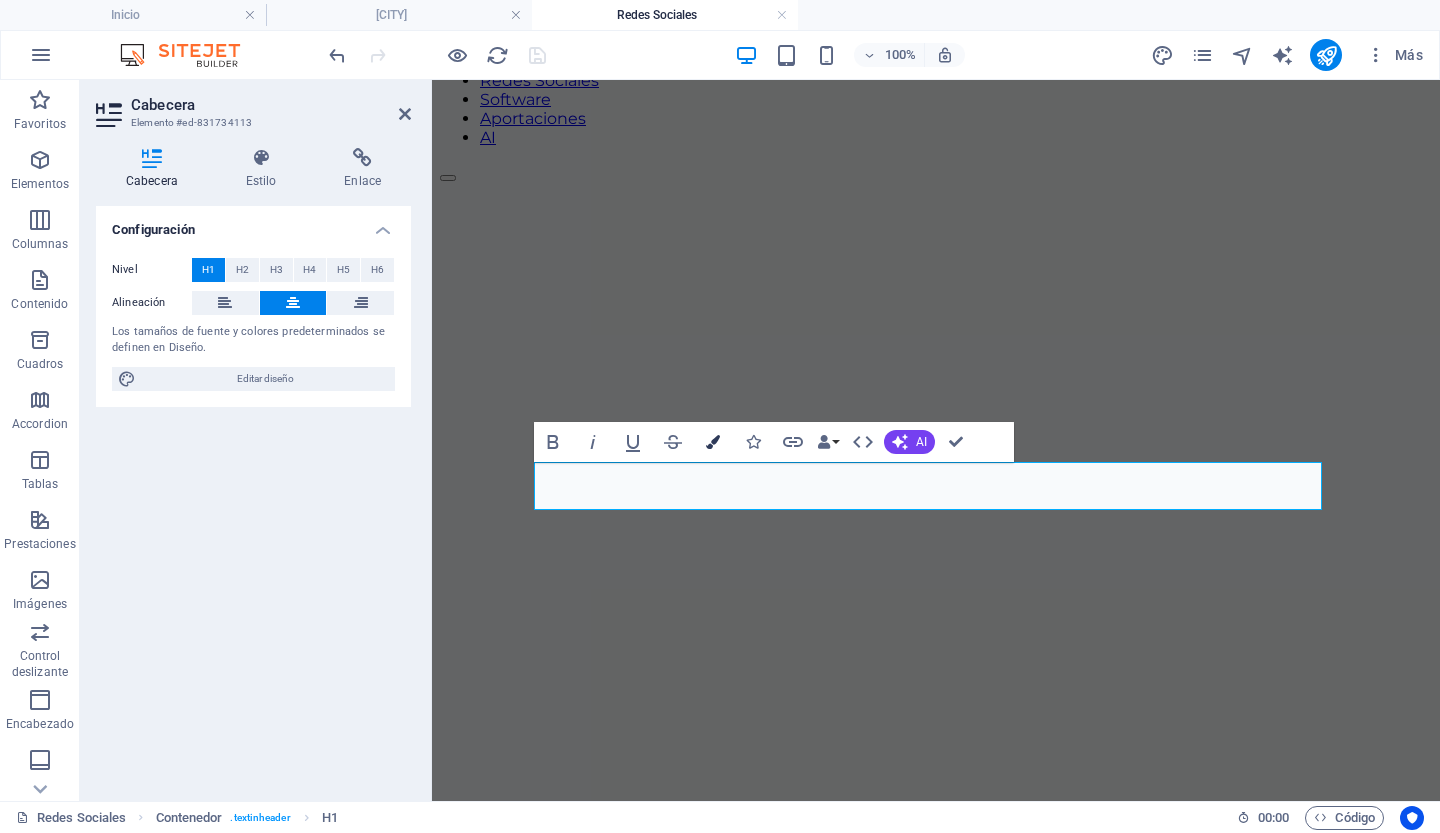 click at bounding box center (713, 442) 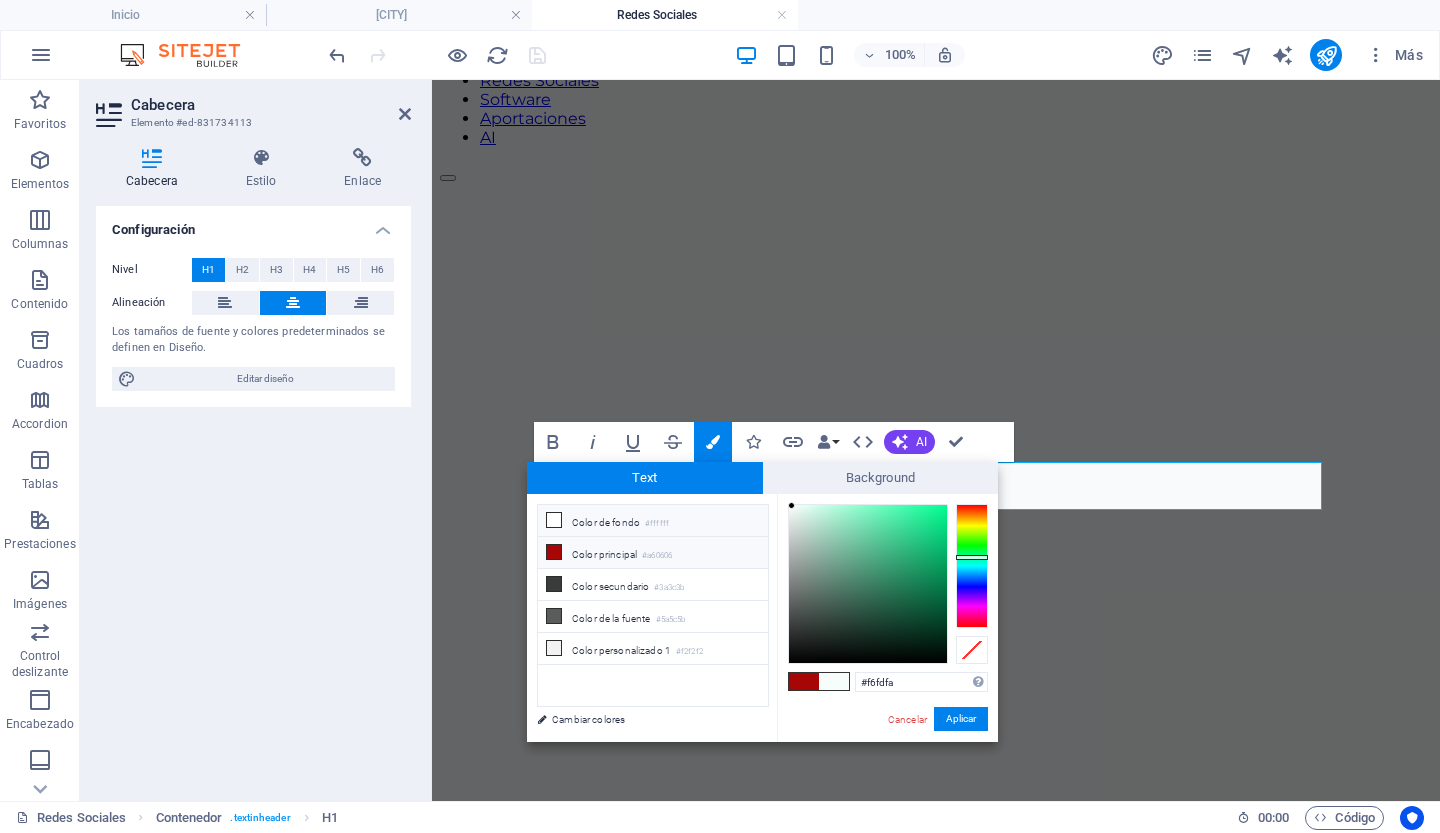 click on "#ffffff" at bounding box center [657, 524] 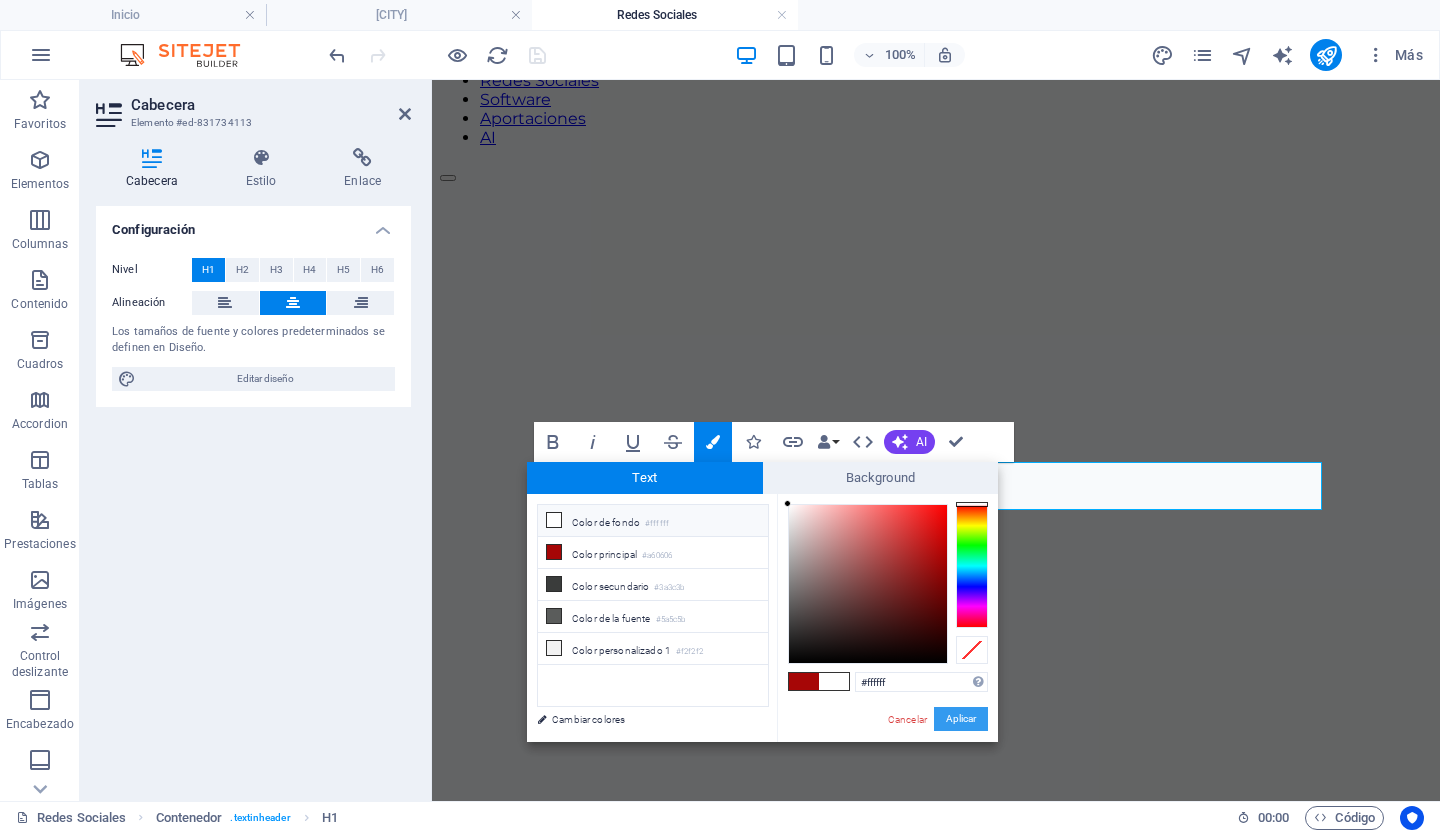 click on "Aplicar" at bounding box center (961, 719) 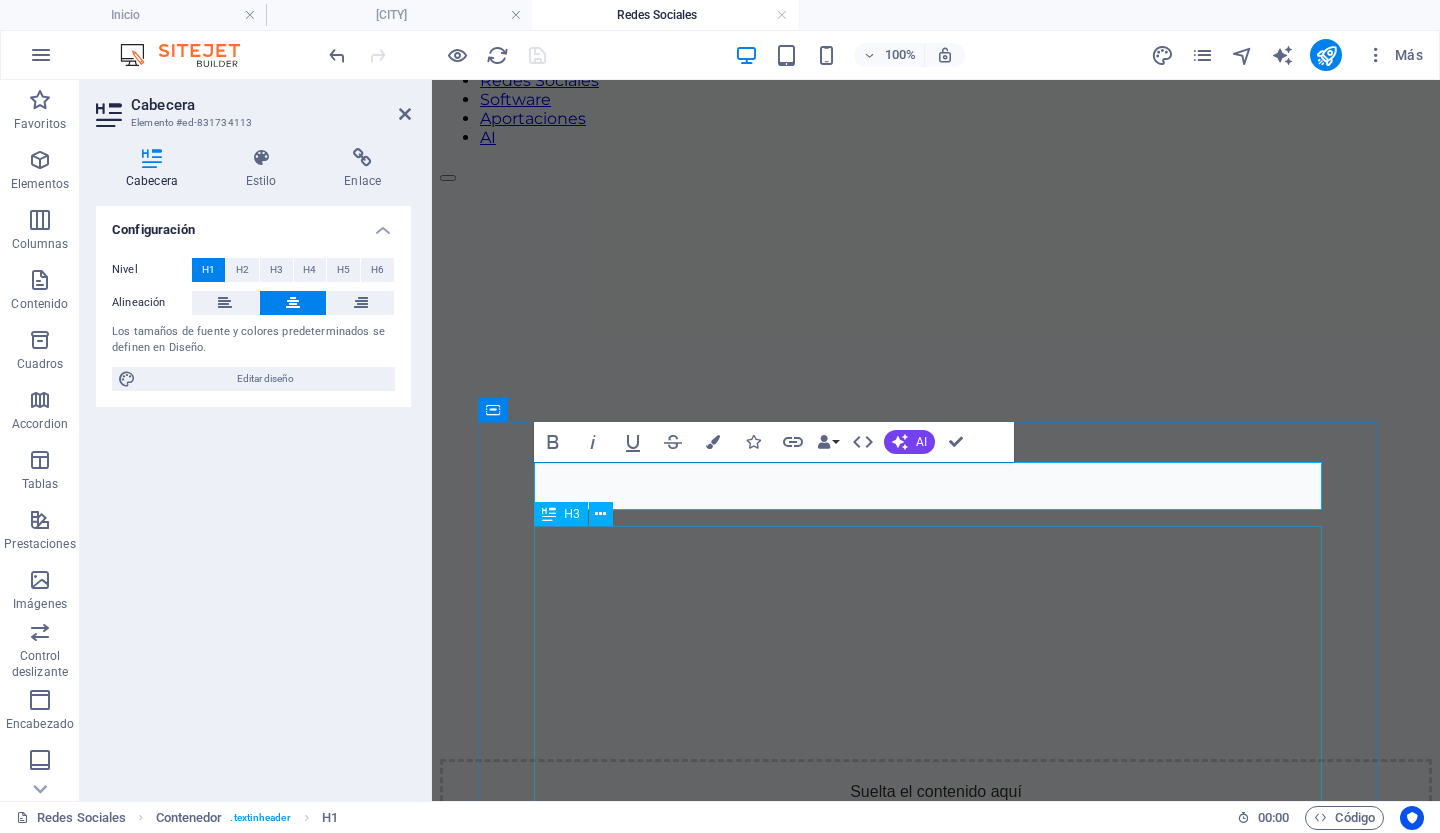 click at bounding box center (936, 1276) 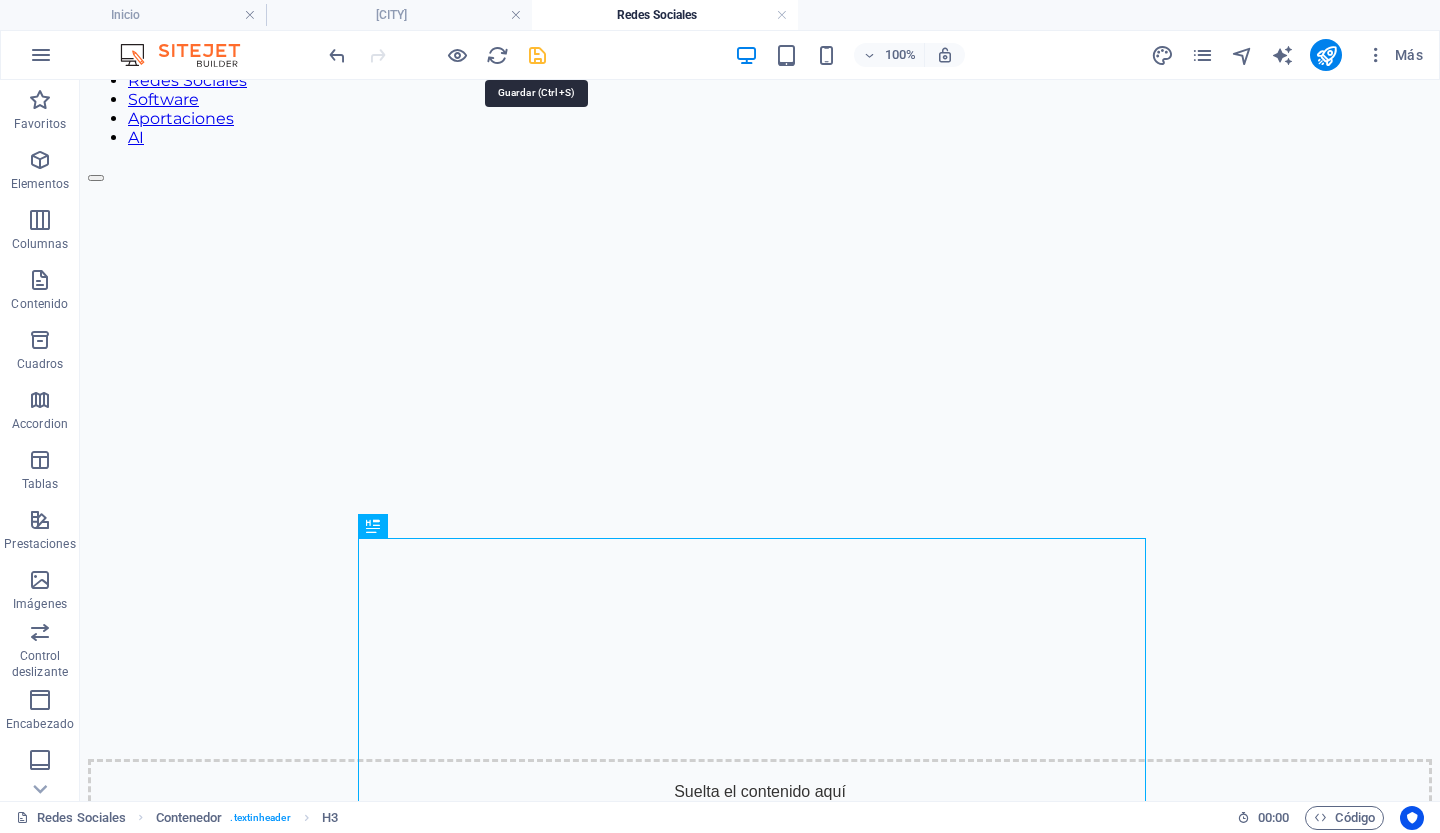 click at bounding box center (537, 55) 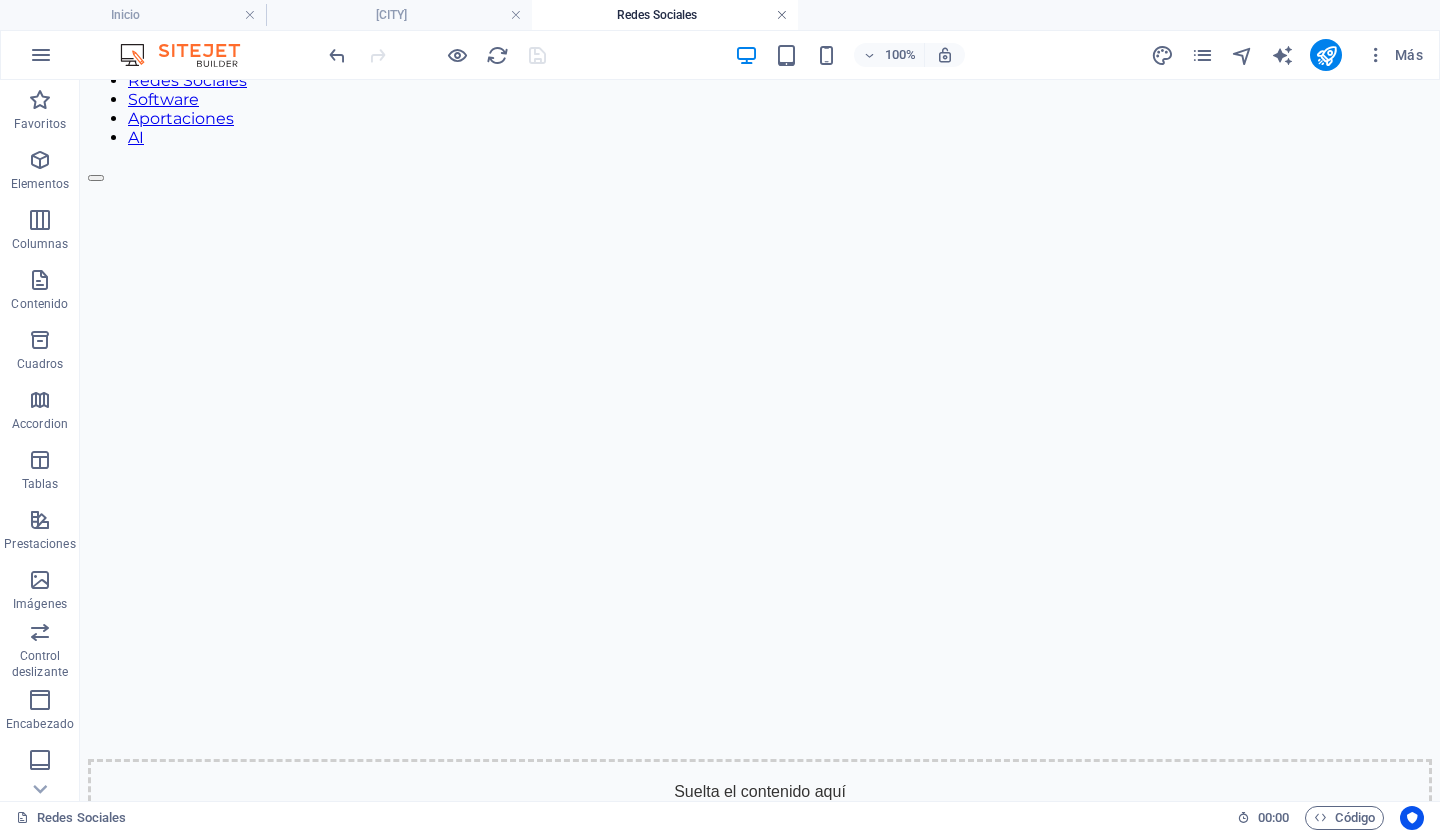 click at bounding box center [782, 15] 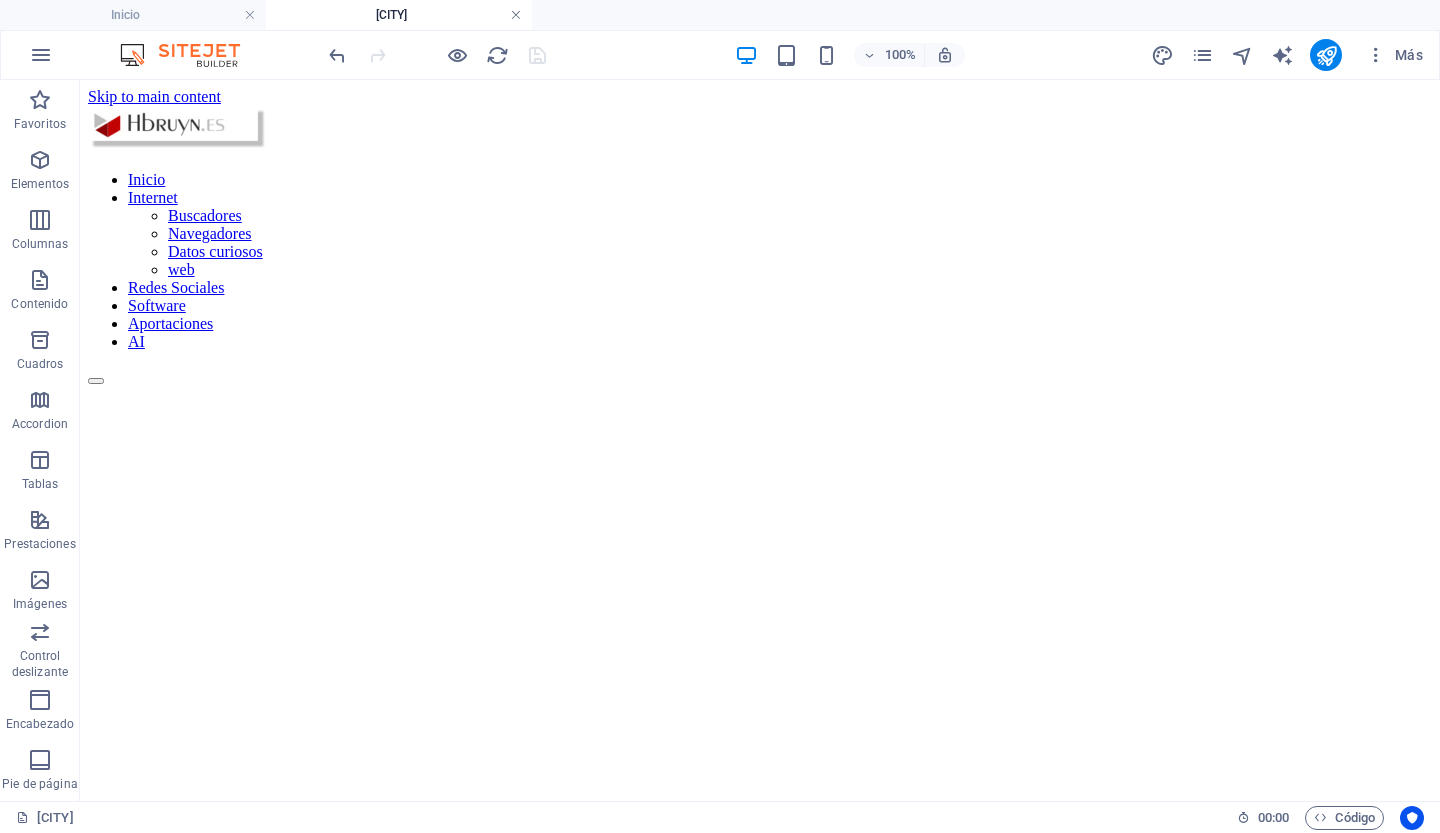 click at bounding box center (516, 15) 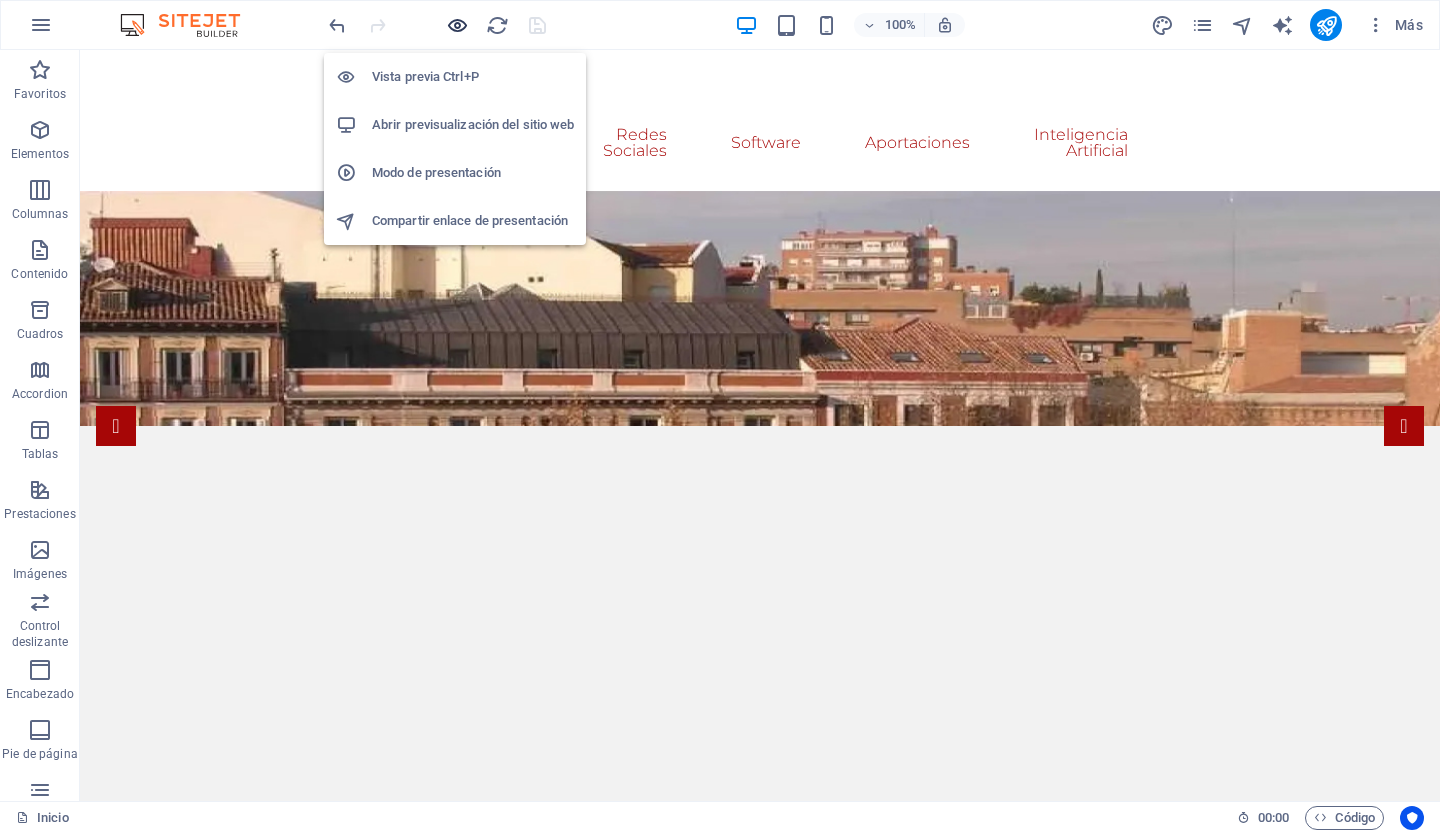 click at bounding box center [457, 25] 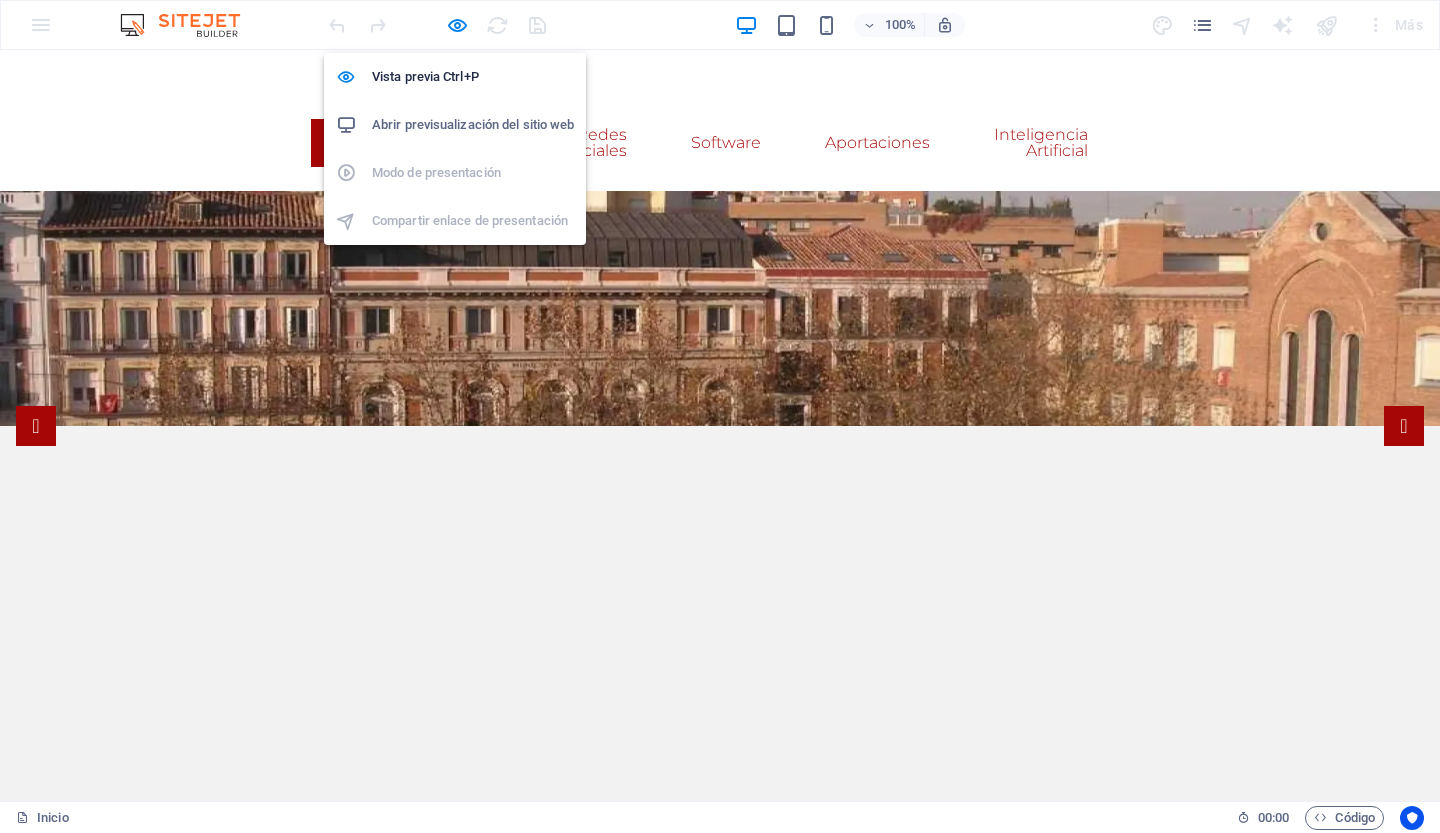 click on "Abrir previsualización del sitio web" at bounding box center [473, 125] 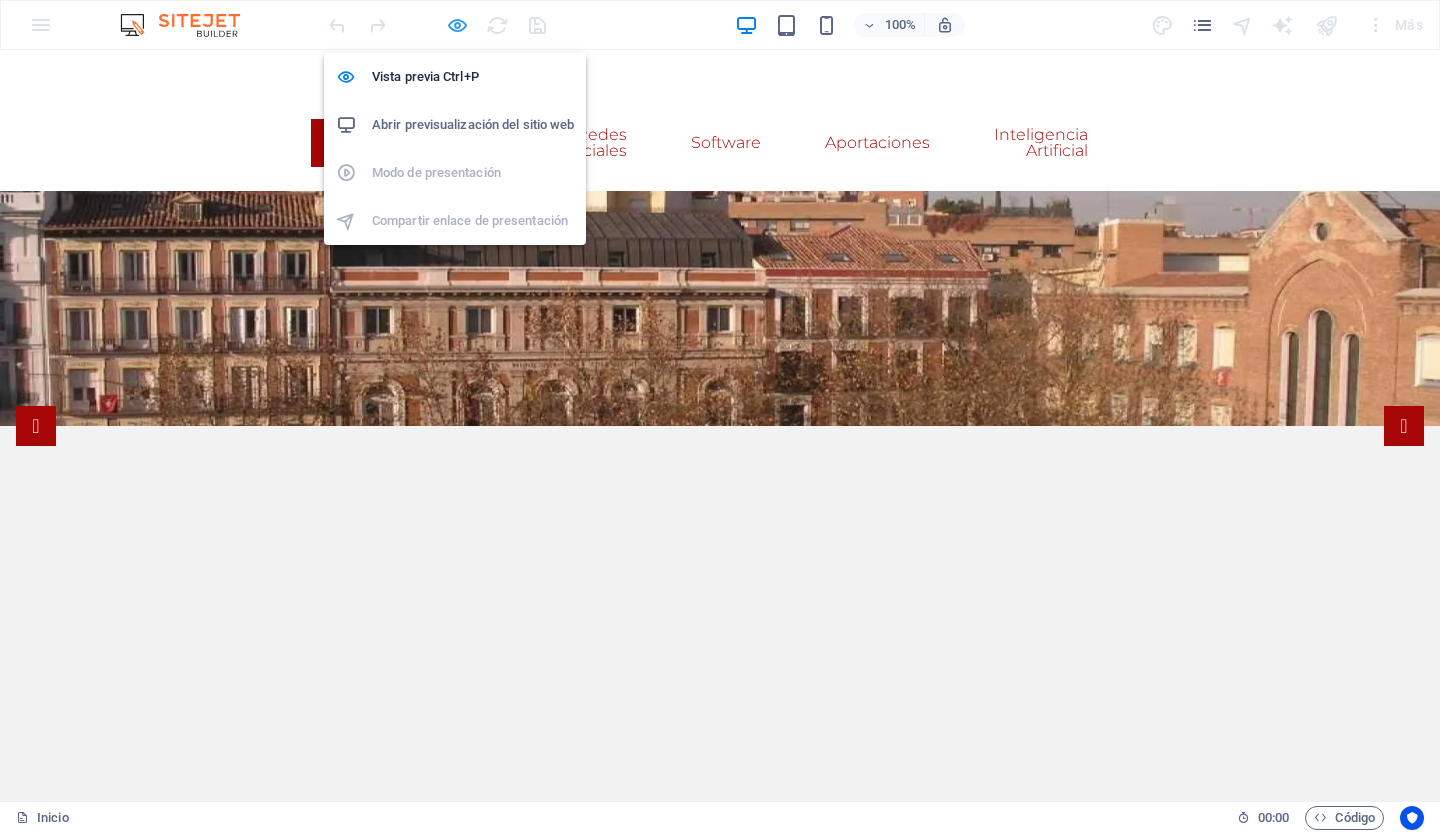 click at bounding box center [457, 25] 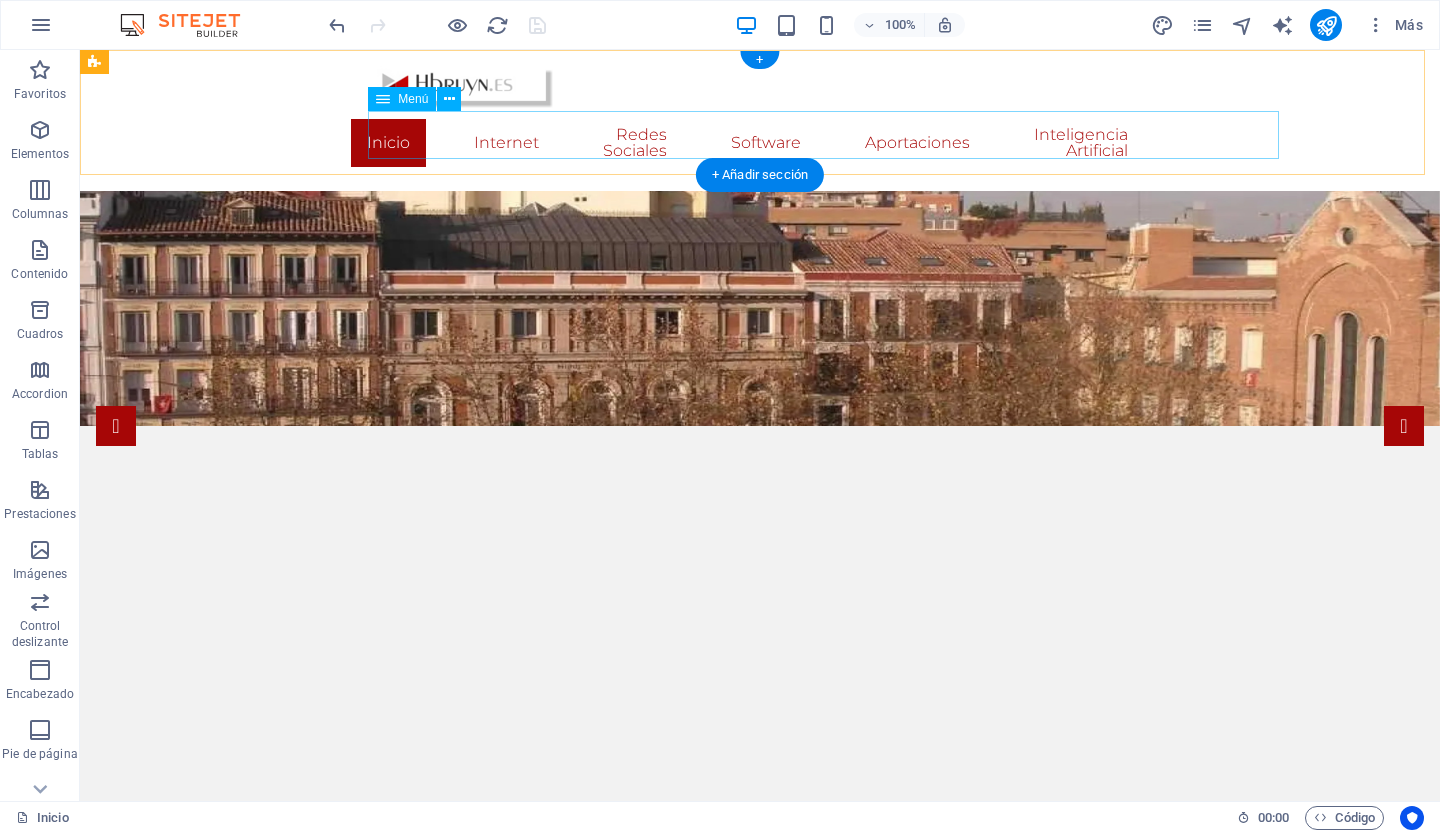 click on "Inicio Internet Buscadores Navegadores Datos curiosos Web navegacion Redes Sociales Software Aportaciones Comunicacion no verbal Navalosa Inteligencia Artificial" at bounding box center (760, 143) 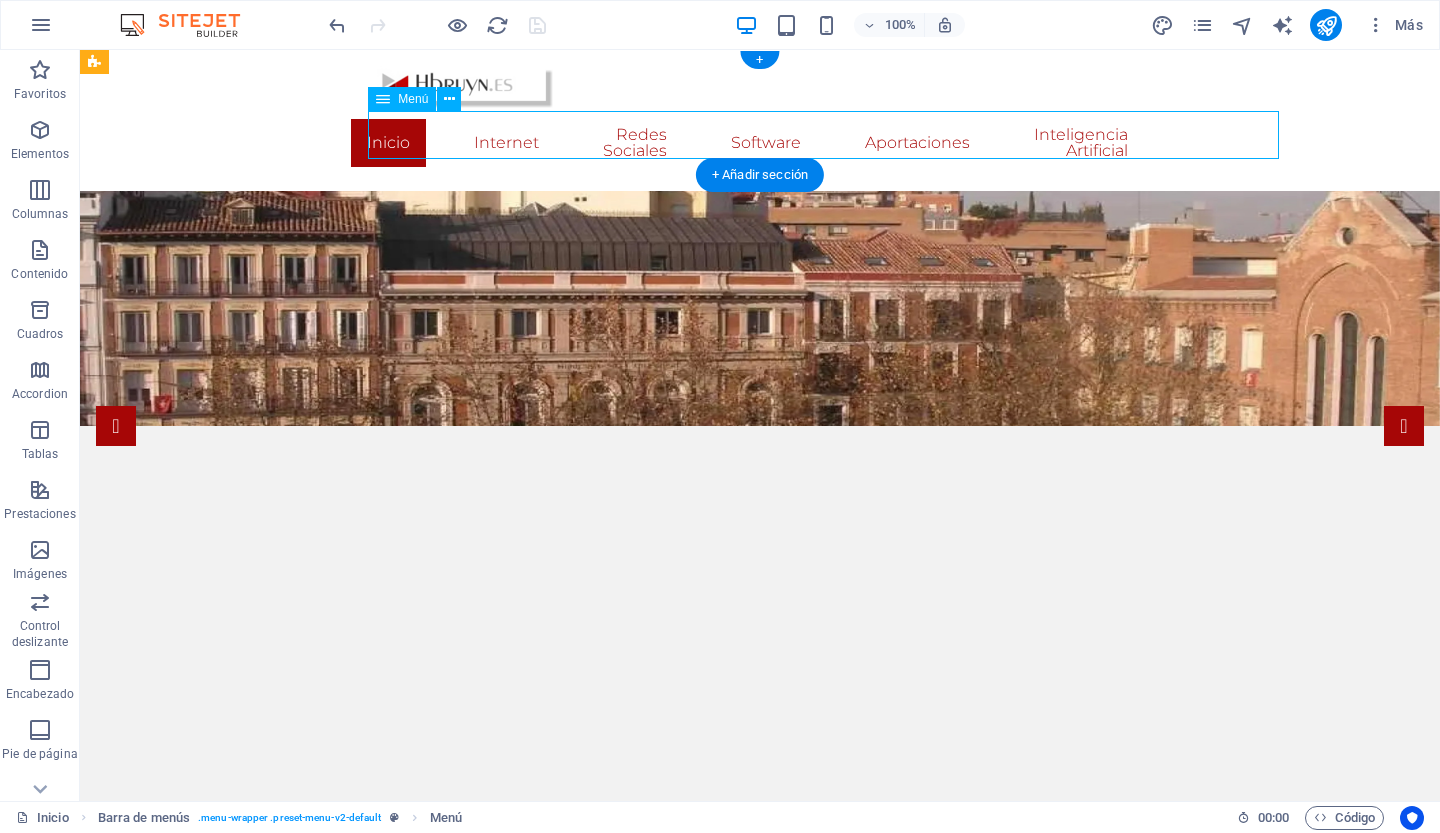 click on "Inicio Internet Buscadores Navegadores Datos curiosos Web navegacion Redes Sociales Software Aportaciones Comunicacion no verbal Navalosa Inteligencia Artificial" at bounding box center [760, 143] 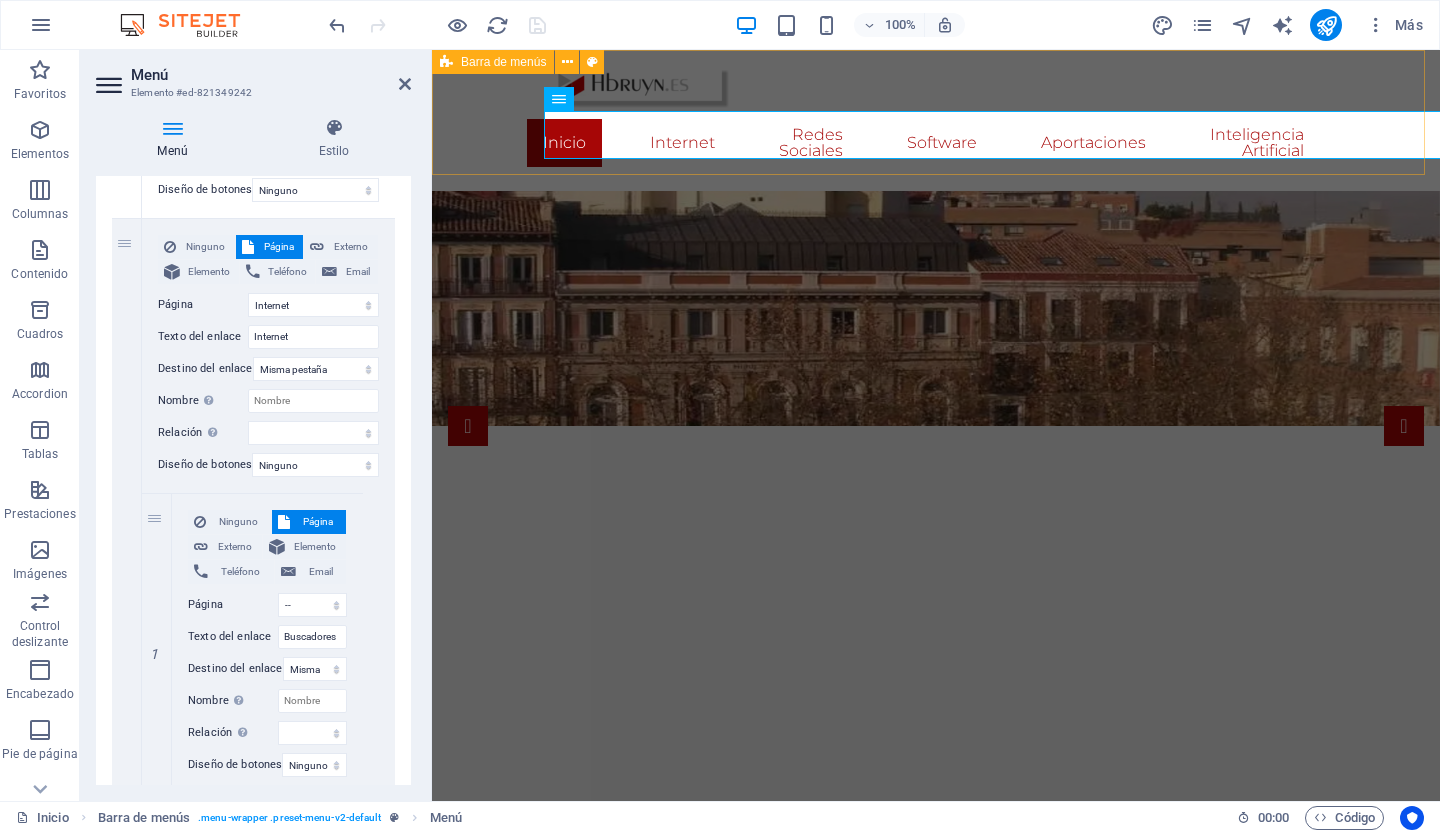 scroll, scrollTop: 439, scrollLeft: 0, axis: vertical 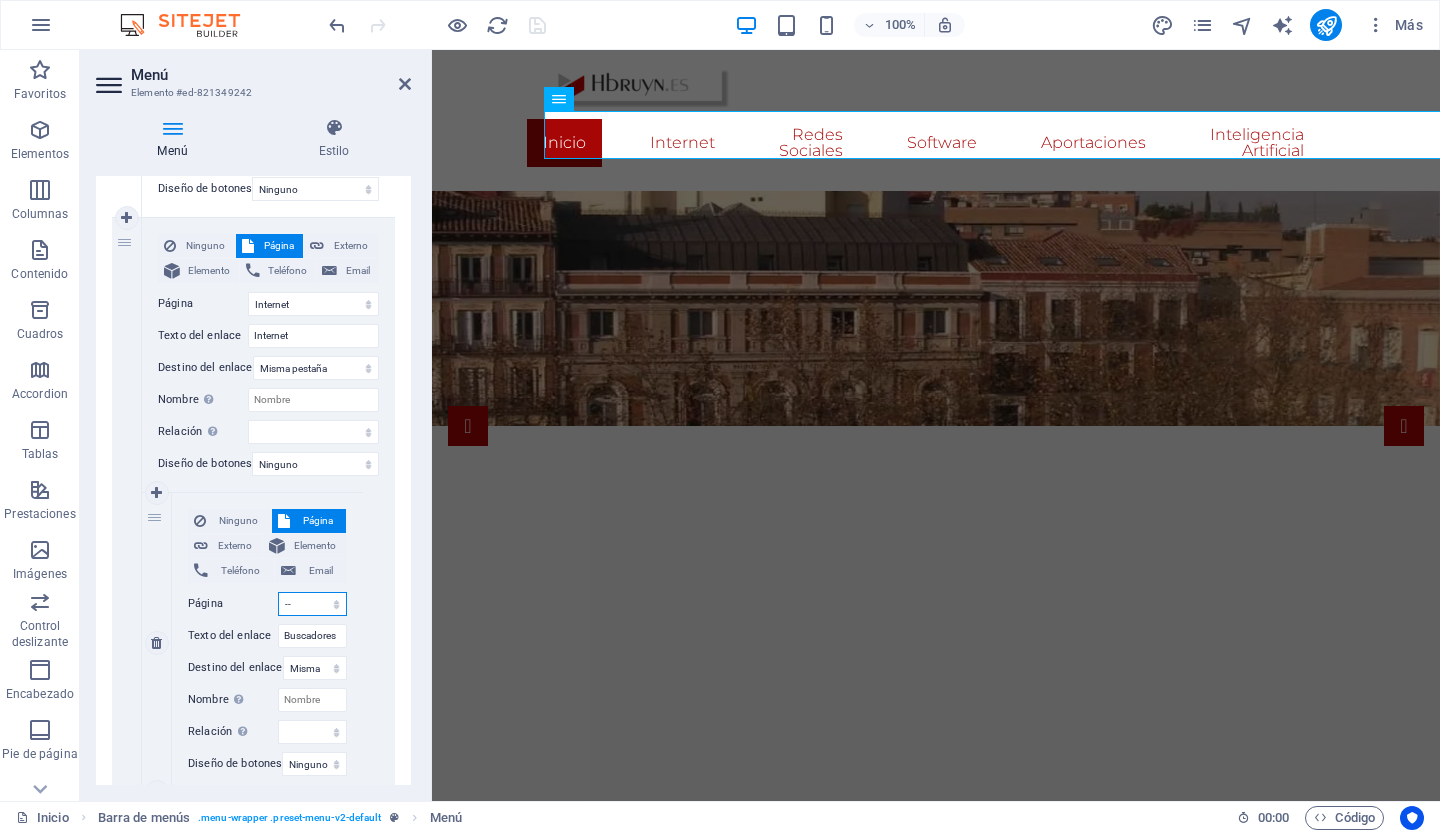 click on "Inicio Internet -- Buscadores -- Navegadores -- Datos curiosos -- Web -- navegacion -- Farm or Ranch Insurance -- Travel Insurance -- Long-Term Travel Insurance -- Disability Insurance -- Vehicle Insurance Redes Sociales Software Aportaciones -- Comunicacion no verbal -- Navalosa Inteligencia Artificial" at bounding box center (312, 604) 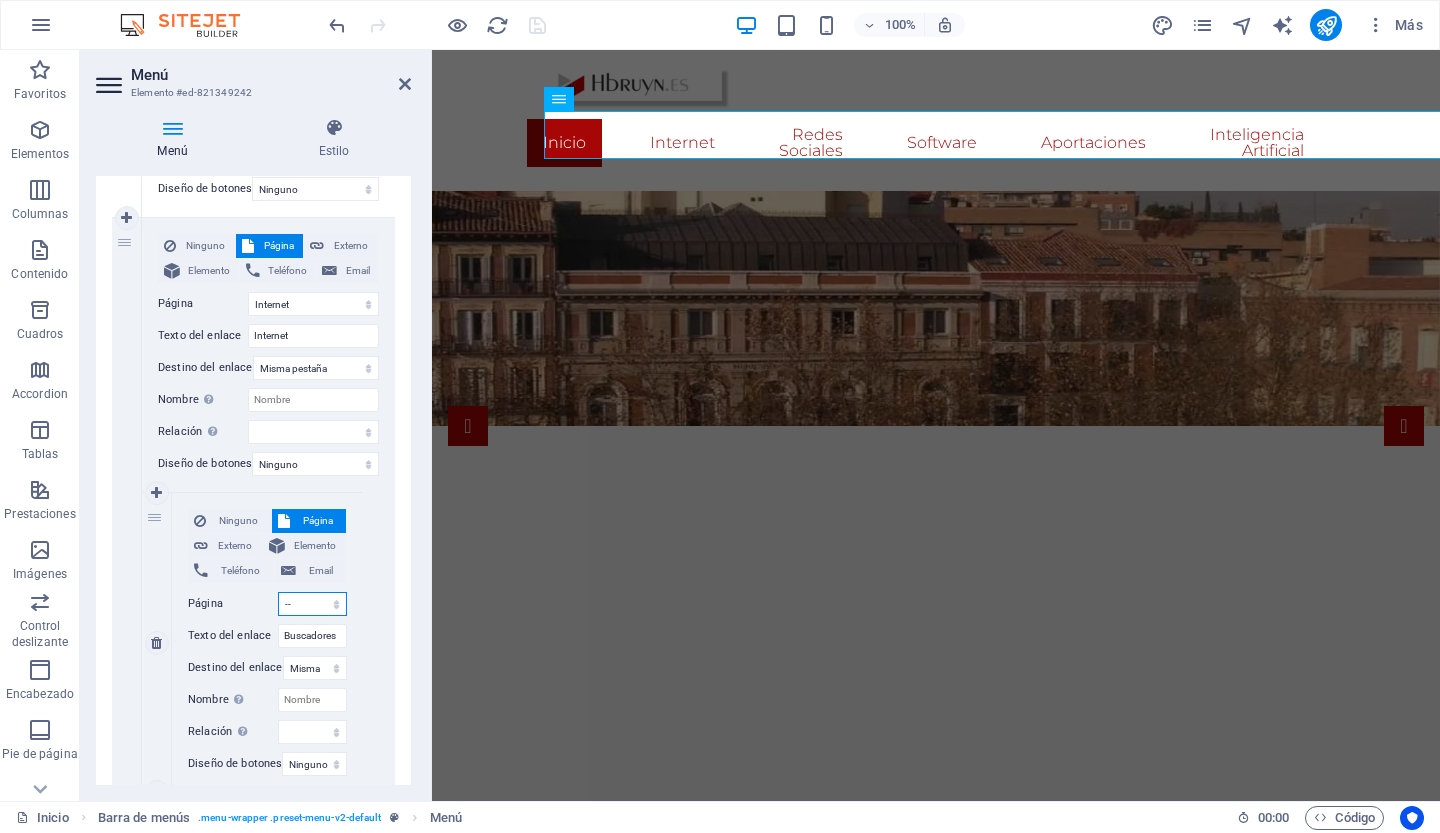 click on "Inicio Internet -- Buscadores -- Navegadores -- Datos curiosos -- Web -- navegacion -- Farm or Ranch Insurance -- Travel Insurance -- Long-Term Travel Insurance -- Disability Insurance -- Vehicle Insurance Redes Sociales Software Aportaciones -- Comunicacion no verbal -- Navalosa Inteligencia Artificial" at bounding box center (312, 604) 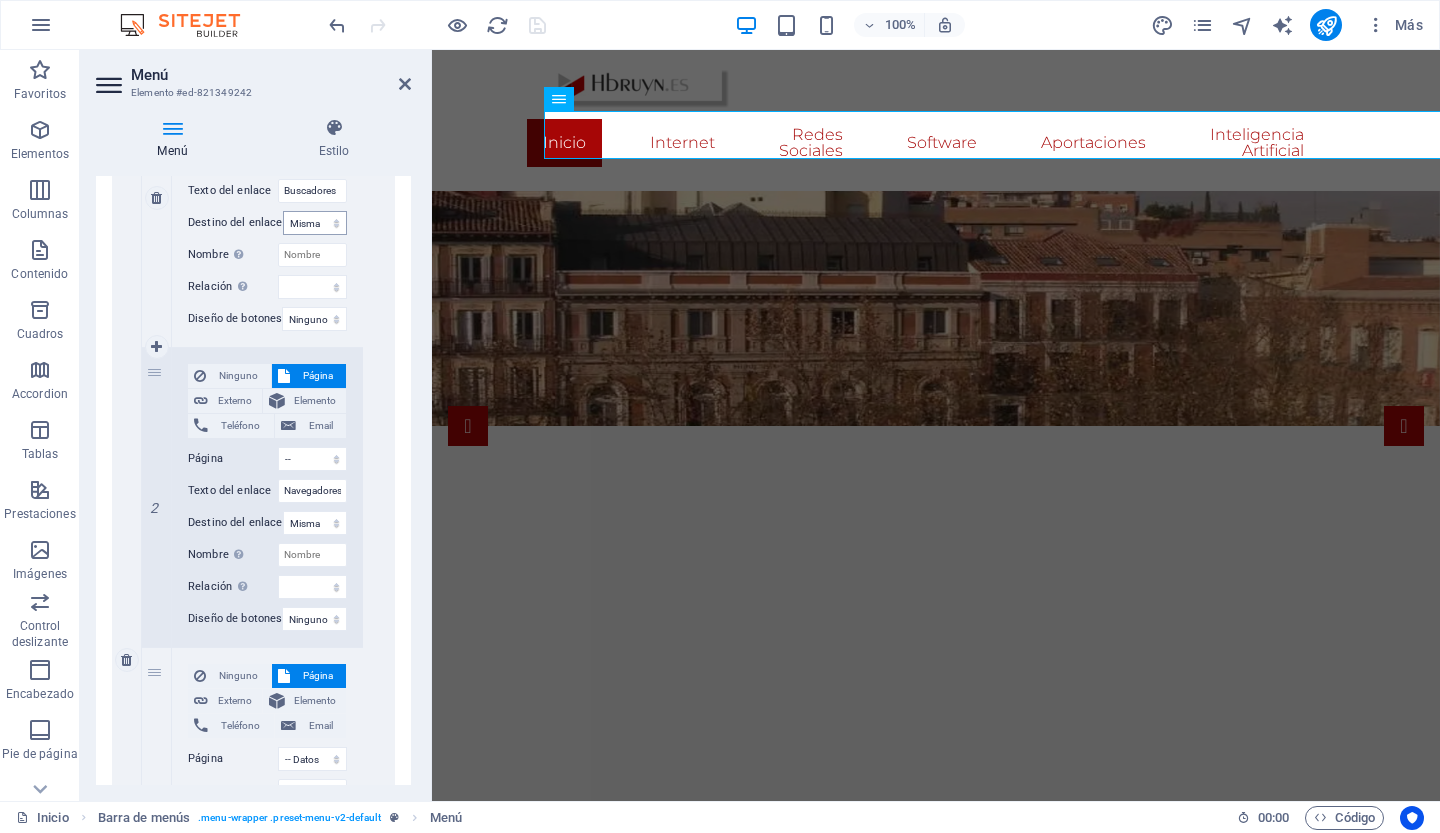 scroll, scrollTop: 883, scrollLeft: 0, axis: vertical 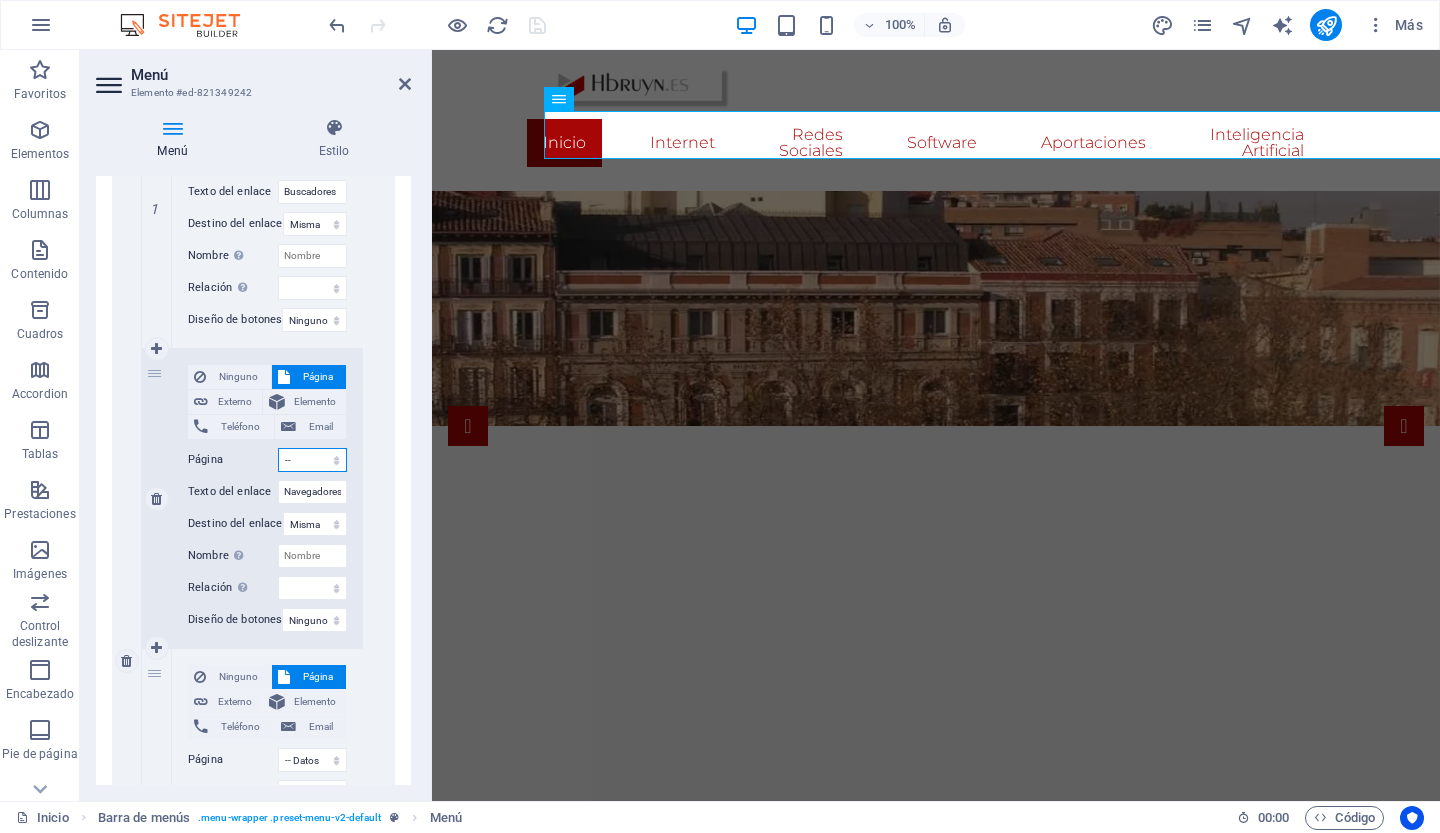 click on "Inicio Internet -- Buscadores -- Navegadores -- Datos curiosos -- Web -- navegacion -- Farm or Ranch Insurance -- Travel Insurance -- Long-Term Travel Insurance -- Disability Insurance -- Vehicle Insurance Redes Sociales Software Aportaciones -- Comunicacion no verbal -- Navalosa Inteligencia Artificial" at bounding box center [312, 460] 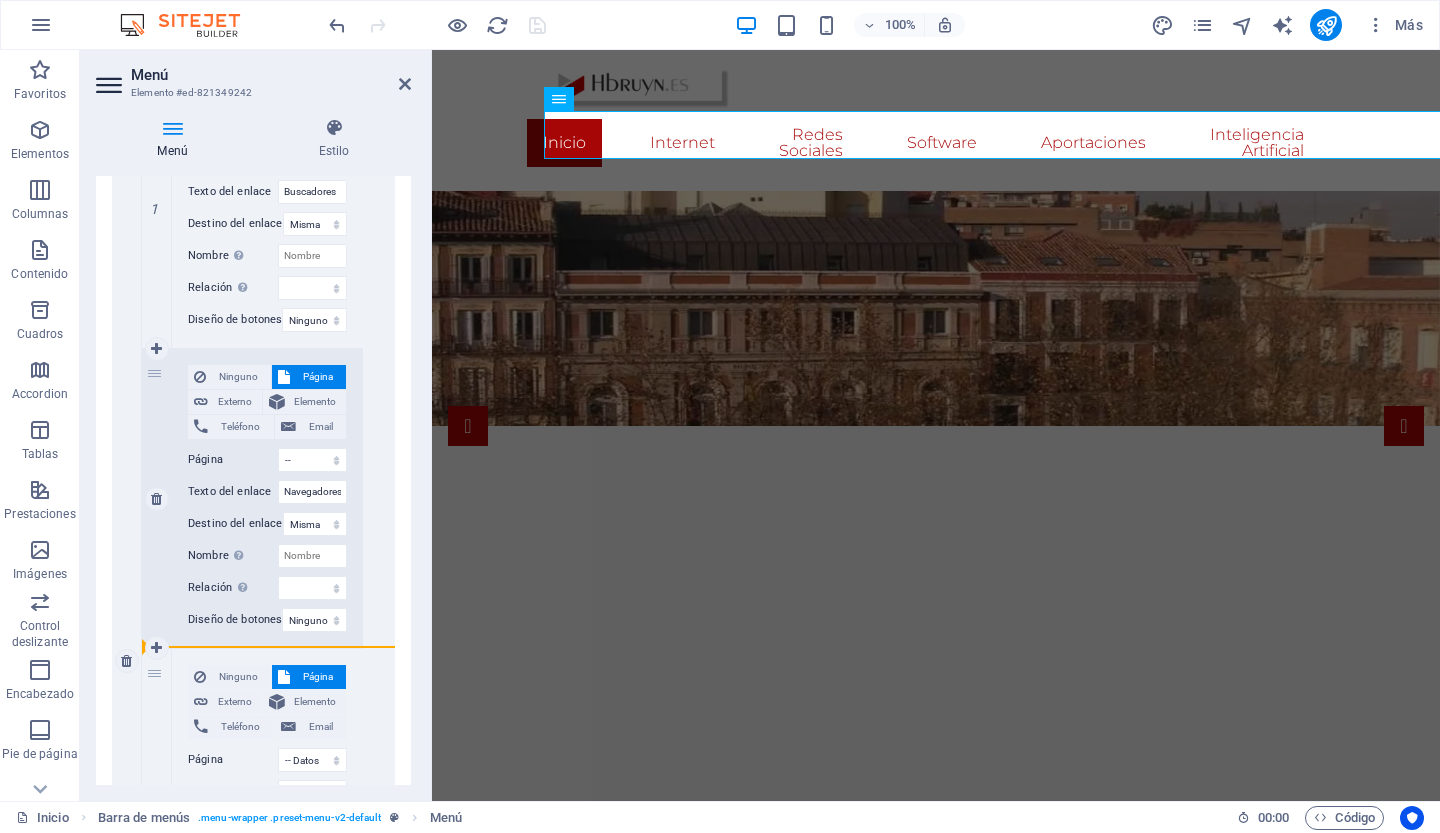 click on "2" at bounding box center [157, 498] 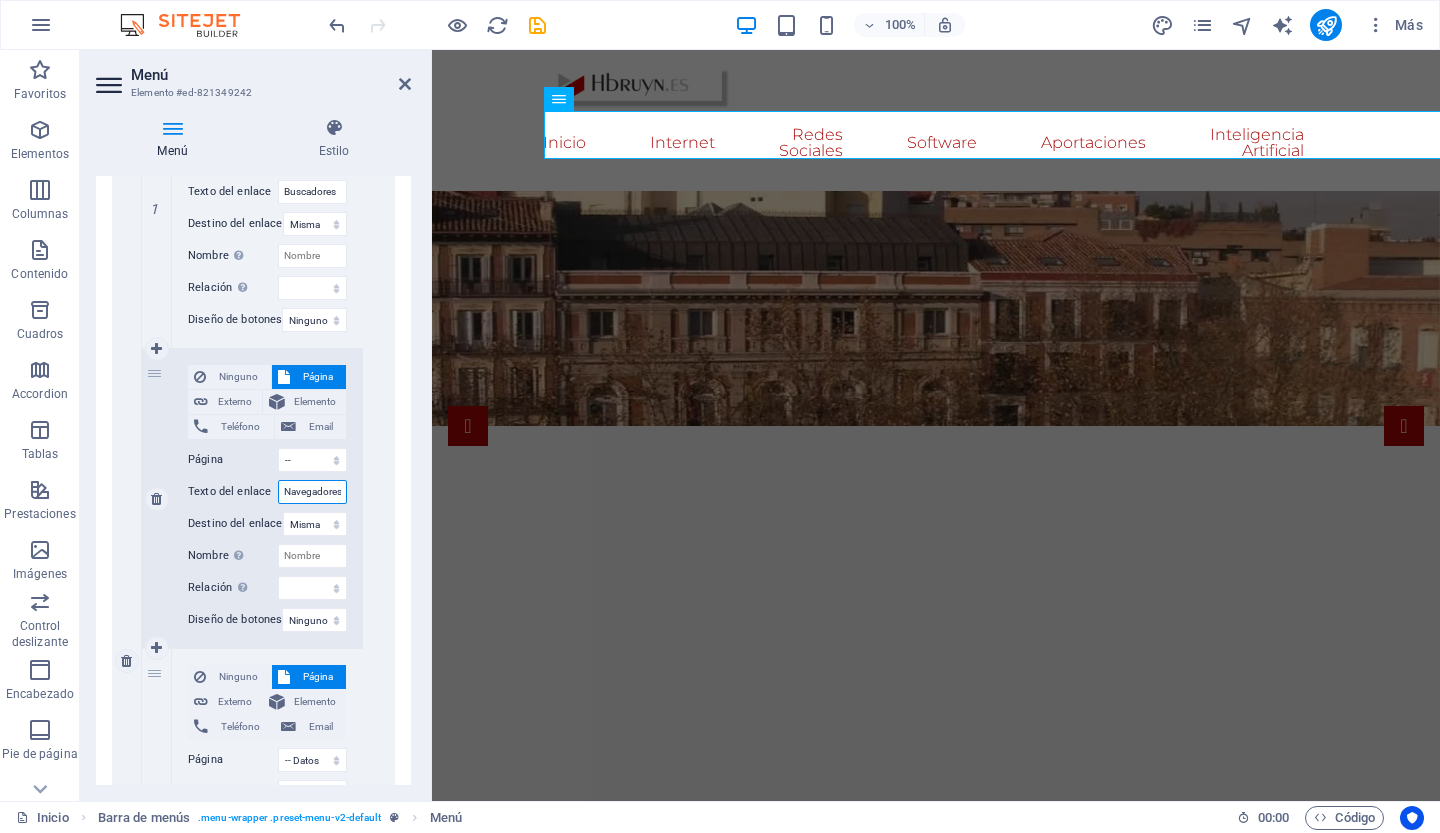 click on "Navegadores" at bounding box center [312, 492] 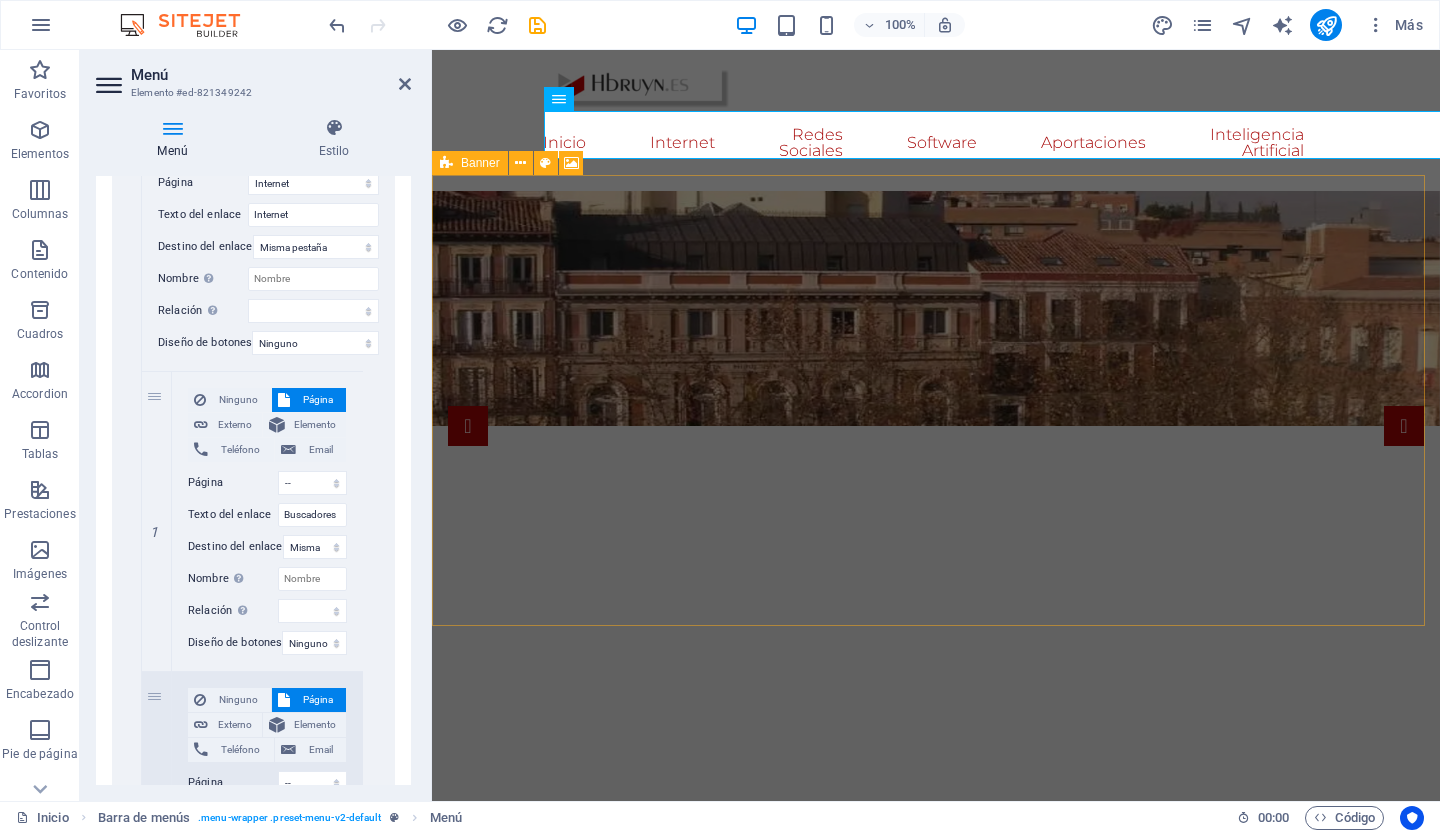 scroll, scrollTop: 550, scrollLeft: 0, axis: vertical 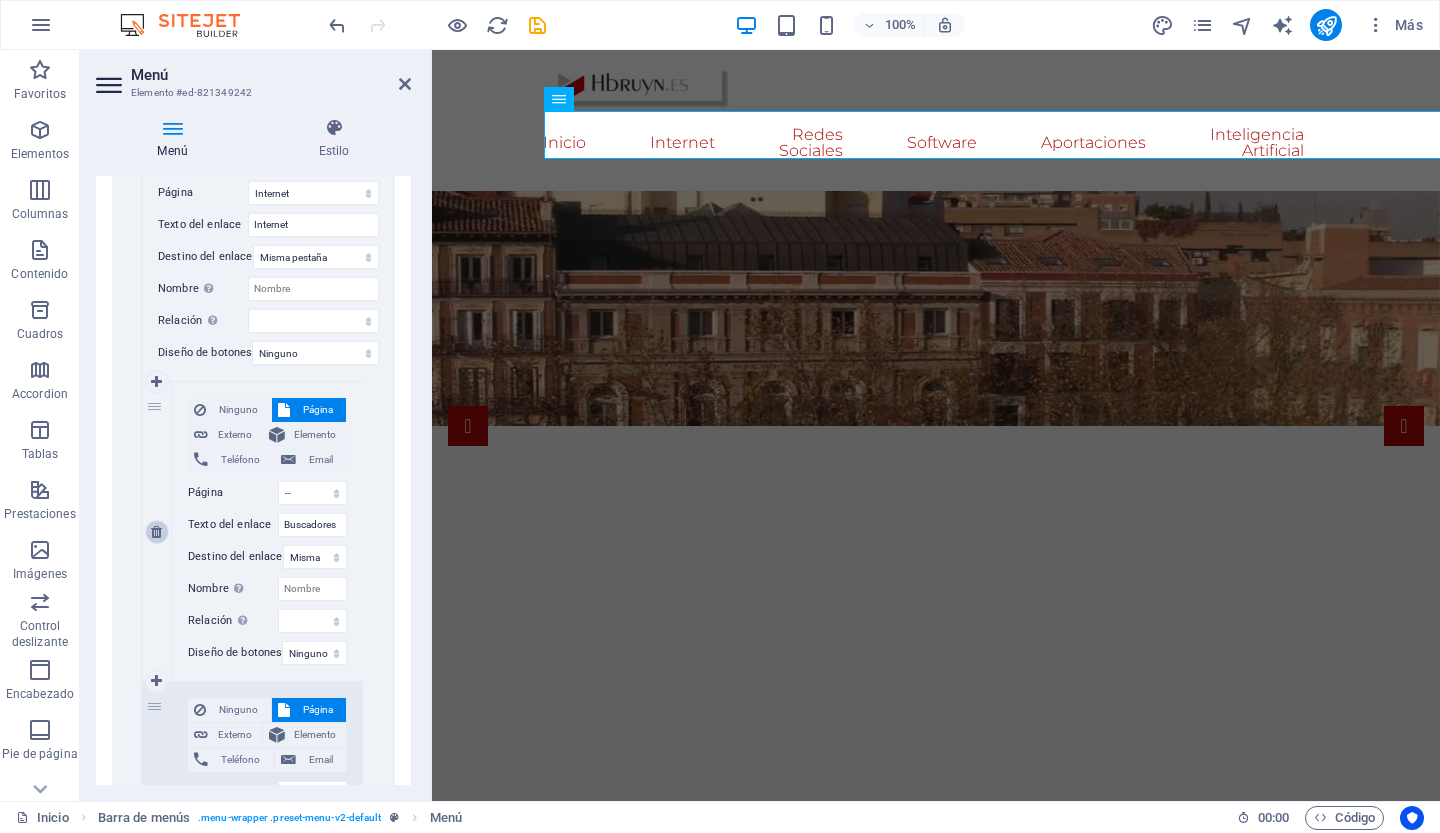 click at bounding box center [156, 532] 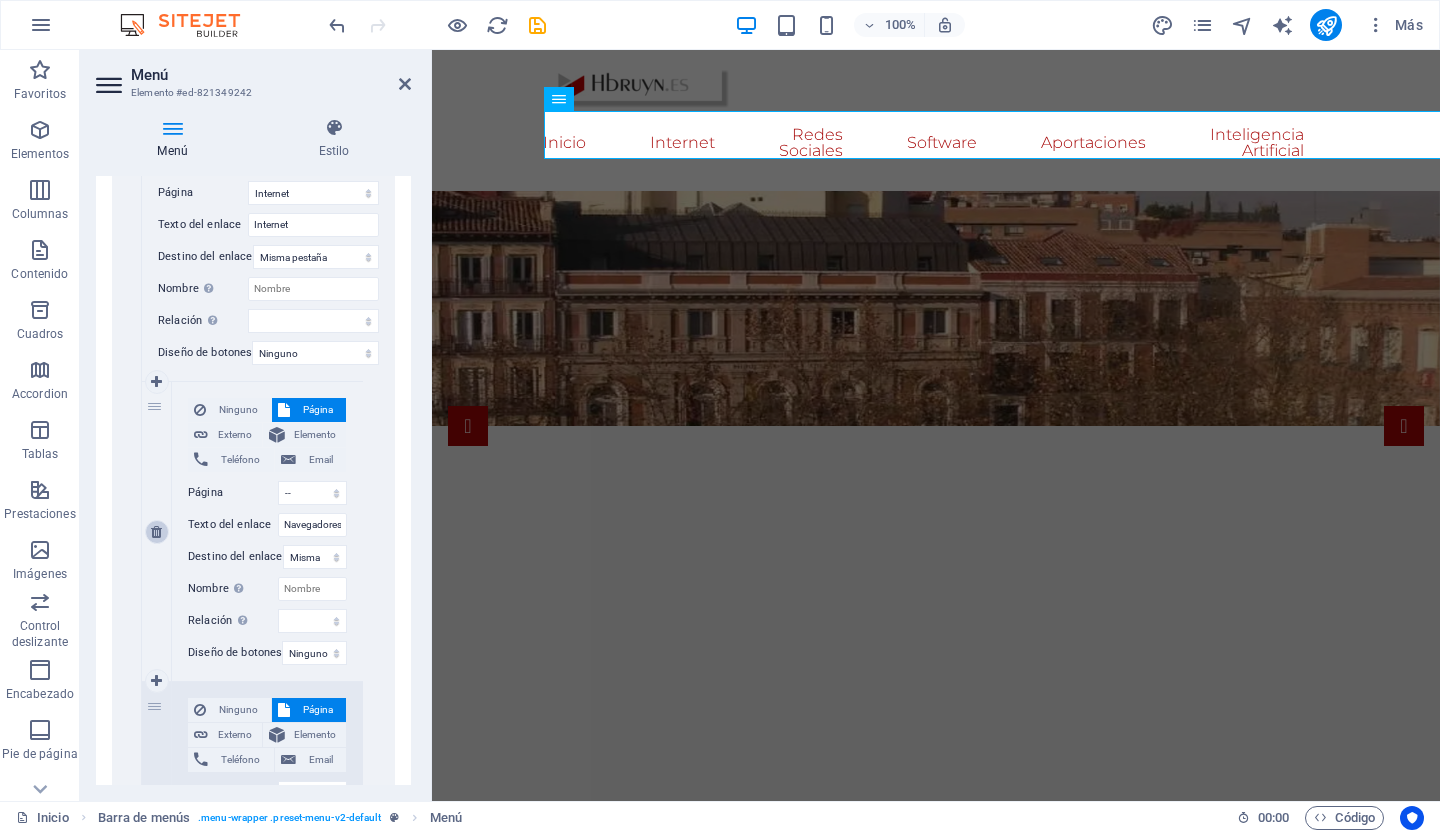 click at bounding box center [156, 532] 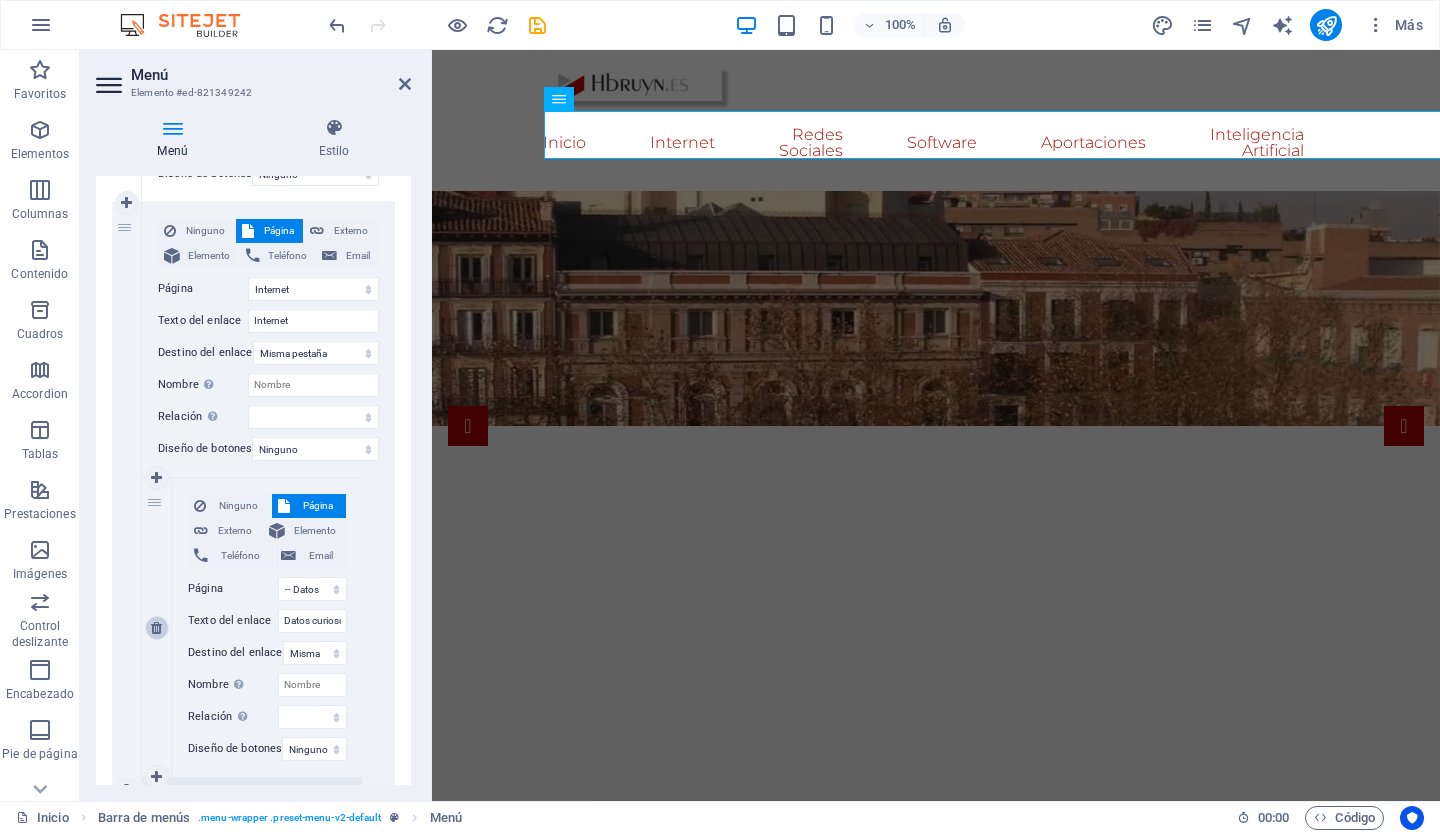 scroll, scrollTop: 452, scrollLeft: 0, axis: vertical 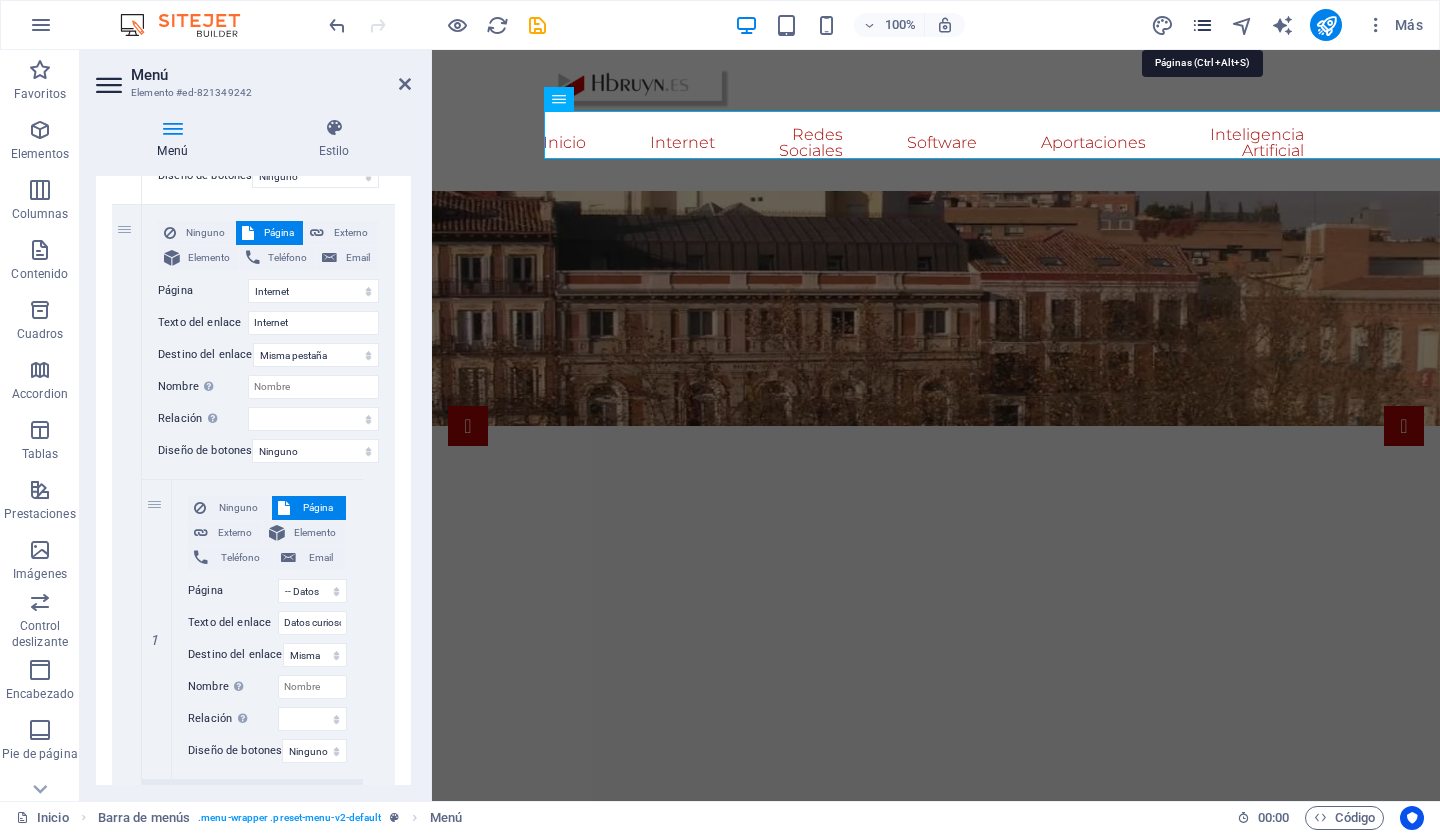 click at bounding box center [1202, 25] 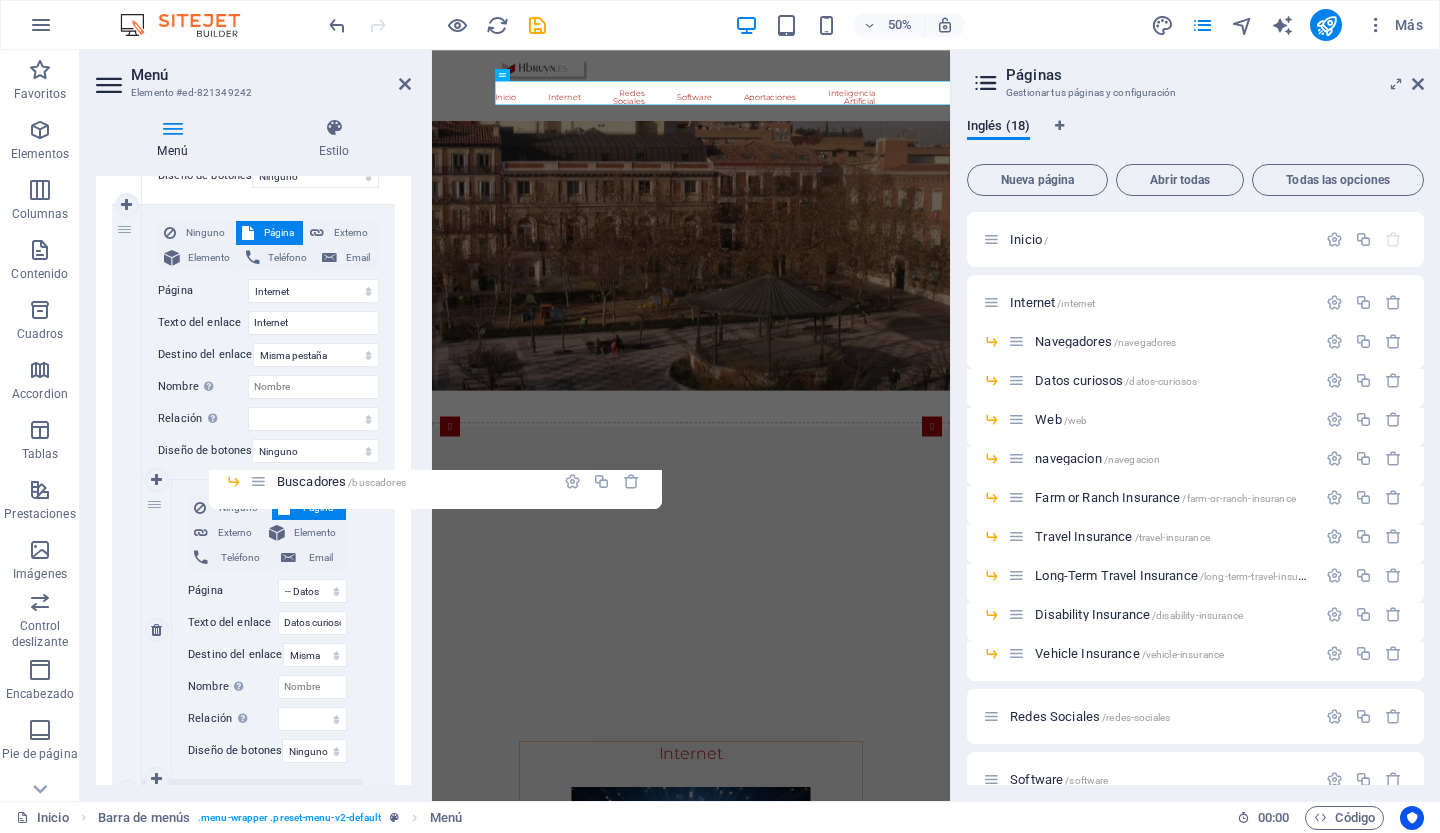 drag, startPoint x: 1018, startPoint y: 341, endPoint x: 252, endPoint y: 485, distance: 779.4177 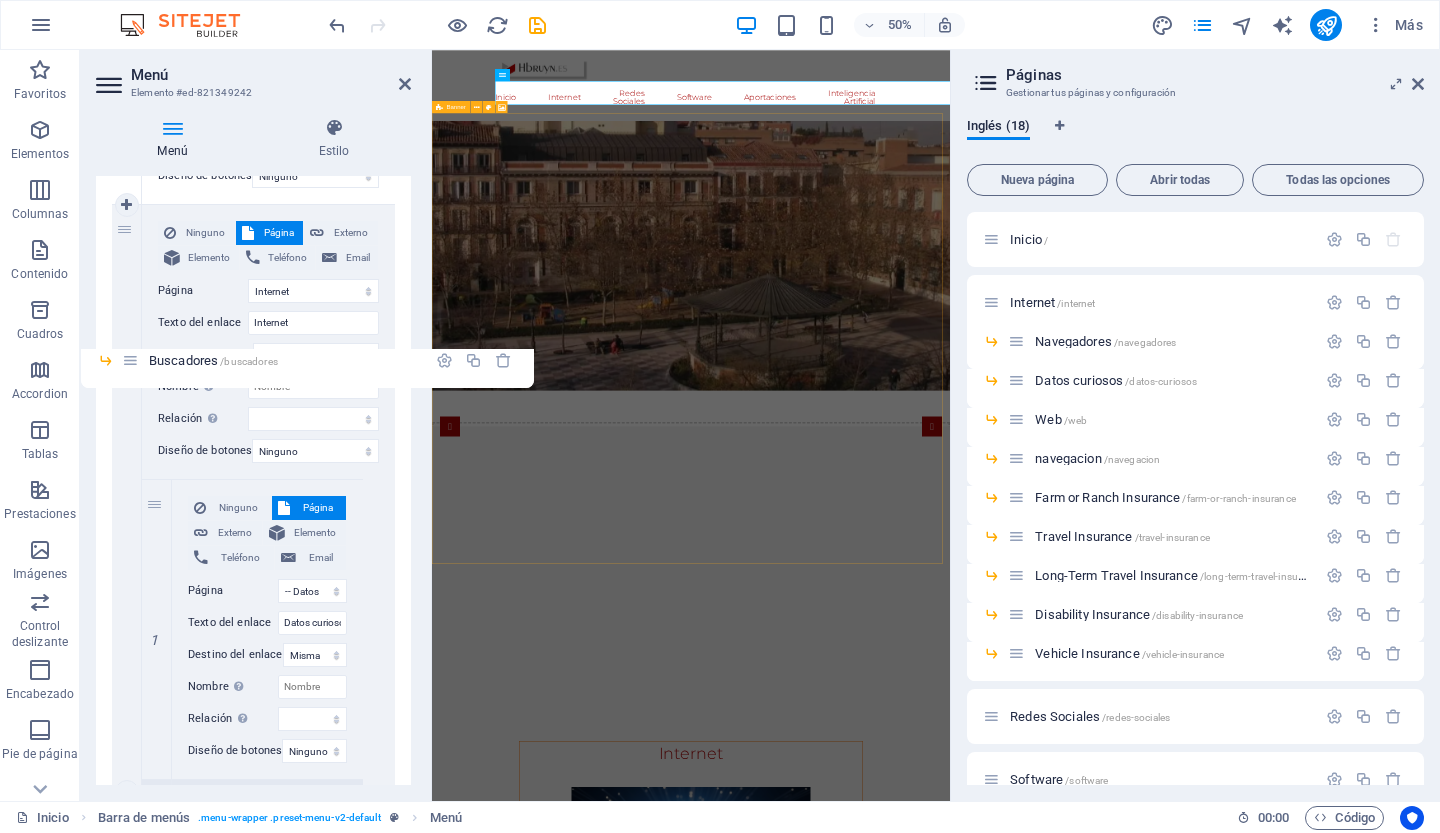 drag, startPoint x: 1014, startPoint y: 342, endPoint x: 120, endPoint y: 365, distance: 894.29584 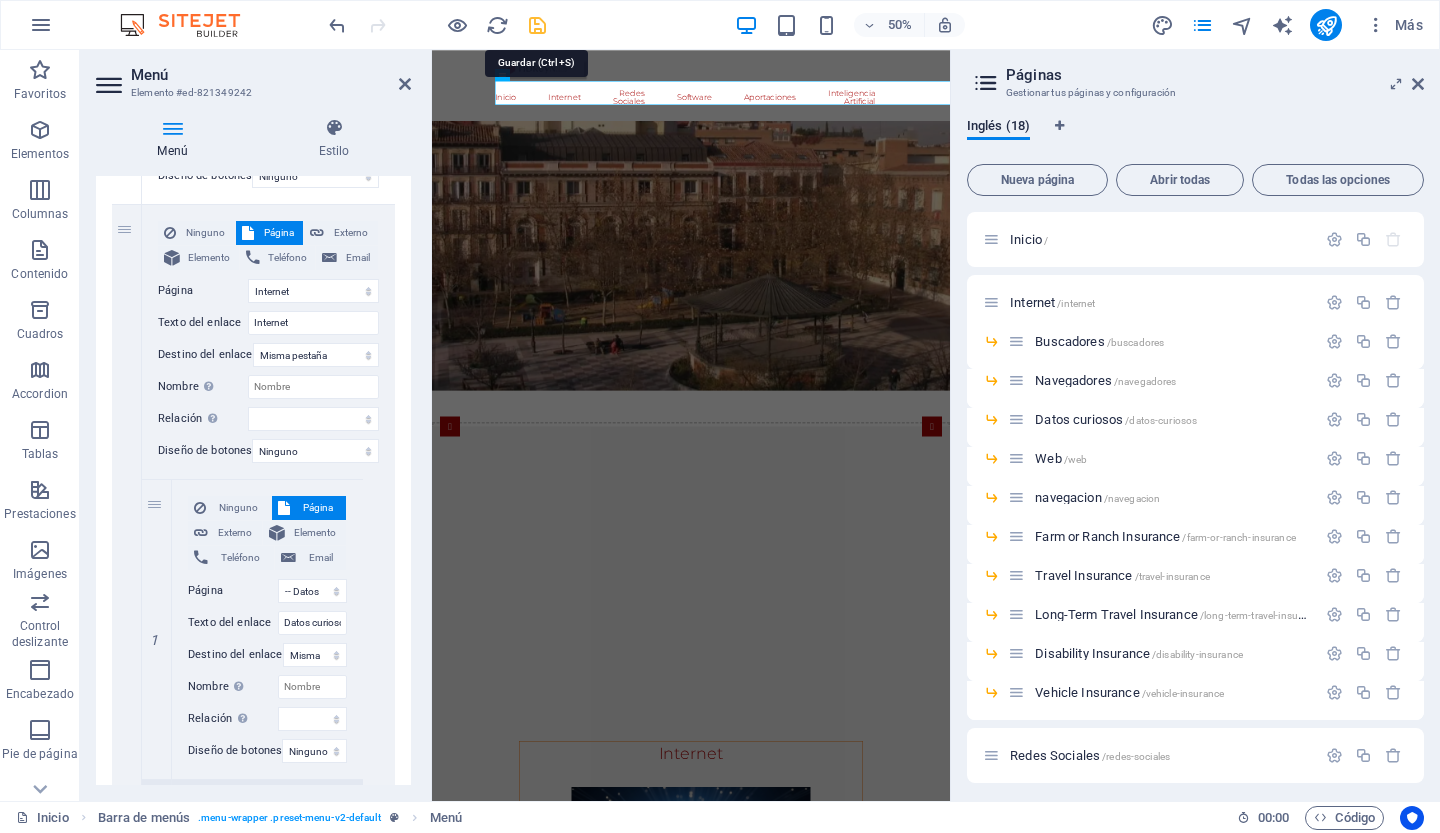 click at bounding box center (537, 25) 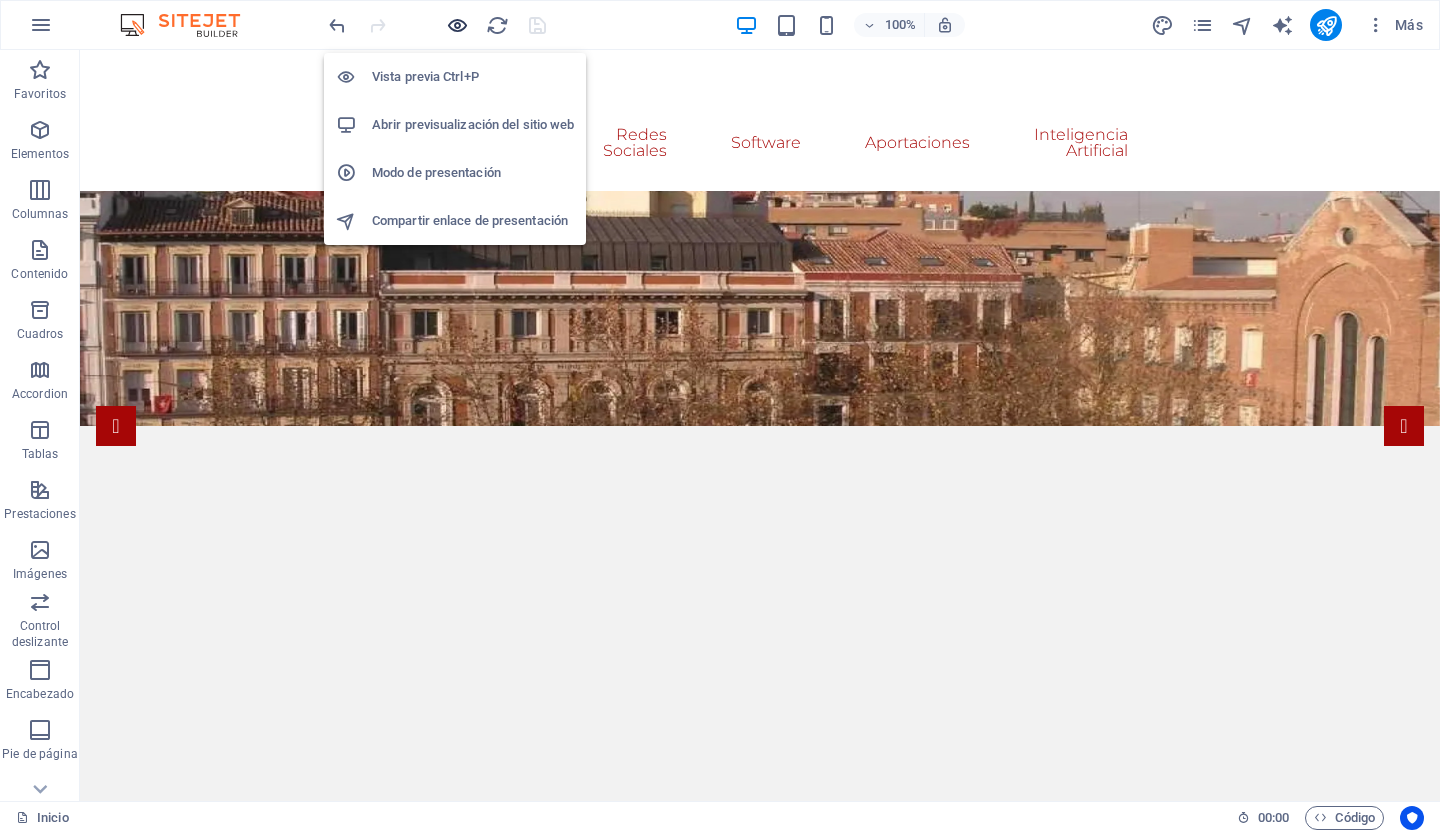 click at bounding box center (457, 25) 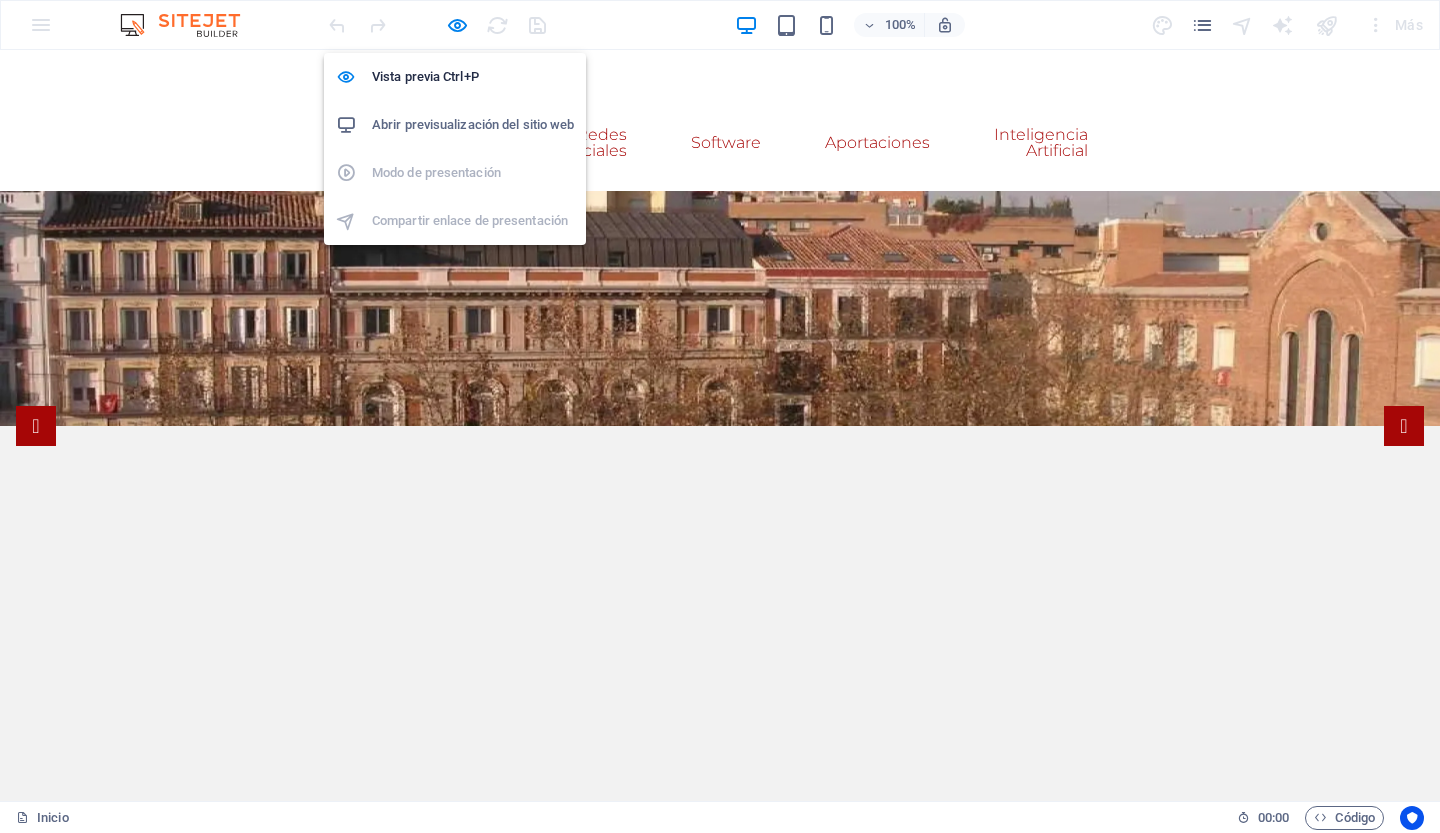 click on "Abrir previsualización del sitio web" at bounding box center (473, 125) 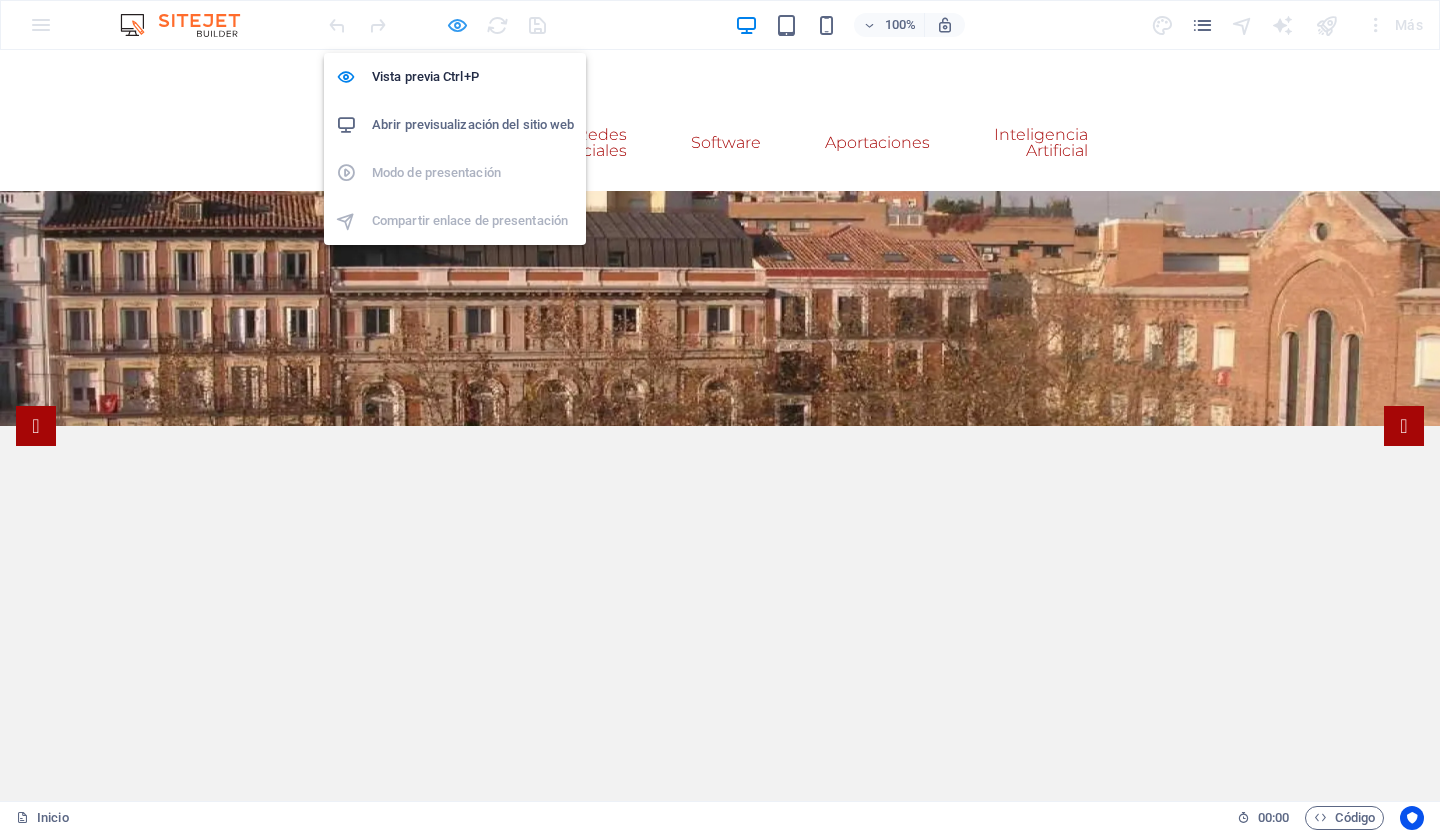 click at bounding box center (457, 25) 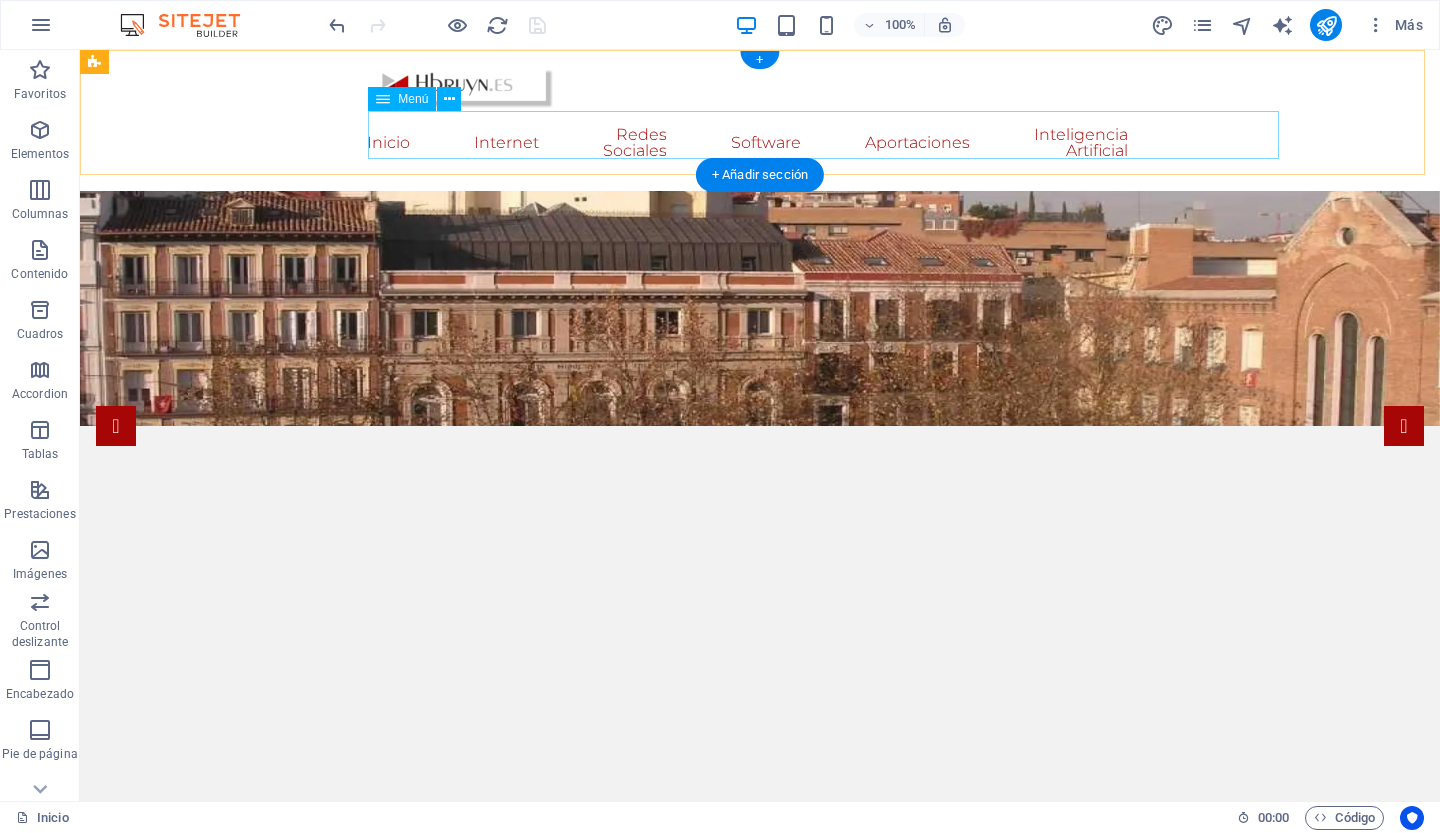 click on "Inicio Internet Datos curiosos Web navegacion Redes Sociales Software Aportaciones Comunicacion no verbal Navalosa Inteligencia Artificial" at bounding box center (760, 143) 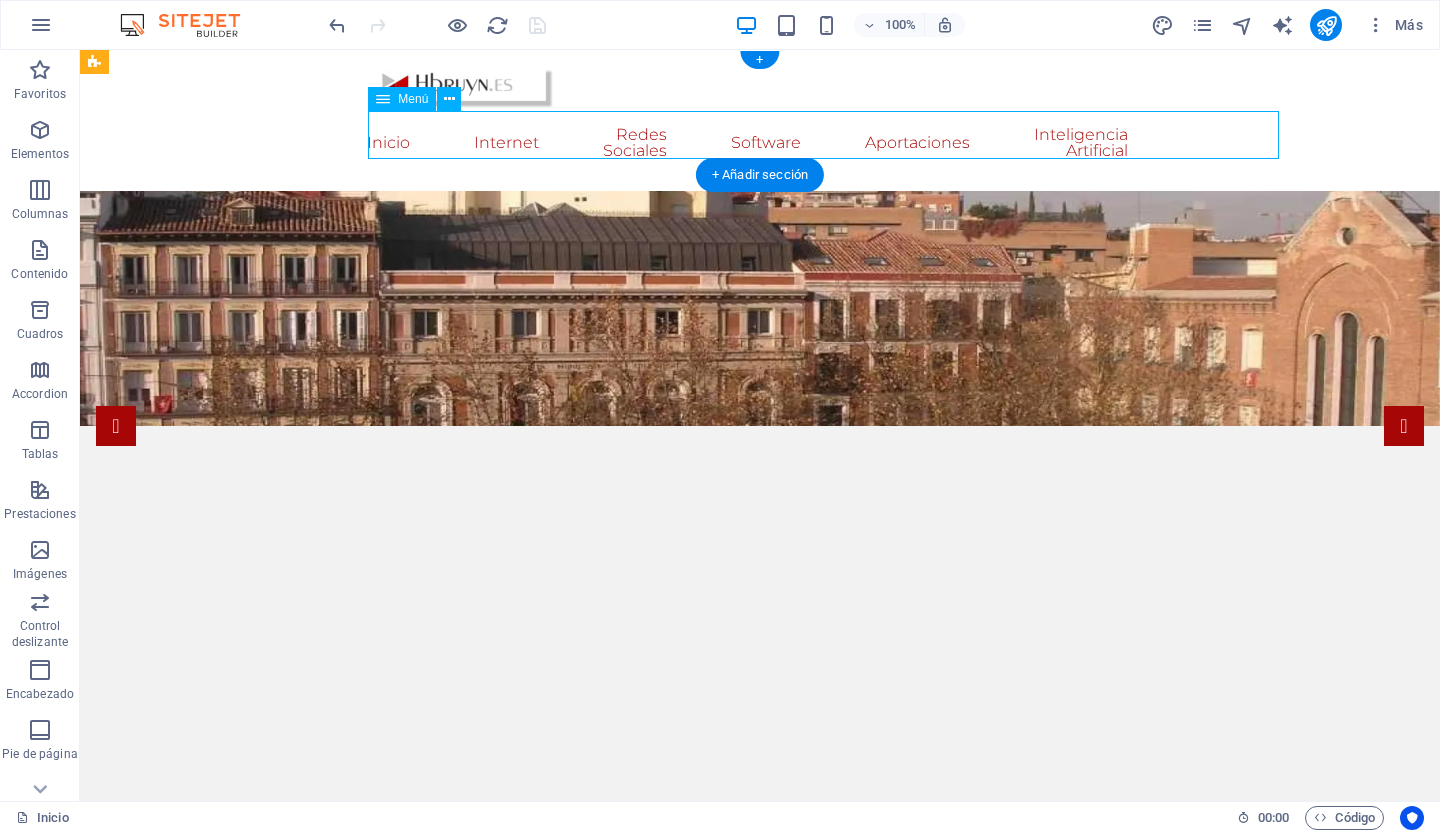 click on "Inicio Internet Datos curiosos Web navegacion Redes Sociales Software Aportaciones Comunicacion no verbal Navalosa Inteligencia Artificial" at bounding box center [760, 143] 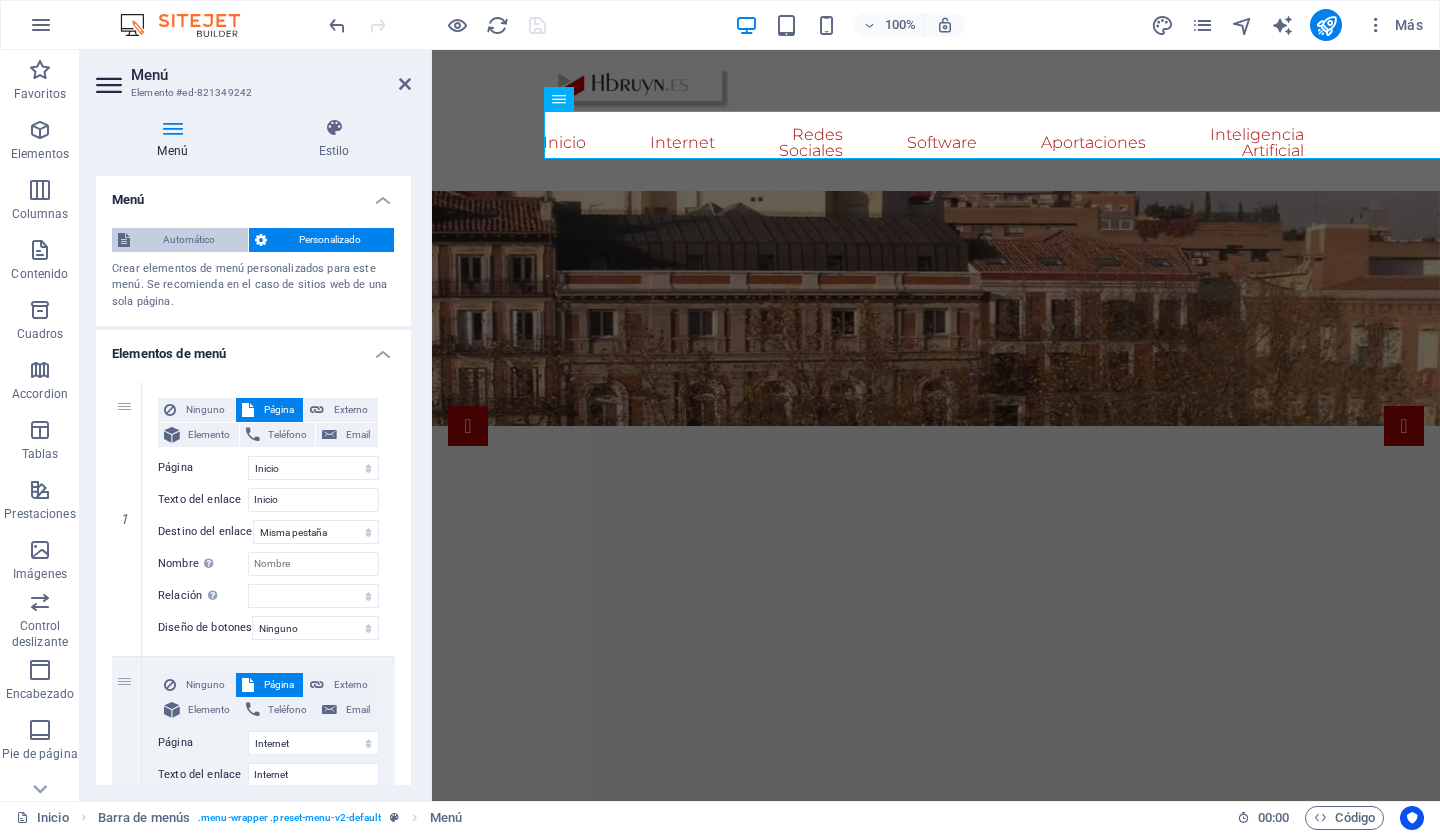 click on "Automático" at bounding box center (189, 240) 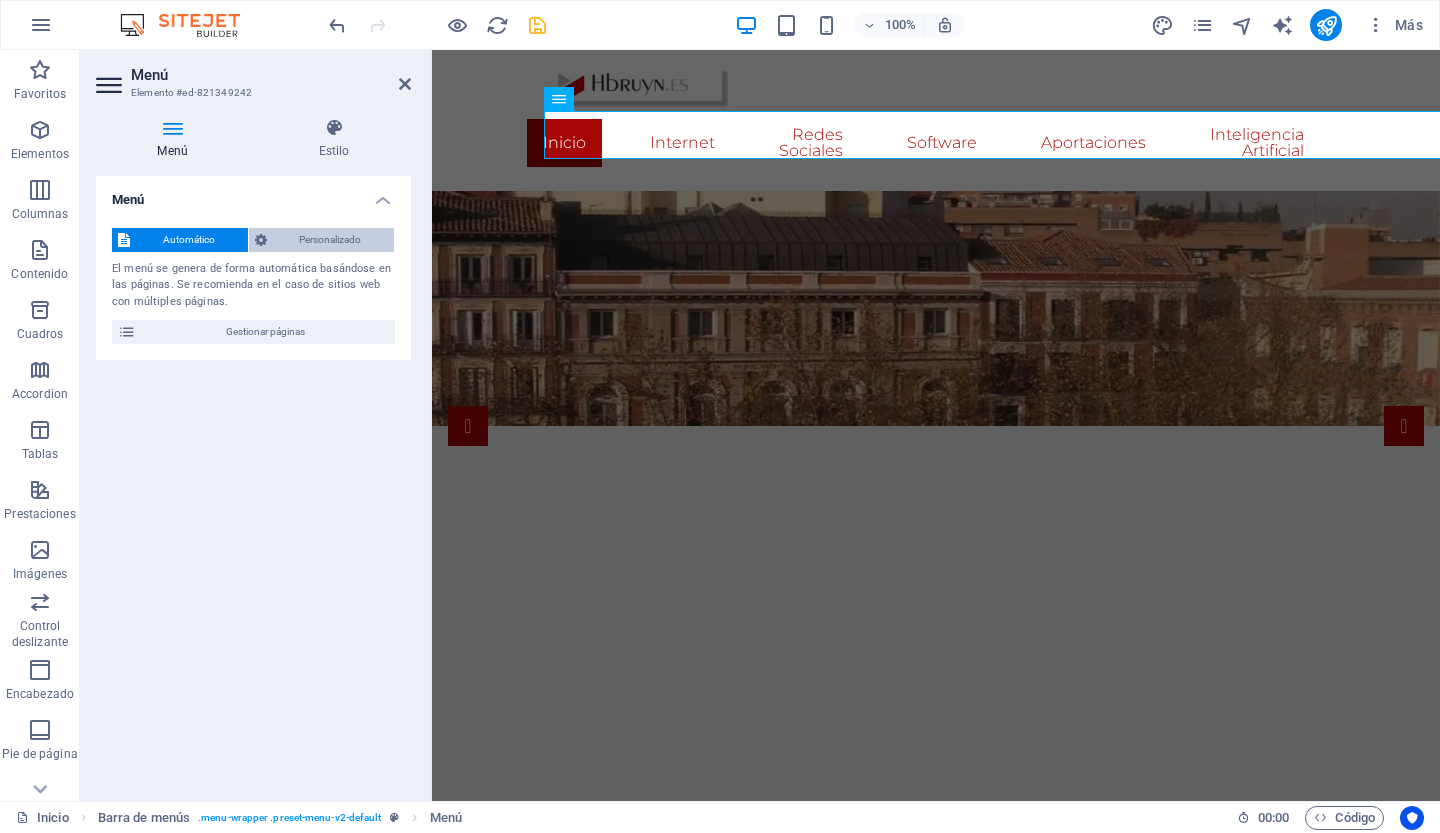 click on "Personalizado" at bounding box center (331, 240) 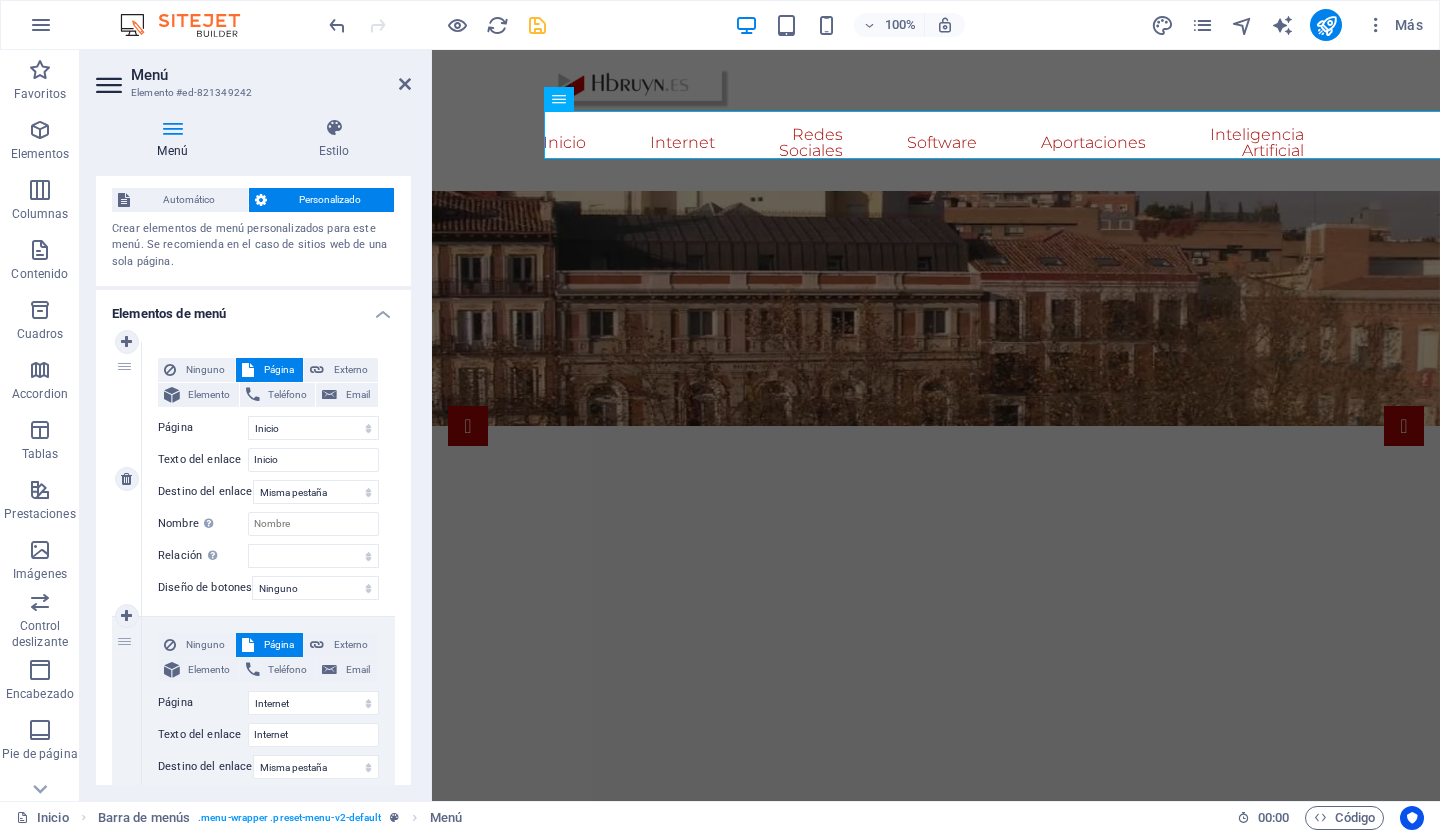scroll, scrollTop: 0, scrollLeft: 0, axis: both 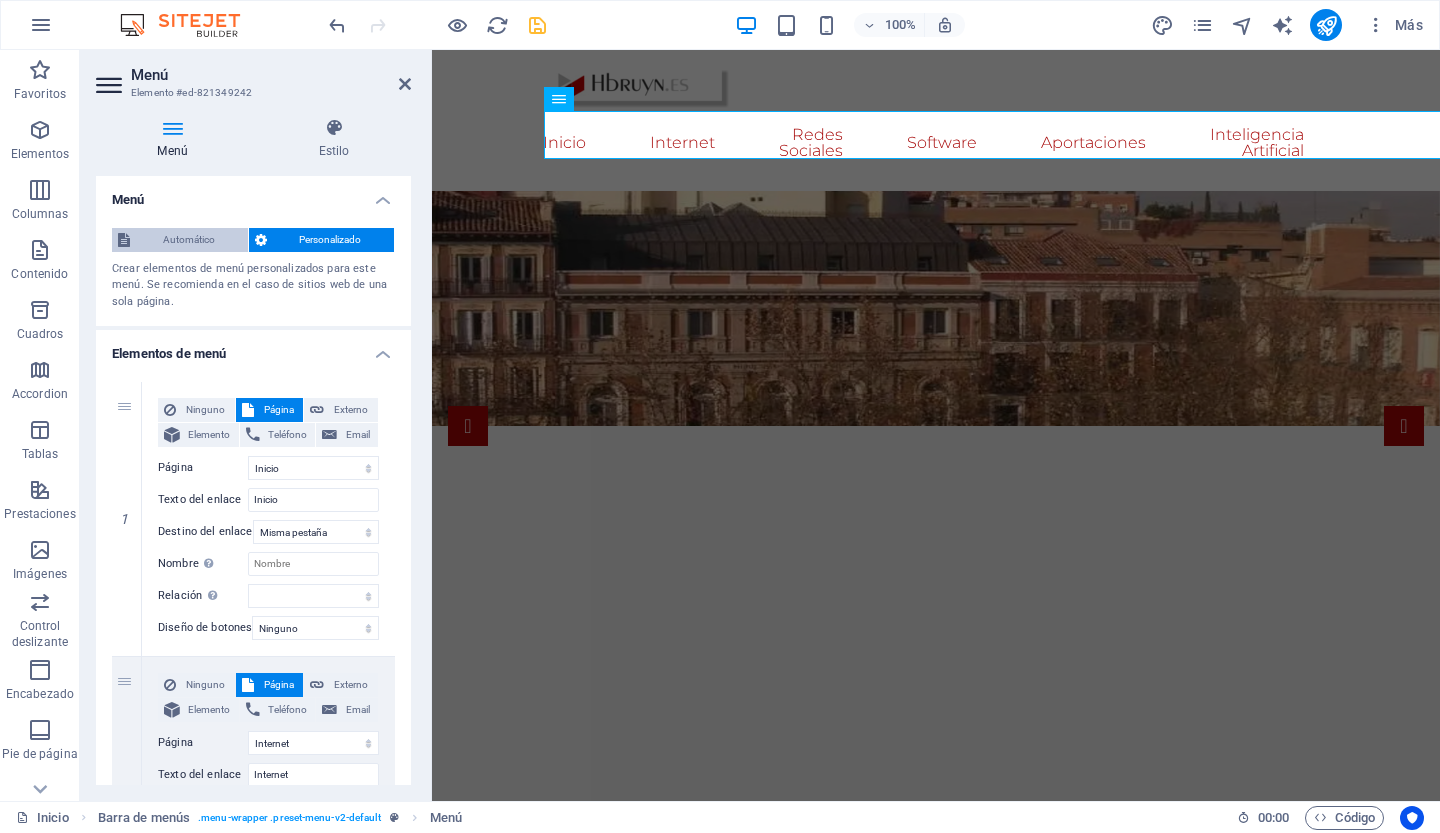 click on "Automático" at bounding box center (189, 240) 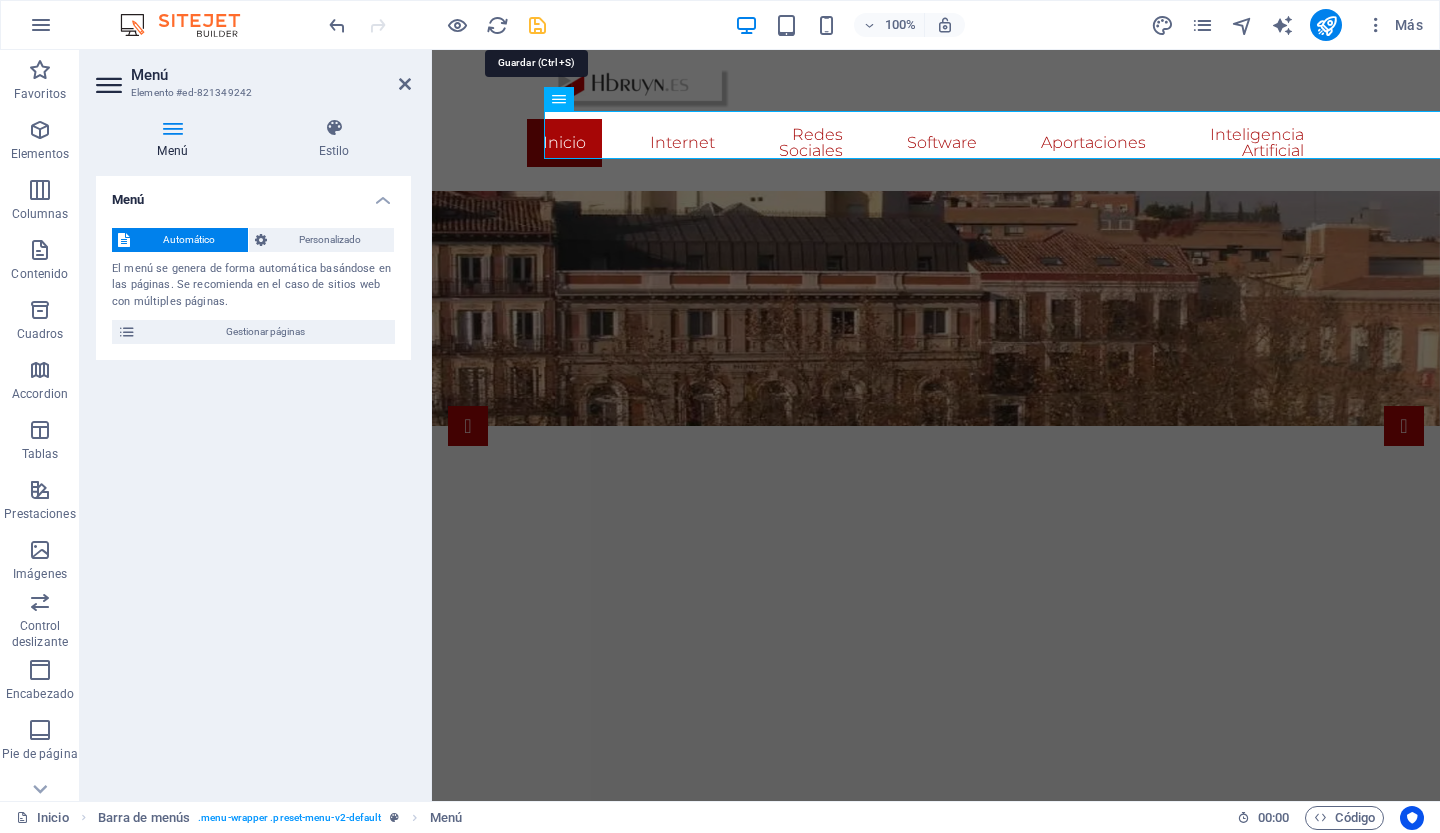 click at bounding box center [537, 25] 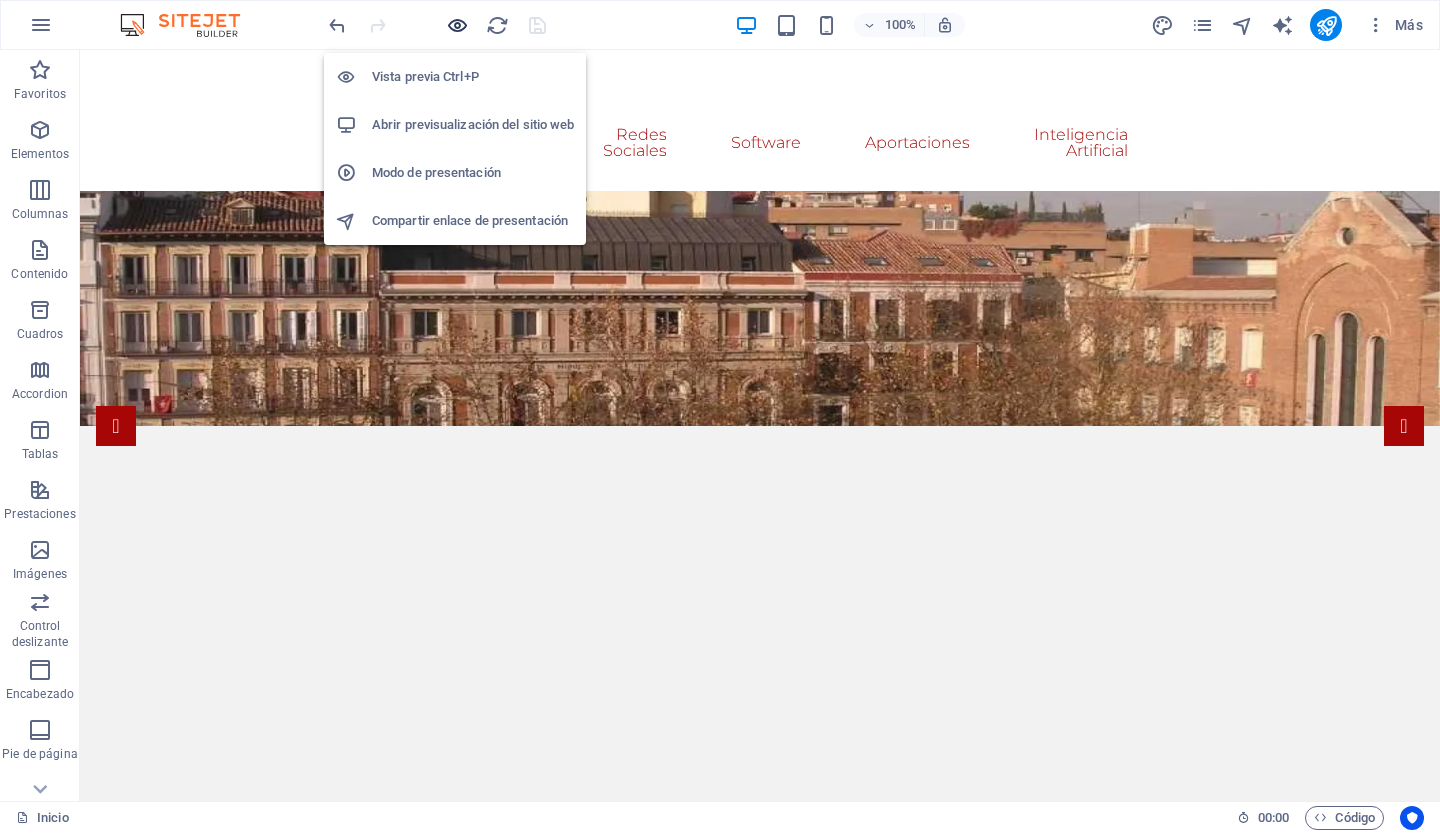 click at bounding box center [457, 25] 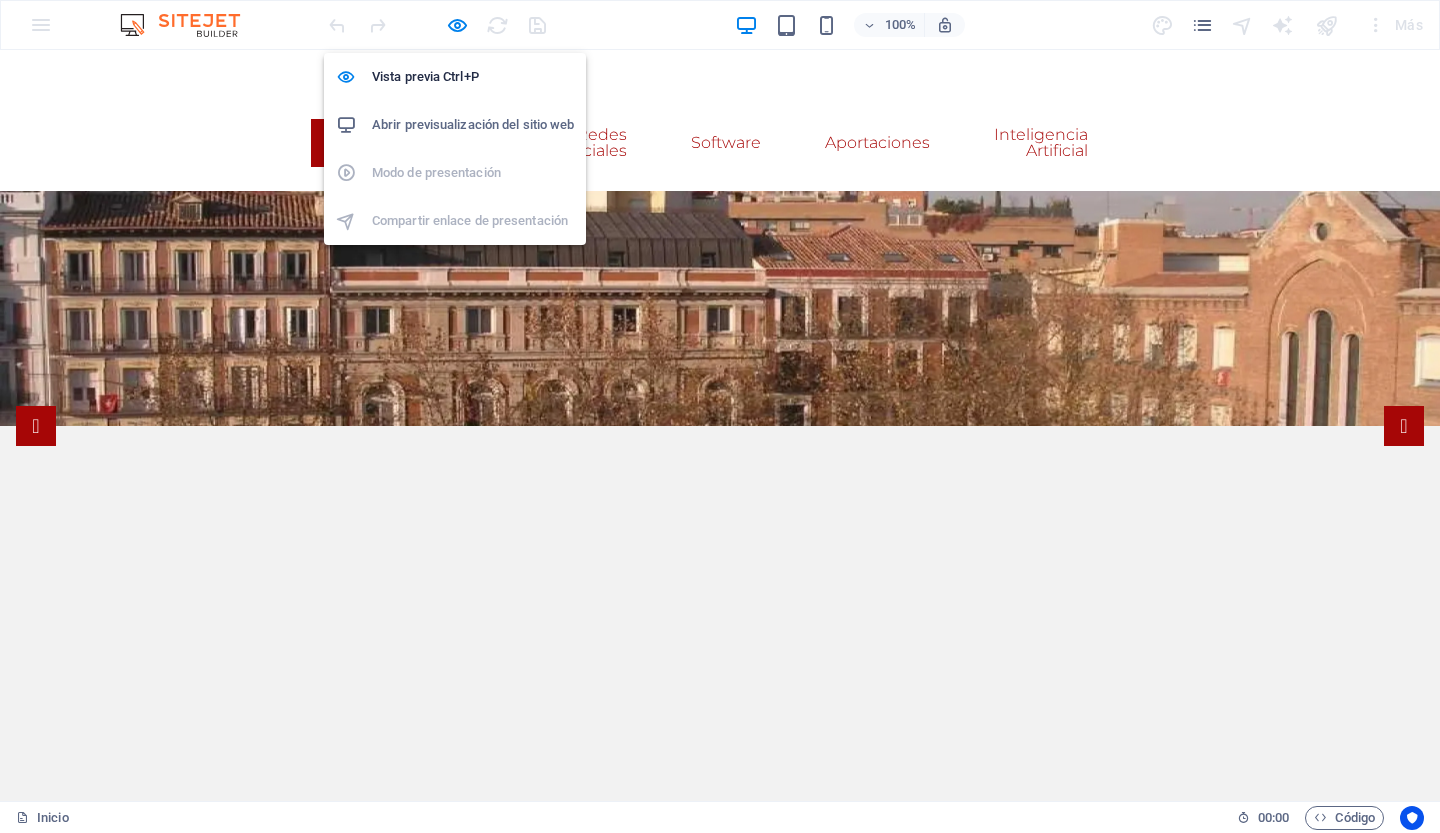 click on "Abrir previsualización del sitio web" at bounding box center [473, 125] 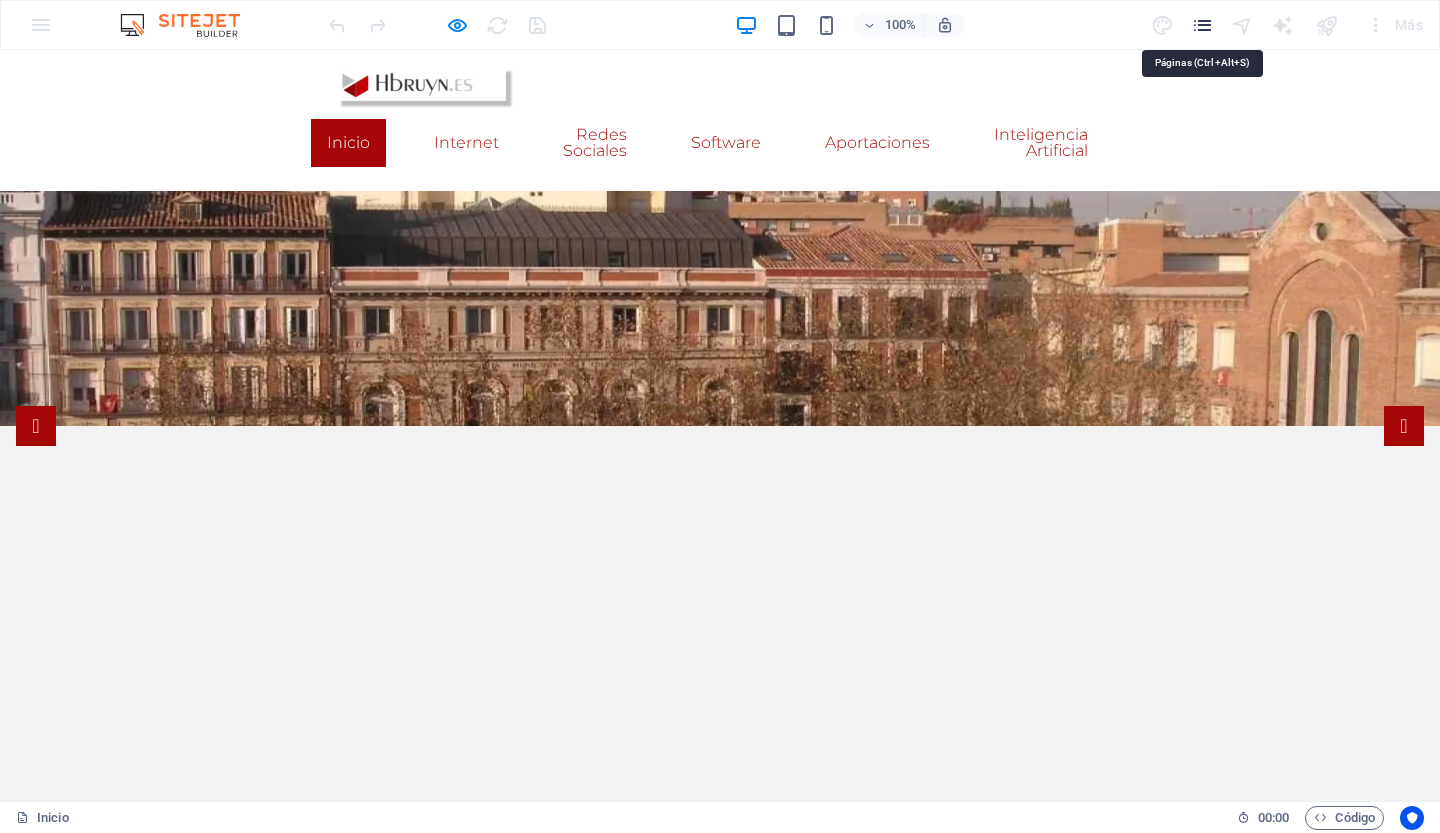 click at bounding box center (1202, 25) 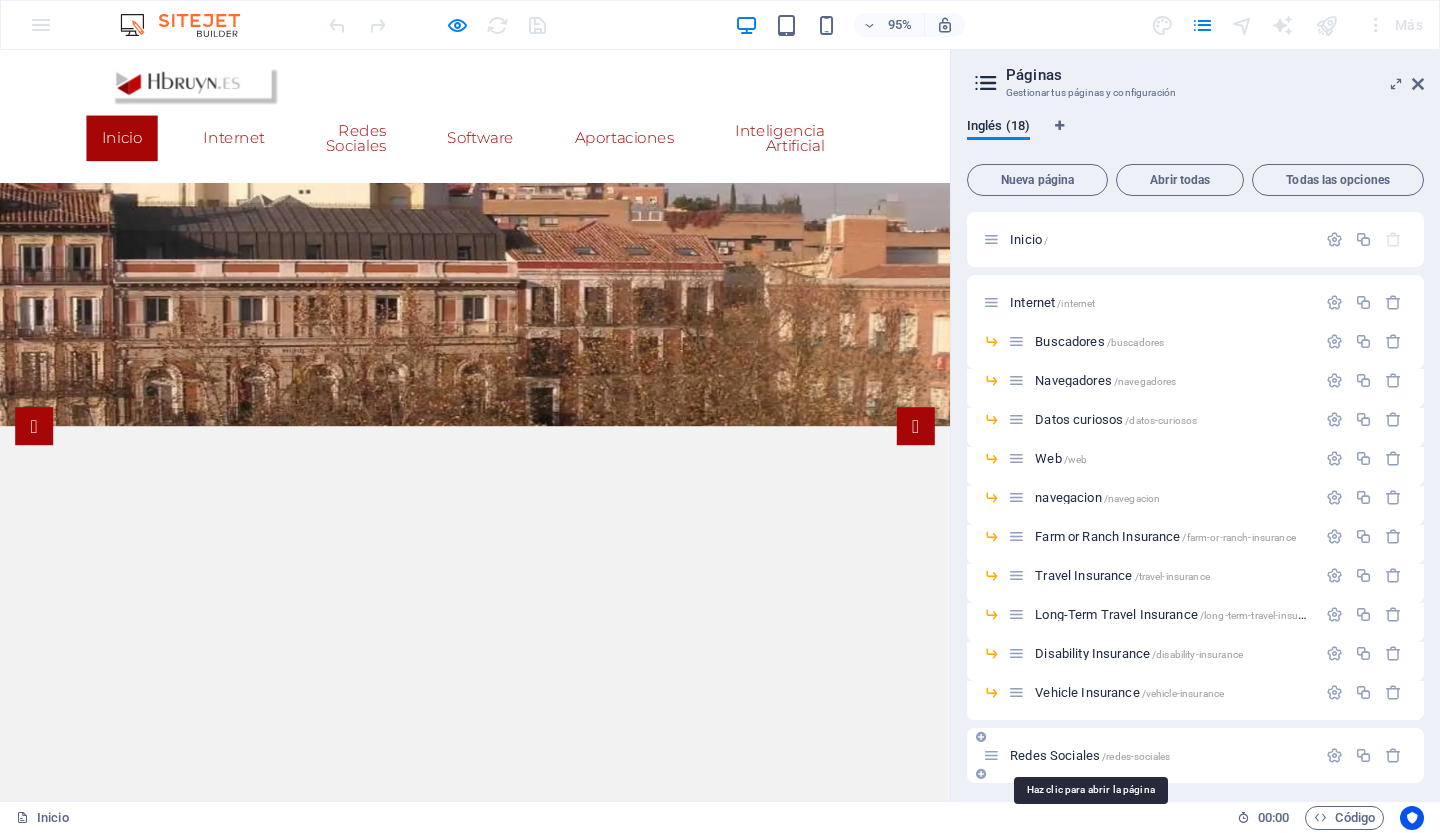 click on "Redes Sociales /redes-sociales" at bounding box center [1090, 755] 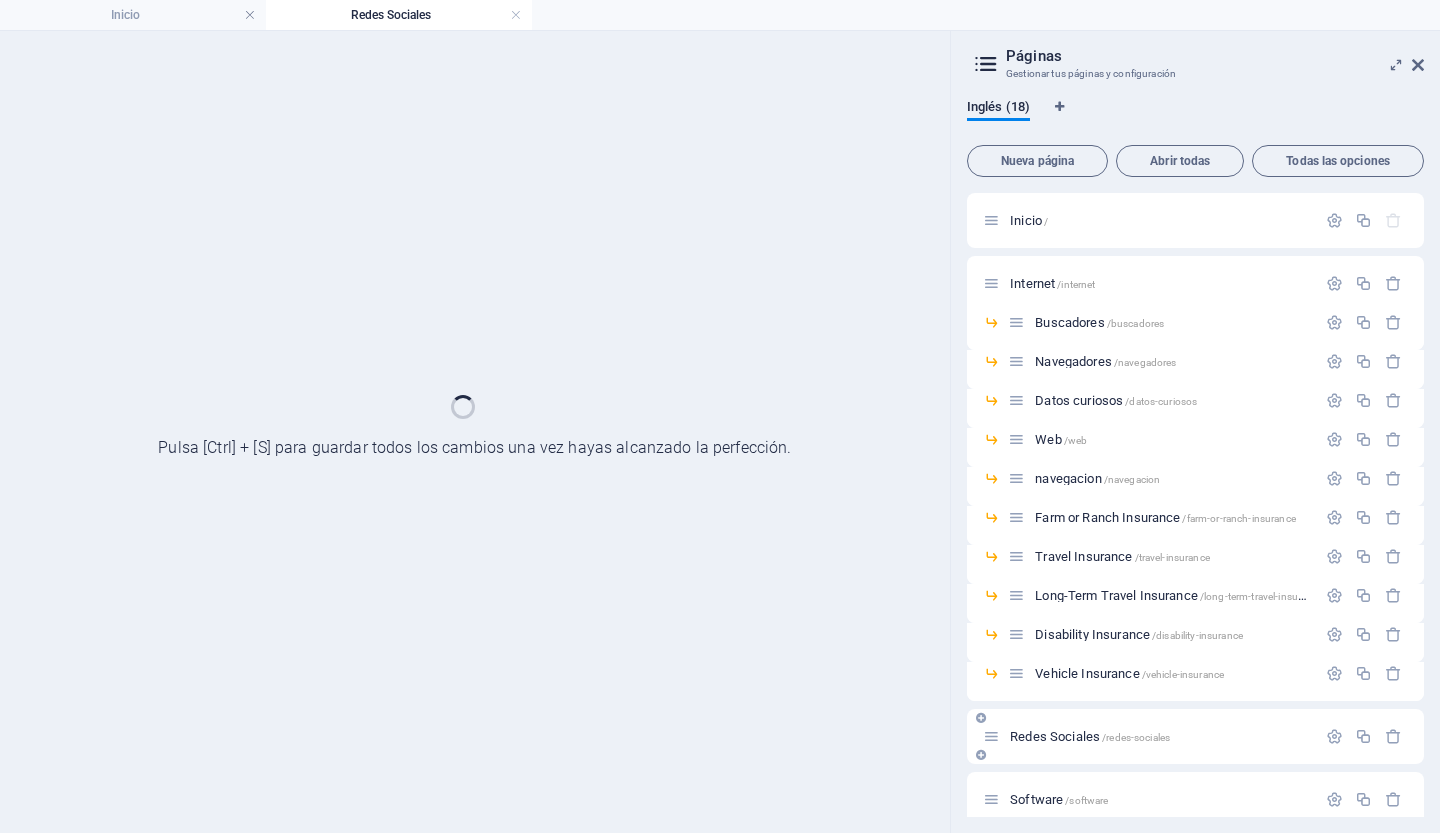 click on "Redes Sociales /redes-sociales" at bounding box center (1195, 736) 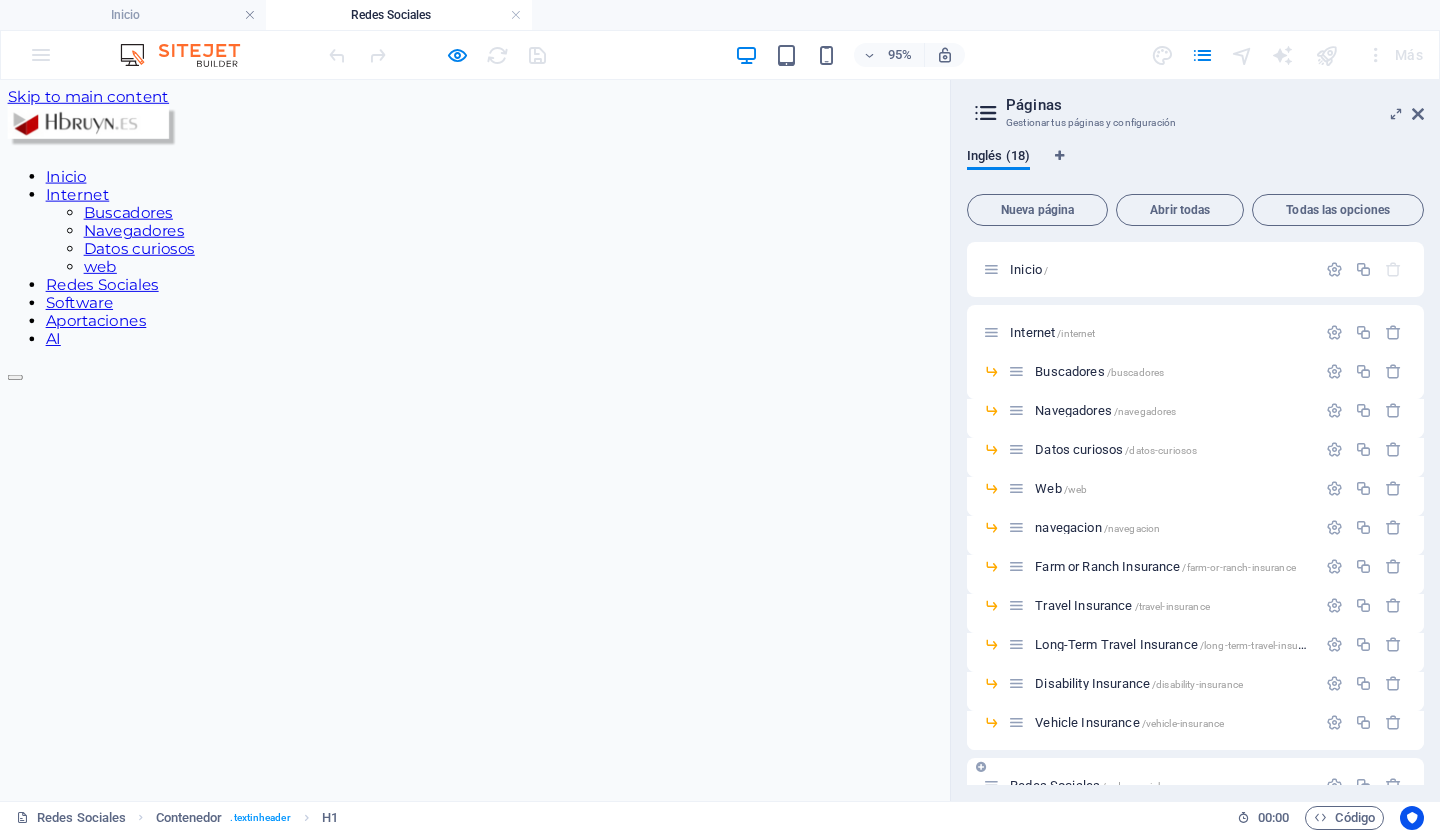 scroll, scrollTop: 0, scrollLeft: 0, axis: both 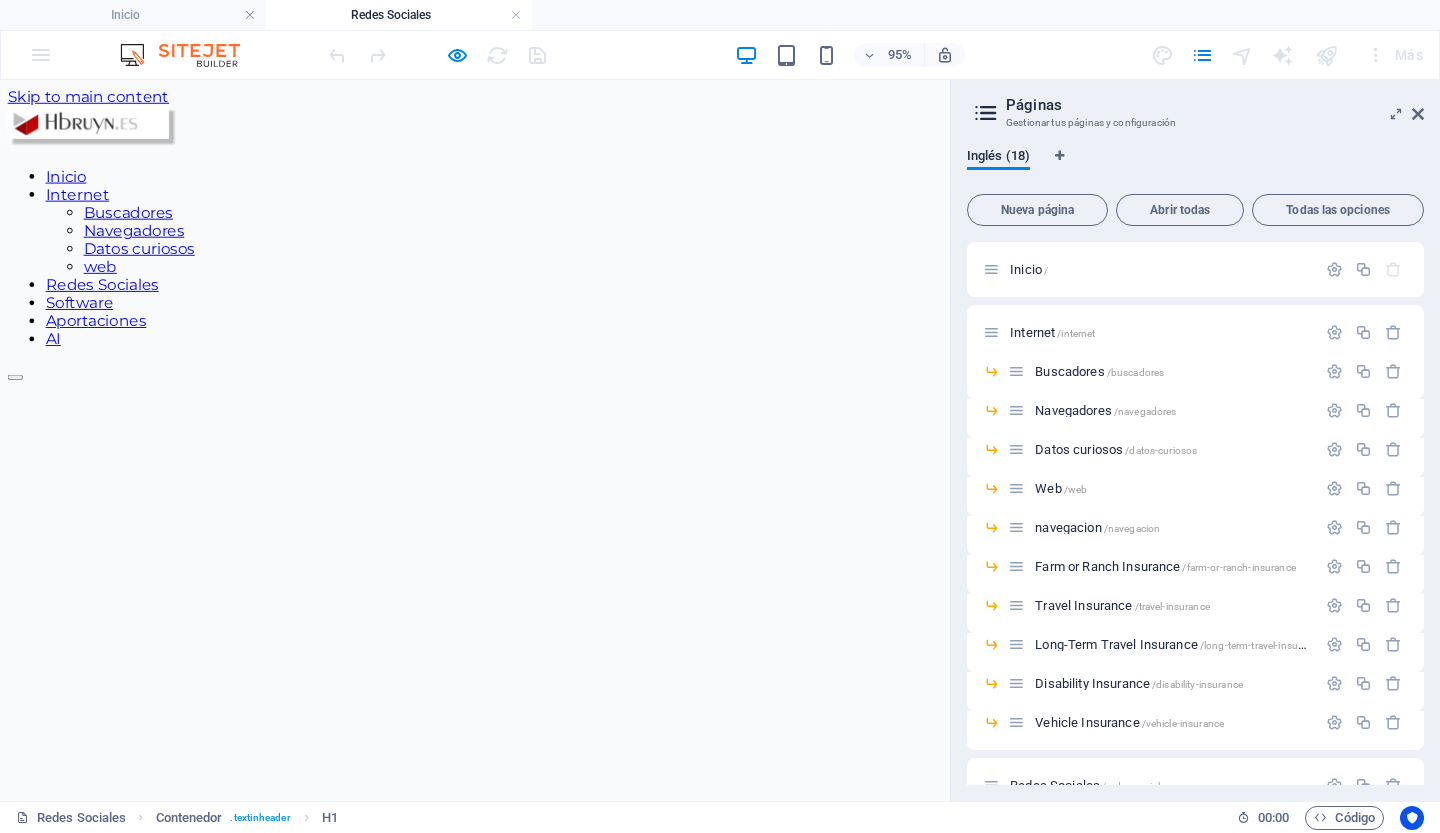 click on "Redes Sociales" at bounding box center (500, 1085) 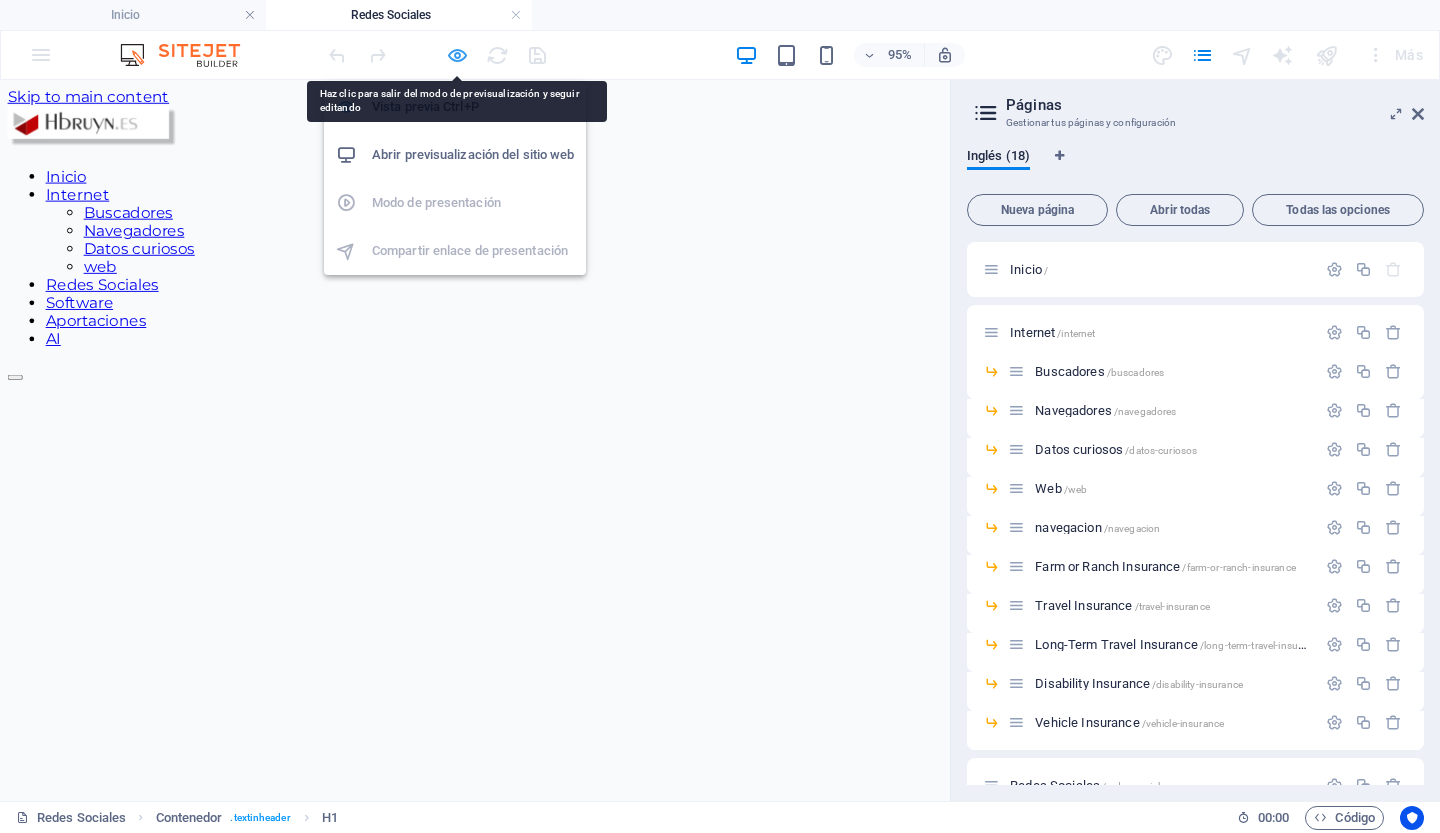 click at bounding box center (457, 55) 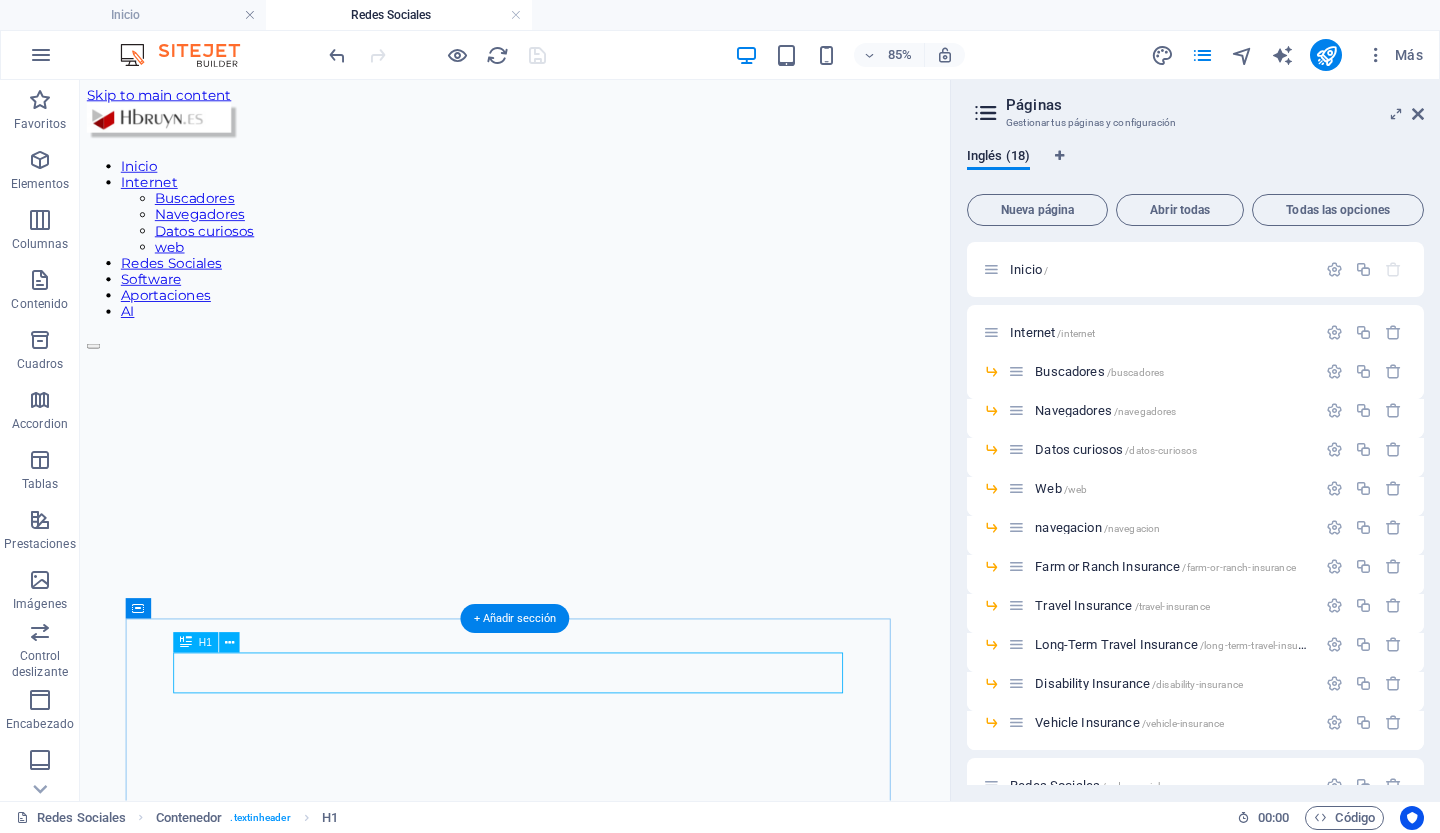 click on "Redes Sociales" at bounding box center (592, 1227) 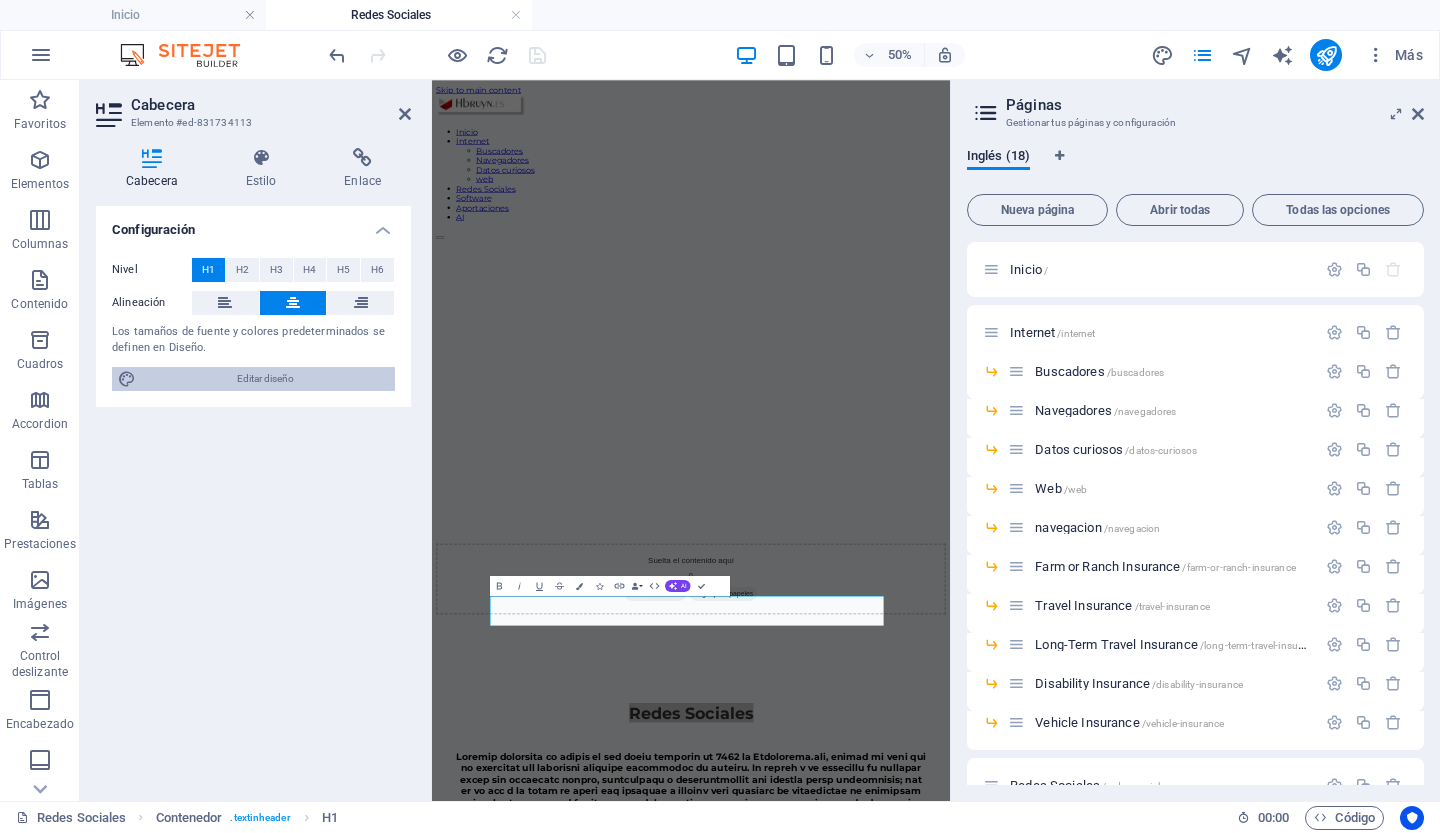 click on "Editar diseño" at bounding box center (265, 379) 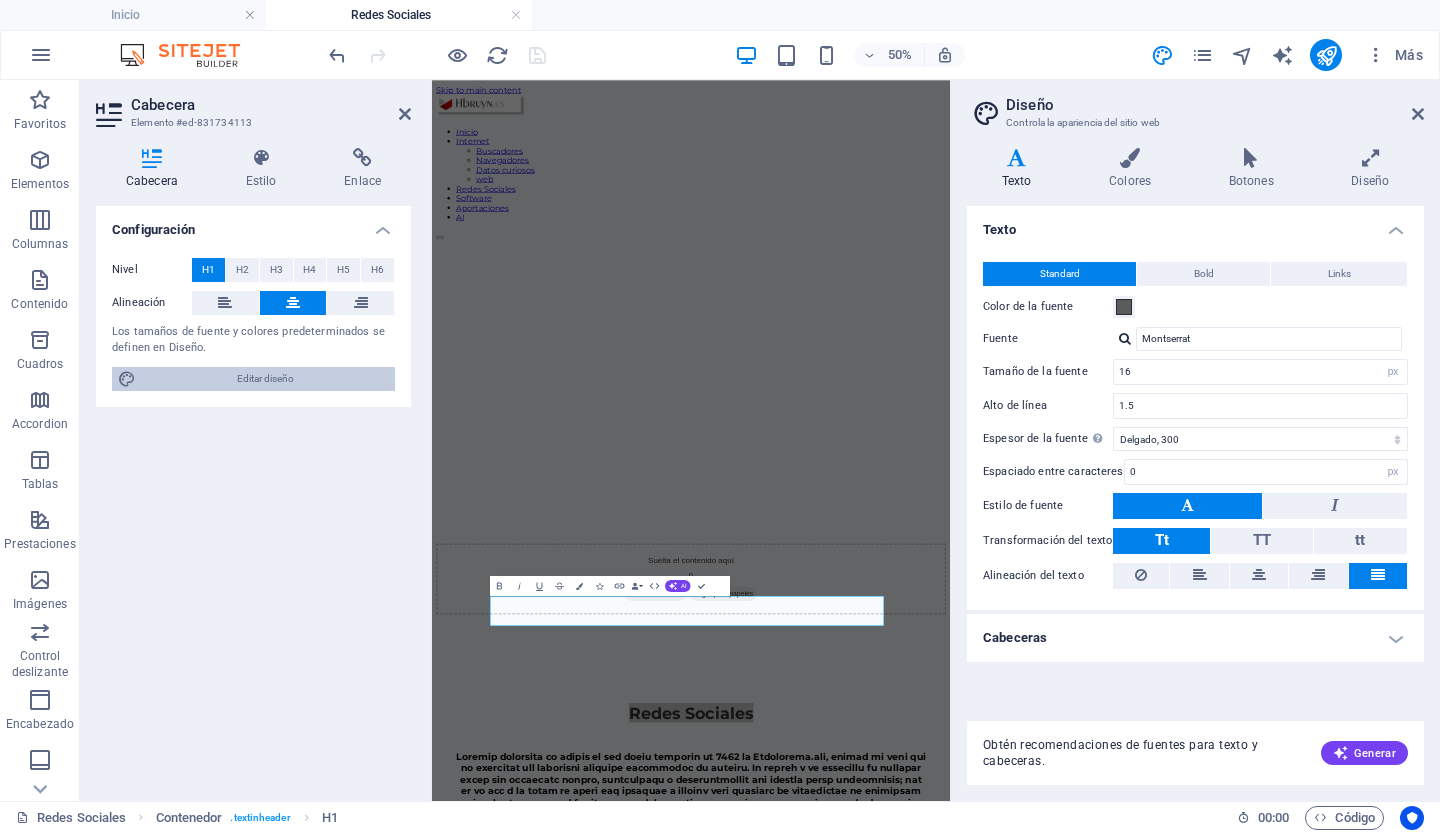 click on "Editar diseño" at bounding box center (265, 379) 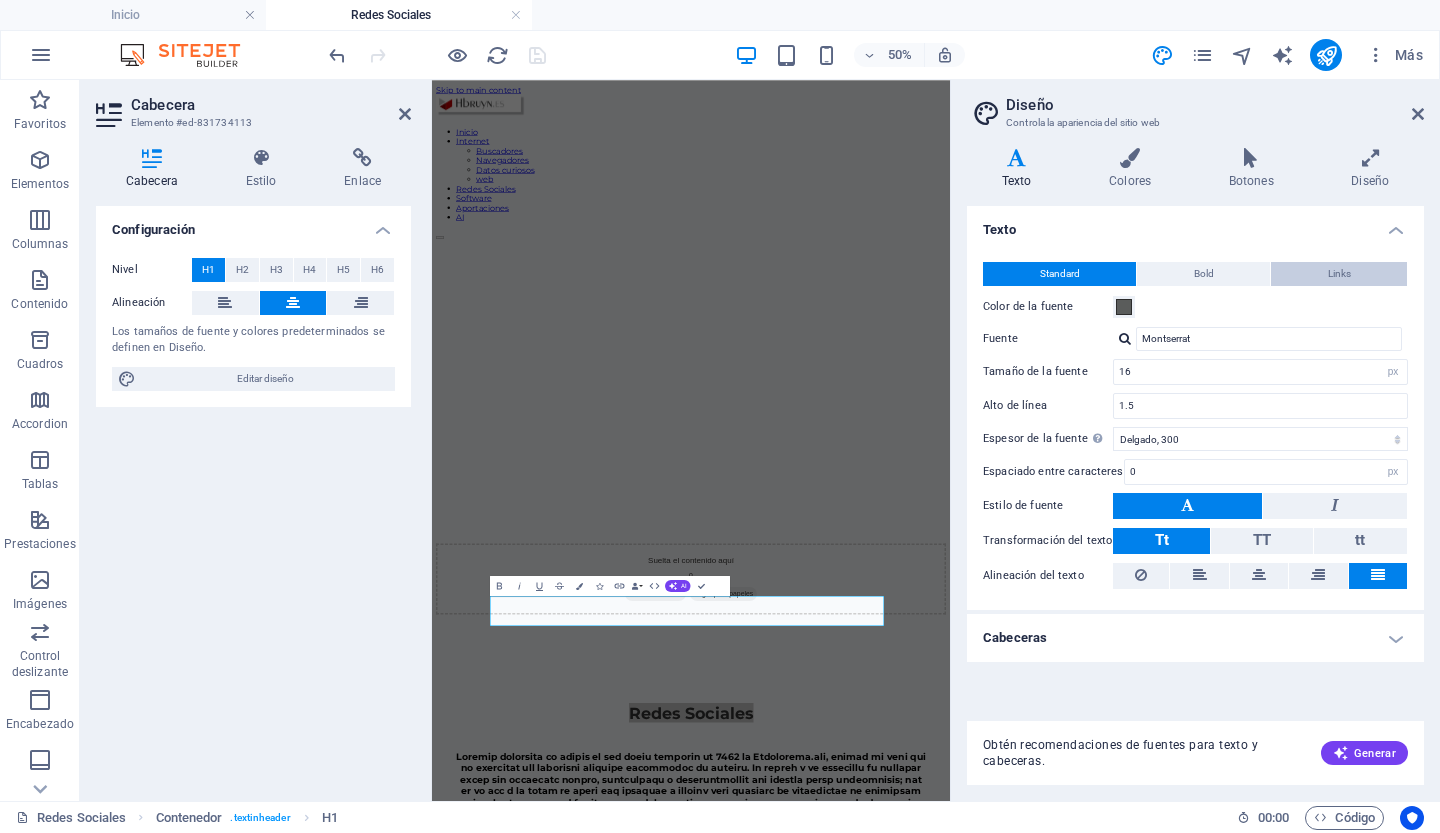 click on "Links" at bounding box center (1339, 274) 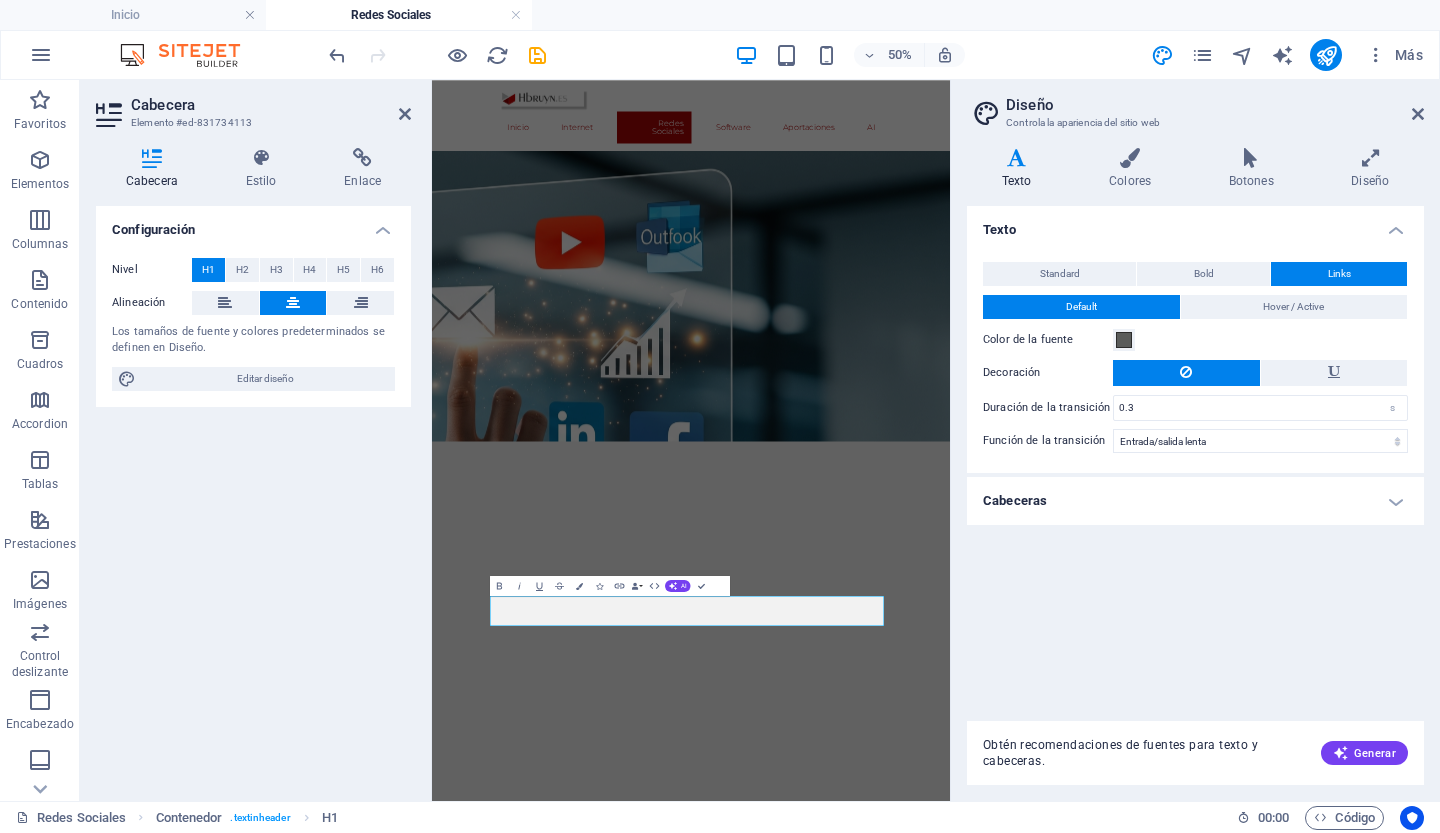click on "Links" at bounding box center [1339, 274] 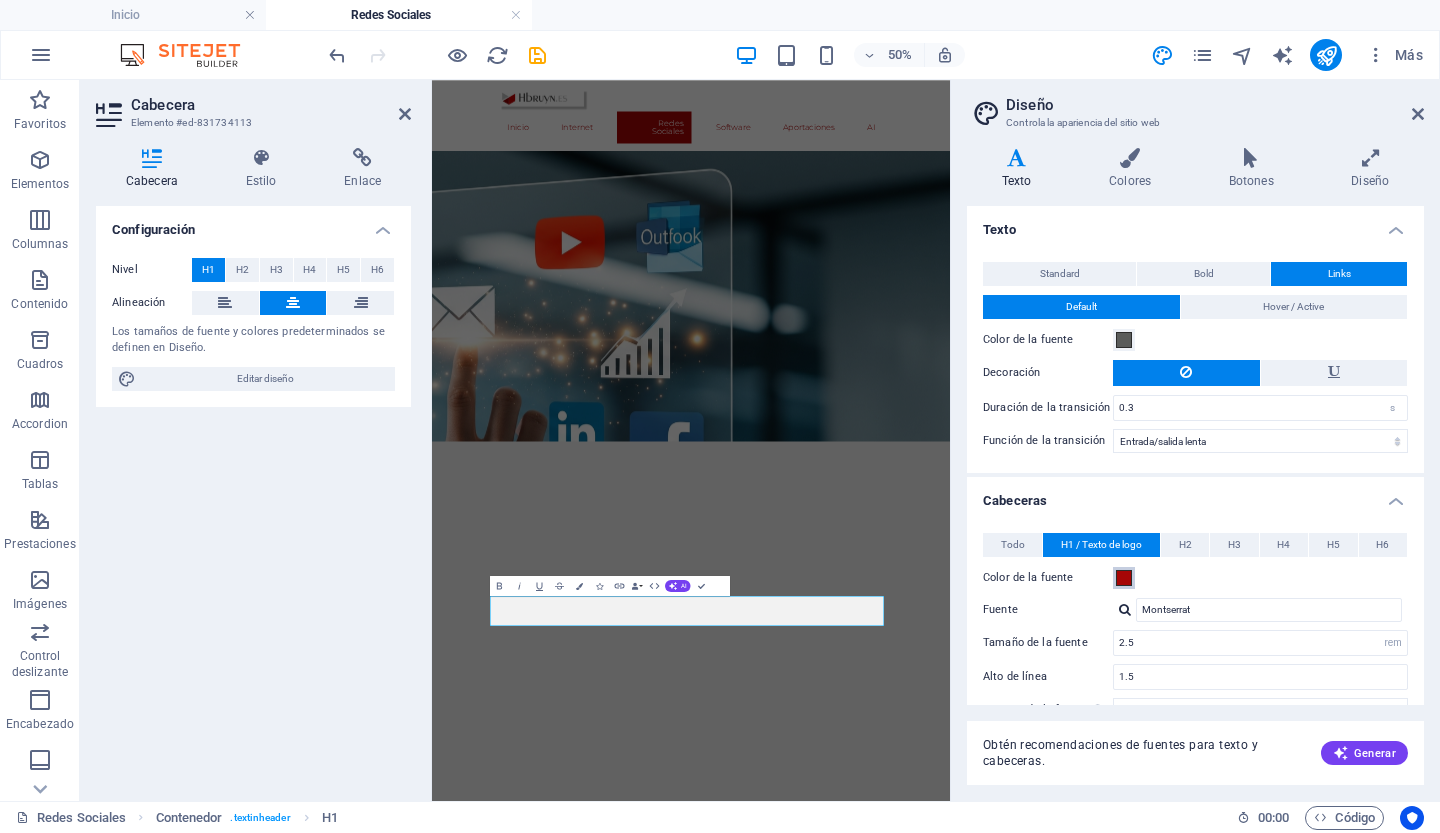click at bounding box center [1124, 578] 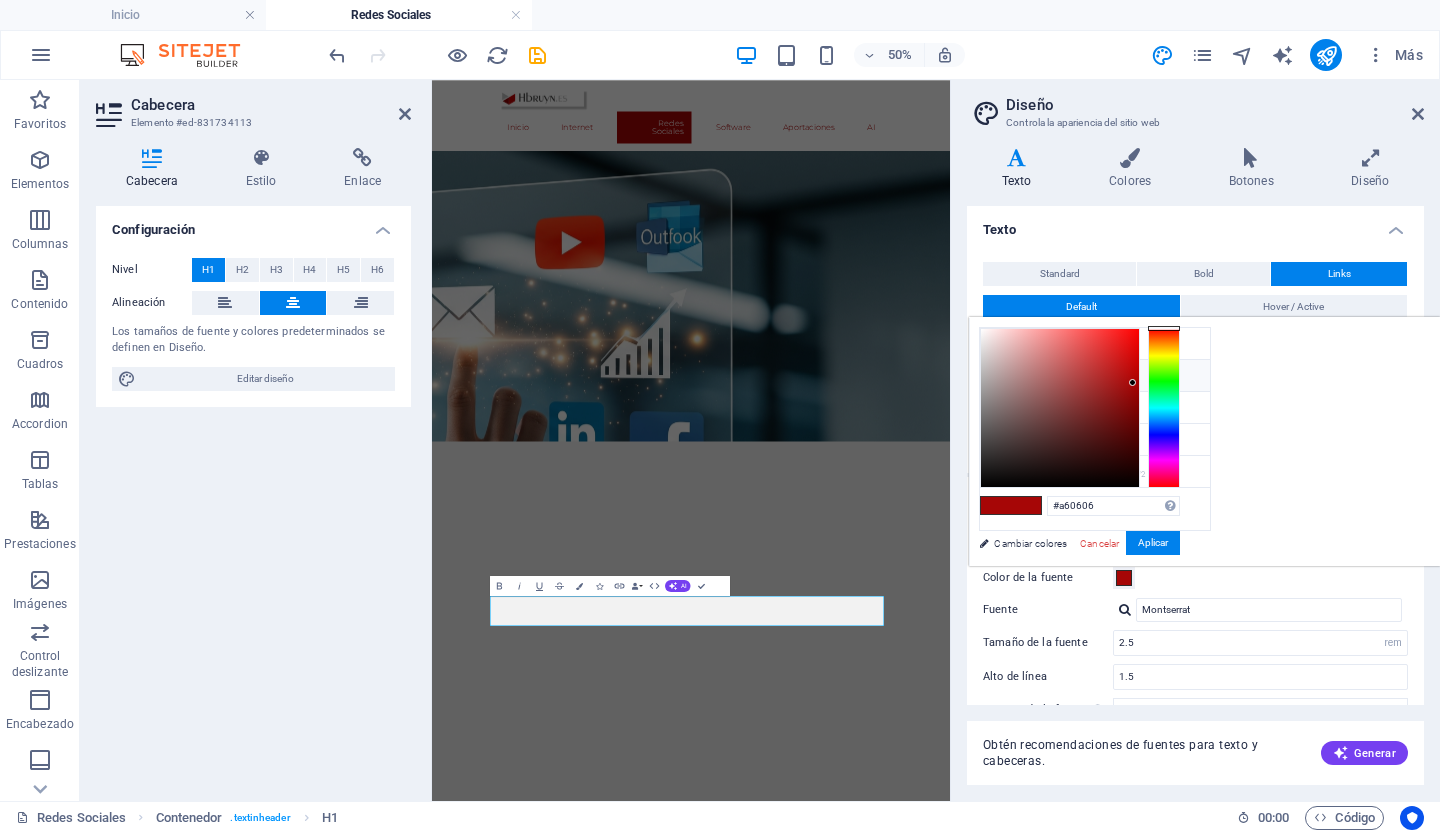 click at bounding box center [1124, 578] 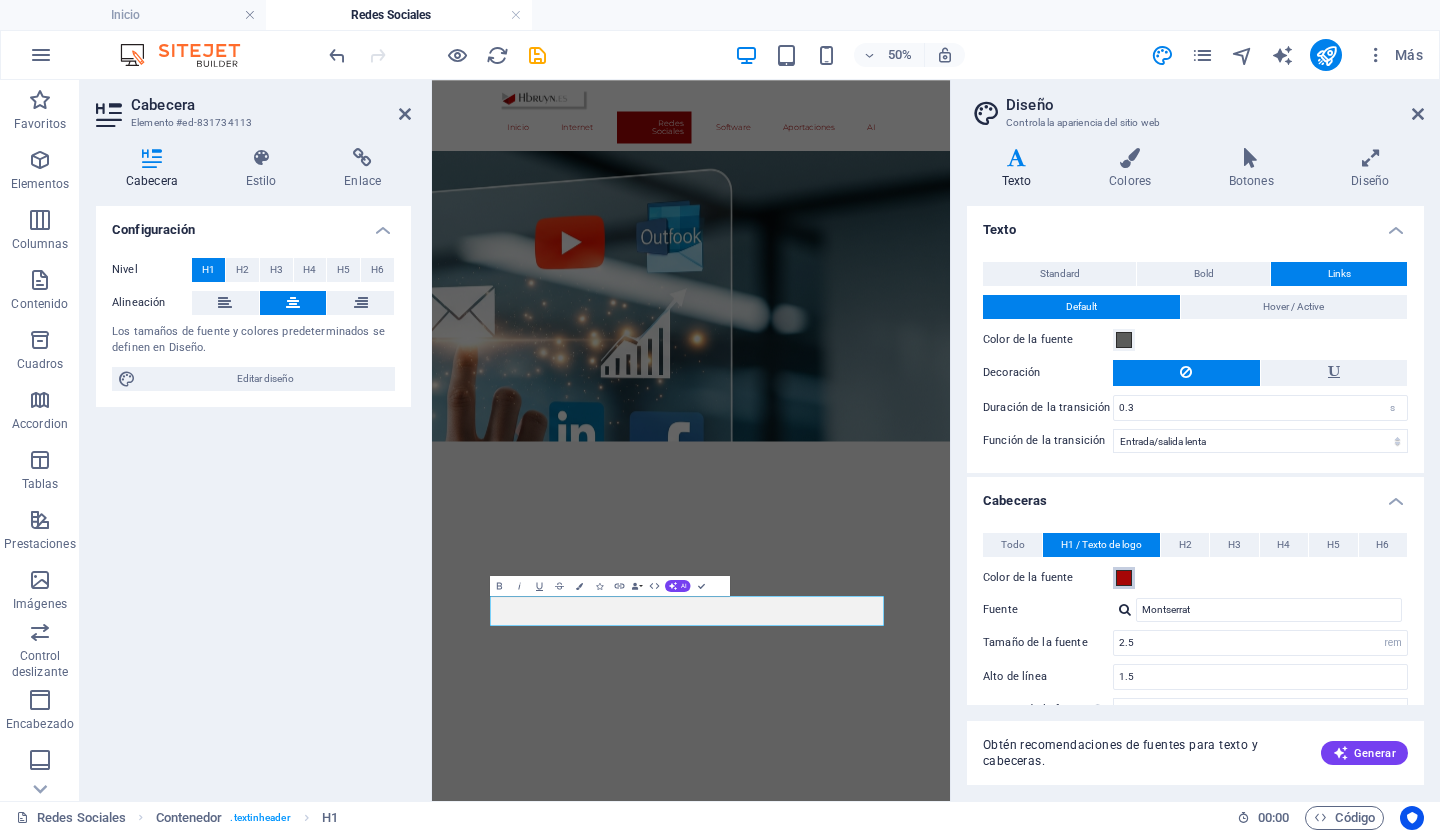 click at bounding box center [1124, 578] 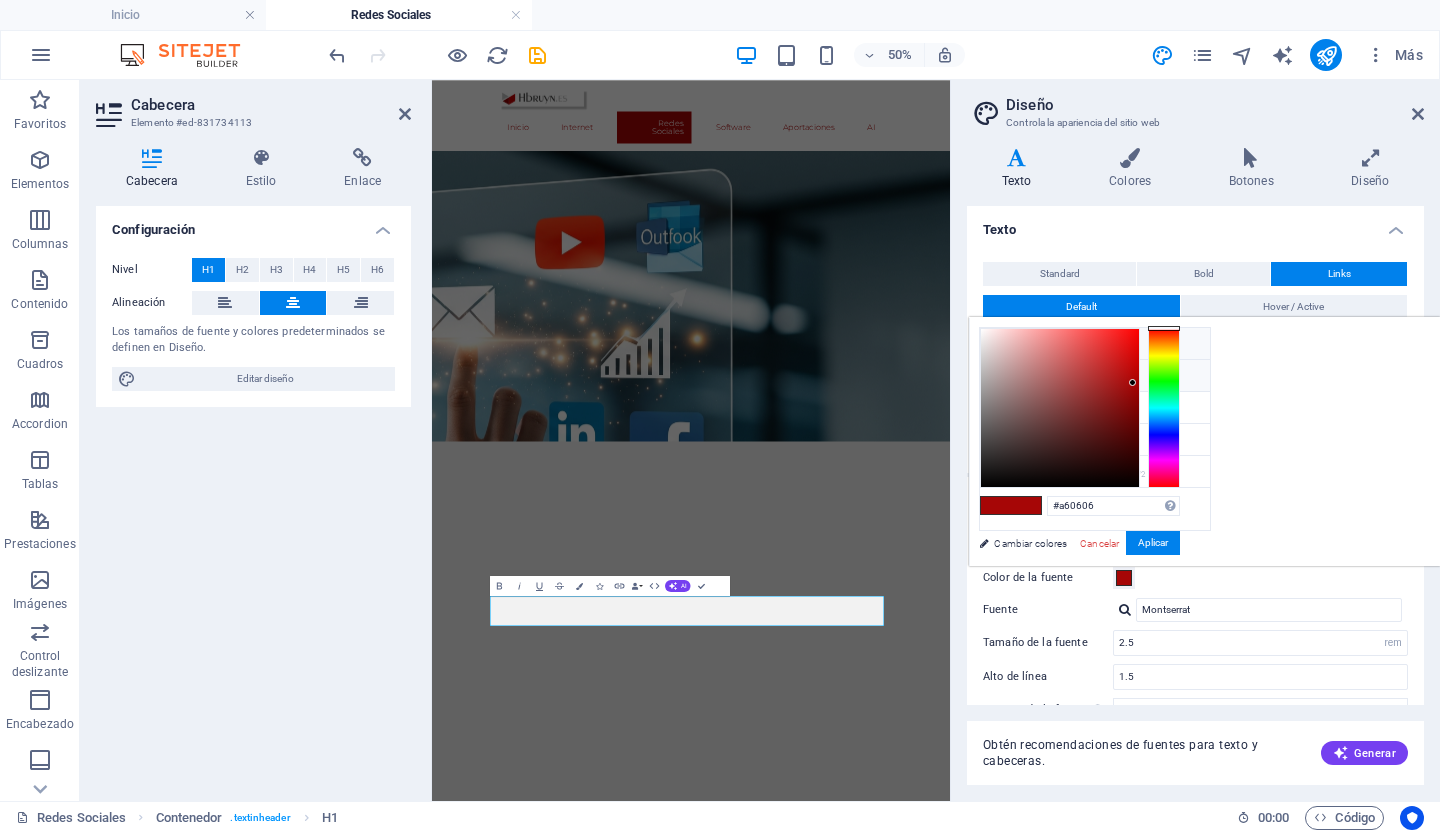 click on "Color de fondo
#ffffff" at bounding box center (1095, 344) 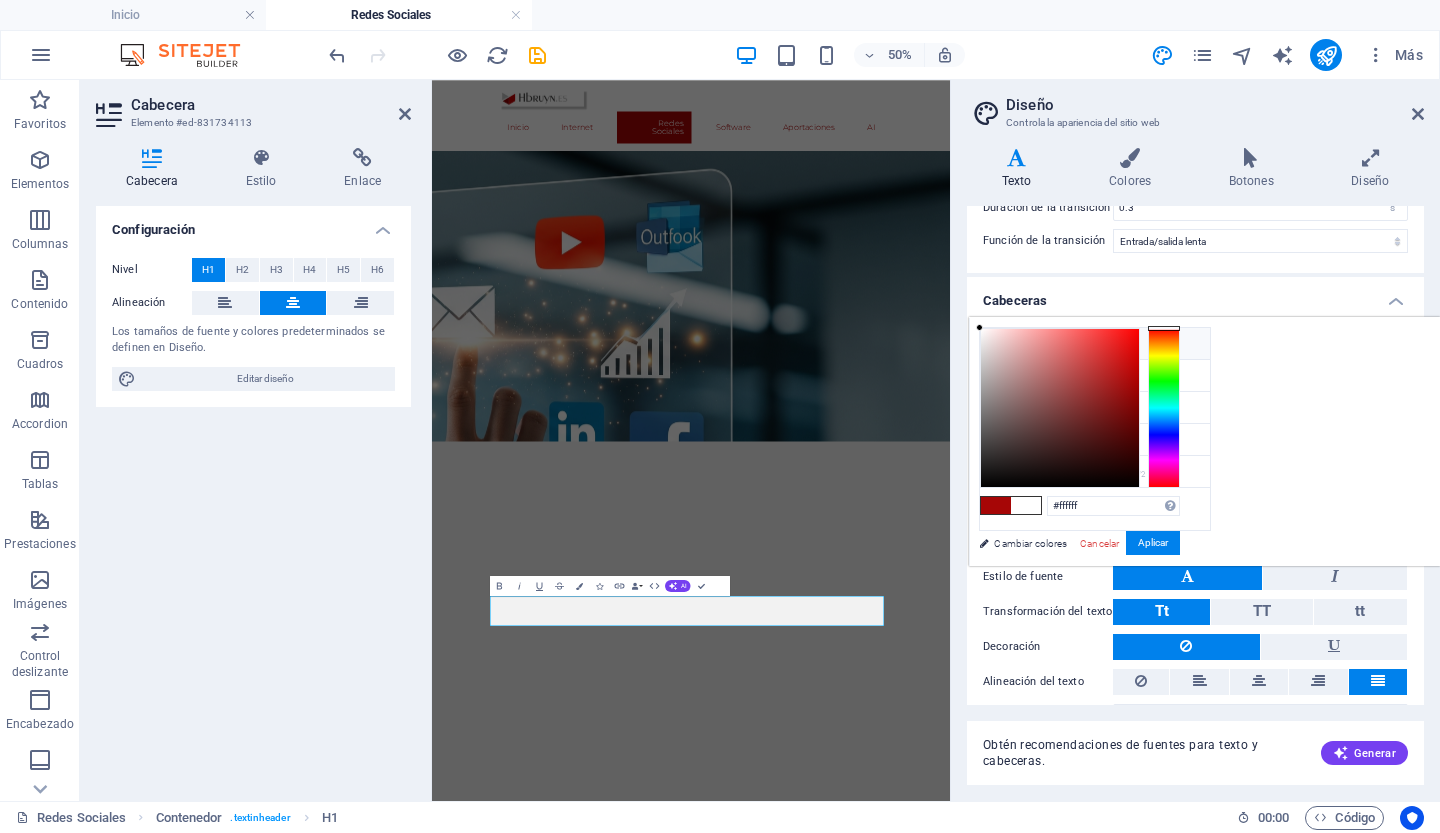 scroll, scrollTop: 237, scrollLeft: 0, axis: vertical 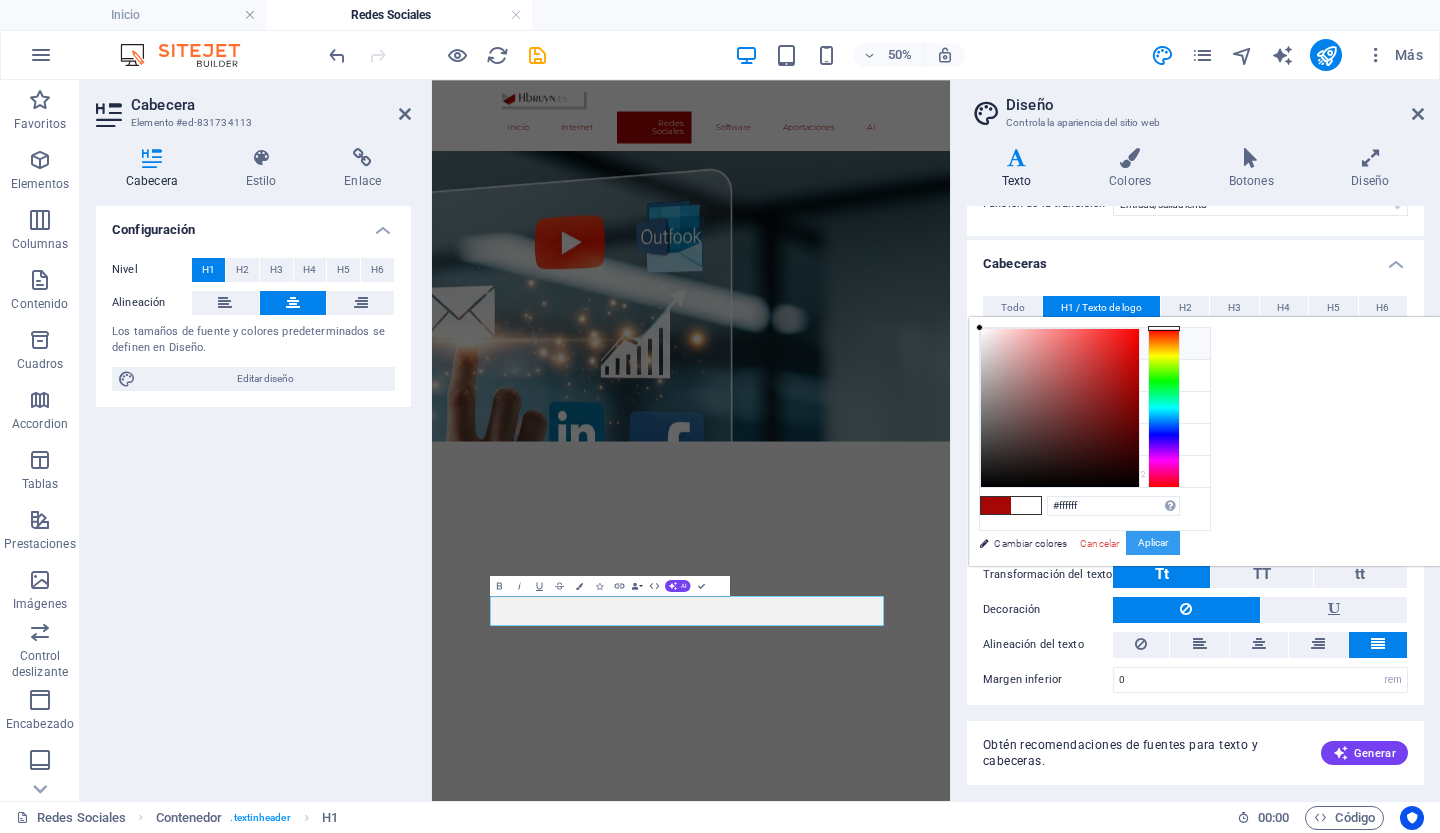 click on "Aplicar" at bounding box center (1153, 543) 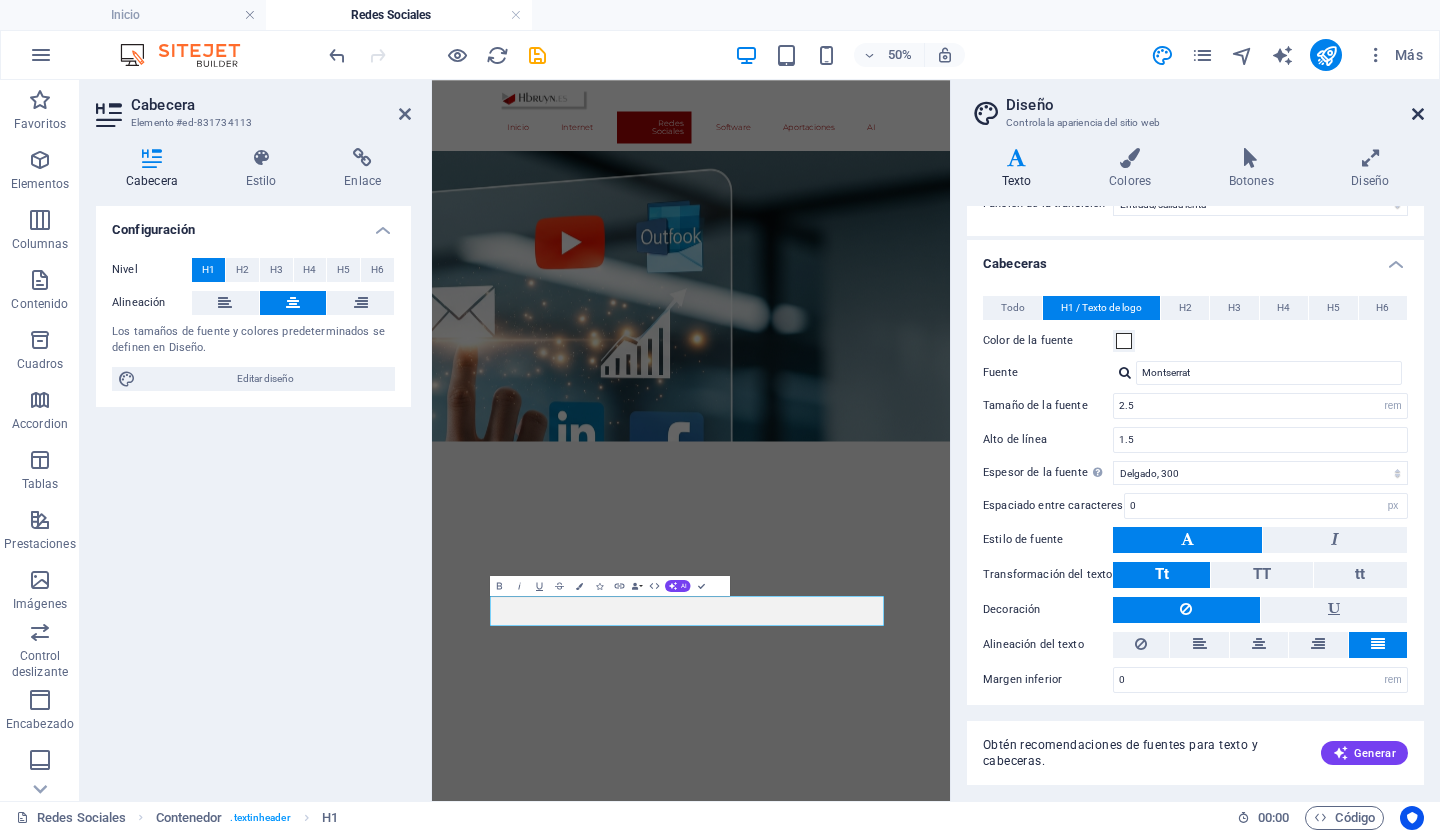 click at bounding box center [1418, 114] 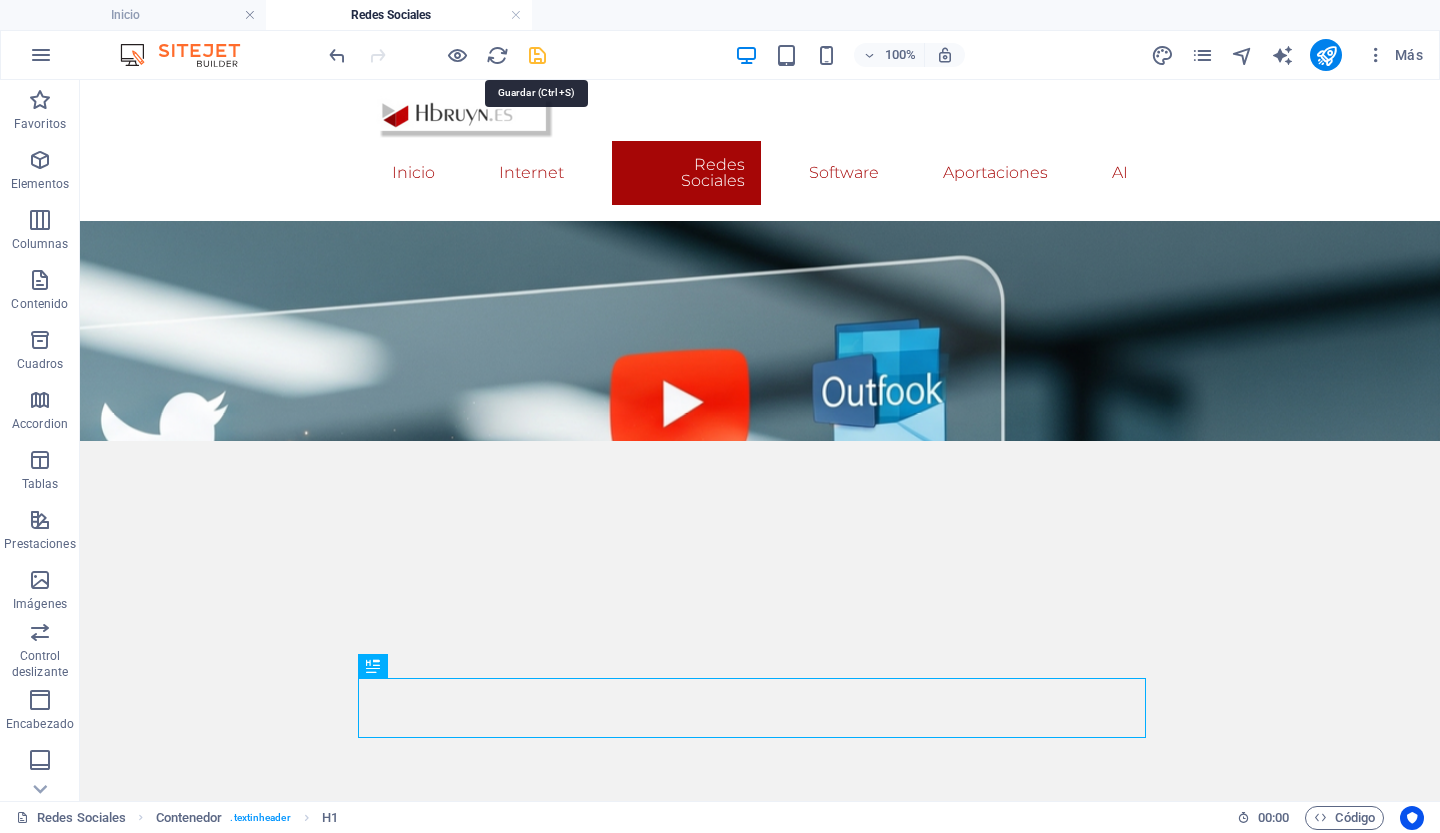 click at bounding box center [537, 55] 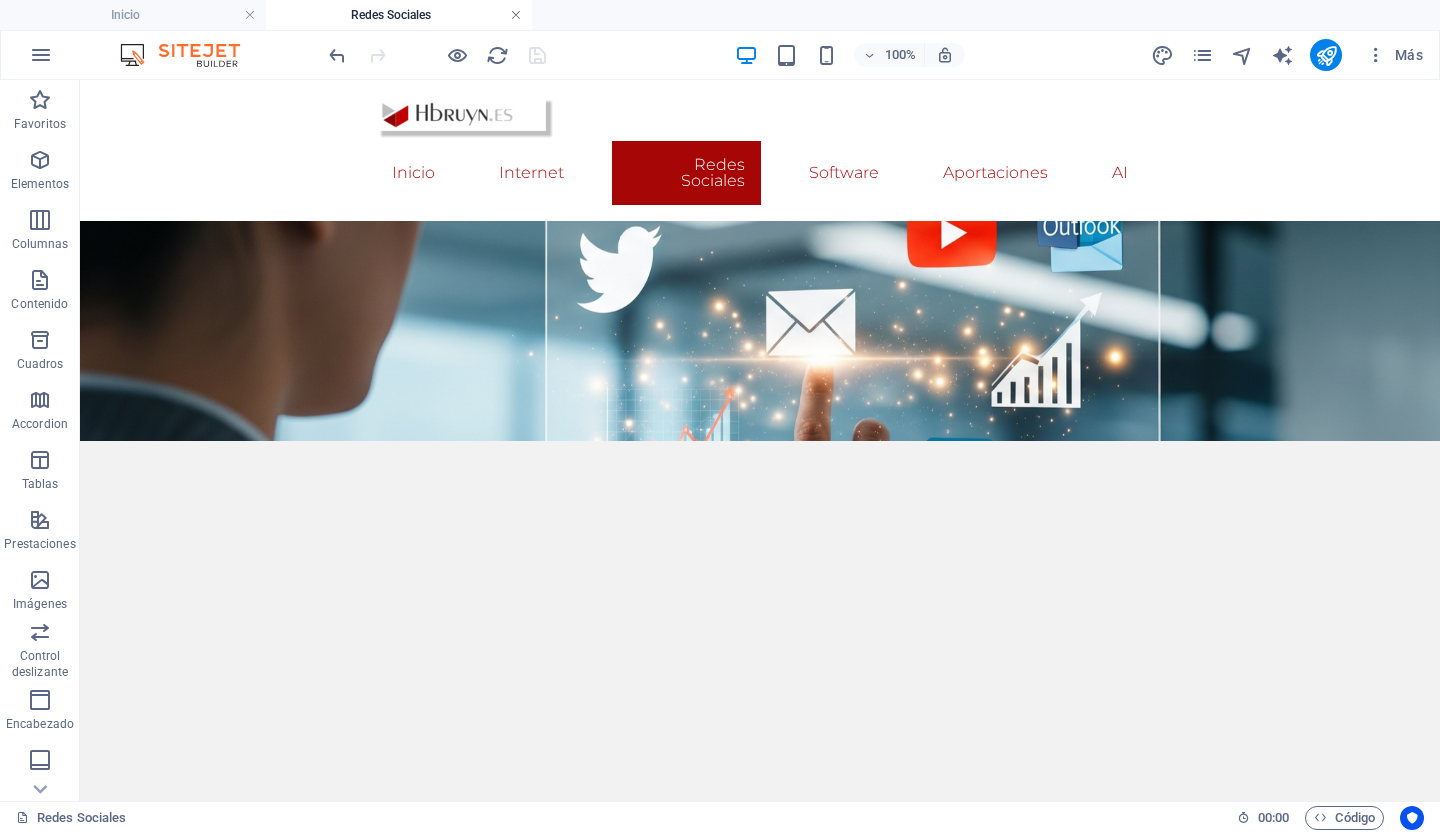 click at bounding box center [516, 15] 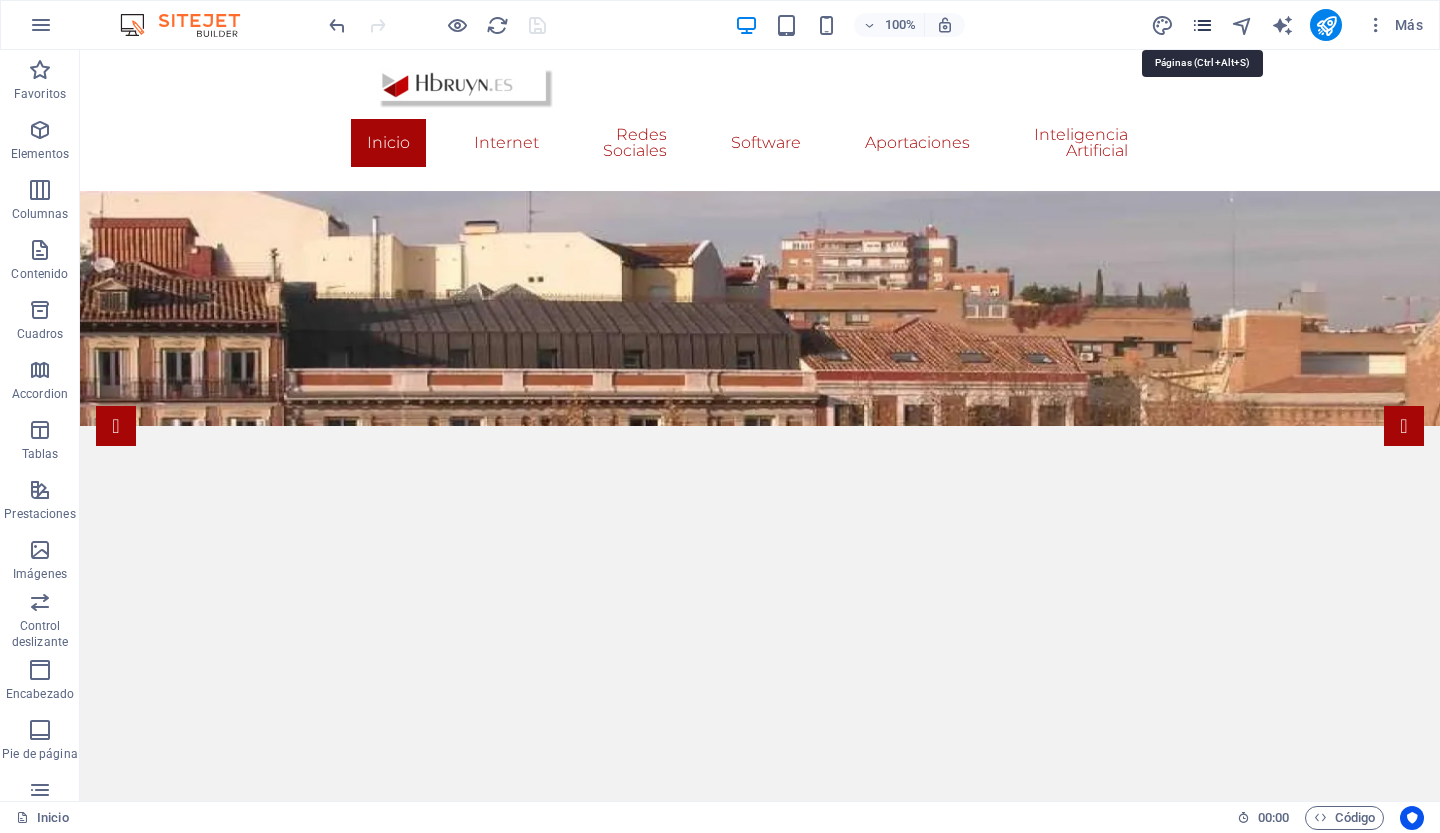 click at bounding box center (1202, 25) 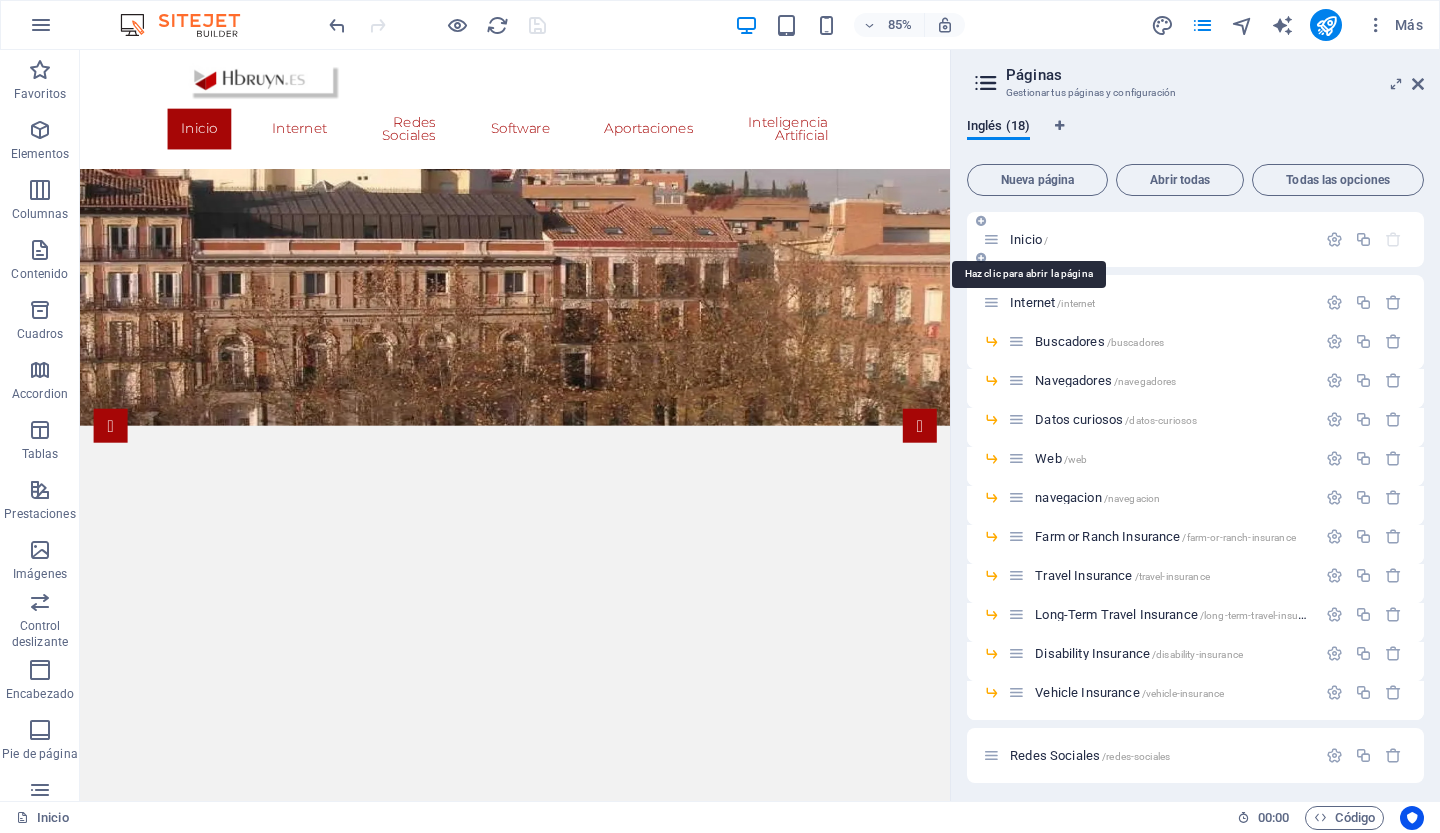 click on "Inicio /" at bounding box center [1029, 239] 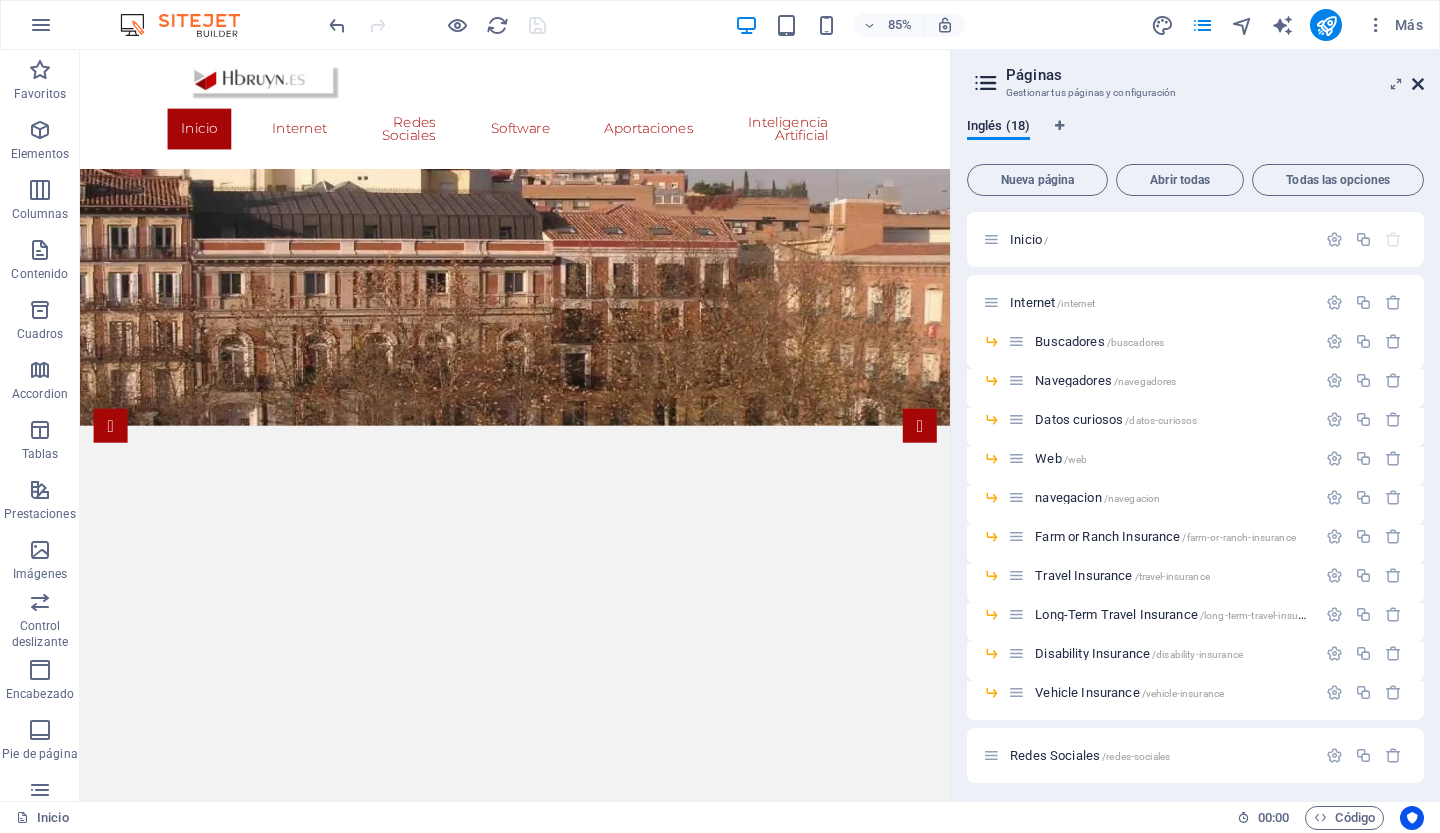 click at bounding box center [1418, 84] 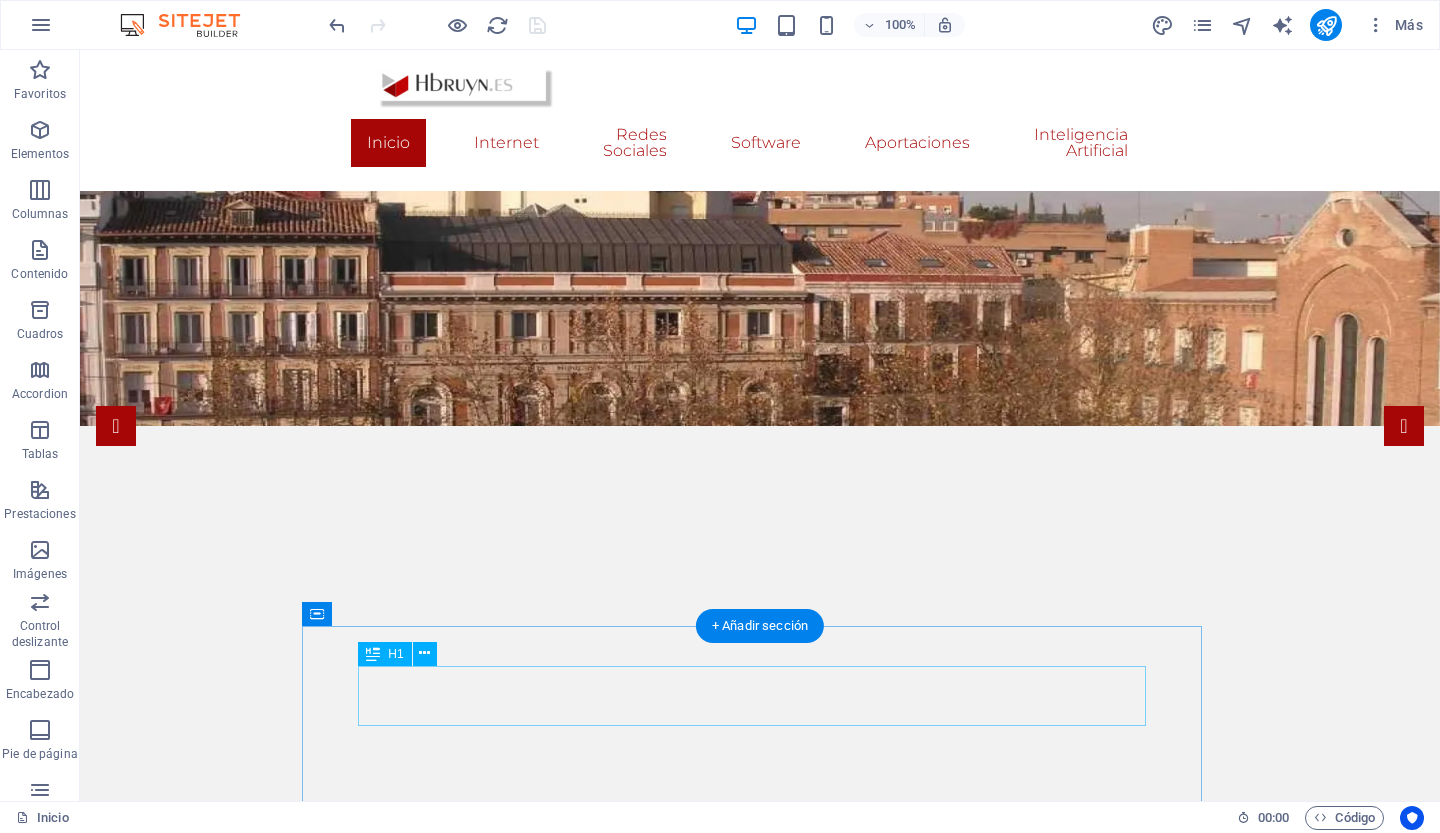 click on "hbruyn.es" at bounding box center (760, 1004) 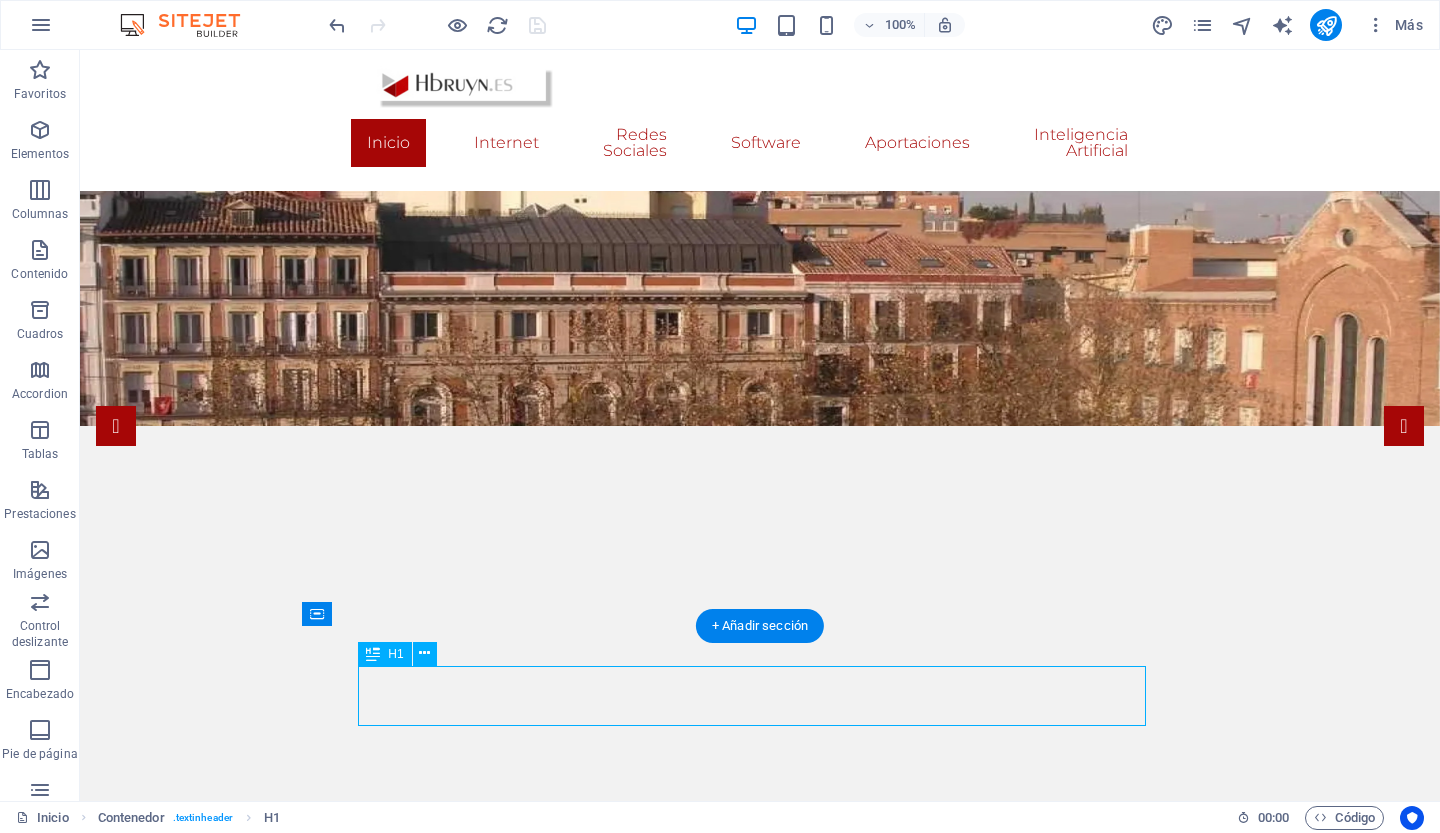 click on "hbruyn.es" at bounding box center [760, 1004] 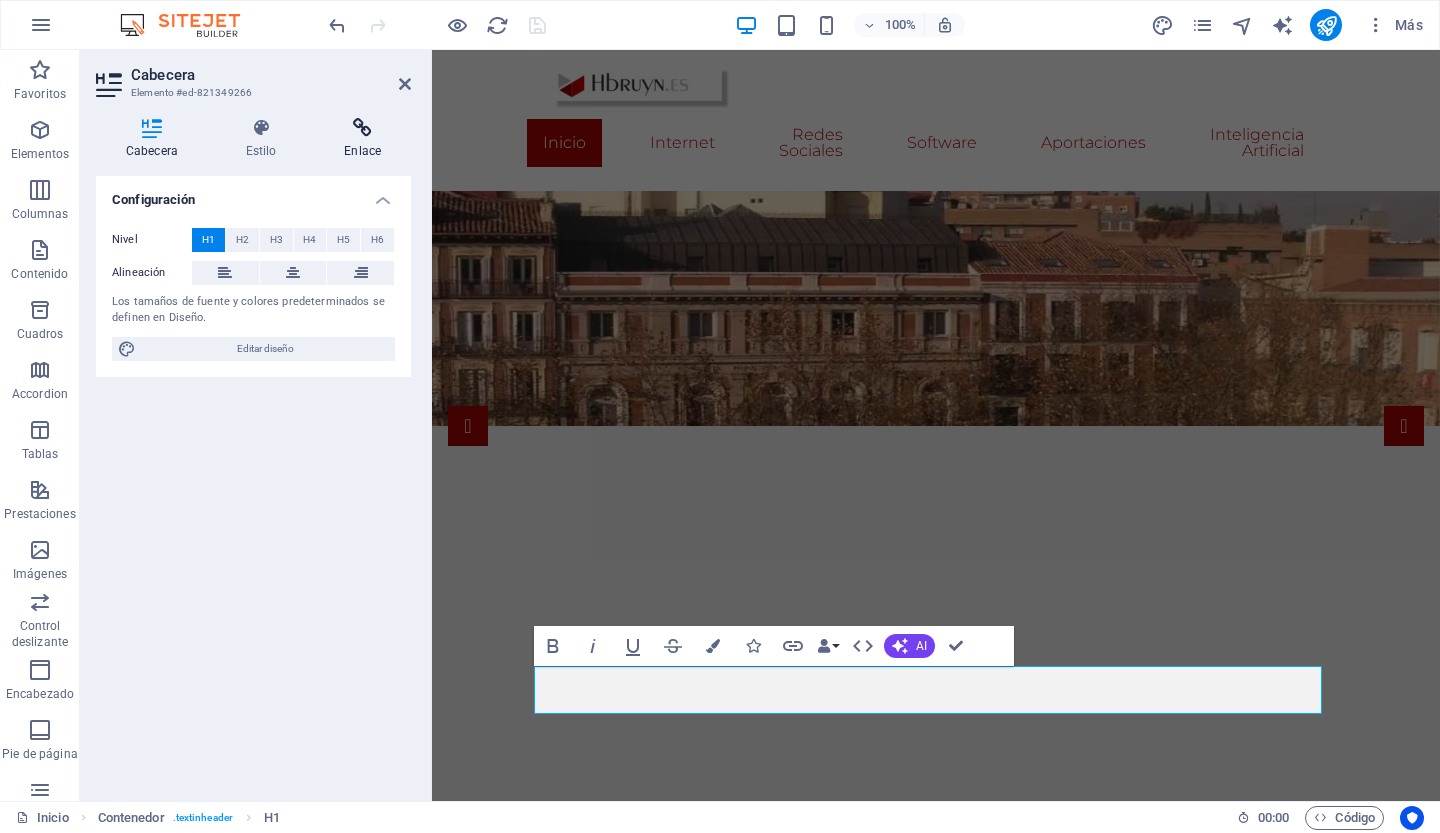 click on "Enlace" at bounding box center (362, 139) 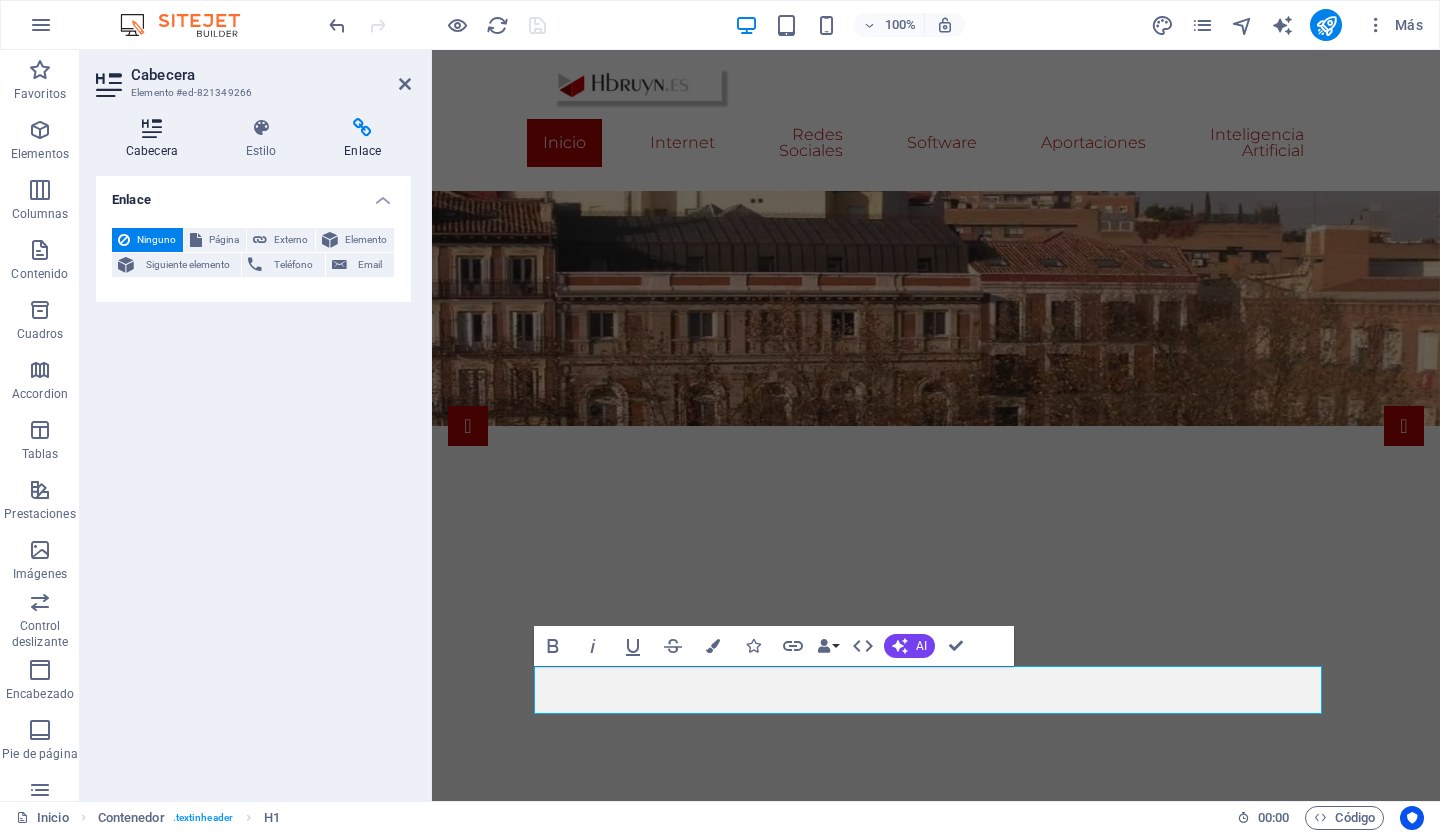 click at bounding box center [152, 128] 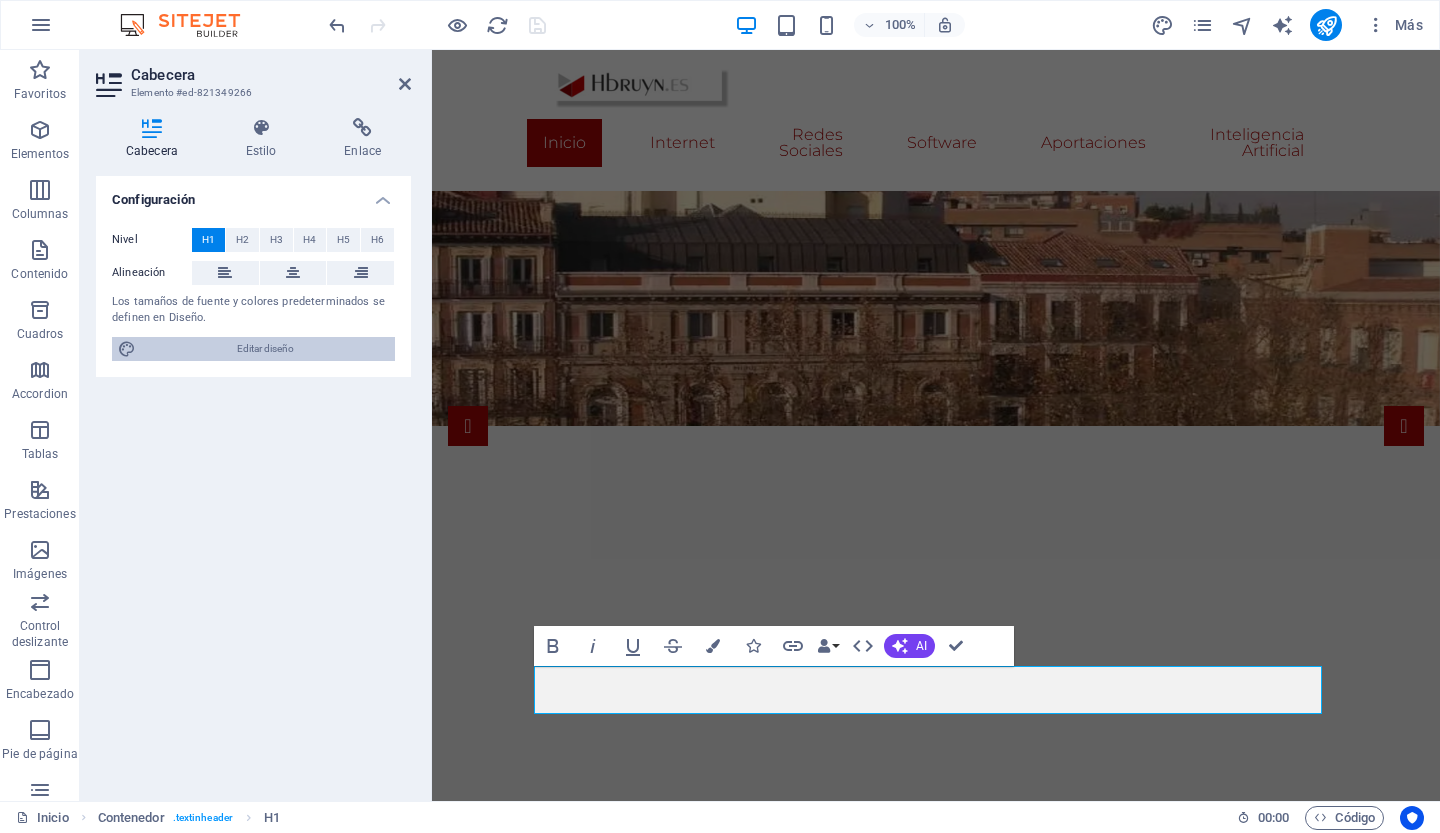 click on "Editar diseño" at bounding box center (265, 349) 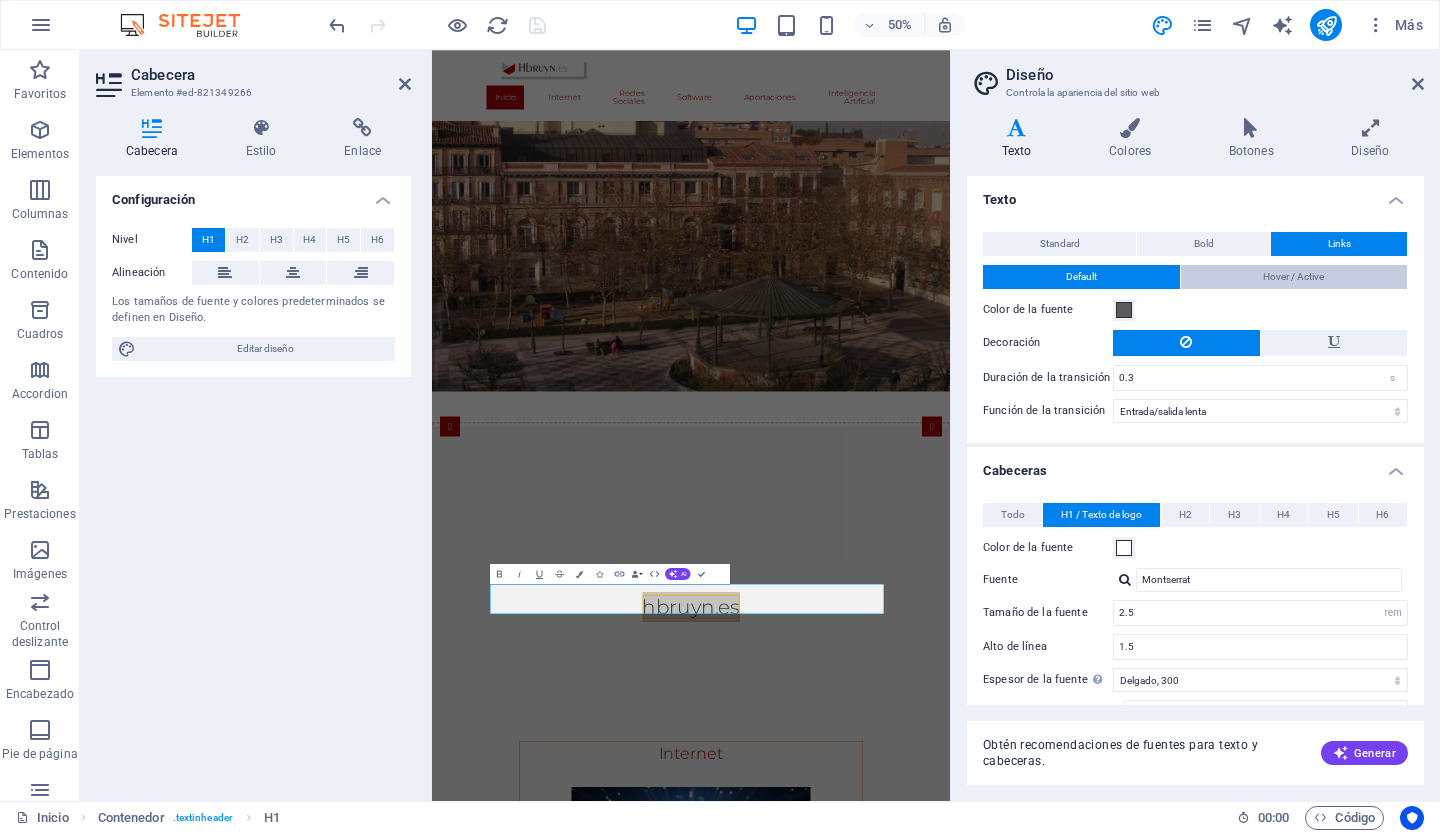 click on "Hover / Active" at bounding box center (1293, 277) 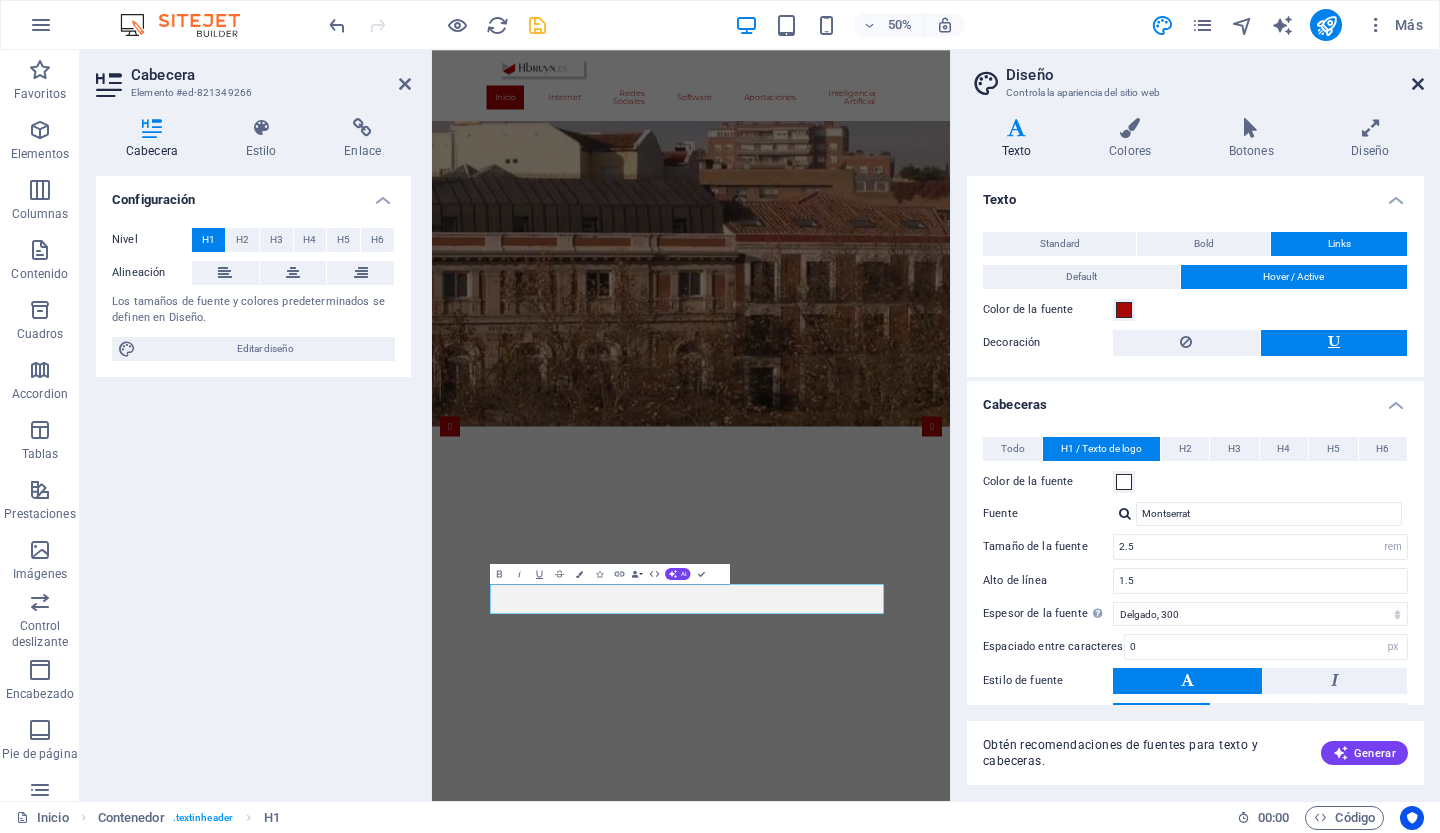 click at bounding box center (1418, 84) 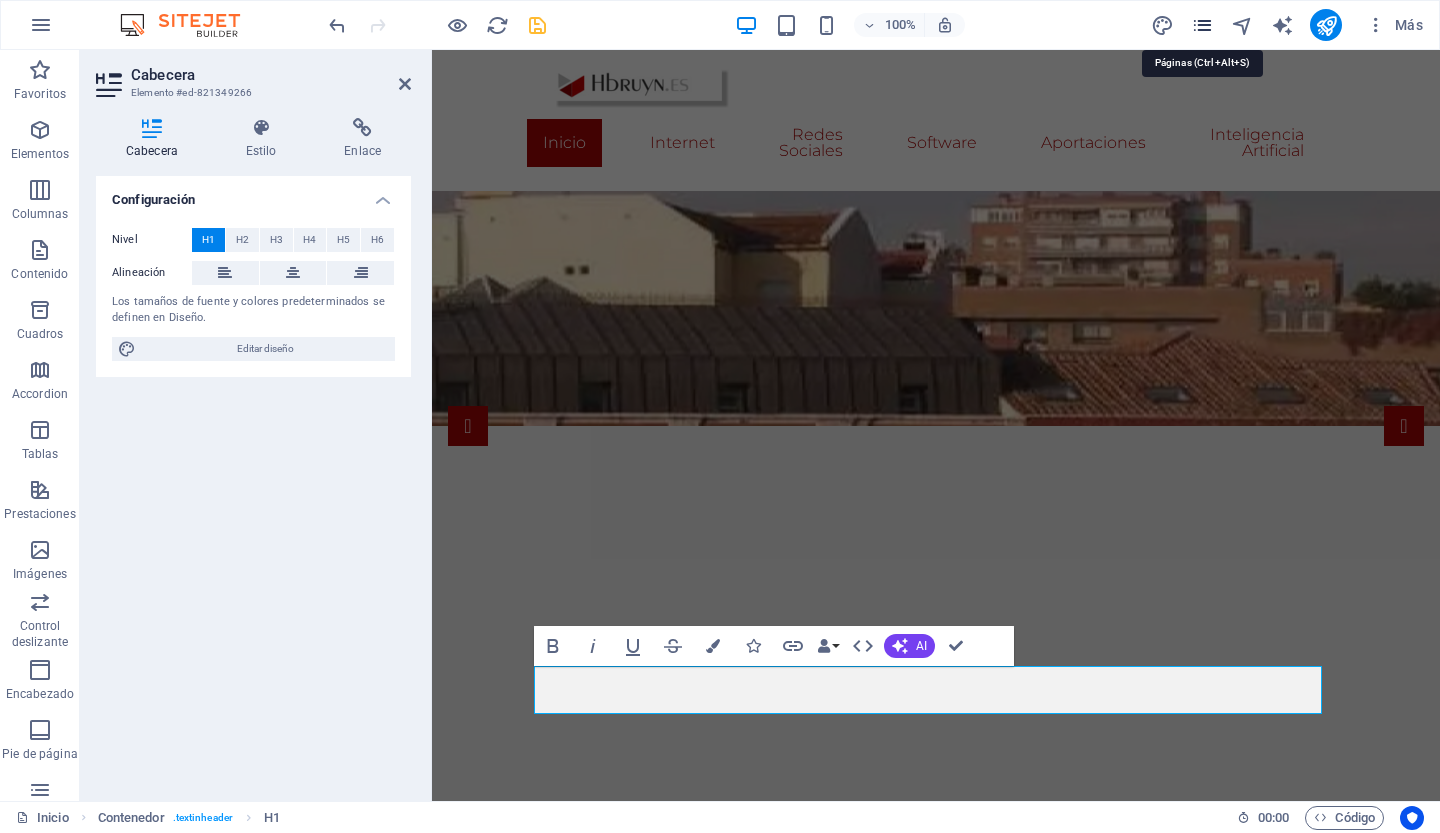 click at bounding box center [1202, 25] 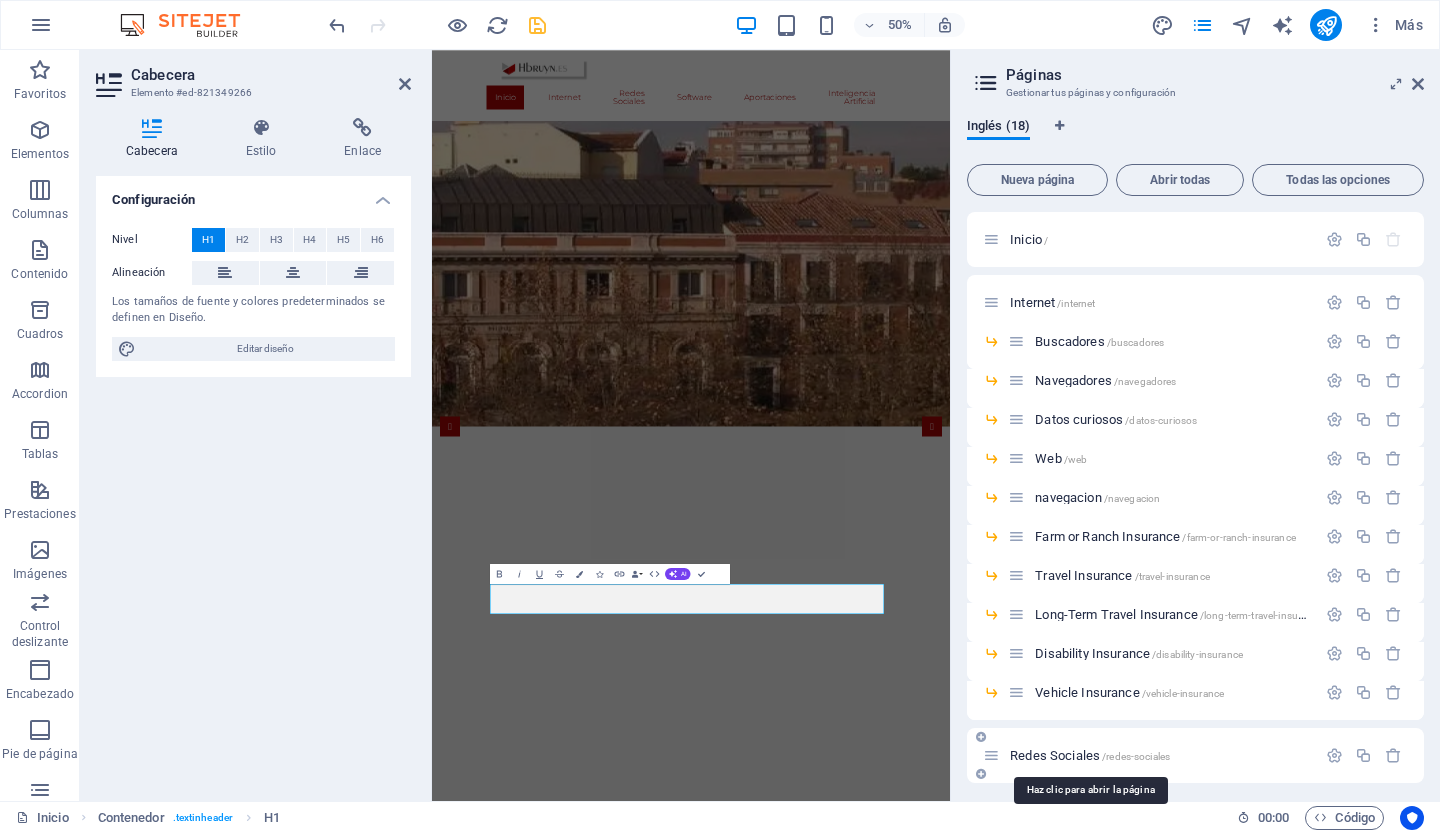 click on "Redes Sociales /redes-sociales" at bounding box center (1090, 755) 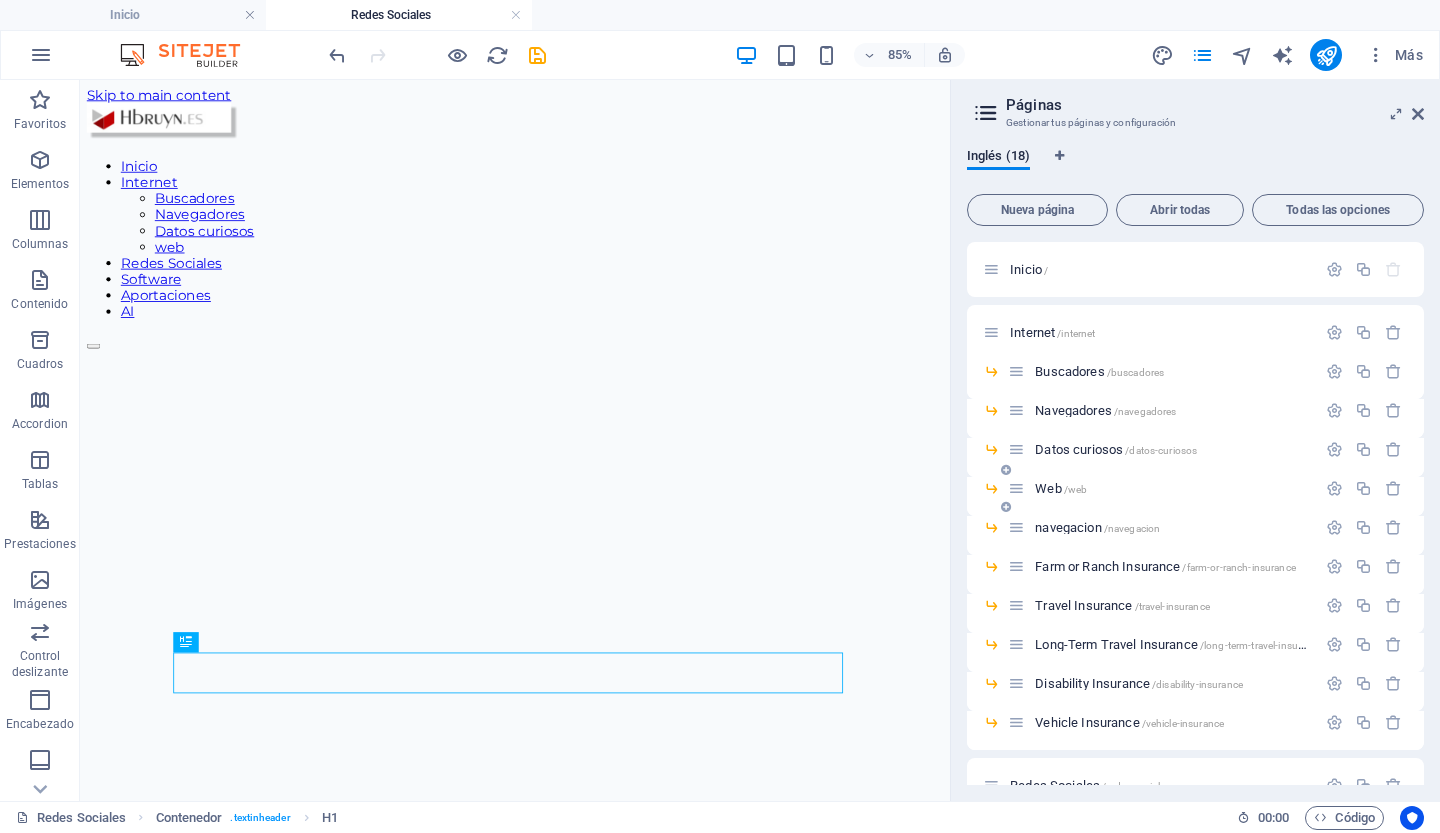 scroll, scrollTop: 0, scrollLeft: 0, axis: both 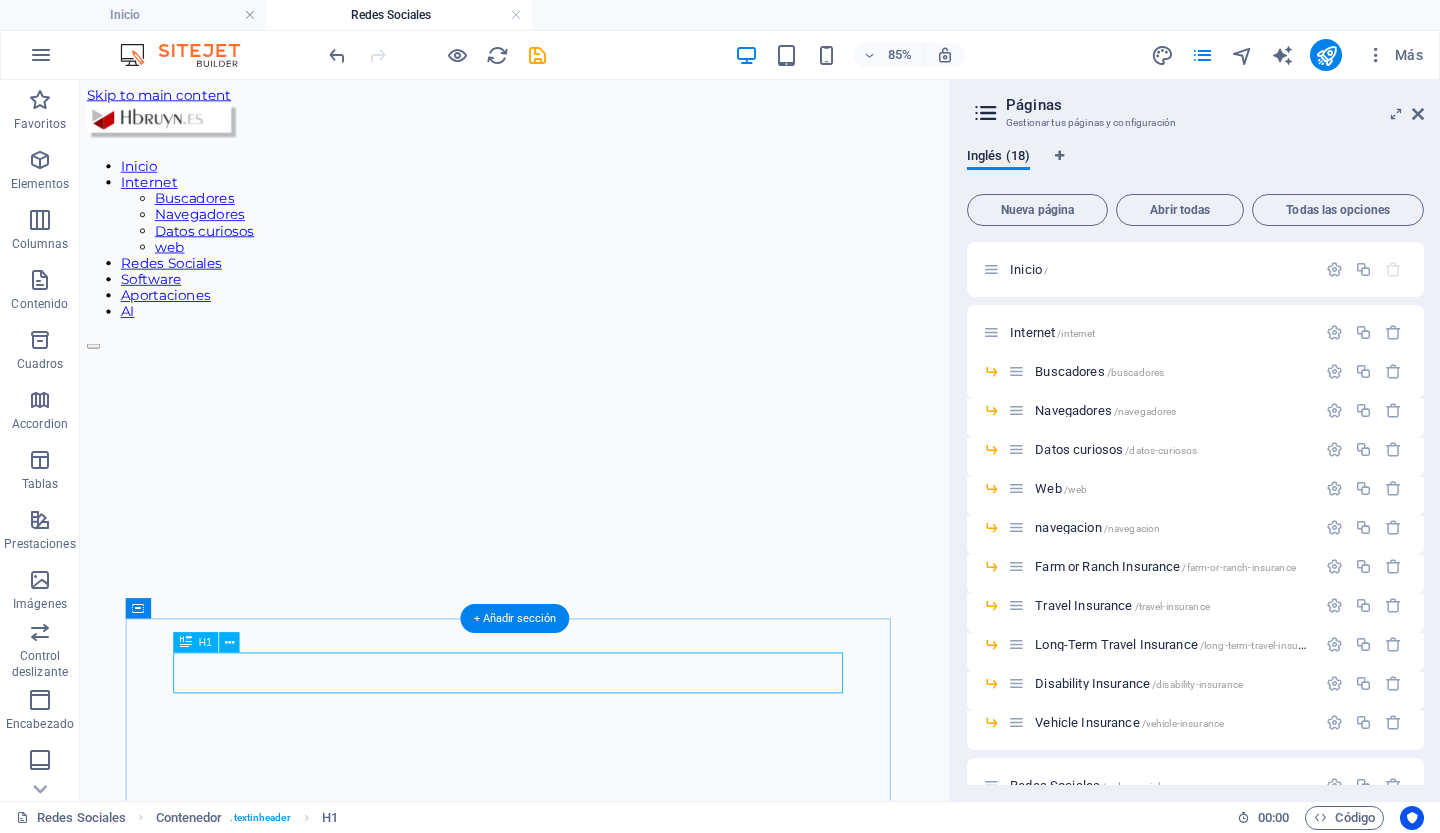click on "Redes Sociales" at bounding box center [592, 1298] 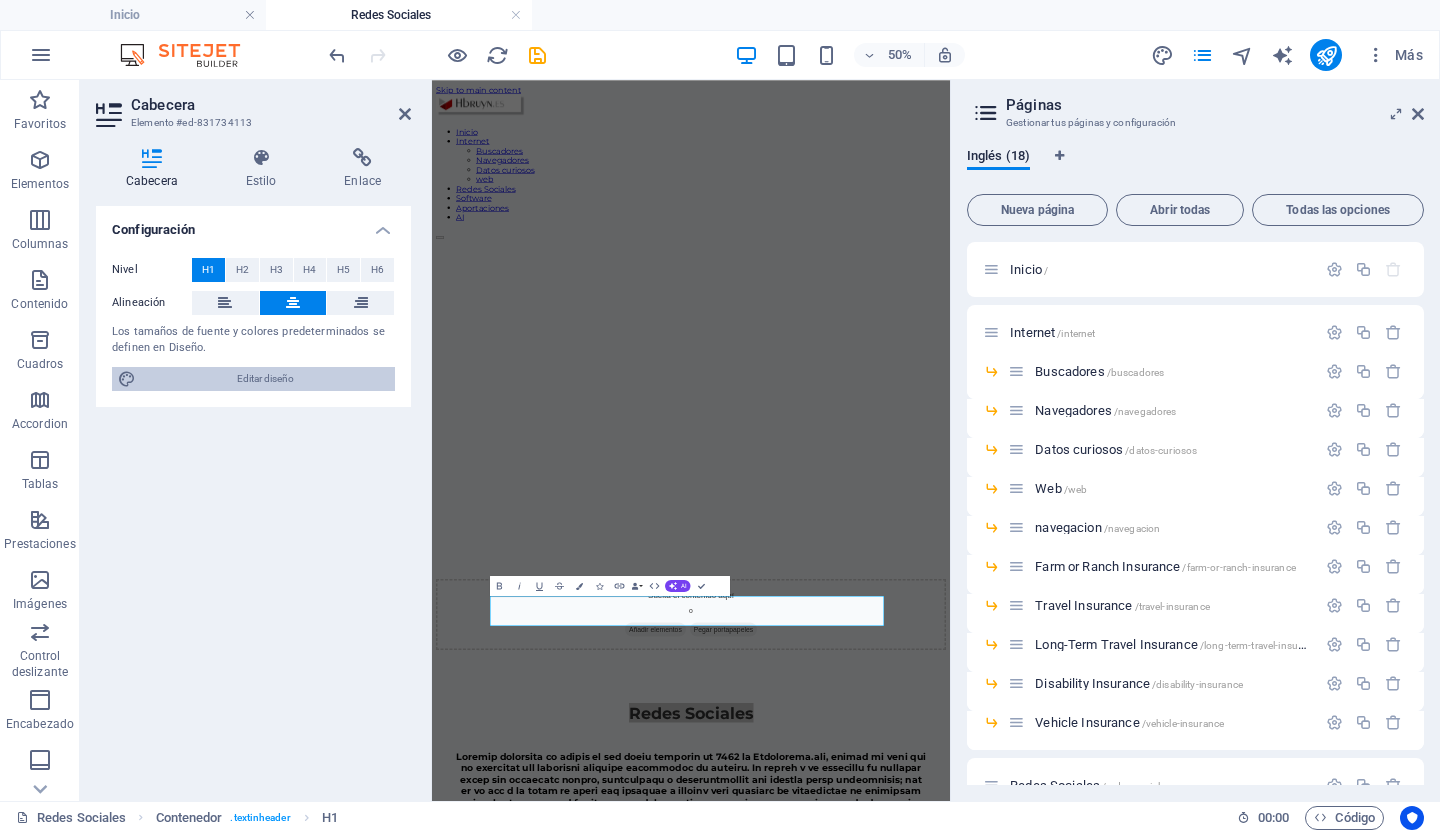 click on "Editar diseño" at bounding box center (265, 379) 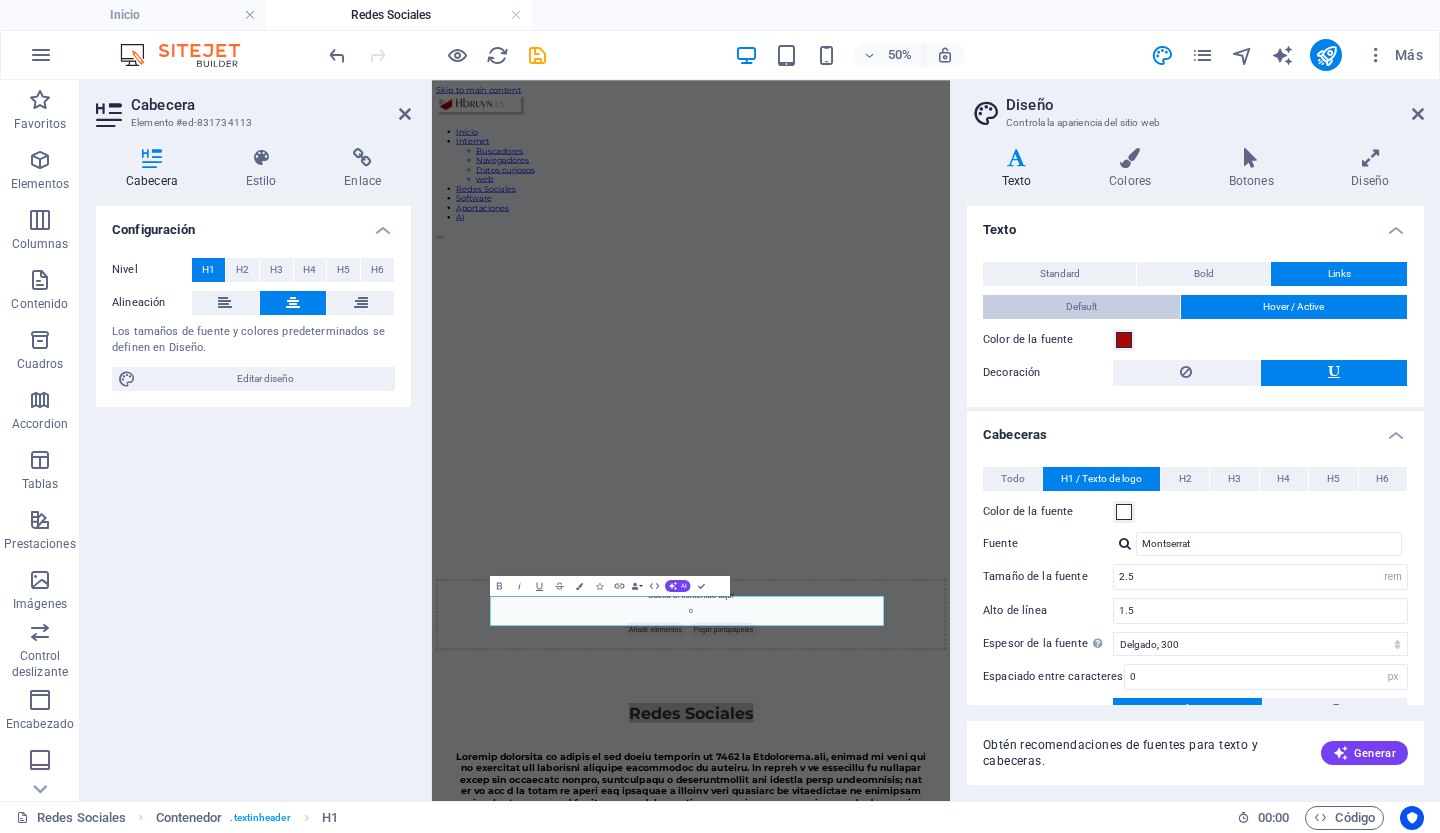 click on "Default" at bounding box center [1081, 307] 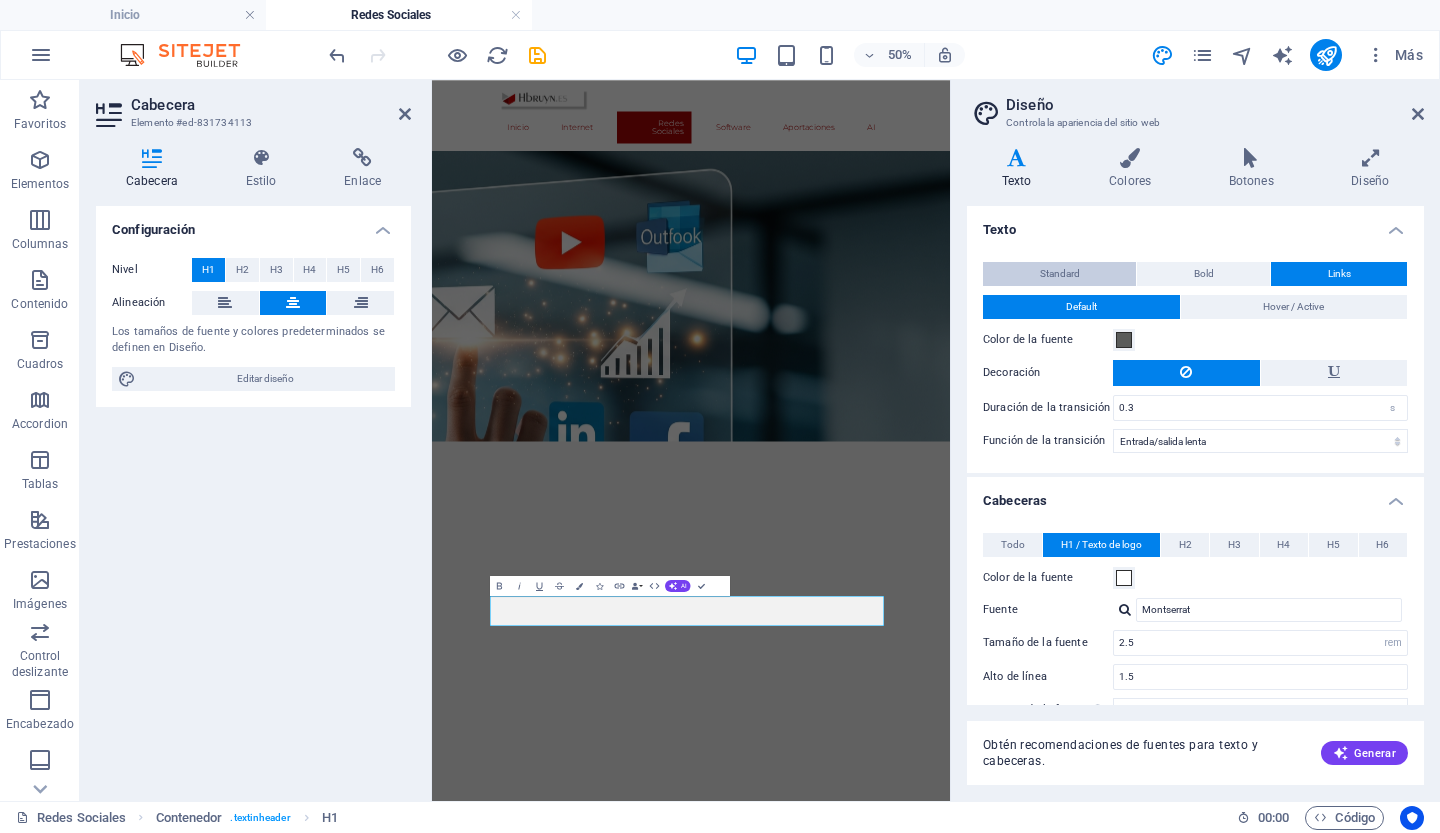 click on "Standard" at bounding box center [1059, 274] 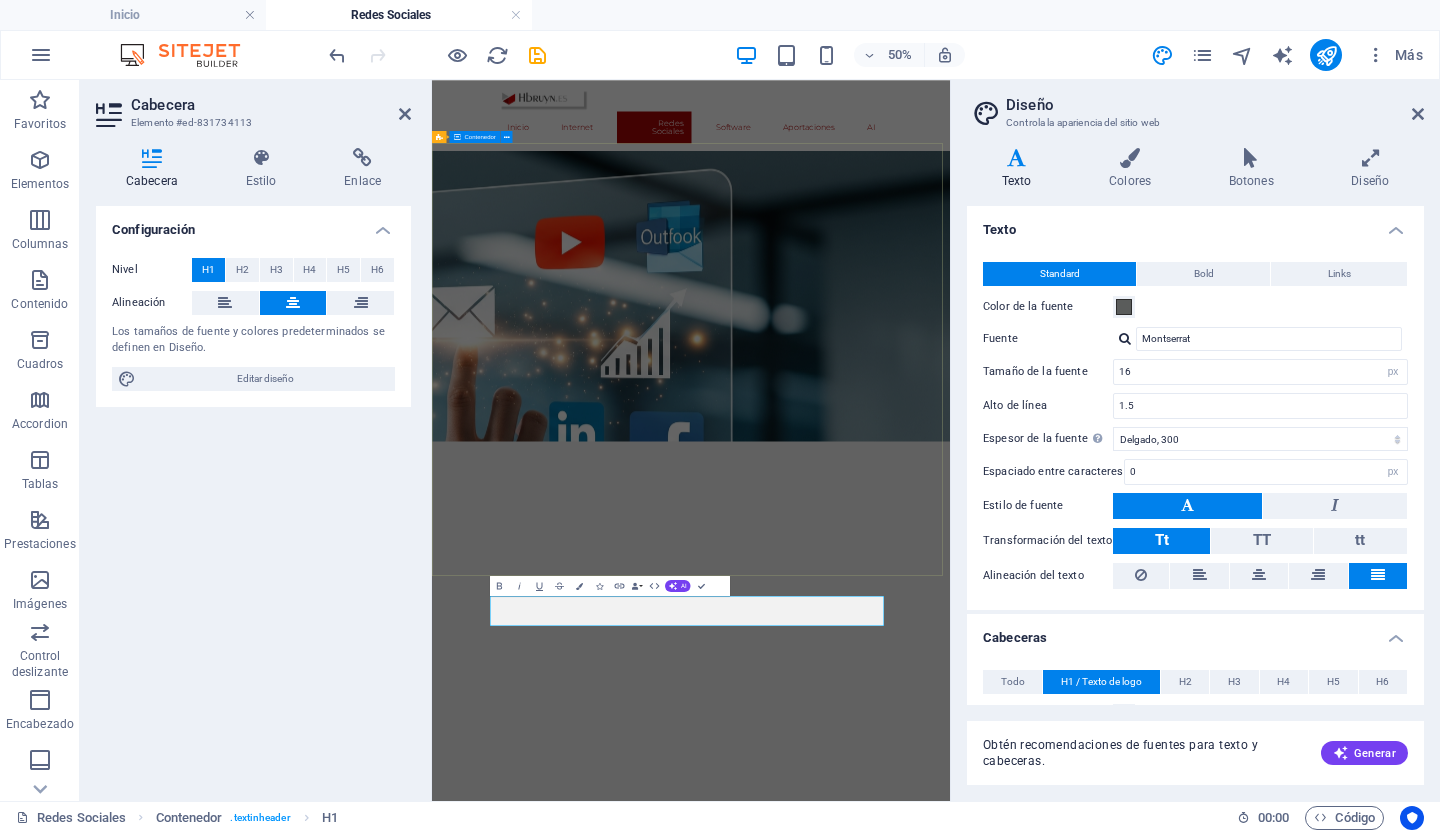 click on "Suelta el contenido aquí o  Añadir elementos  Pegar portapapeles" at bounding box center (950, 1463) 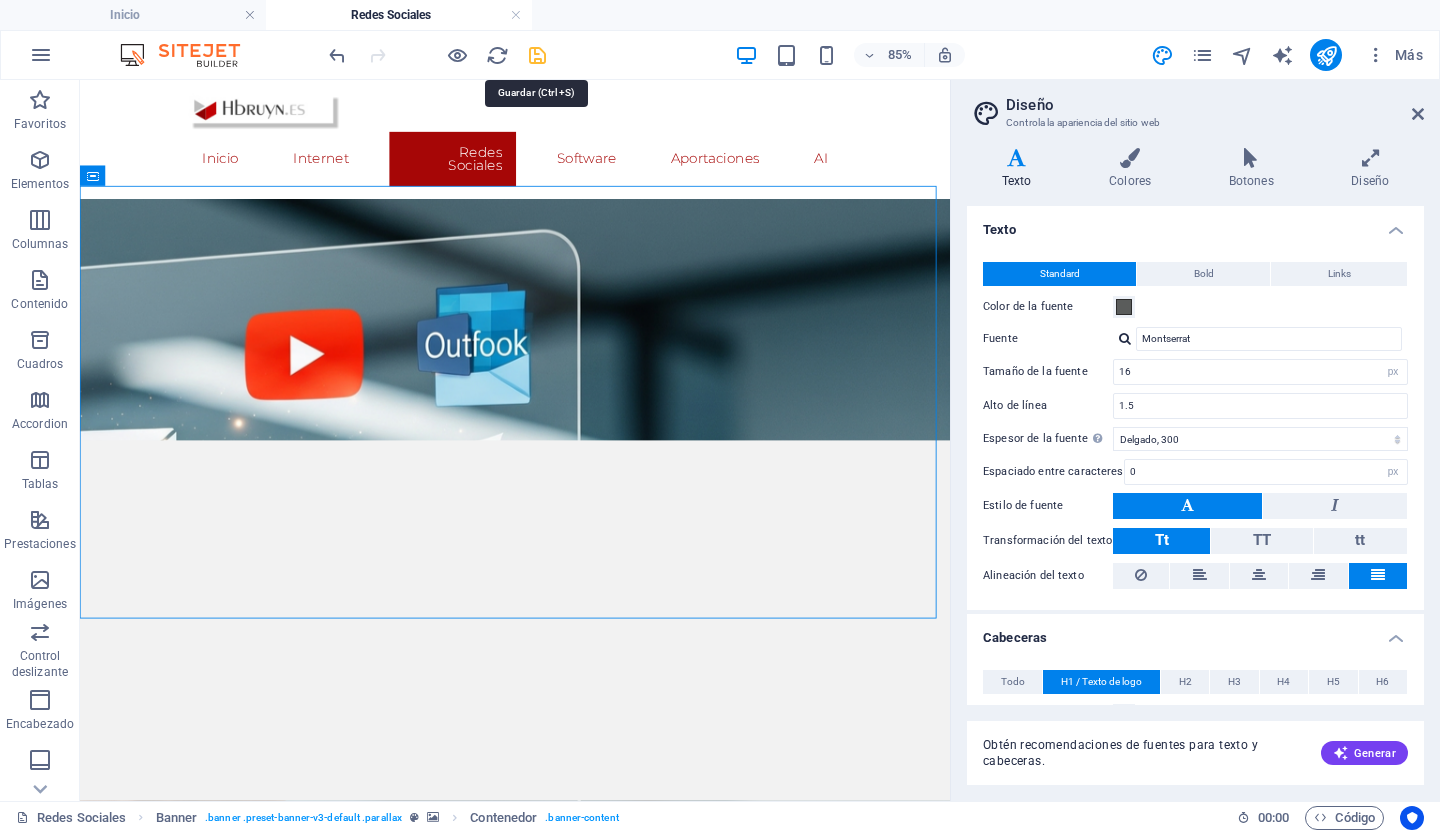click at bounding box center [537, 55] 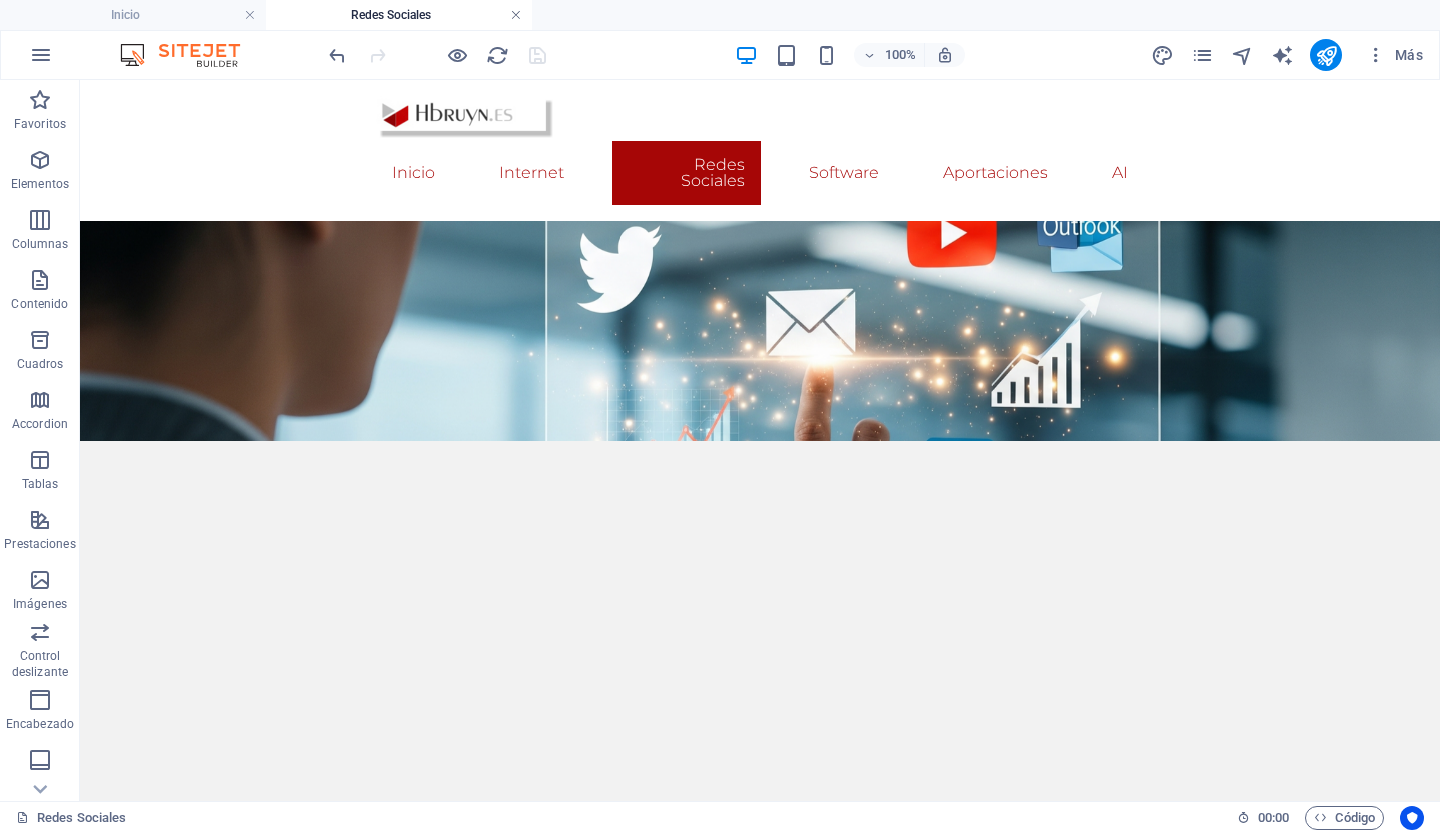 click at bounding box center (516, 15) 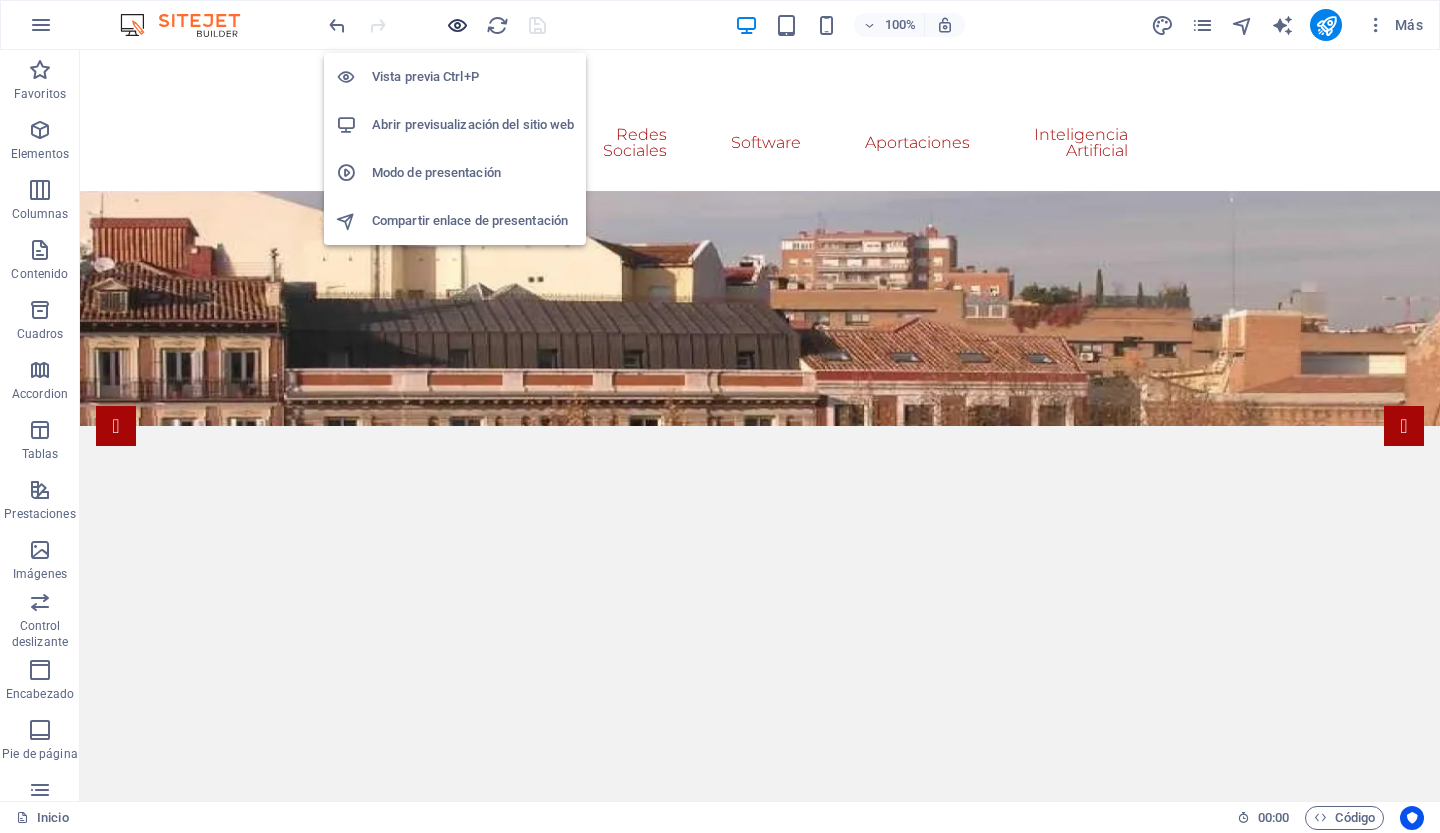 click at bounding box center (457, 25) 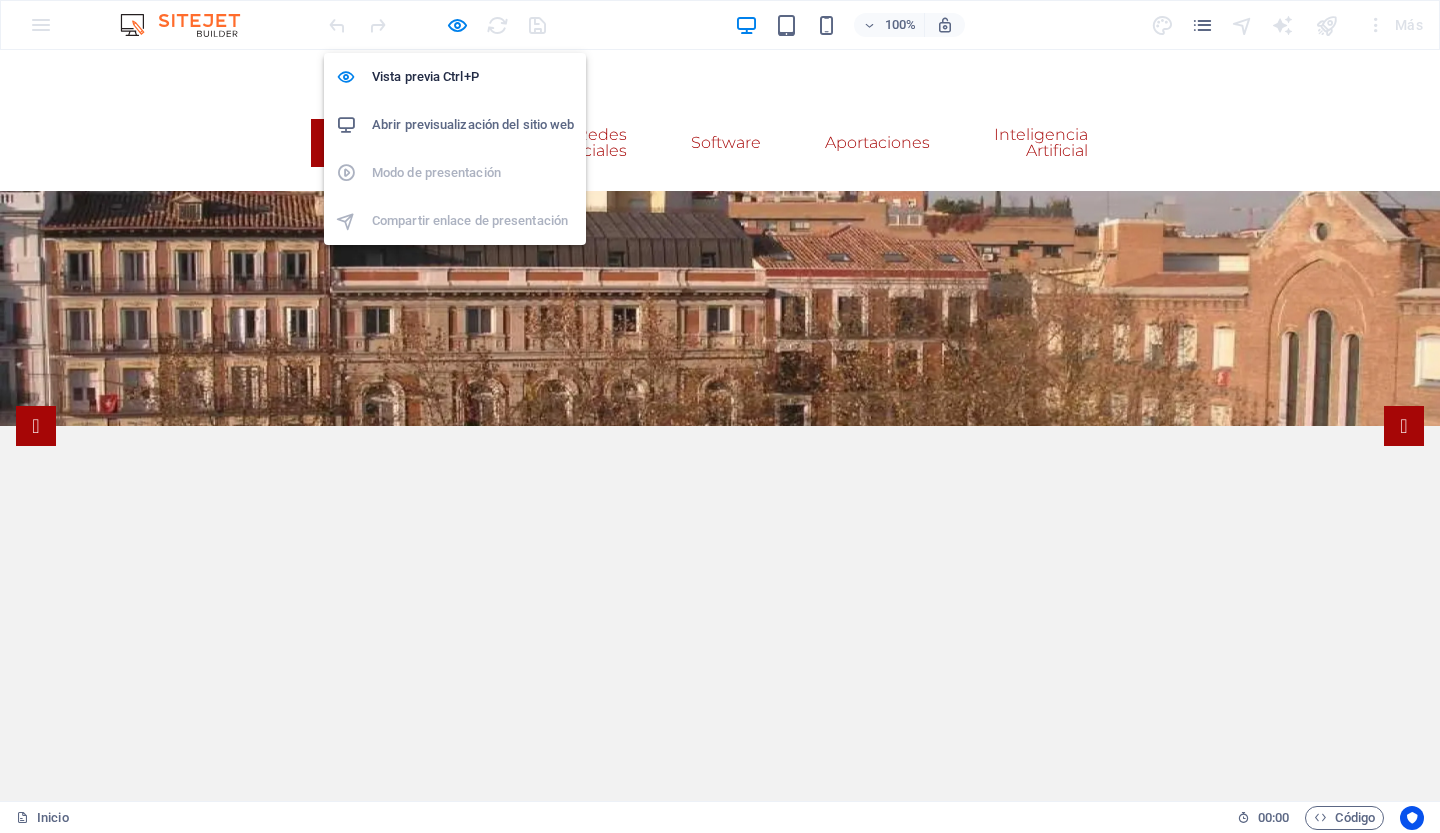 click on "Abrir previsualización del sitio web" at bounding box center [473, 125] 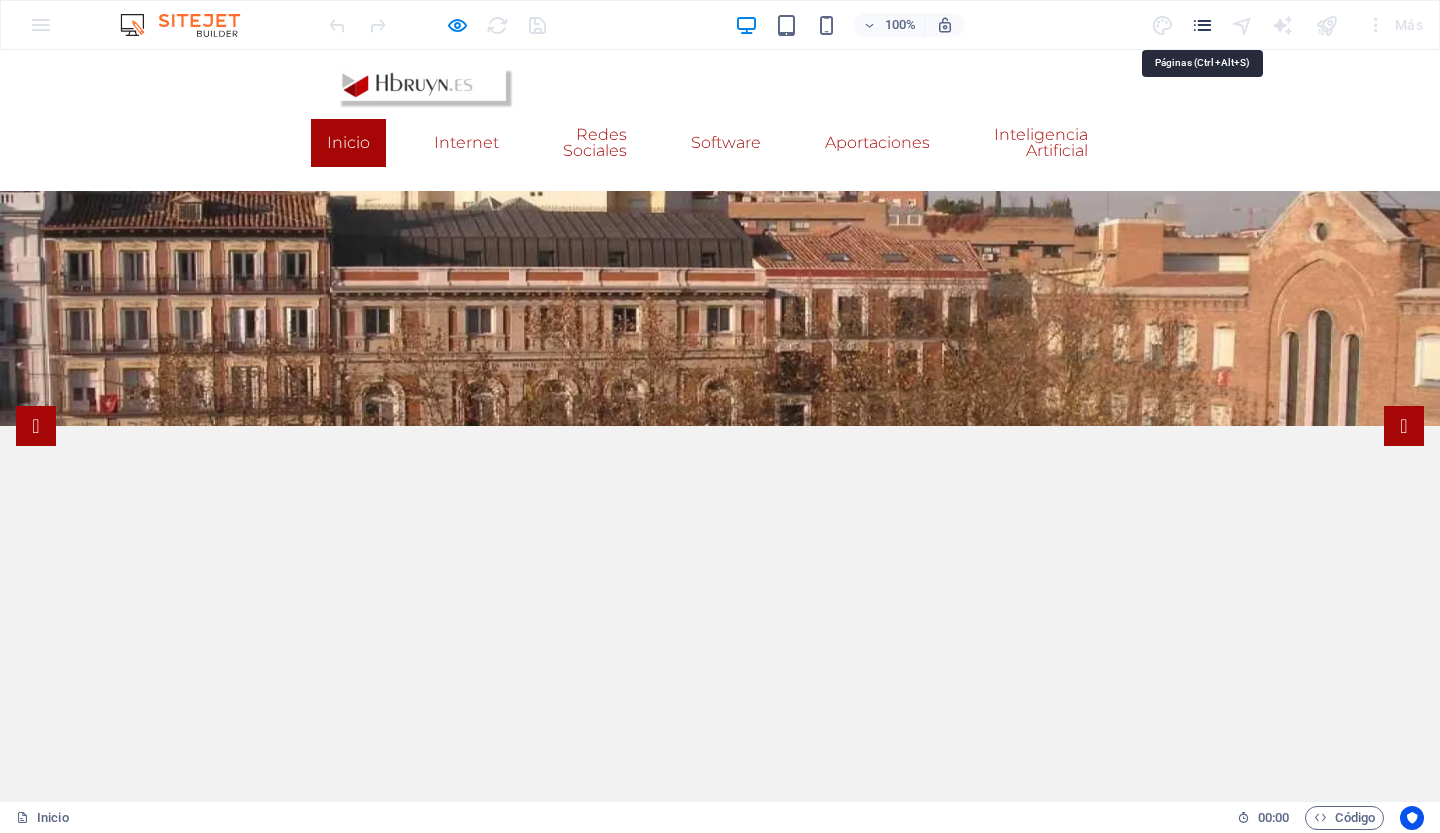 click at bounding box center [1202, 25] 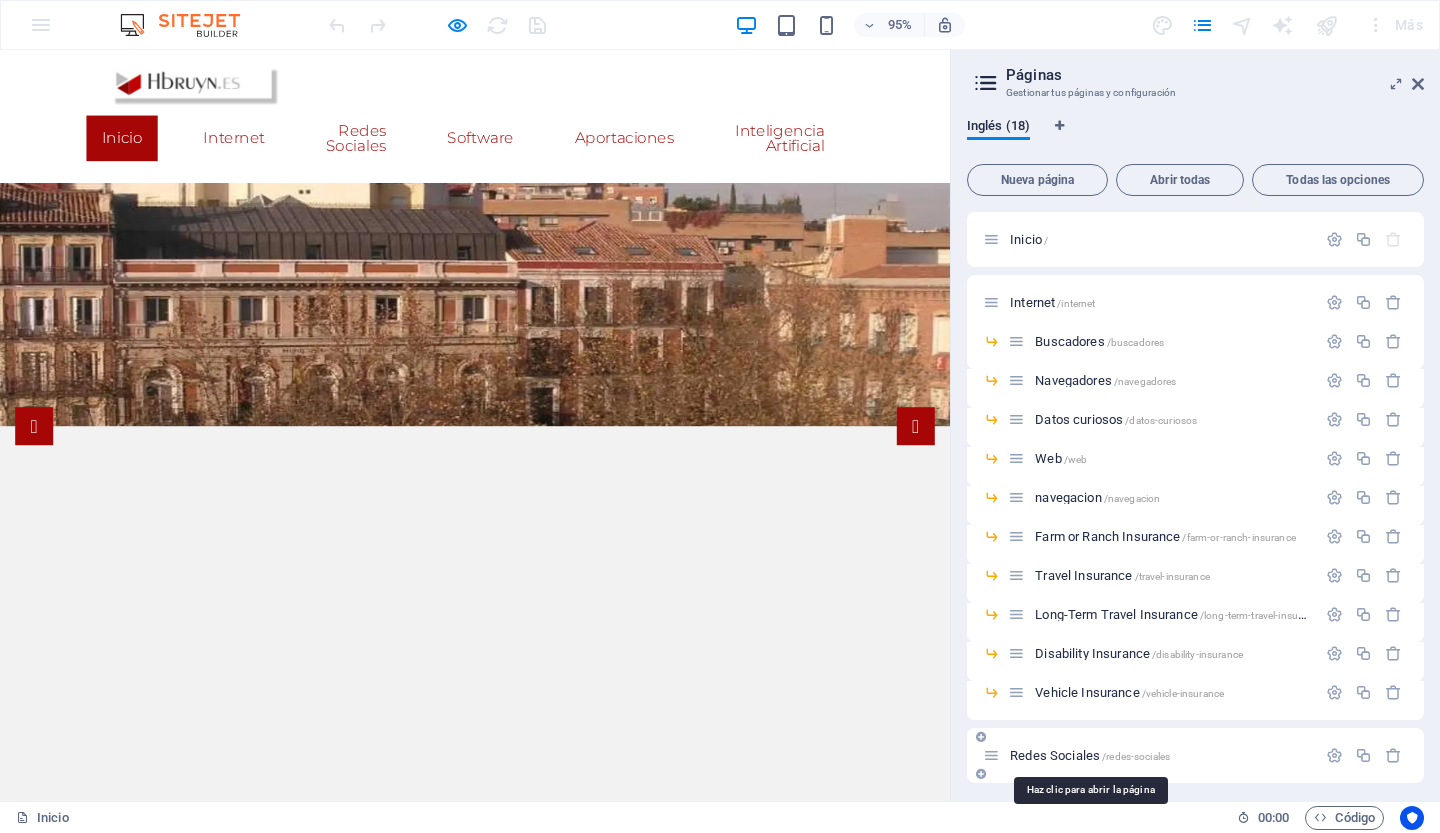 click on "Redes Sociales /redes-sociales" at bounding box center (1090, 755) 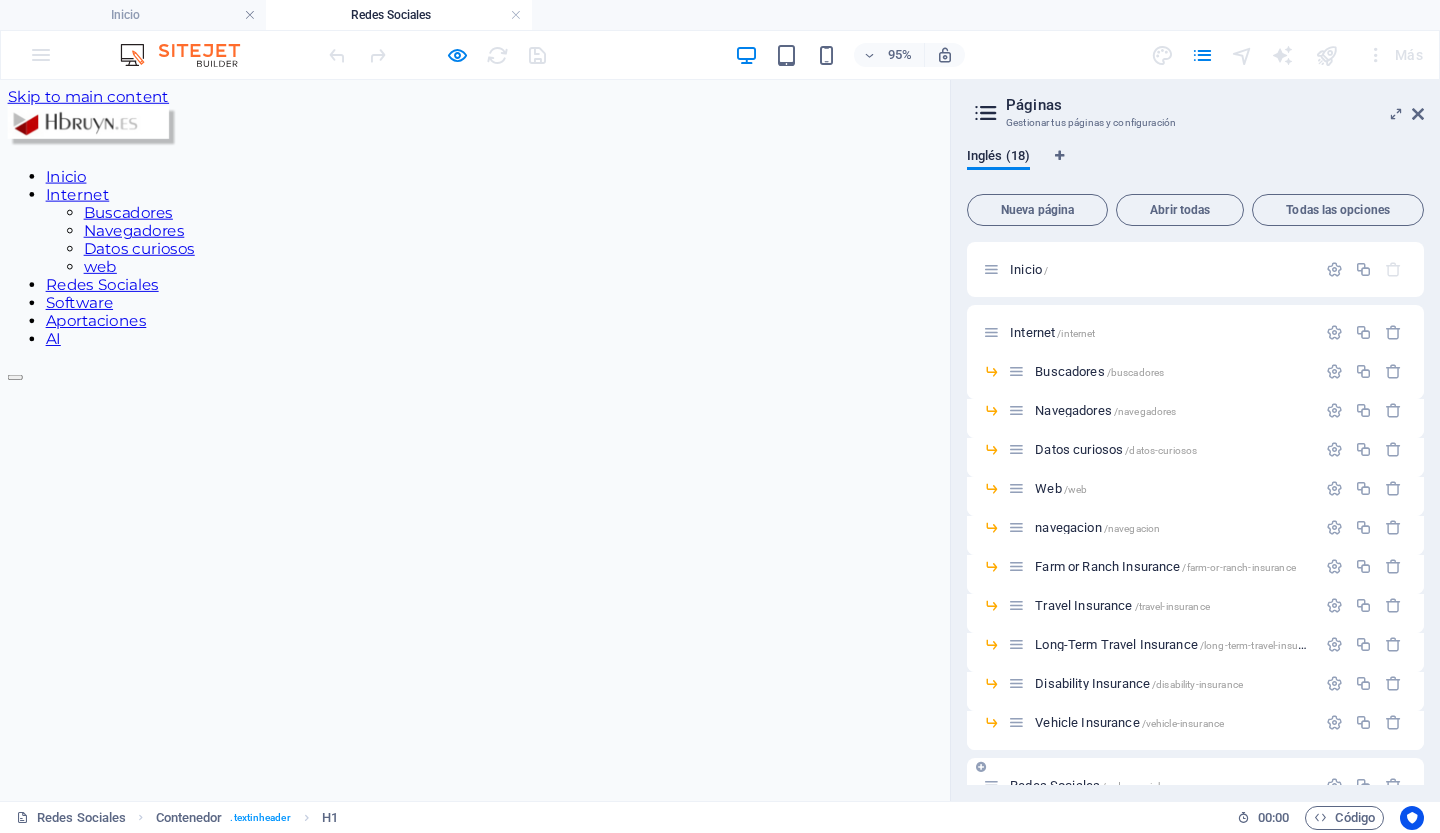 scroll, scrollTop: 0, scrollLeft: 0, axis: both 